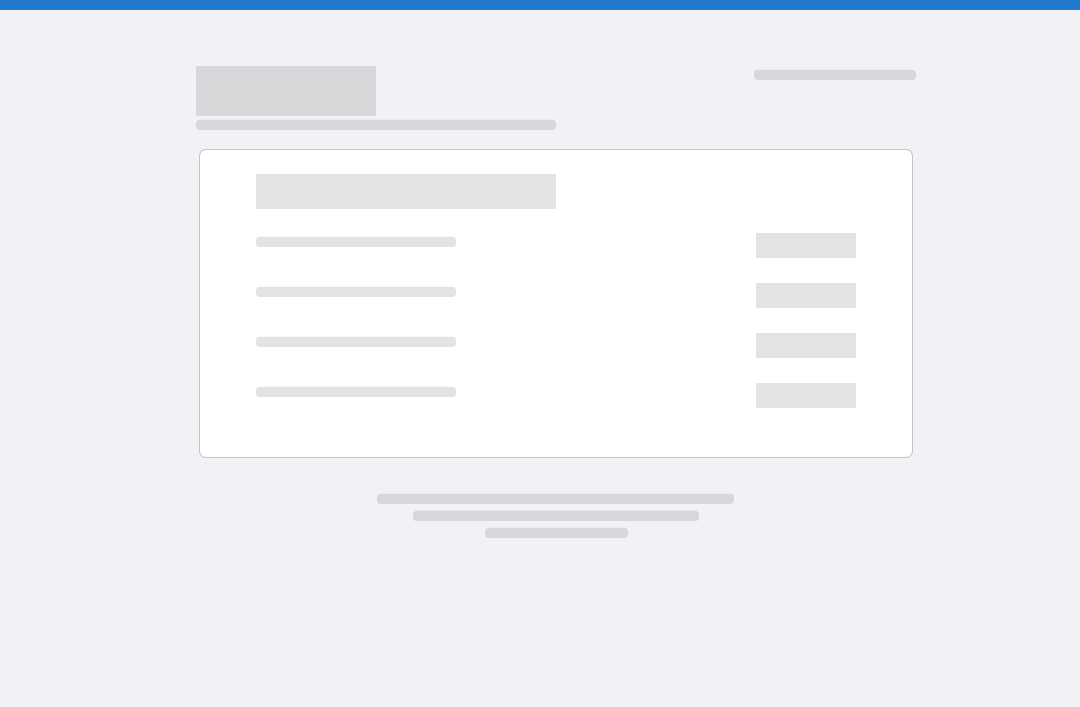 scroll, scrollTop: 0, scrollLeft: 0, axis: both 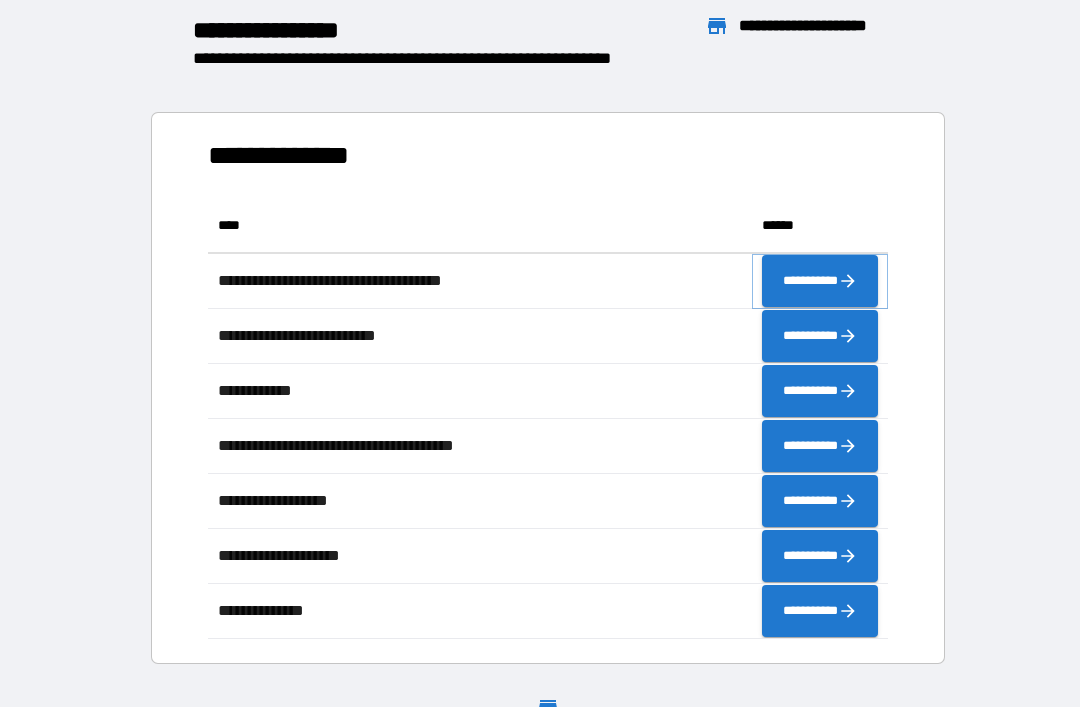 click on "**********" at bounding box center (820, 281) 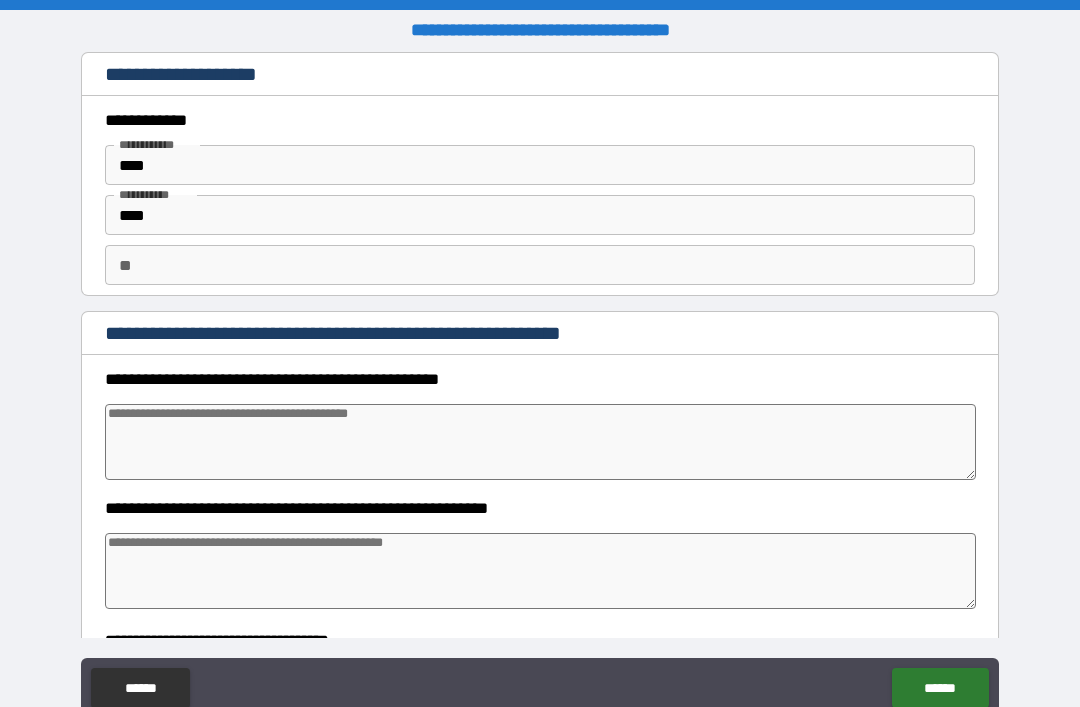 type on "*" 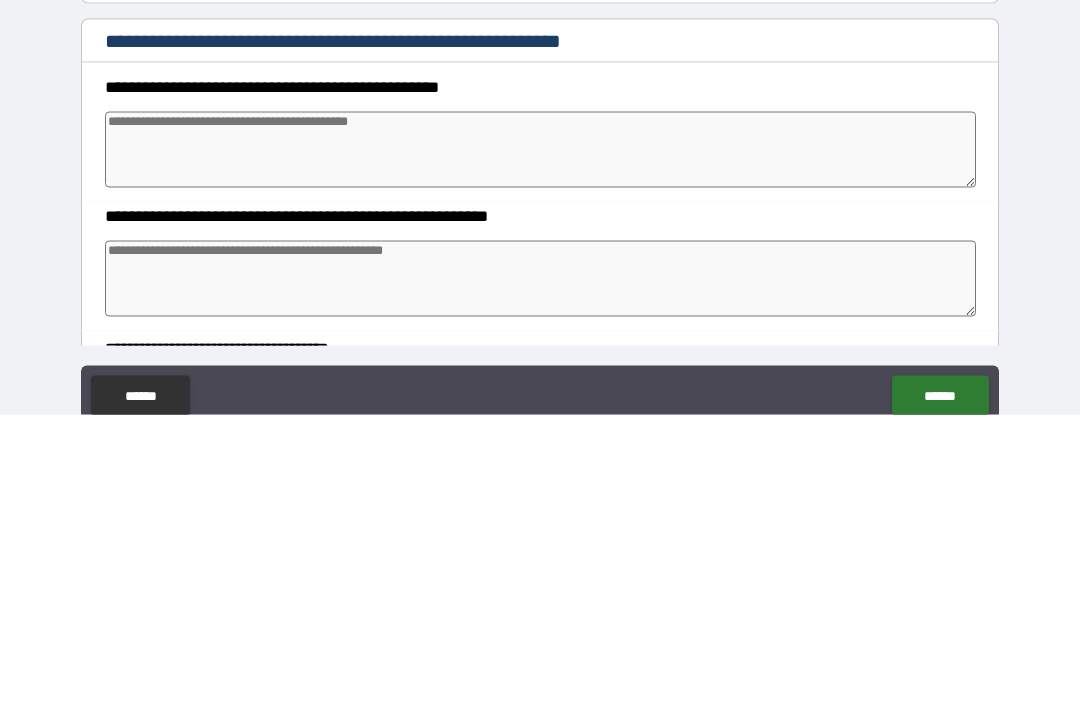 type on "*" 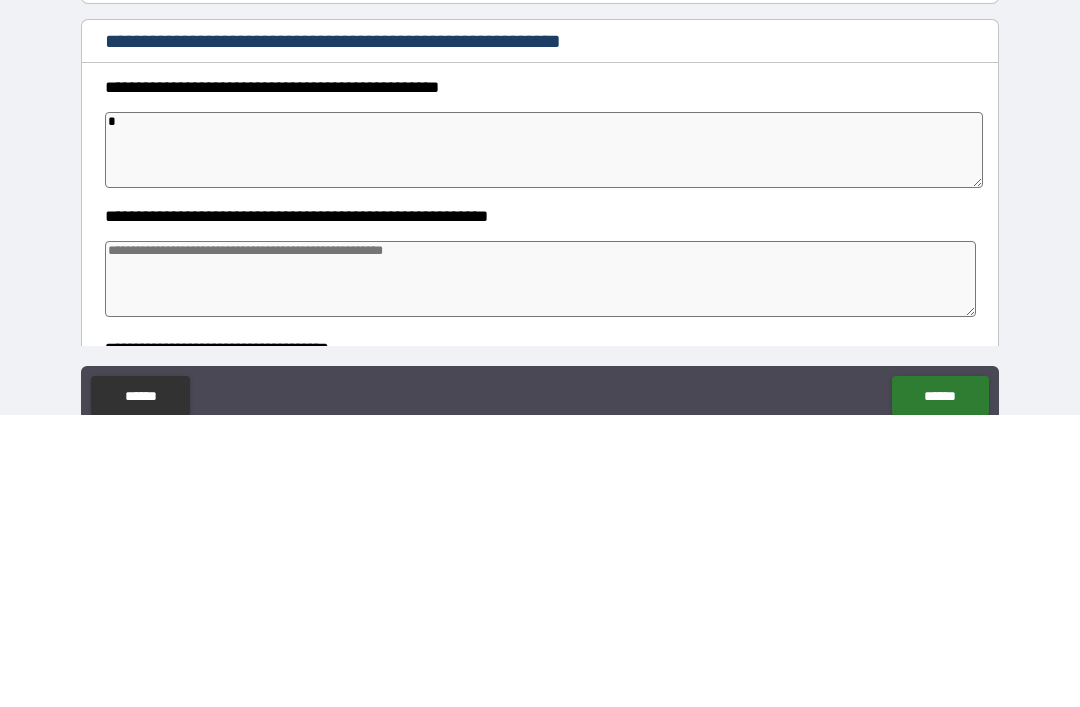 type on "*" 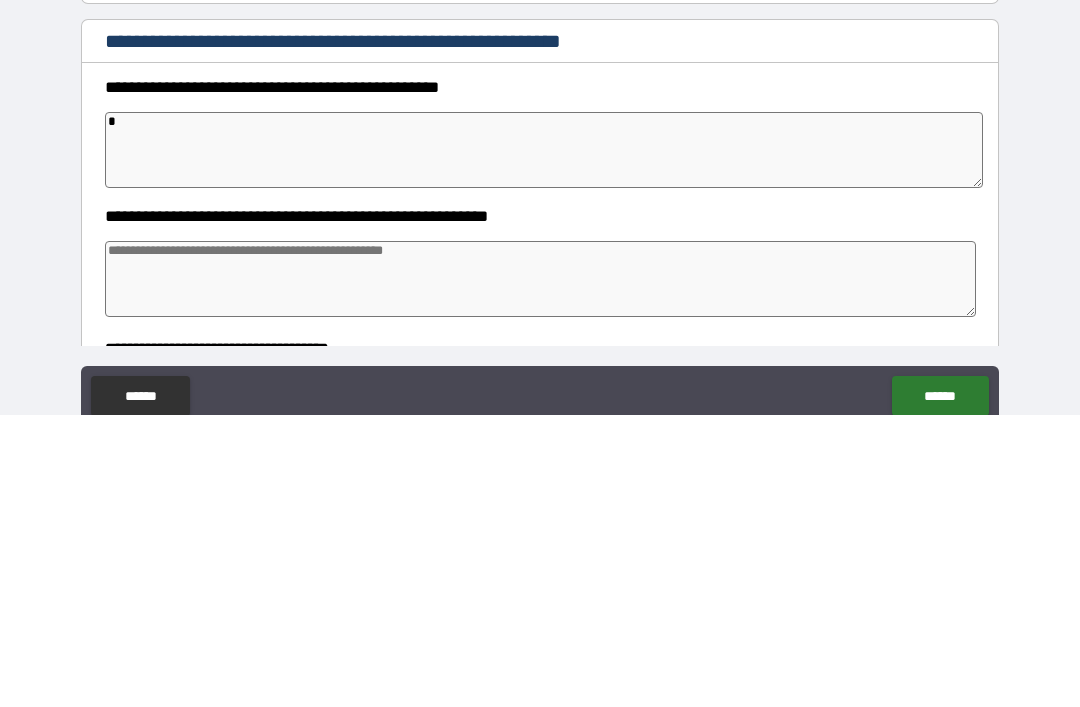 type on "*" 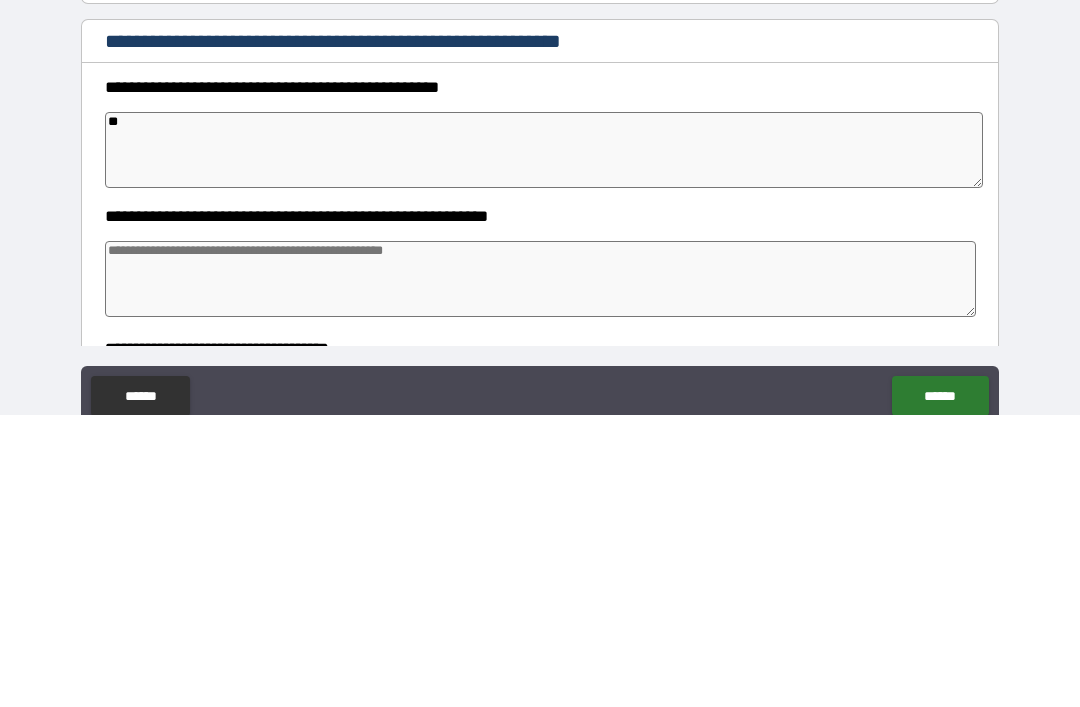 type on "*" 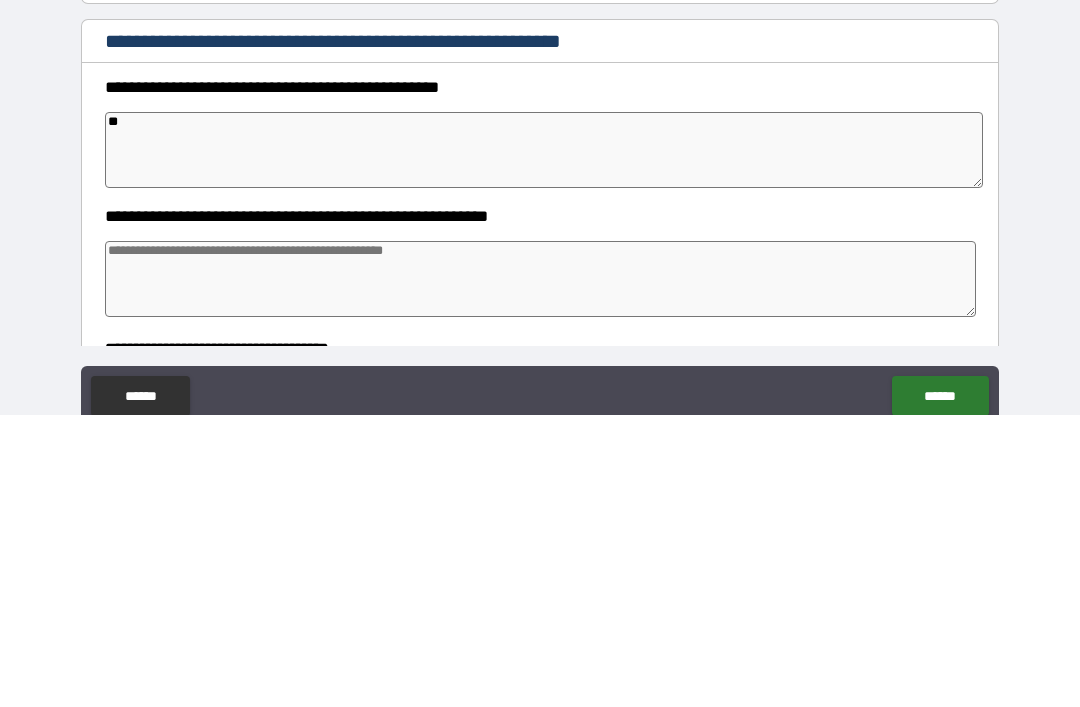 type on "***" 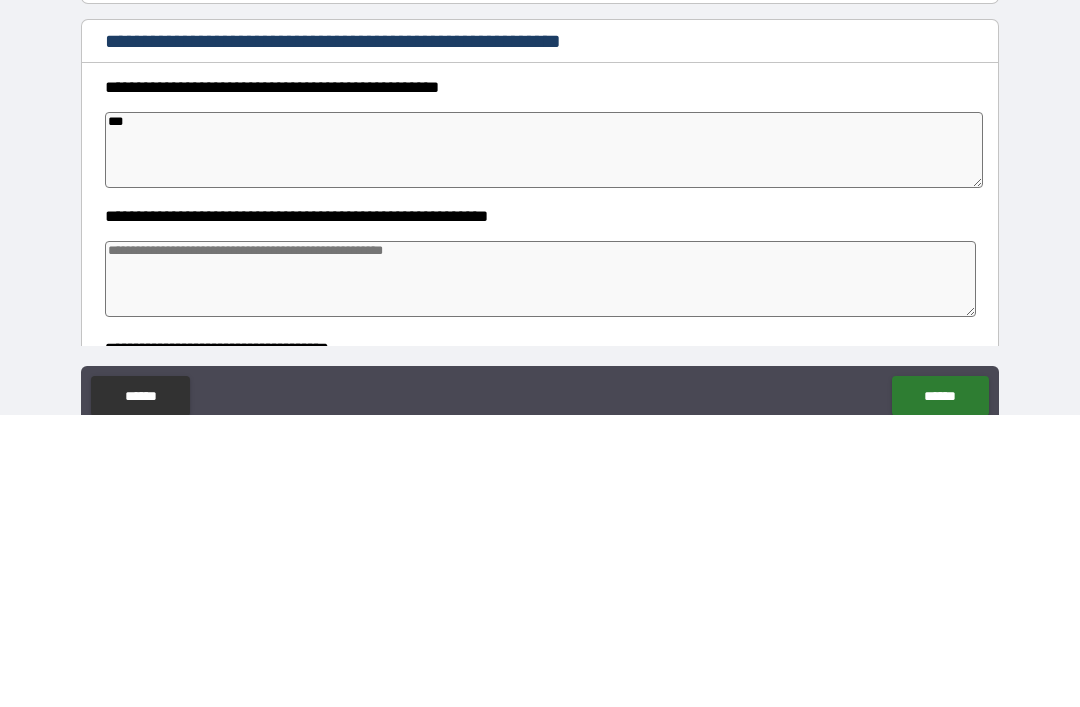 type on "*" 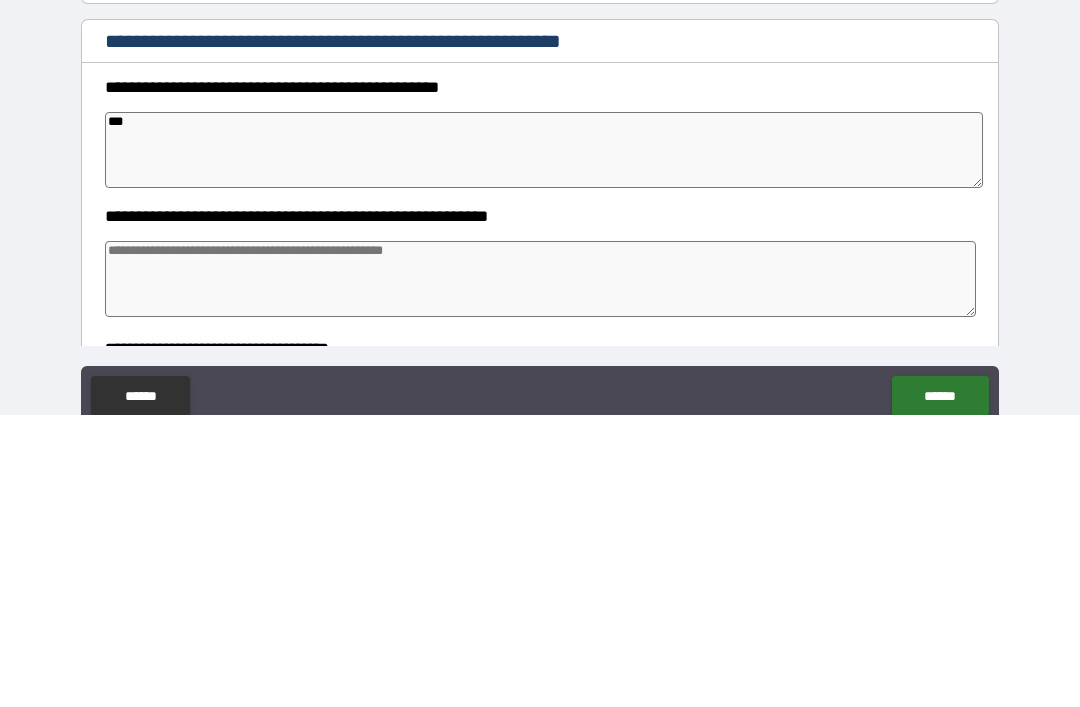 type on "*" 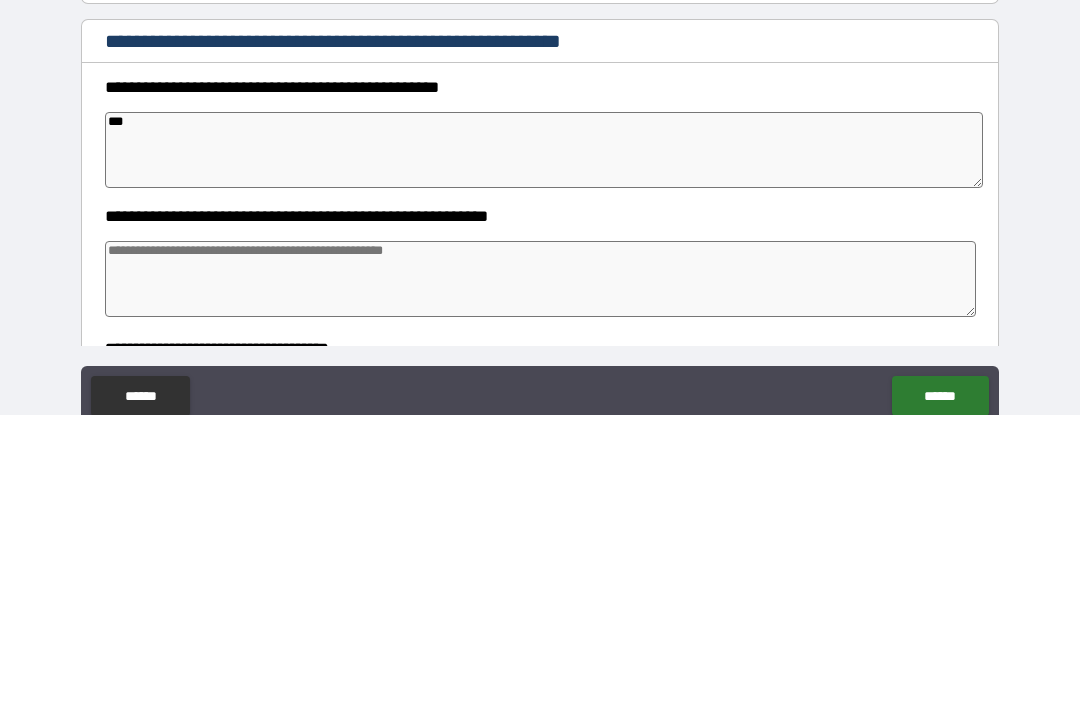 type on "*" 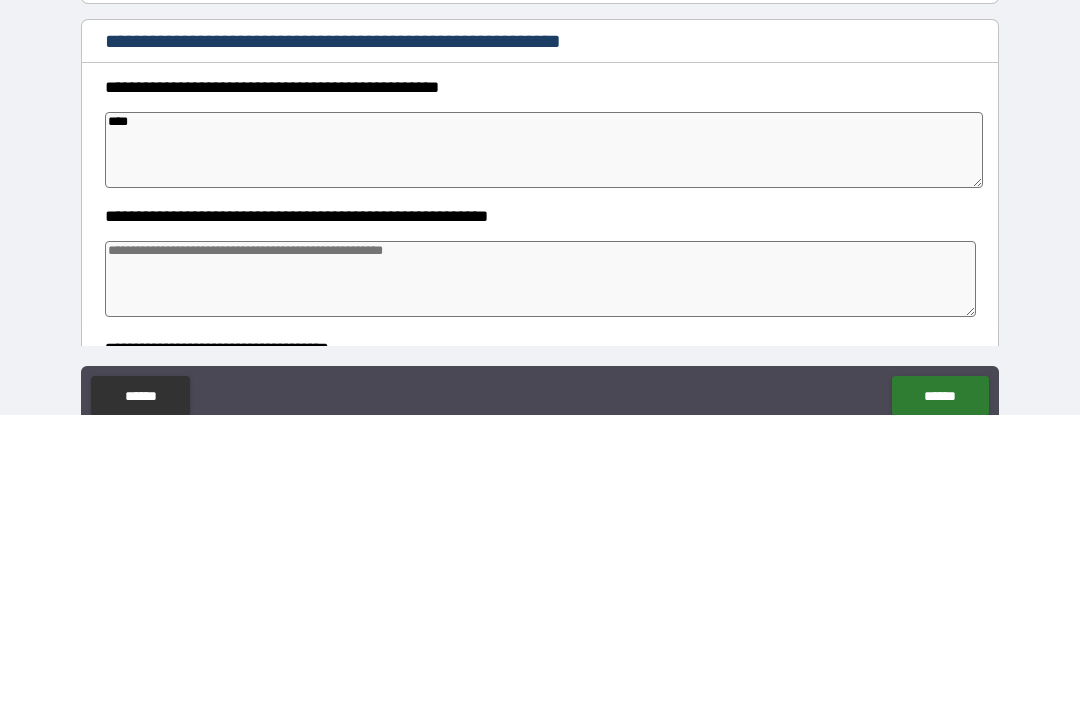 type on "*" 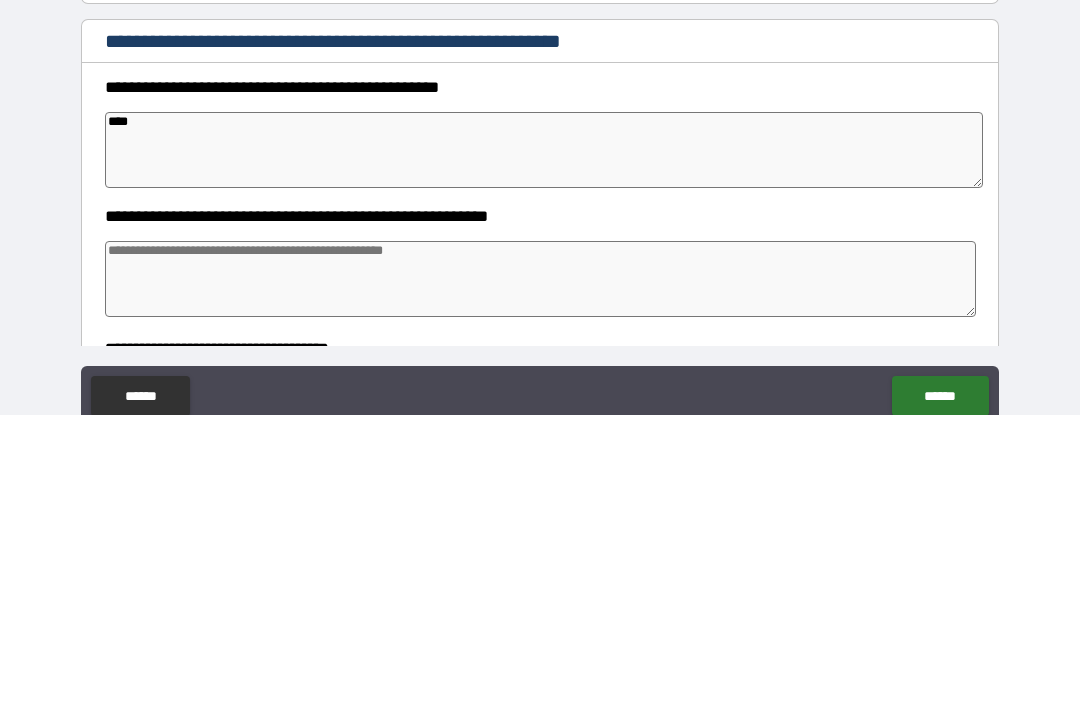 type on "*****" 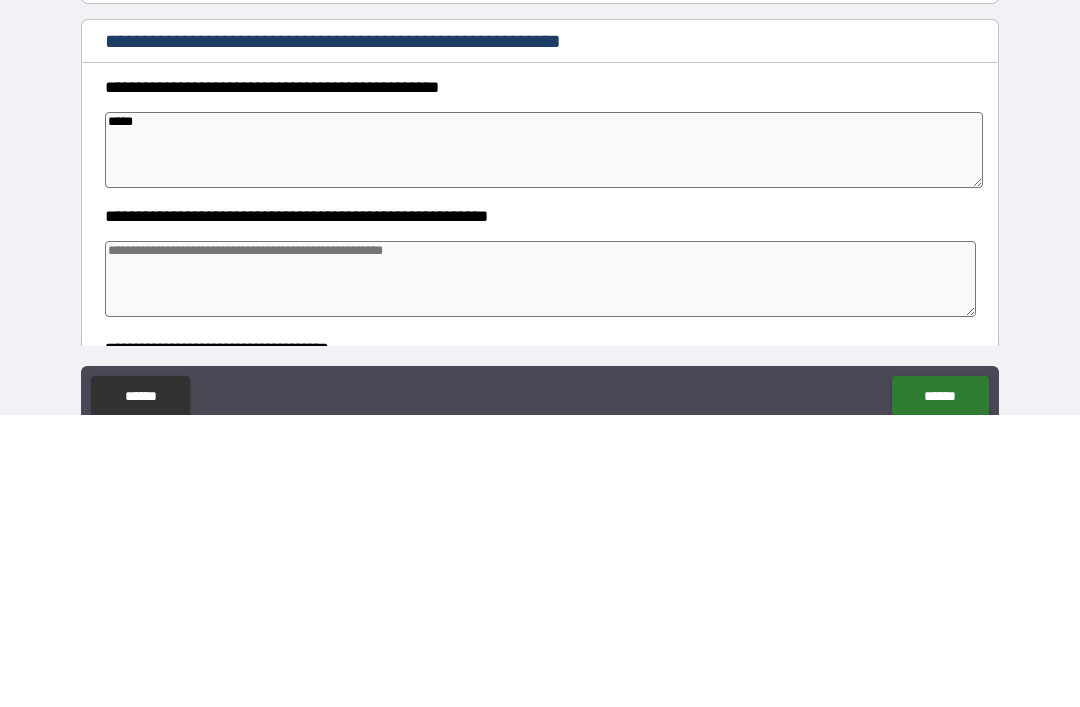 type on "*" 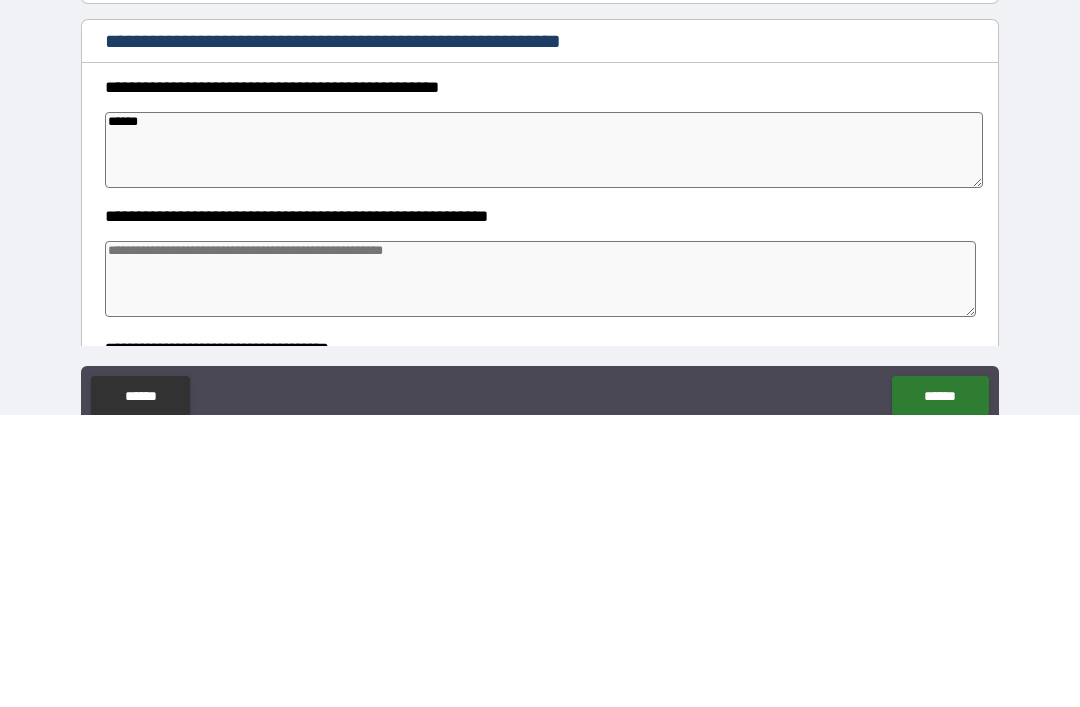 type on "*" 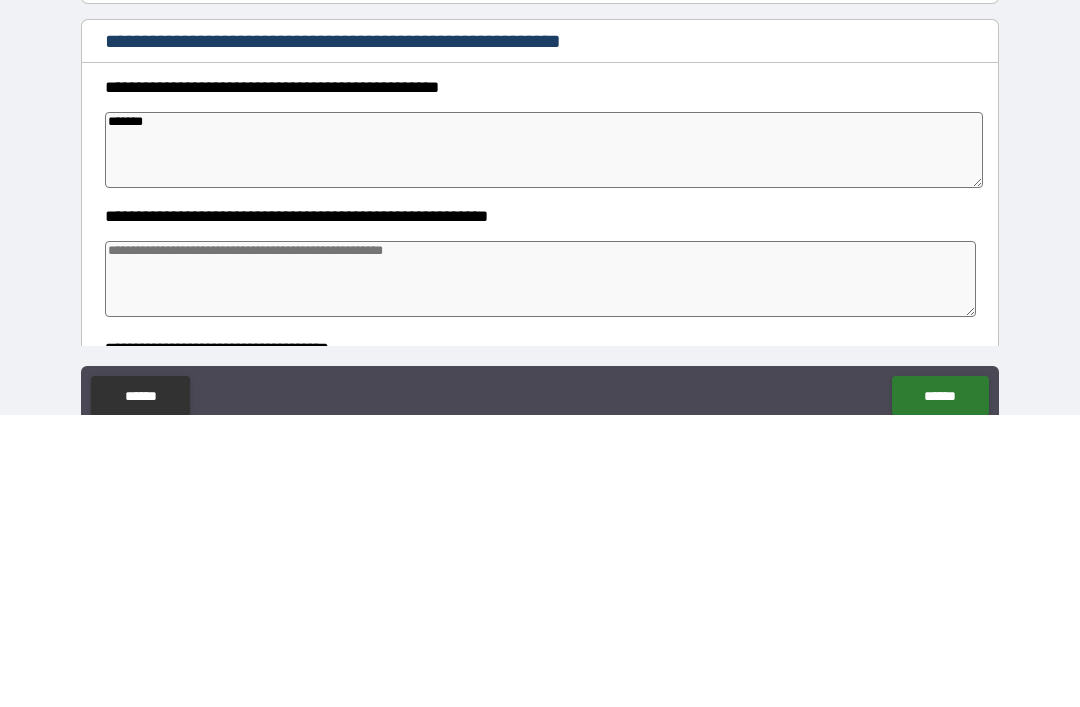 type on "*" 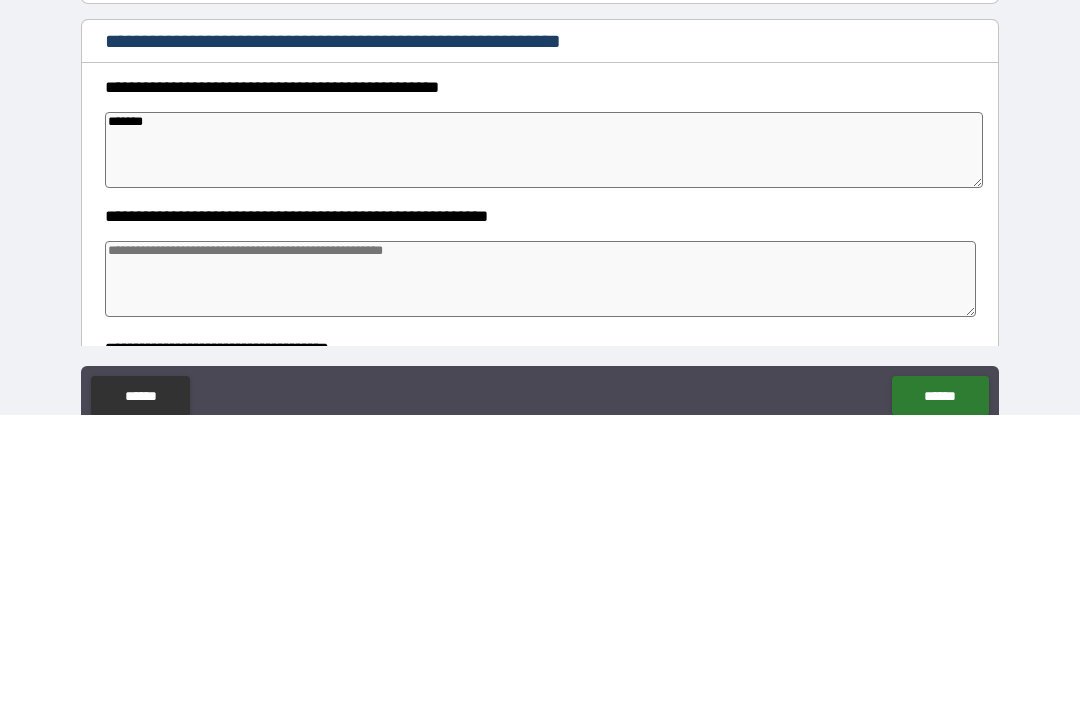 type on "*" 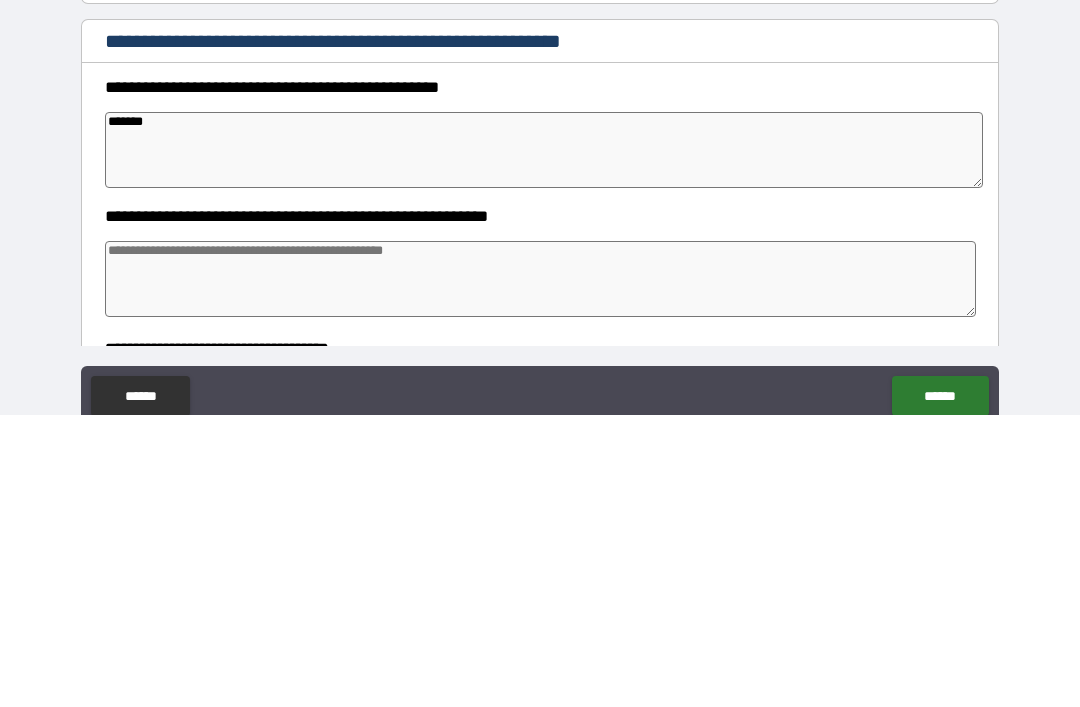 type on "*" 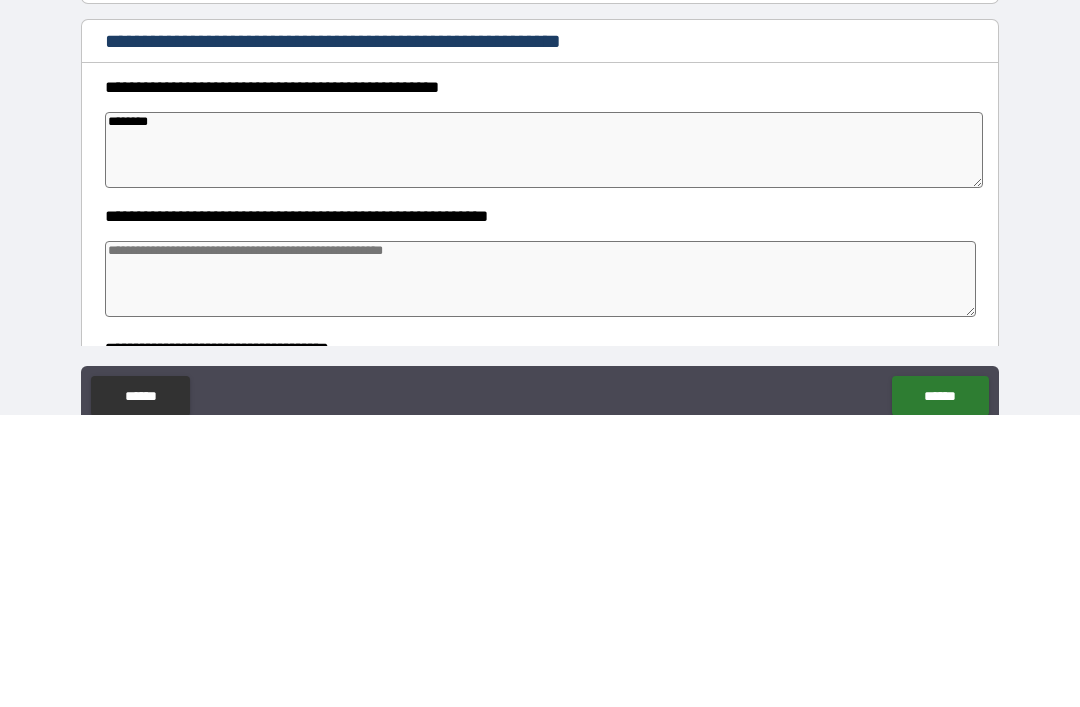 type on "*" 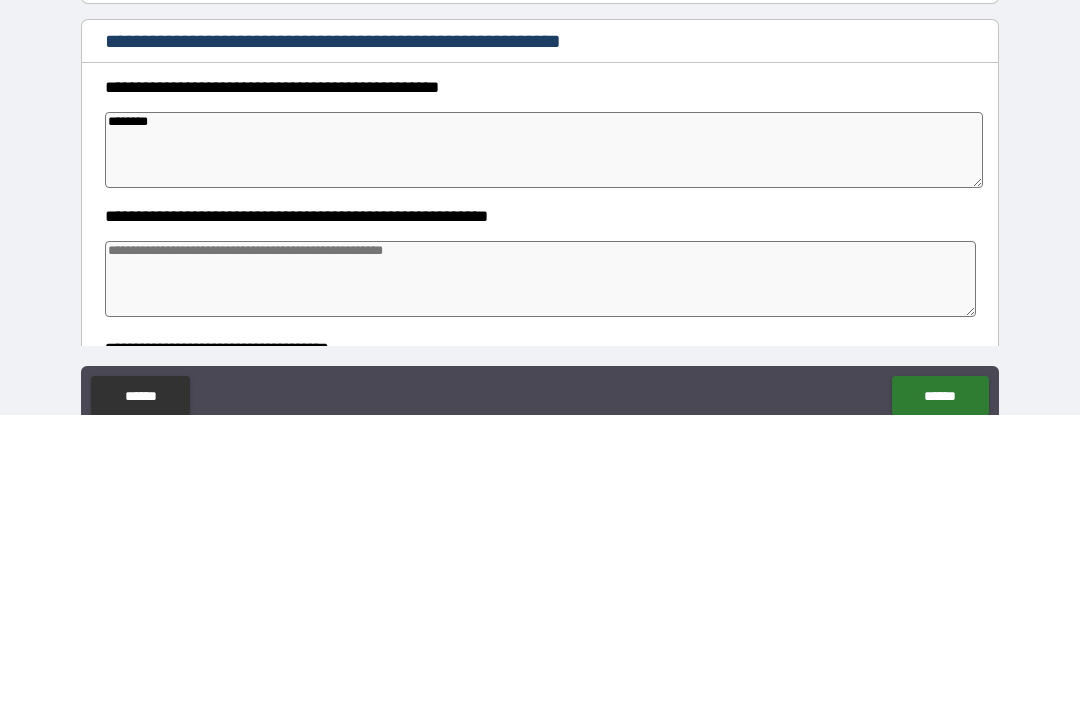 type on "********" 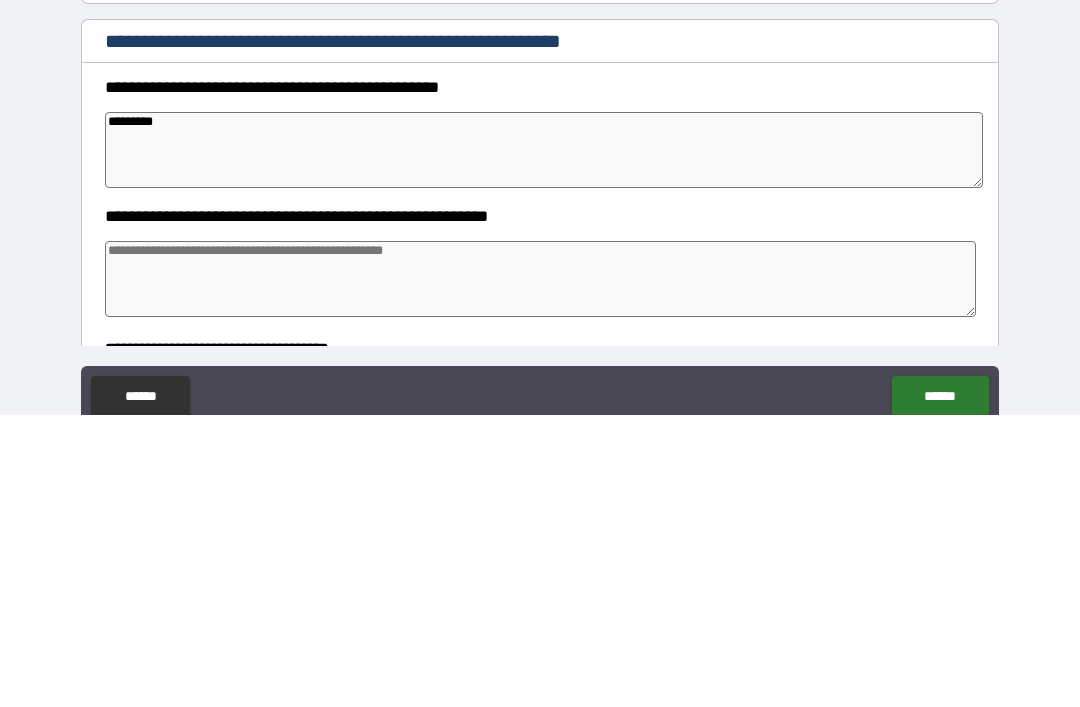 type on "*" 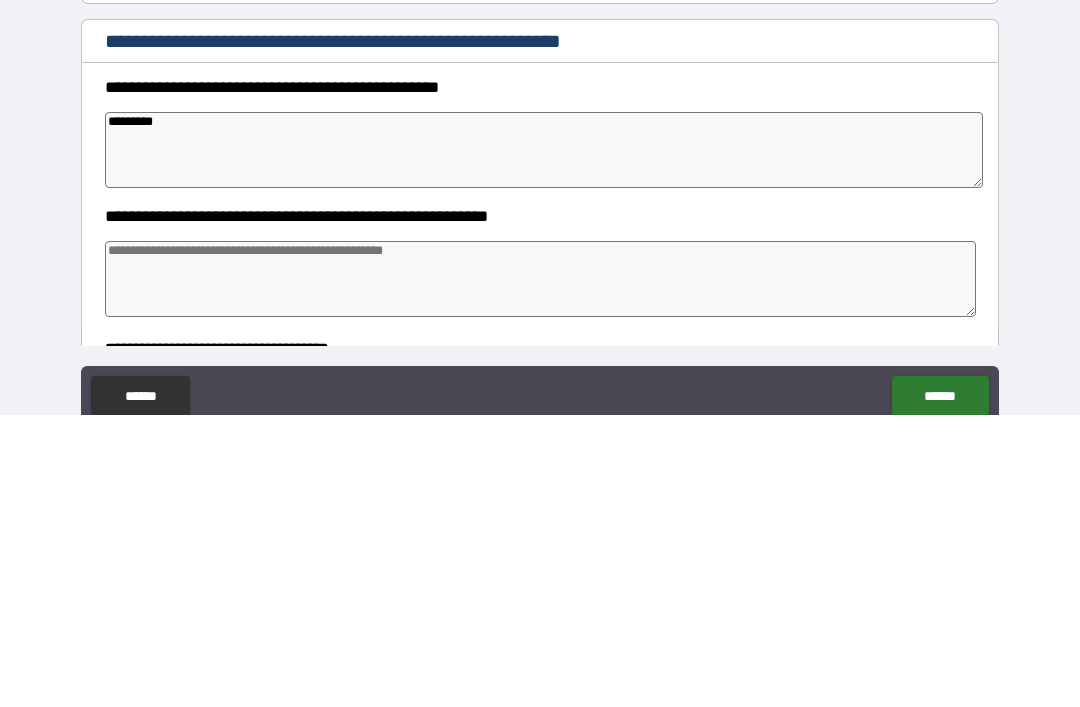 type on "**********" 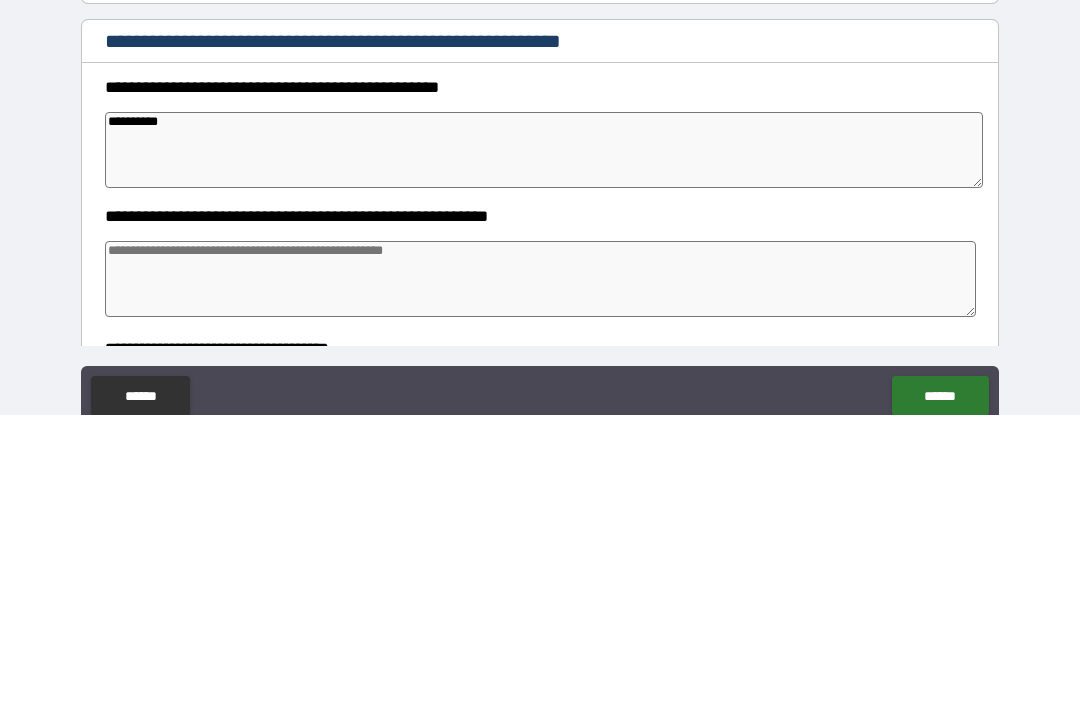 type on "*" 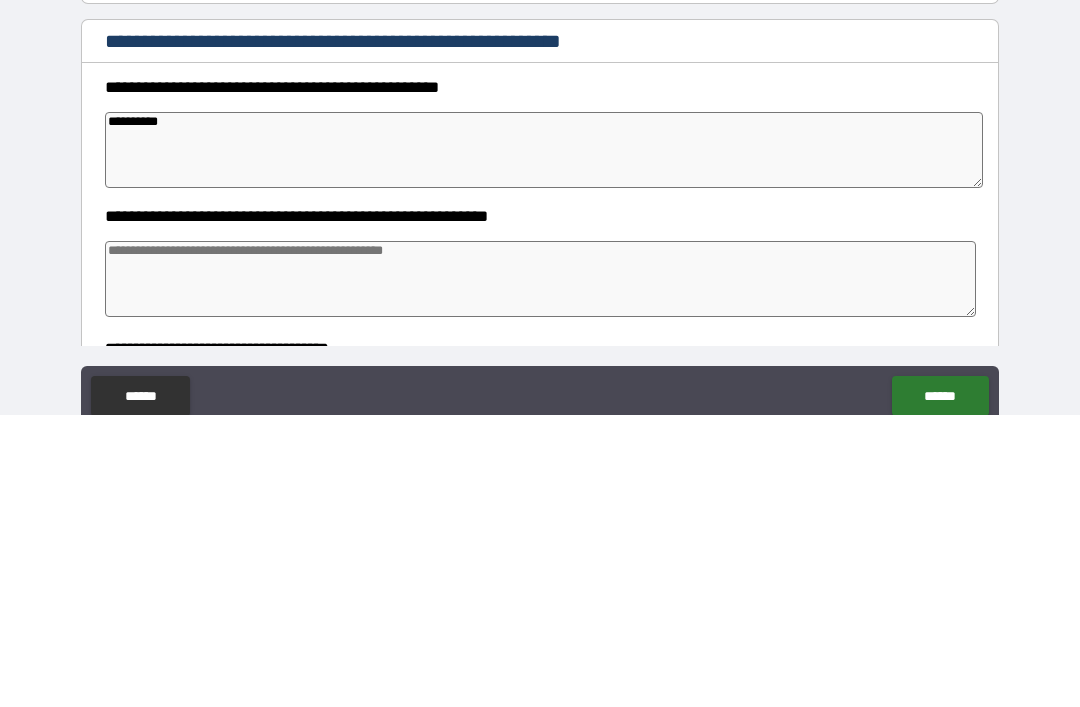 type on "**********" 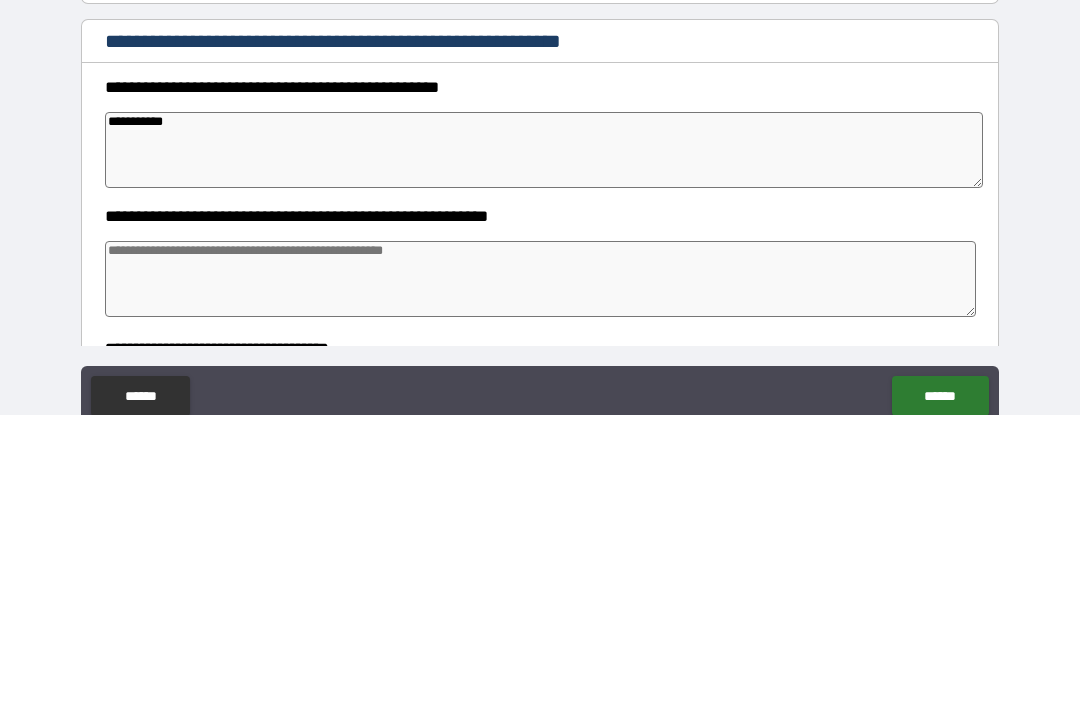 type on "*" 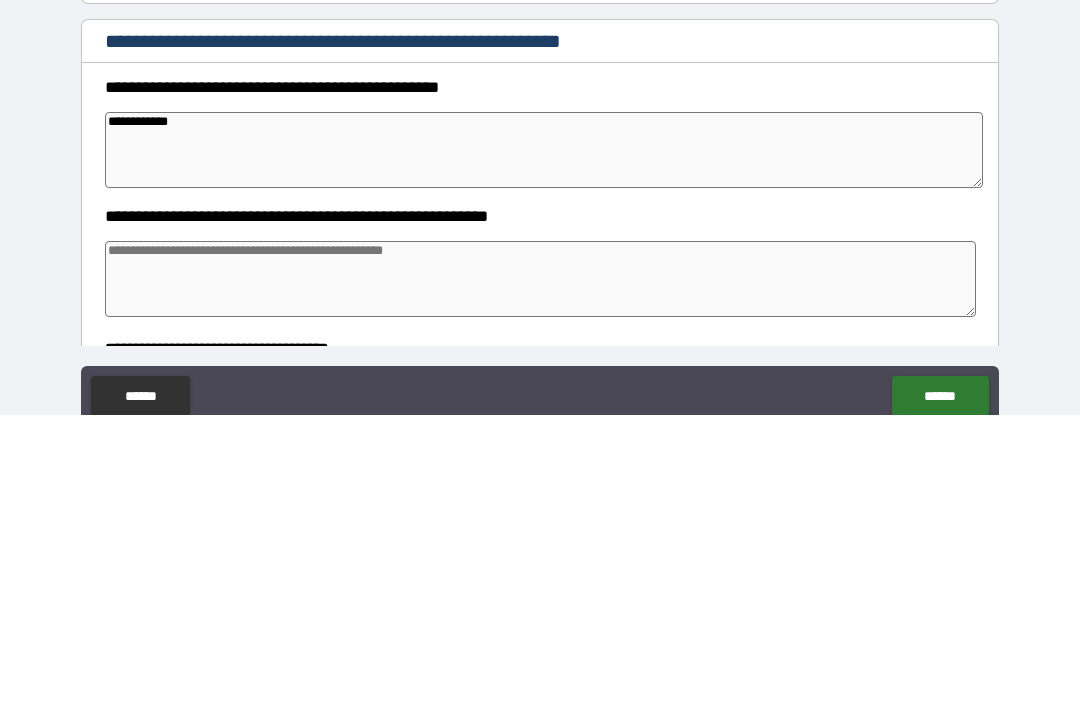 type on "*" 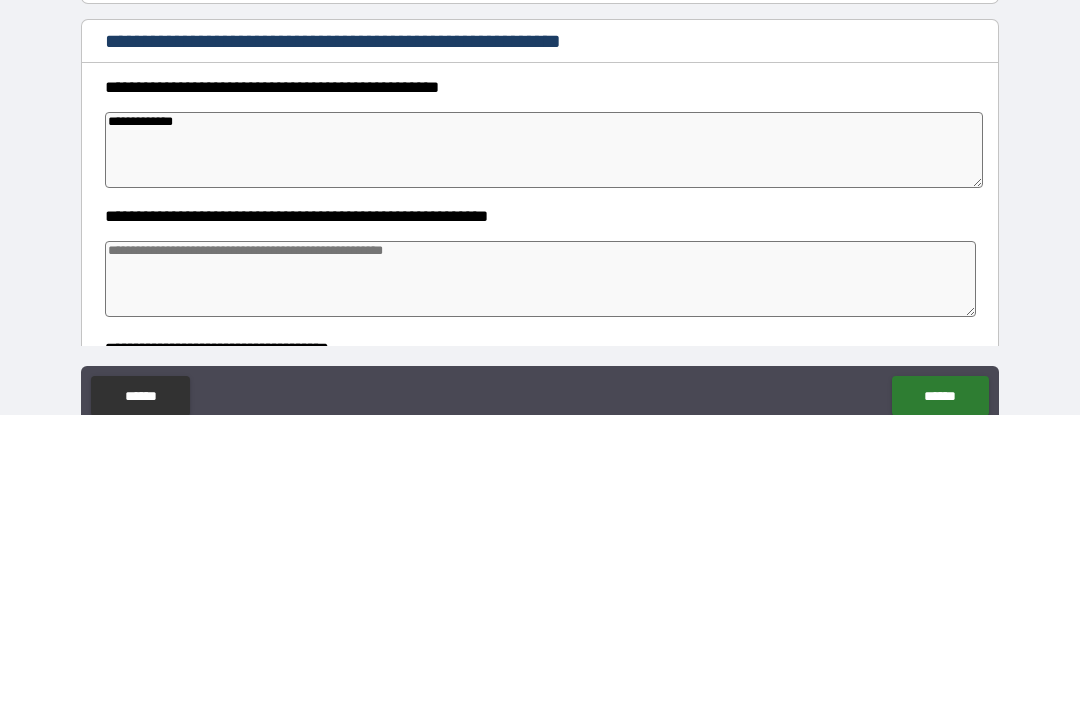 type on "*" 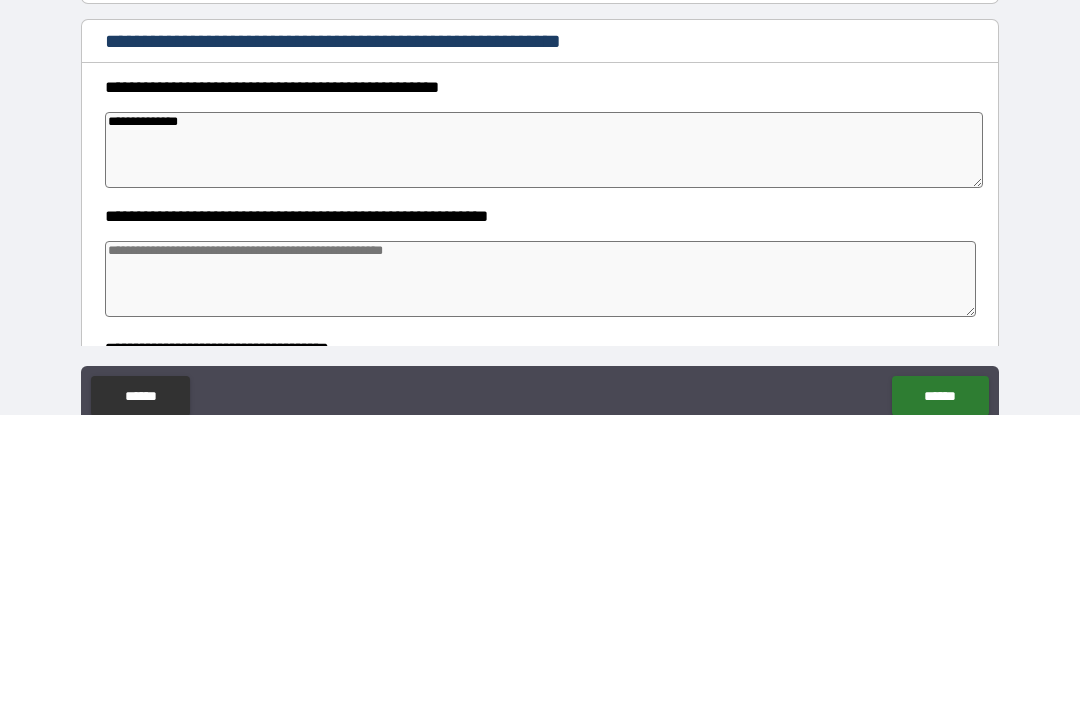 type on "*" 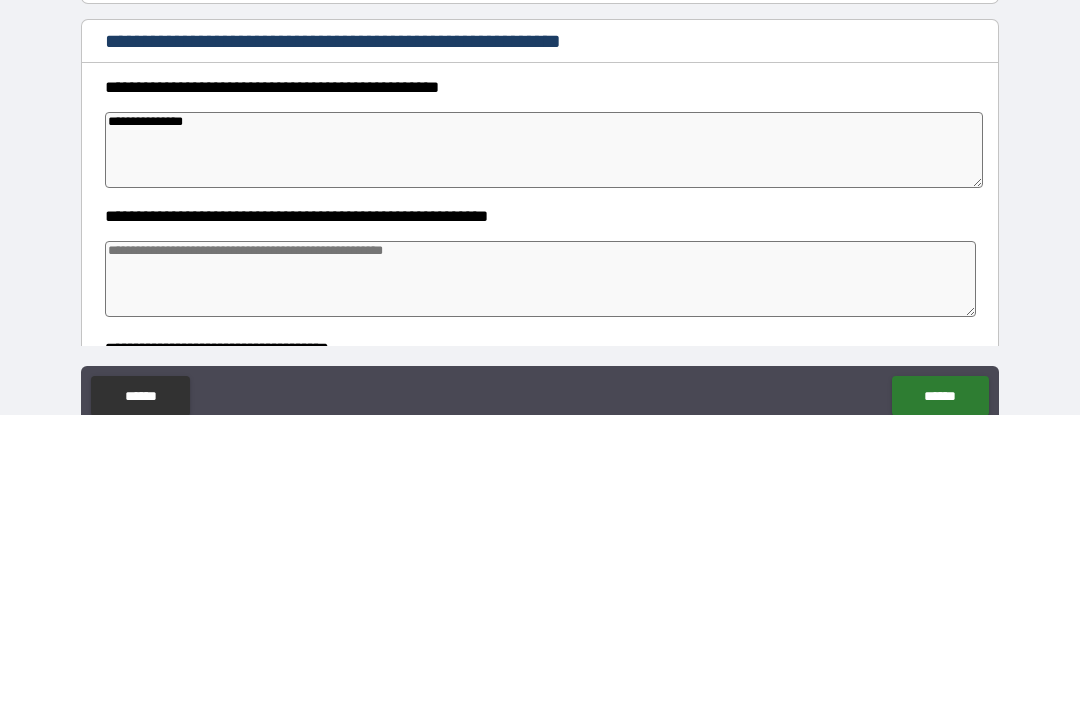 type on "*" 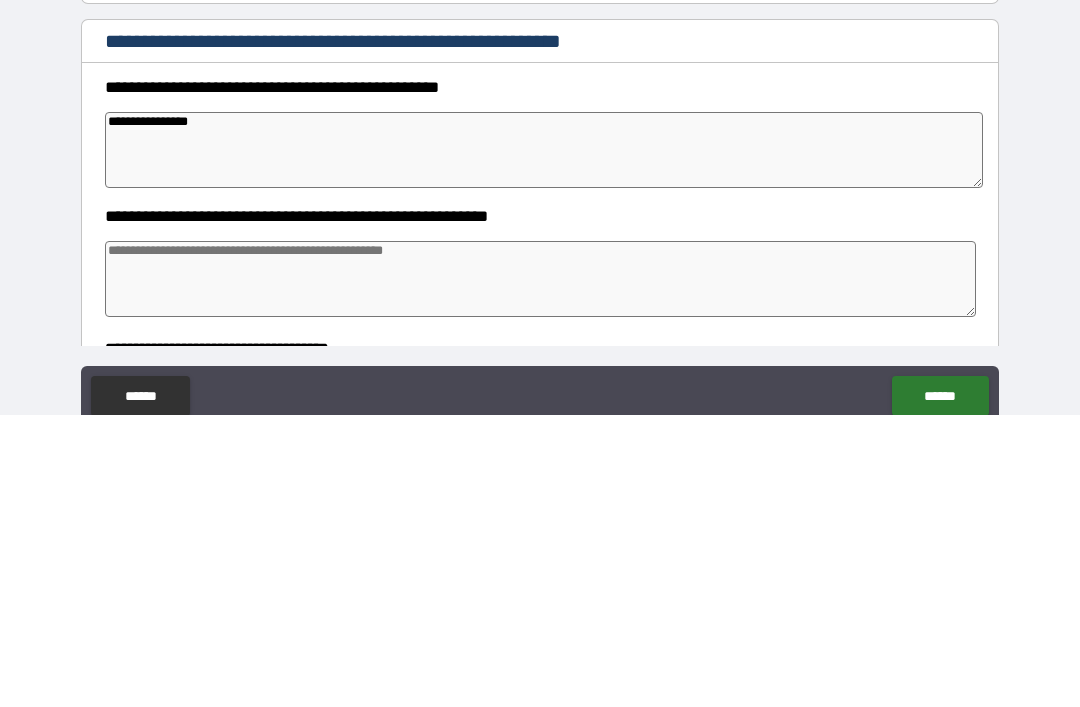 type on "*" 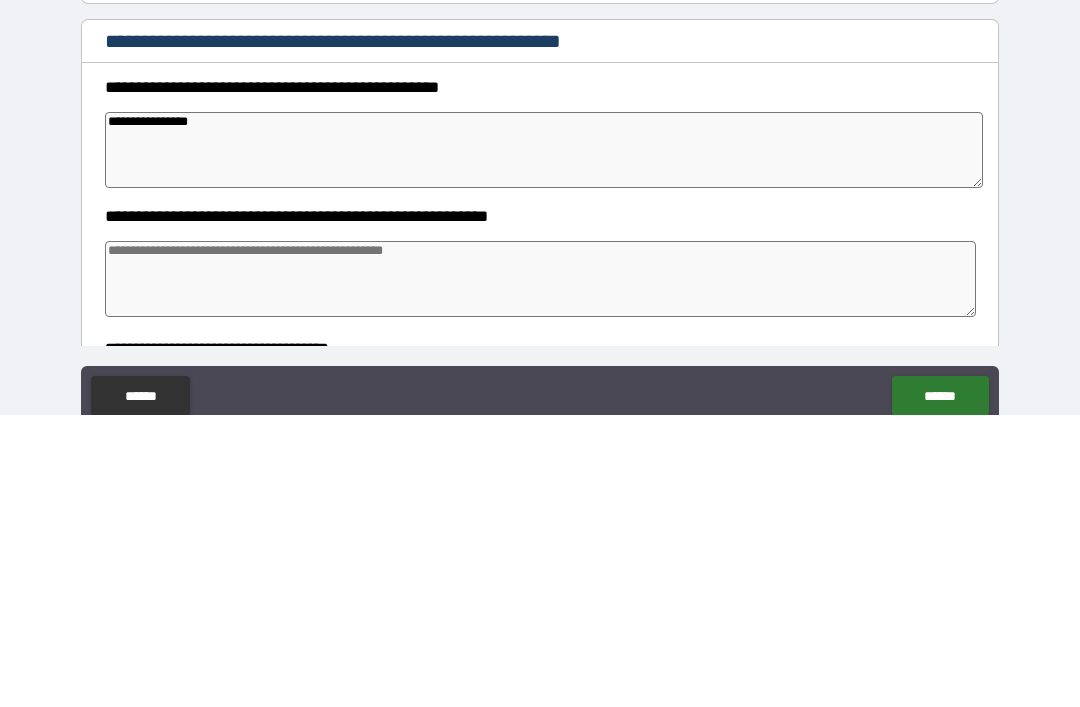 type on "*" 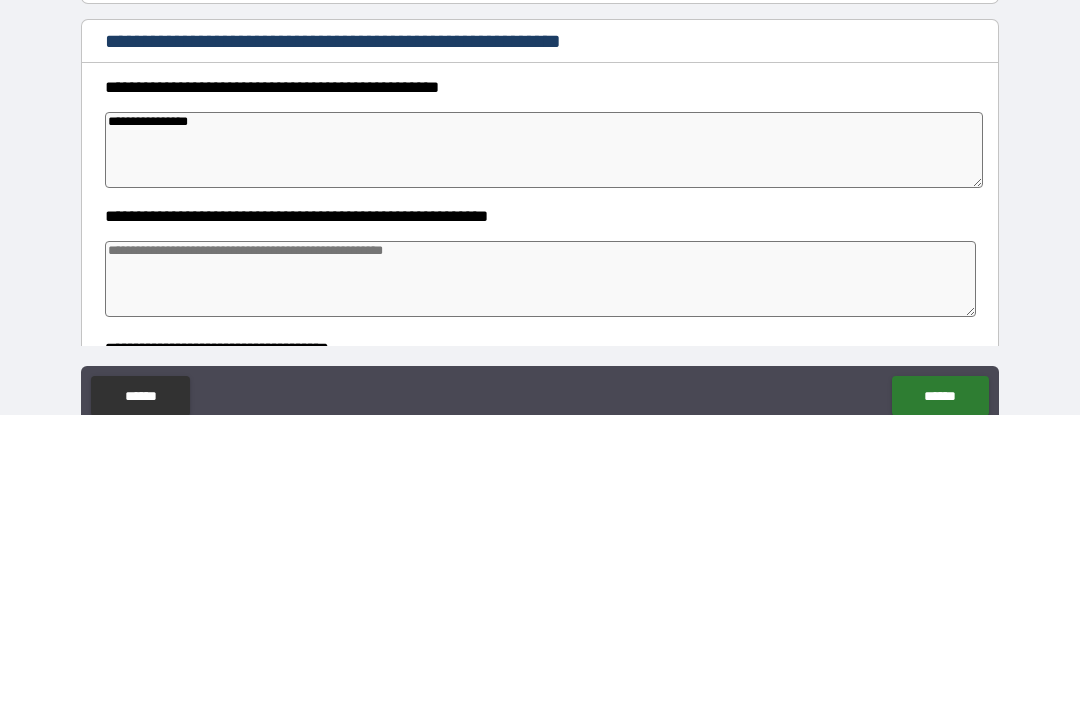 type on "*" 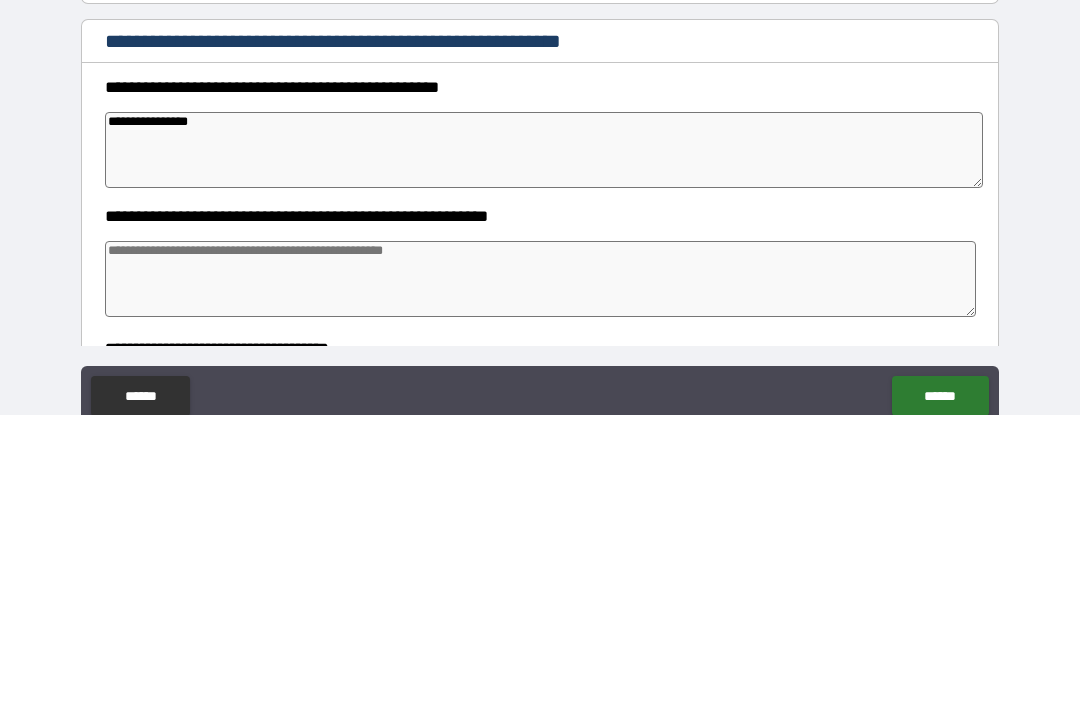 type on "**********" 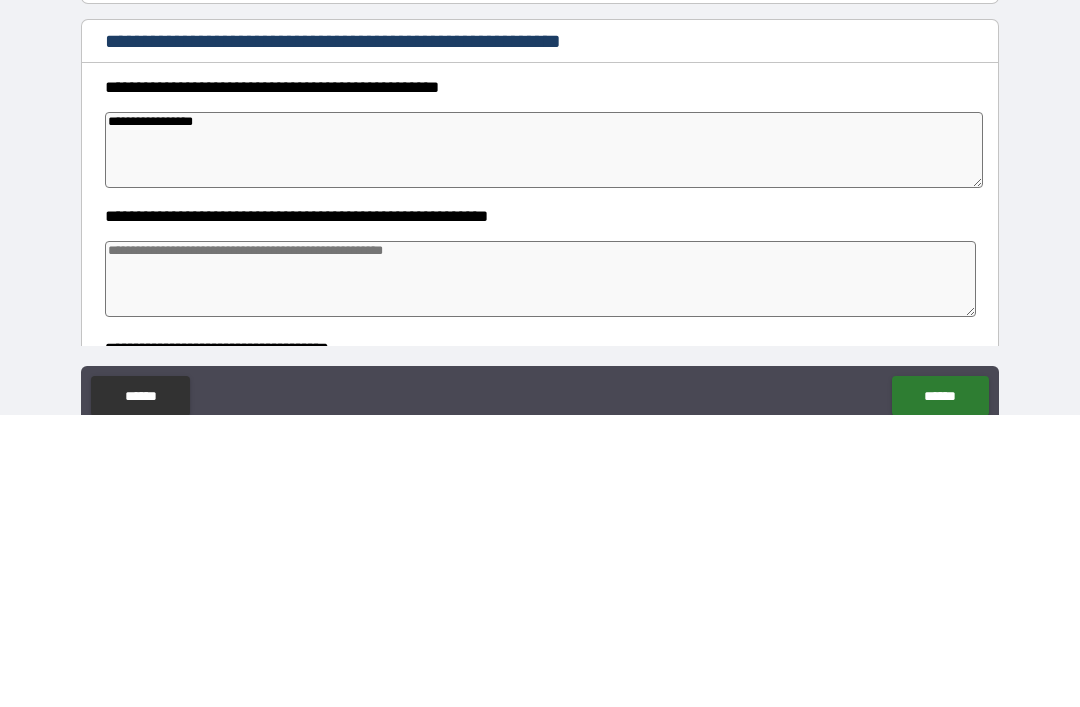 type on "*" 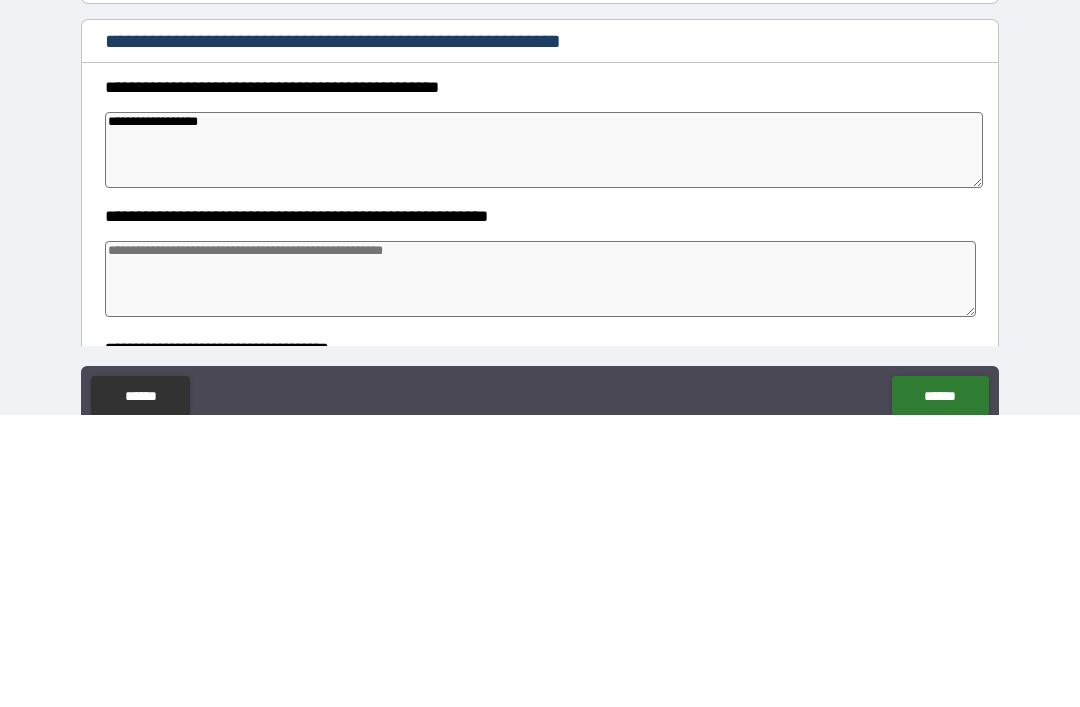 type on "*" 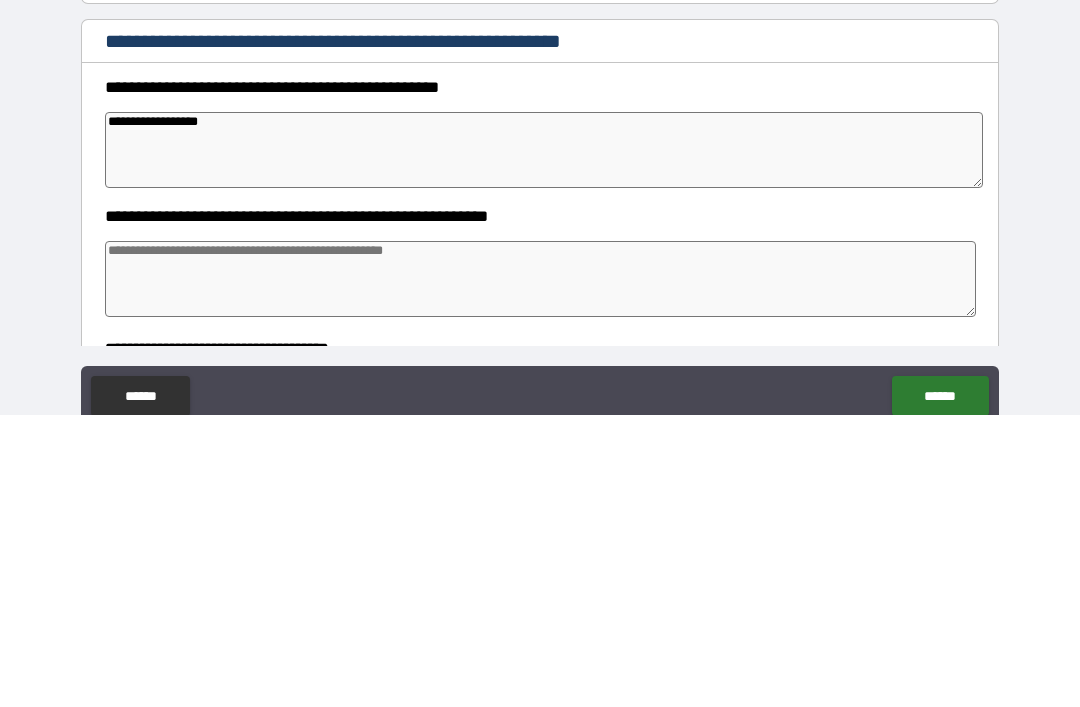 type on "**********" 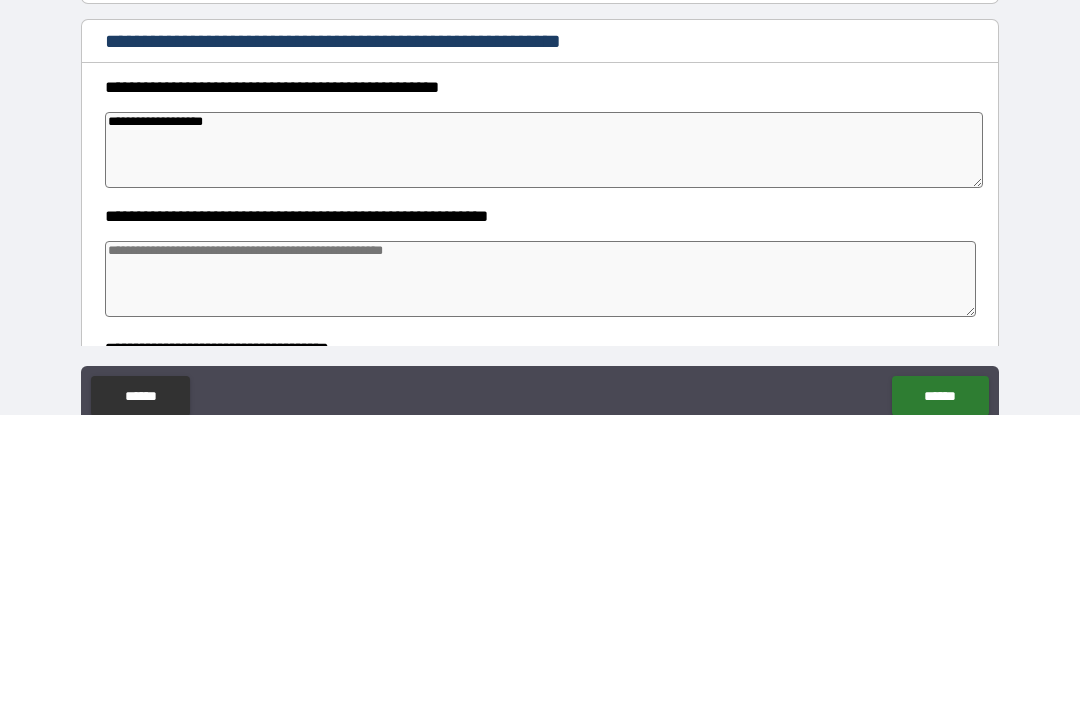 type on "*" 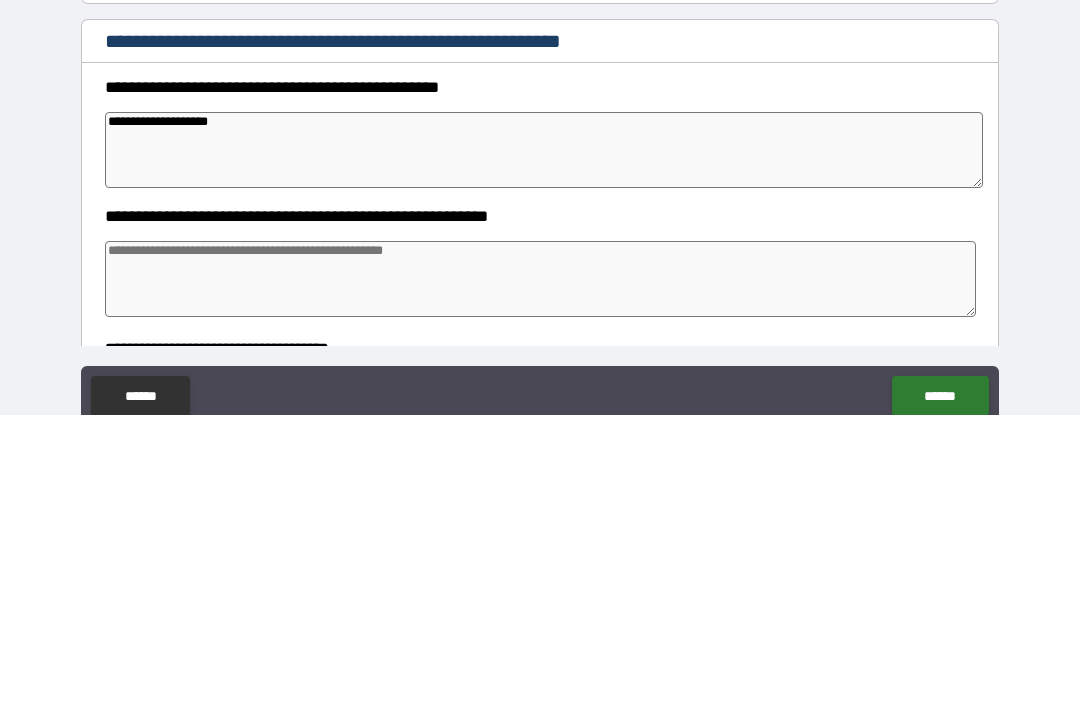 type on "*" 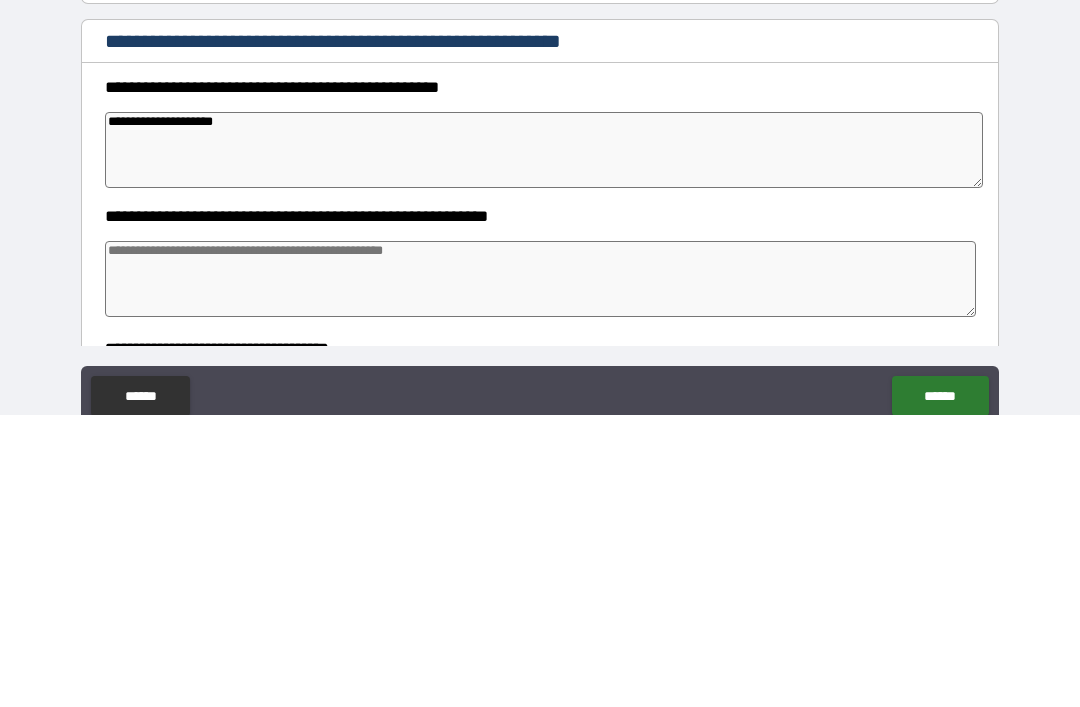type on "*" 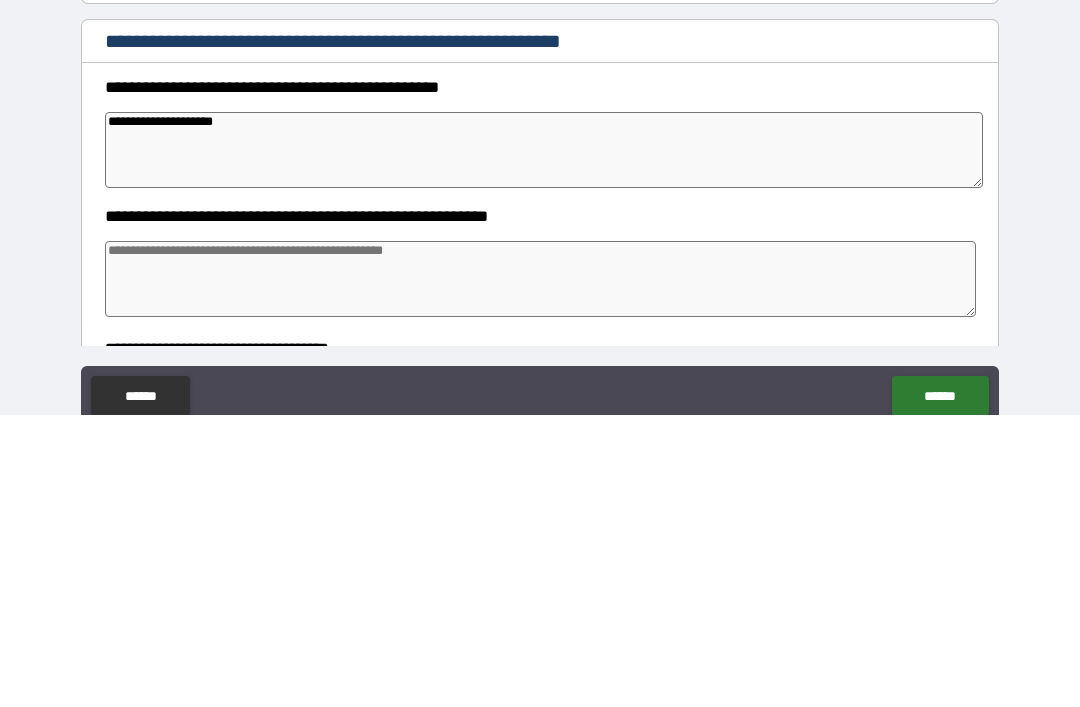 type on "**********" 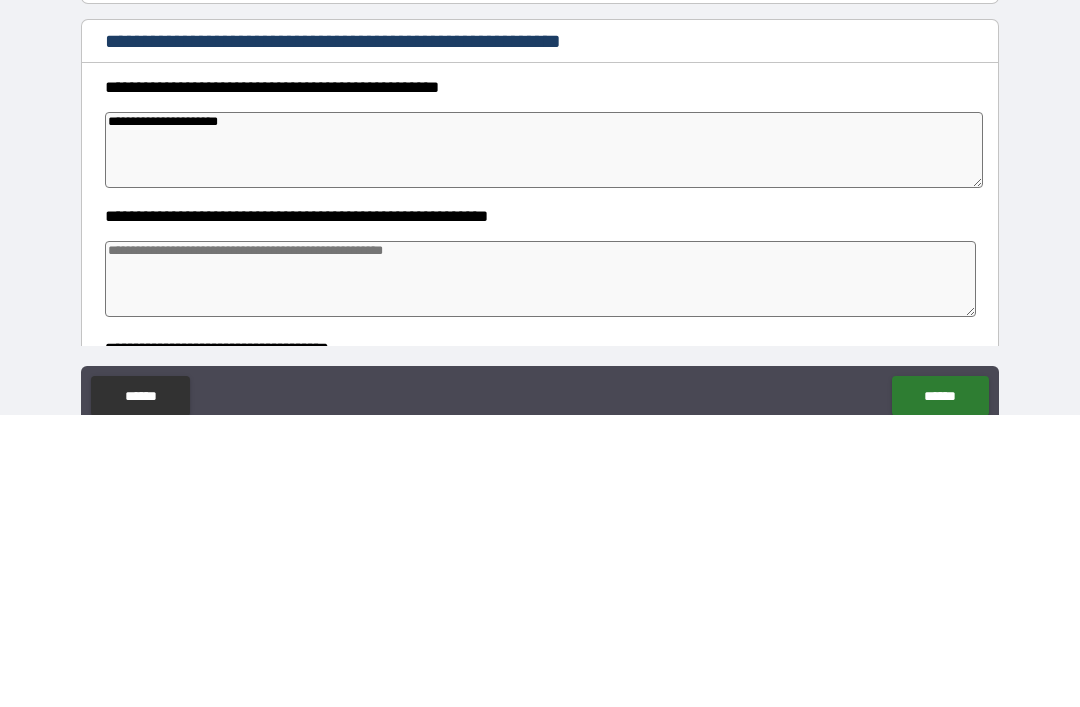 type on "*" 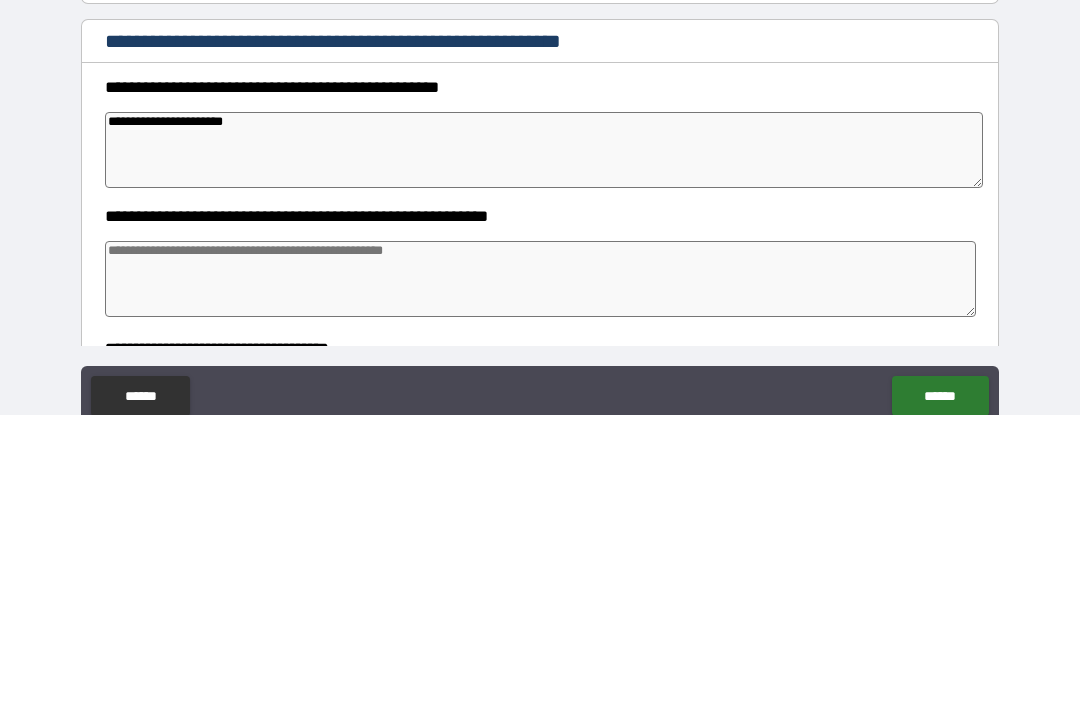 type on "*" 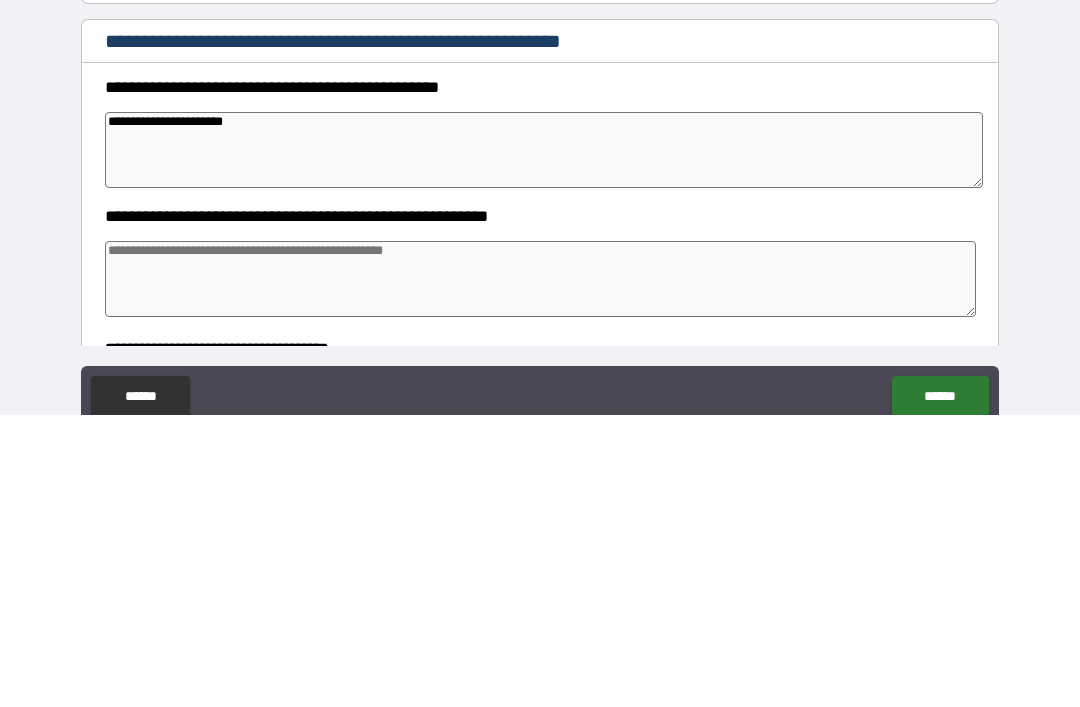 type on "**********" 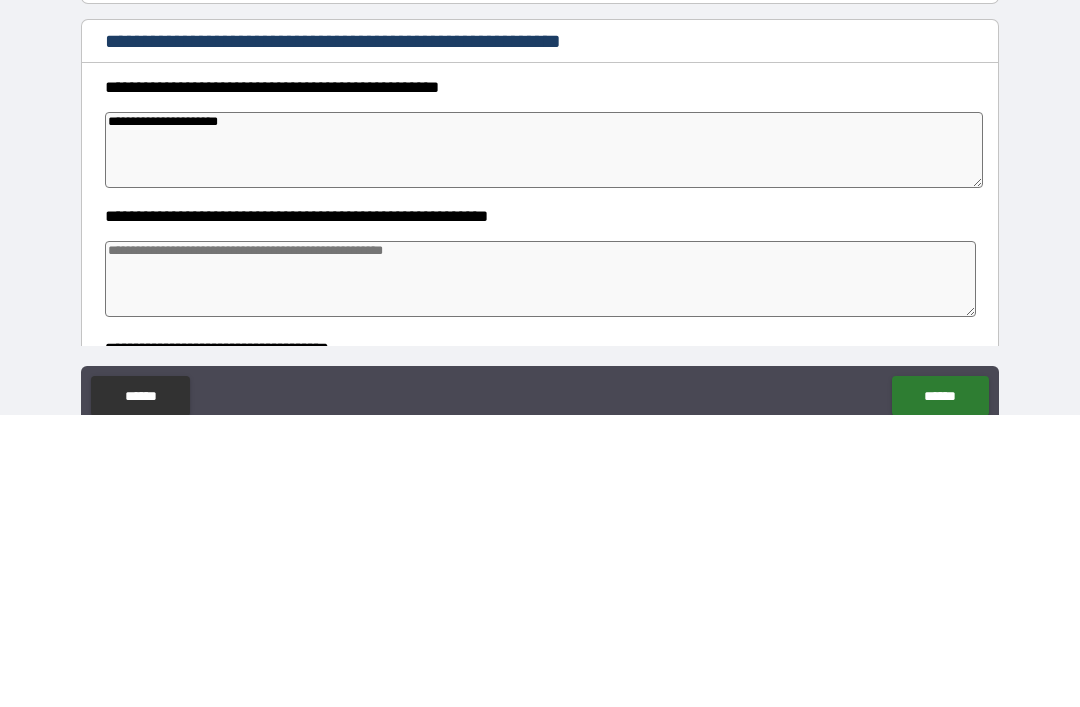 type on "*" 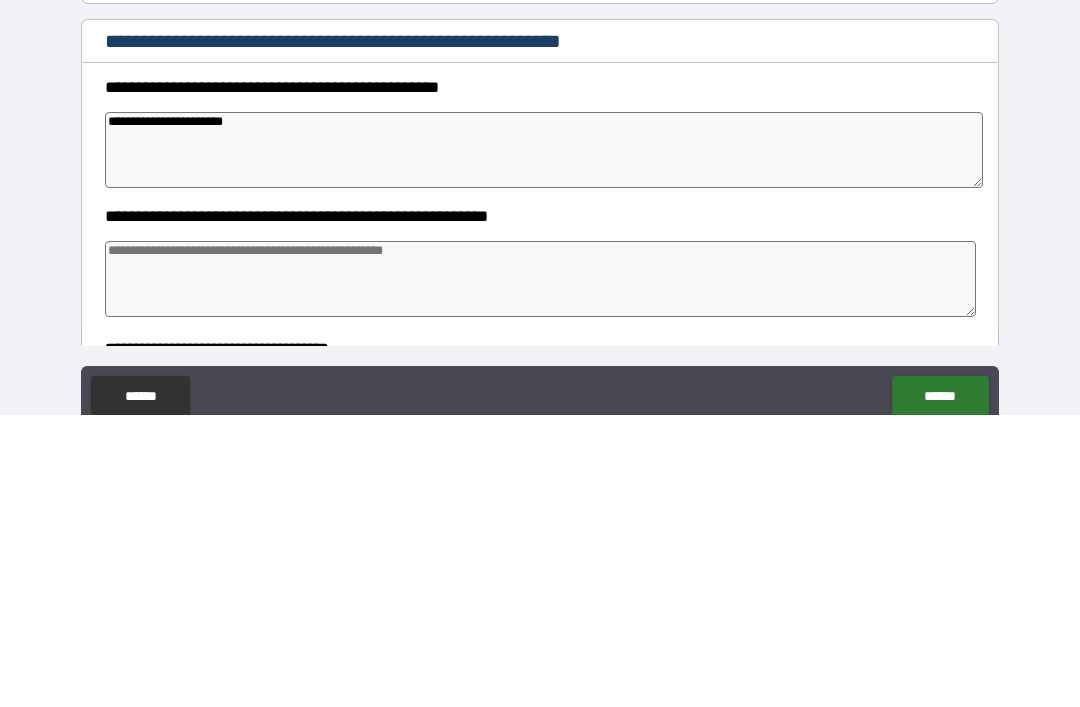 type on "*" 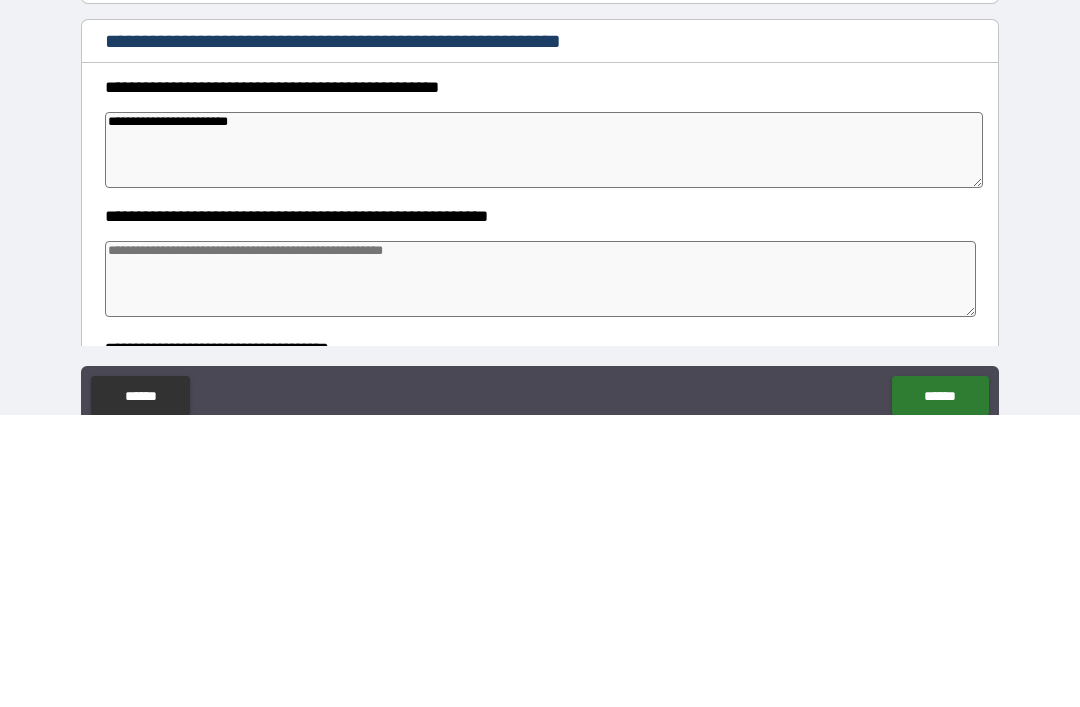 type on "*" 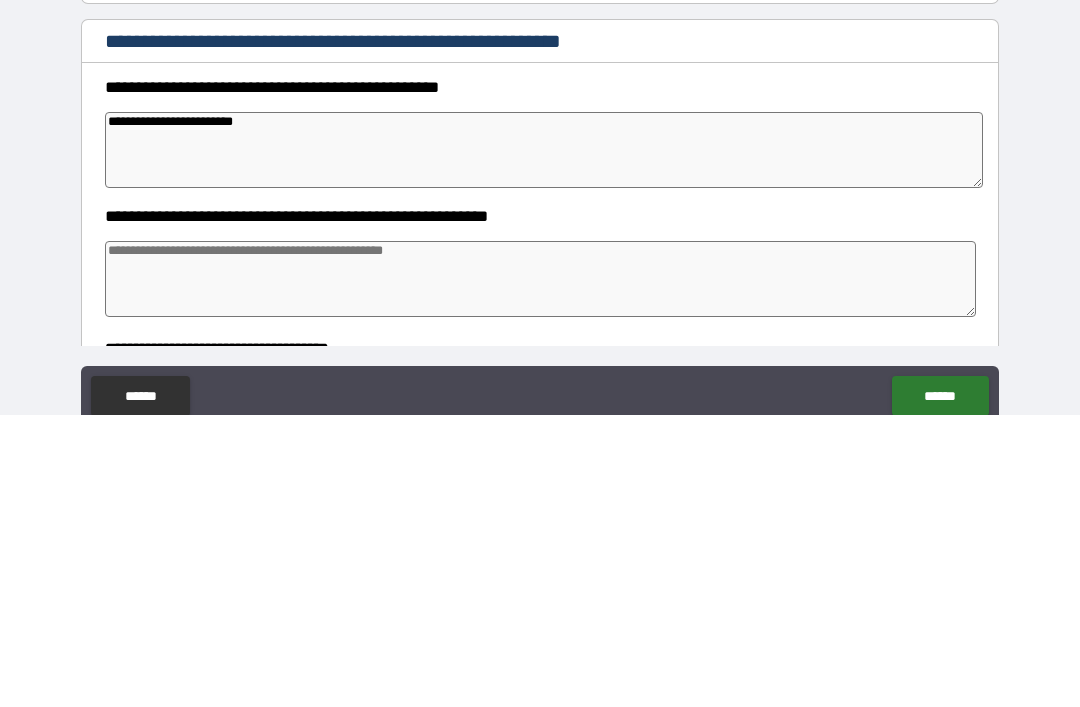 type on "*" 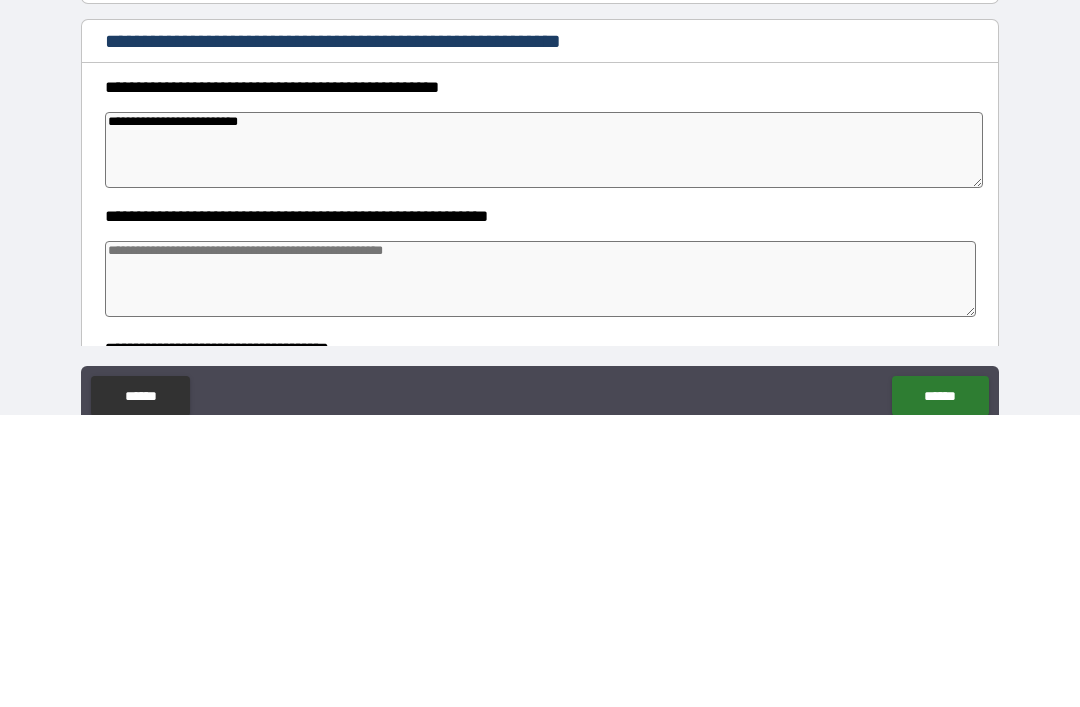 type on "*" 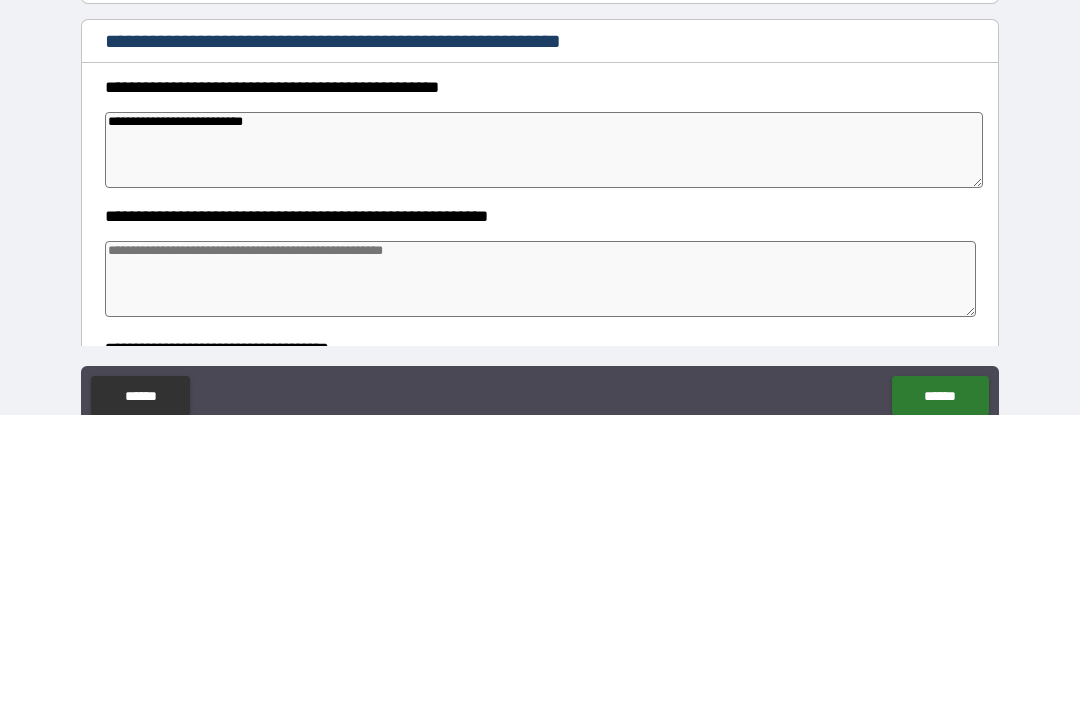 type on "*" 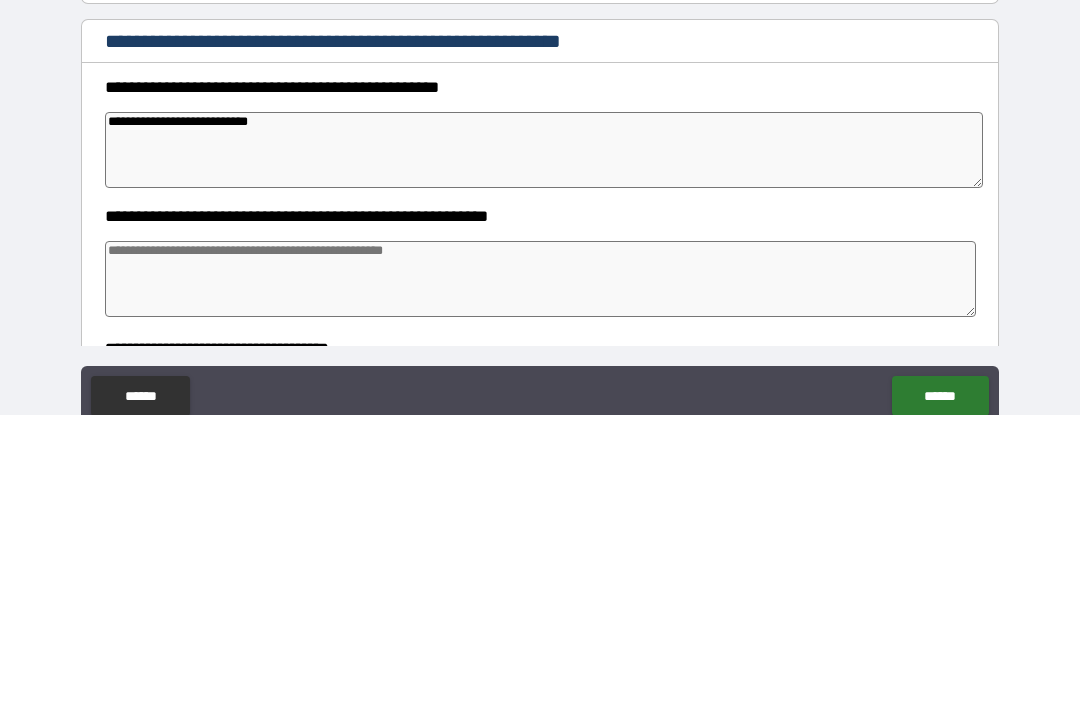 type on "*" 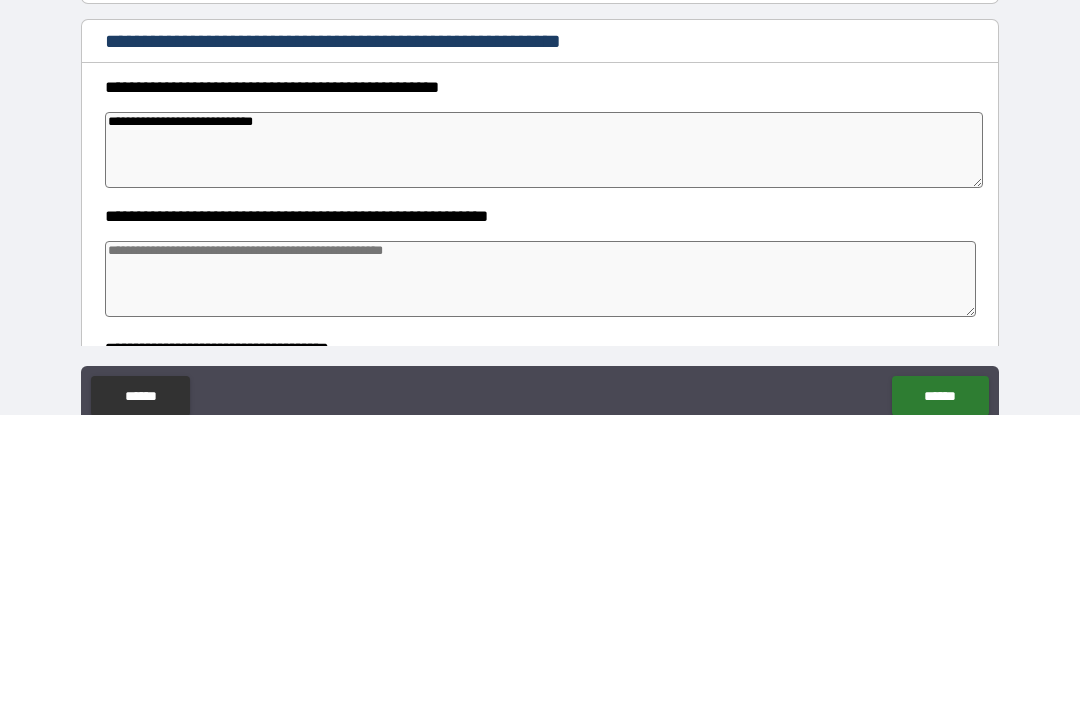 type on "*" 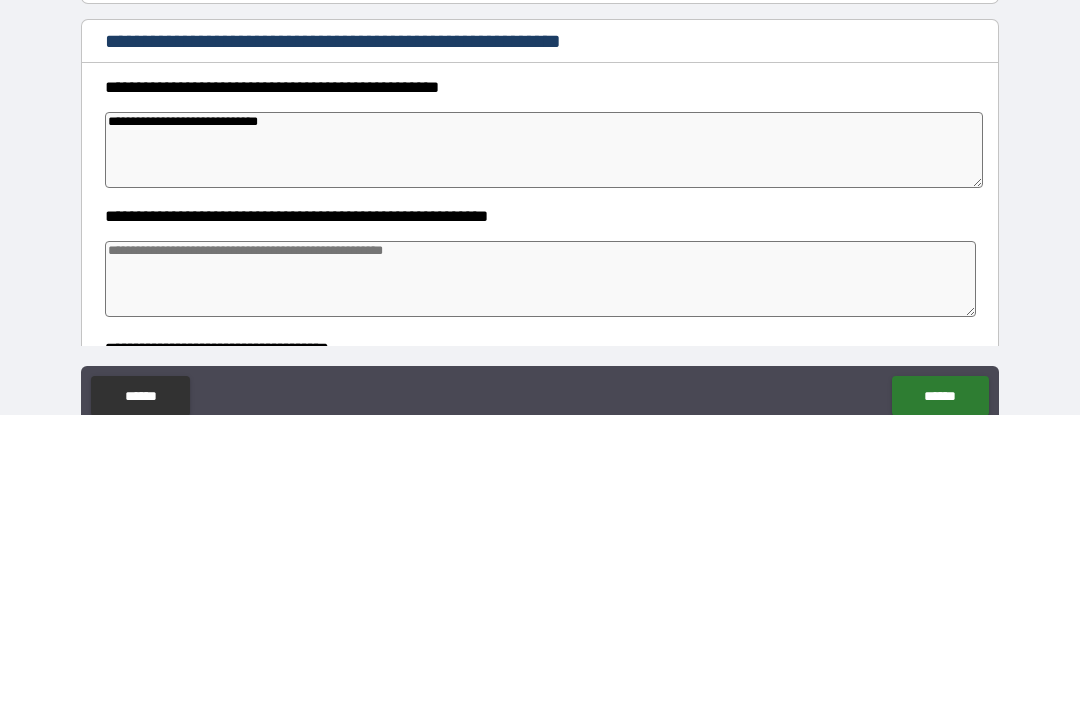 type on "*" 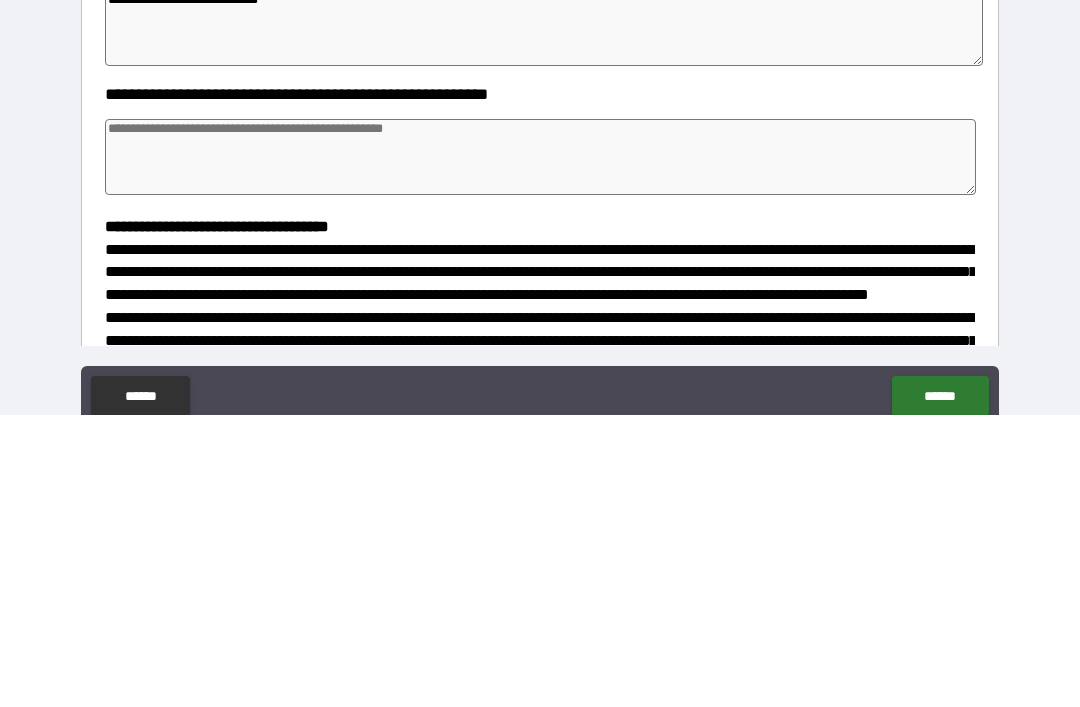 scroll, scrollTop: 120, scrollLeft: 0, axis: vertical 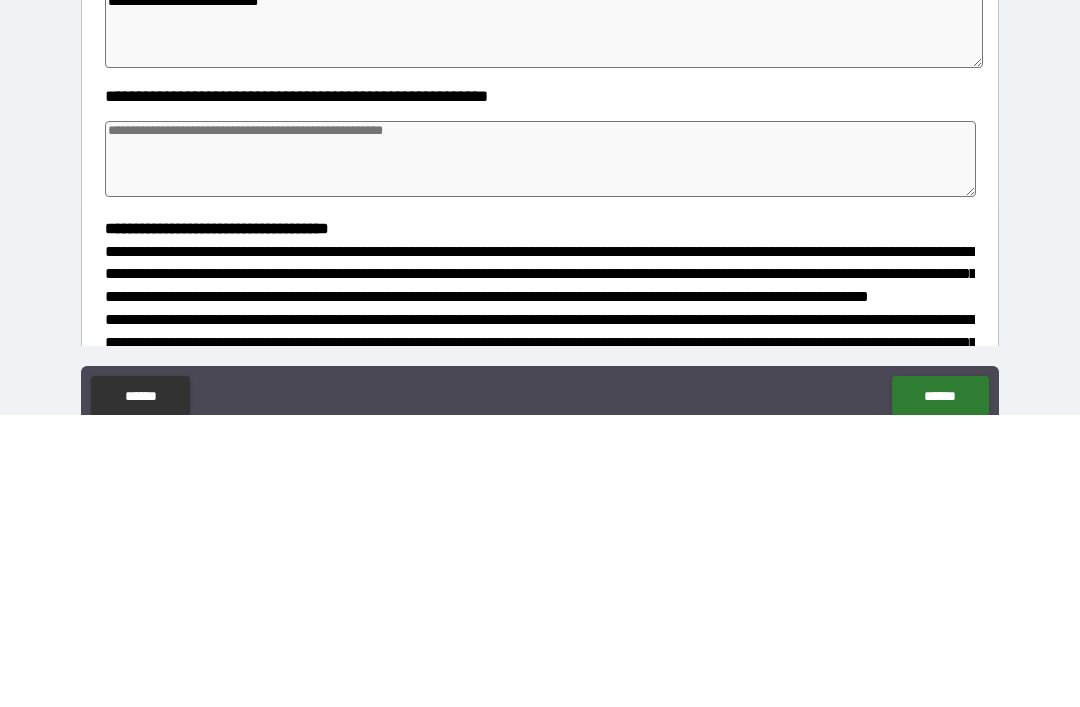 type on "**********" 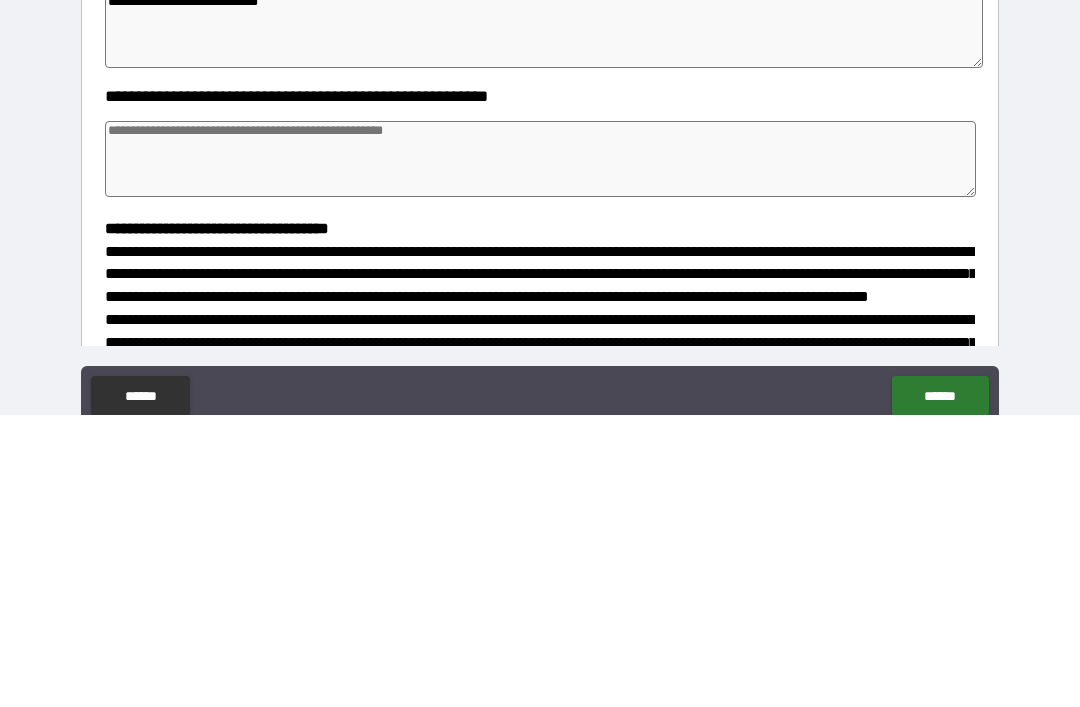 type on "*" 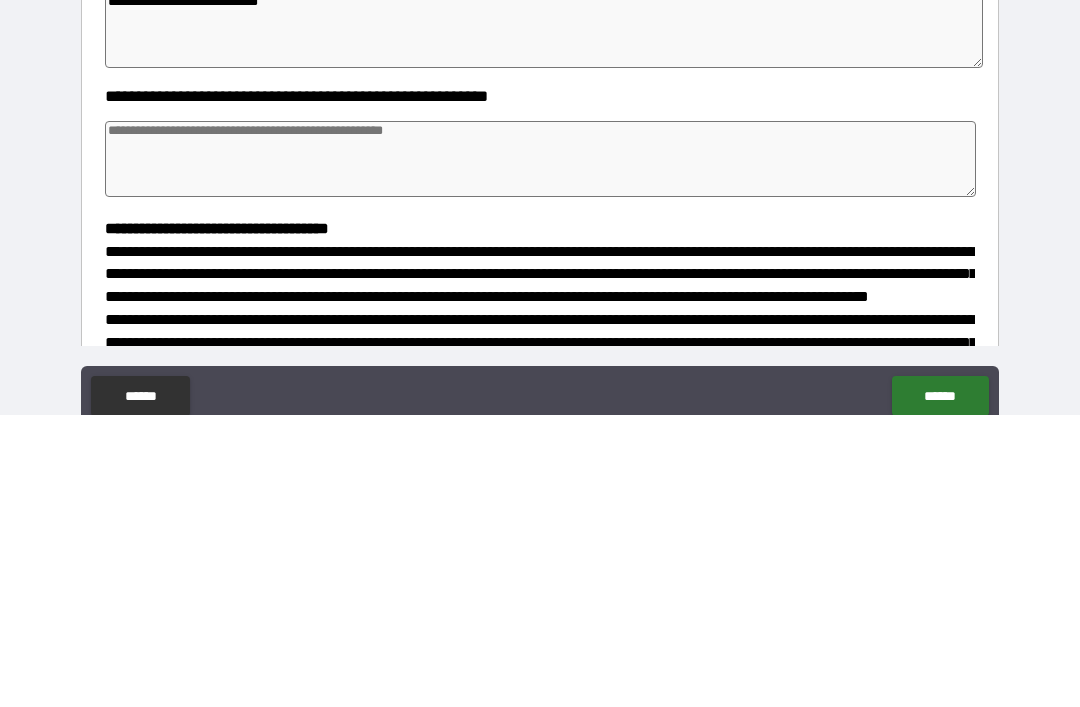 type on "*" 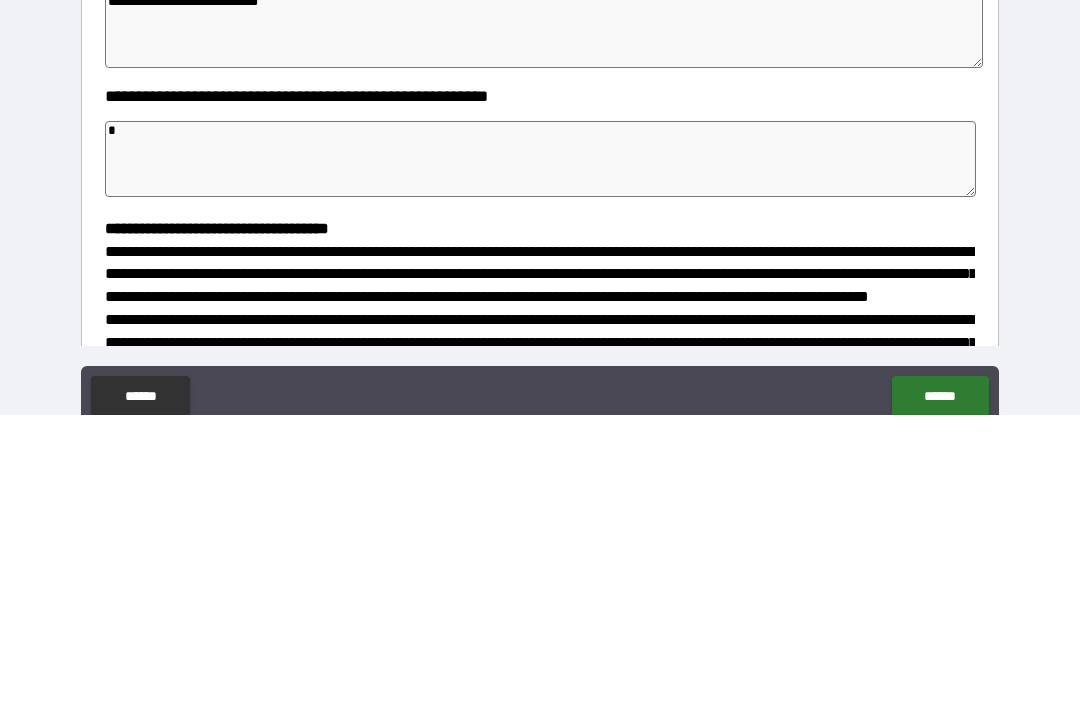 type on "*" 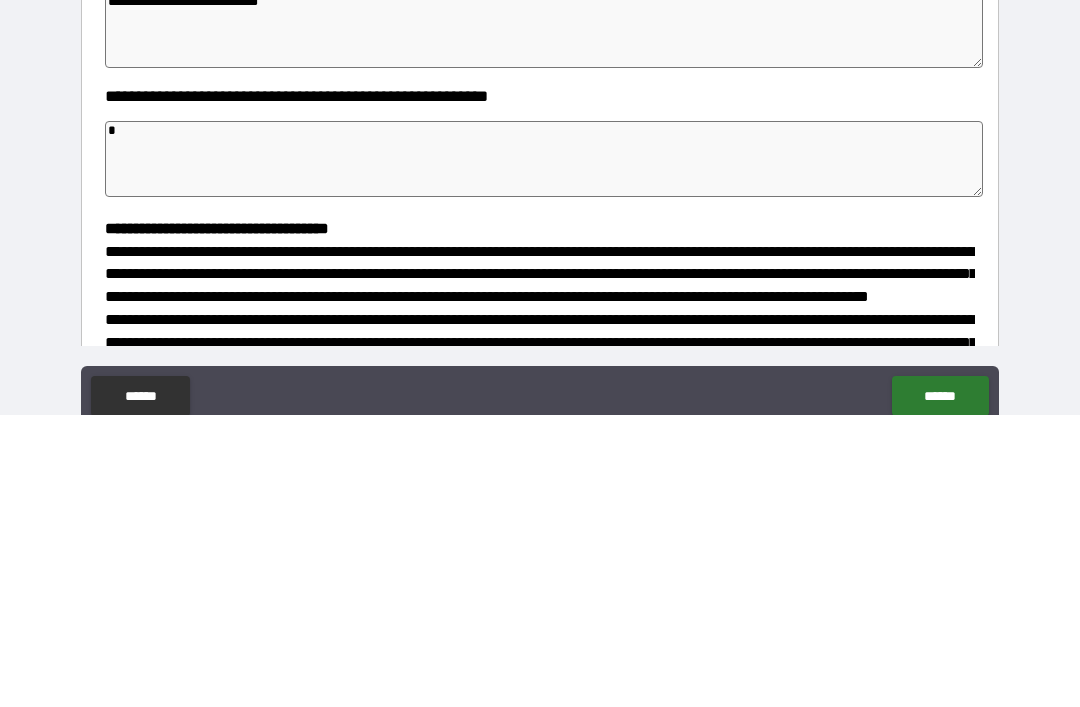 type on "**" 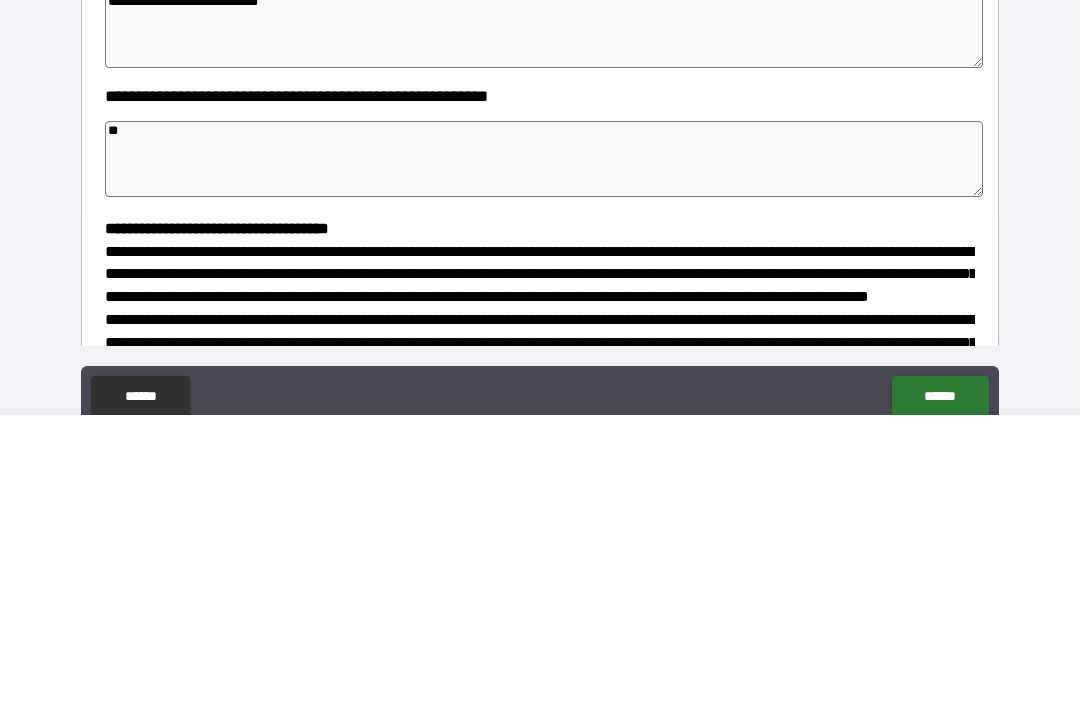type on "*" 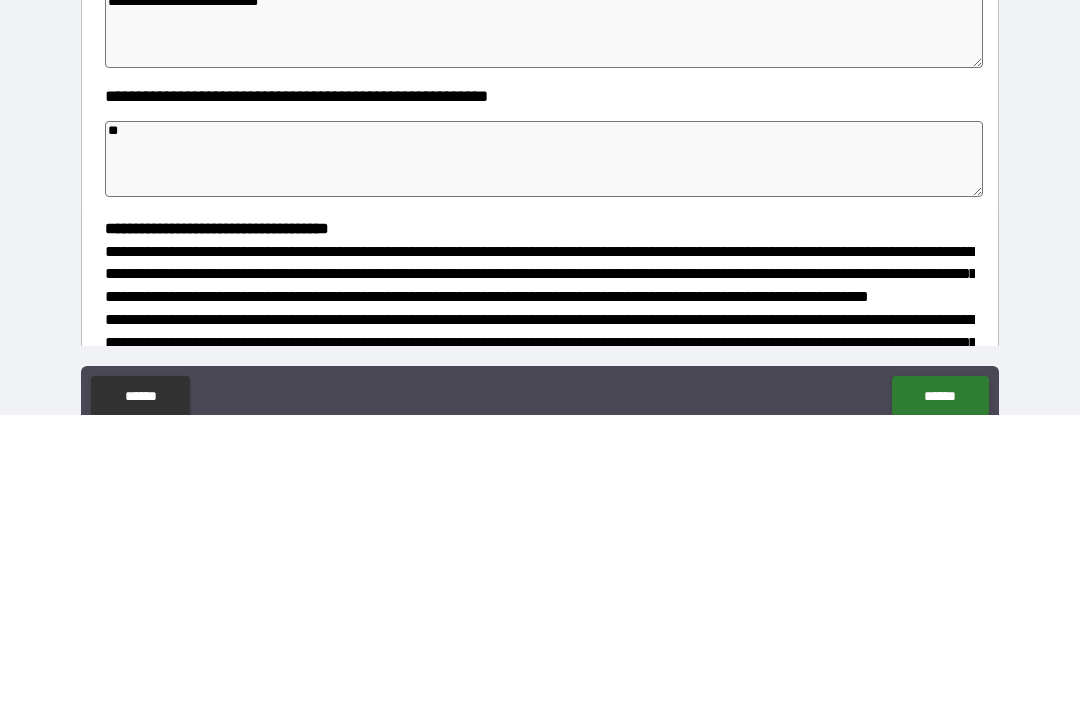 type on "*" 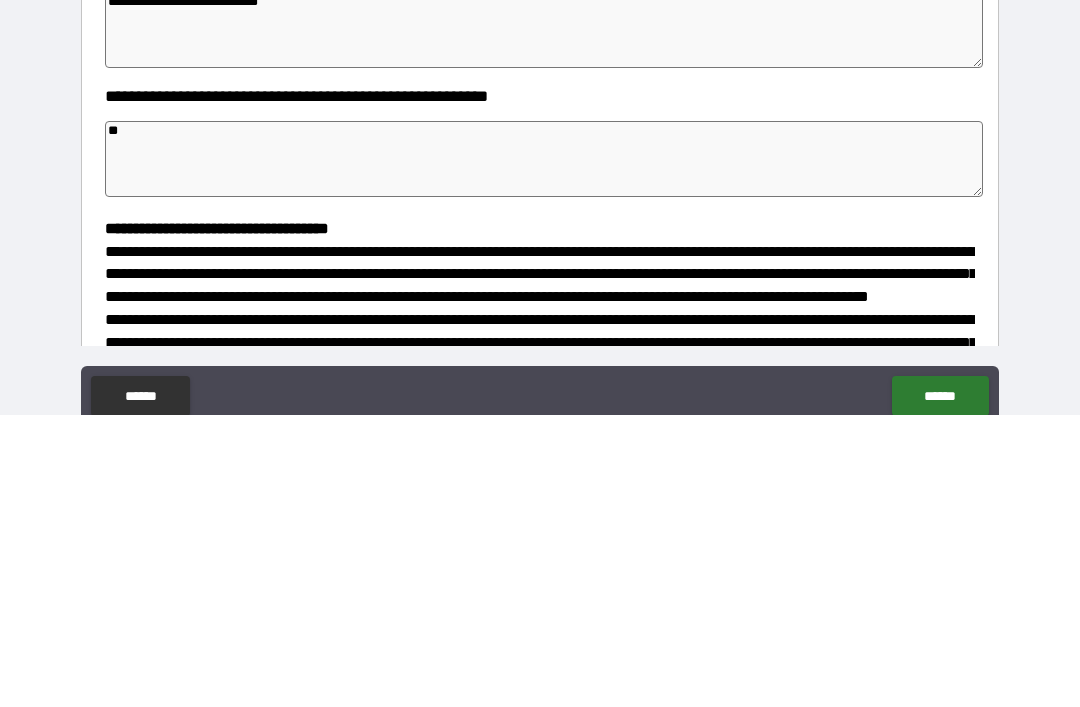 type on "*" 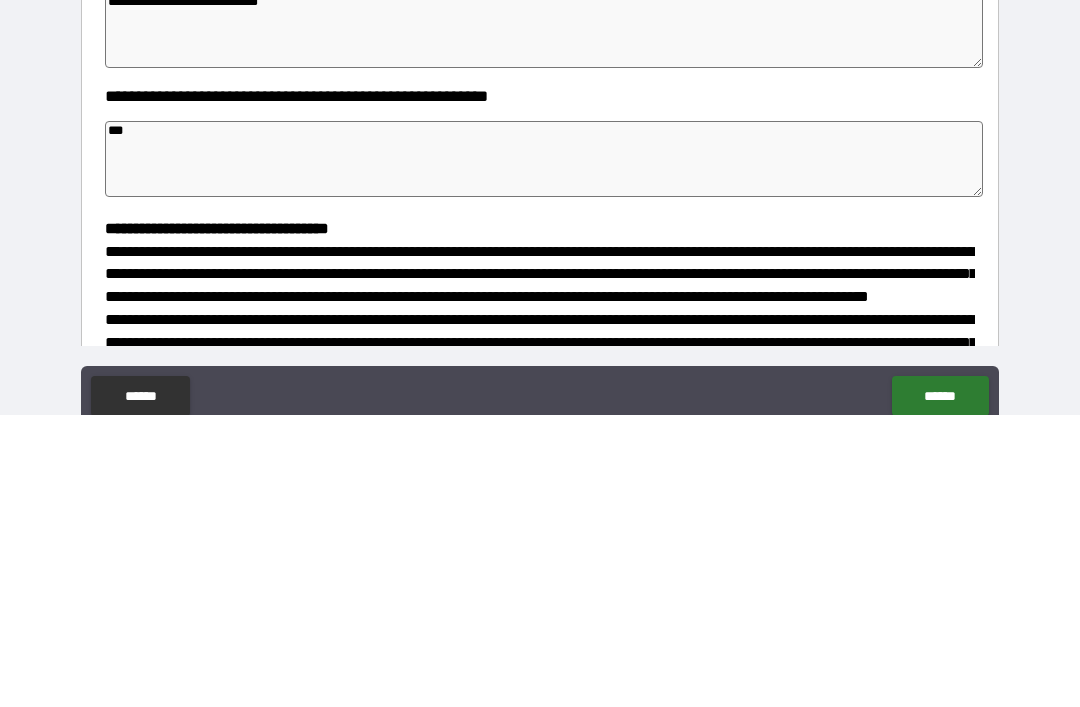 type on "*" 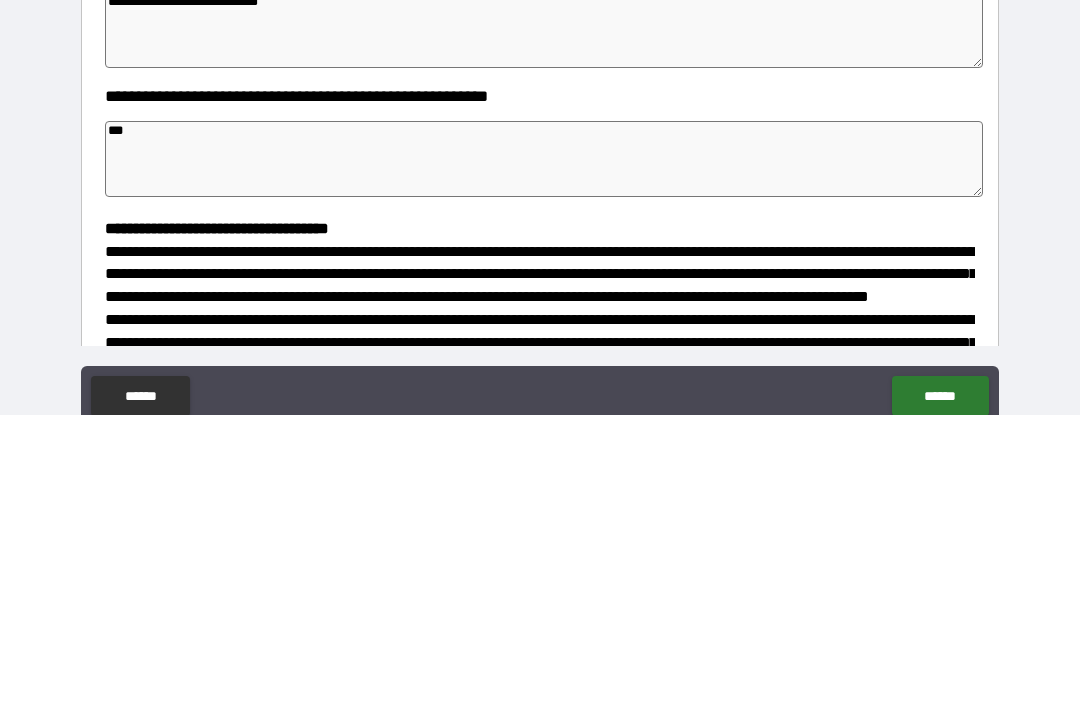 type on "*" 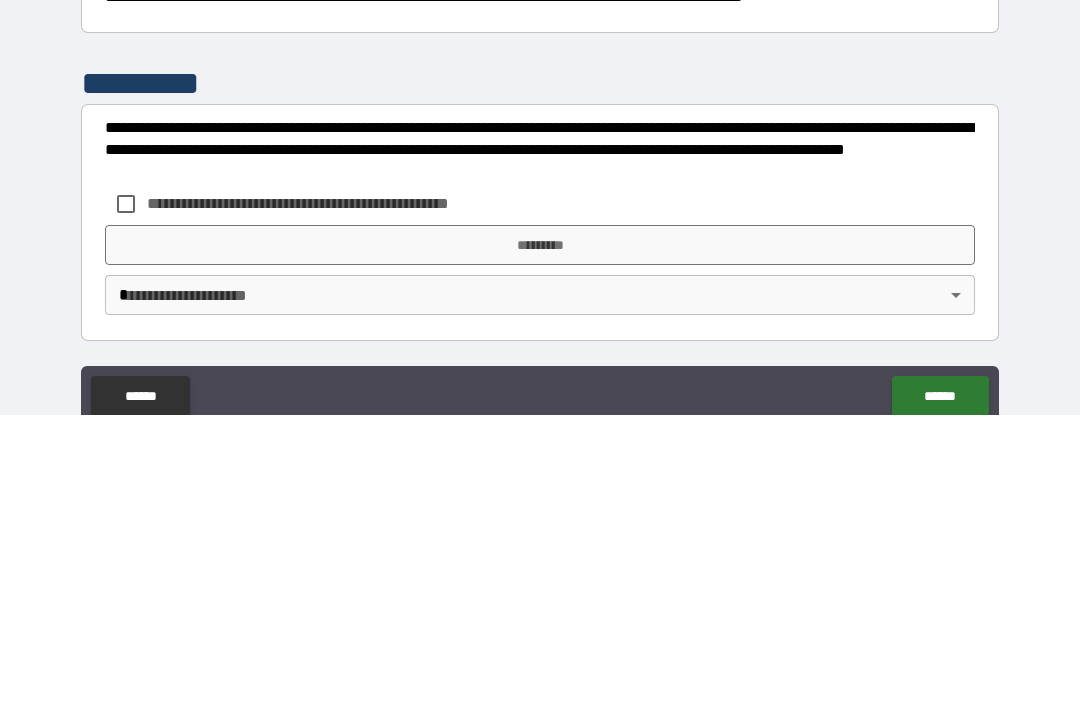 scroll, scrollTop: 526, scrollLeft: 0, axis: vertical 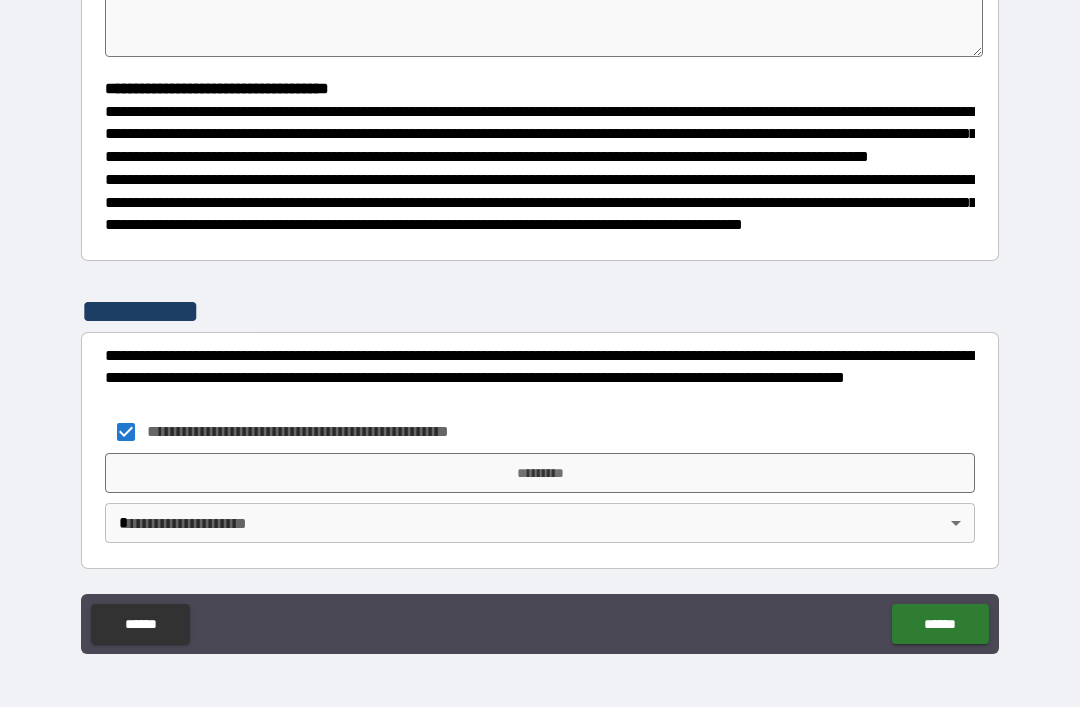 type on "*" 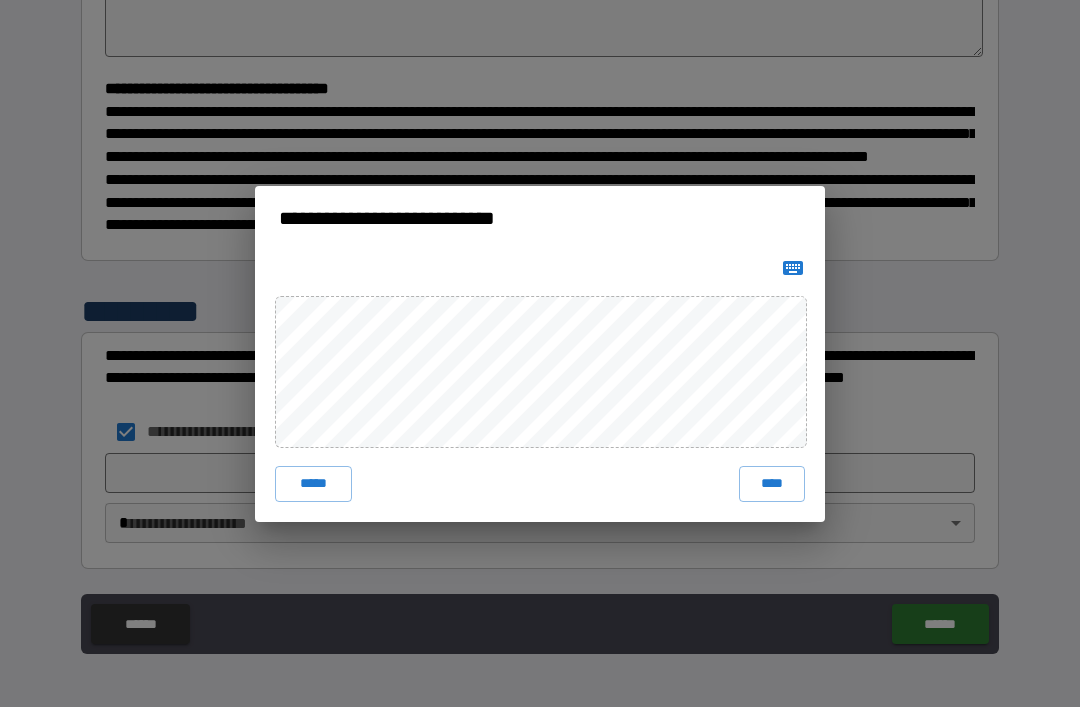 click on "****" at bounding box center [772, 484] 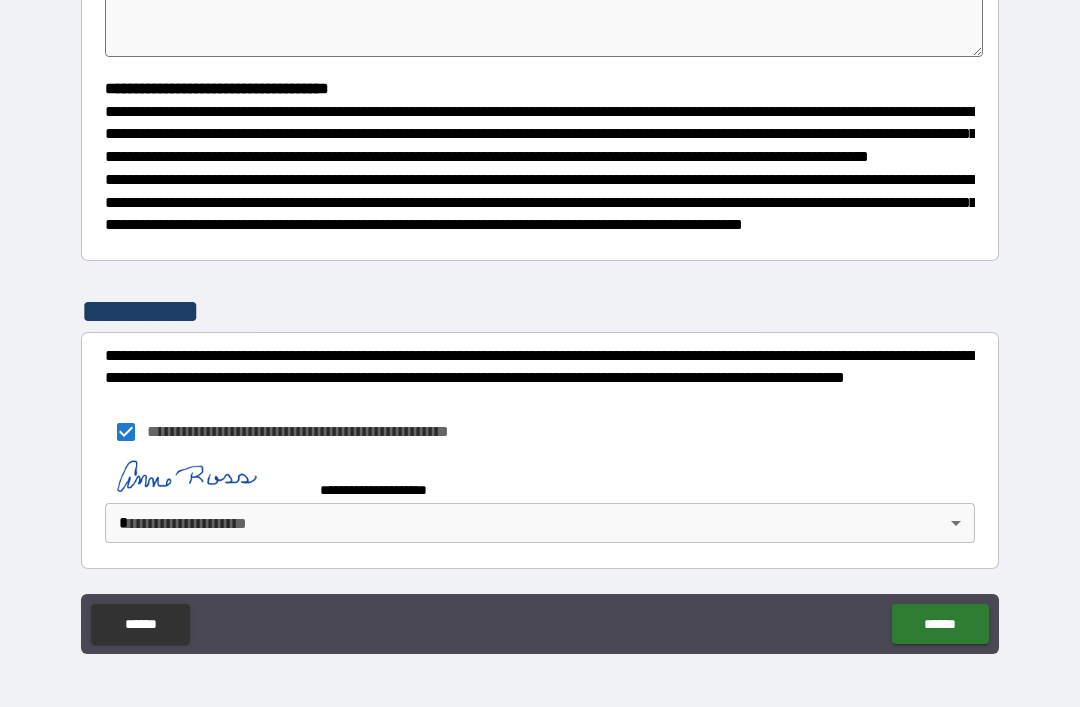 type on "*" 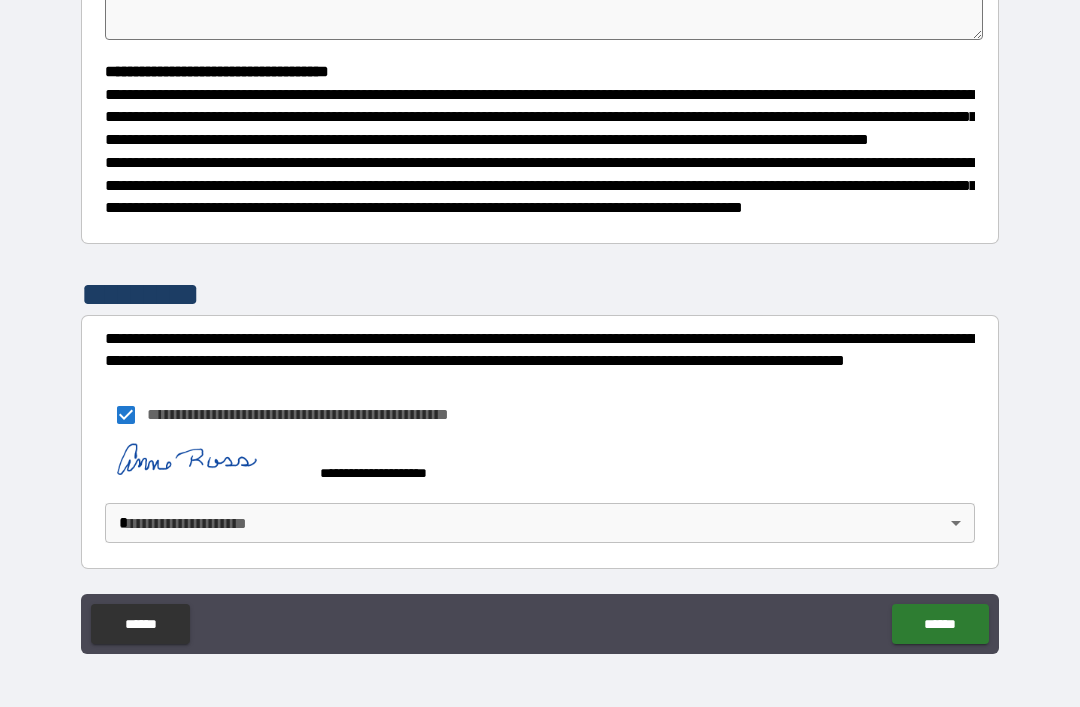 click on "**********" at bounding box center (540, 321) 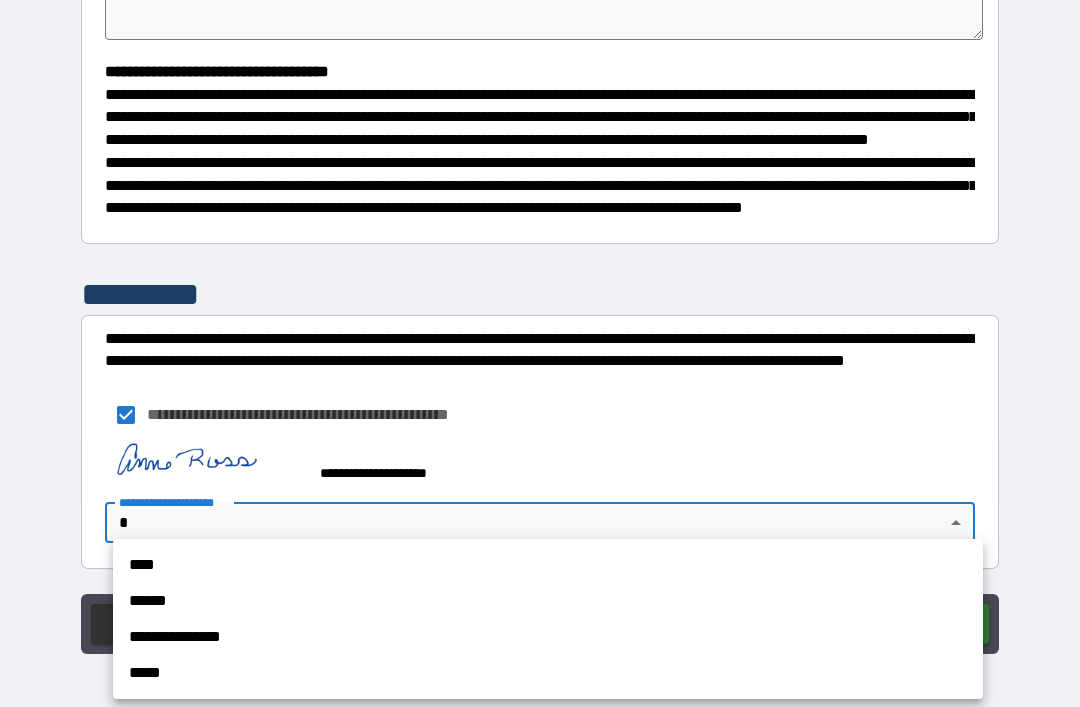 click on "****" at bounding box center [548, 565] 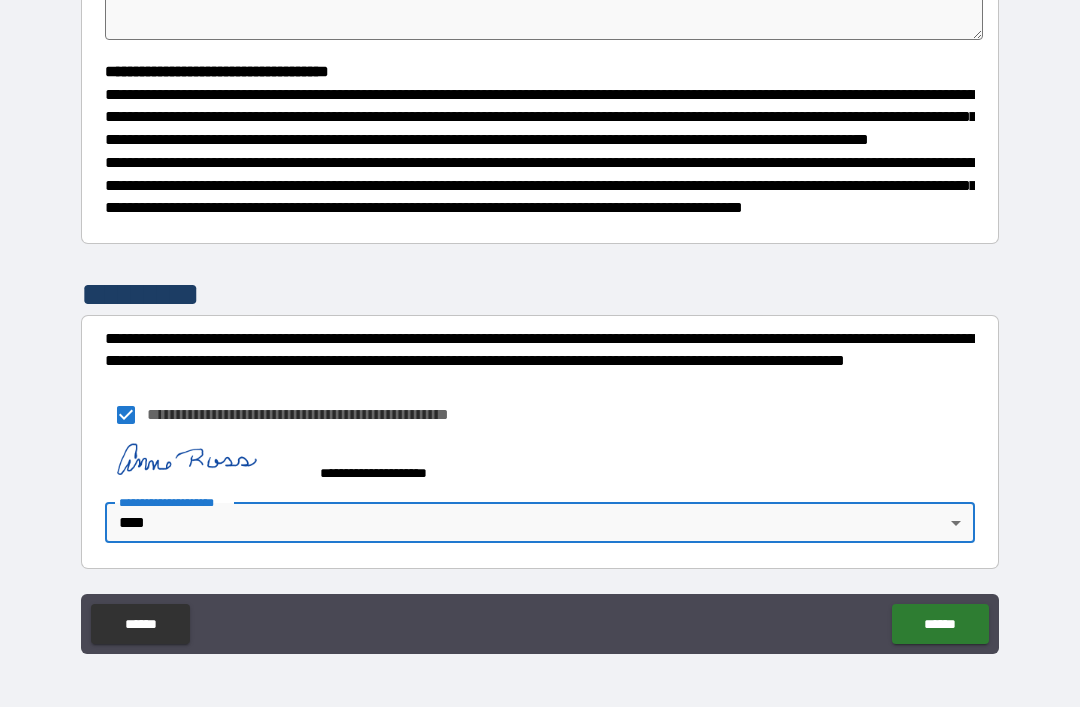 type on "*" 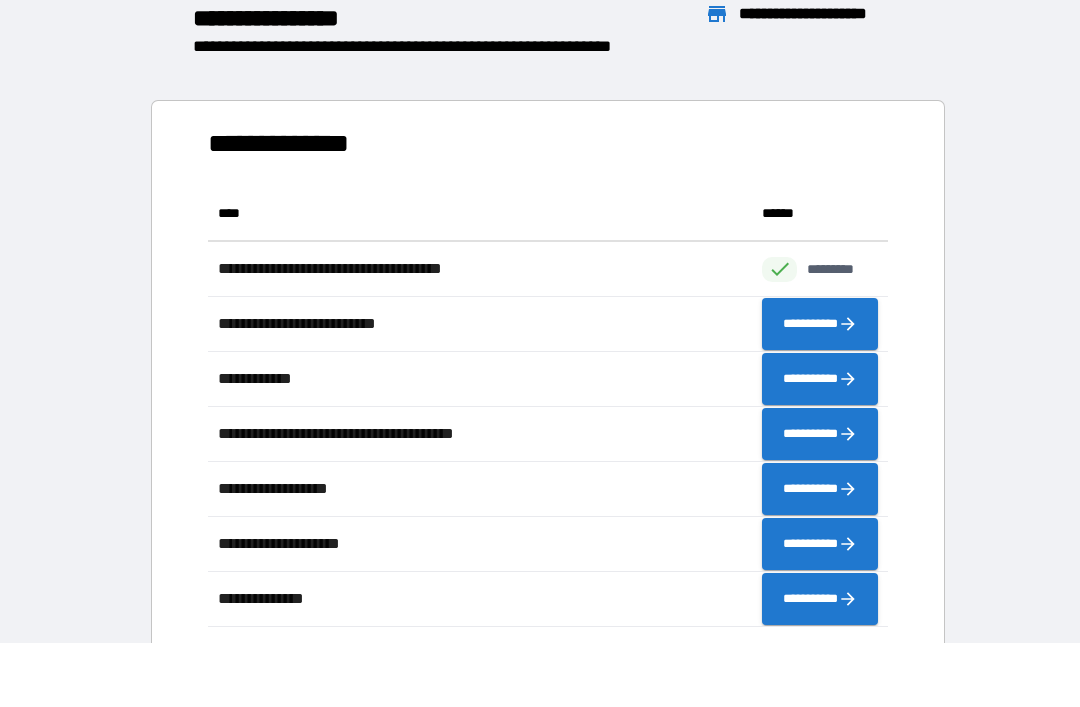 scroll, scrollTop: 441, scrollLeft: 680, axis: both 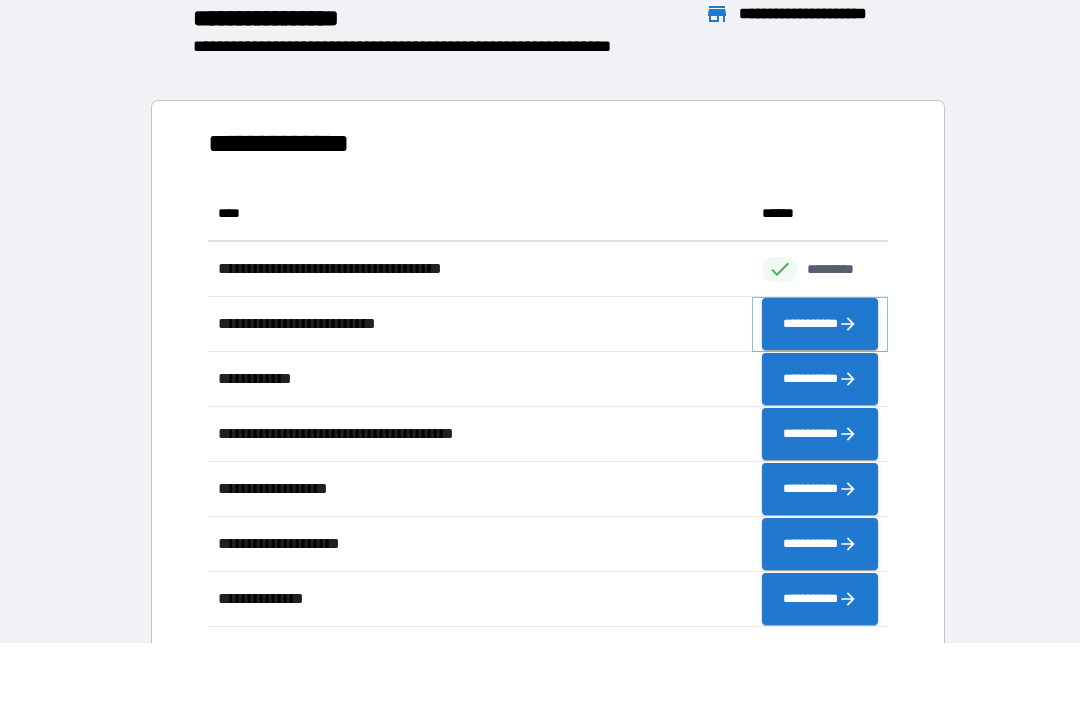 click 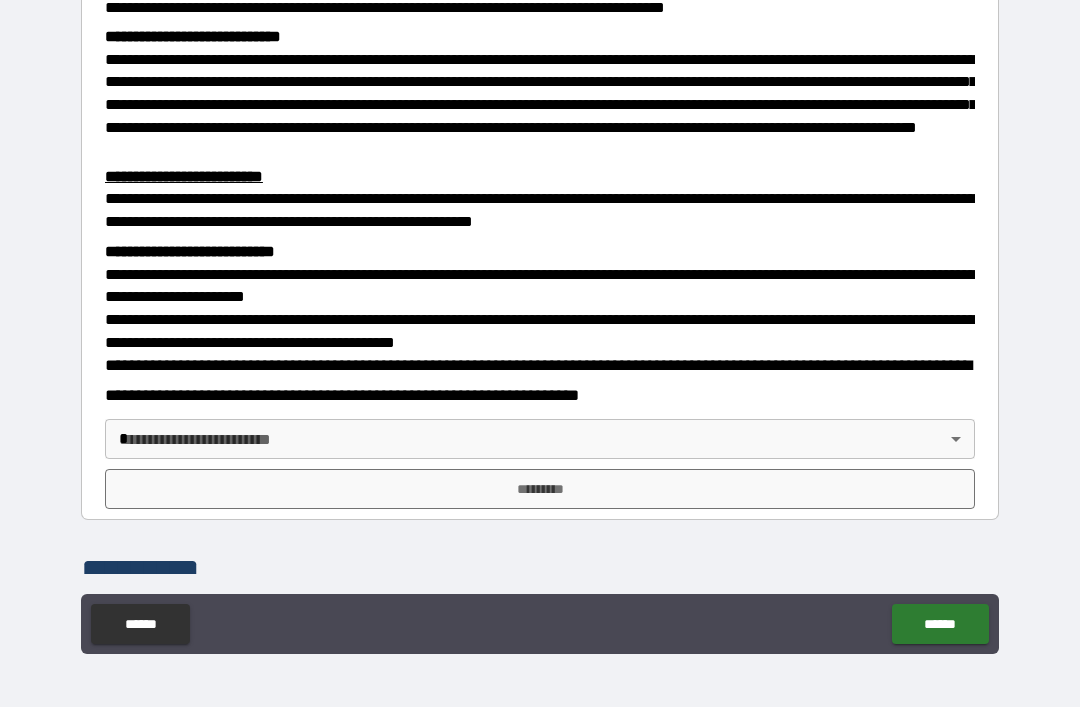 scroll, scrollTop: 423, scrollLeft: 0, axis: vertical 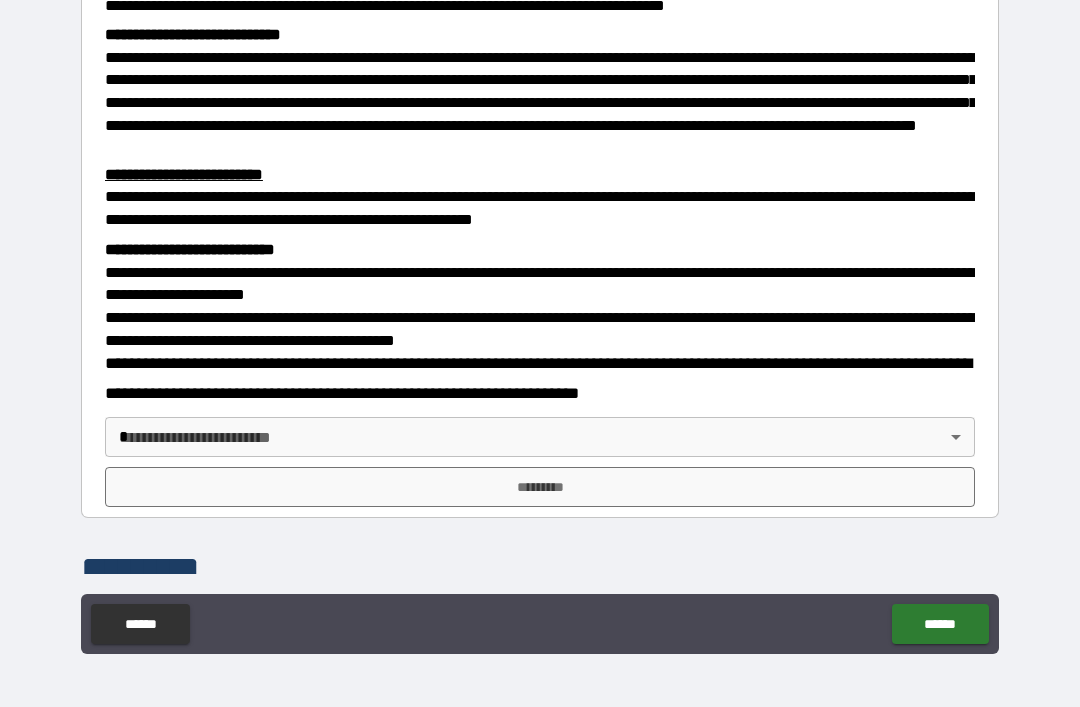 click on "**********" at bounding box center (540, 321) 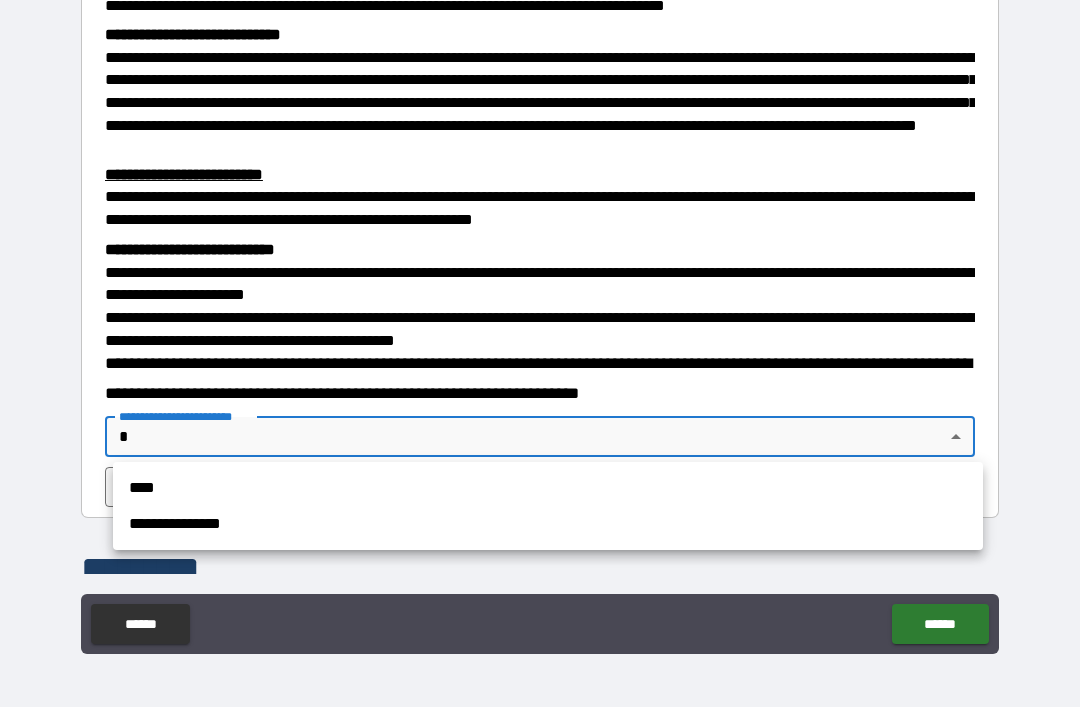 click on "****" at bounding box center (548, 488) 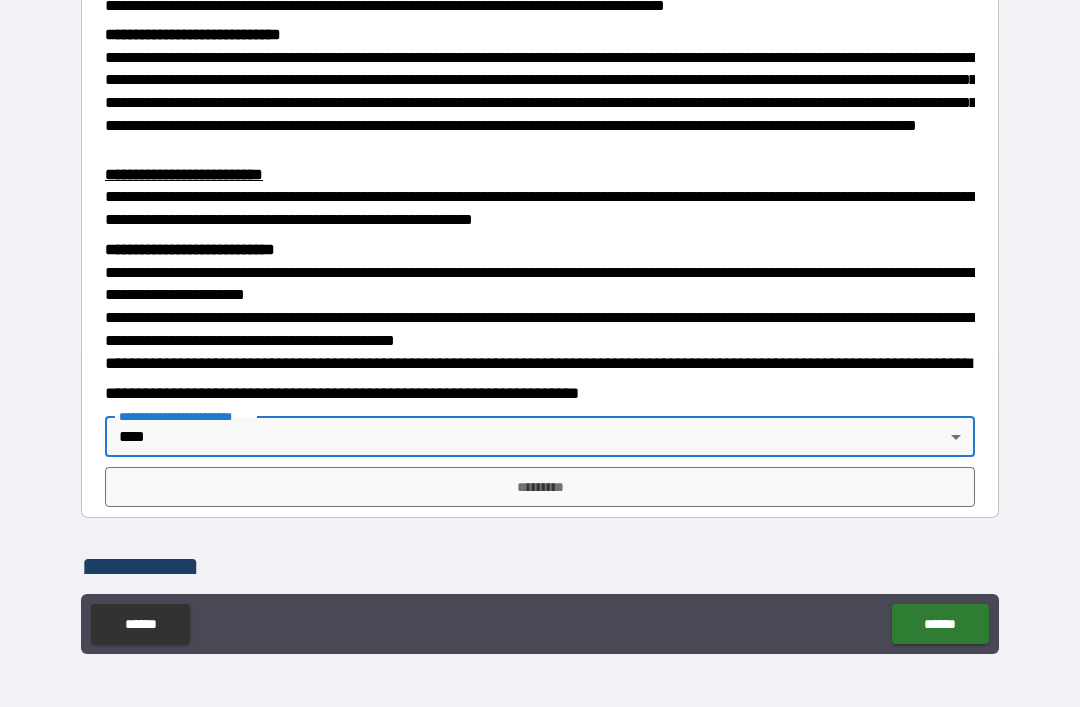click on "*********" at bounding box center [540, 487] 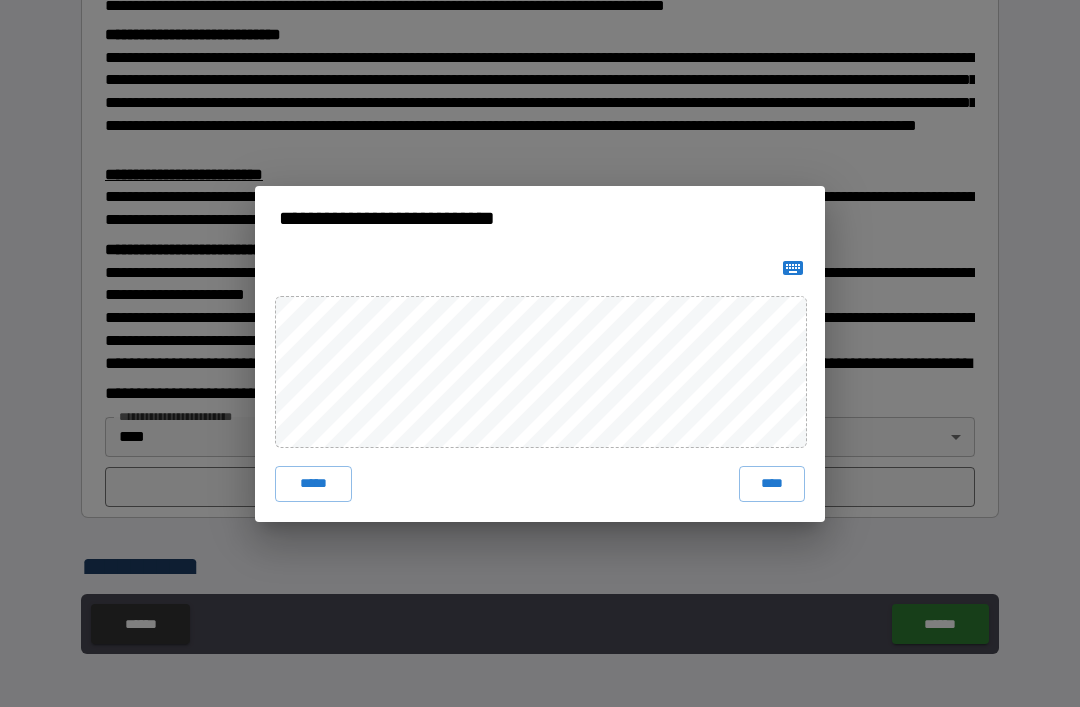 click on "****" at bounding box center (772, 484) 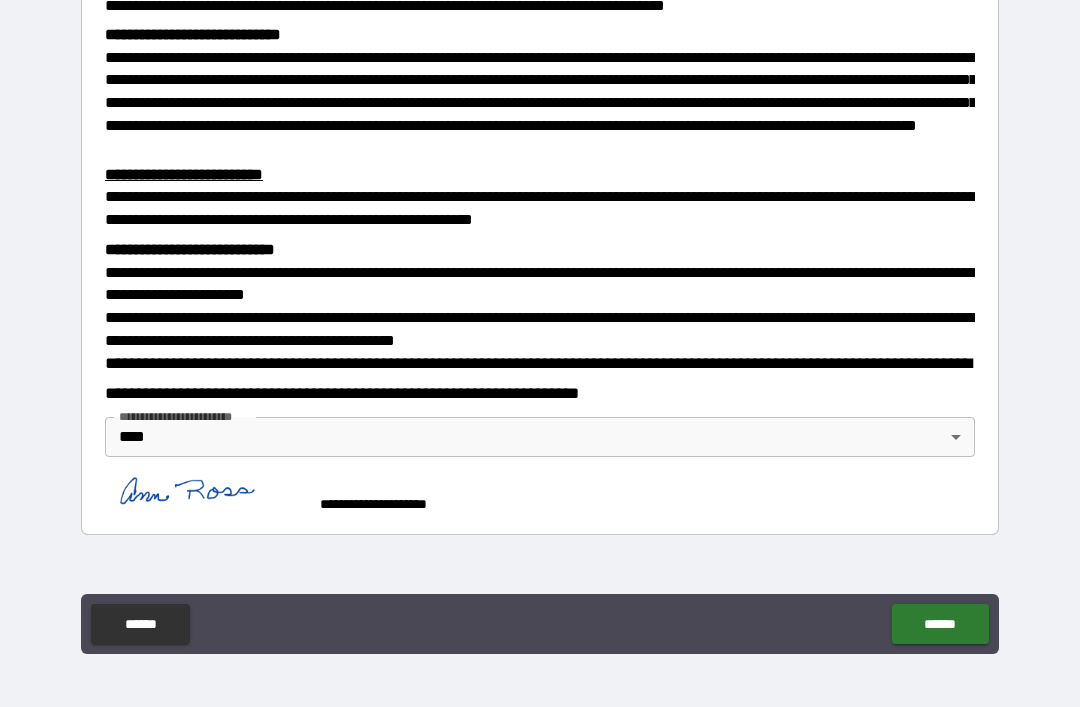 click on "******" at bounding box center [940, 624] 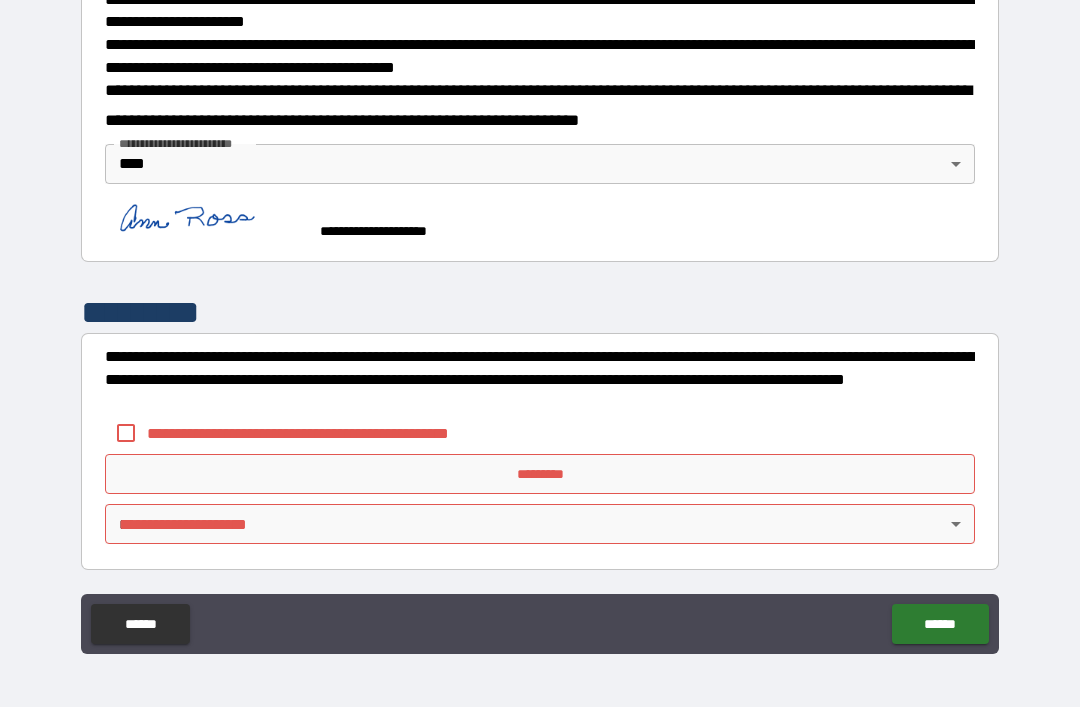 scroll, scrollTop: 694, scrollLeft: 0, axis: vertical 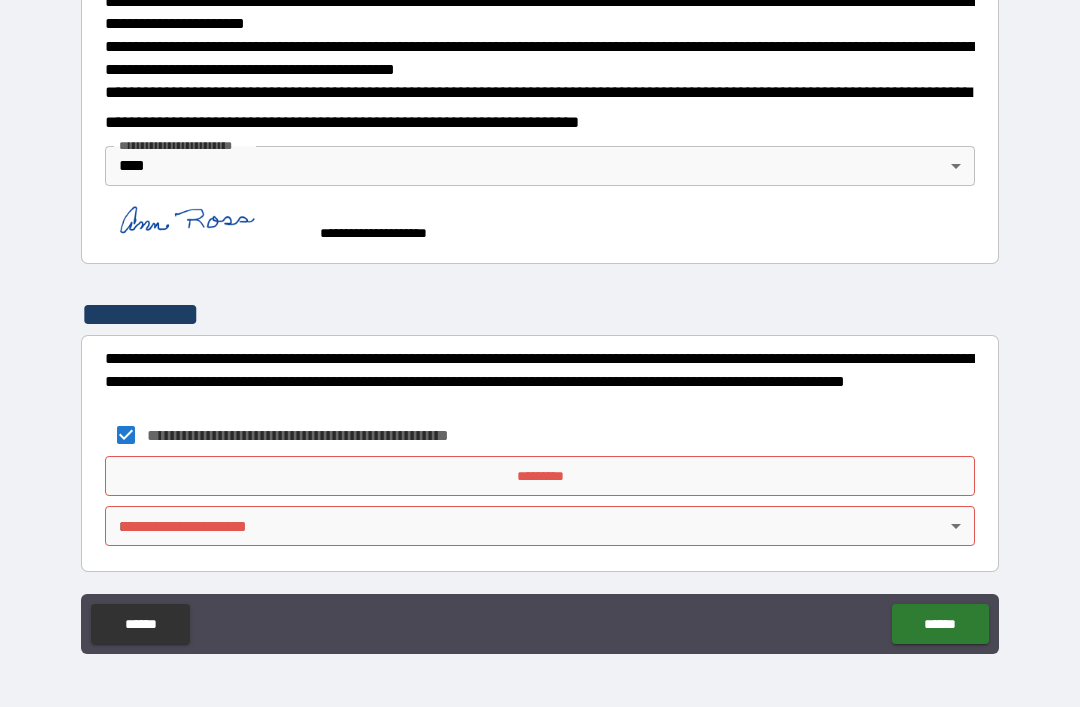 click on "*********" at bounding box center (540, 476) 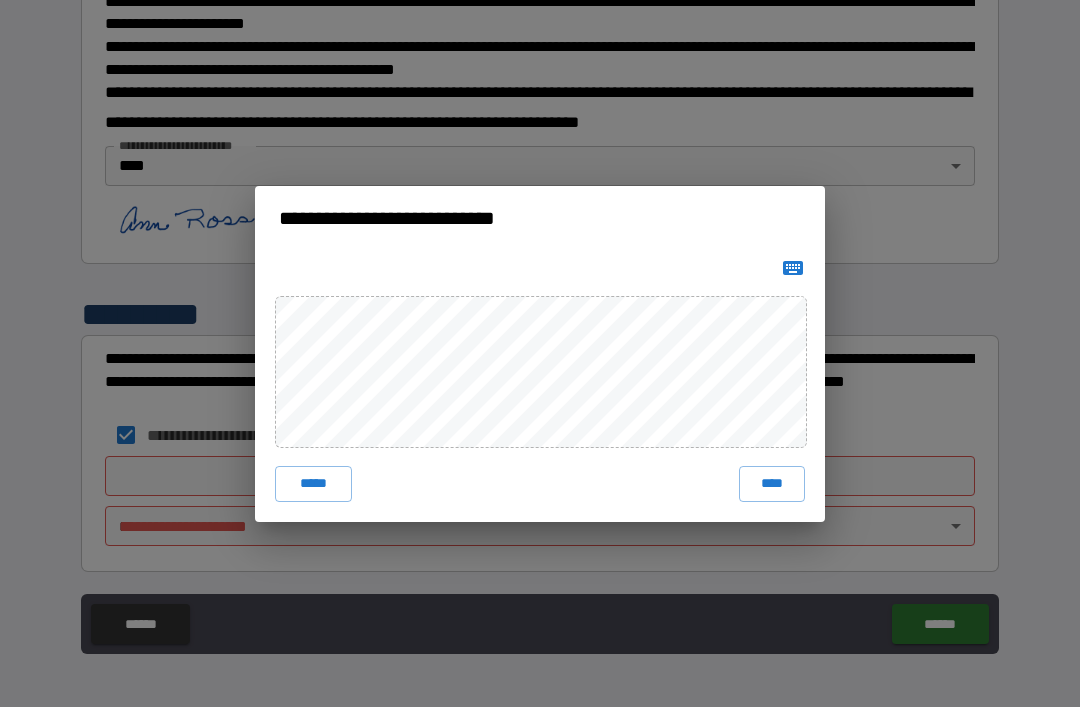 click on "****" at bounding box center [772, 484] 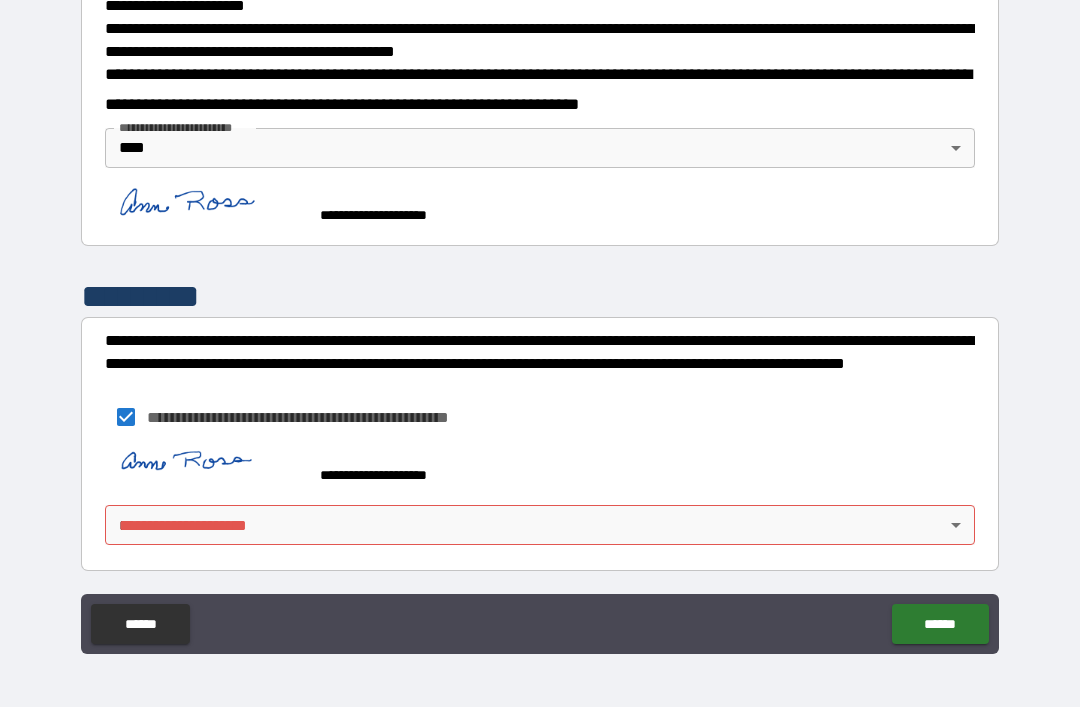 scroll, scrollTop: 711, scrollLeft: 0, axis: vertical 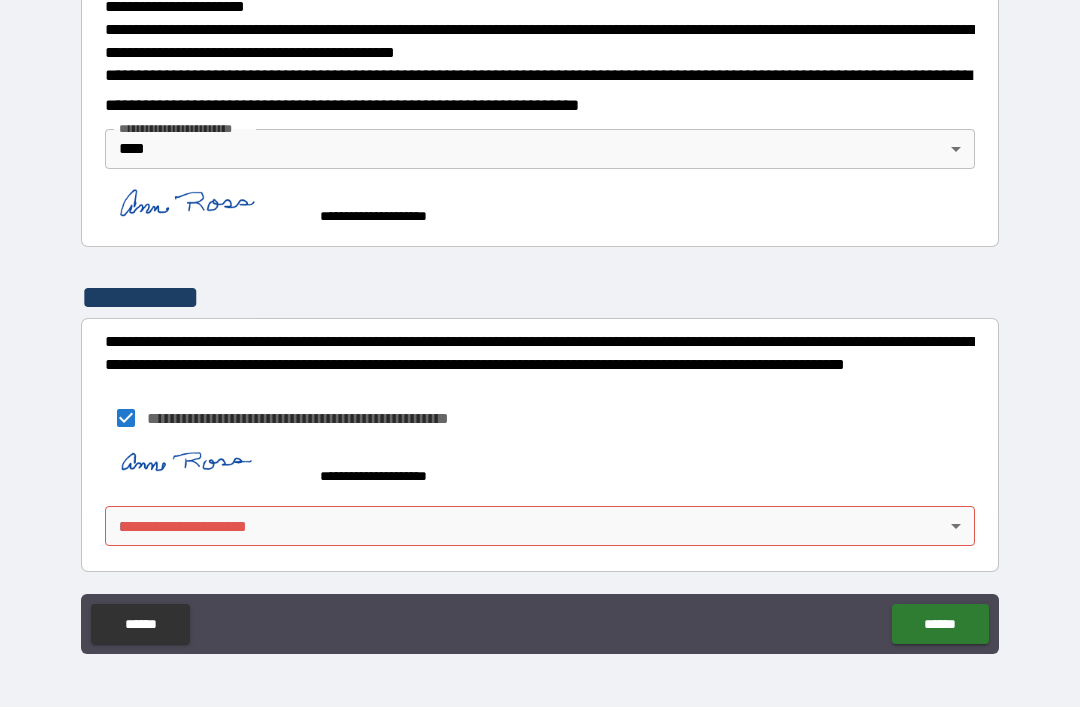 click on "**********" at bounding box center (540, 321) 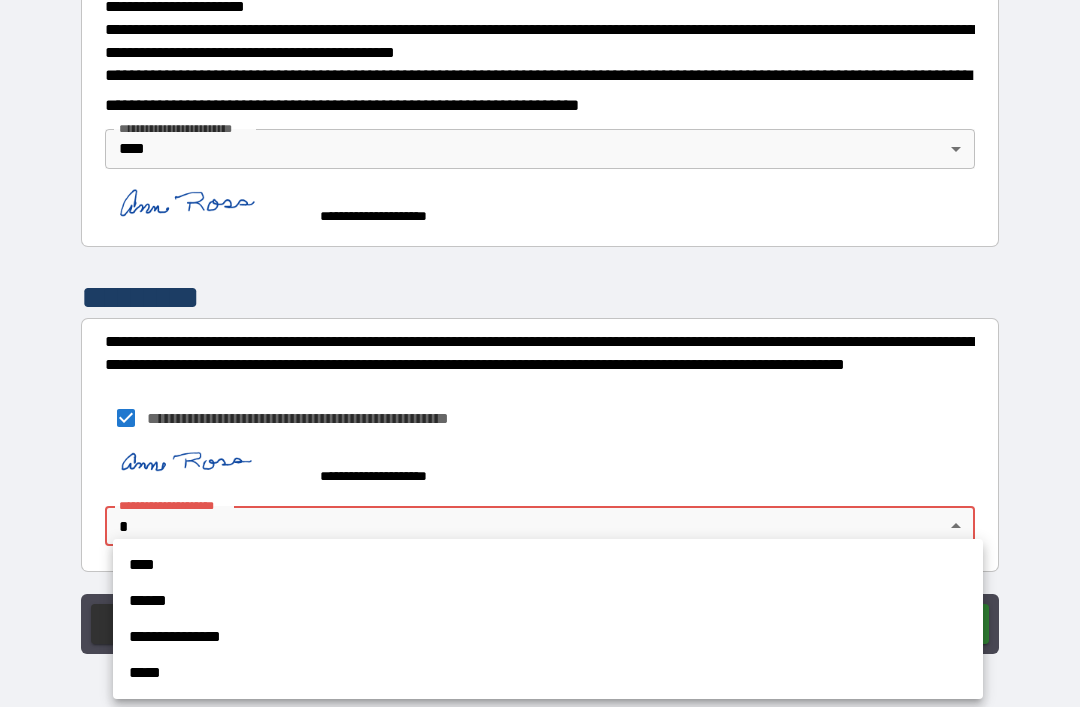 click on "****" at bounding box center [548, 565] 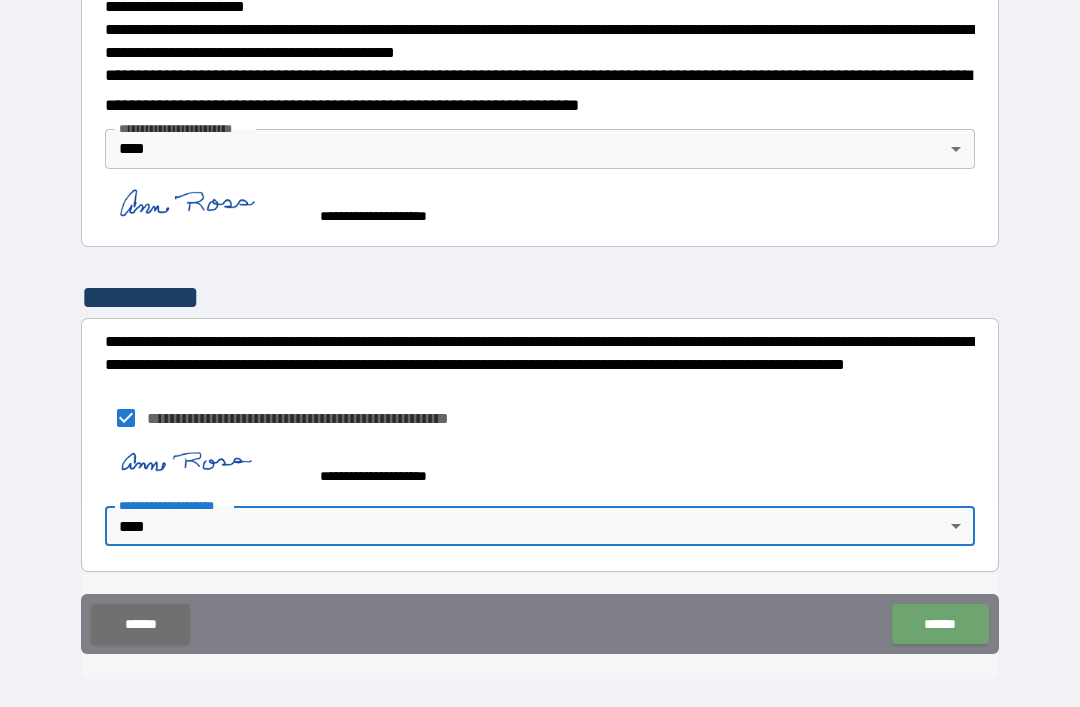 click on "******" at bounding box center [940, 624] 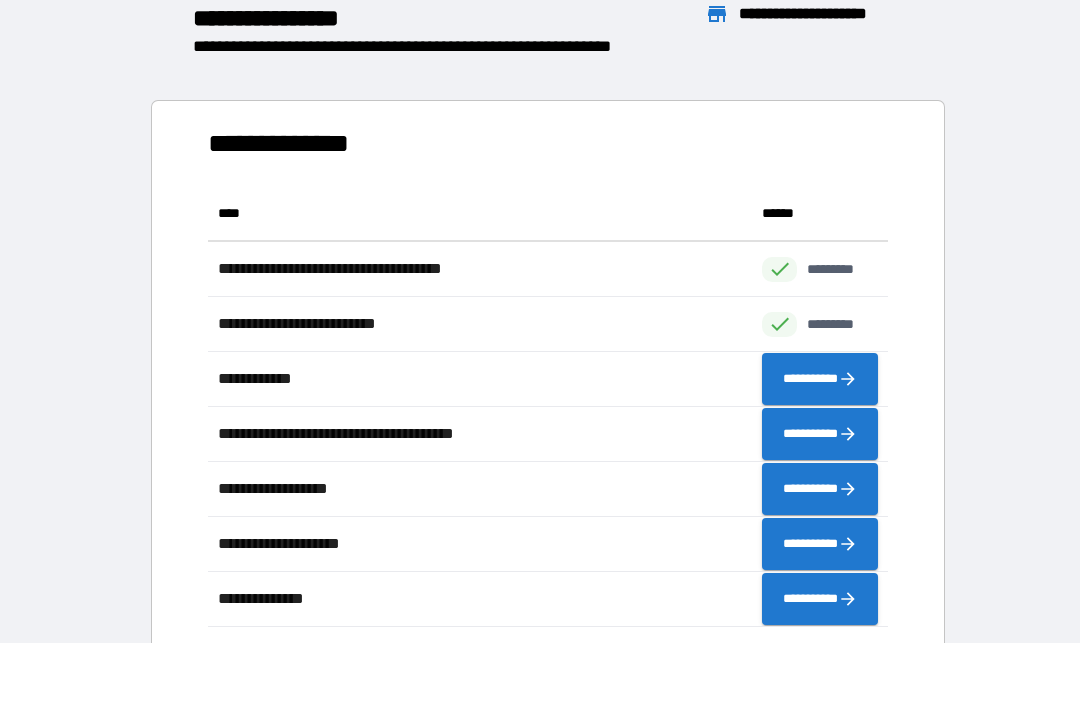 scroll, scrollTop: 1, scrollLeft: 1, axis: both 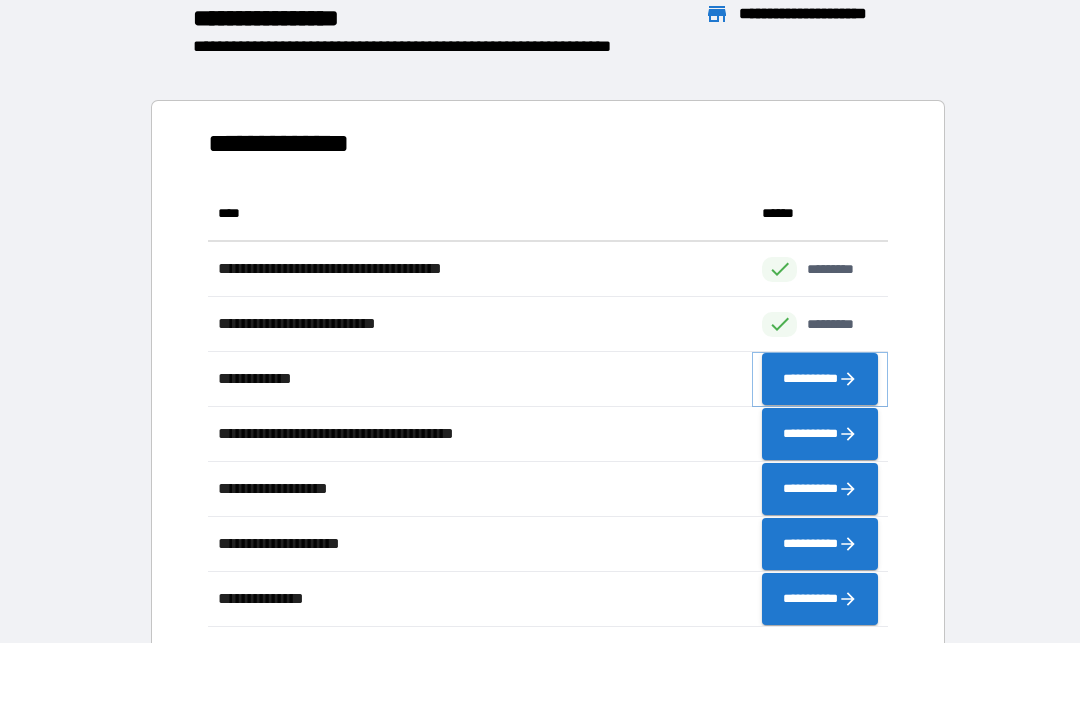click on "**********" at bounding box center (820, 379) 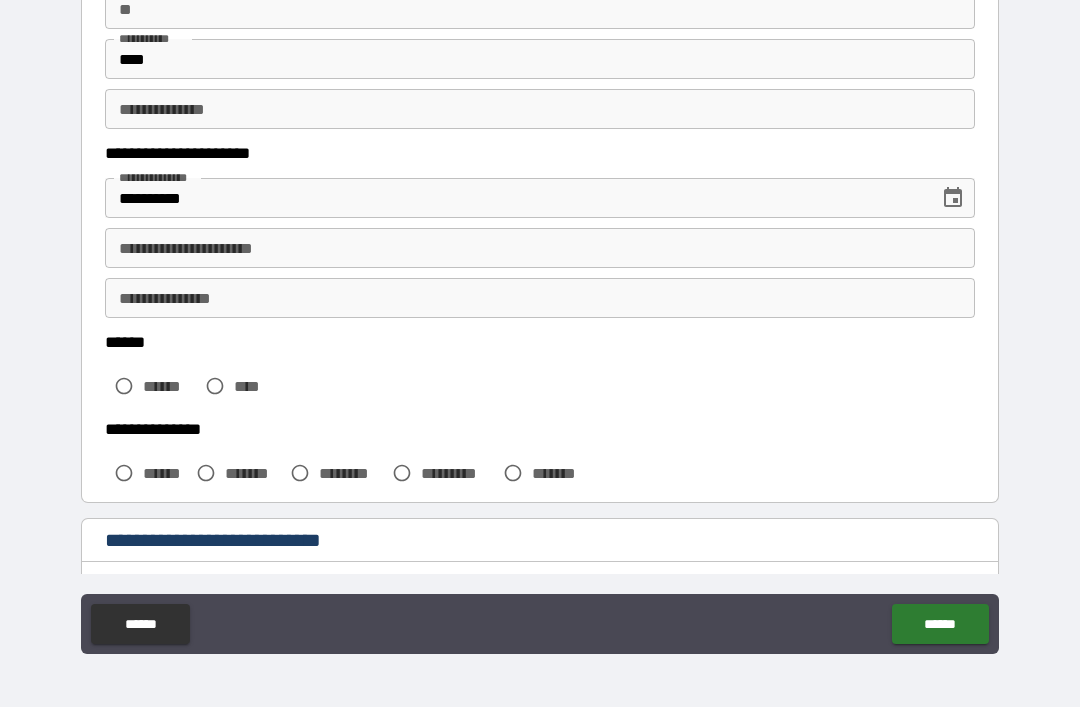 scroll, scrollTop: 202, scrollLeft: 0, axis: vertical 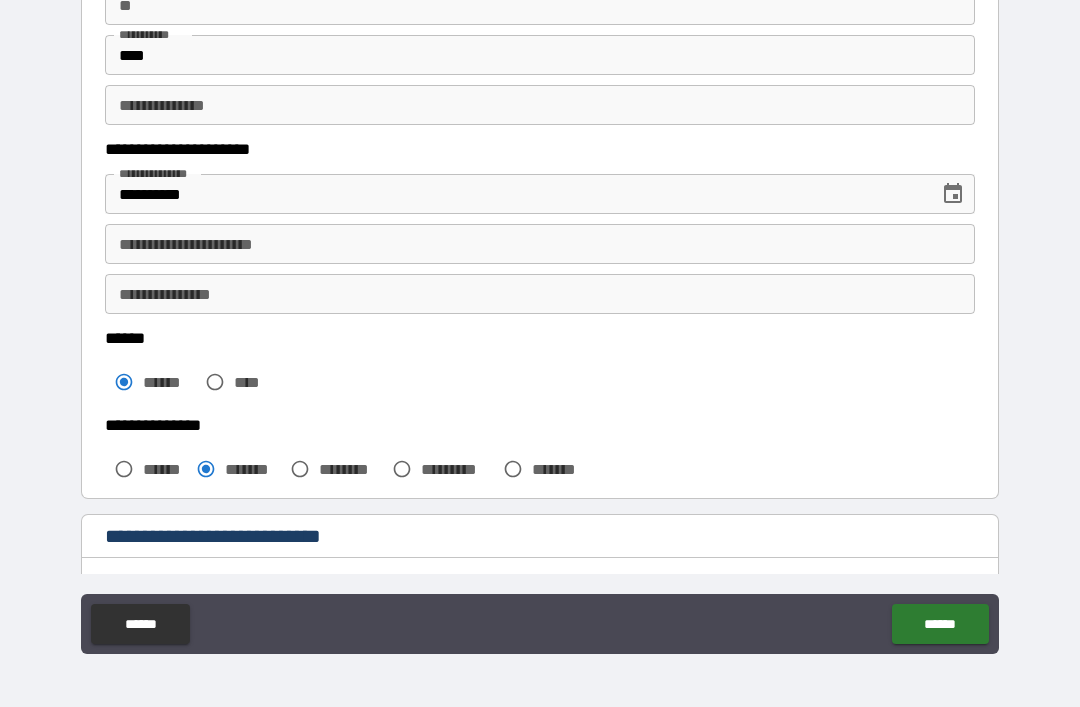 click on "**********" at bounding box center (540, 244) 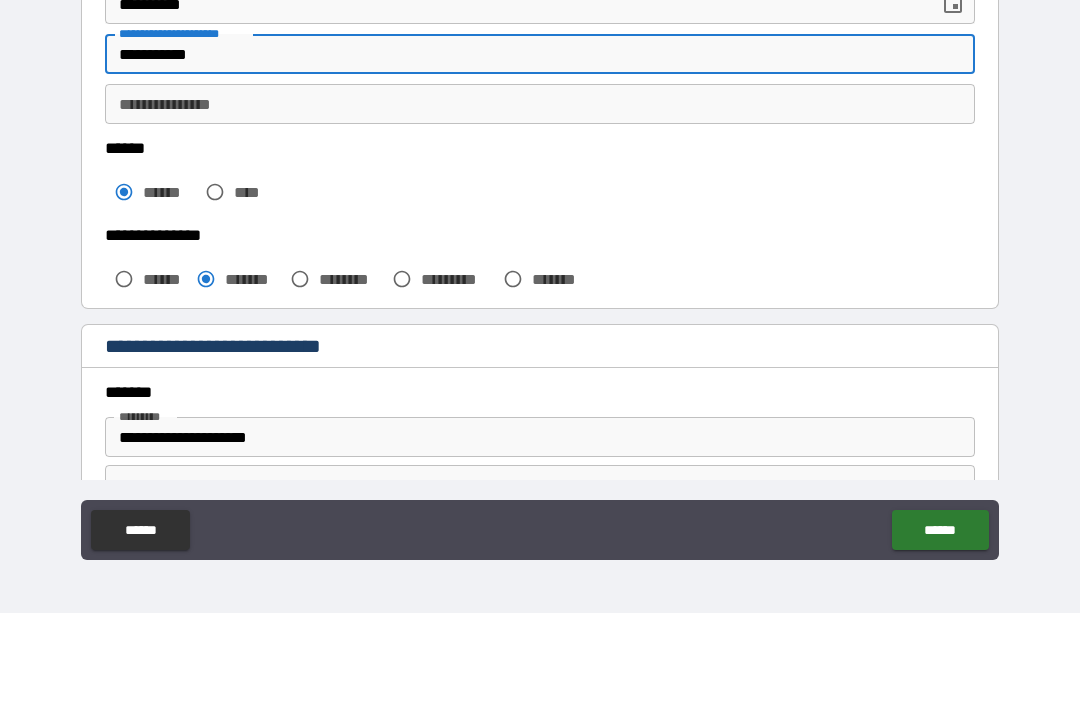 scroll, scrollTop: 296, scrollLeft: 0, axis: vertical 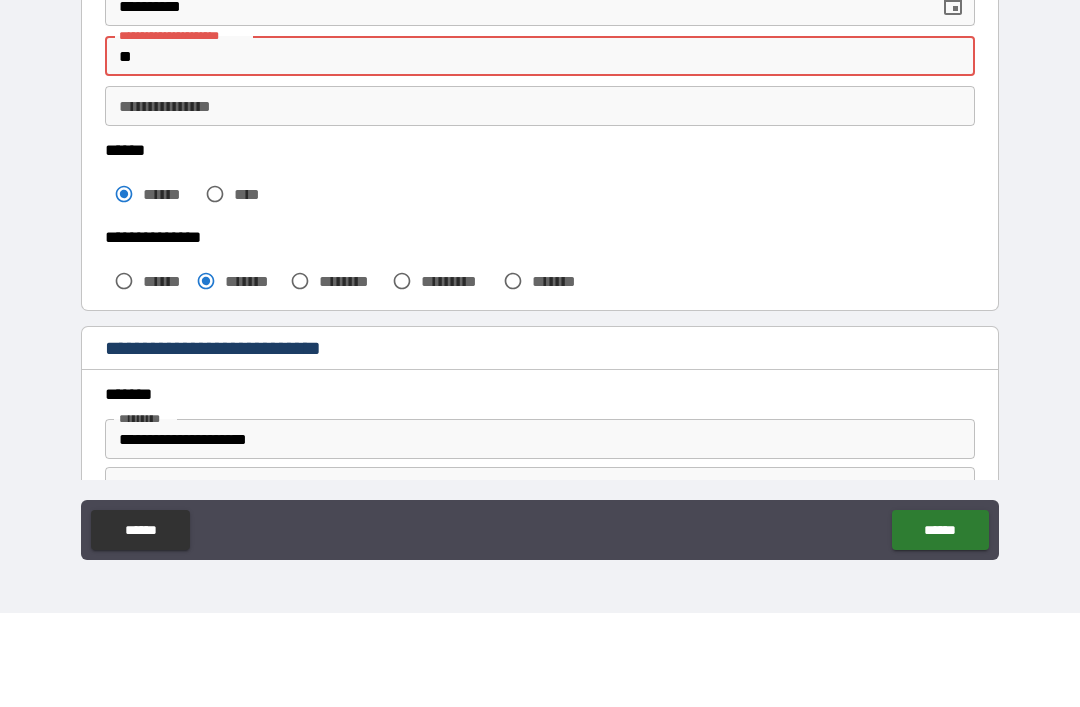 type on "*" 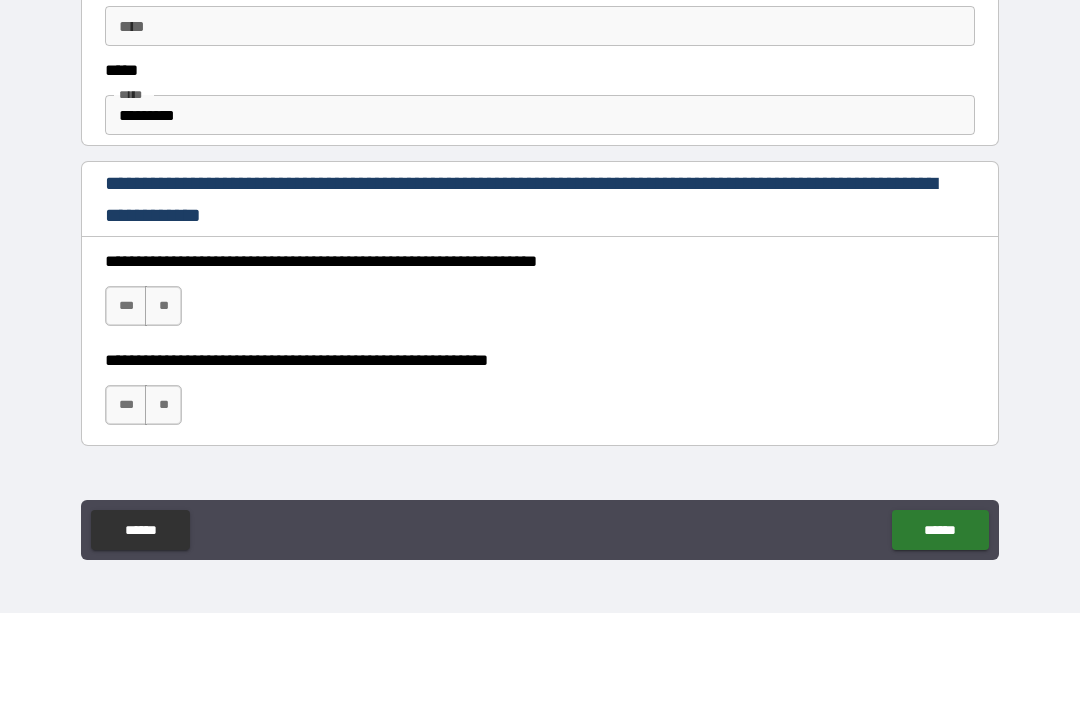 scroll, scrollTop: 1092, scrollLeft: 0, axis: vertical 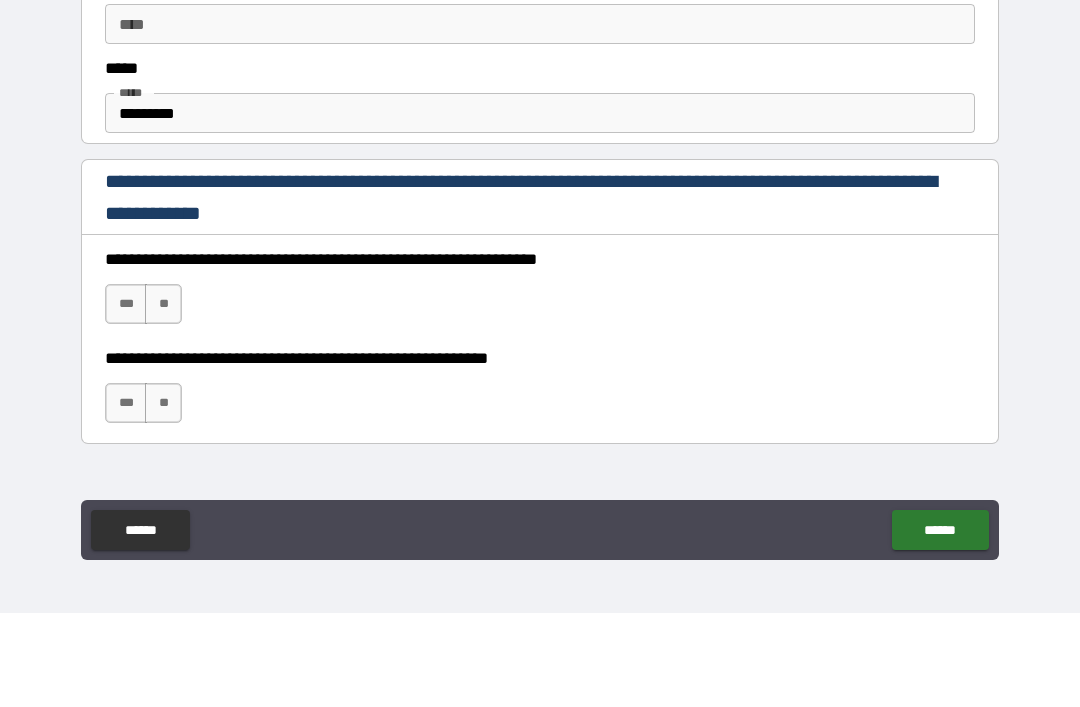 type 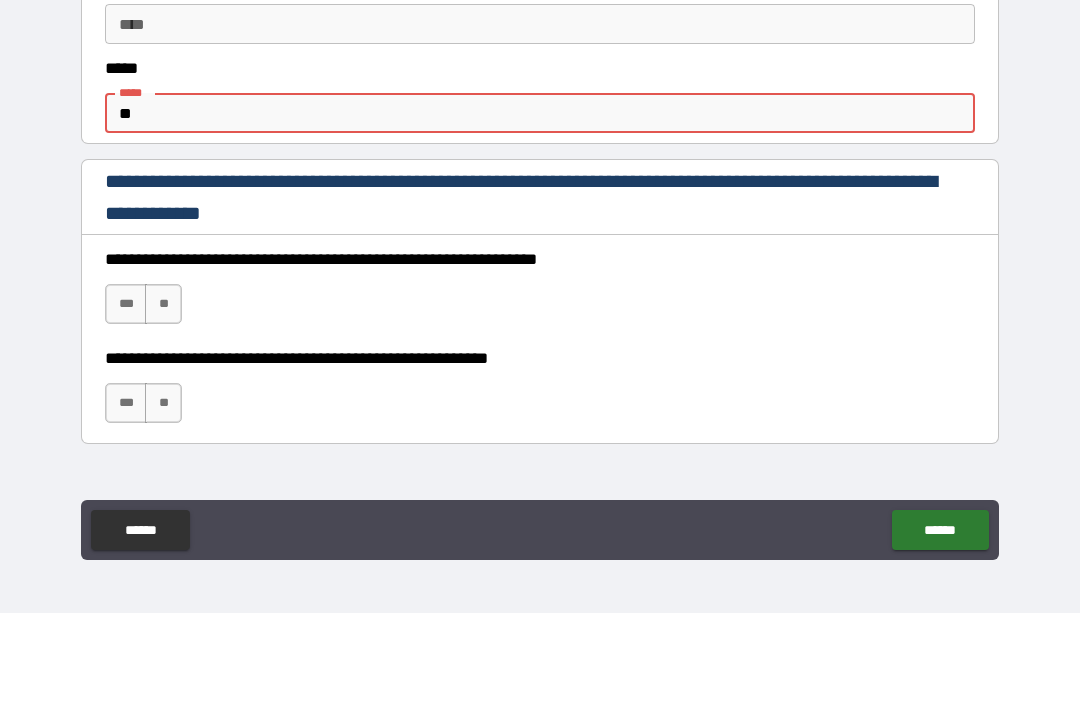 type on "*" 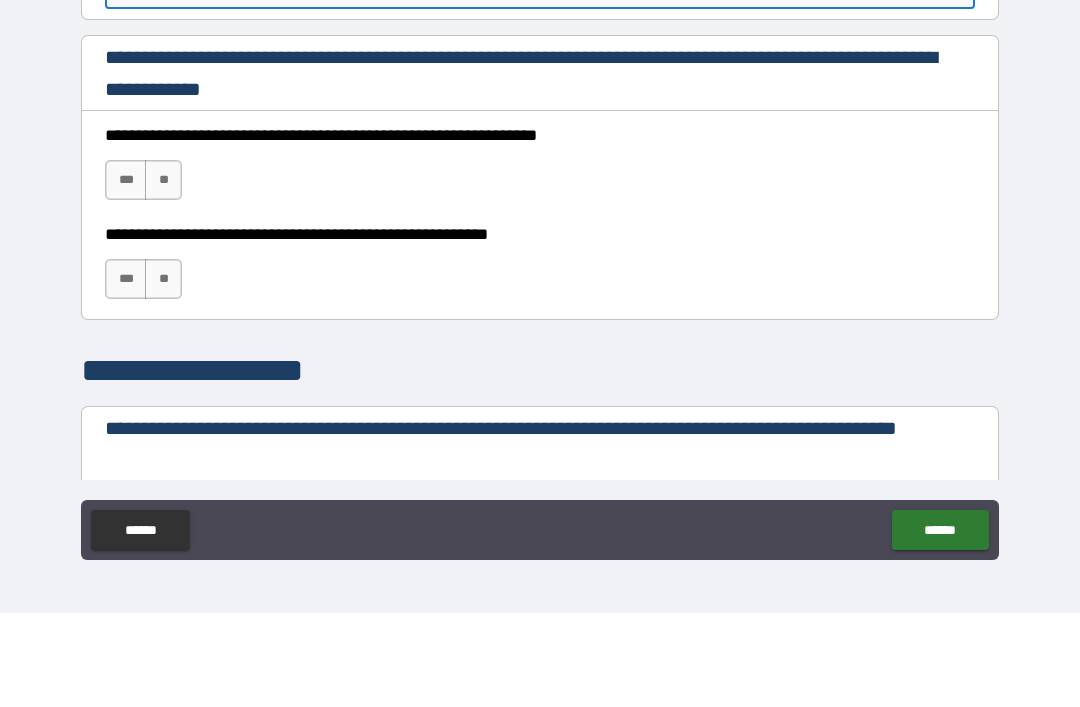 scroll, scrollTop: 1231, scrollLeft: 0, axis: vertical 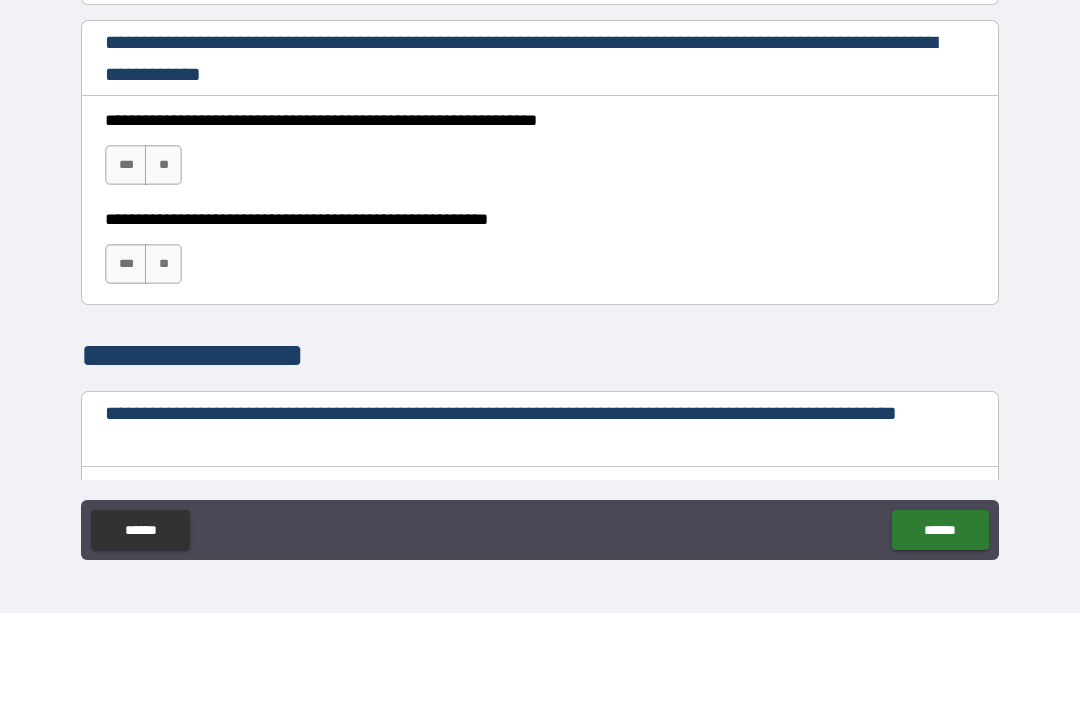 type on "**********" 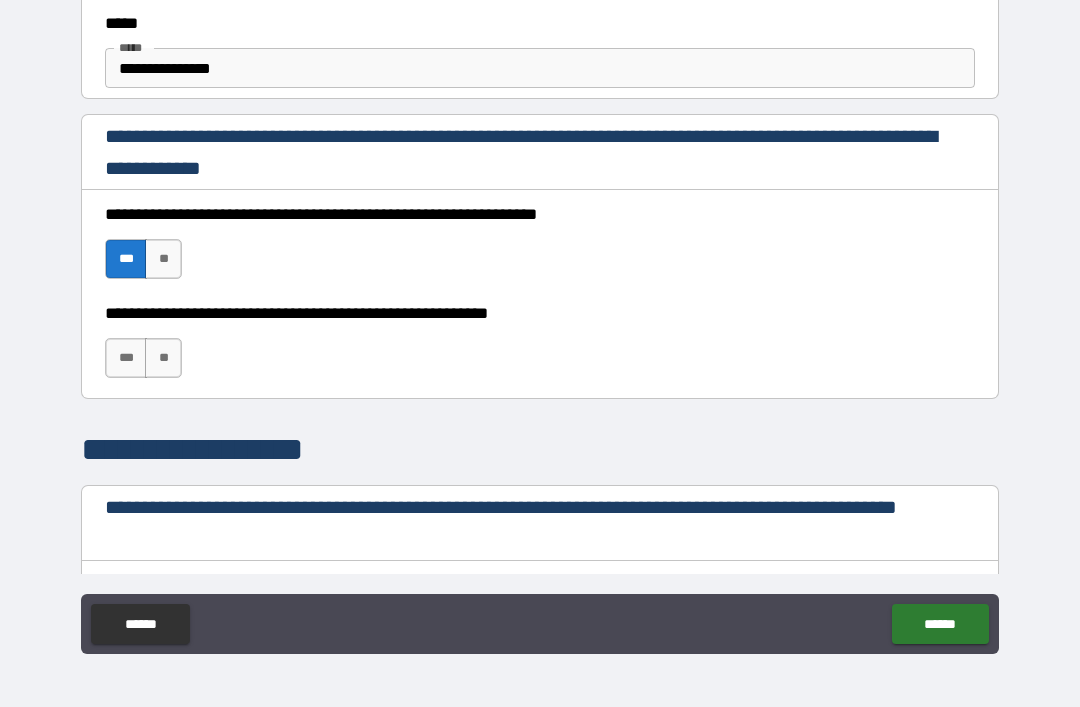 click on "***" at bounding box center [126, 358] 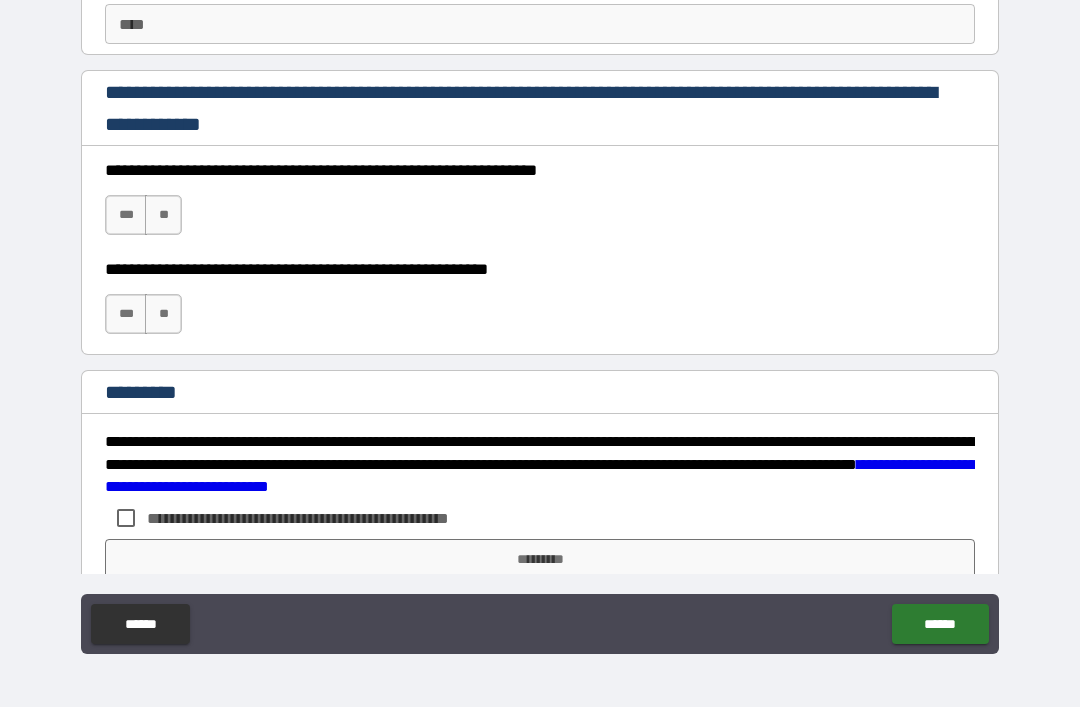 scroll, scrollTop: 2913, scrollLeft: 0, axis: vertical 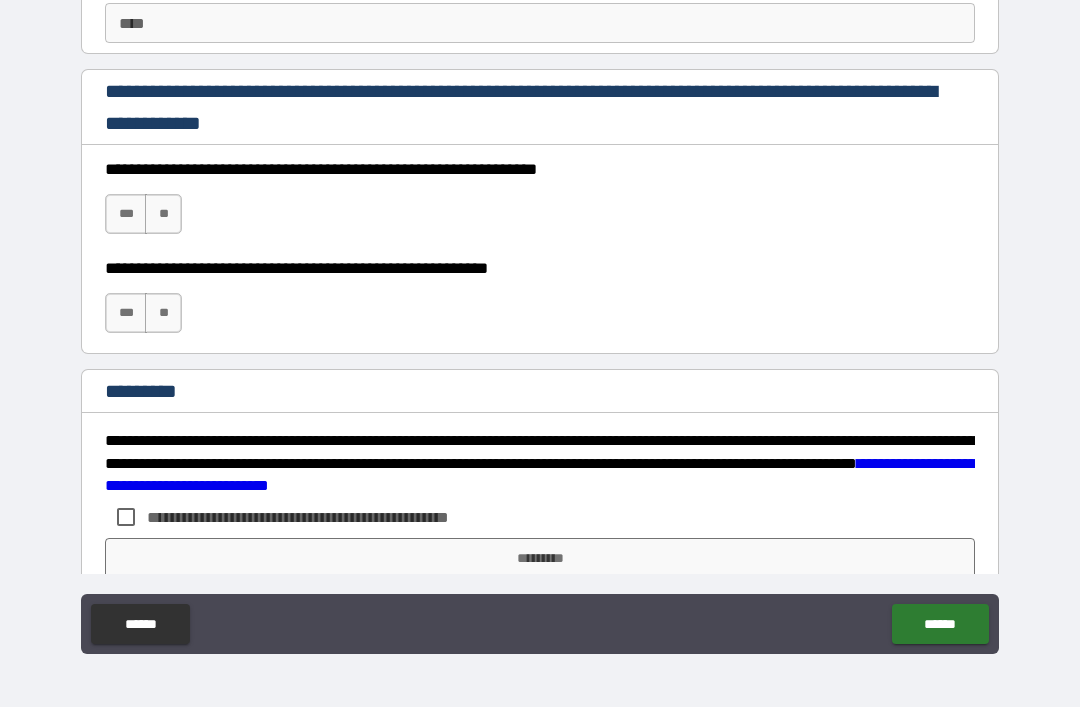 click on "***" at bounding box center (126, 214) 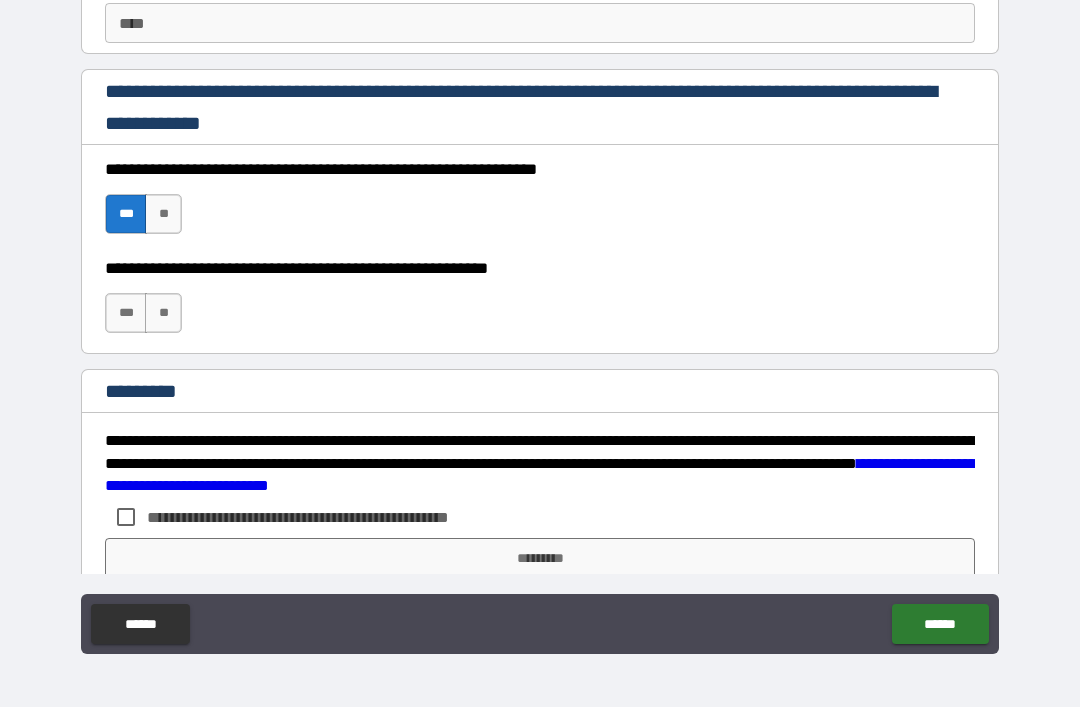 click on "***" at bounding box center (126, 313) 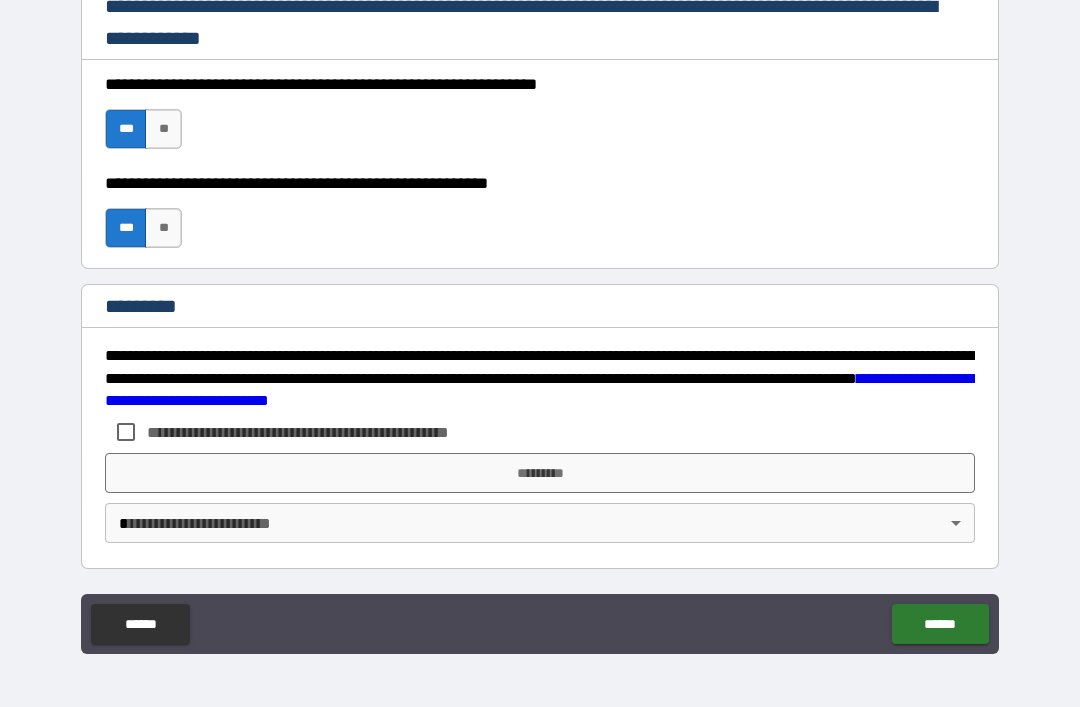 scroll, scrollTop: 2998, scrollLeft: 0, axis: vertical 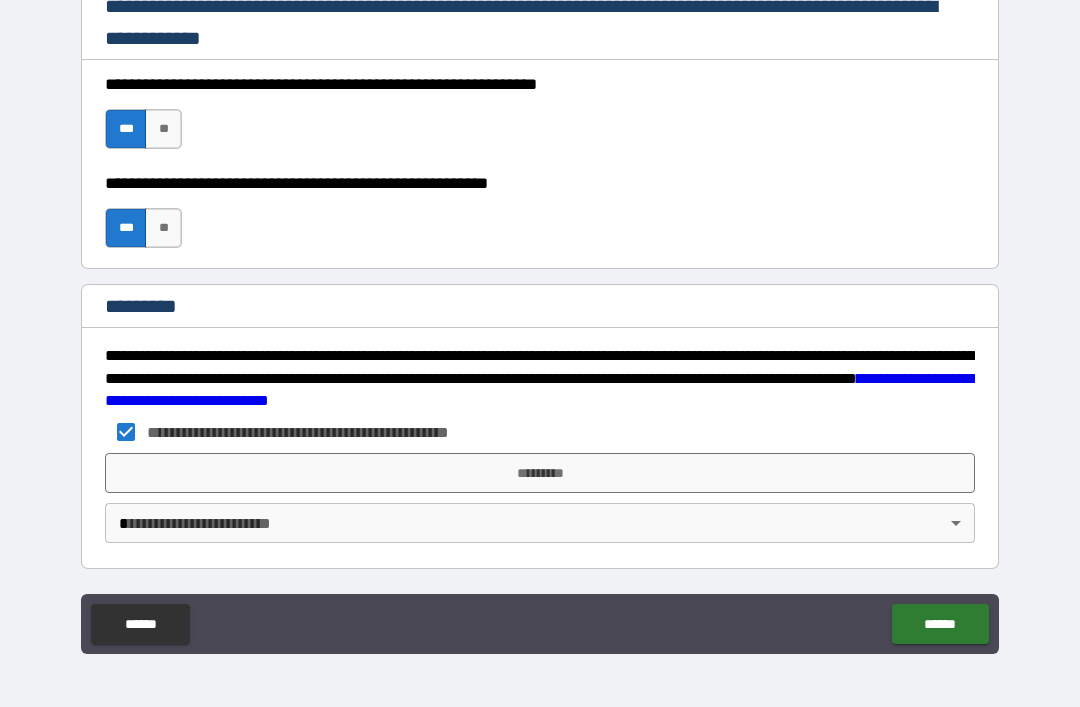 click on "*********" at bounding box center [540, 473] 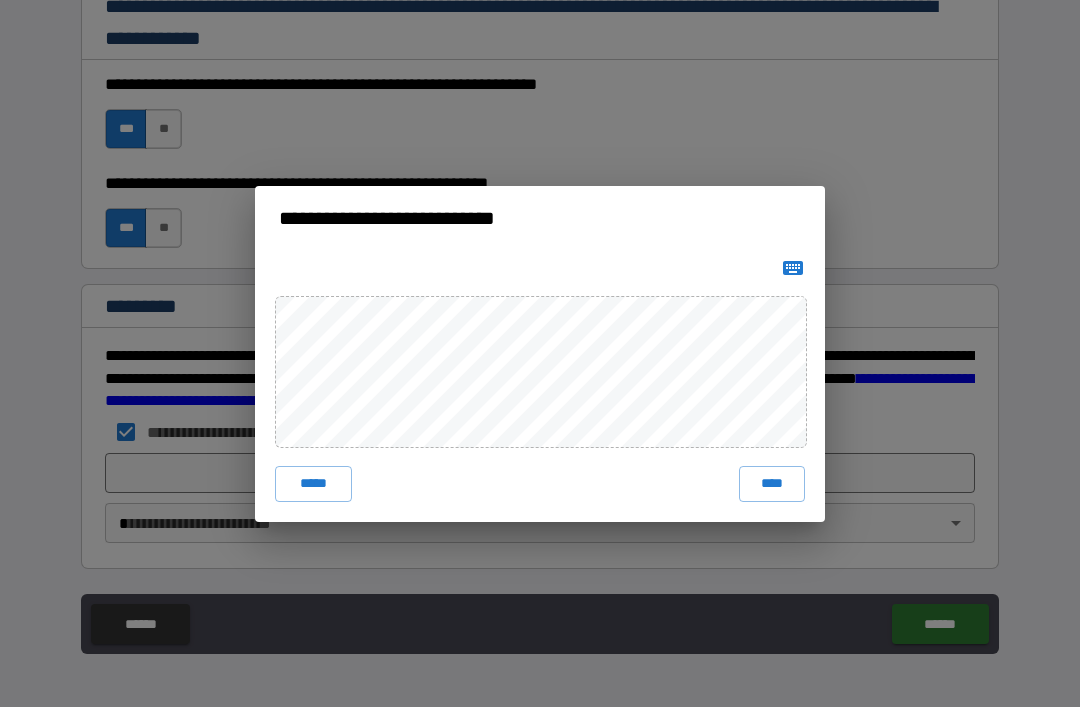 click on "****" at bounding box center (772, 484) 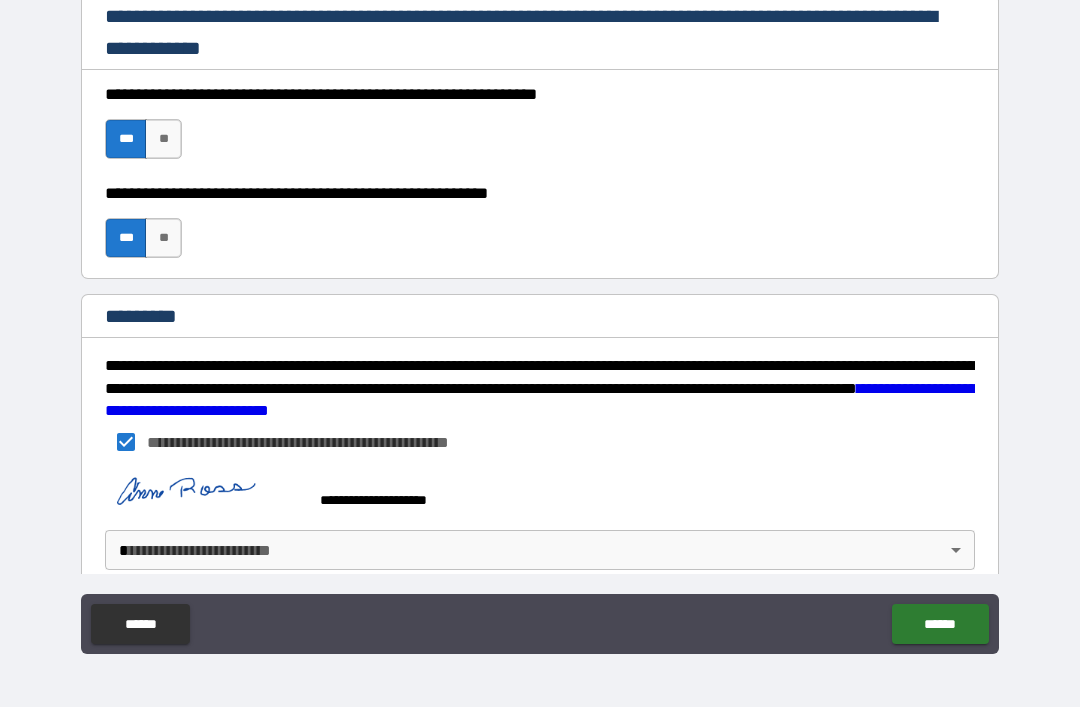 click on "**********" at bounding box center [540, 321] 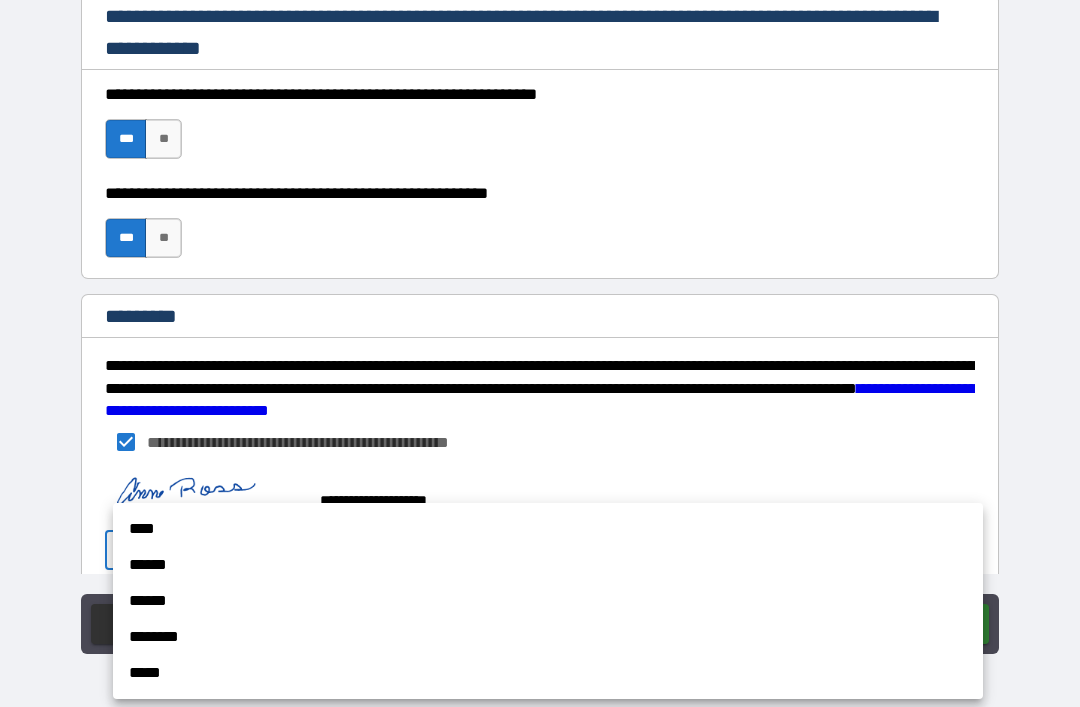 click on "****" at bounding box center [548, 529] 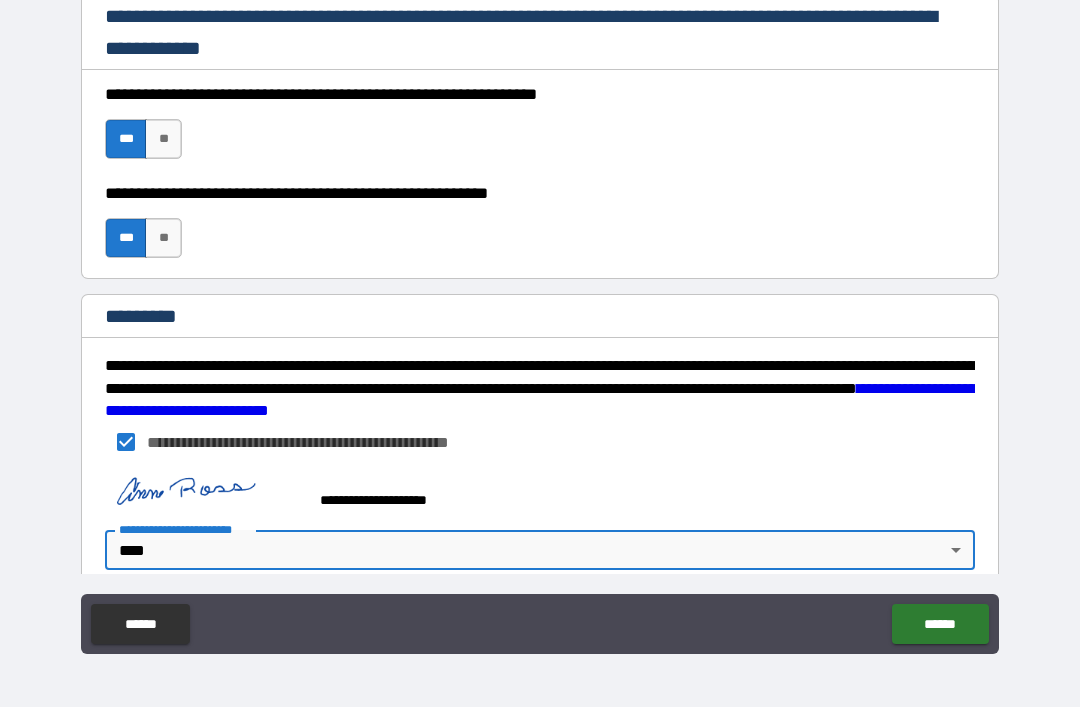 type on "*" 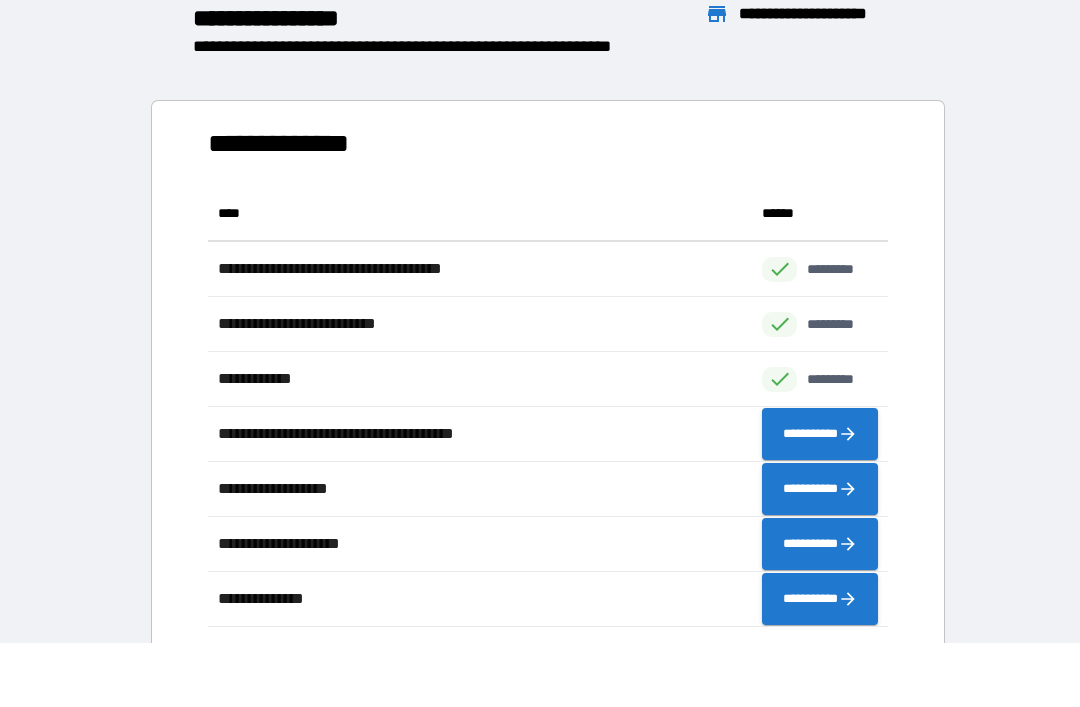 scroll, scrollTop: 1, scrollLeft: 1, axis: both 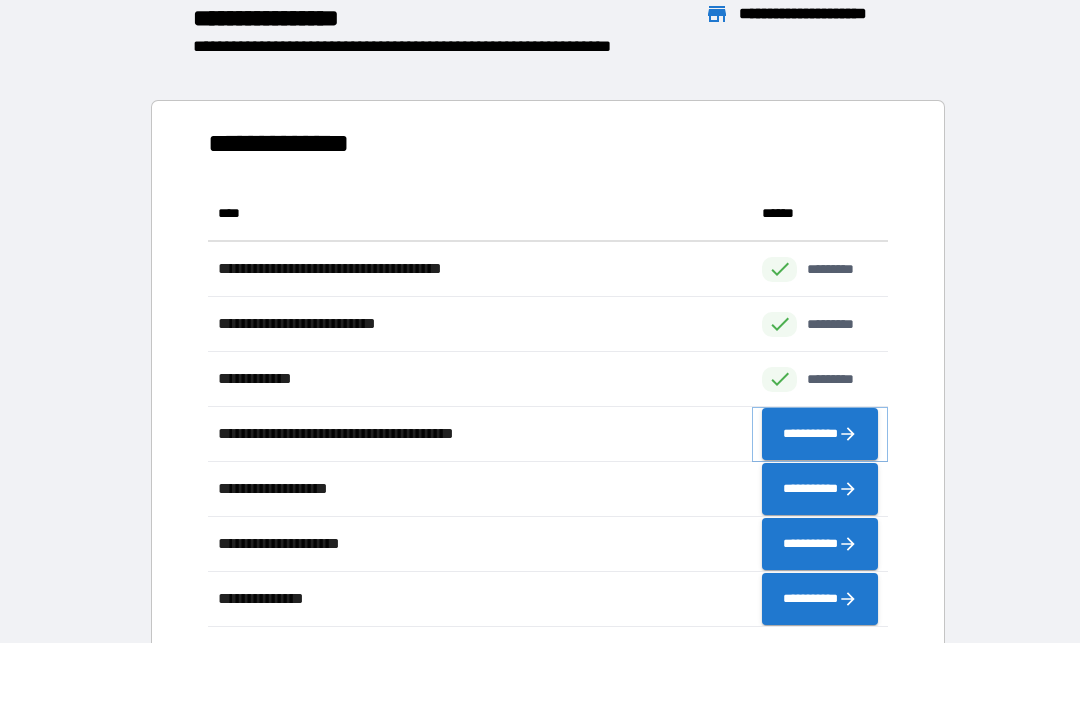 click on "**********" at bounding box center [820, 434] 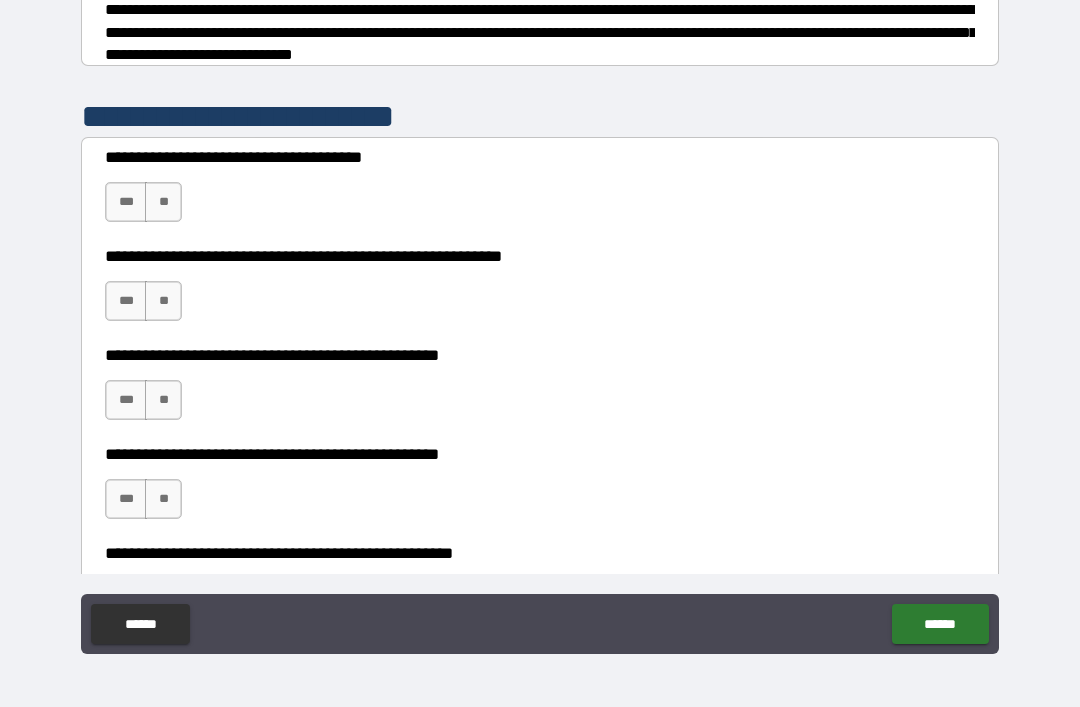scroll, scrollTop: 319, scrollLeft: 0, axis: vertical 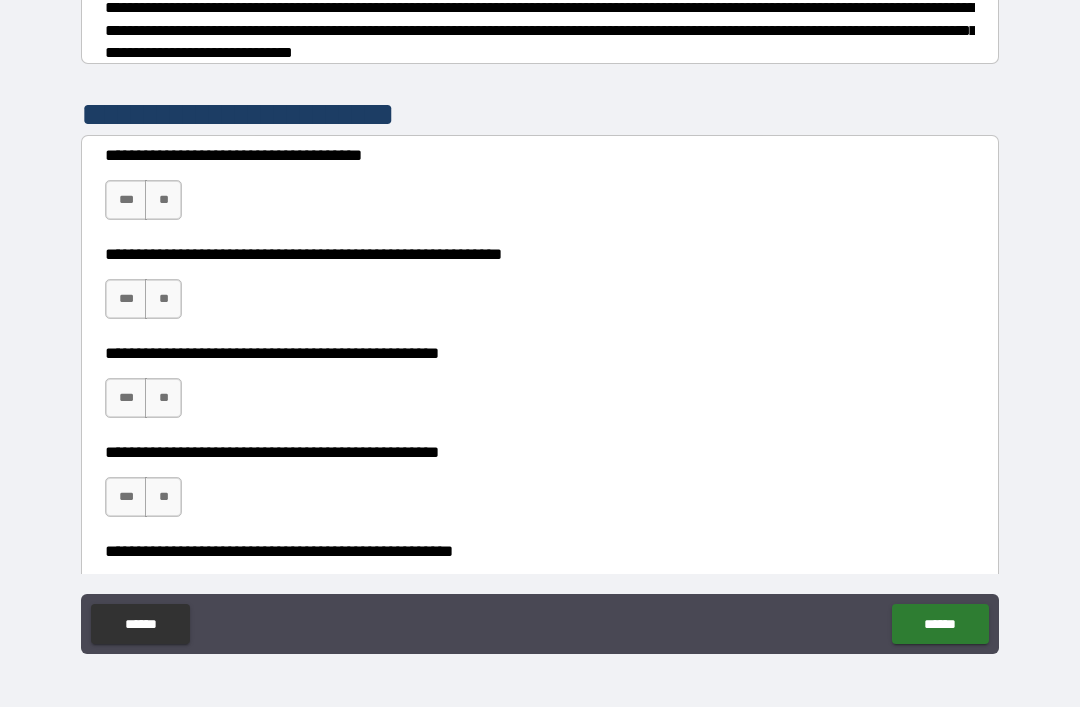 click on "***" at bounding box center (126, 200) 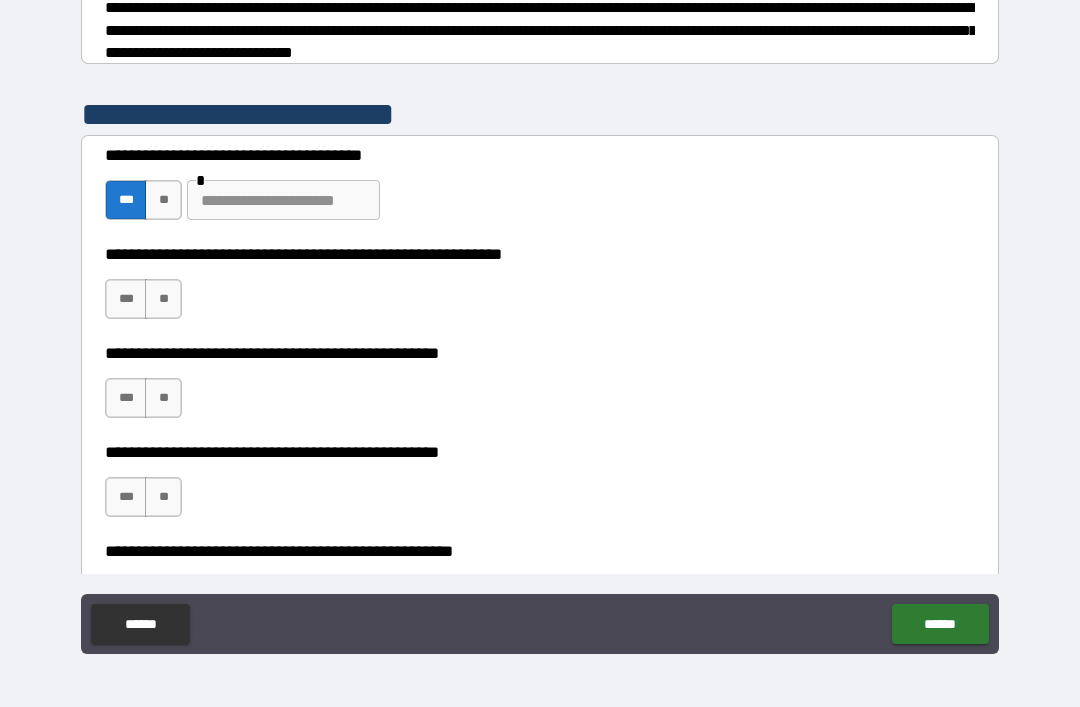 click on "**" at bounding box center [163, 299] 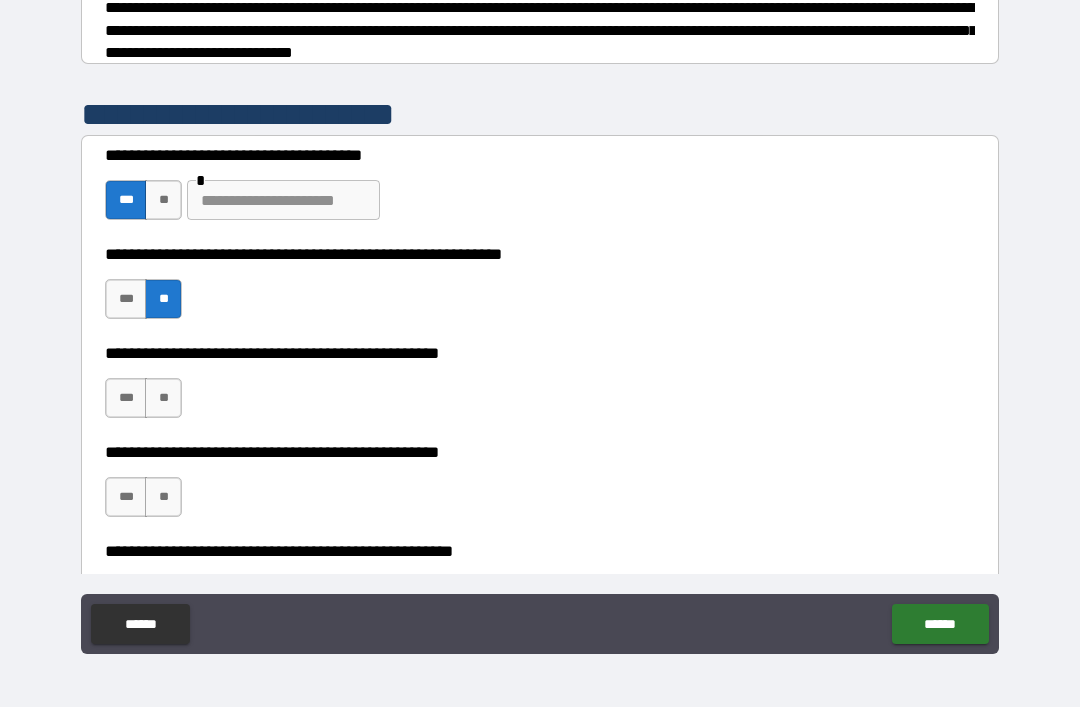 click on "**" at bounding box center (163, 398) 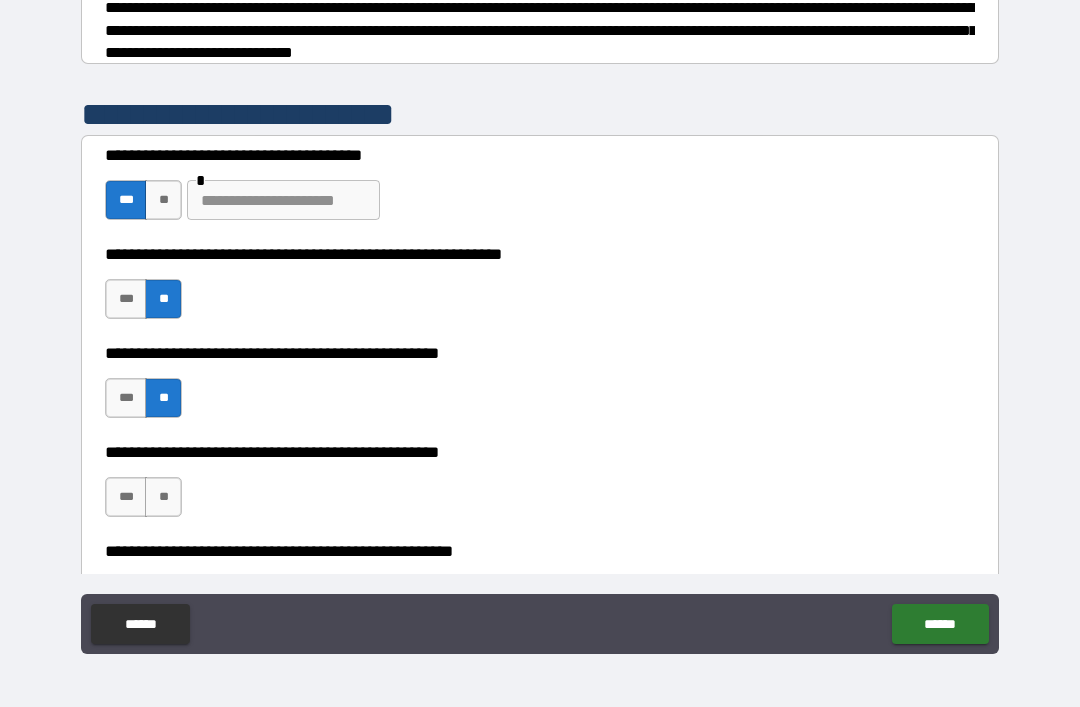 click on "***" at bounding box center [126, 497] 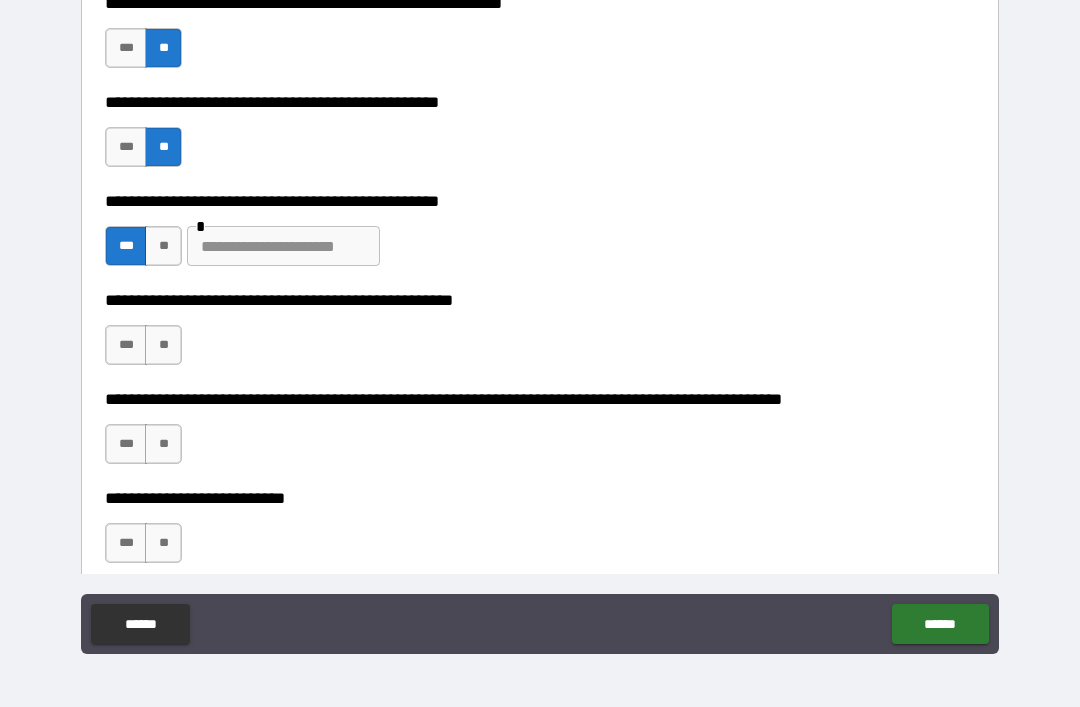 scroll, scrollTop: 577, scrollLeft: 0, axis: vertical 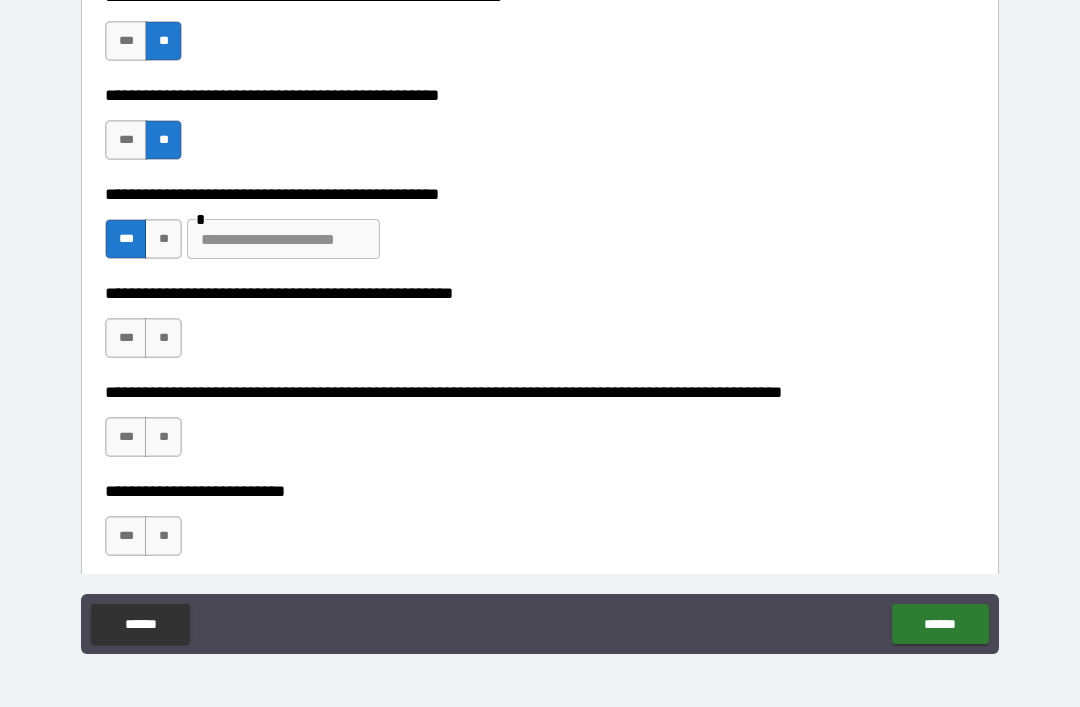 click on "**" at bounding box center (163, 338) 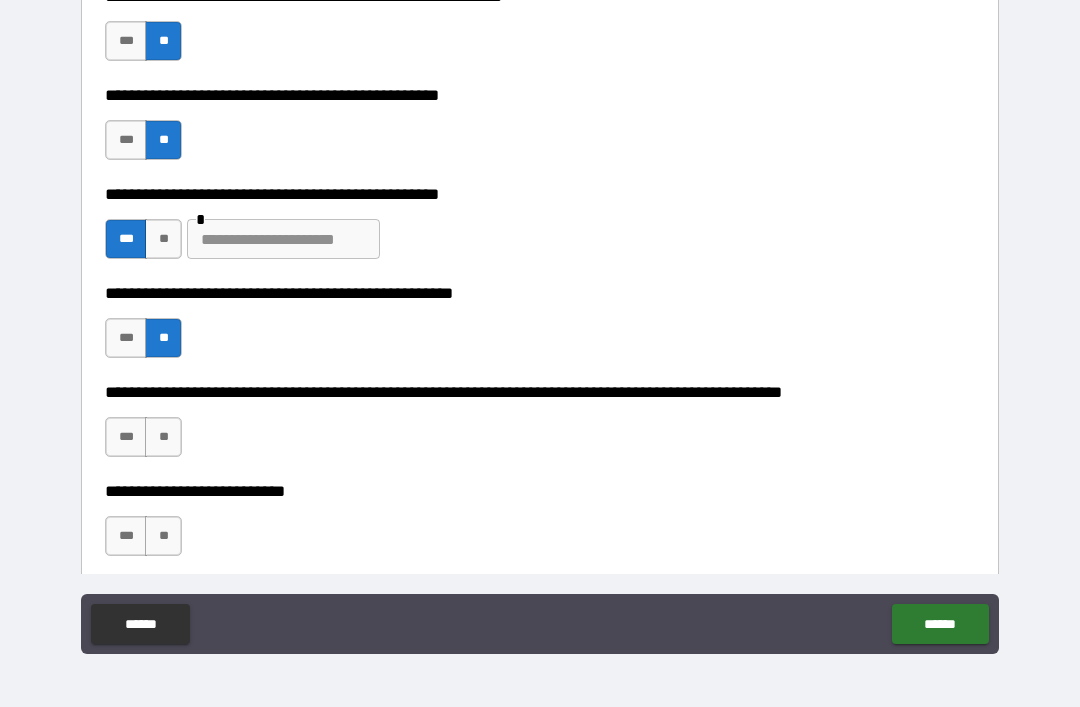 click on "**" at bounding box center (163, 437) 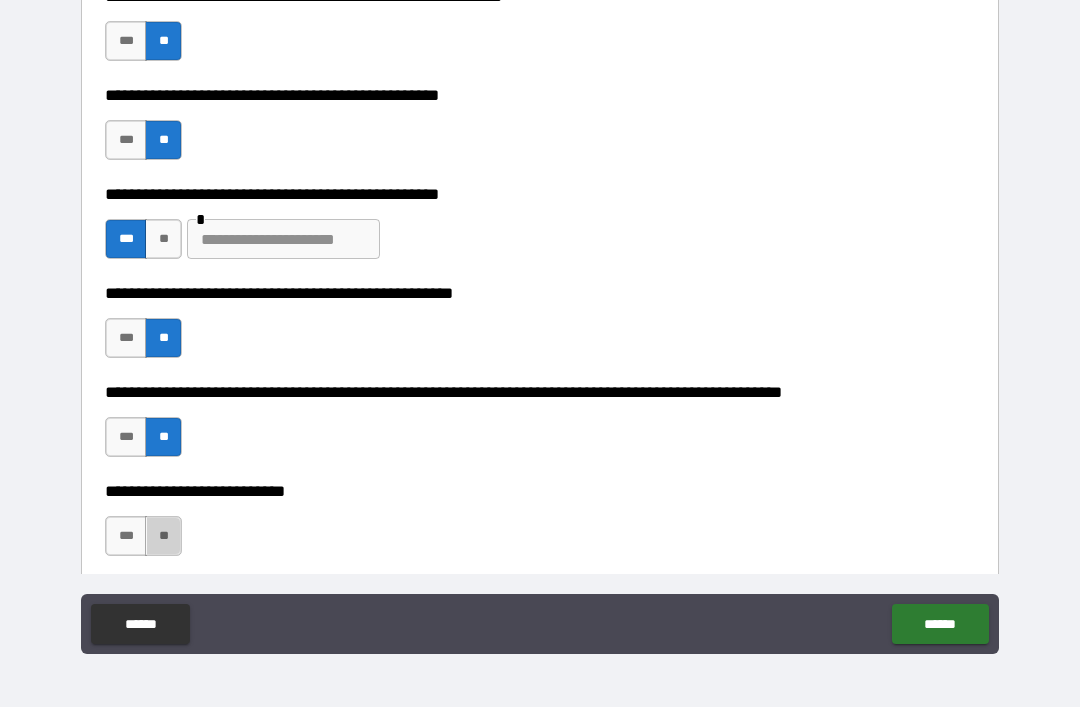 click on "**" at bounding box center (163, 536) 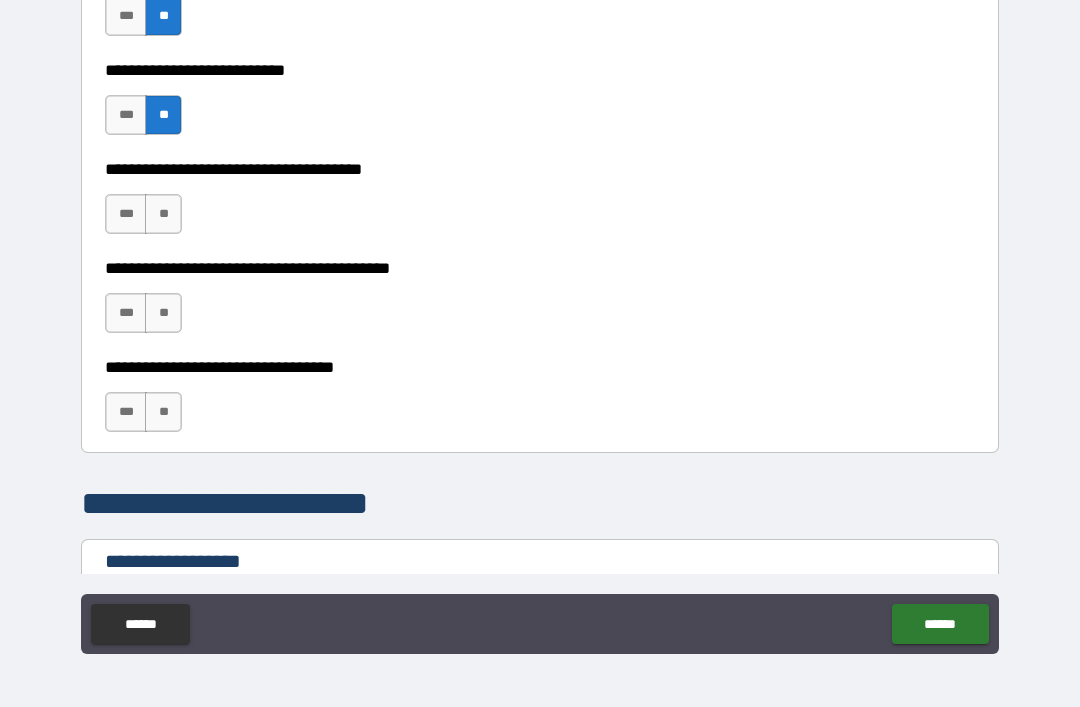 scroll, scrollTop: 1000, scrollLeft: 0, axis: vertical 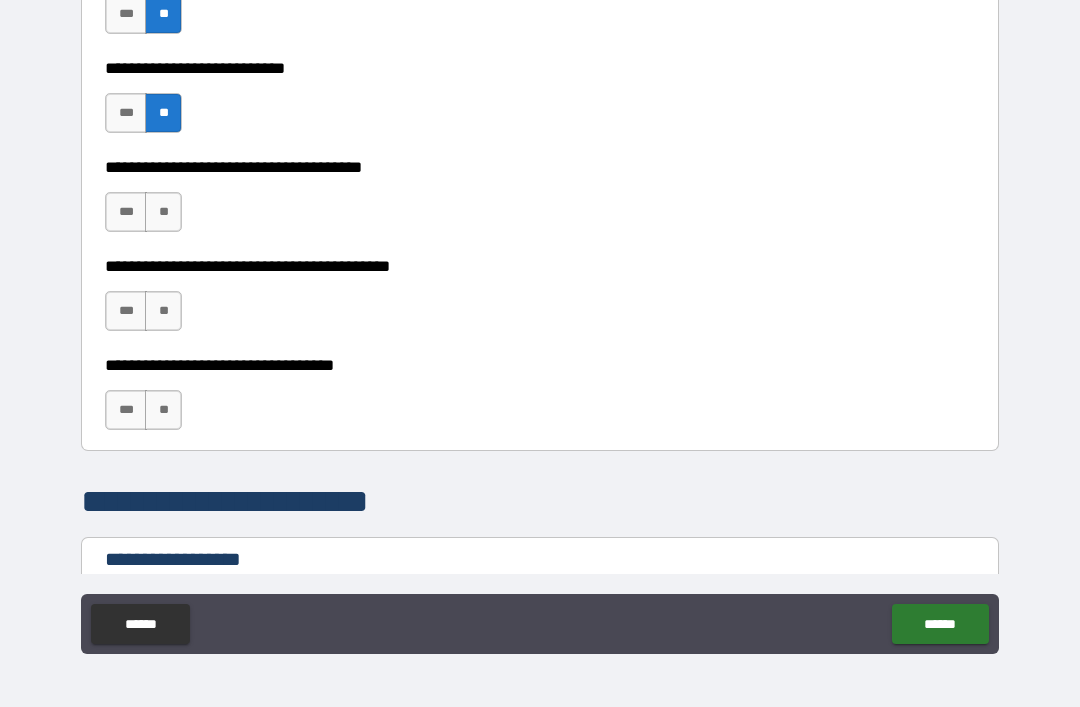 click on "**" at bounding box center (163, 212) 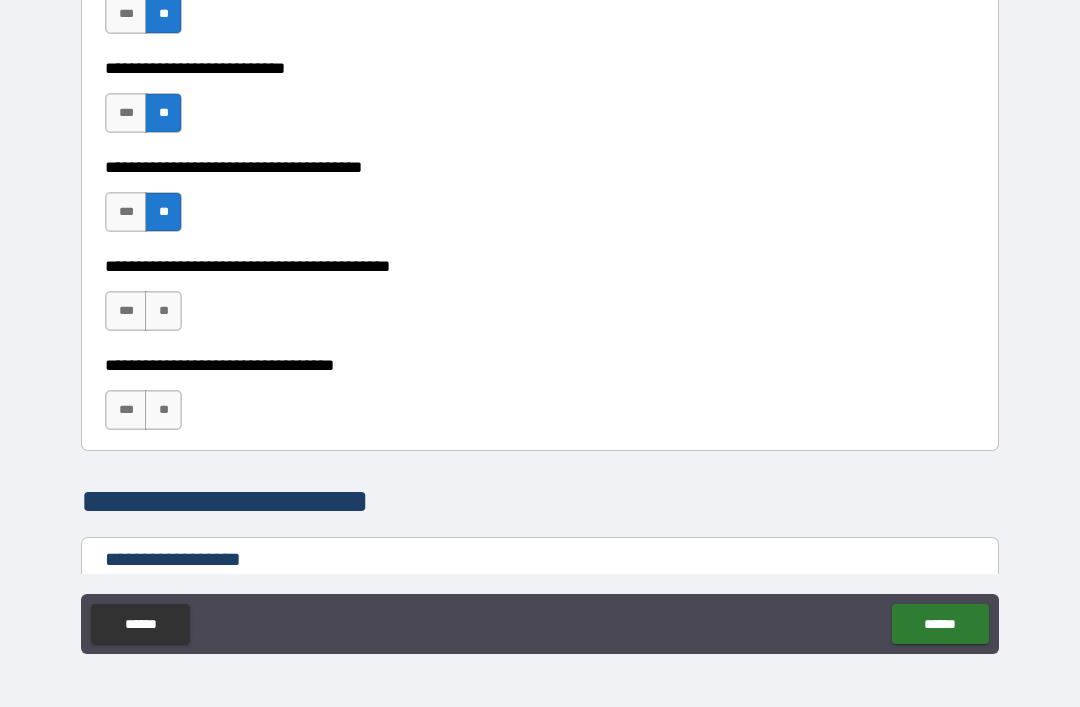 click on "**" at bounding box center [163, 311] 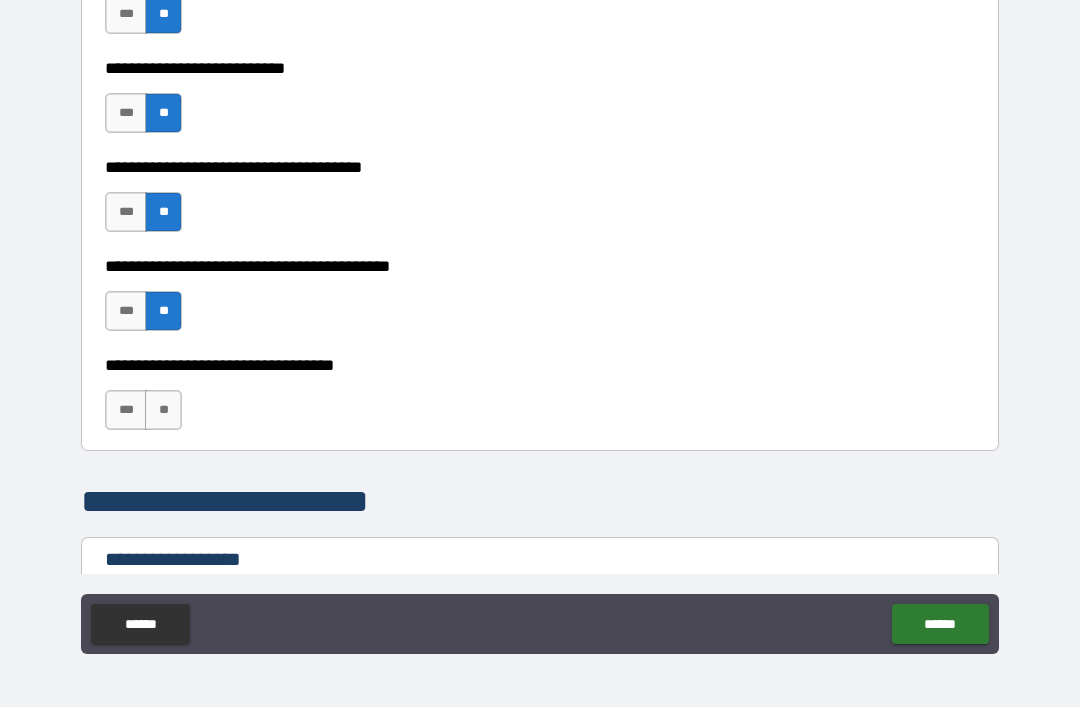 click on "**" at bounding box center (163, 410) 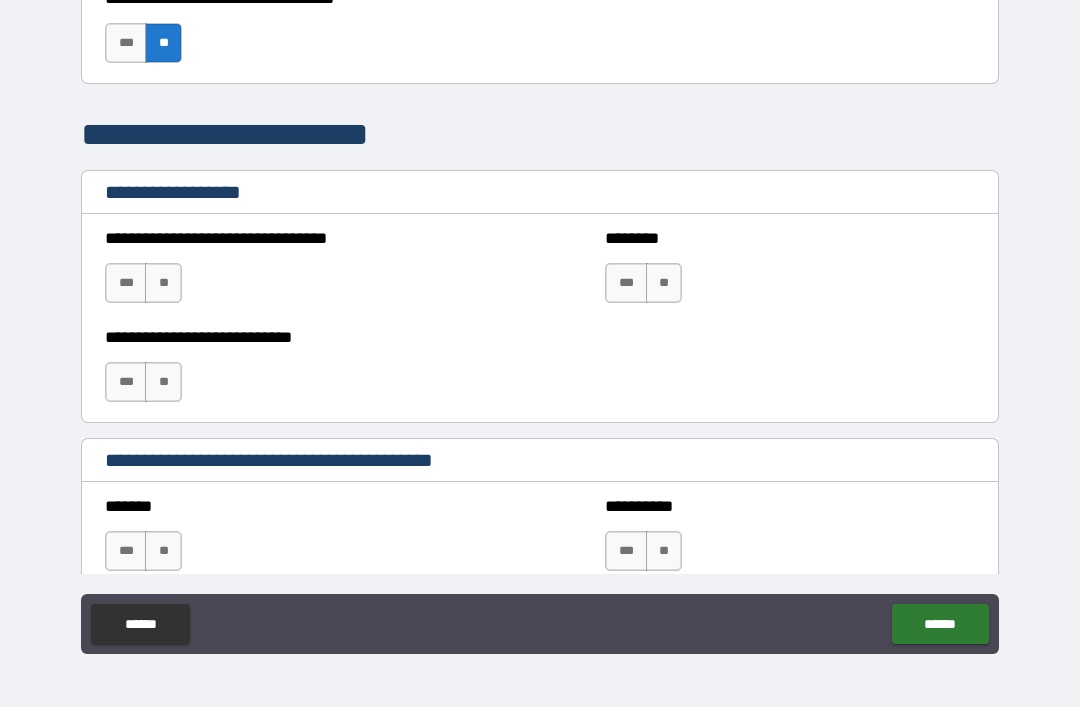 scroll, scrollTop: 1368, scrollLeft: 0, axis: vertical 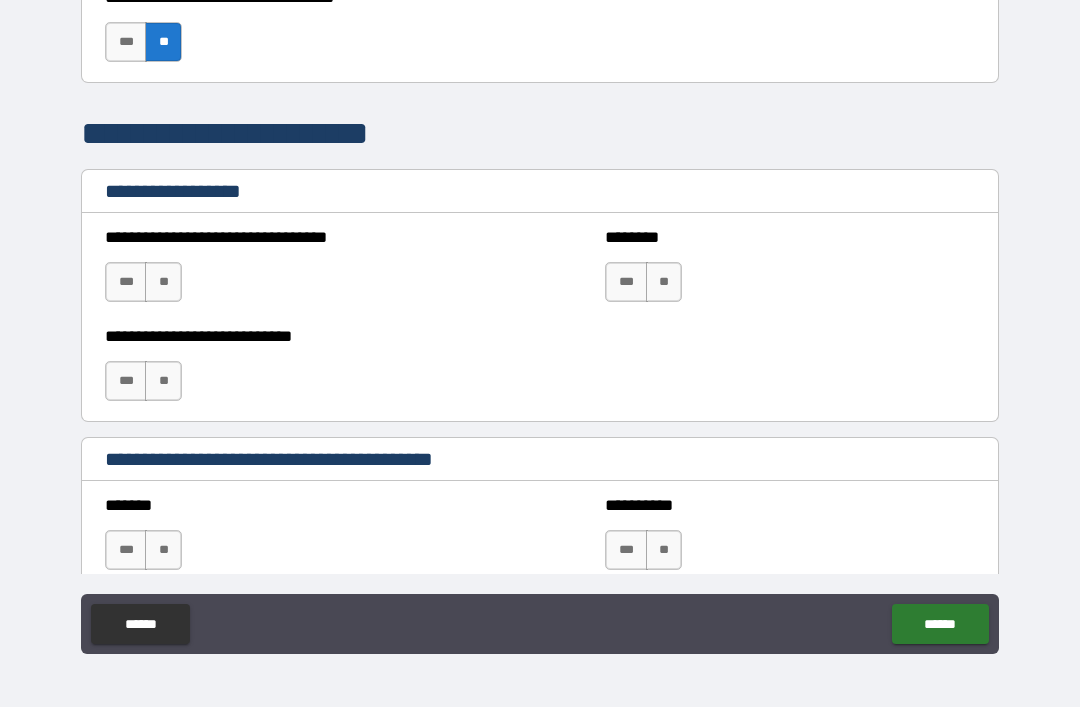 click on "**" at bounding box center (163, 282) 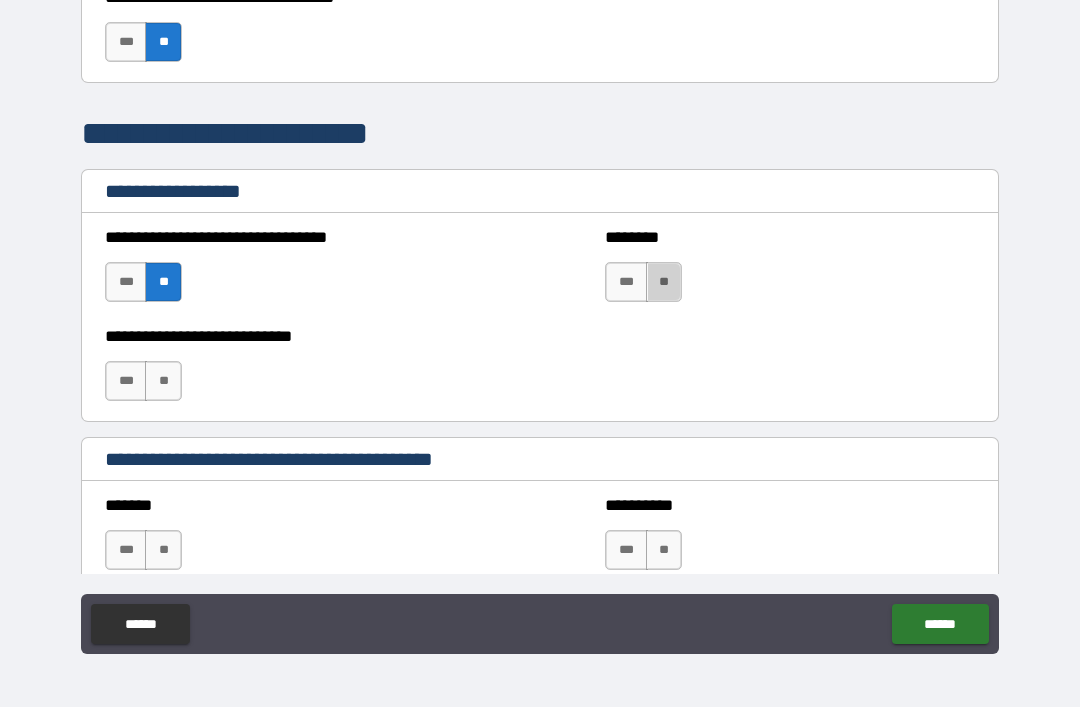 click on "**" at bounding box center (664, 282) 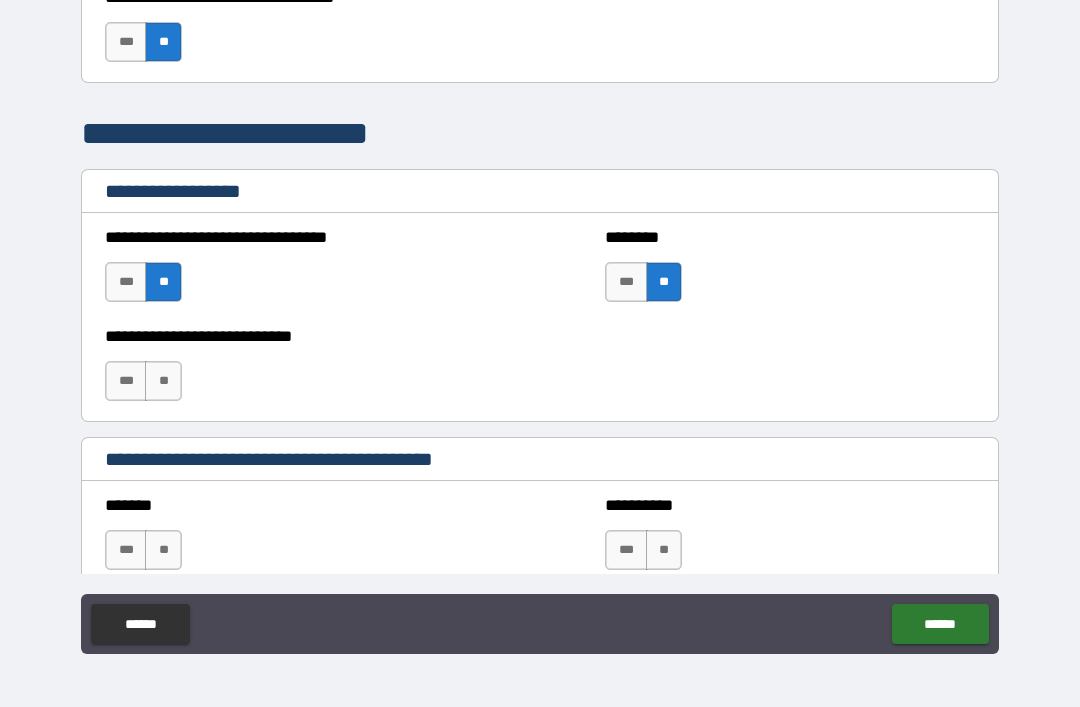 click on "**" at bounding box center (163, 381) 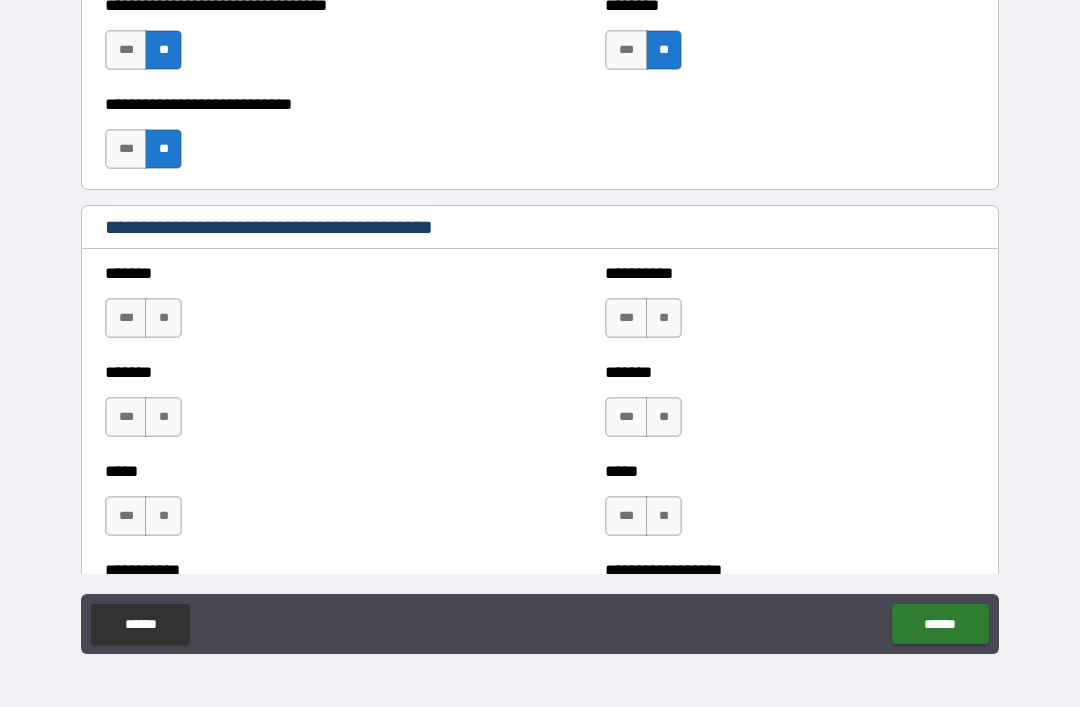 scroll, scrollTop: 1608, scrollLeft: 0, axis: vertical 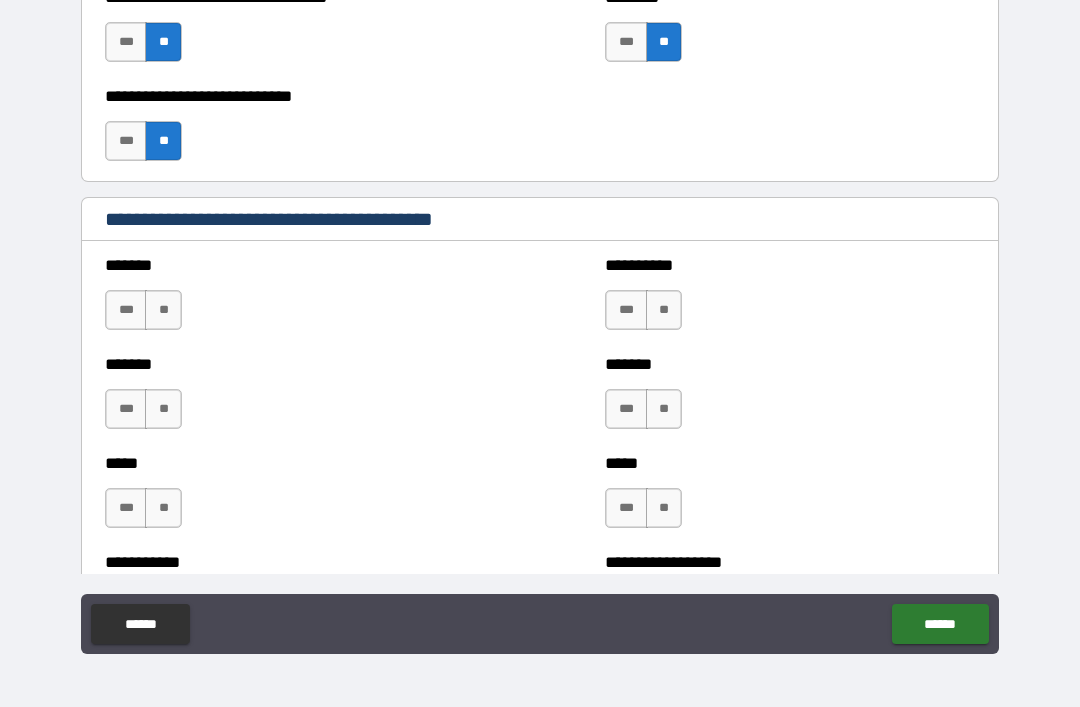 click on "**" at bounding box center (163, 310) 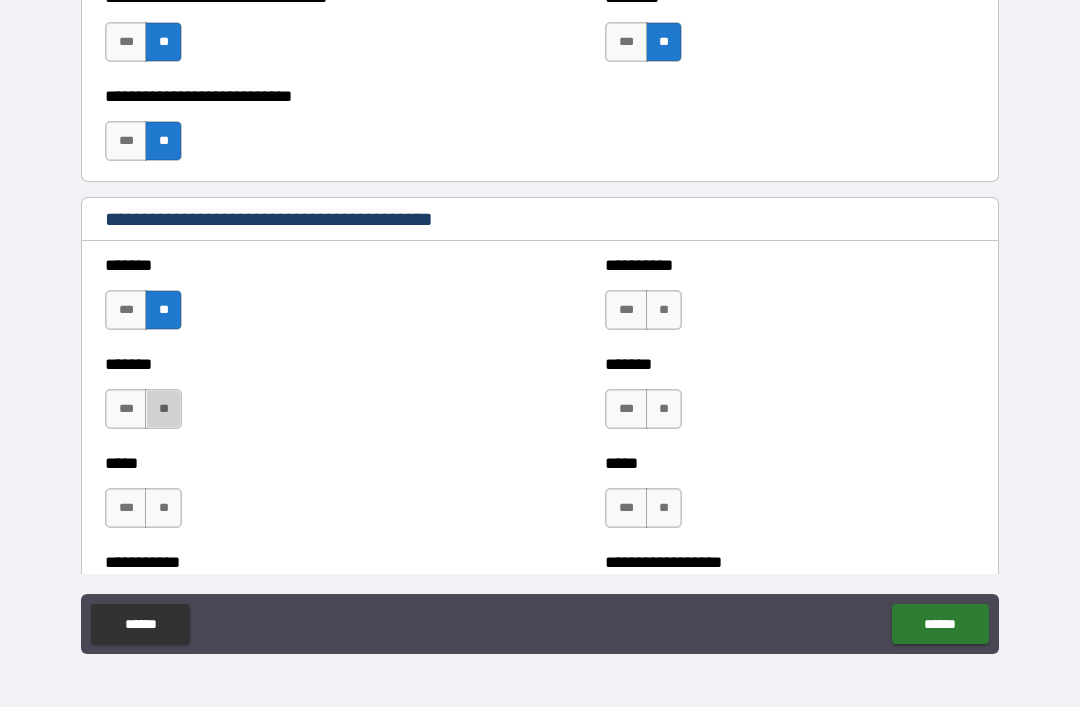 click on "**" at bounding box center [163, 409] 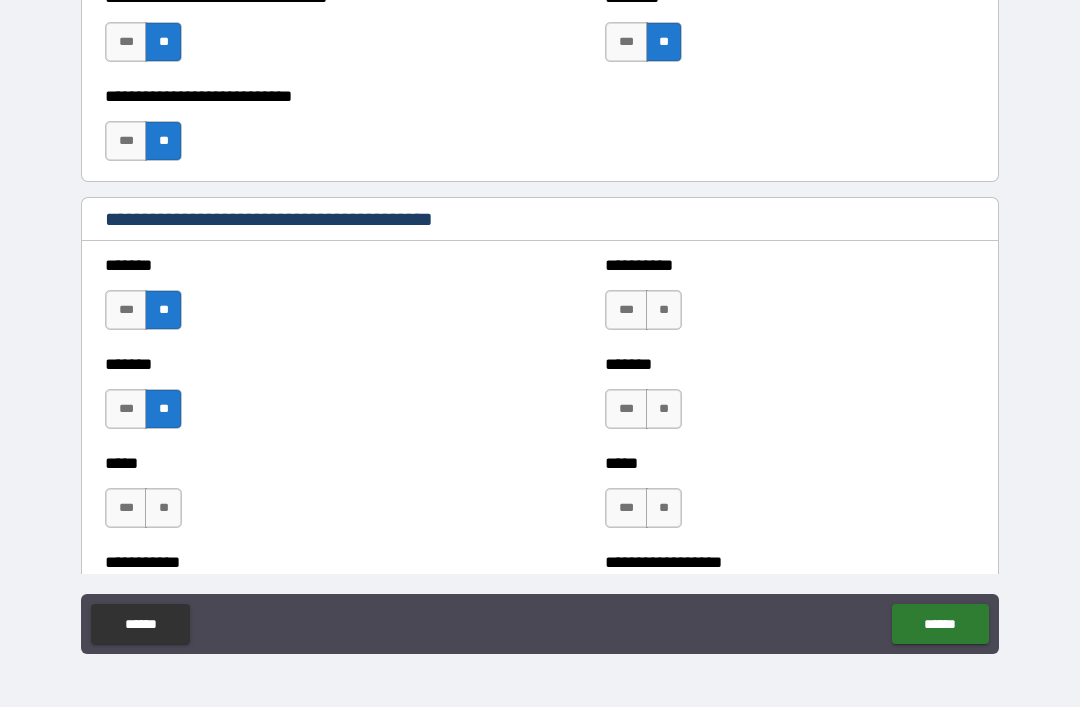 click on "**" at bounding box center (163, 508) 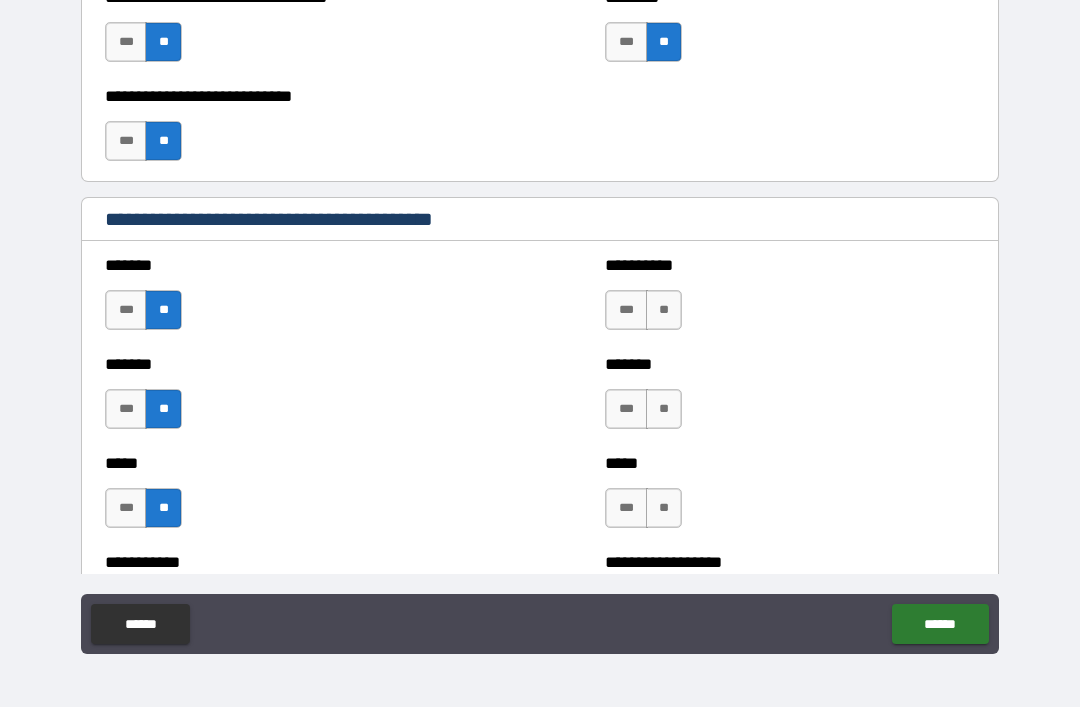 click on "**" at bounding box center [664, 310] 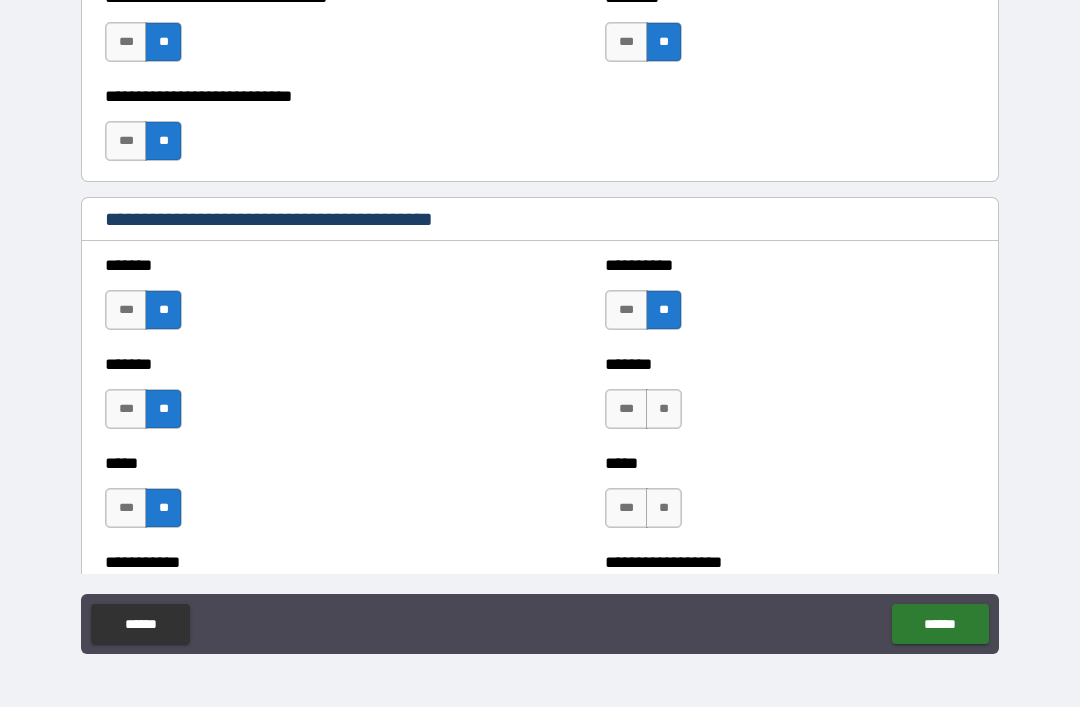 click on "**" at bounding box center [664, 409] 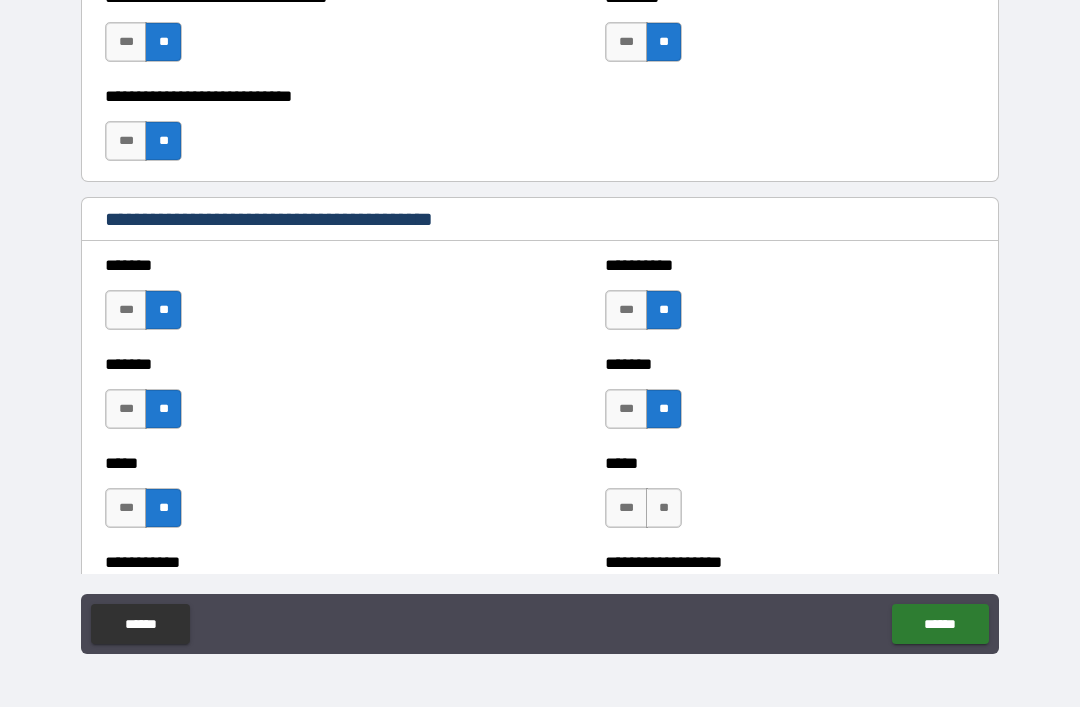 click on "**" at bounding box center (664, 508) 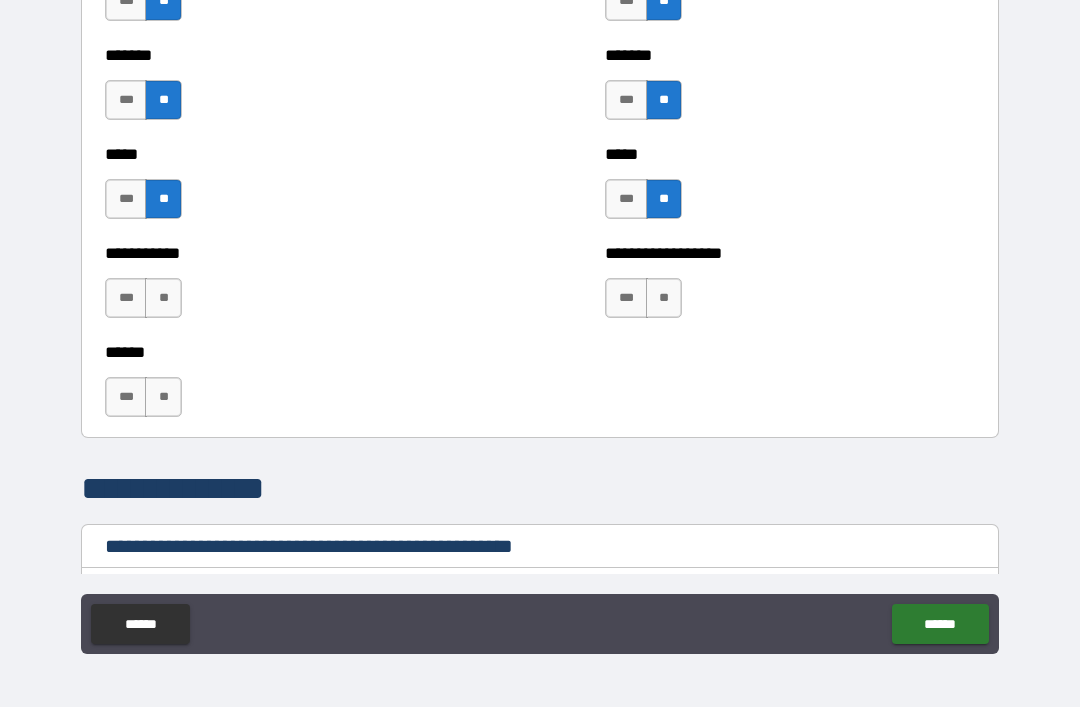 scroll, scrollTop: 1921, scrollLeft: 0, axis: vertical 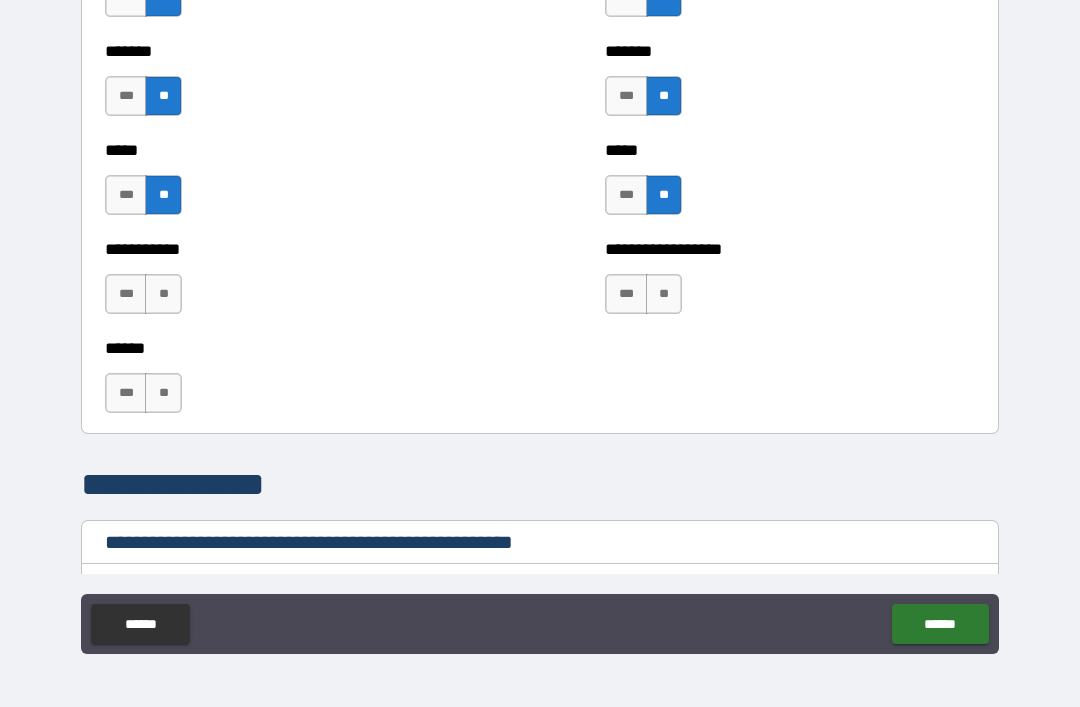 click on "**" at bounding box center [163, 294] 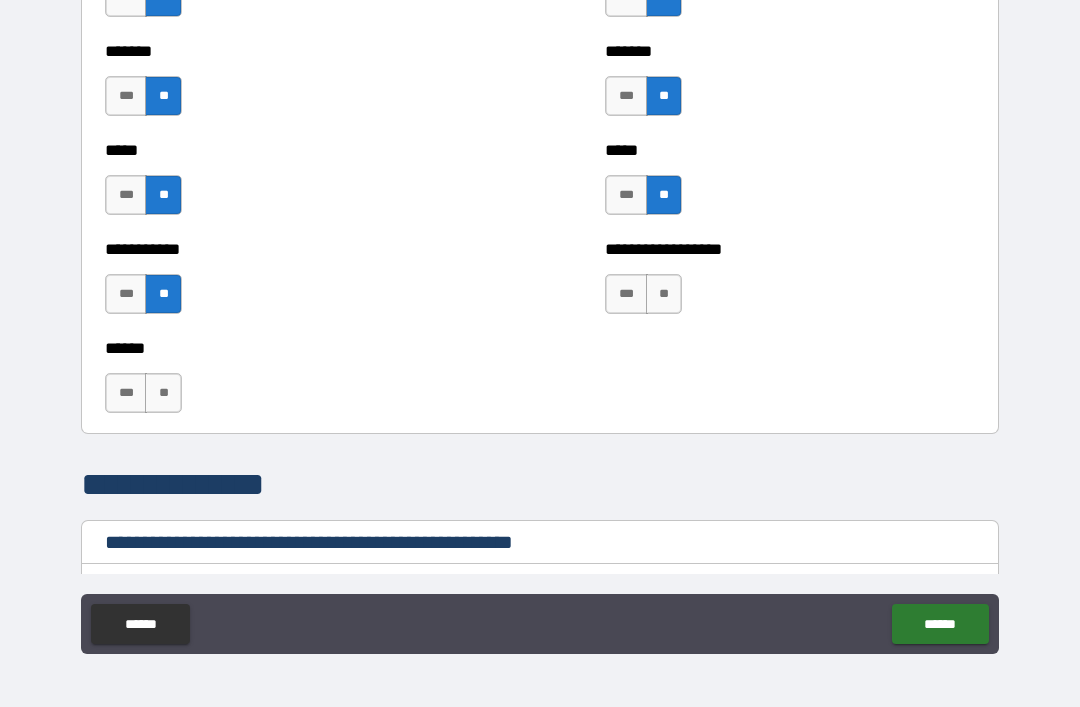 click on "**" at bounding box center (664, 294) 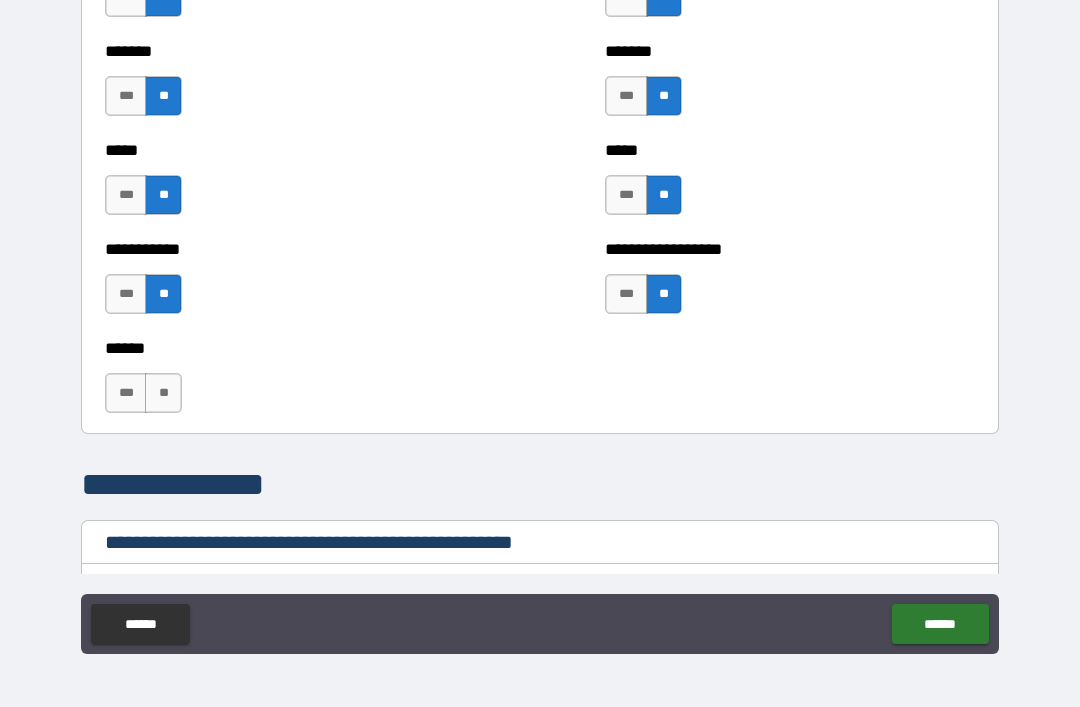 click on "**" at bounding box center [163, 393] 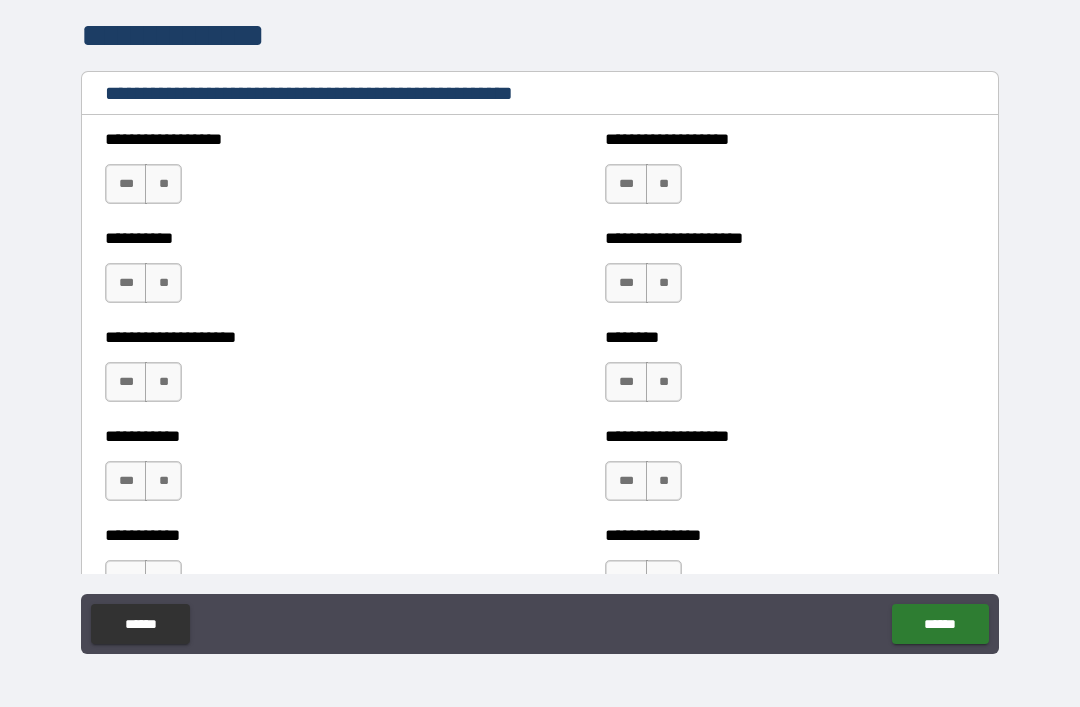 scroll, scrollTop: 2375, scrollLeft: 0, axis: vertical 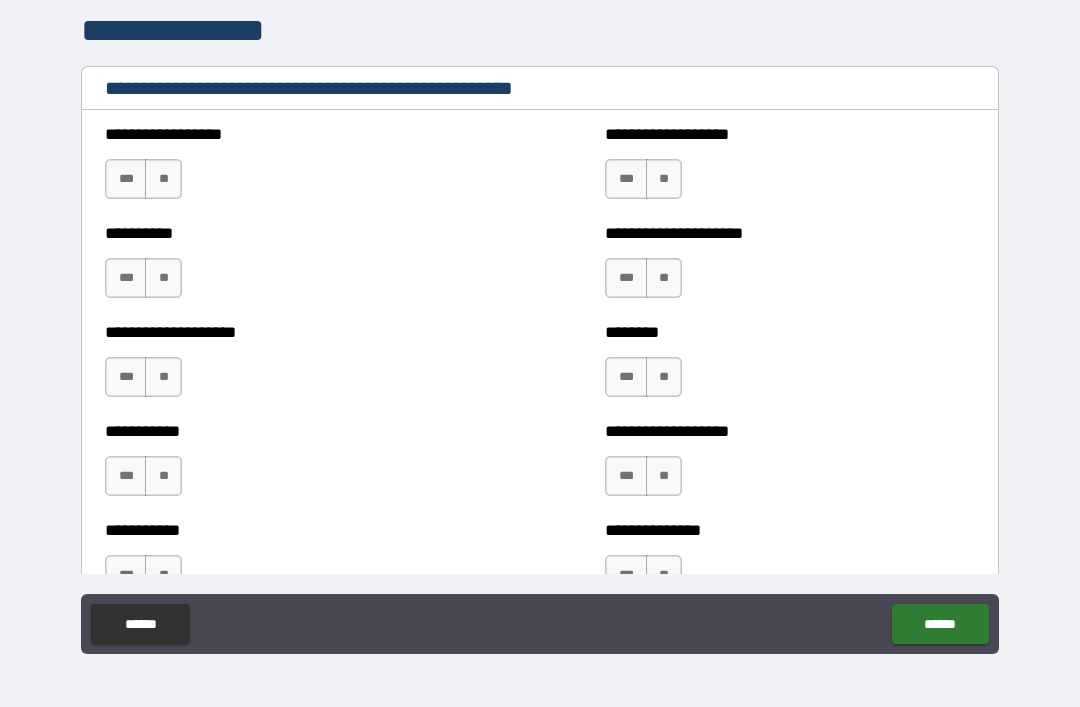 click on "**" at bounding box center (163, 179) 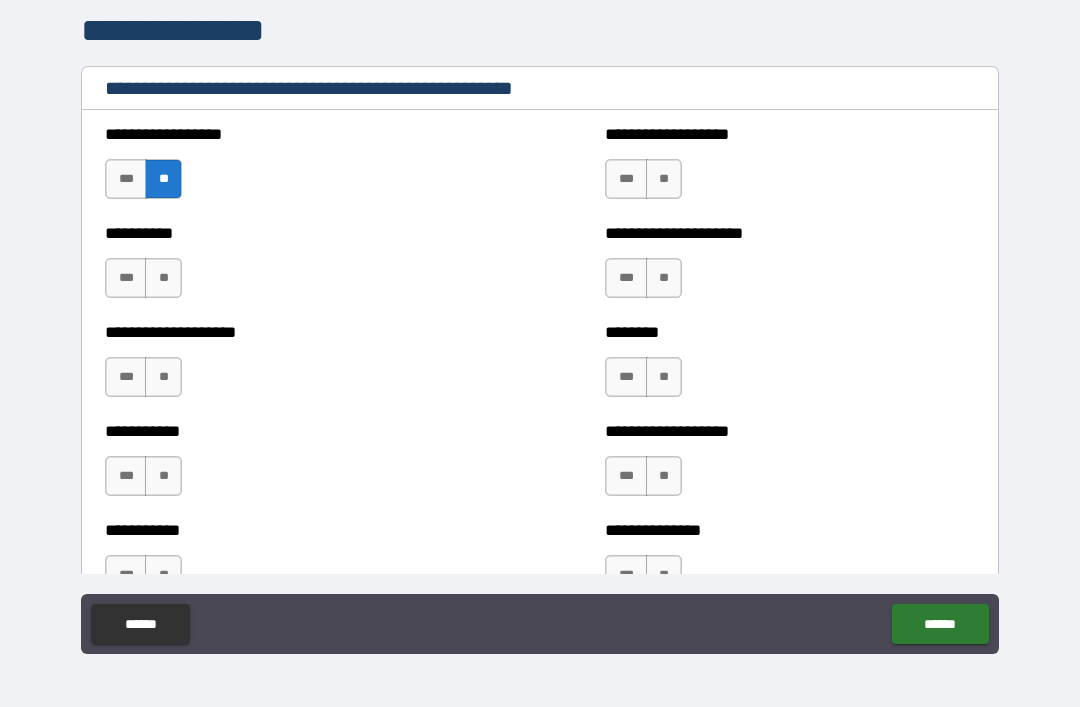 click on "**" at bounding box center [163, 278] 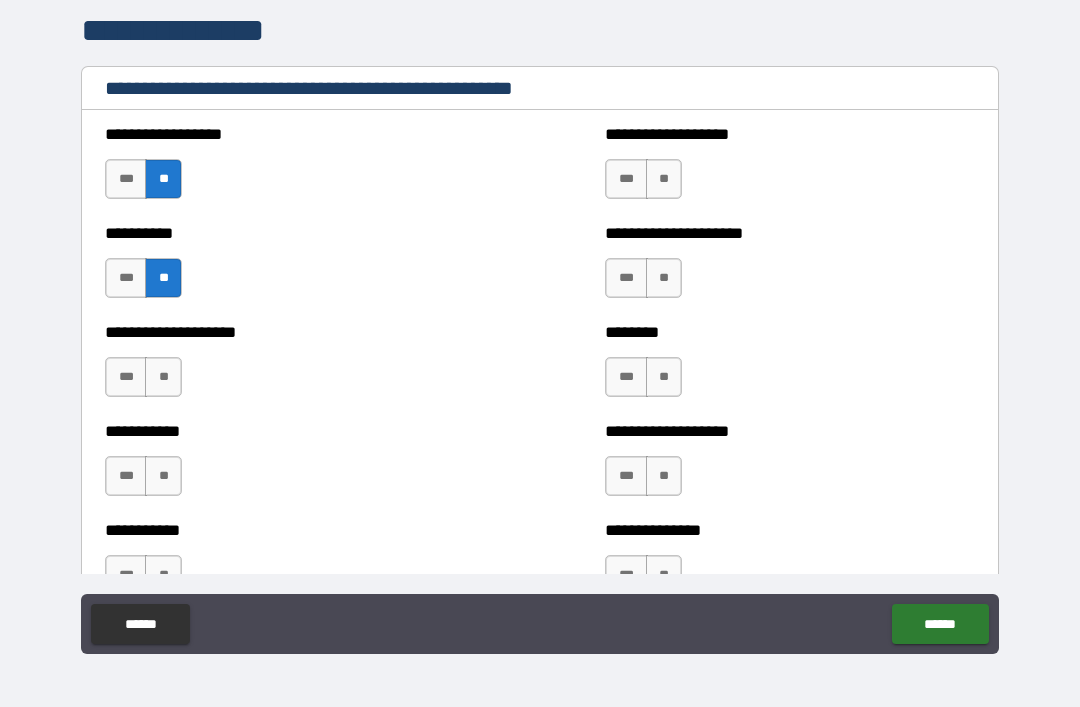 click on "**" at bounding box center (163, 377) 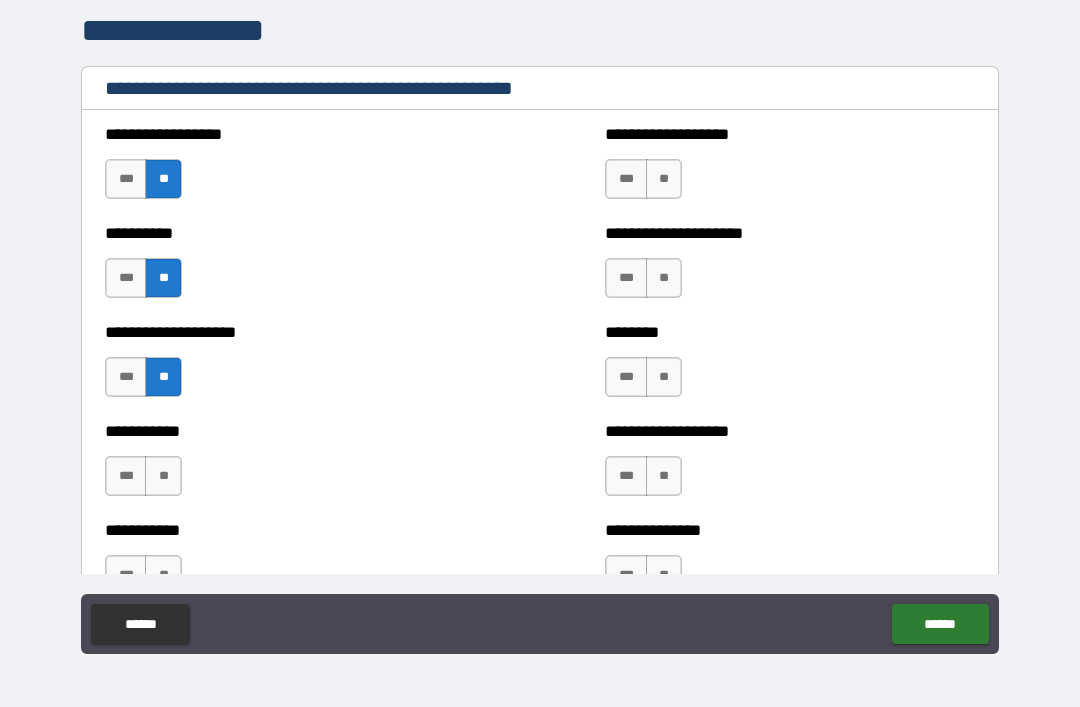 click on "**" at bounding box center [163, 476] 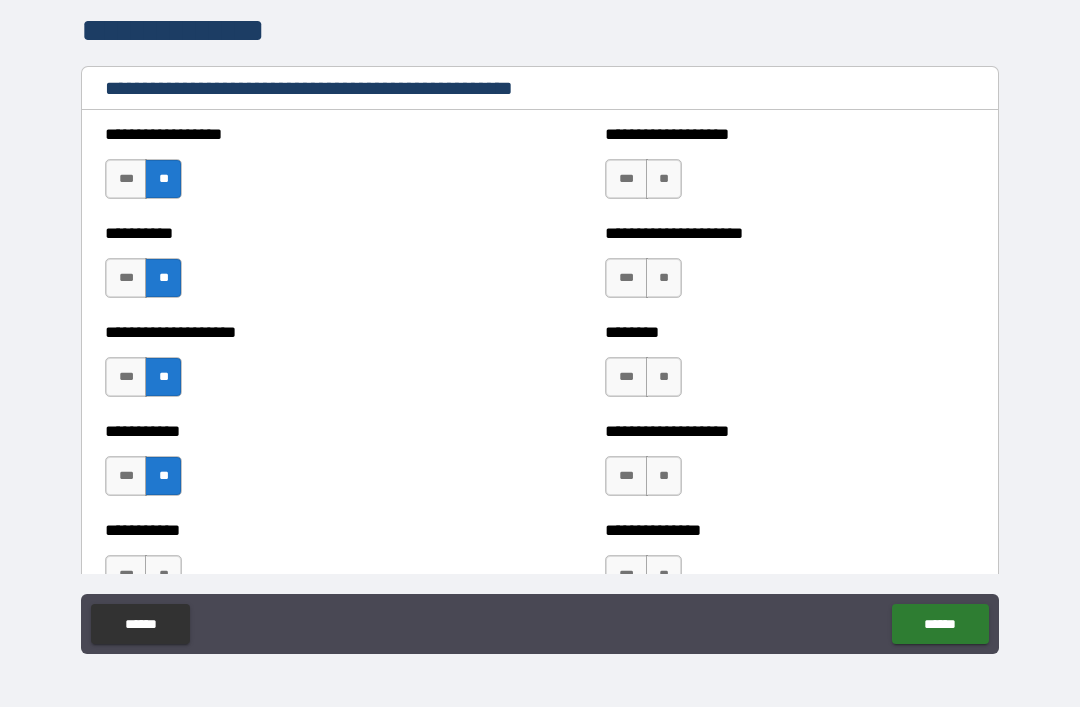 click on "**" at bounding box center (664, 179) 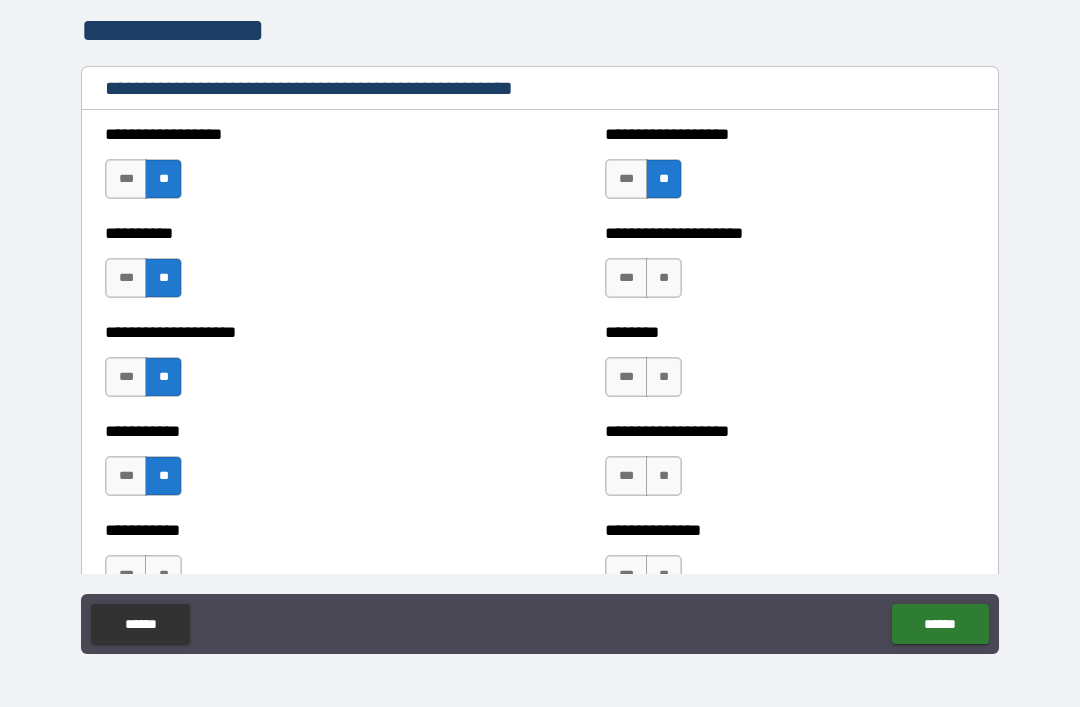 click on "**" at bounding box center [664, 278] 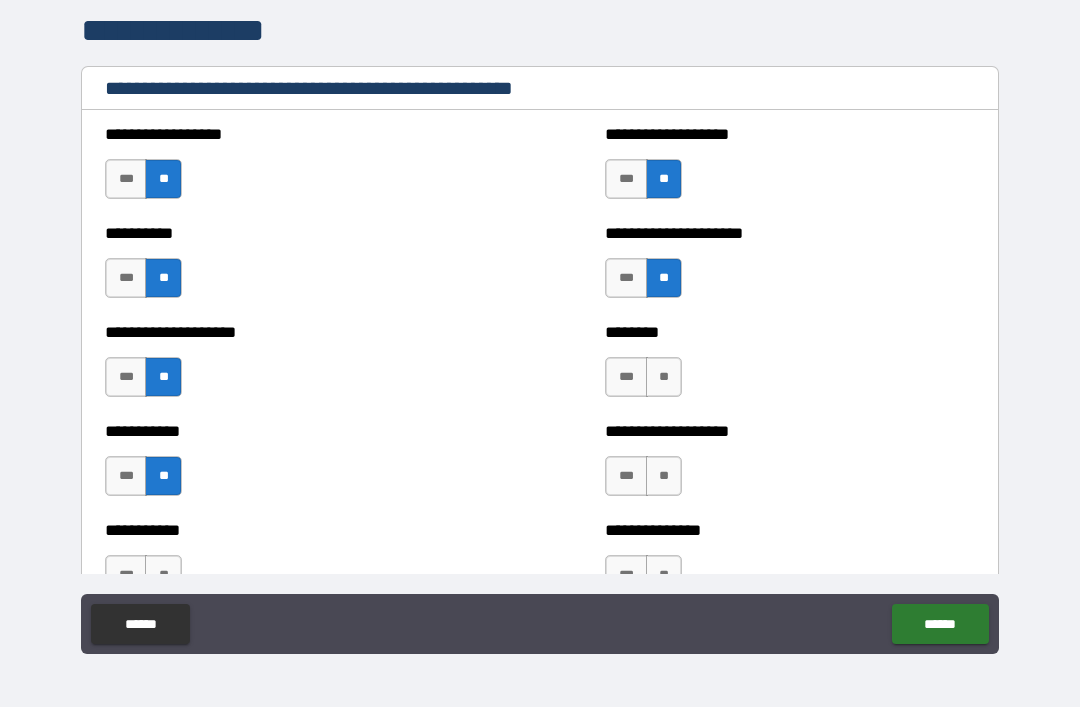 click on "**" at bounding box center (664, 377) 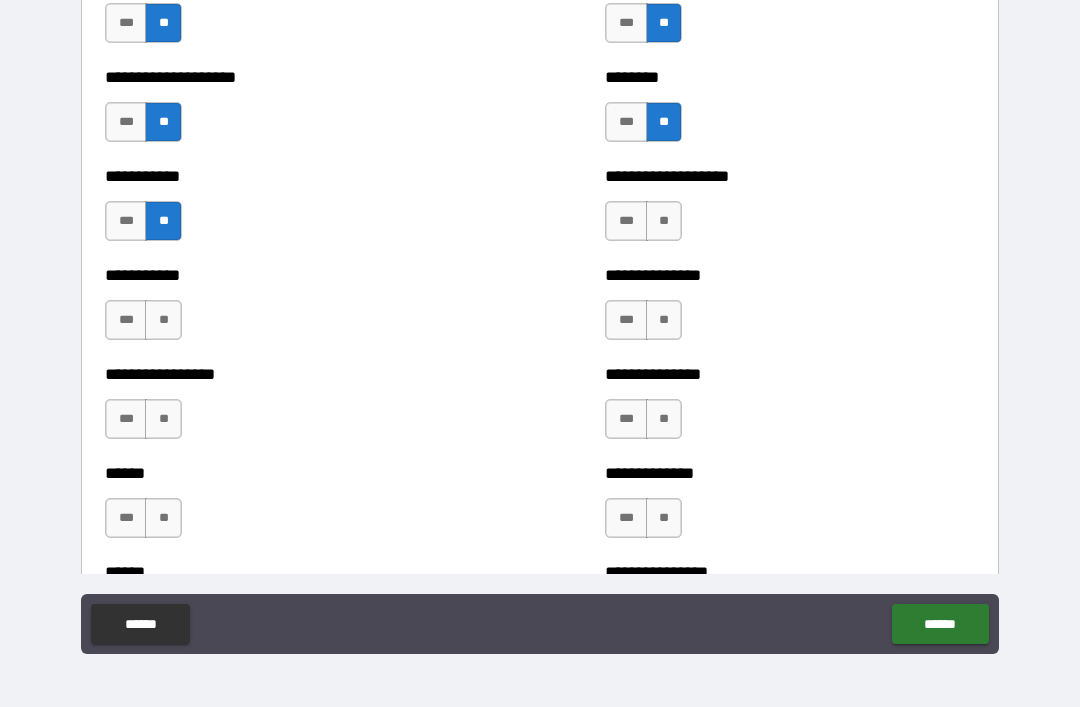 scroll, scrollTop: 2634, scrollLeft: 0, axis: vertical 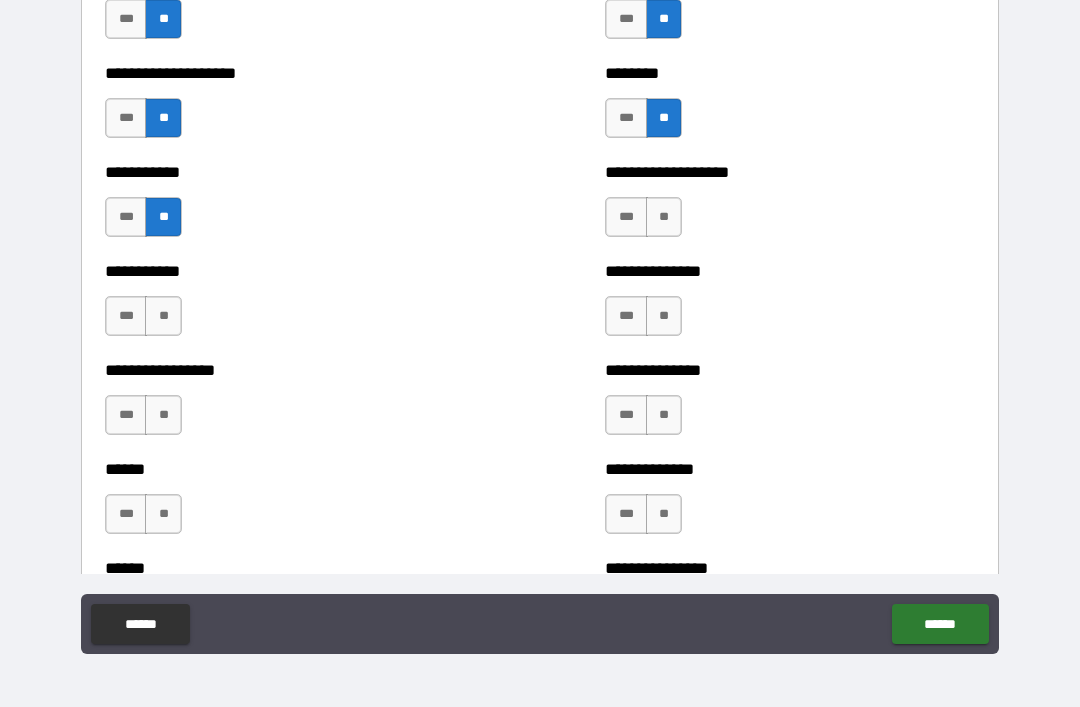 click on "**" at bounding box center (664, 217) 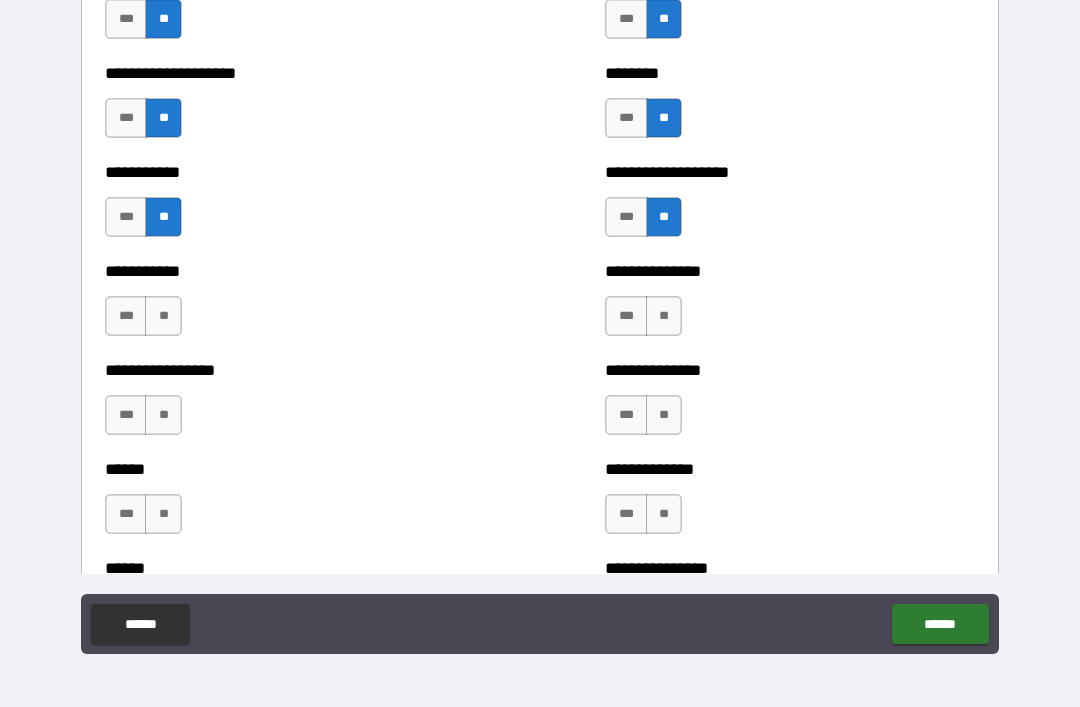 click on "**" at bounding box center (664, 316) 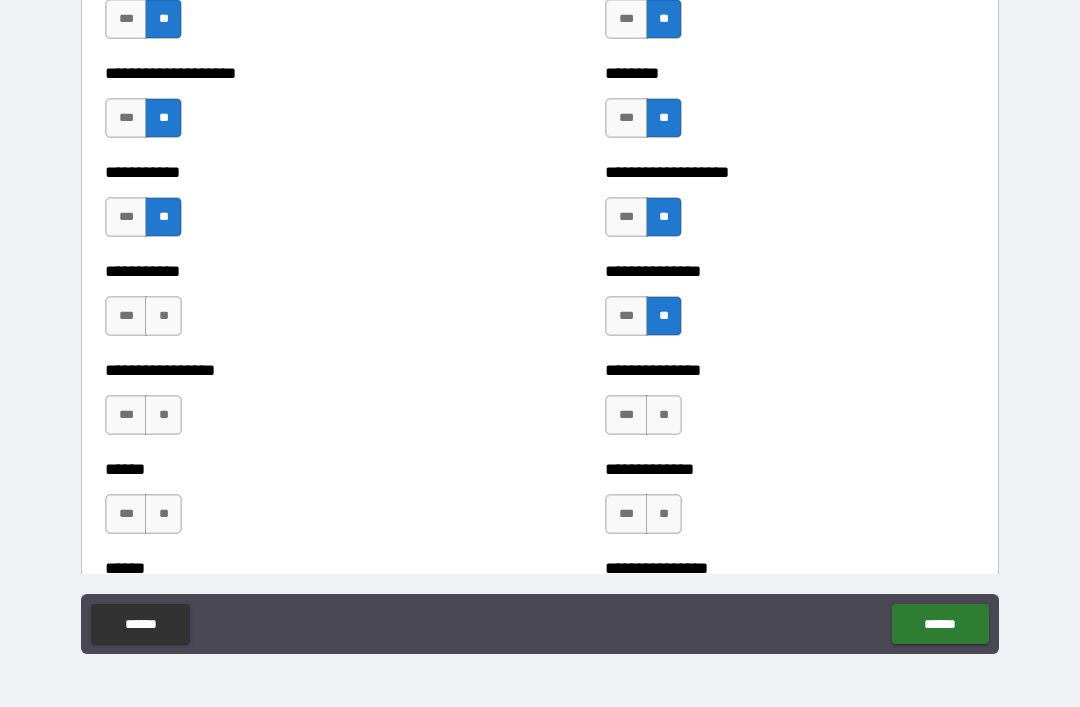 click on "**" at bounding box center [163, 316] 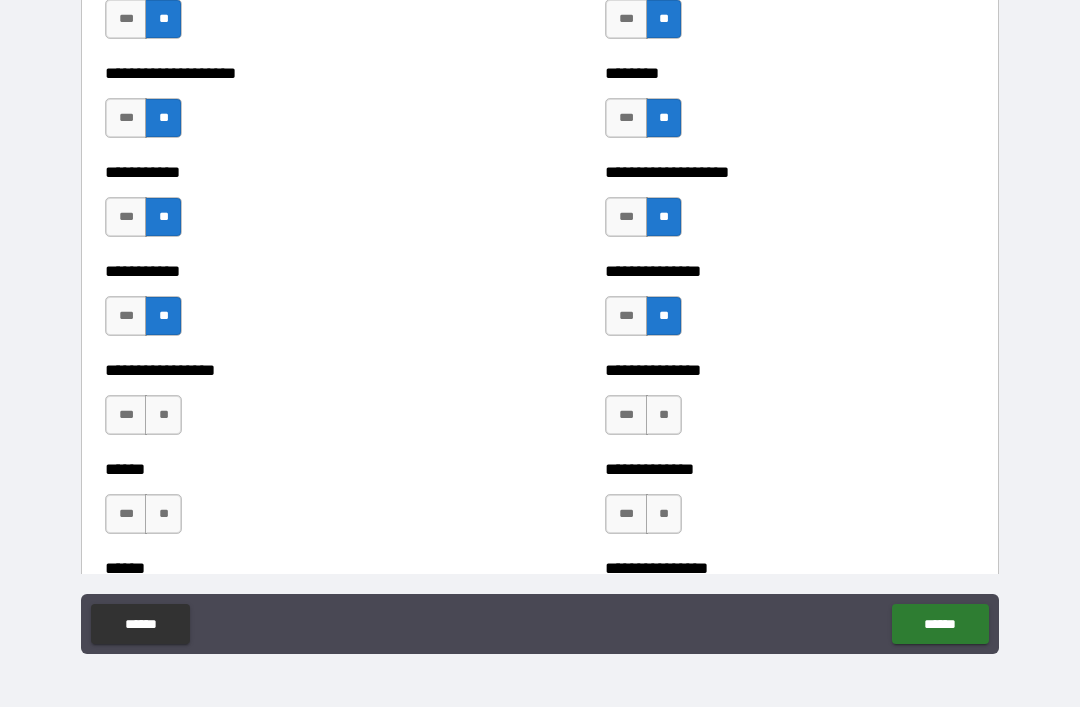 click on "**" at bounding box center [163, 415] 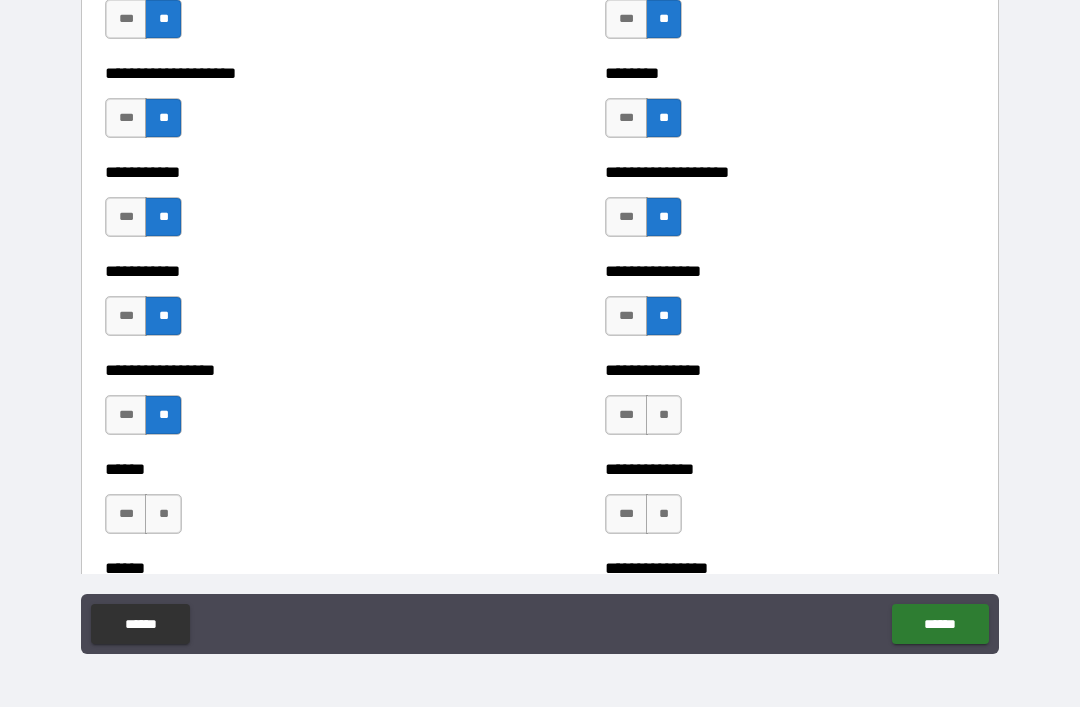 click on "**" at bounding box center (163, 514) 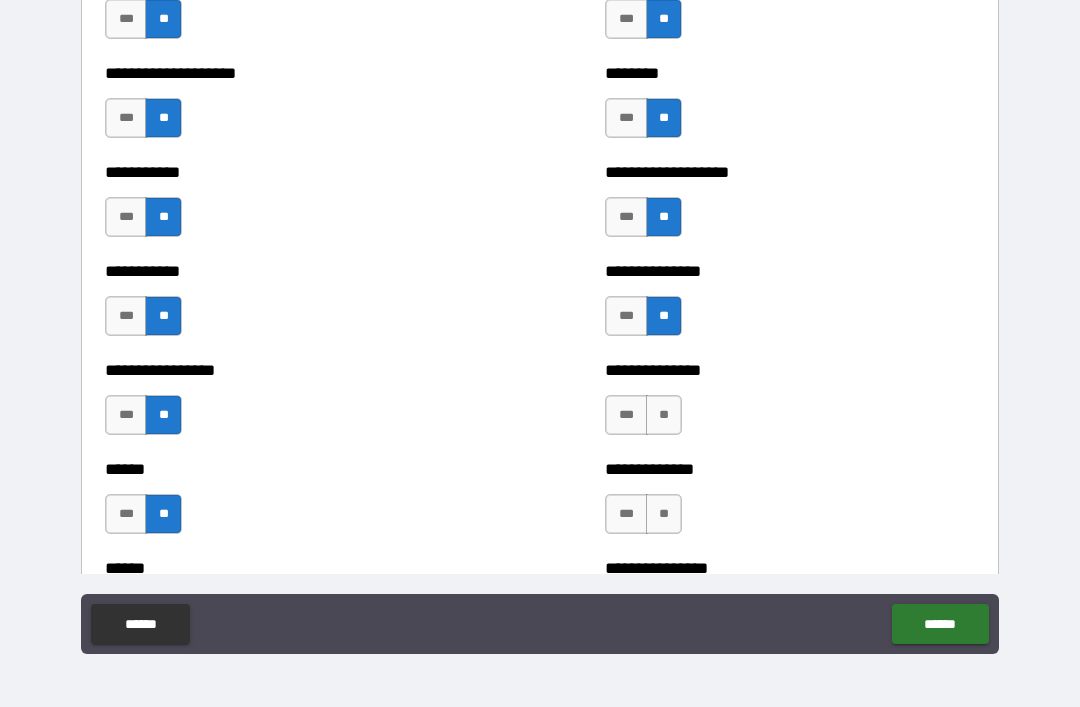click on "**" at bounding box center (664, 415) 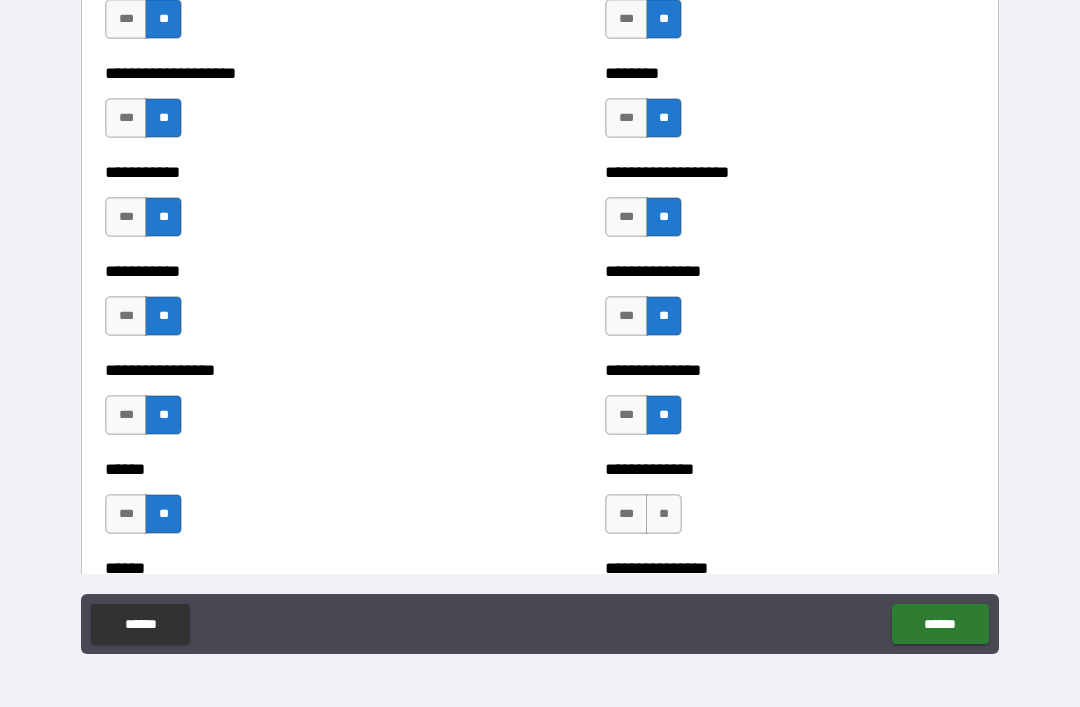 click on "**" at bounding box center [664, 514] 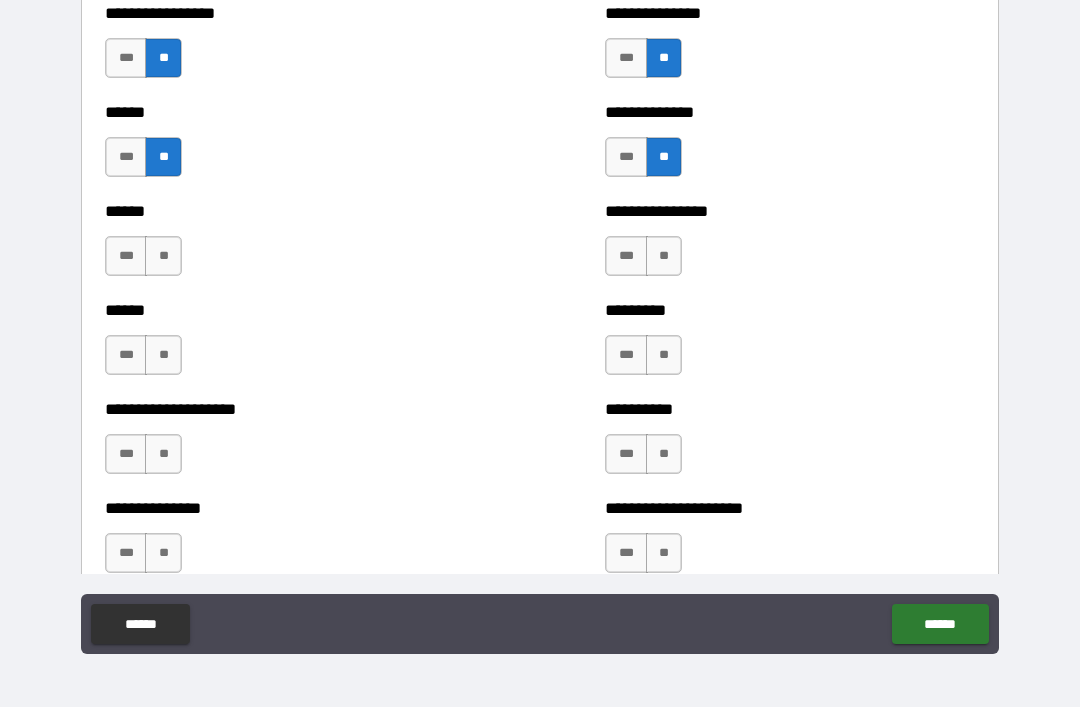 scroll, scrollTop: 3010, scrollLeft: 0, axis: vertical 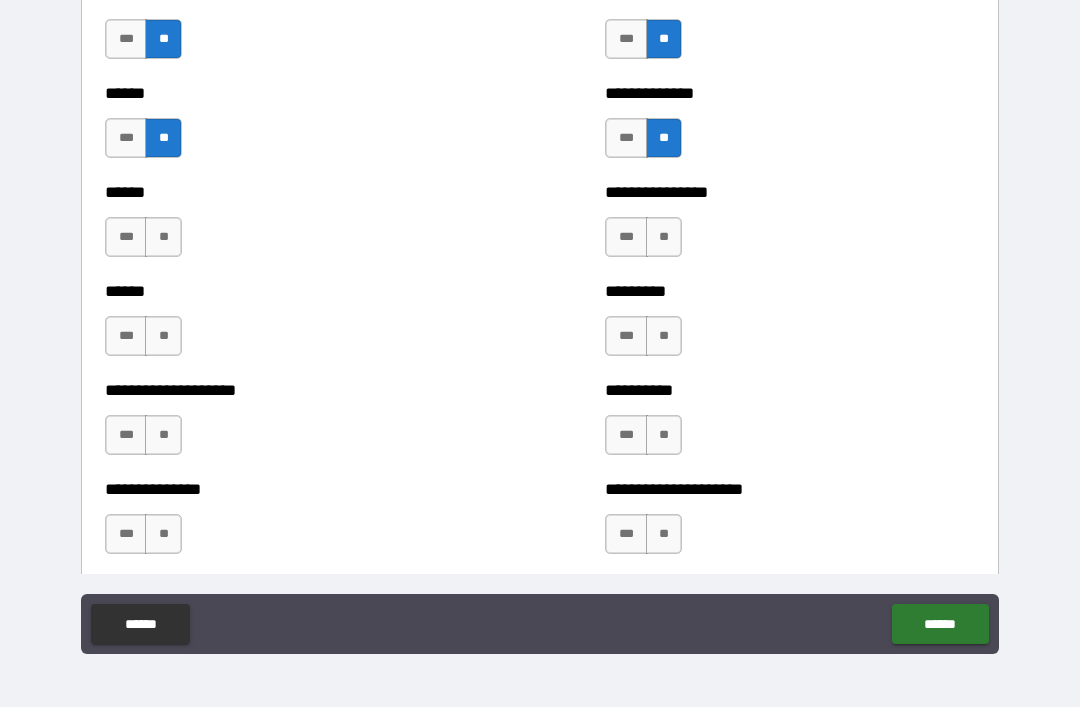 click on "**" at bounding box center [163, 237] 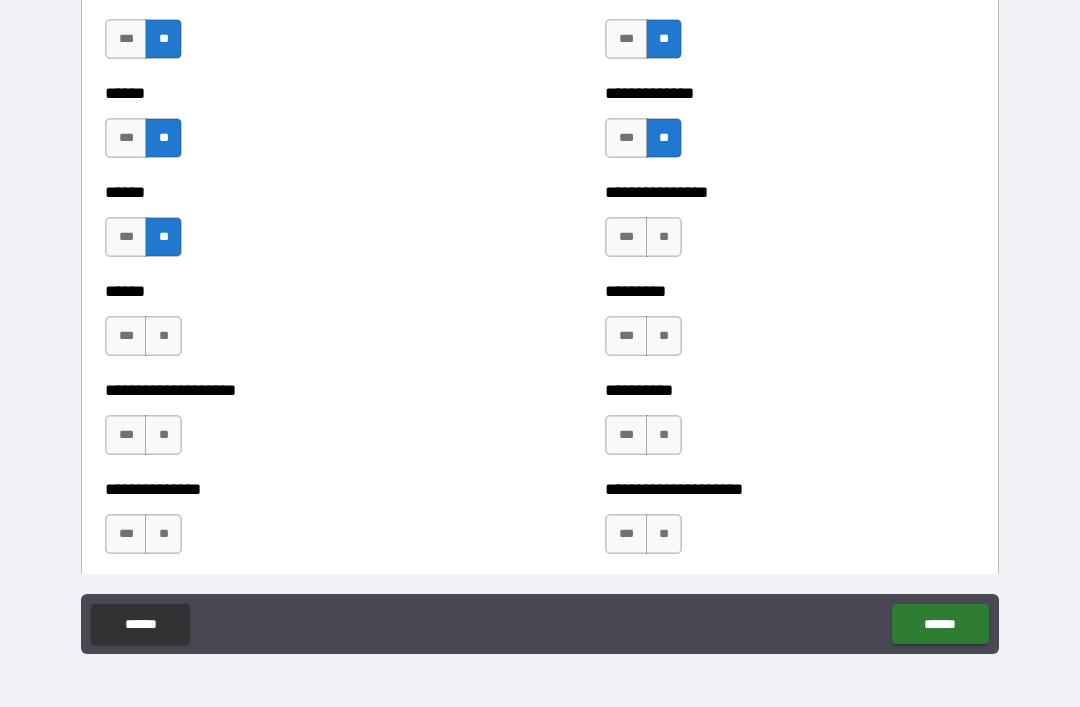 click on "**" at bounding box center (163, 336) 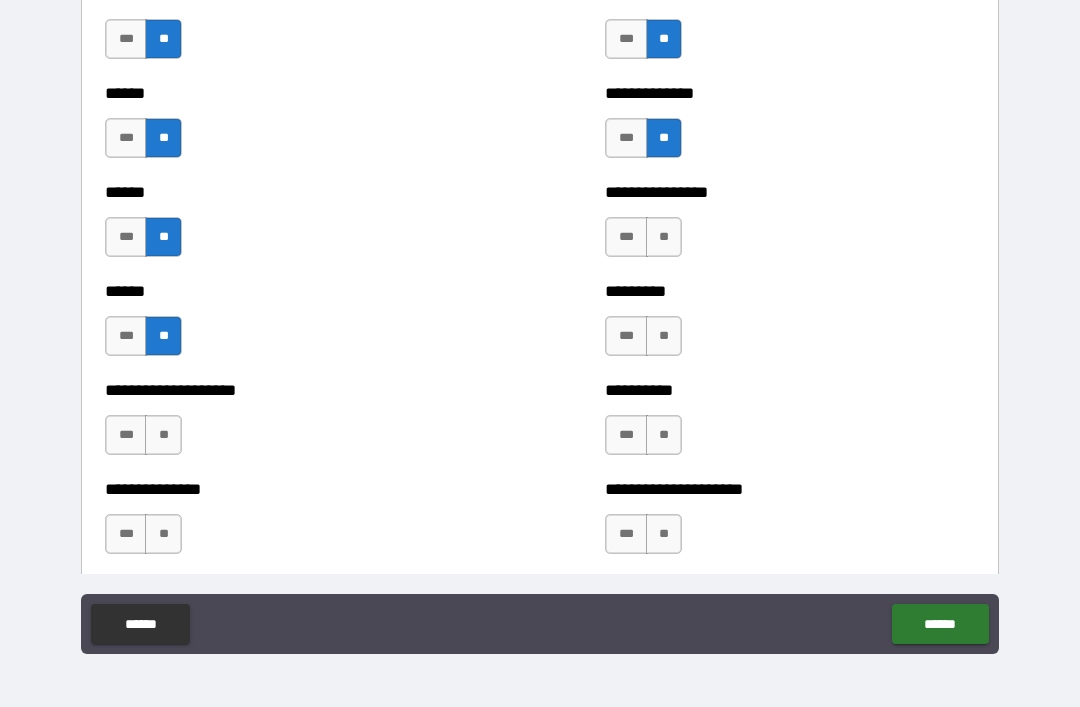 click on "**" at bounding box center [664, 237] 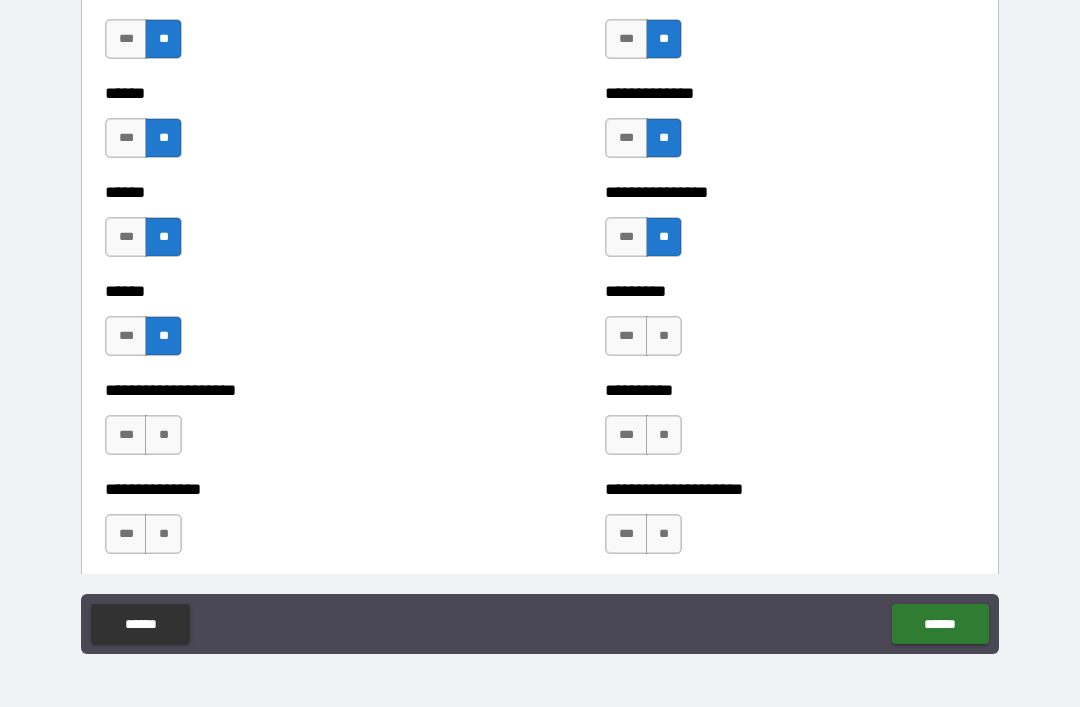 click on "**" at bounding box center (664, 336) 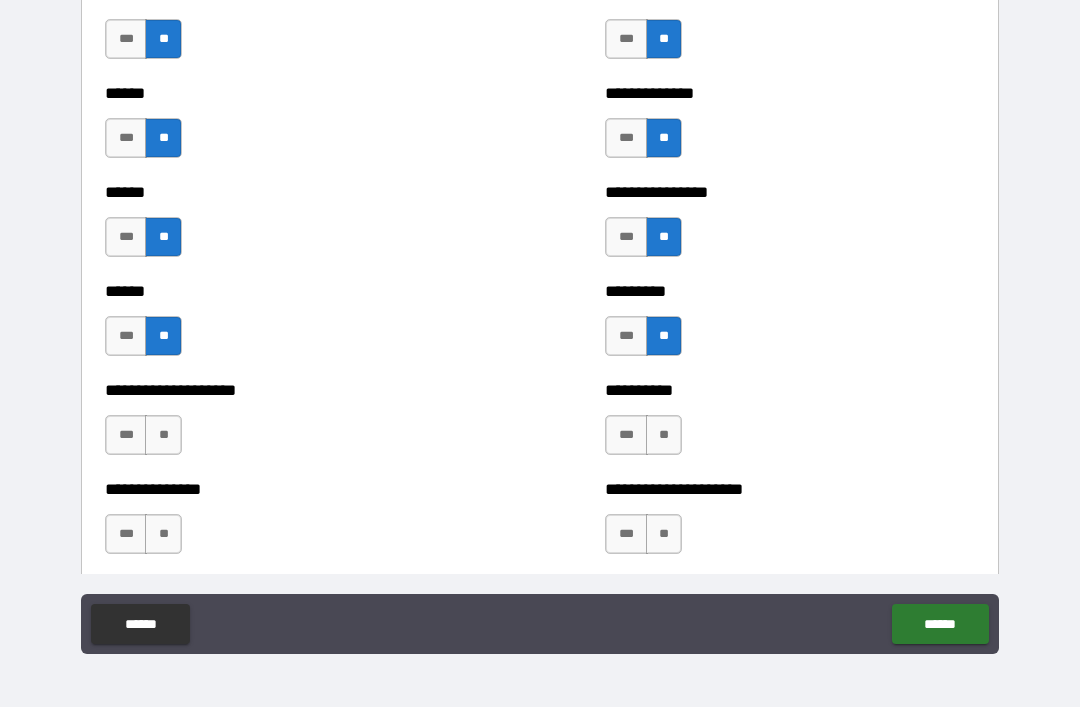 click on "**" at bounding box center [664, 435] 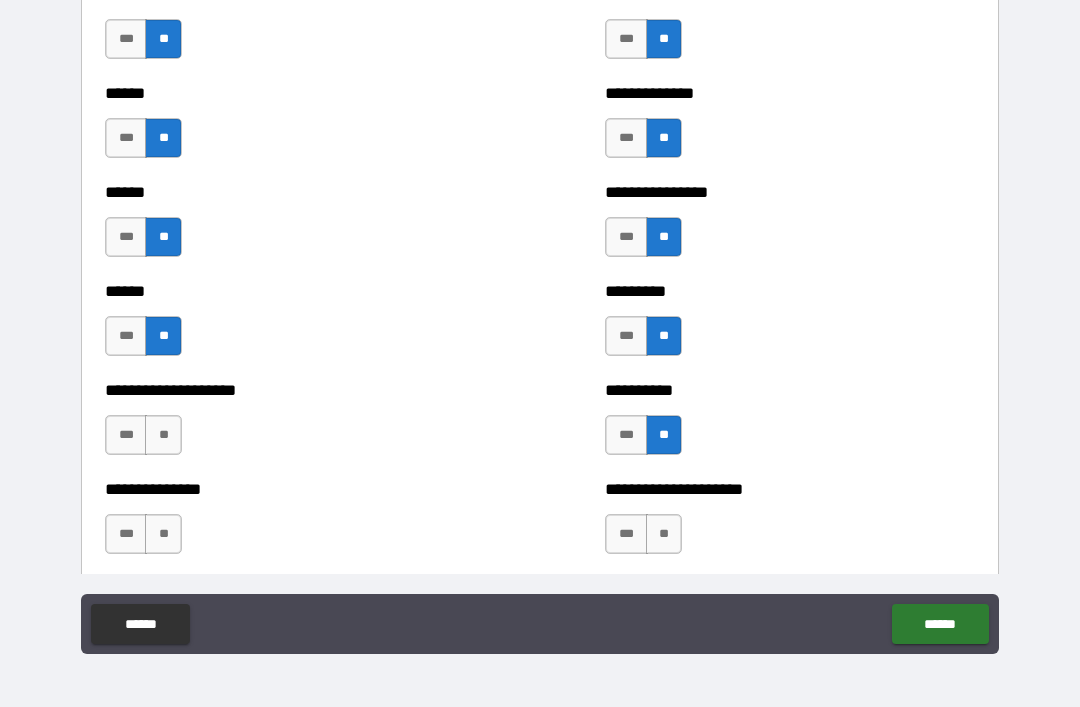 click on "***" at bounding box center (126, 435) 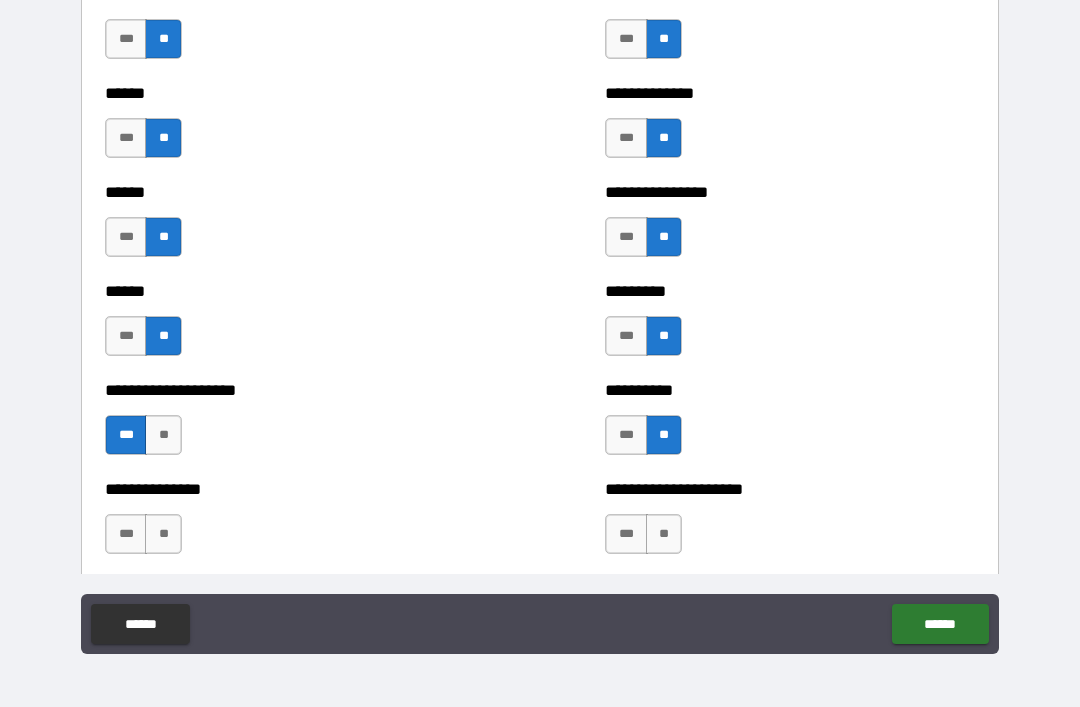 click on "**" at bounding box center [163, 534] 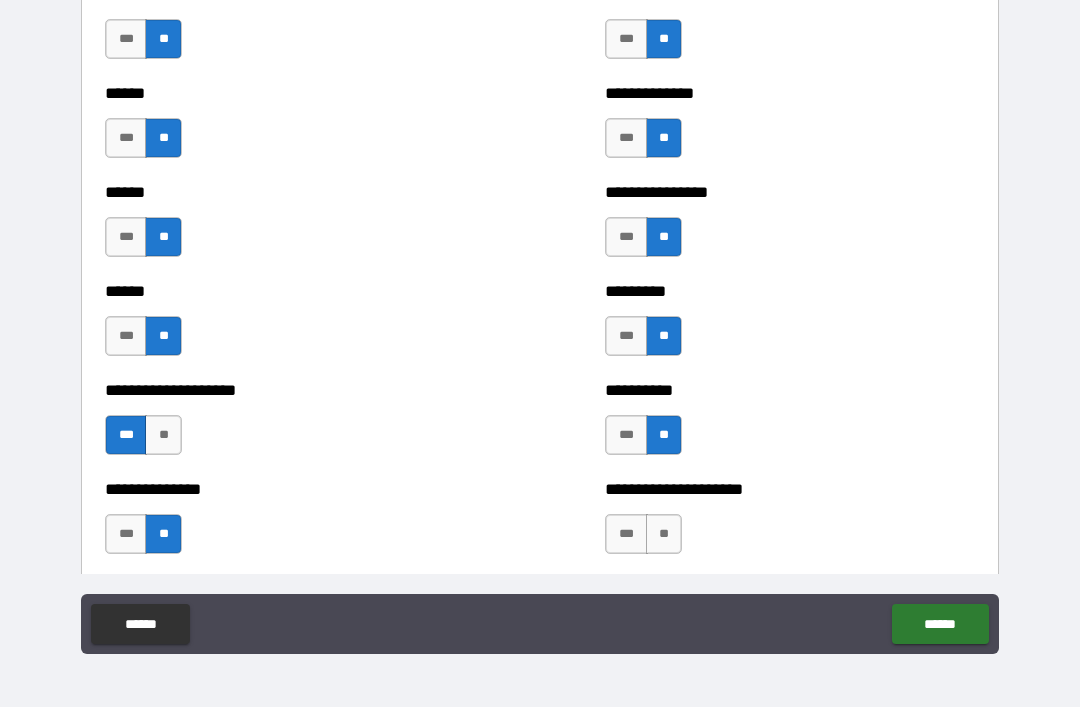 click on "**" at bounding box center [664, 534] 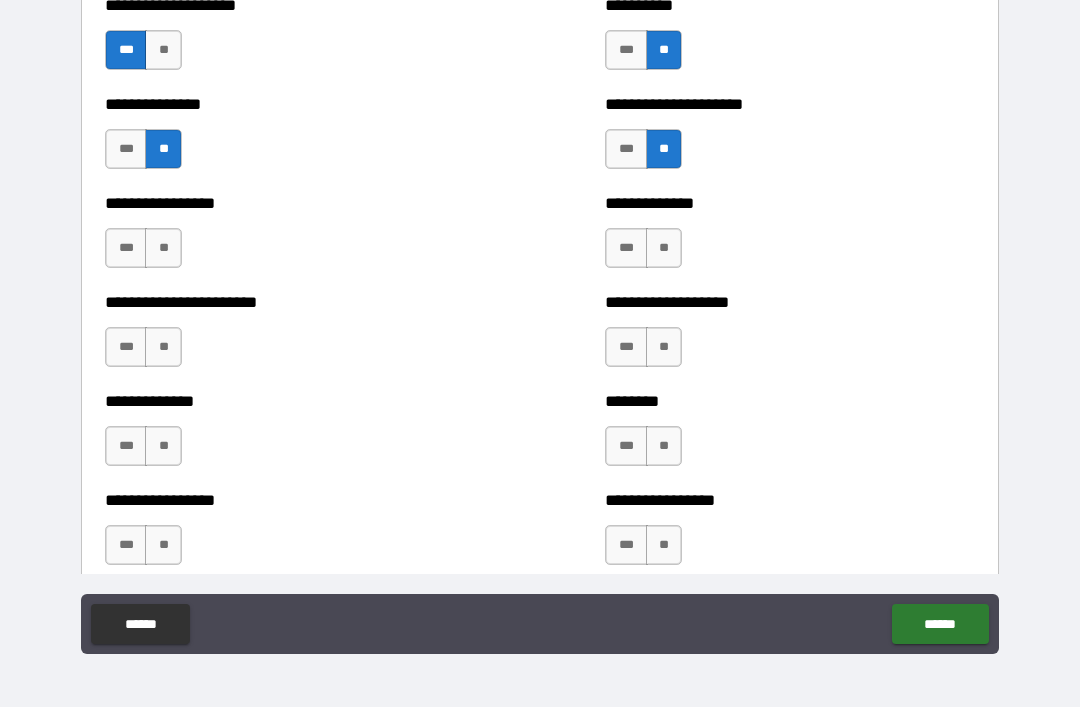 scroll, scrollTop: 3400, scrollLeft: 0, axis: vertical 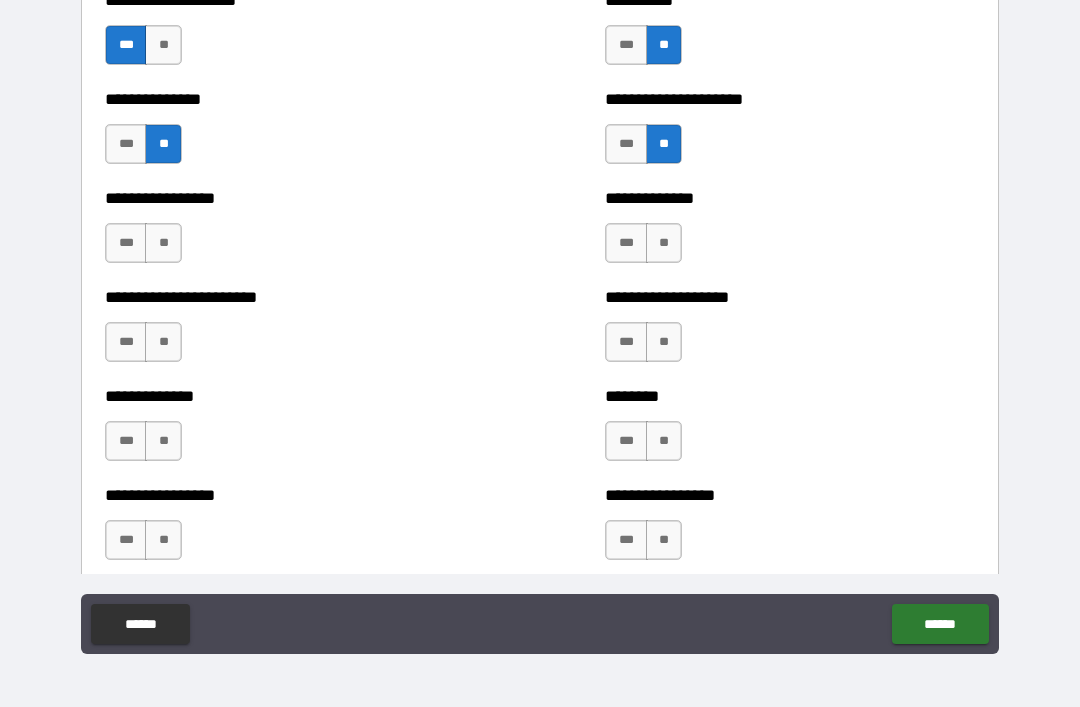 click on "**" at bounding box center (163, 243) 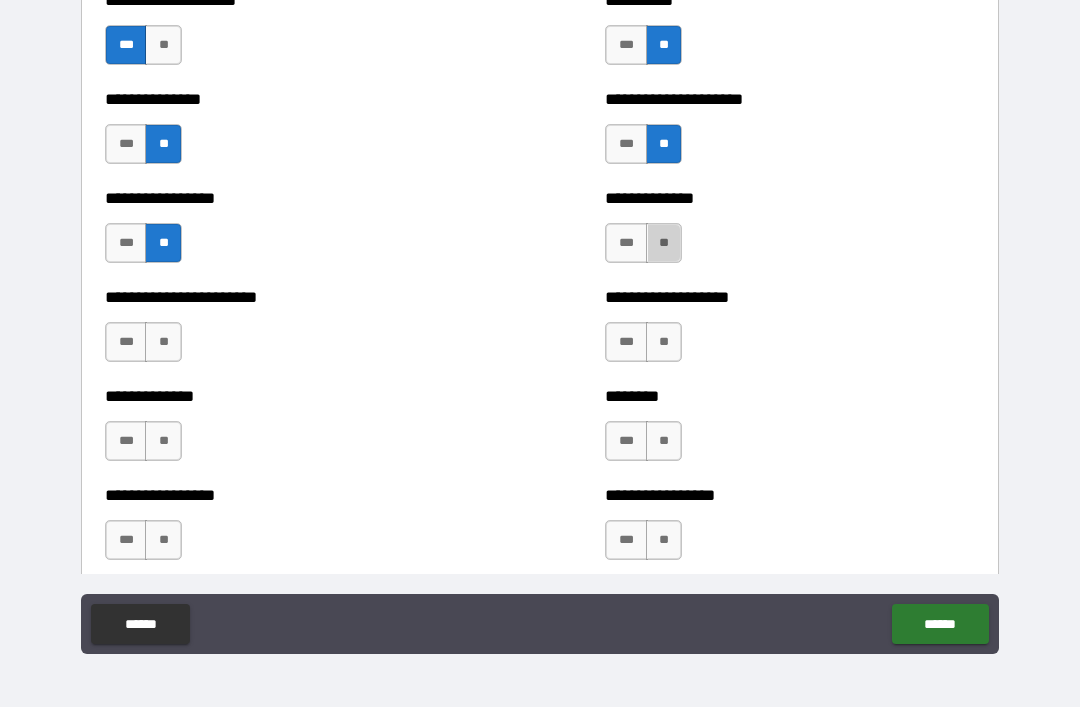 click on "**" at bounding box center (664, 243) 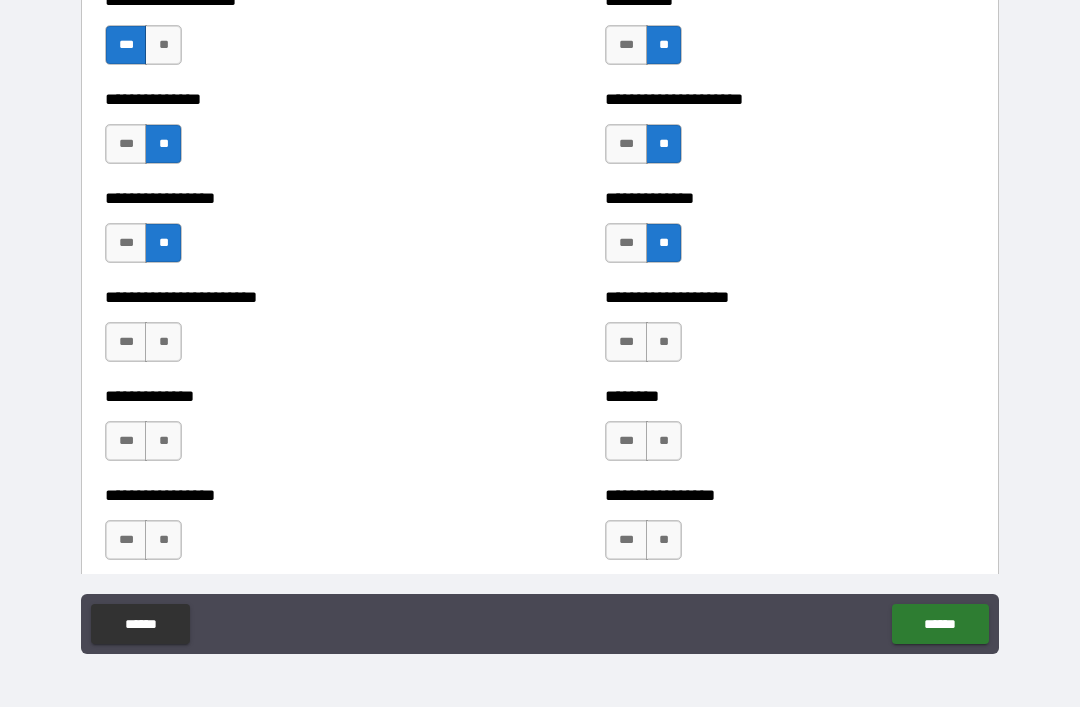 click on "**" at bounding box center [664, 342] 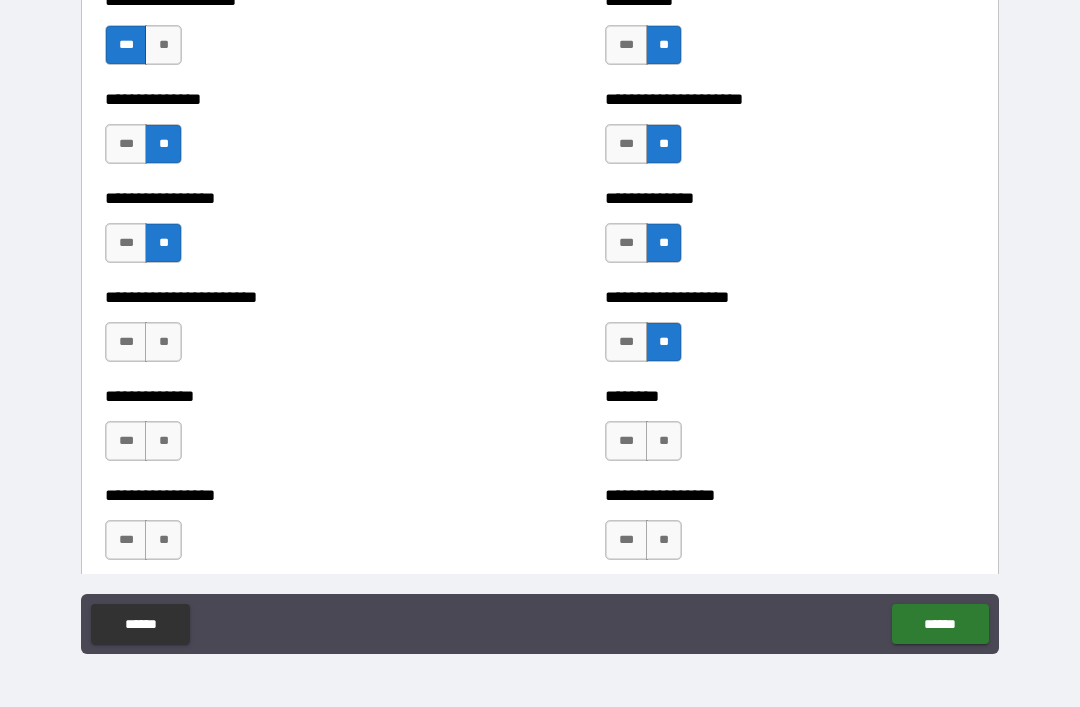 click on "**" at bounding box center (664, 441) 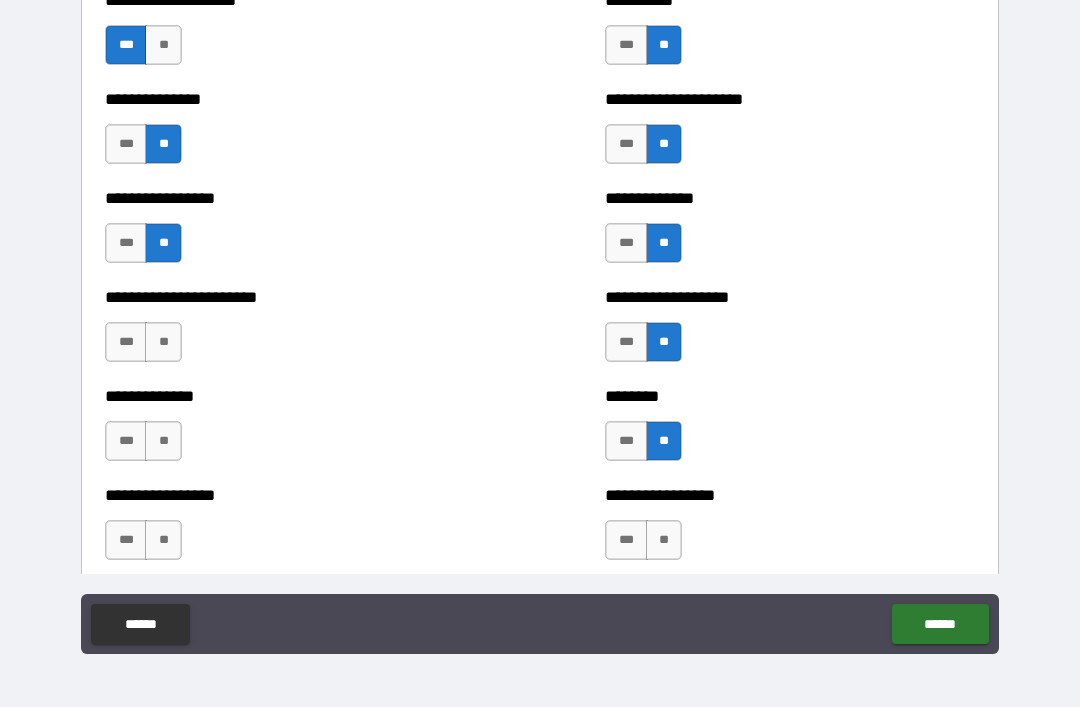 click on "**" at bounding box center [664, 540] 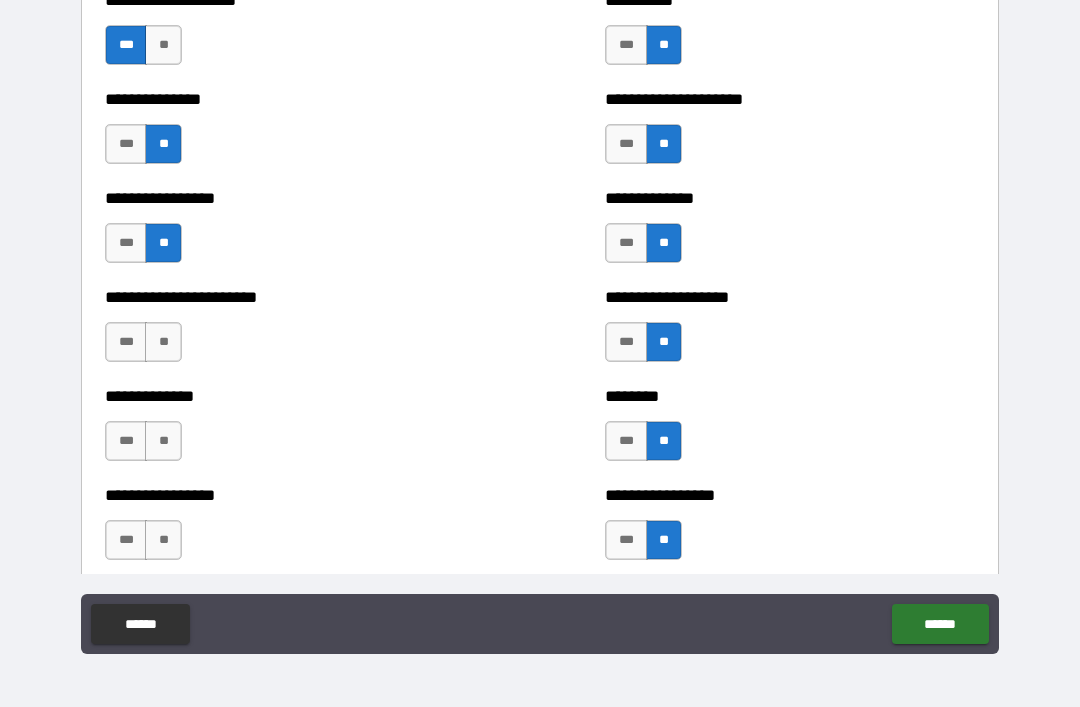 click on "**" at bounding box center [163, 540] 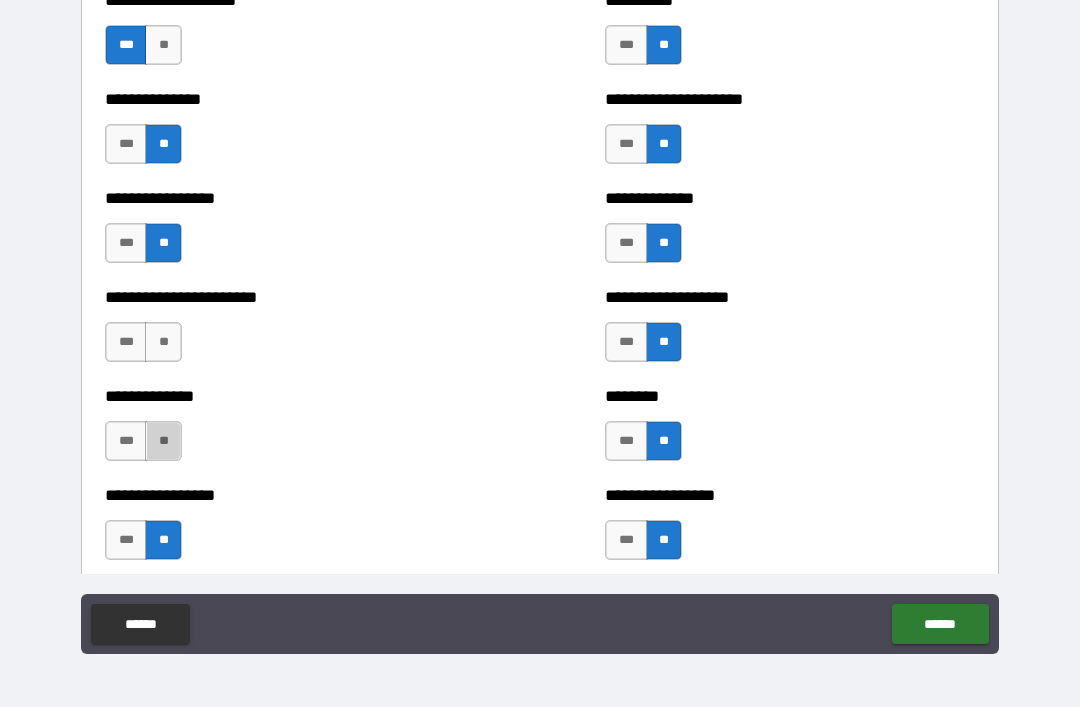 click on "**" at bounding box center [163, 441] 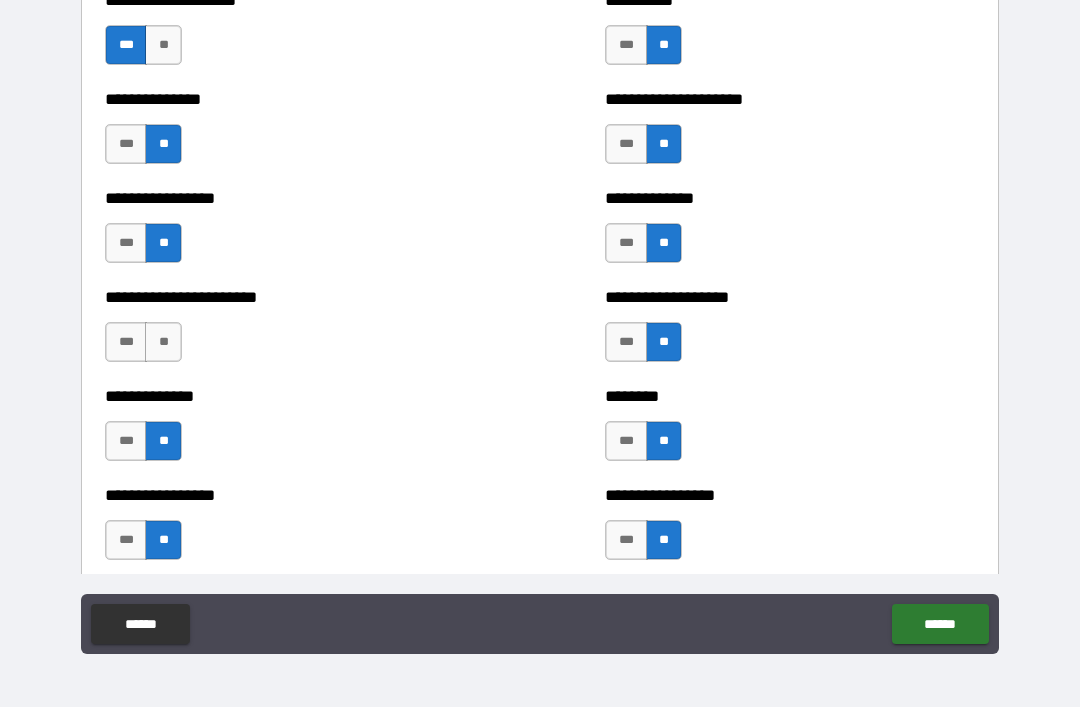 click on "**" at bounding box center [163, 342] 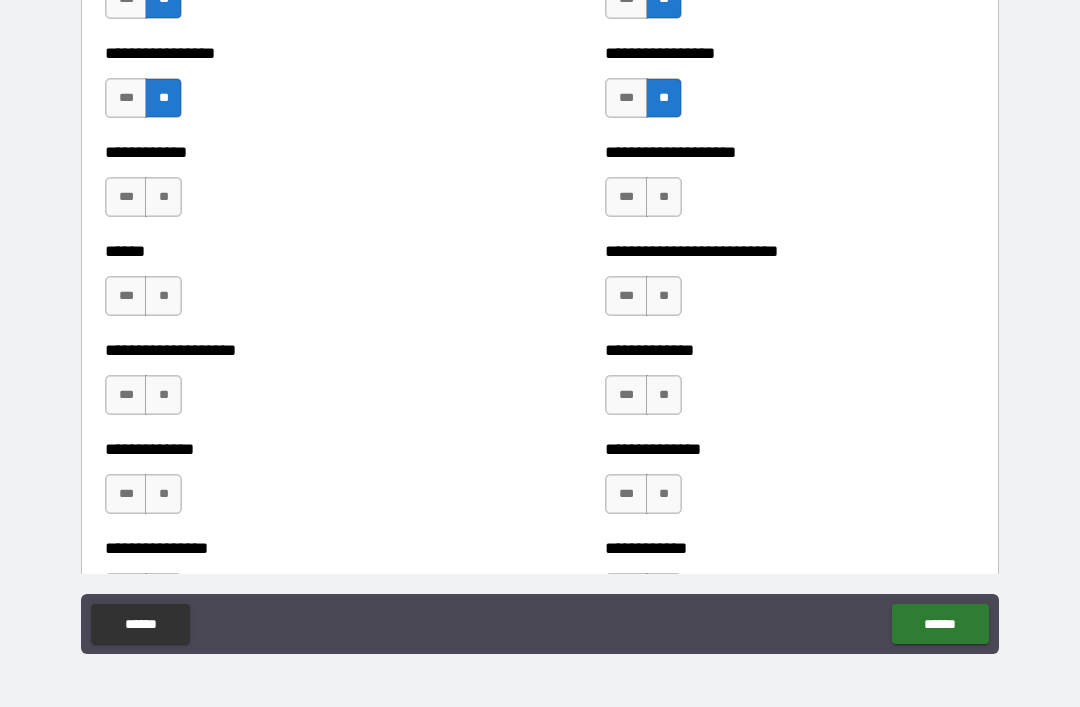 scroll, scrollTop: 3844, scrollLeft: 0, axis: vertical 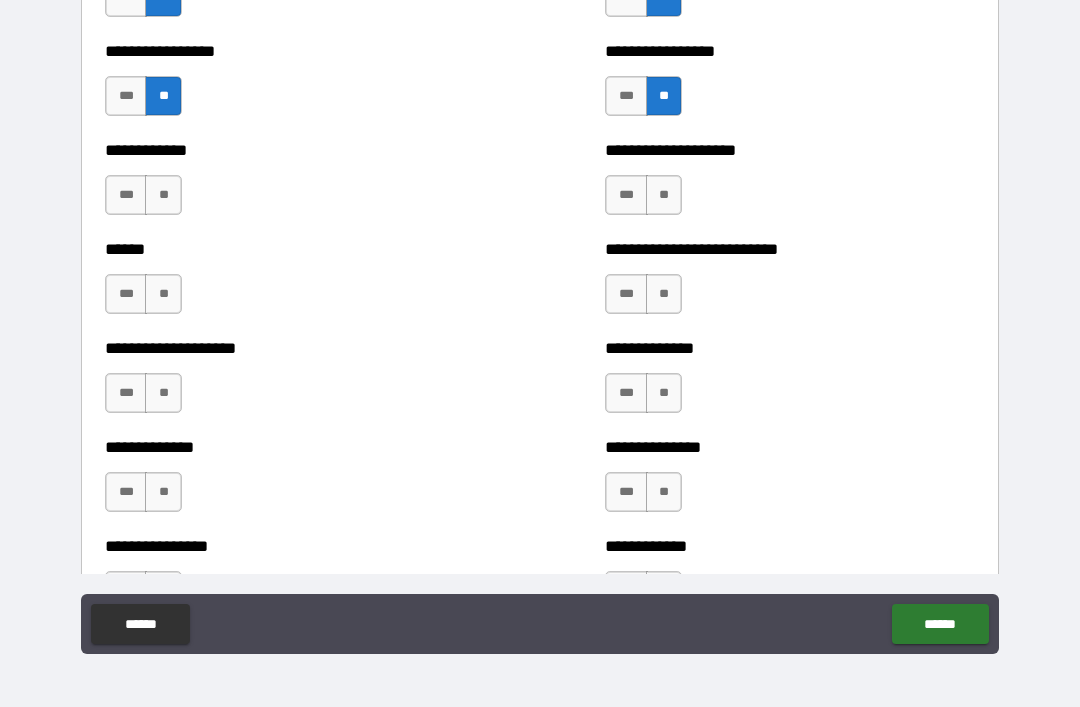 click on "**" at bounding box center (664, 195) 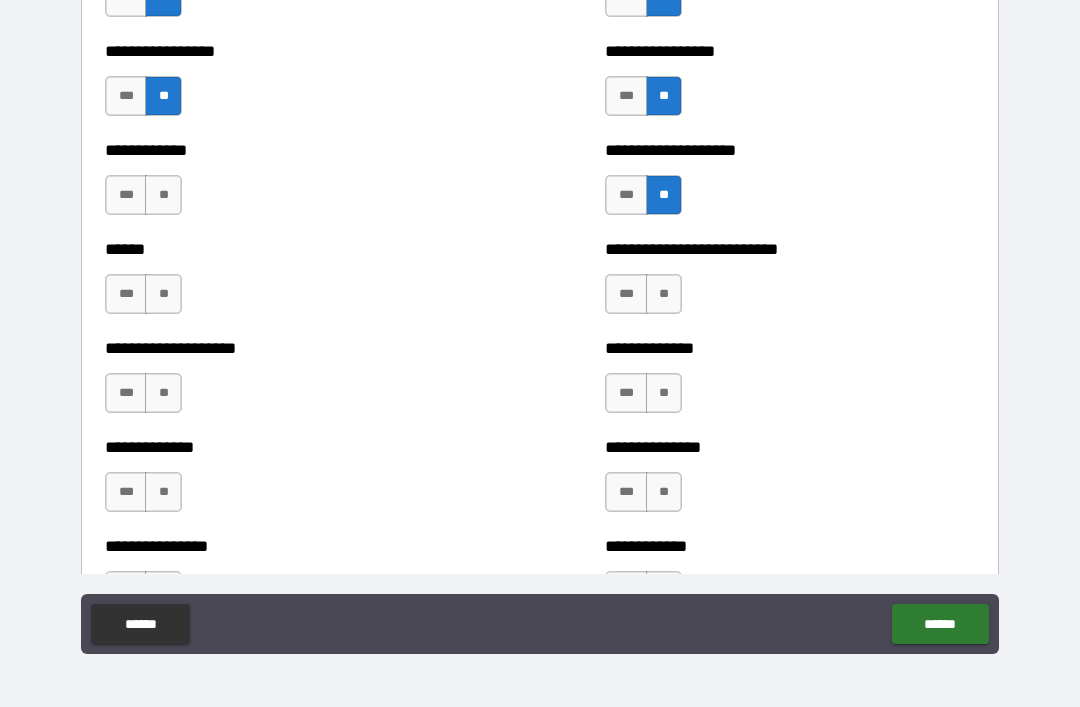 click on "**" at bounding box center [664, 294] 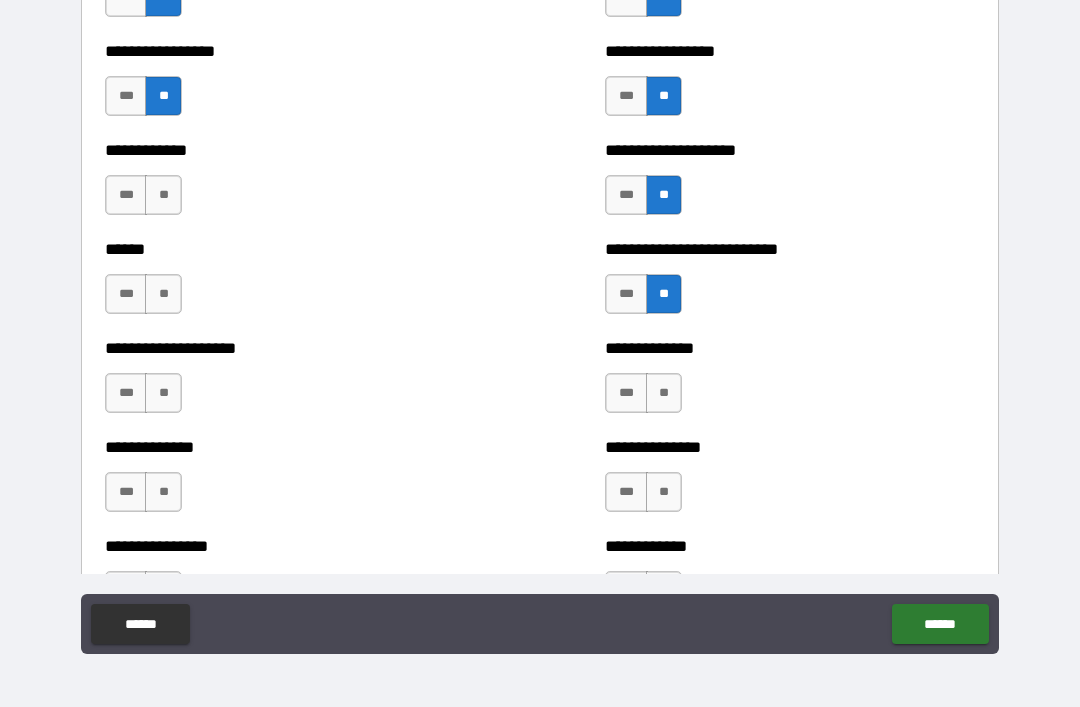 click on "**" at bounding box center [664, 393] 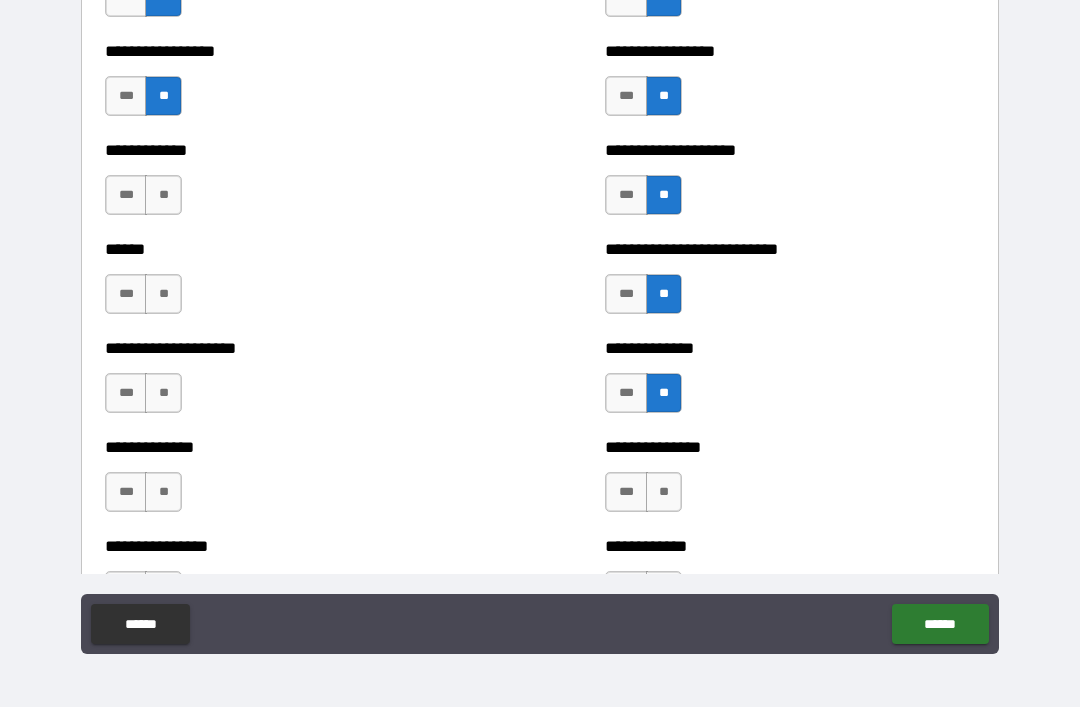 click on "**" at bounding box center [664, 492] 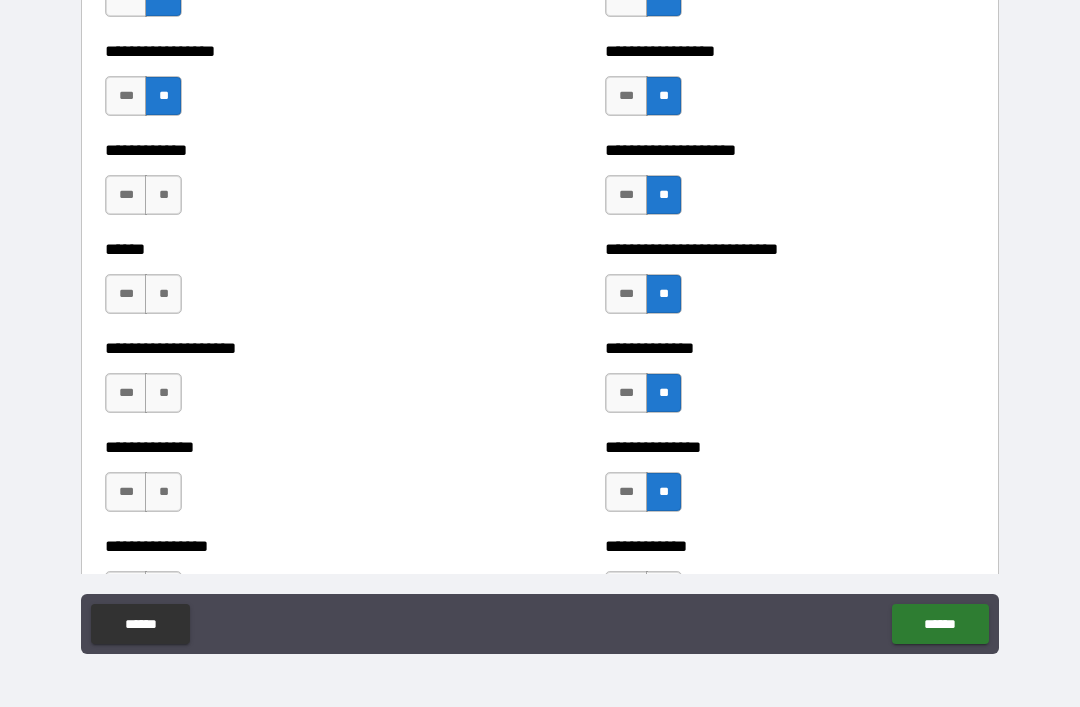 click on "**" at bounding box center (163, 195) 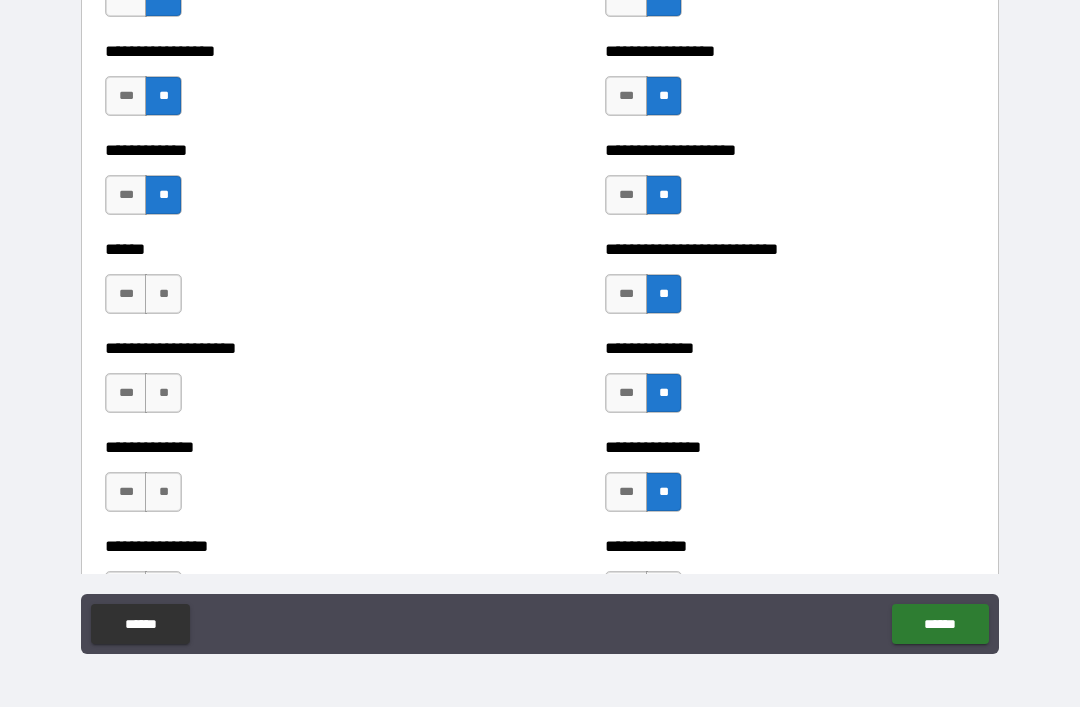 click on "**" at bounding box center [163, 294] 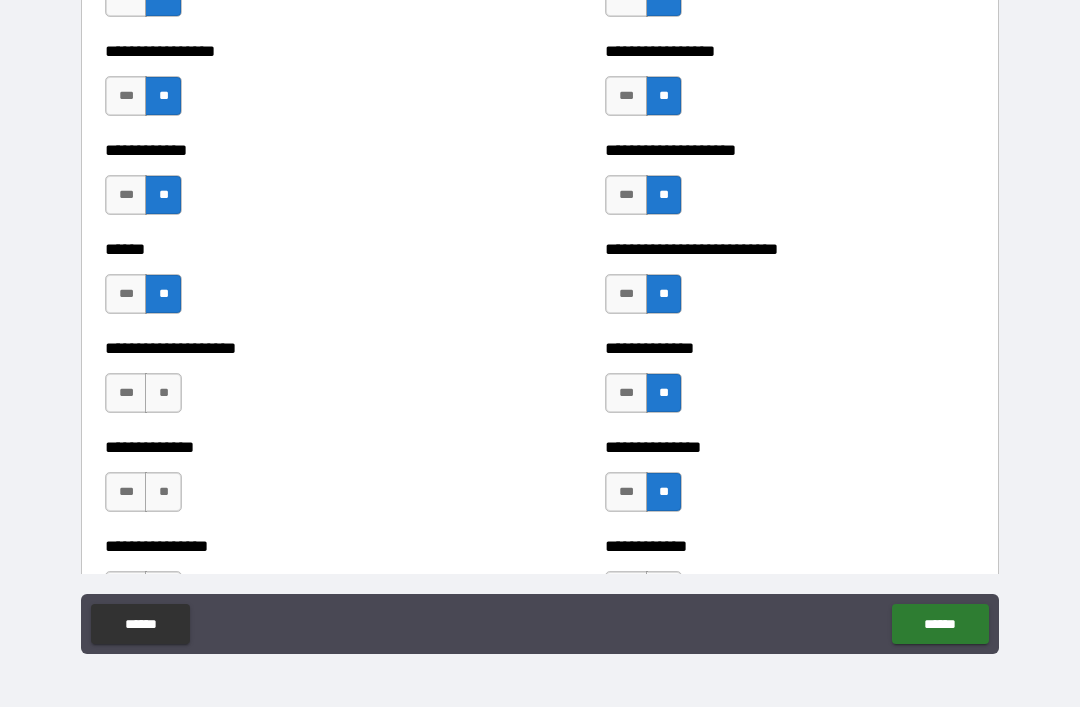 click on "**" at bounding box center [163, 393] 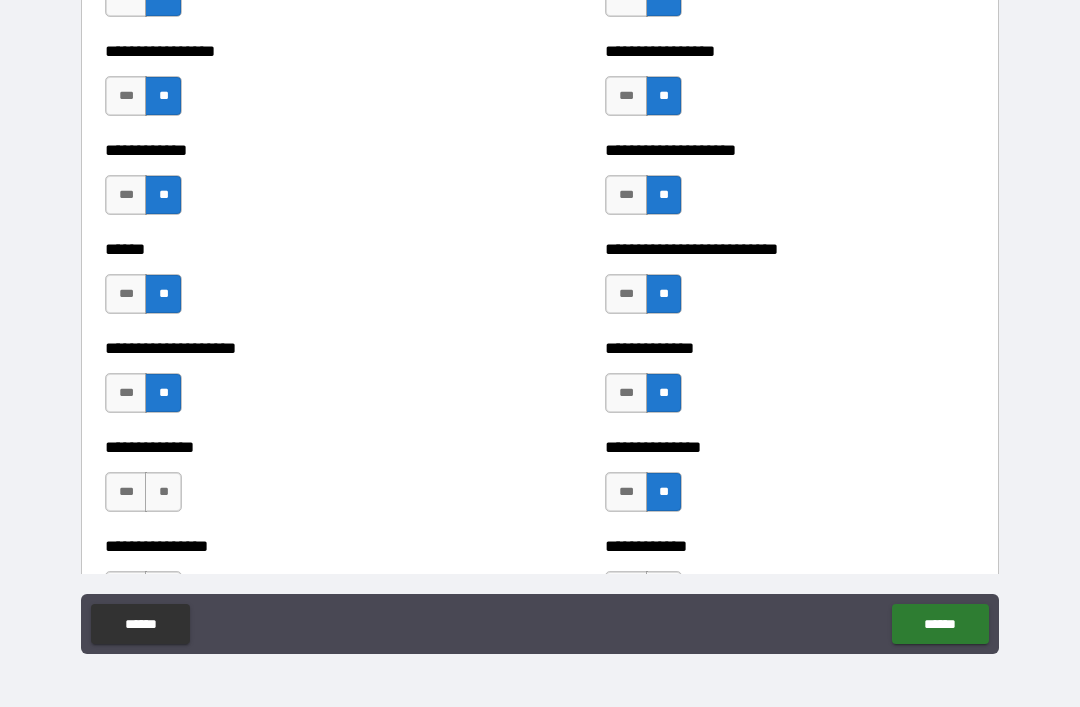 click on "**" at bounding box center [163, 492] 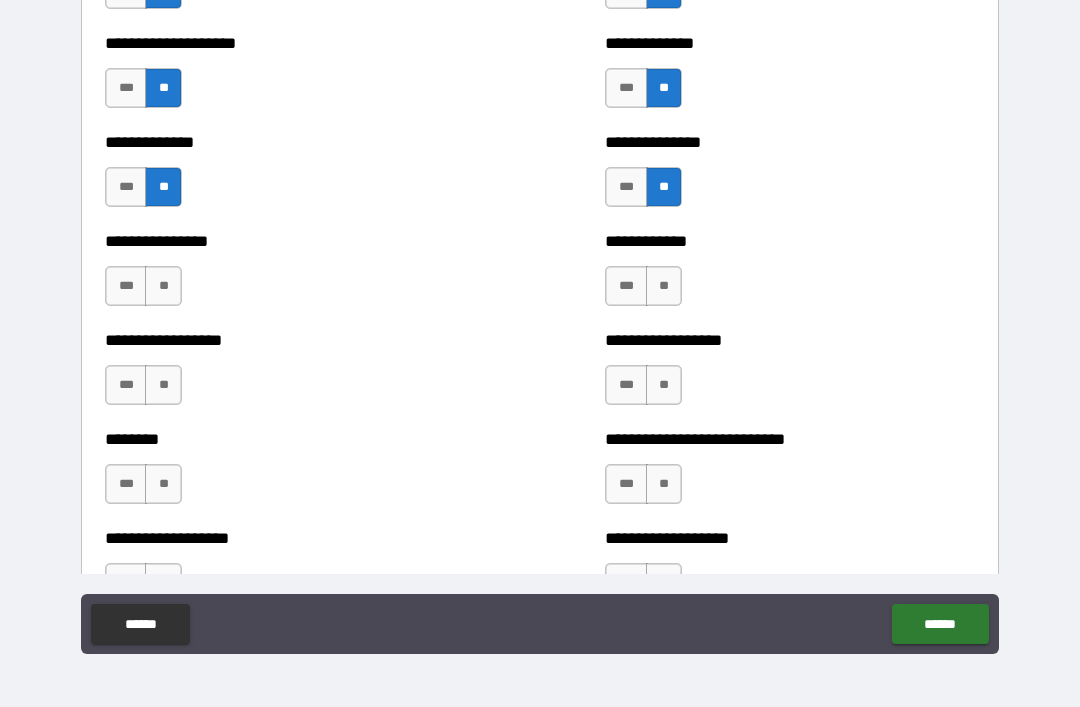 scroll, scrollTop: 4150, scrollLeft: 0, axis: vertical 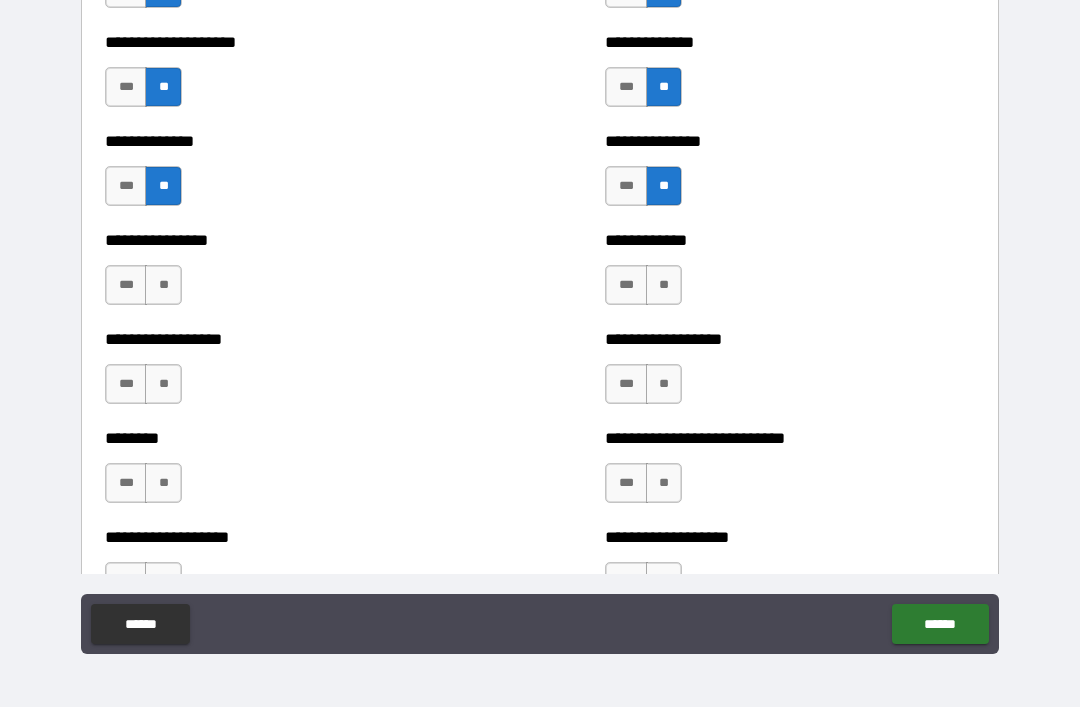 click on "**" at bounding box center (163, 285) 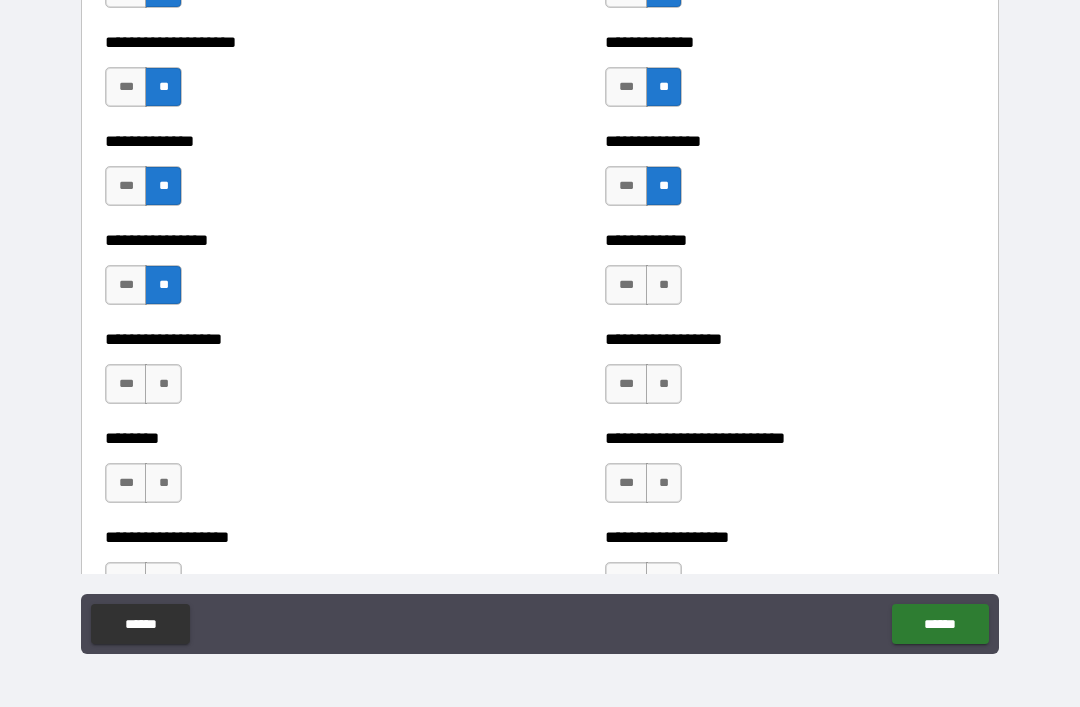 click on "**" at bounding box center (664, 285) 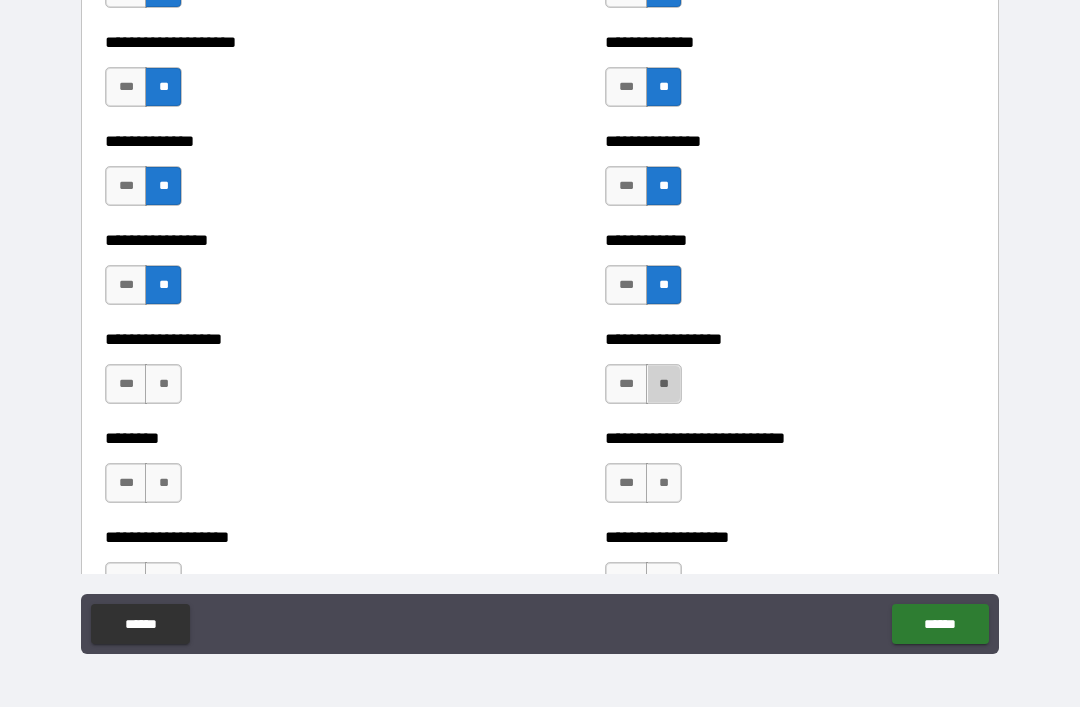 click on "**" at bounding box center (664, 384) 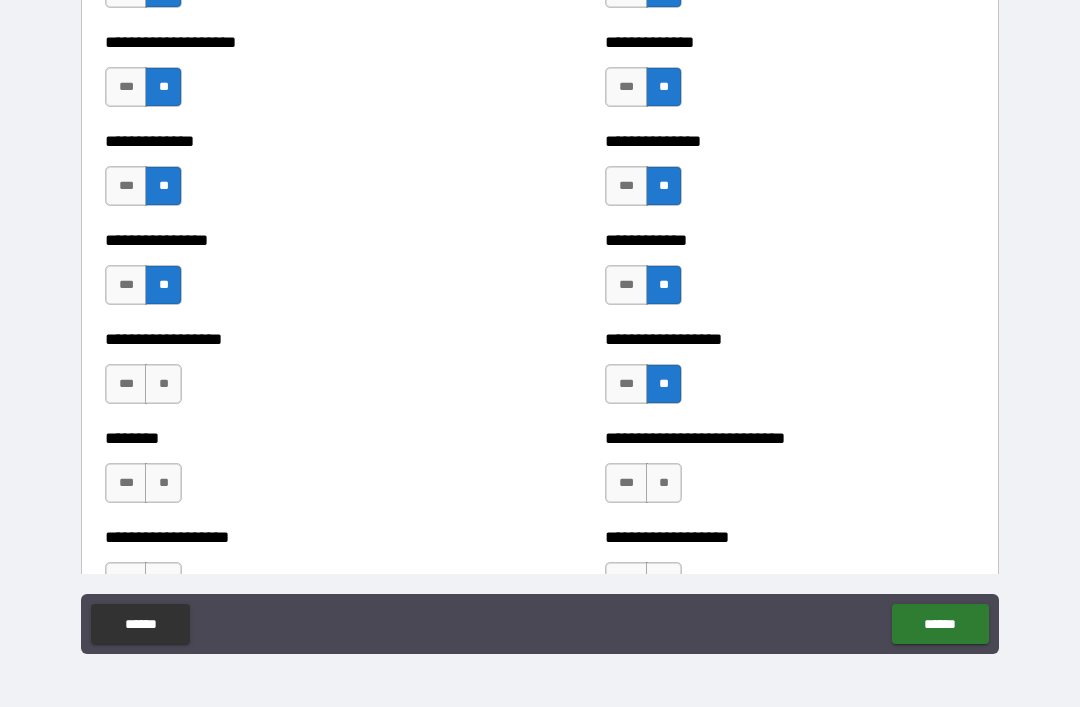 click on "**" at bounding box center (664, 483) 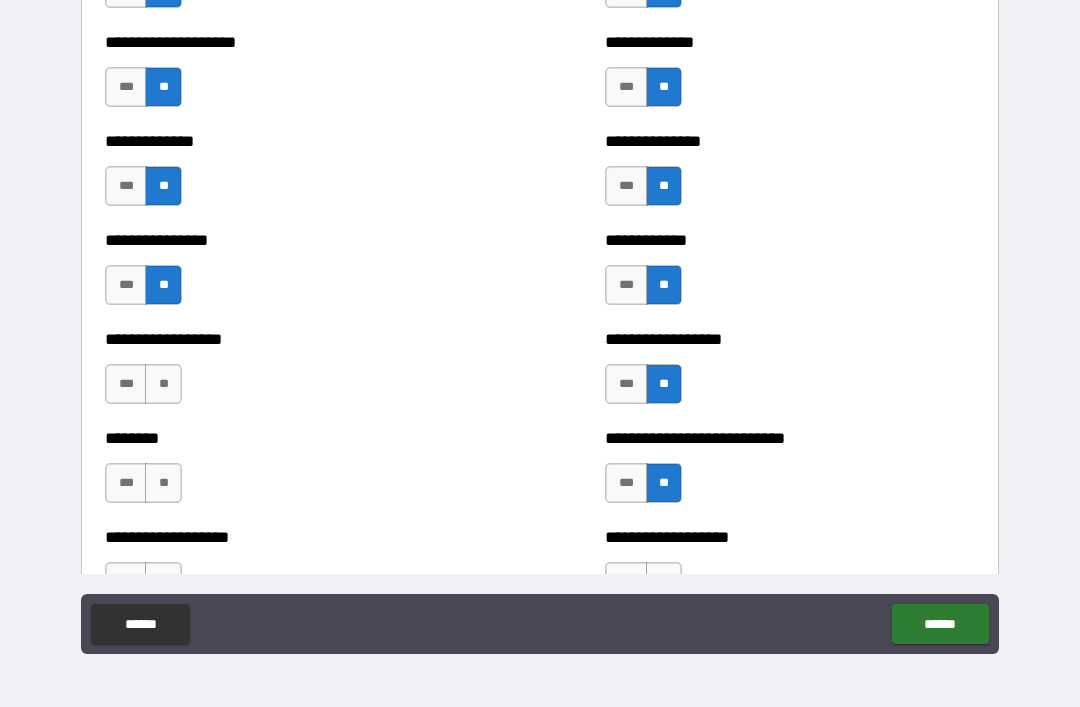 click on "**" at bounding box center (163, 384) 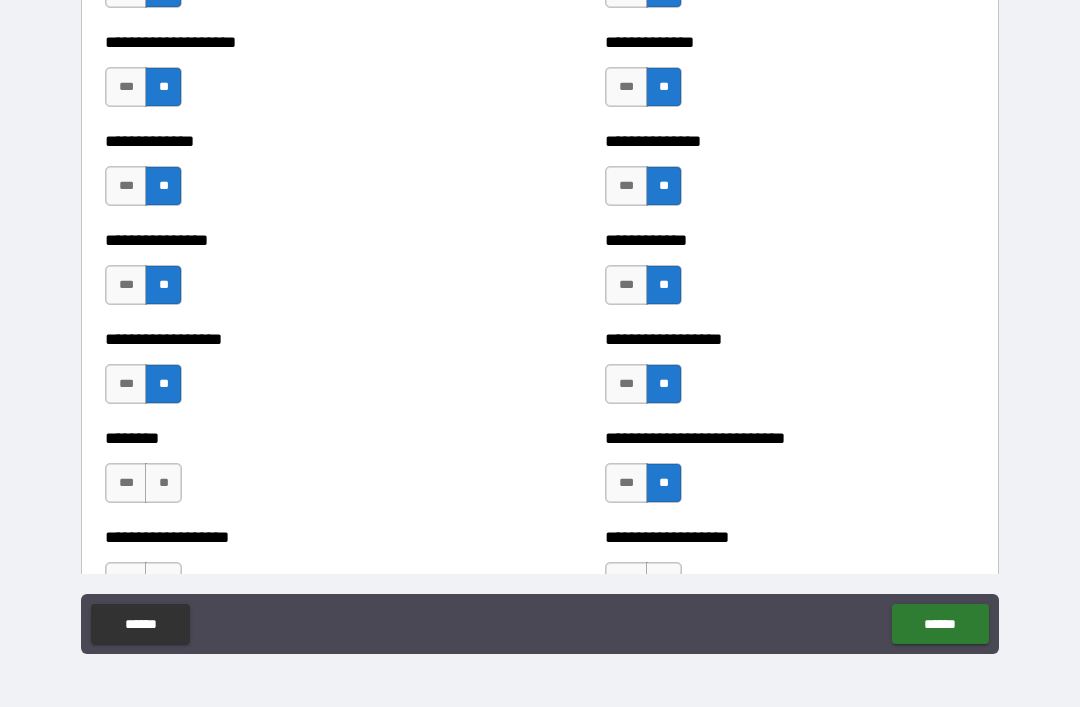 click on "**" at bounding box center (163, 483) 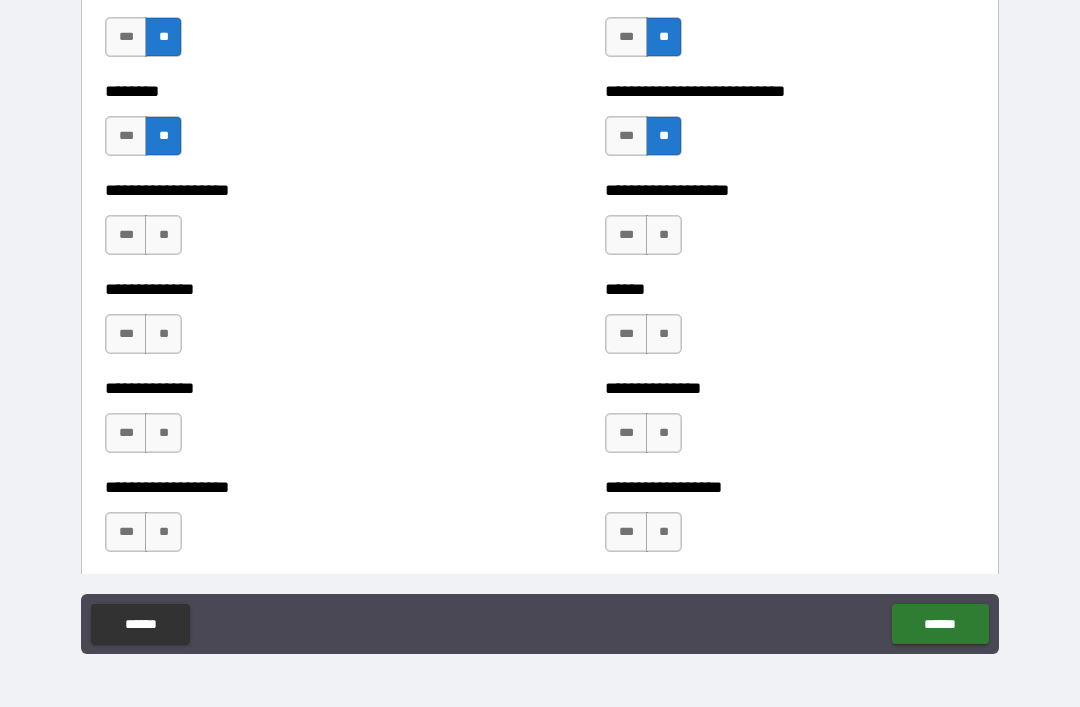 scroll, scrollTop: 4500, scrollLeft: 0, axis: vertical 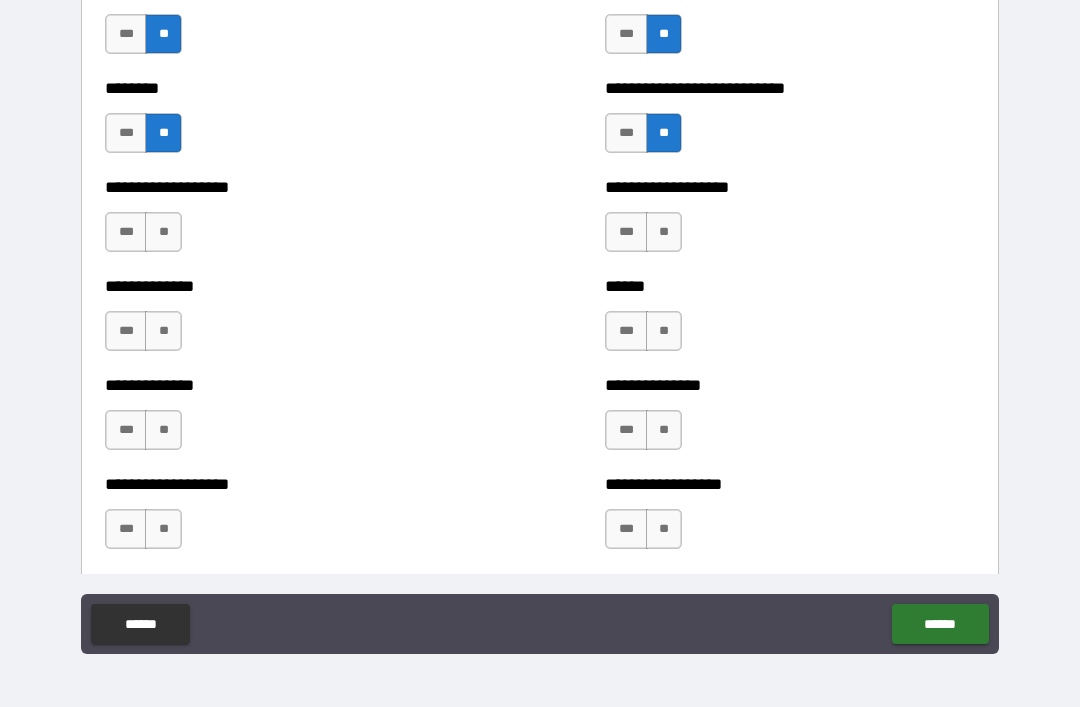 click on "**" at bounding box center [163, 232] 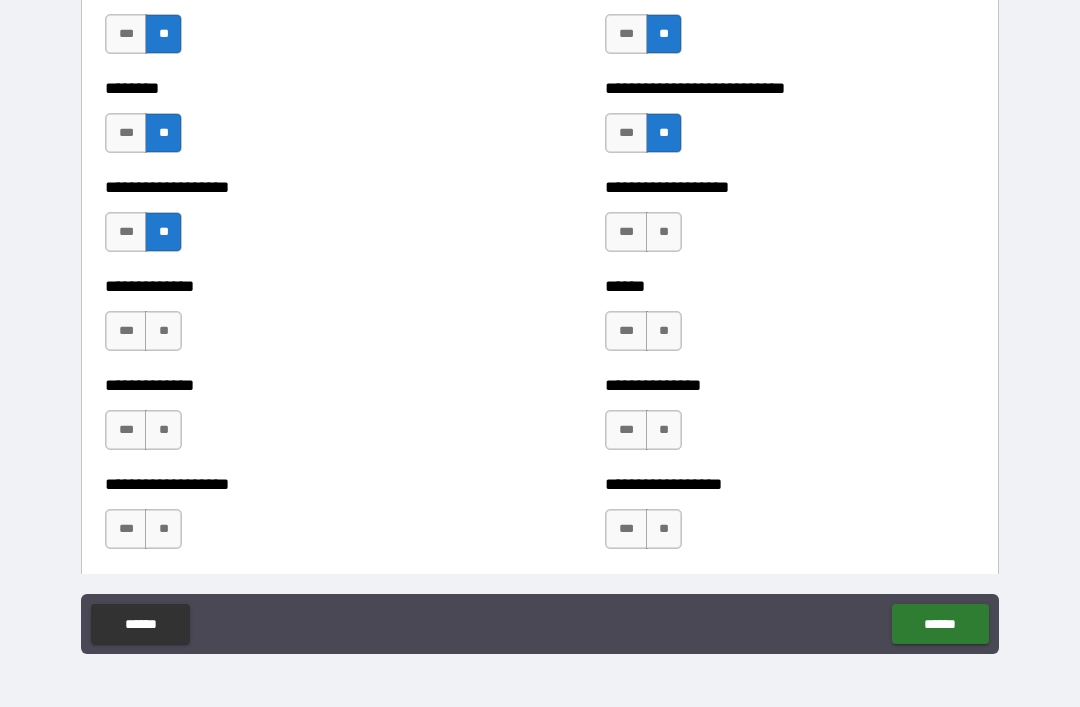 click on "**" at bounding box center (664, 232) 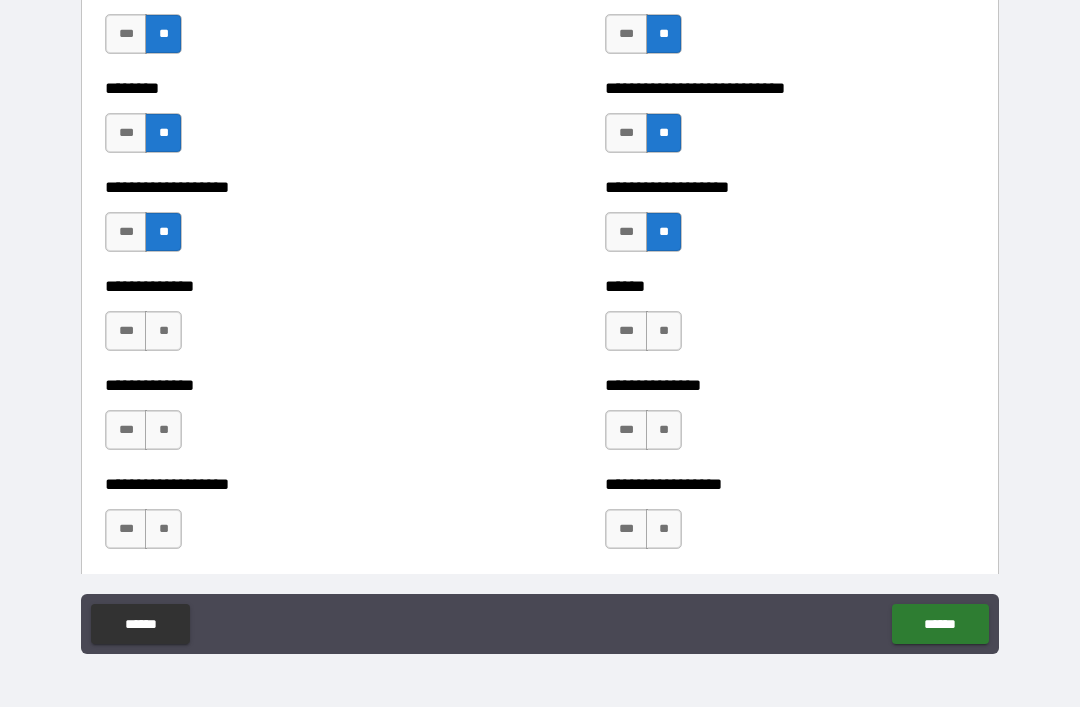 click on "**" at bounding box center (664, 331) 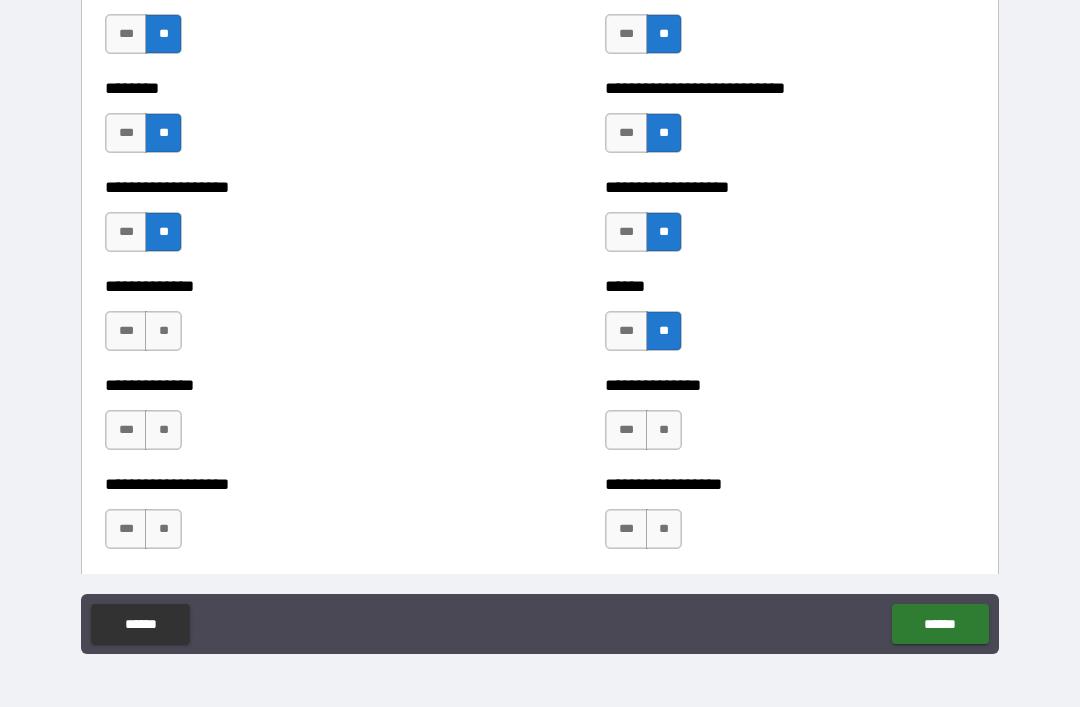 click on "**" at bounding box center (664, 430) 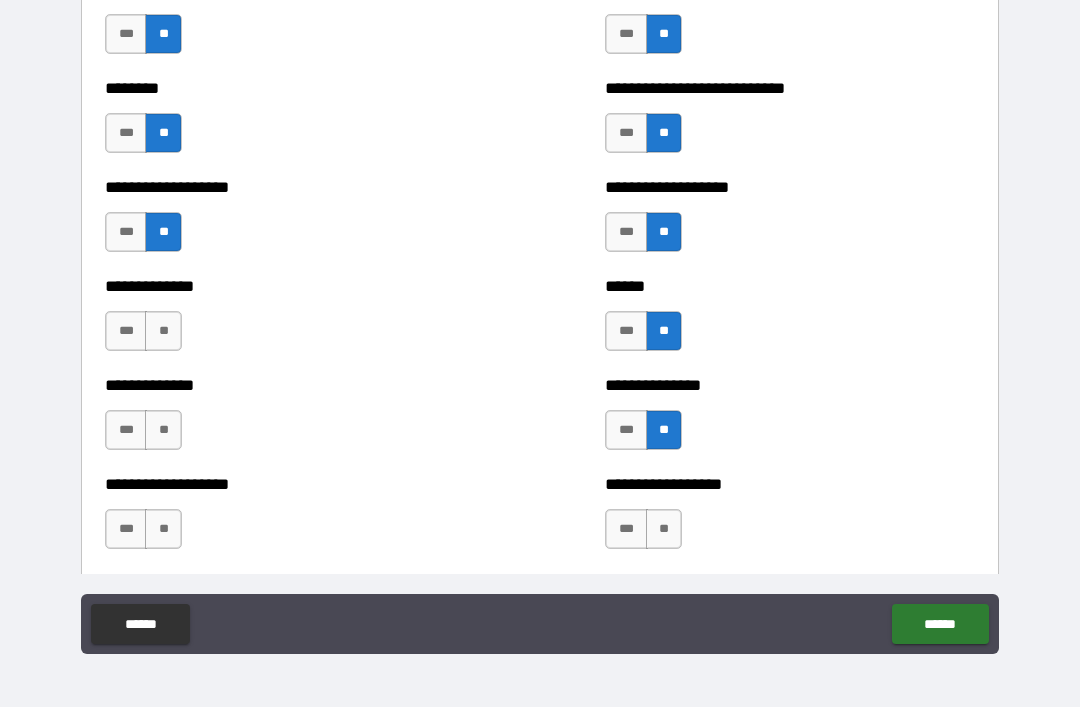 click on "**" at bounding box center (664, 529) 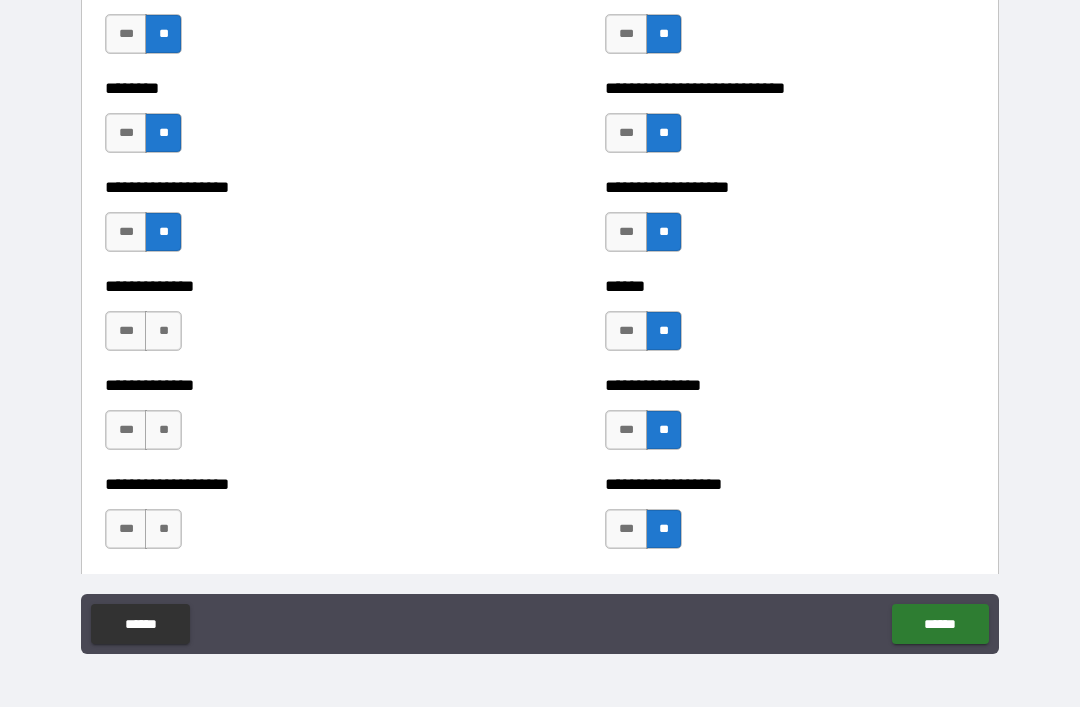 click on "**" at bounding box center (163, 529) 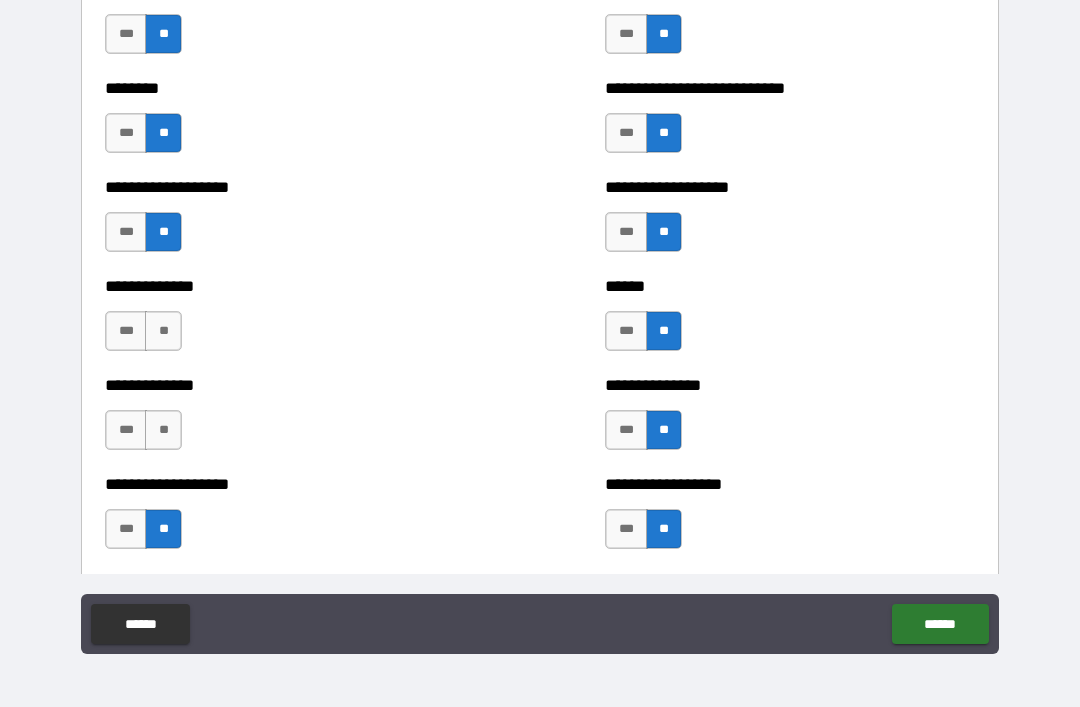click on "**" at bounding box center [163, 430] 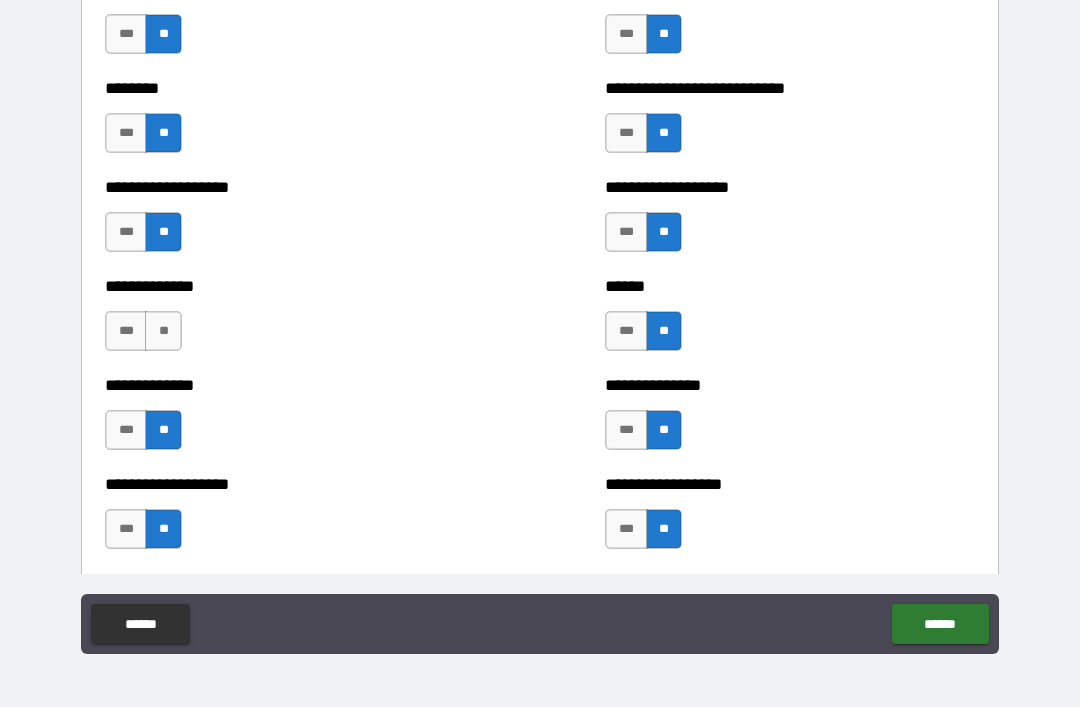 click on "**" at bounding box center [163, 331] 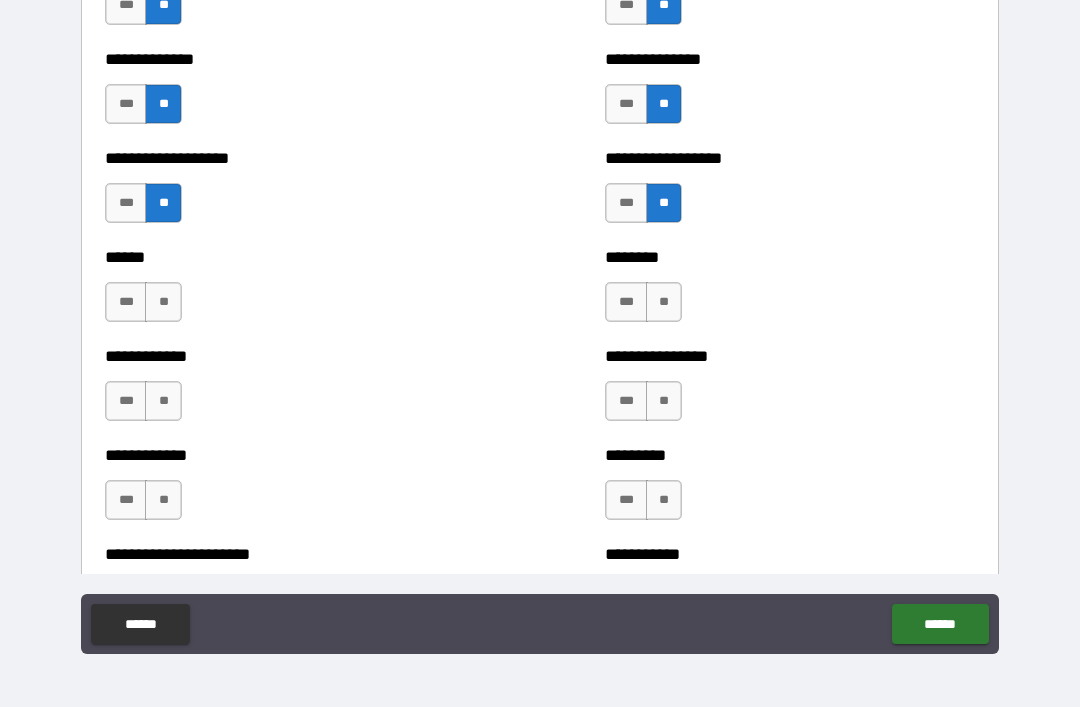 scroll, scrollTop: 4829, scrollLeft: 0, axis: vertical 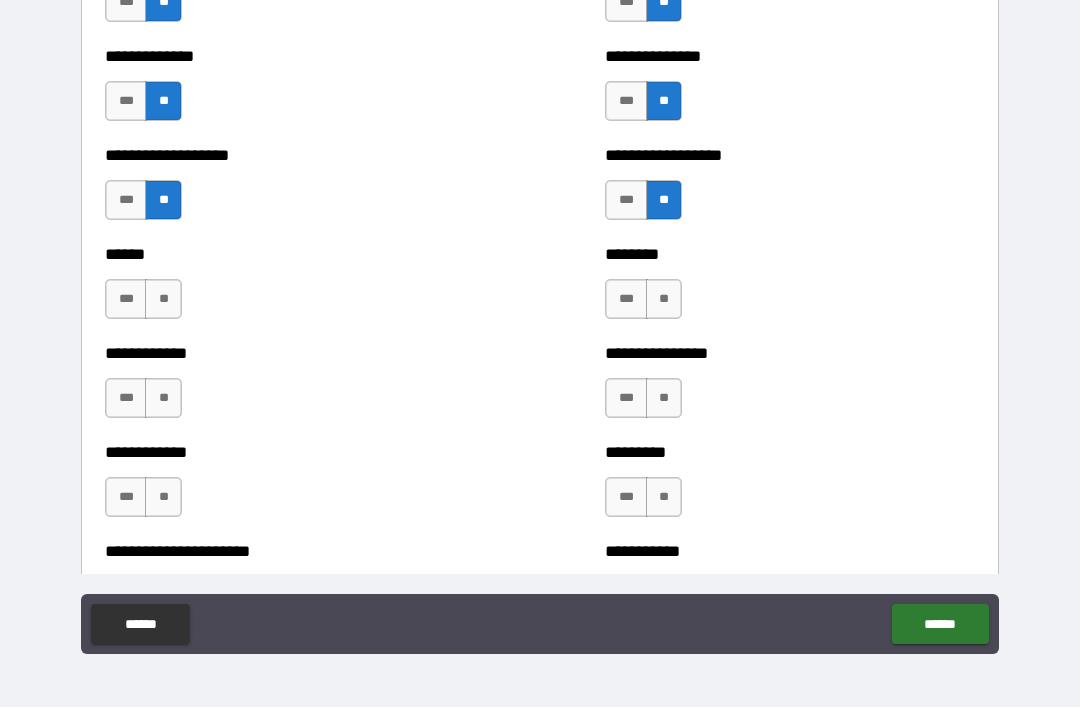 click on "**" at bounding box center [664, 299] 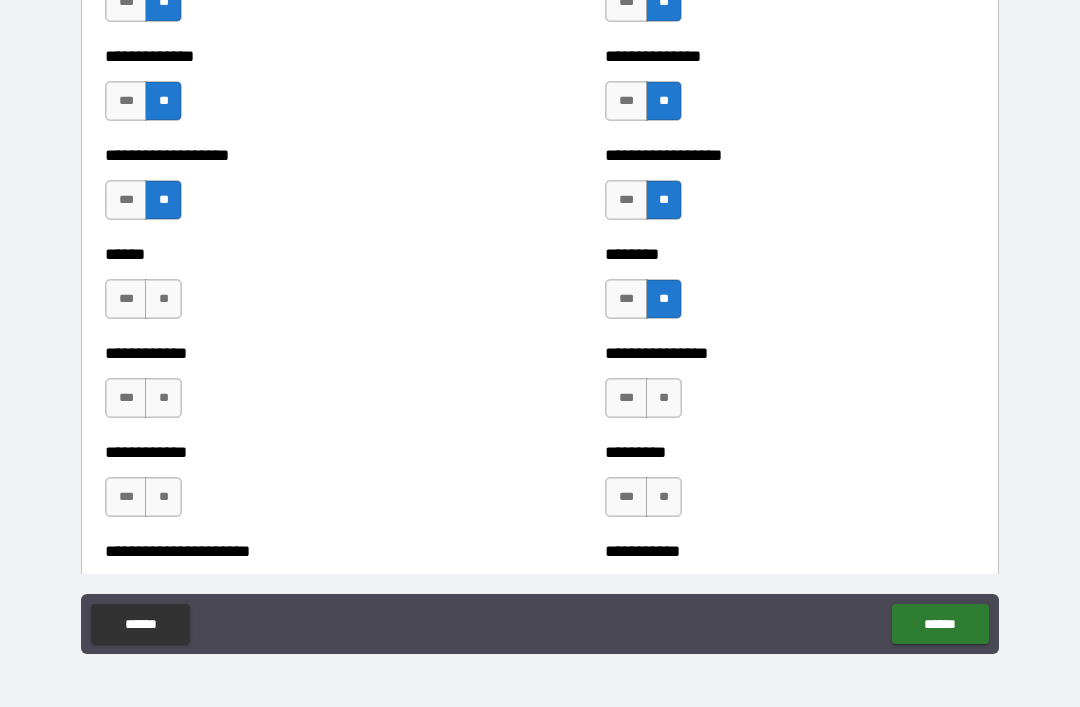 click on "***" at bounding box center (126, 299) 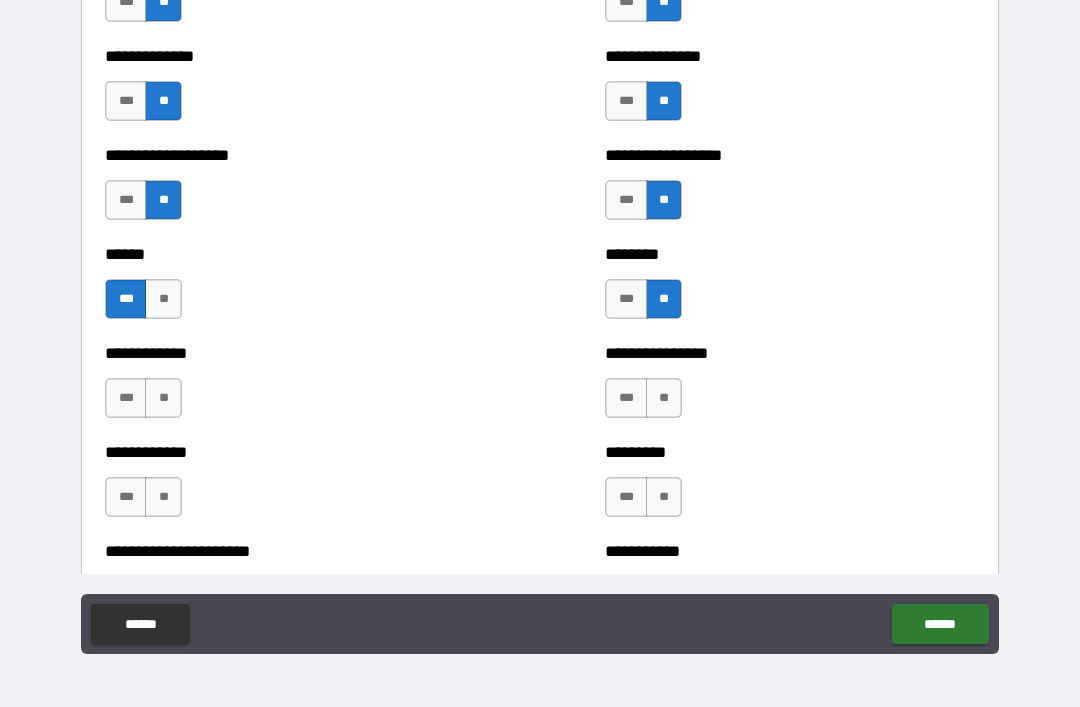 click on "**" at bounding box center [163, 398] 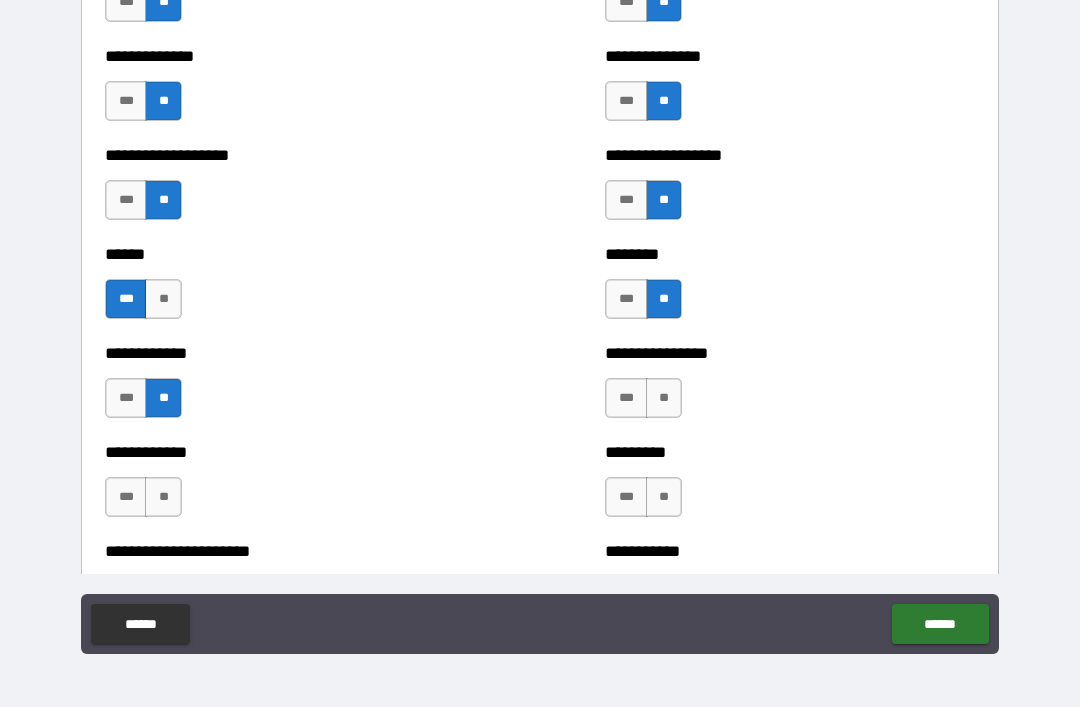 click on "**" at bounding box center (163, 497) 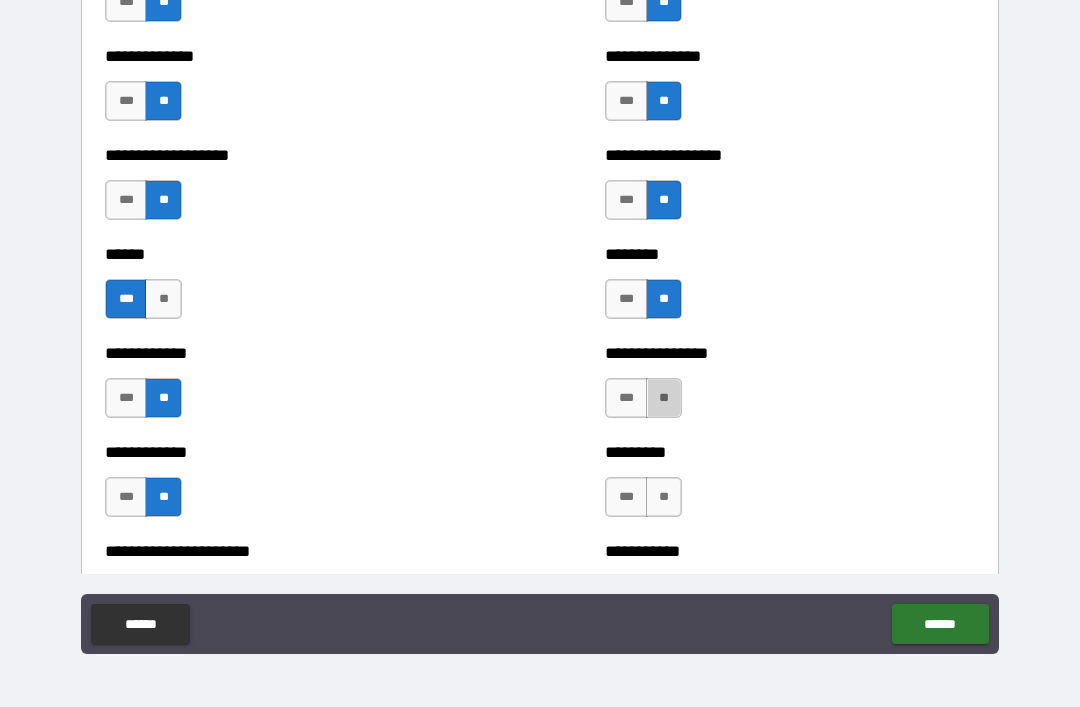 click on "**" at bounding box center (664, 398) 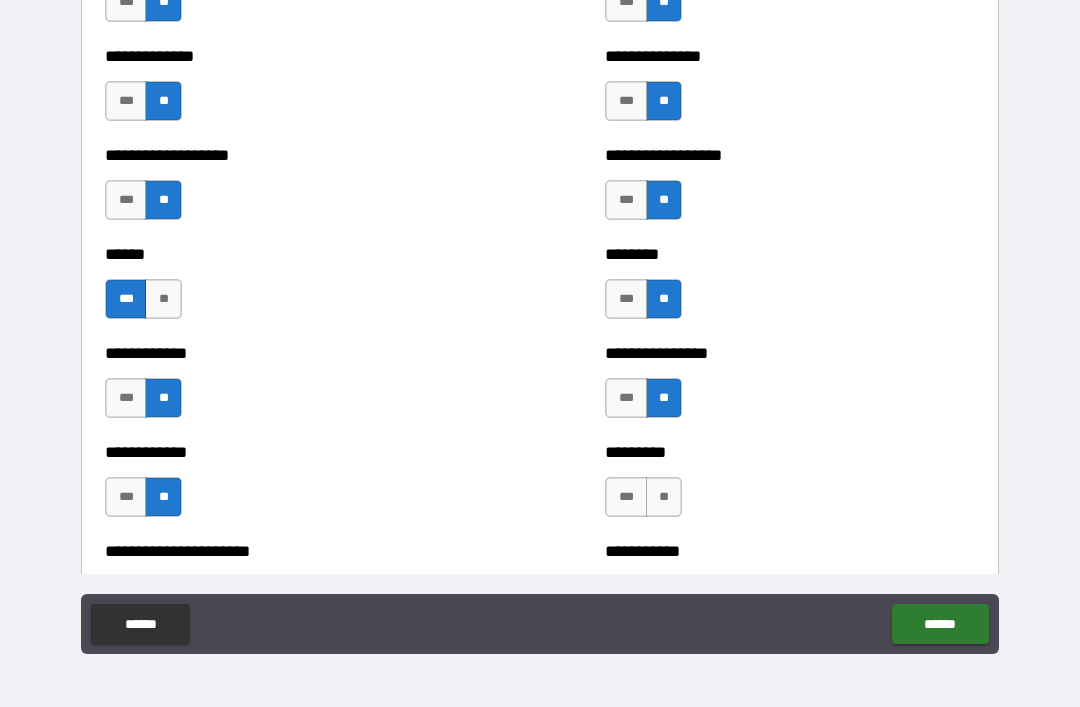 click on "**" at bounding box center [664, 497] 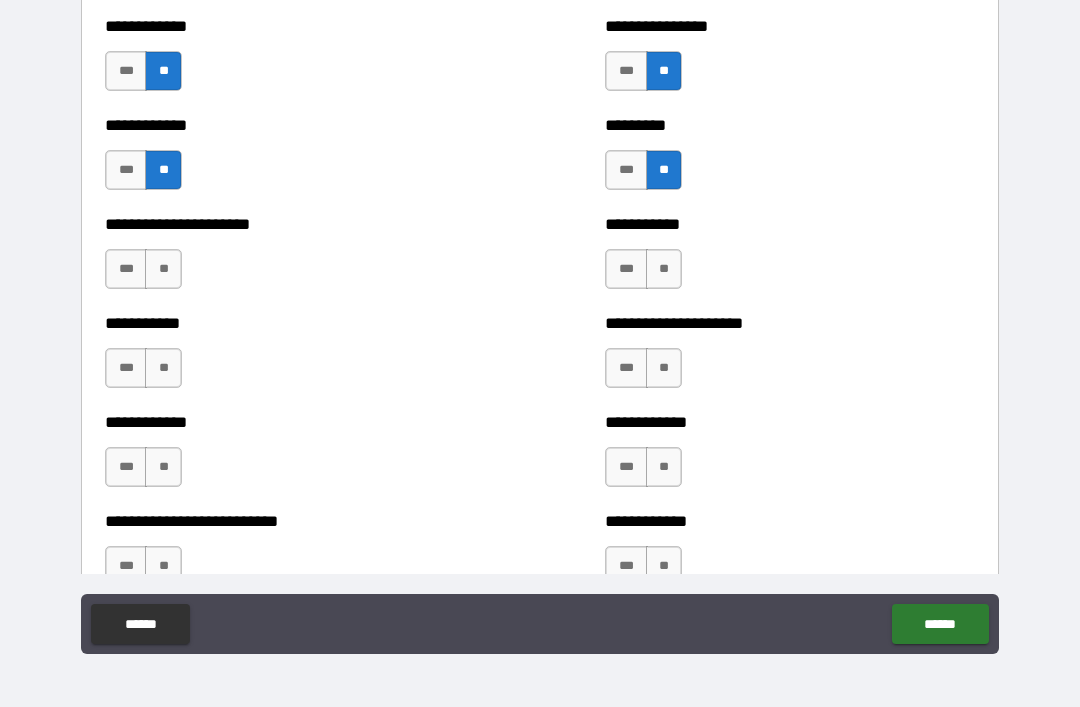 scroll, scrollTop: 5168, scrollLeft: 0, axis: vertical 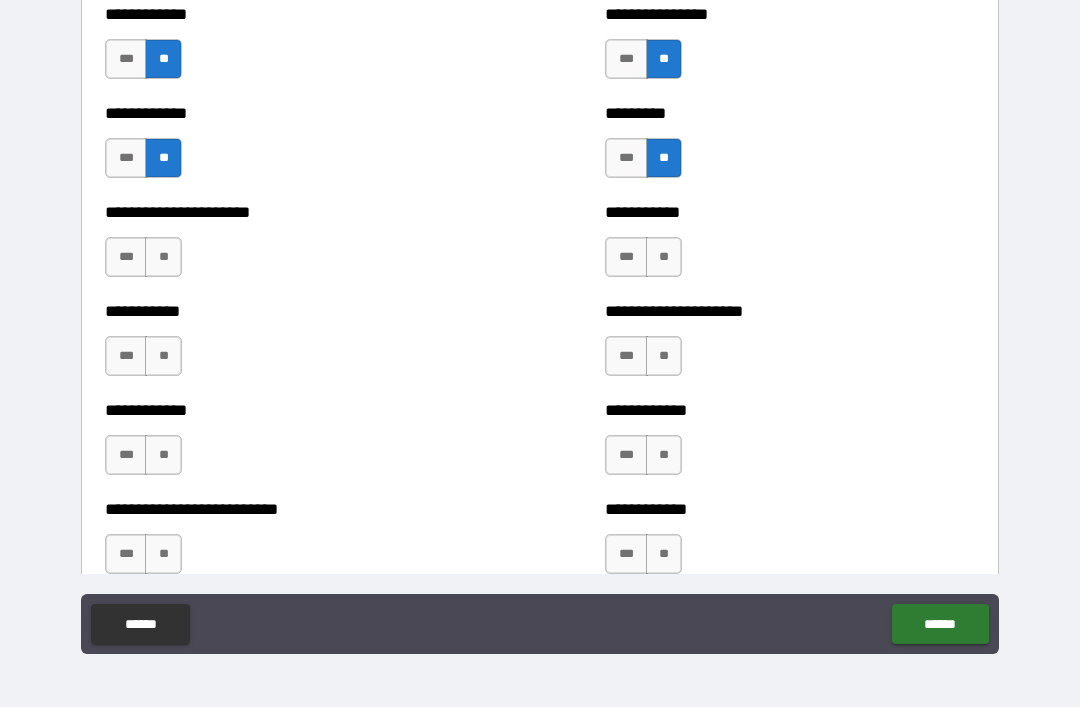 click on "**" at bounding box center (163, 257) 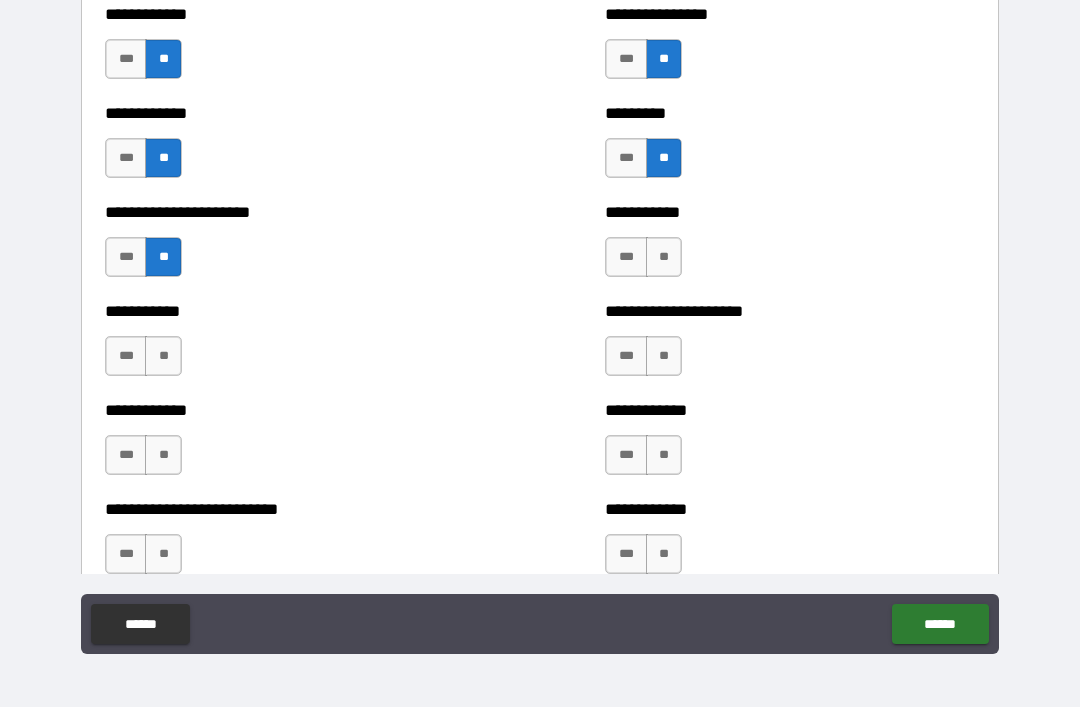 click on "**" at bounding box center (163, 356) 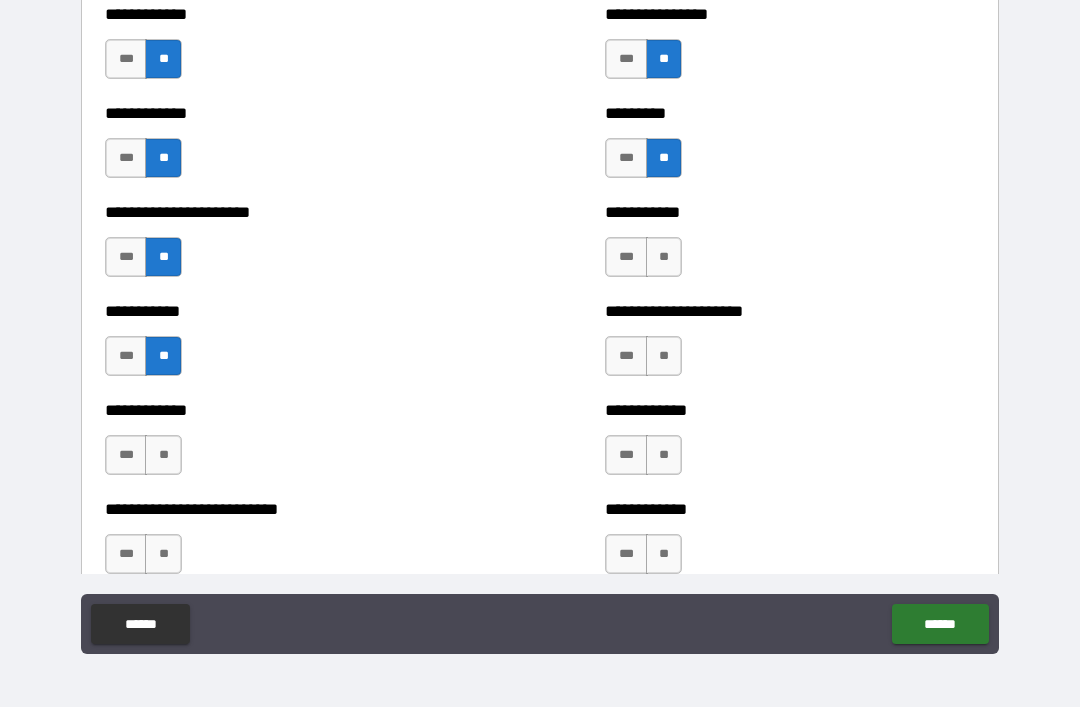 click on "**" at bounding box center [664, 257] 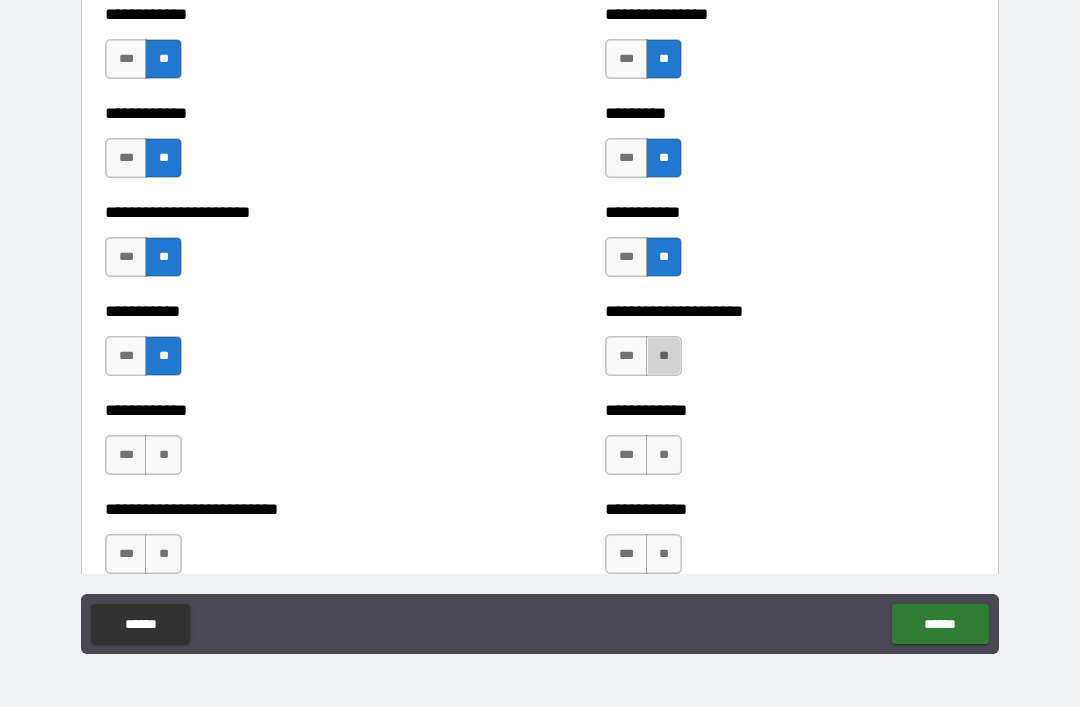 click on "**" at bounding box center (664, 356) 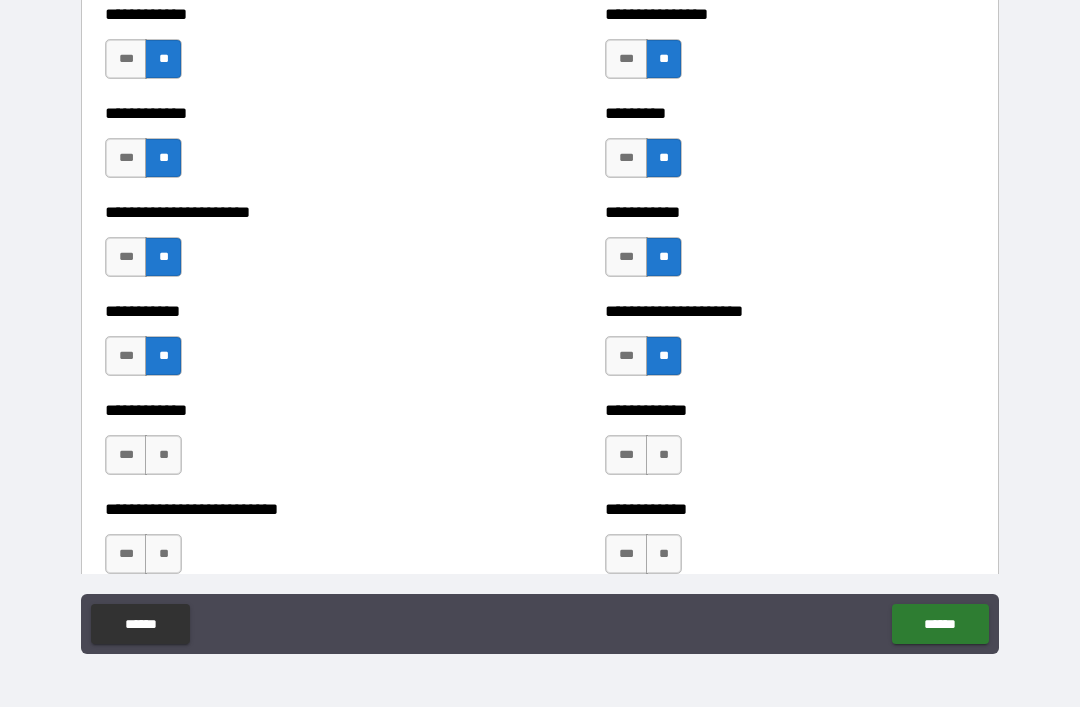 click on "**" at bounding box center [664, 455] 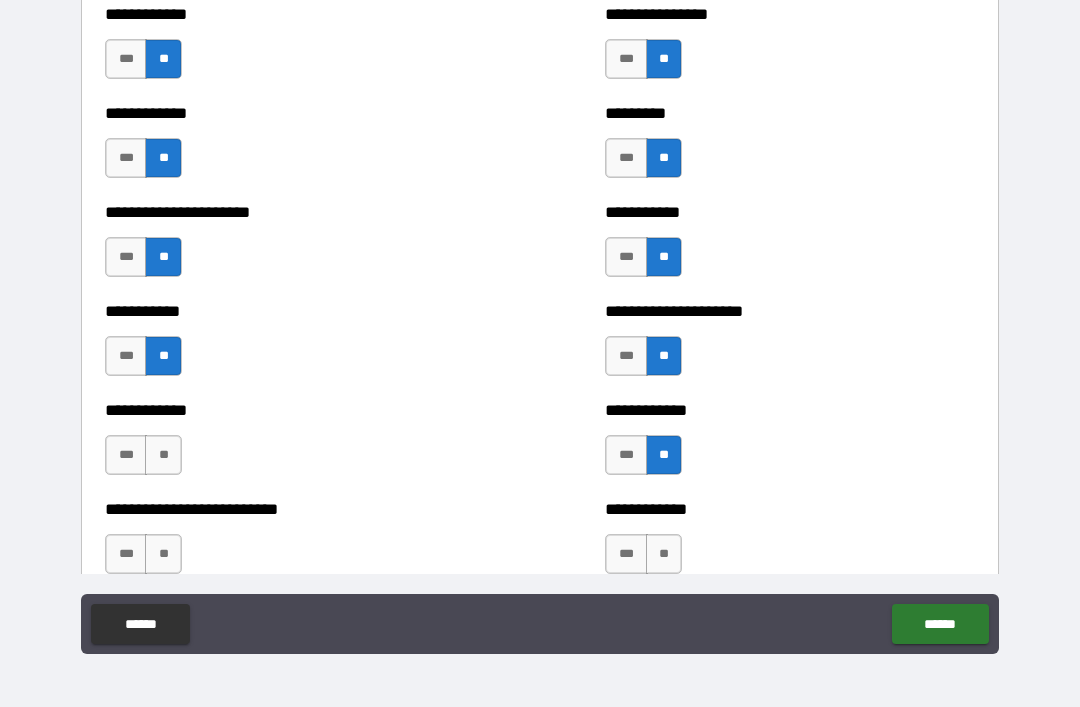 click on "**" at bounding box center [664, 554] 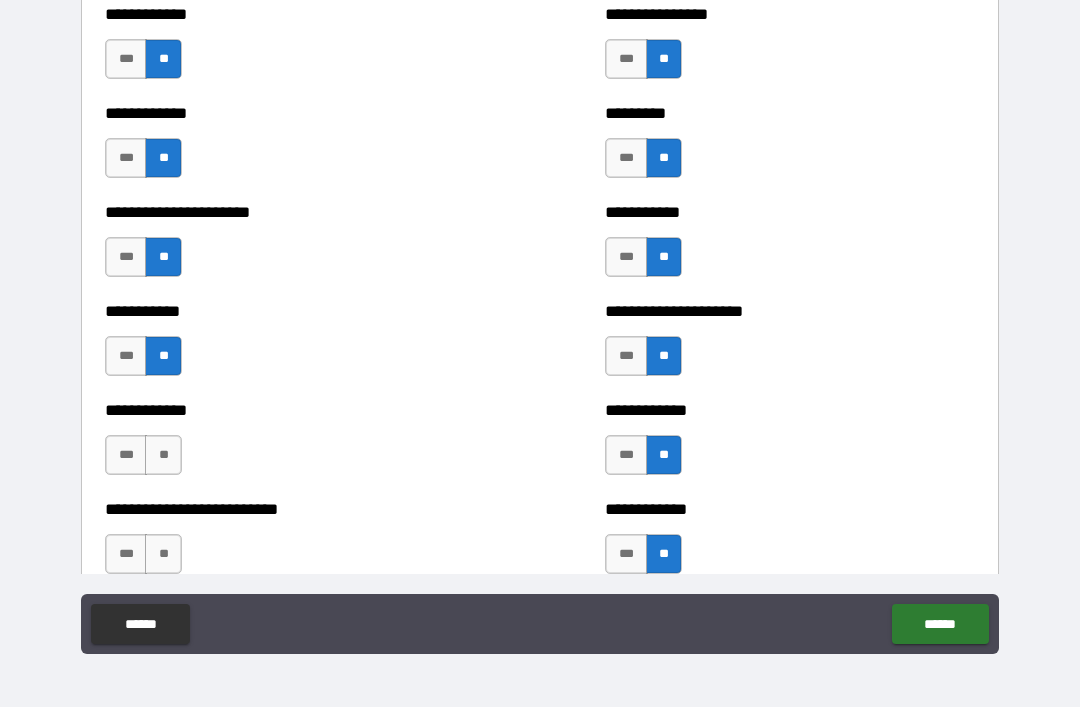 click on "**" at bounding box center (163, 455) 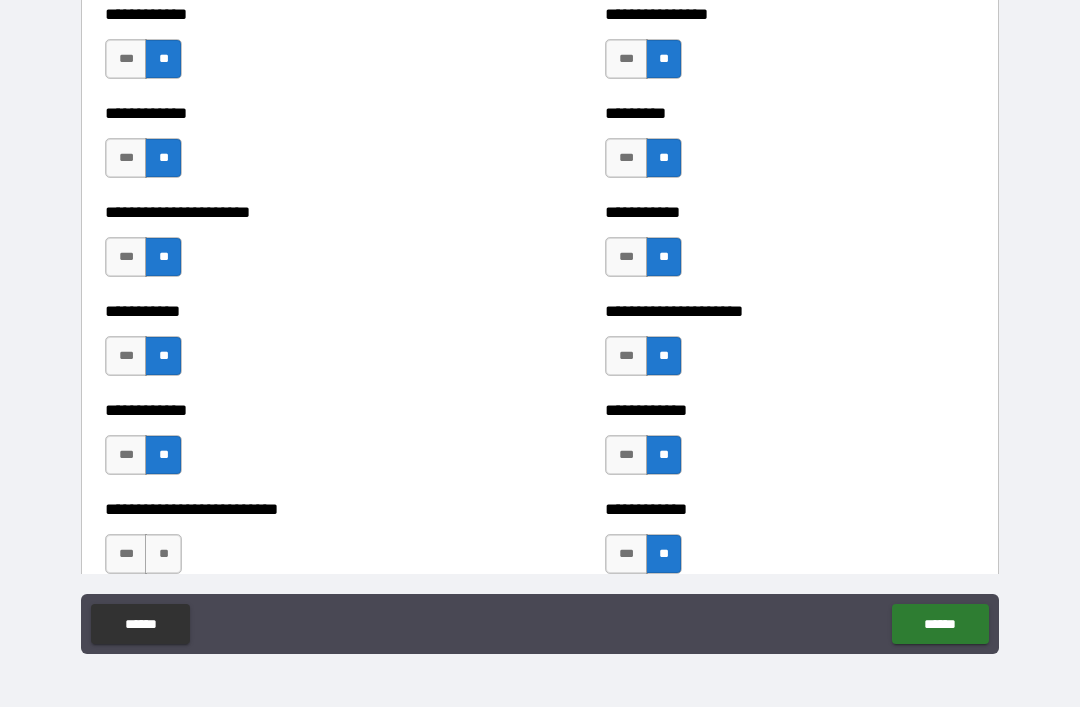 click on "**" at bounding box center [163, 554] 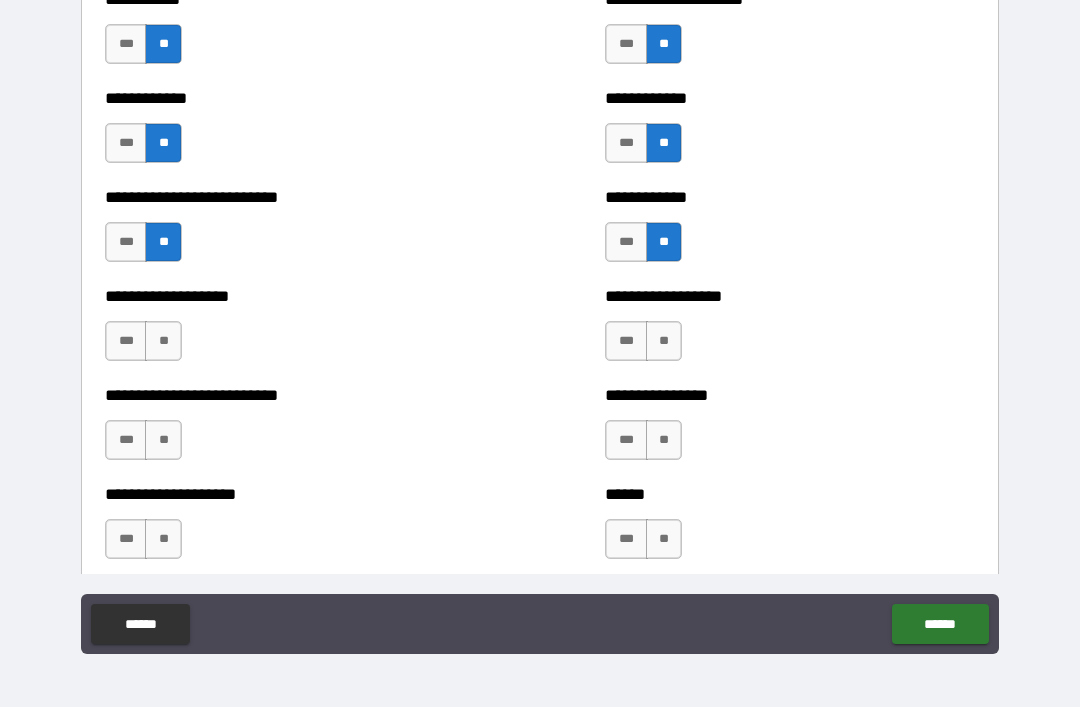 scroll, scrollTop: 5488, scrollLeft: 0, axis: vertical 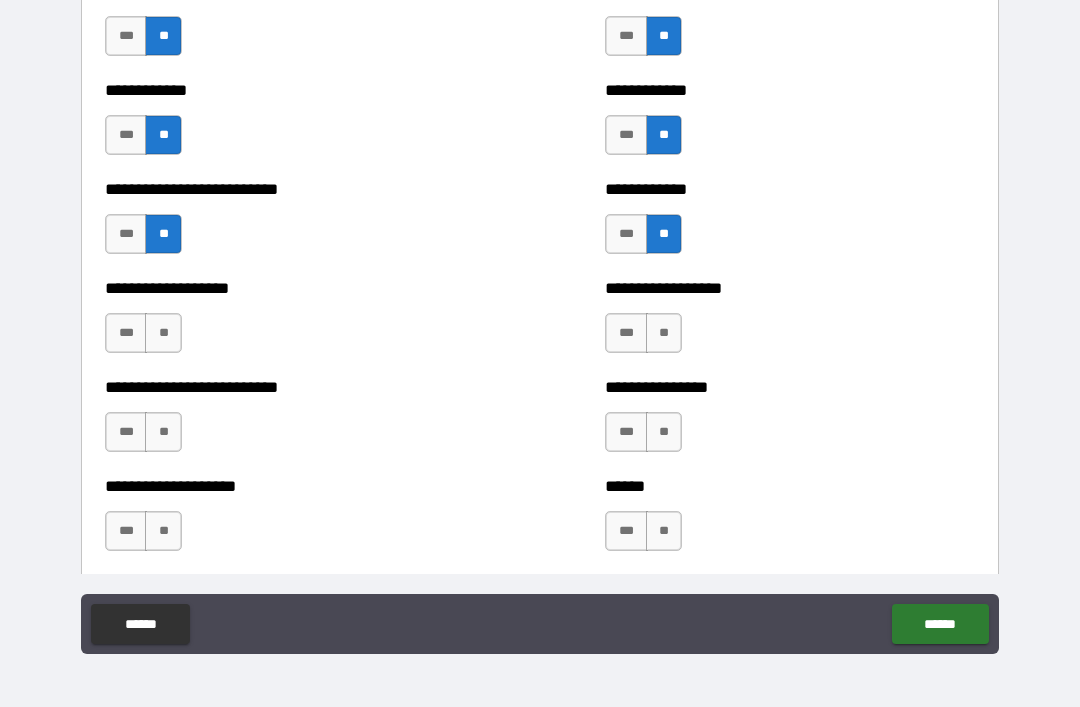 click on "**" at bounding box center (664, 333) 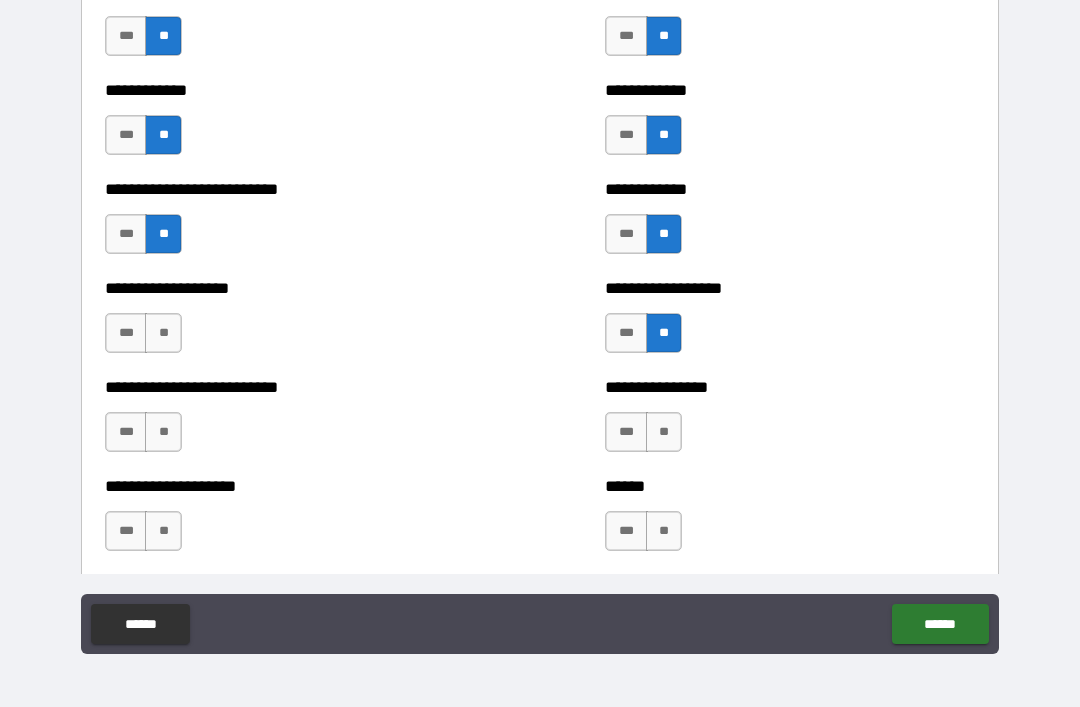 click on "**" at bounding box center (664, 432) 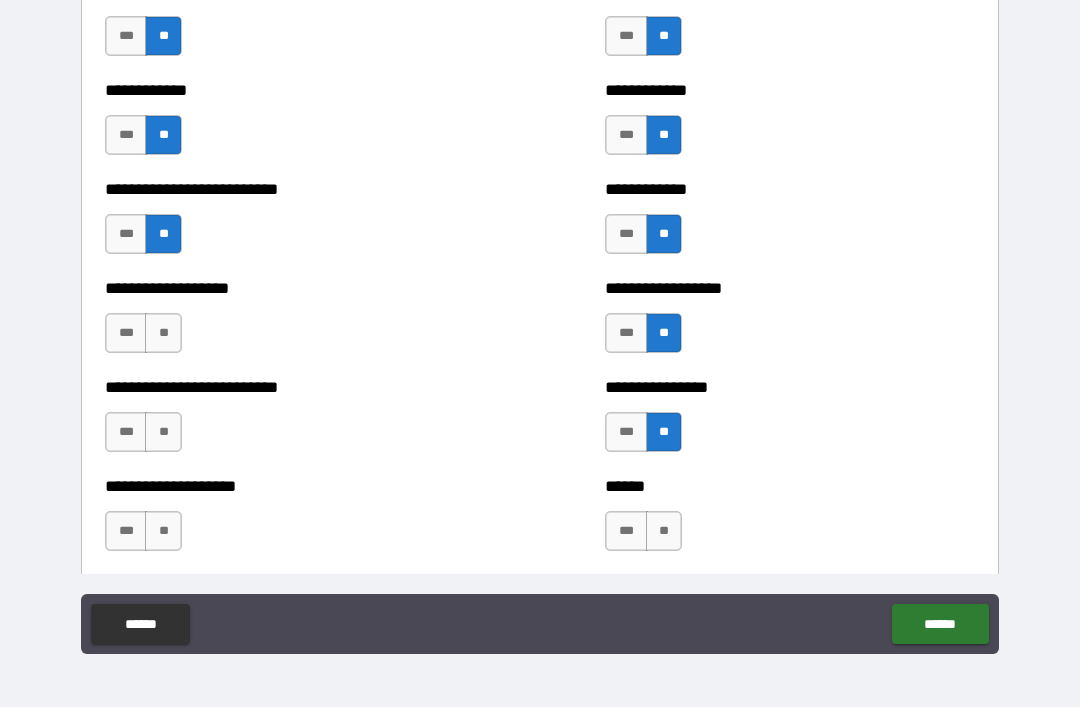 click on "**" at bounding box center (664, 531) 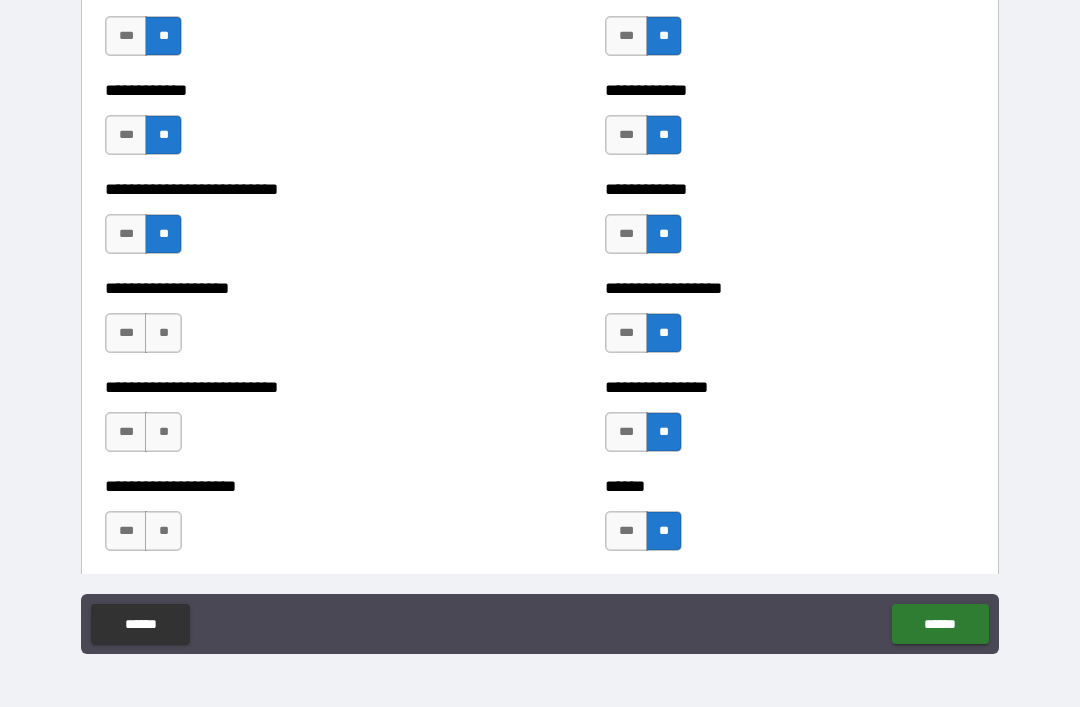 click on "**" at bounding box center (163, 531) 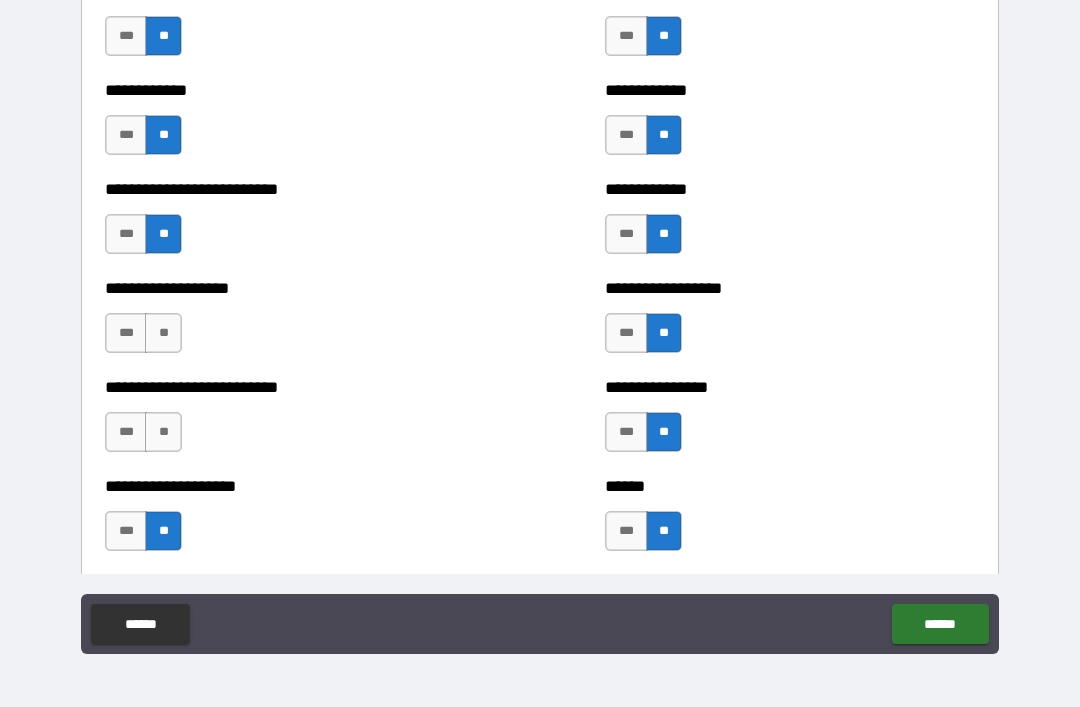 click on "**" at bounding box center [163, 432] 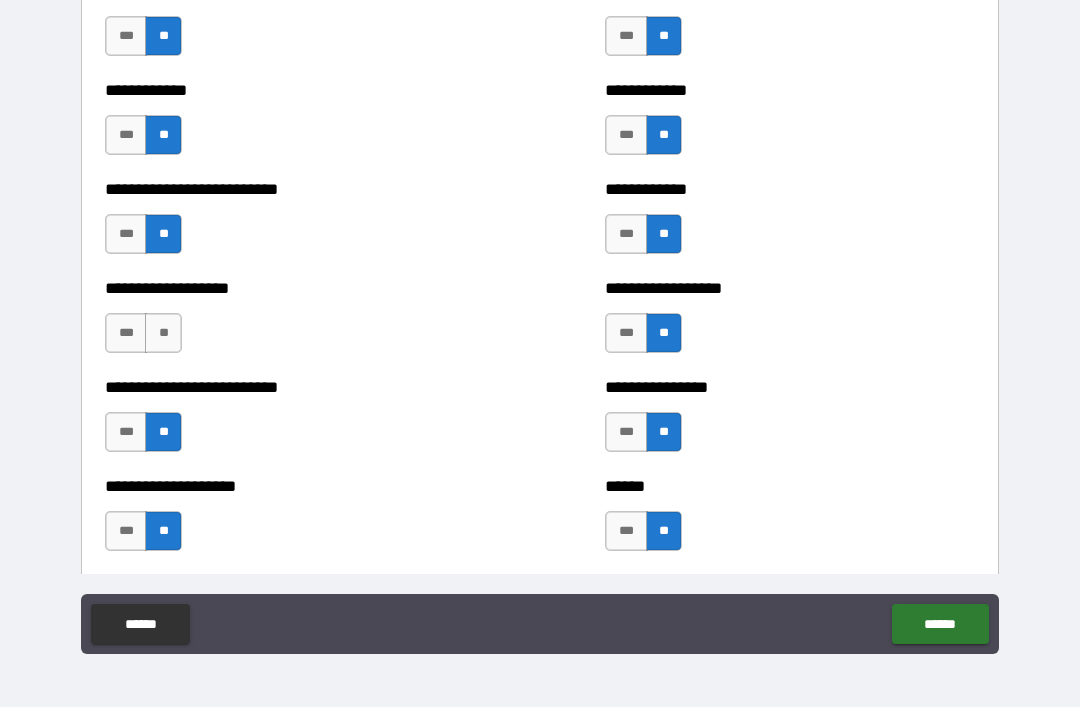click on "**" at bounding box center [163, 333] 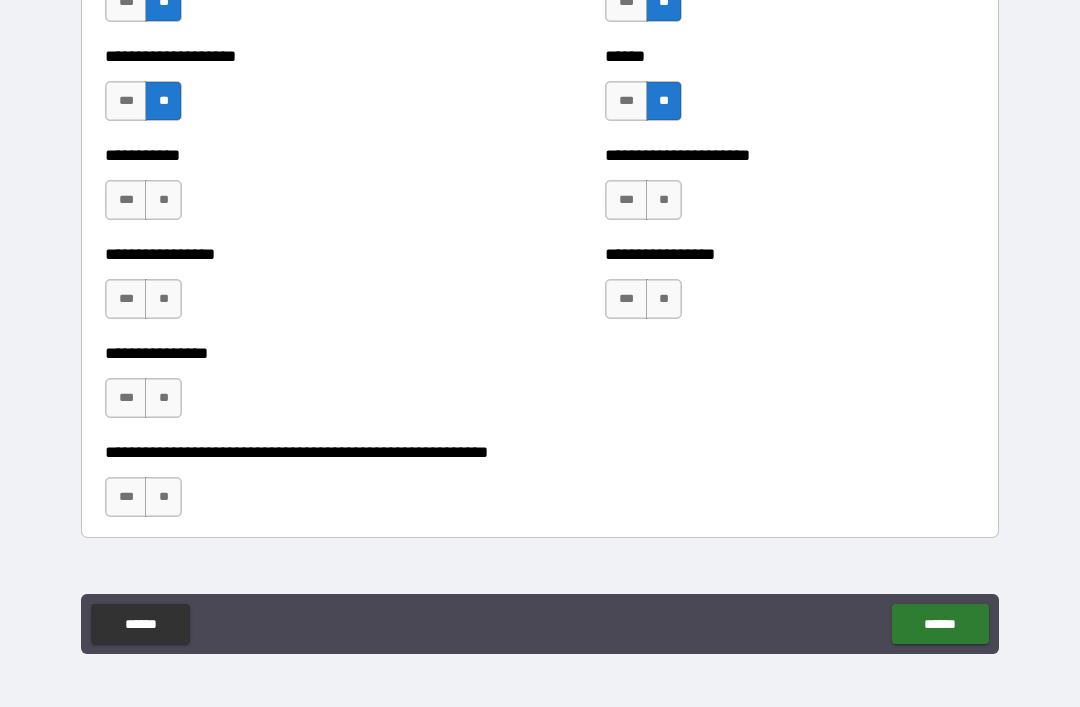 scroll, scrollTop: 5919, scrollLeft: 0, axis: vertical 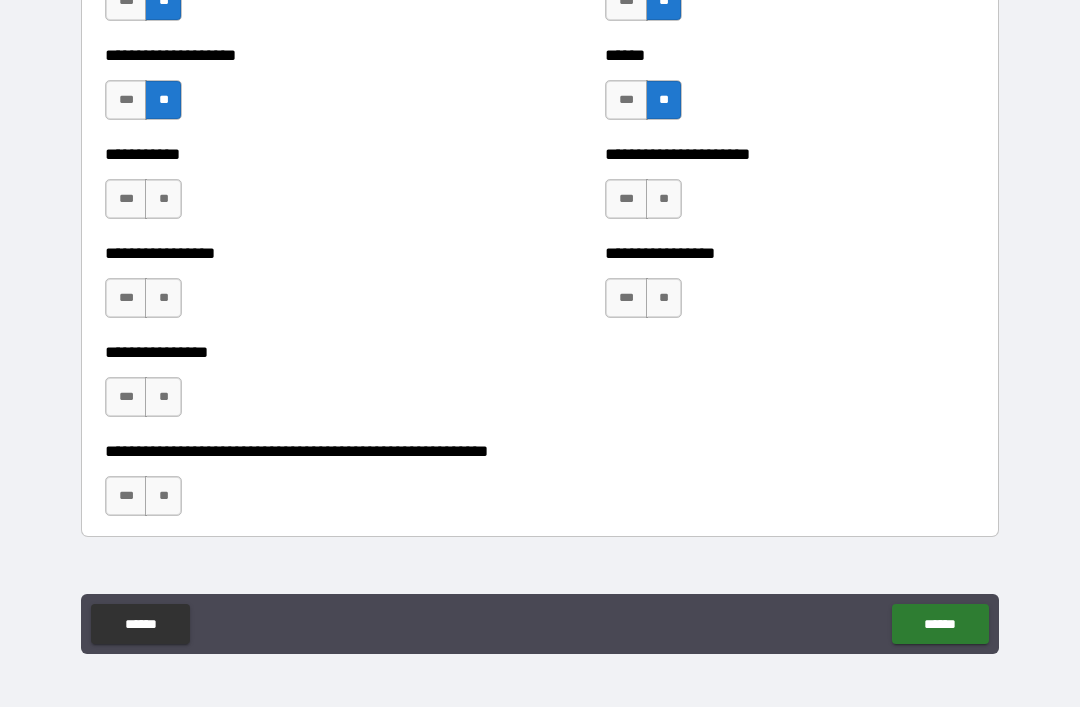 click on "**" at bounding box center (664, 199) 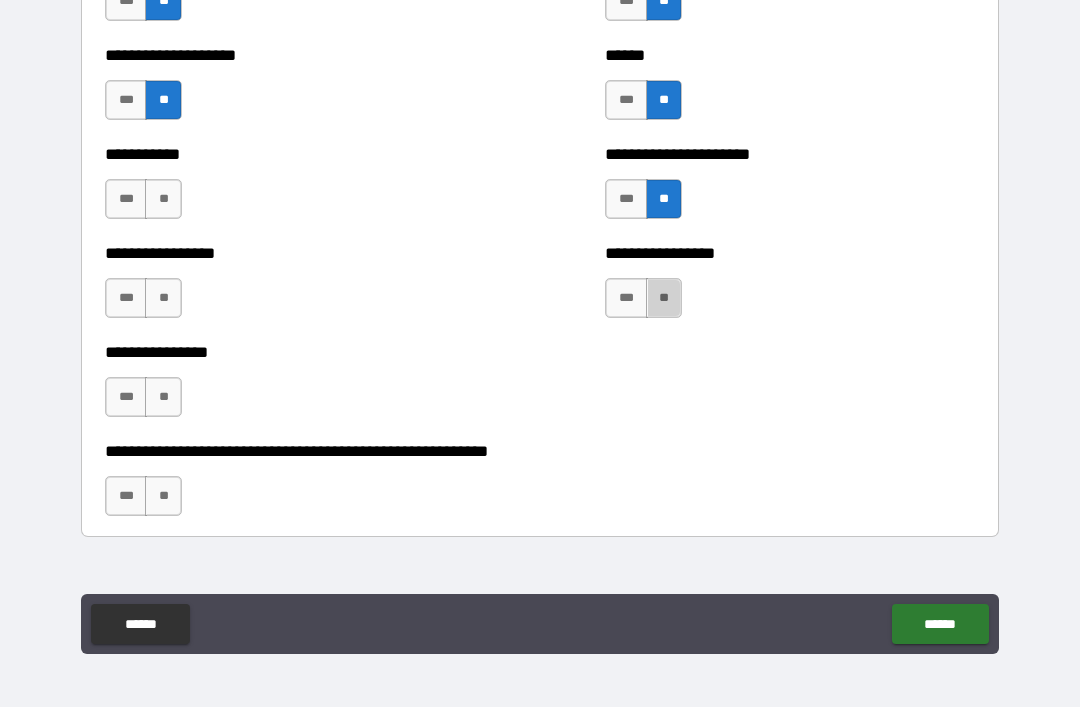 click on "**" at bounding box center (664, 298) 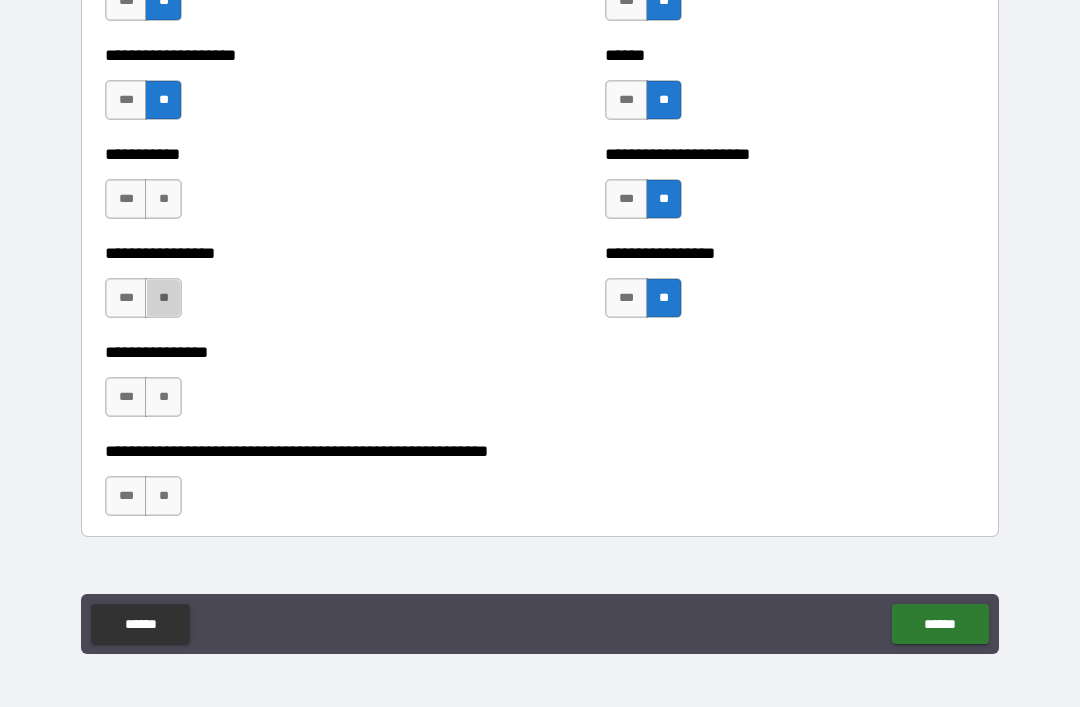 click on "**" at bounding box center (163, 298) 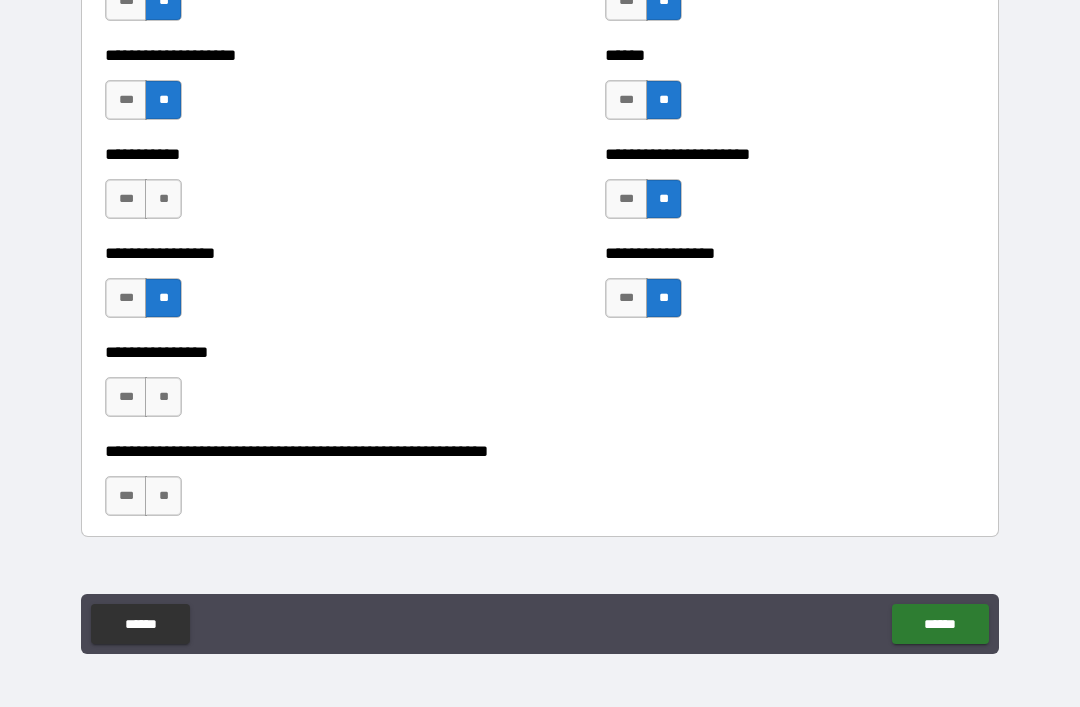 click on "**" at bounding box center [163, 199] 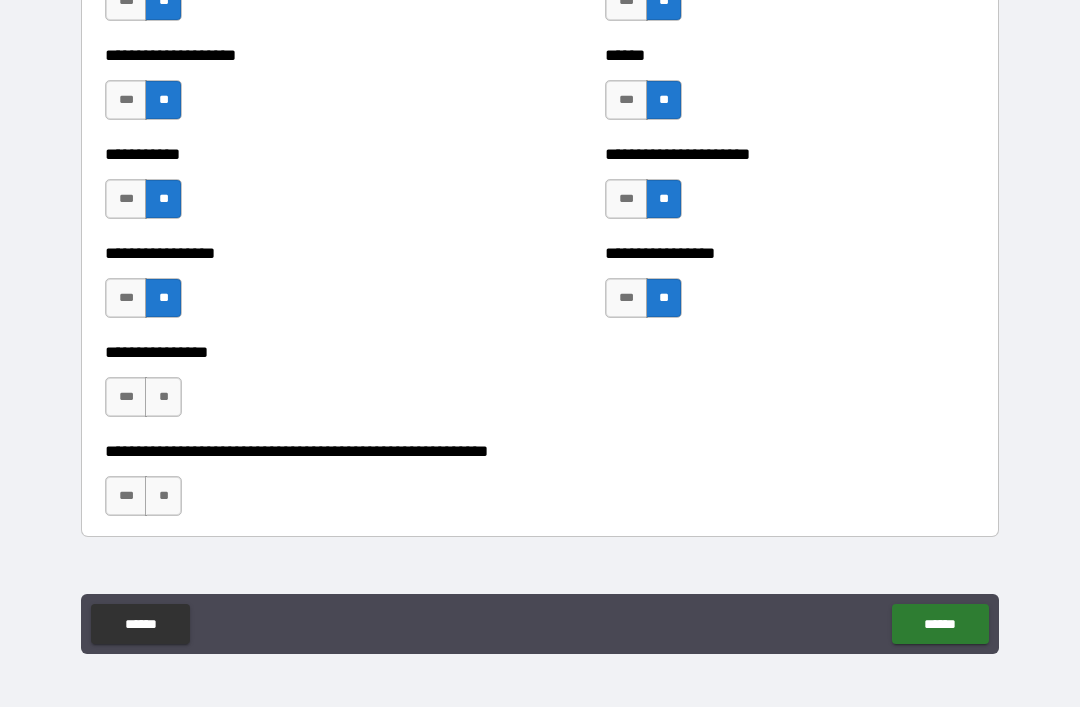 click on "**" at bounding box center [163, 397] 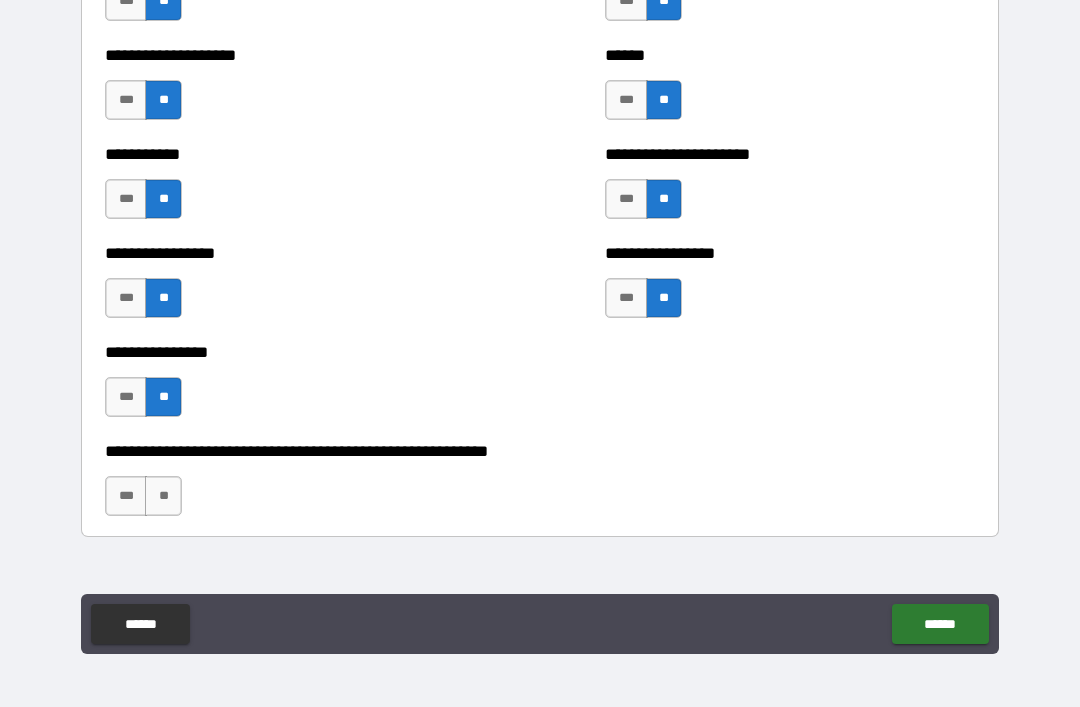 click on "**" at bounding box center [163, 496] 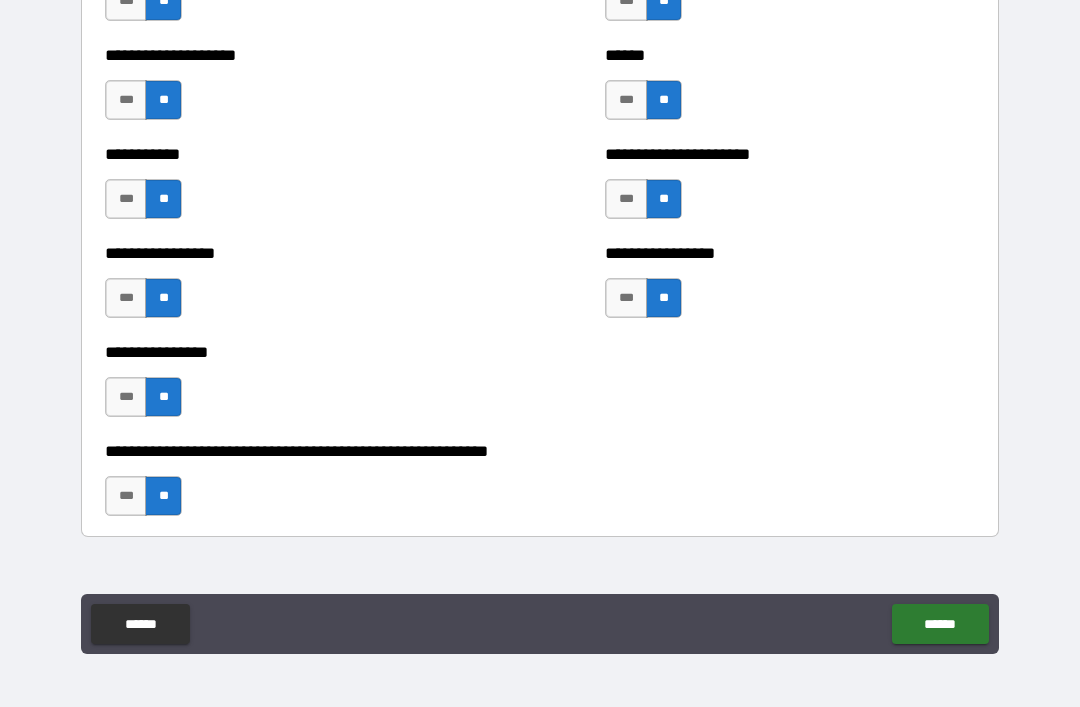 click on "******" at bounding box center [940, 624] 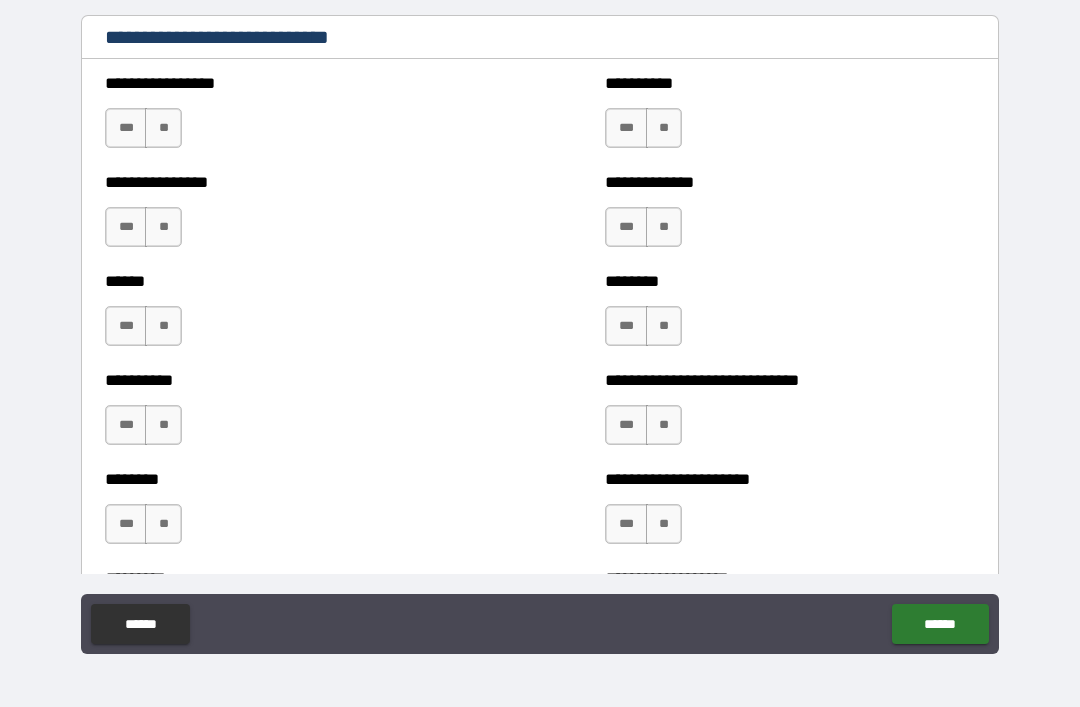 scroll, scrollTop: 6711, scrollLeft: 0, axis: vertical 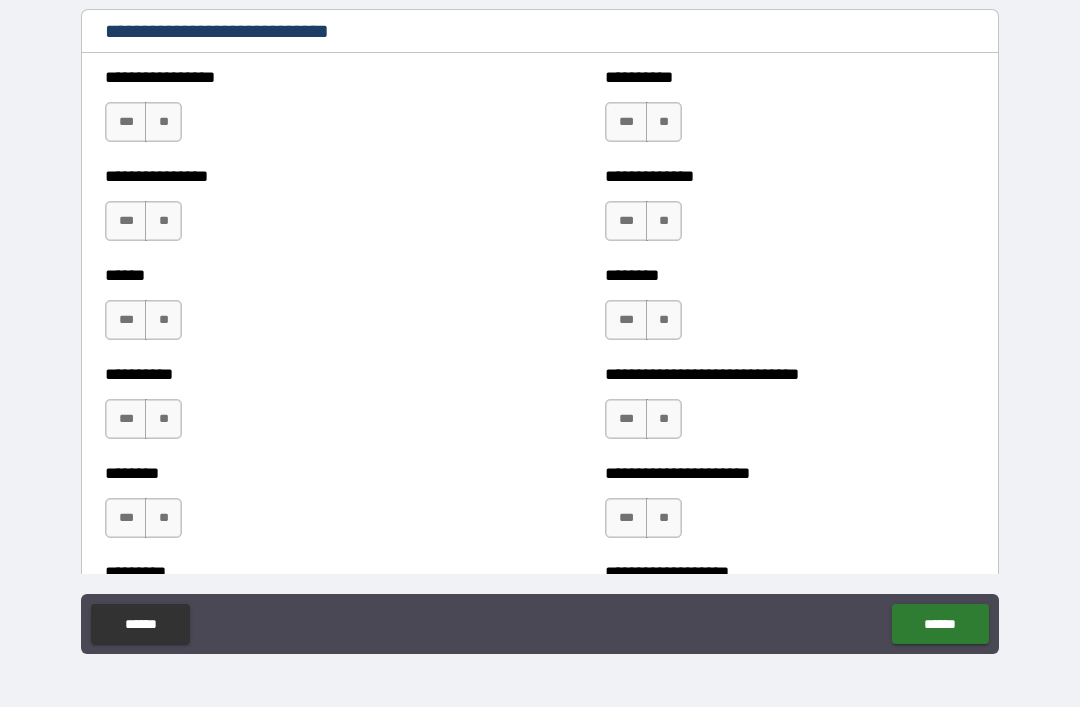 click on "**" at bounding box center [163, 518] 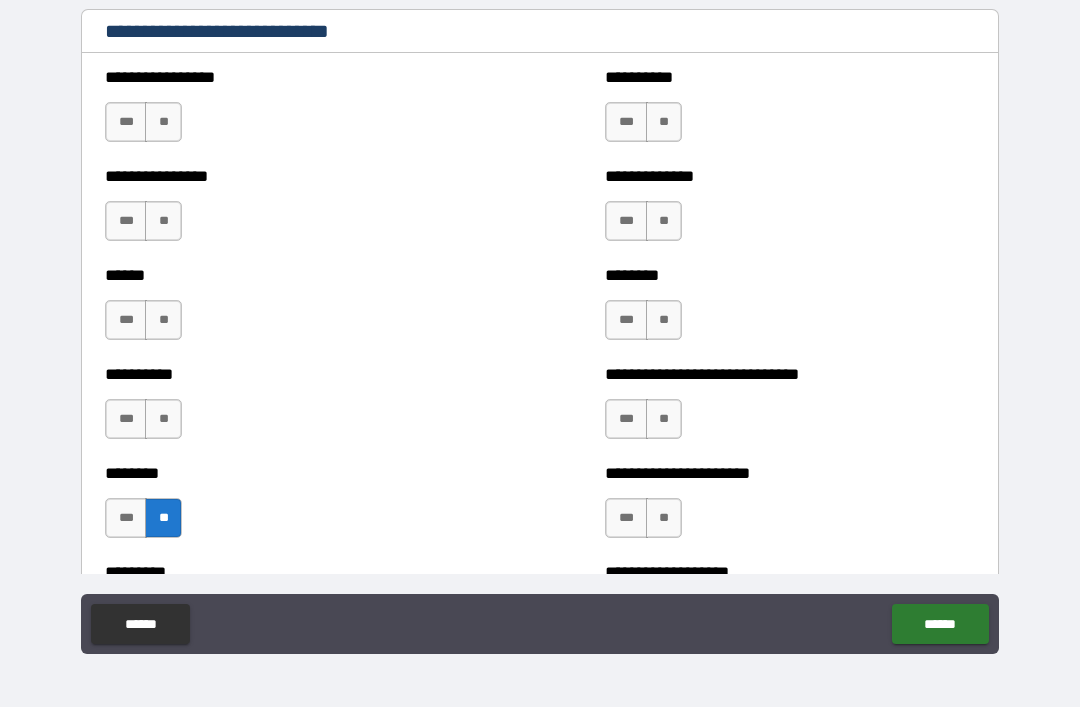 click on "**" at bounding box center [163, 419] 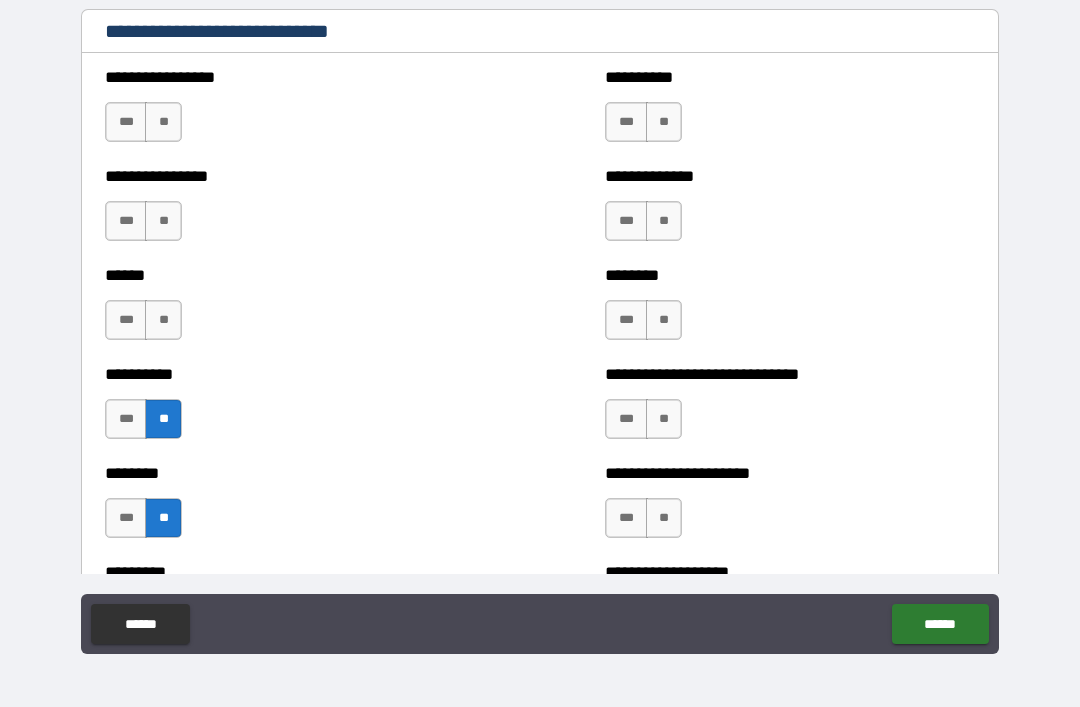 click on "**" at bounding box center (163, 320) 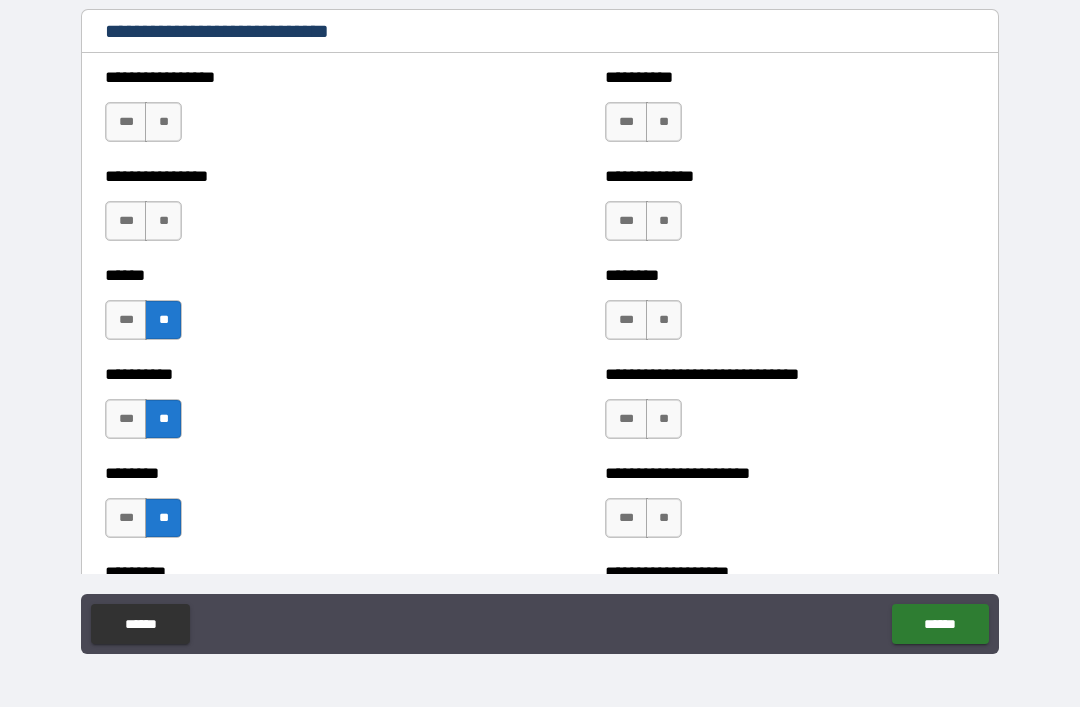 click on "**" at bounding box center [163, 221] 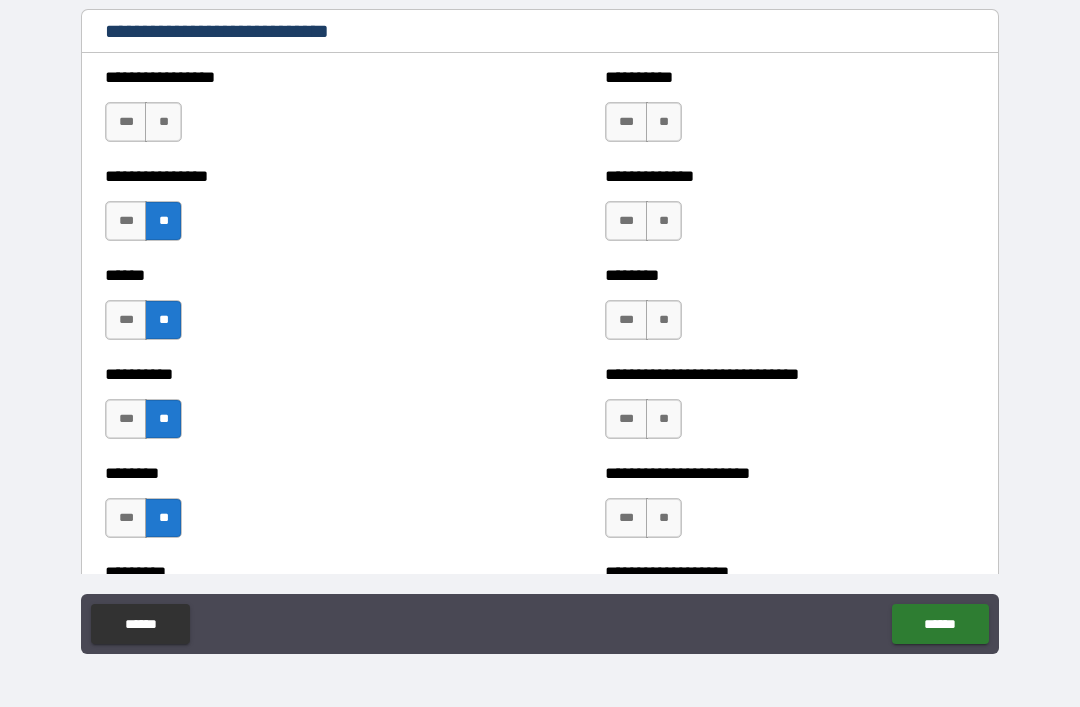 click on "**" at bounding box center (163, 122) 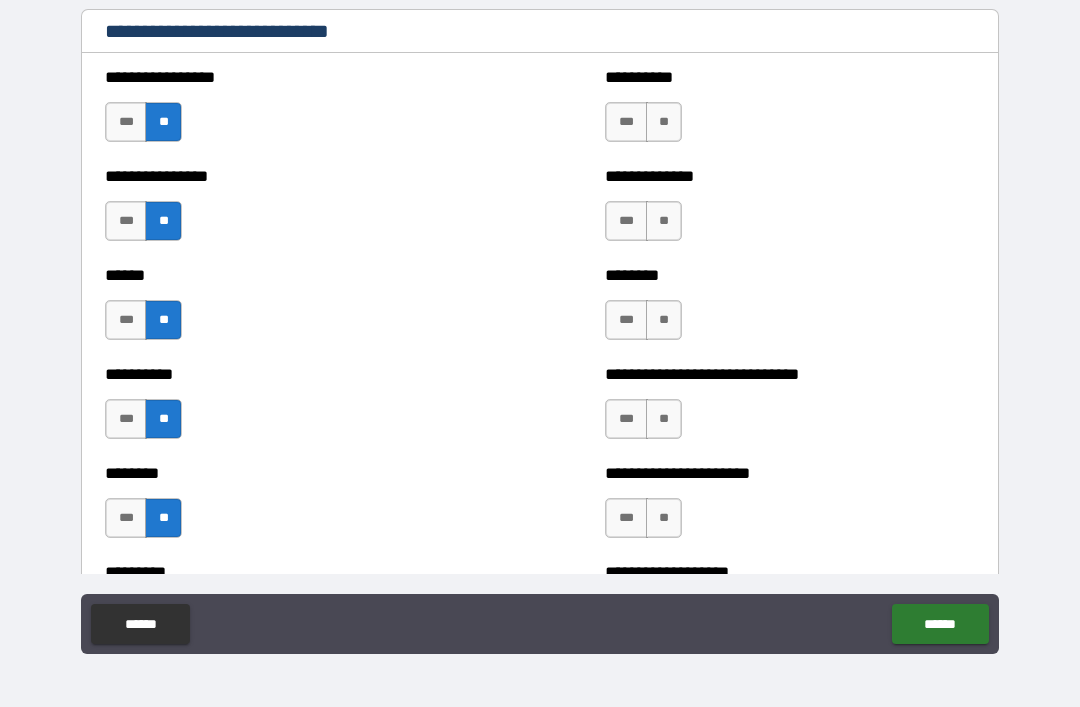 click on "**" at bounding box center (664, 122) 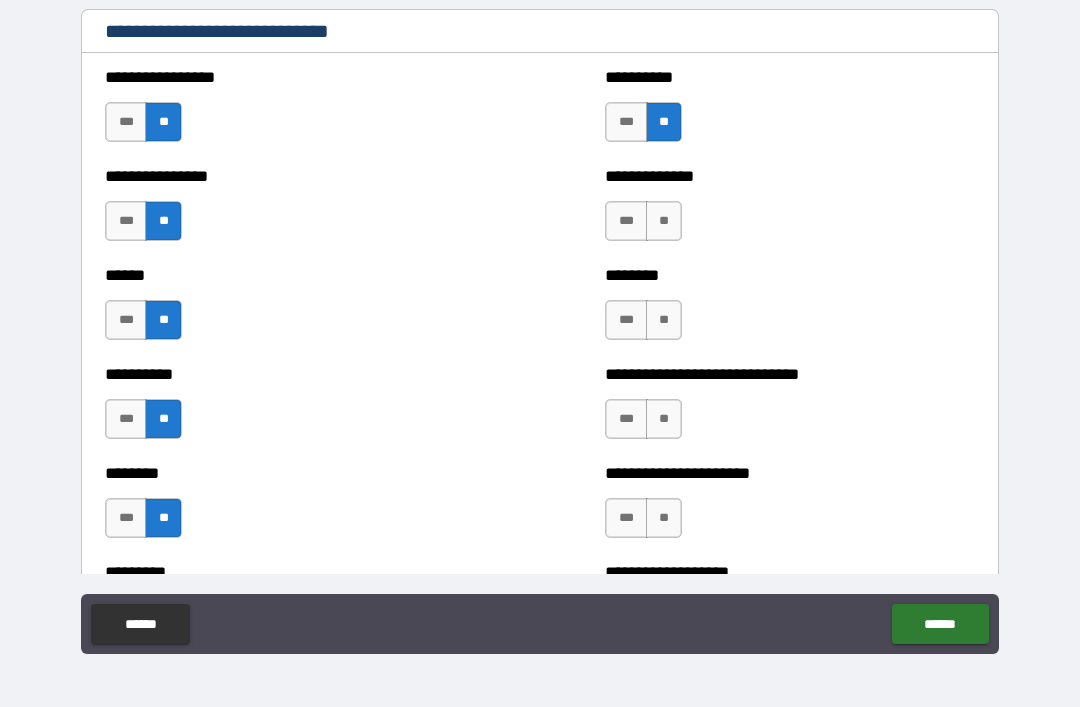 click on "**" at bounding box center [664, 221] 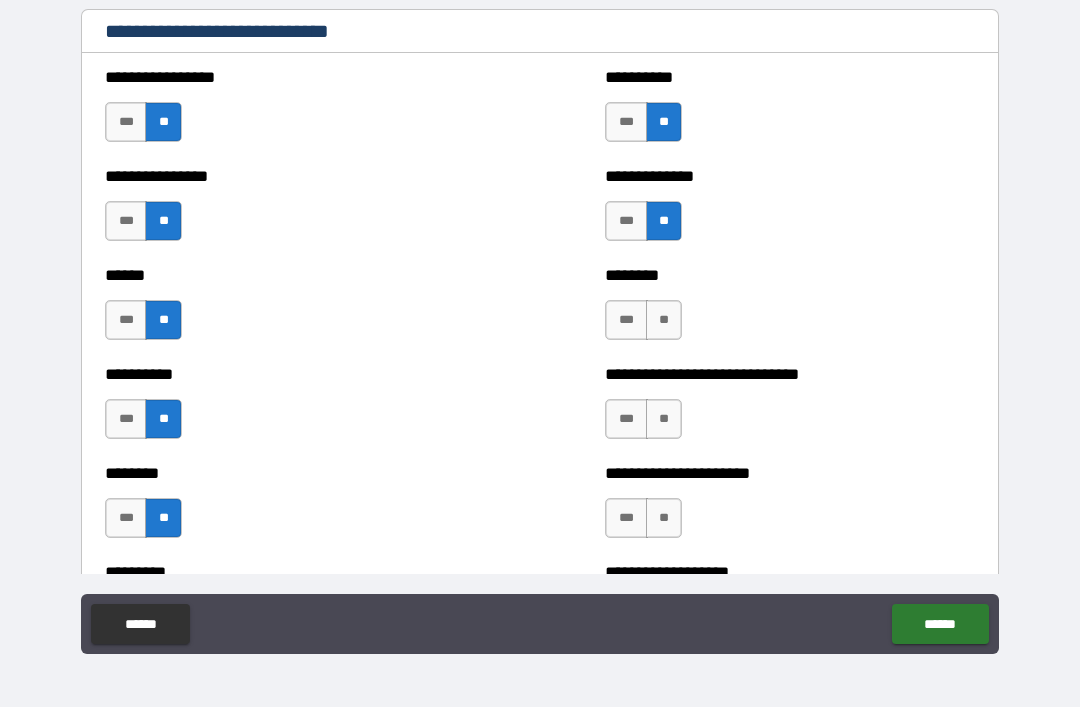 click on "**" at bounding box center (664, 320) 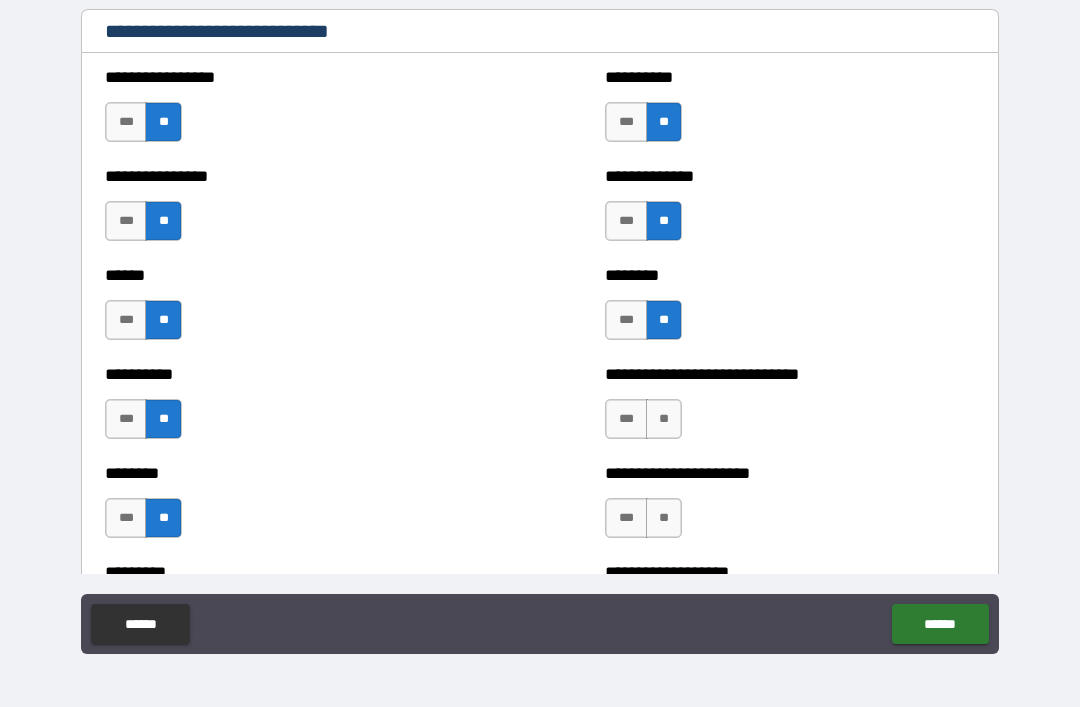 click on "**" at bounding box center [664, 419] 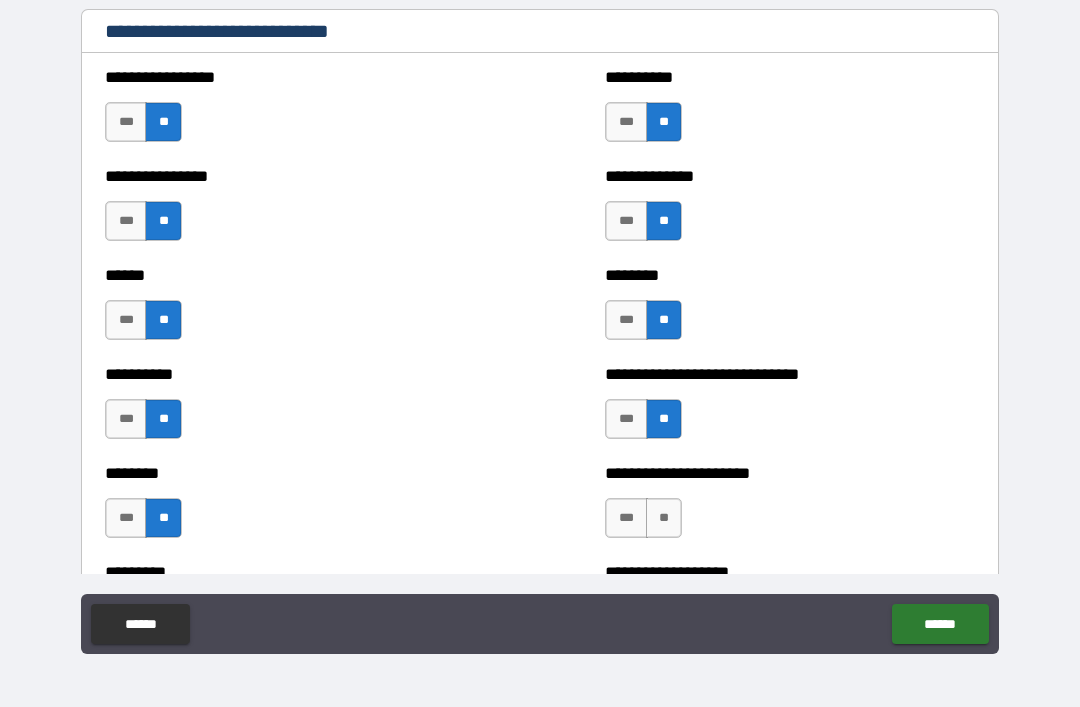 click on "***" at bounding box center (626, 518) 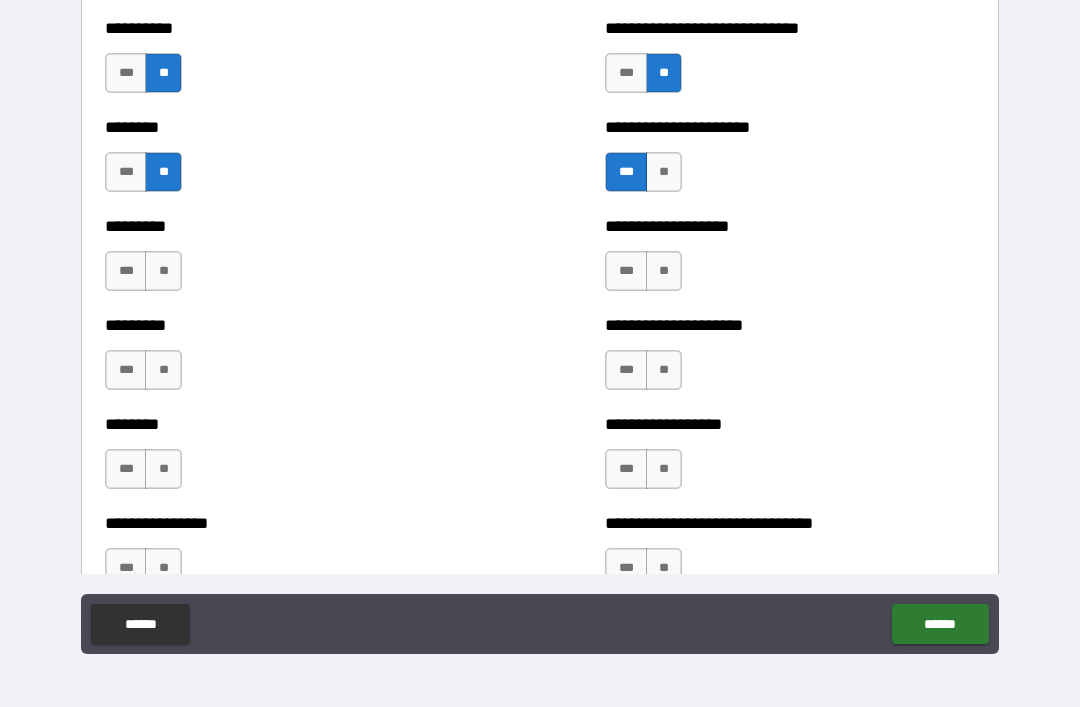 scroll, scrollTop: 7062, scrollLeft: 0, axis: vertical 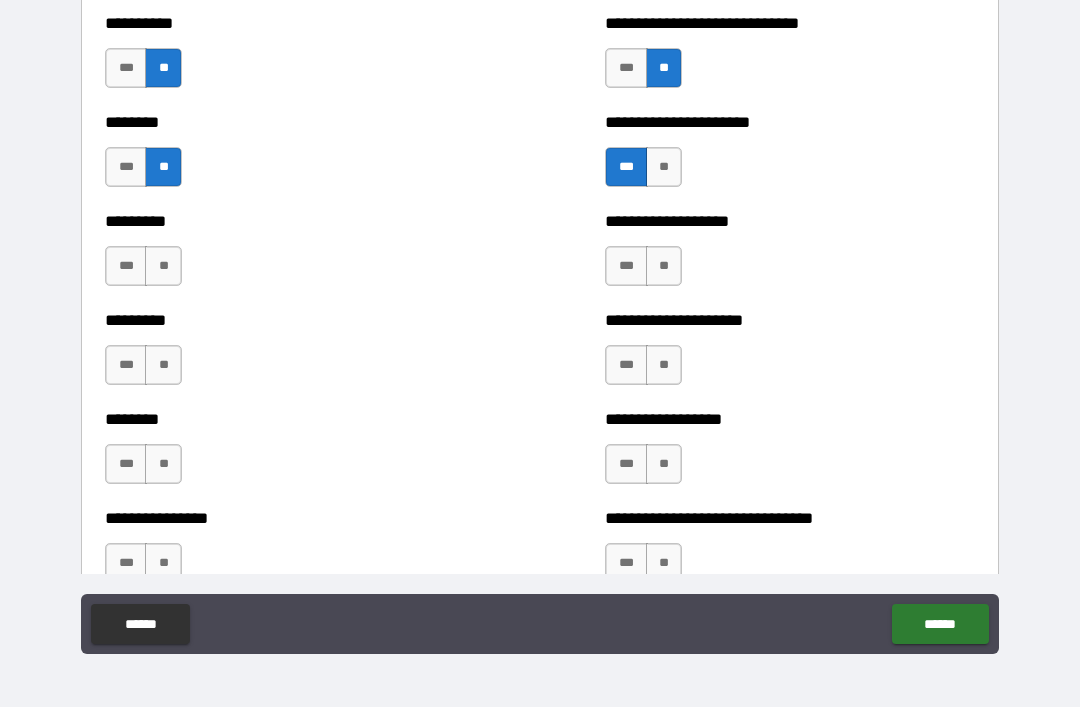 click on "**" at bounding box center [163, 266] 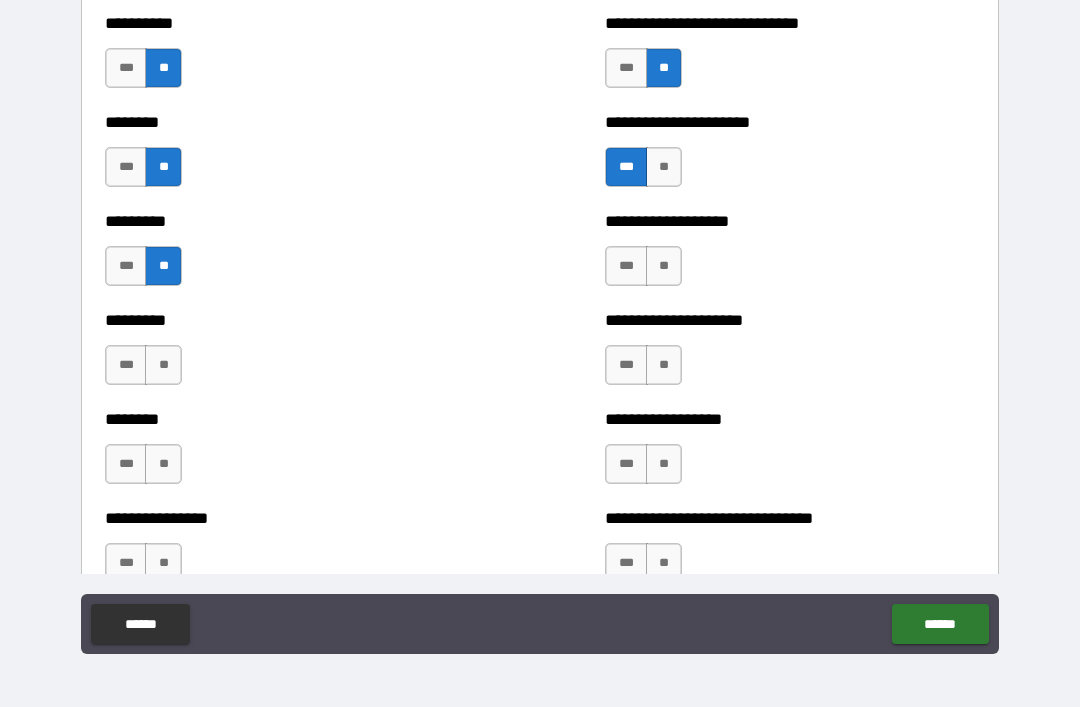 click on "**" at bounding box center [664, 266] 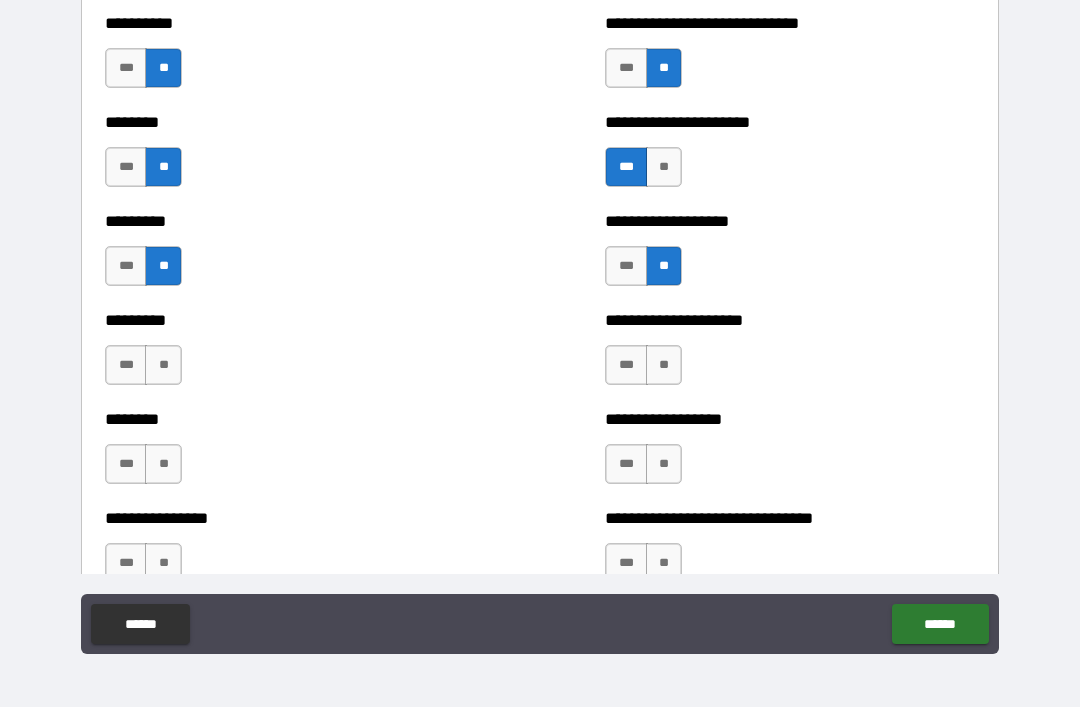 click on "**" at bounding box center [664, 365] 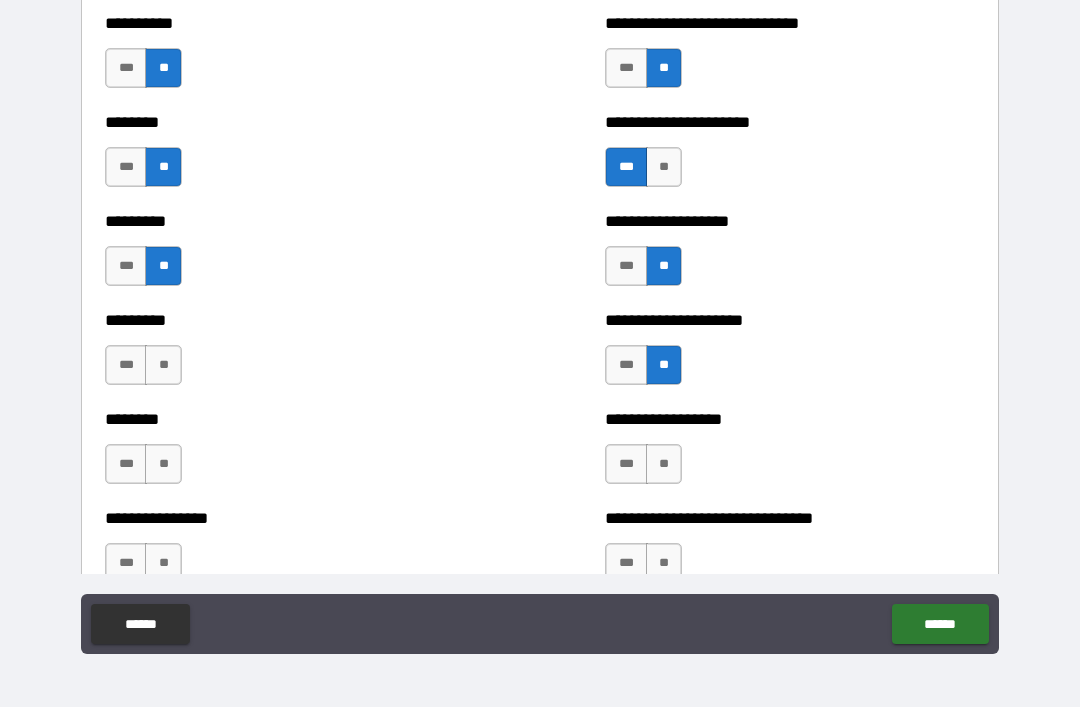 click on "**" at bounding box center [664, 464] 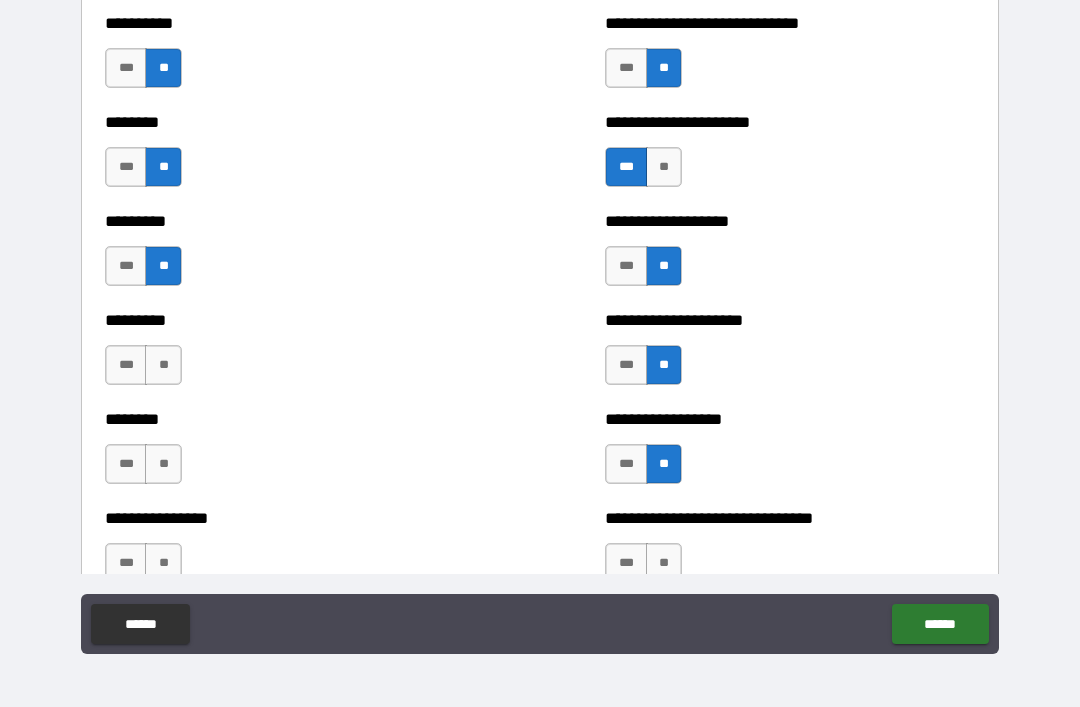 click on "**" at bounding box center (163, 365) 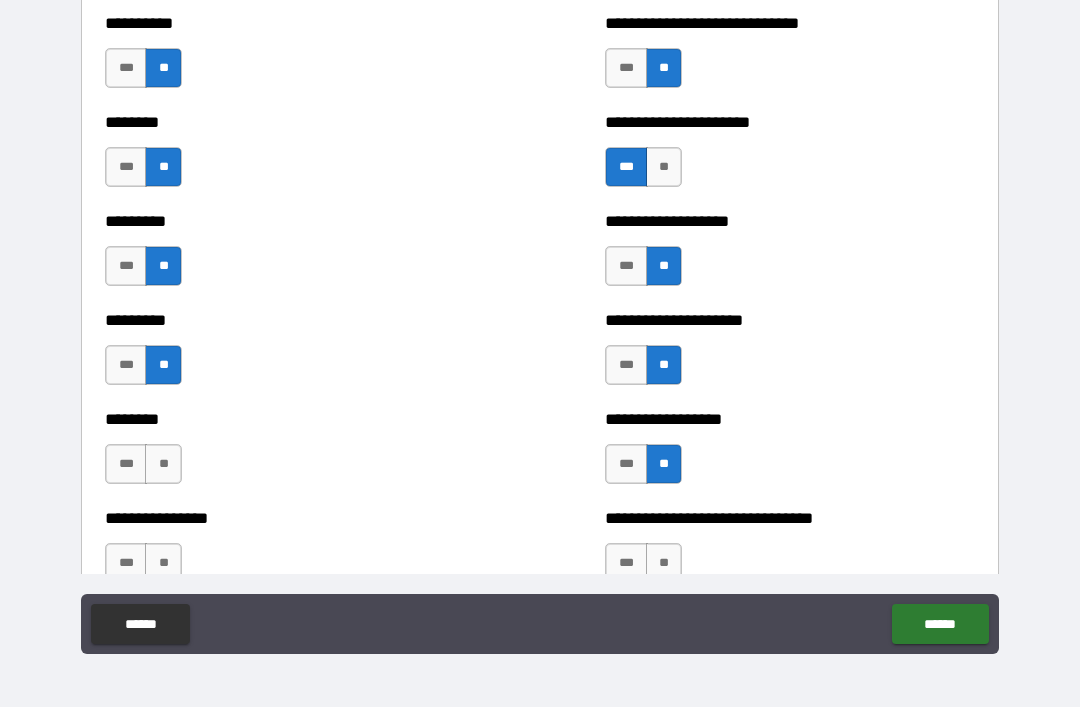 click on "**" at bounding box center (163, 464) 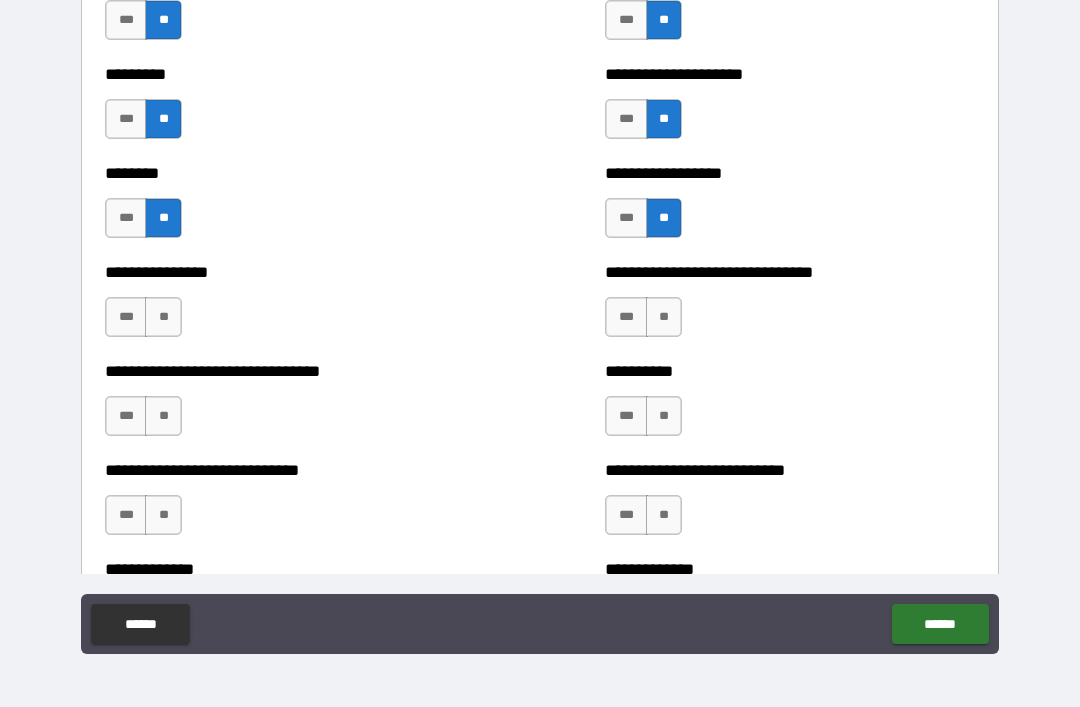 scroll, scrollTop: 7307, scrollLeft: 0, axis: vertical 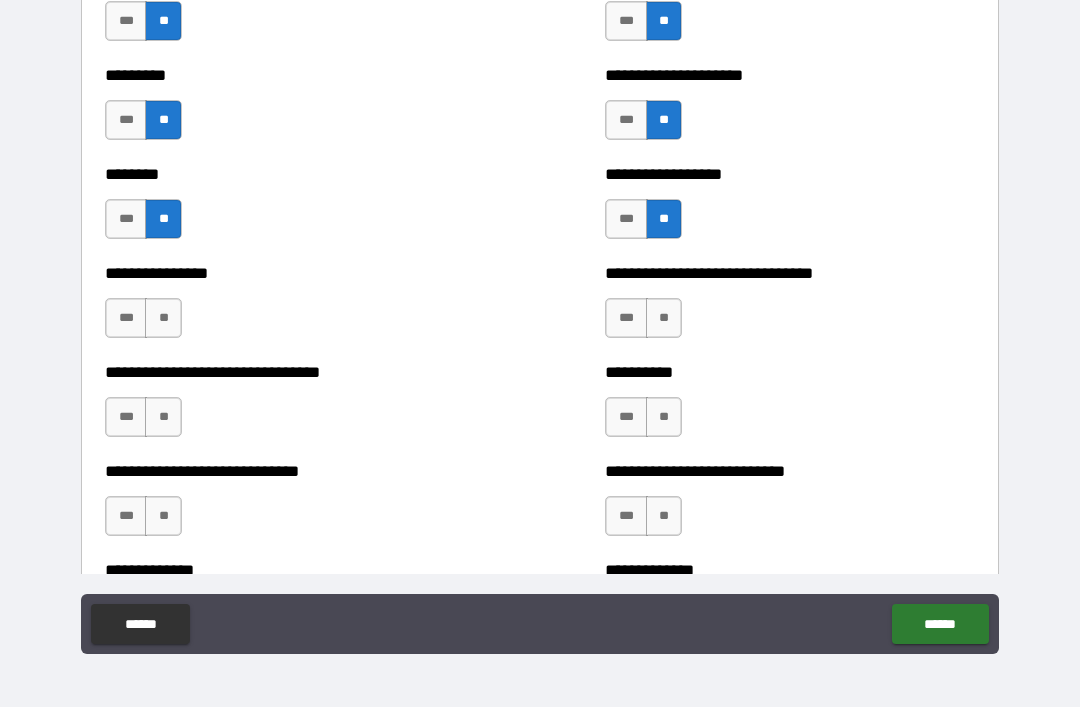 click on "***" at bounding box center [126, 318] 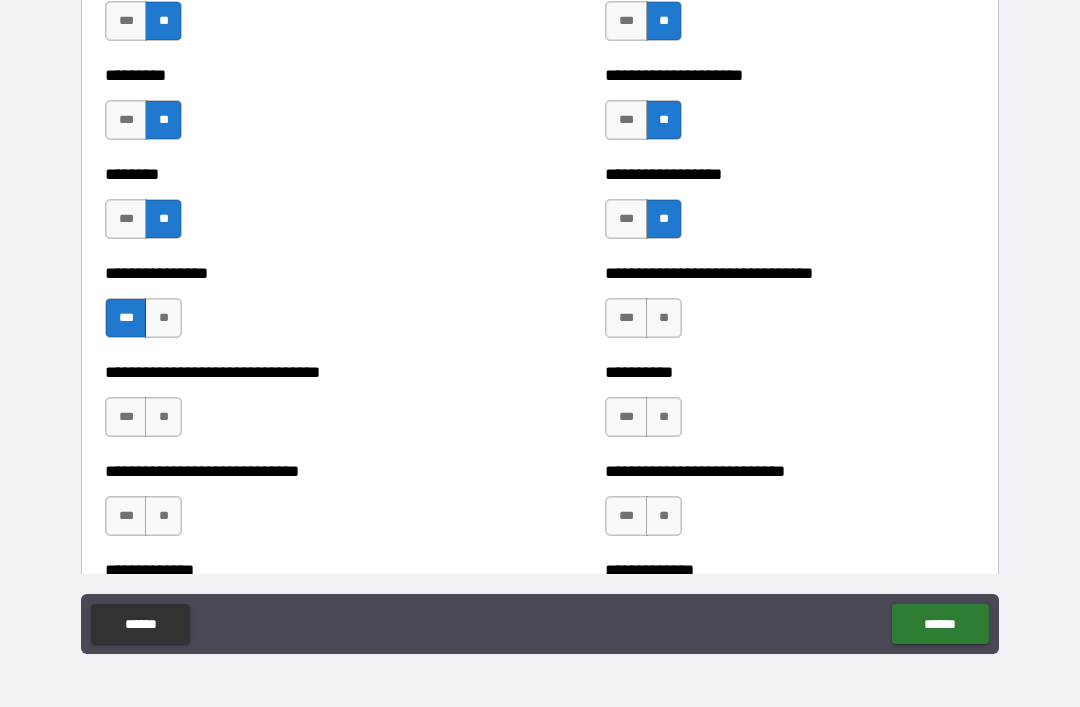 click on "**" at bounding box center (163, 417) 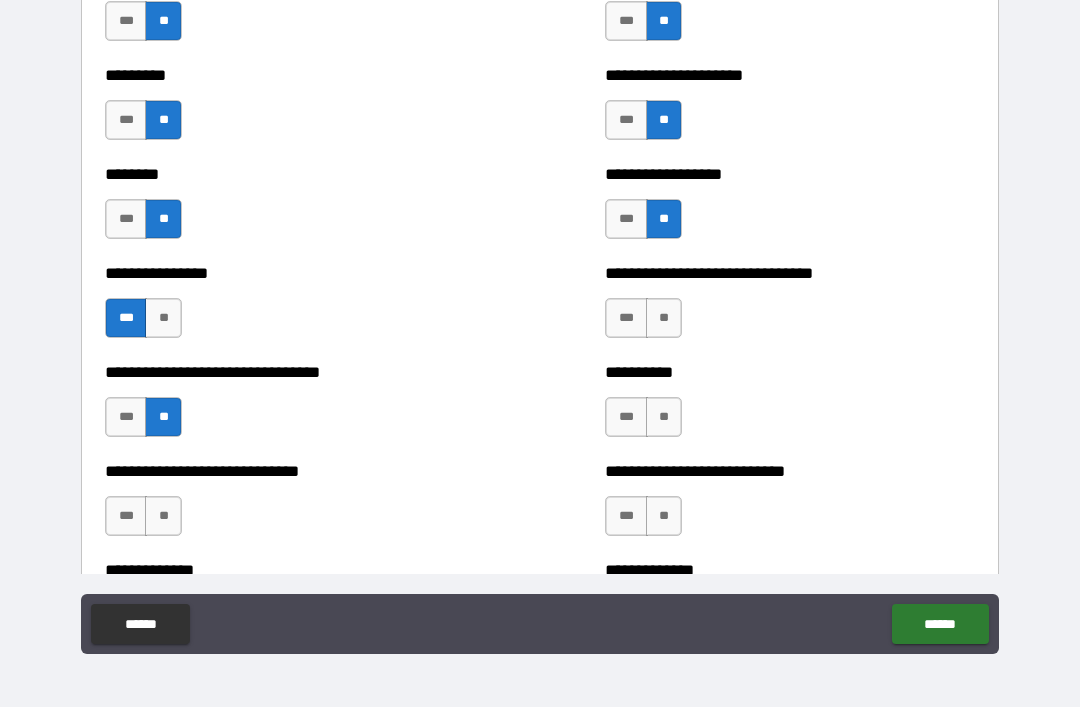 click on "**" at bounding box center (163, 516) 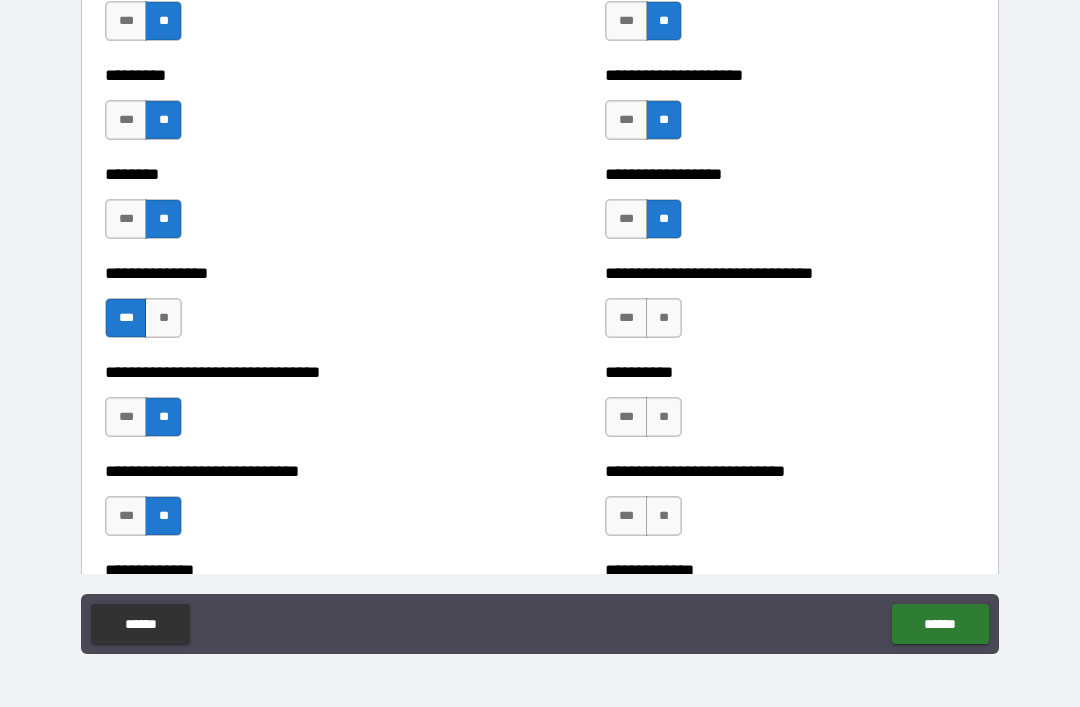 click on "**" at bounding box center [664, 417] 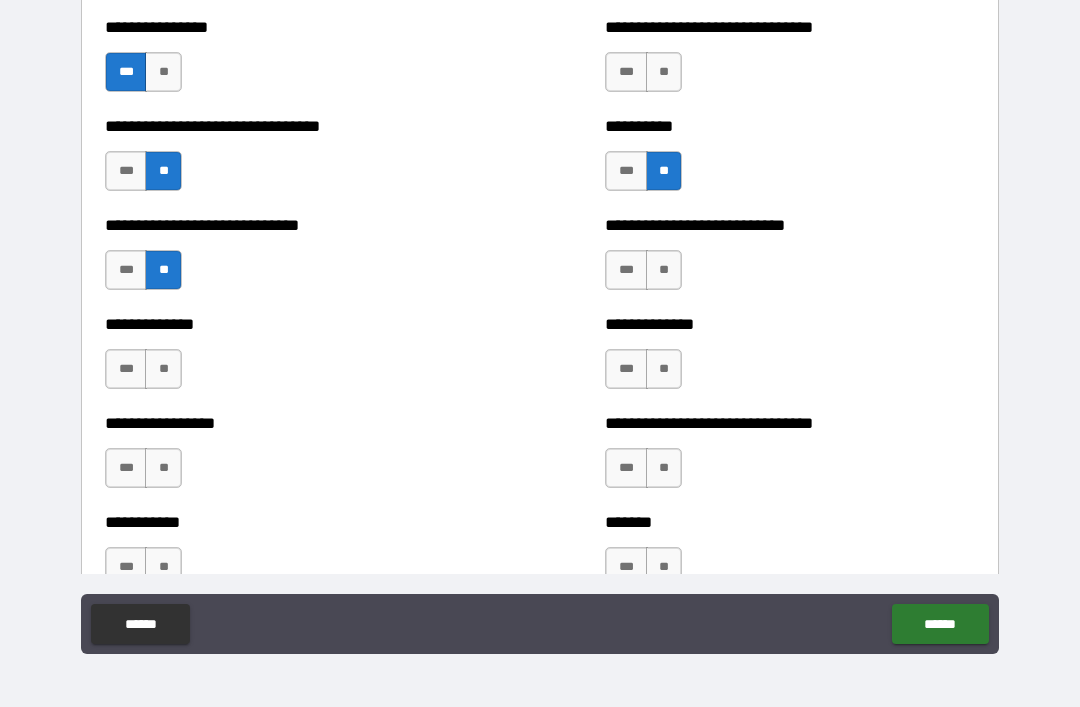 scroll, scrollTop: 7561, scrollLeft: 0, axis: vertical 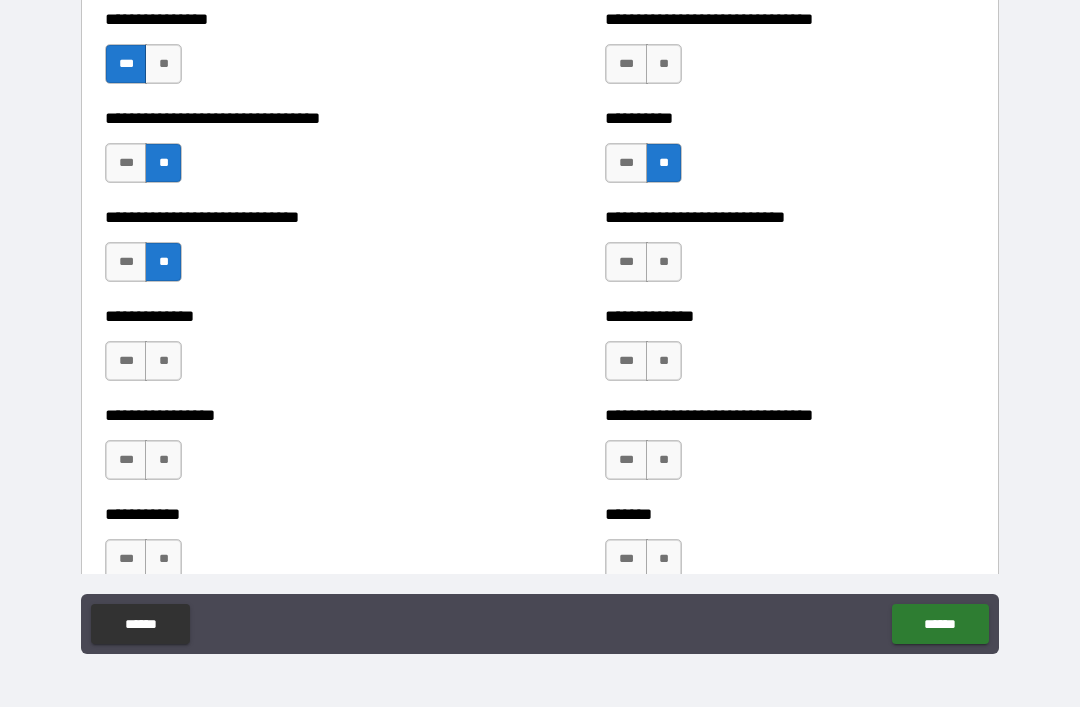 click on "**" at bounding box center (664, 262) 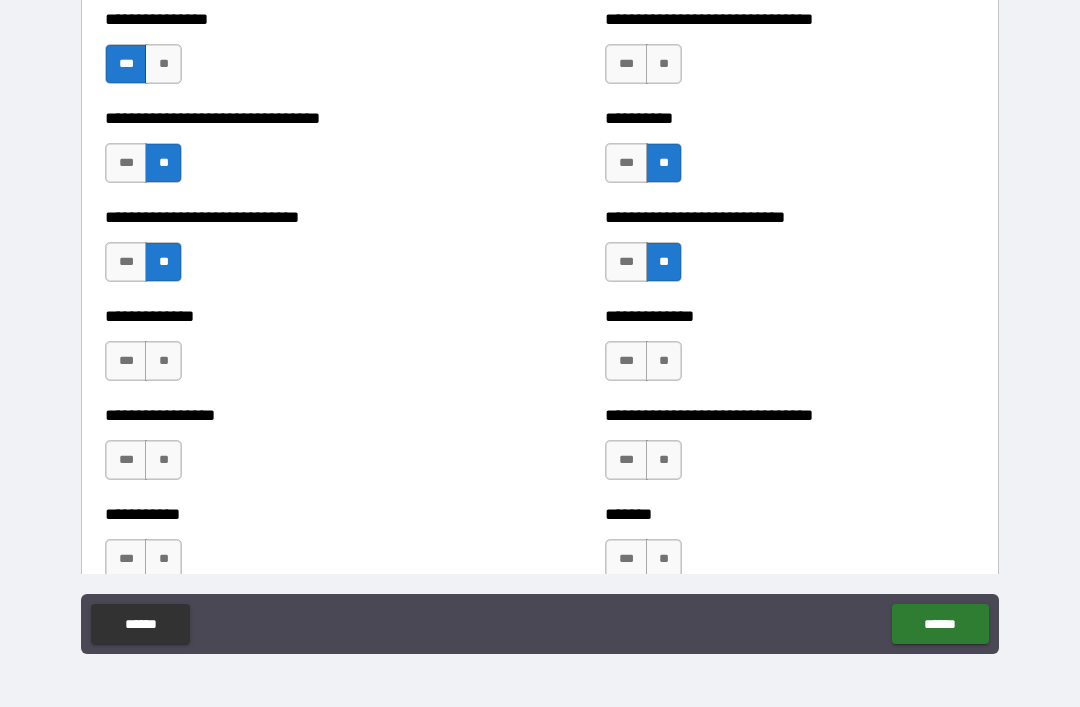 click on "**" at bounding box center (664, 361) 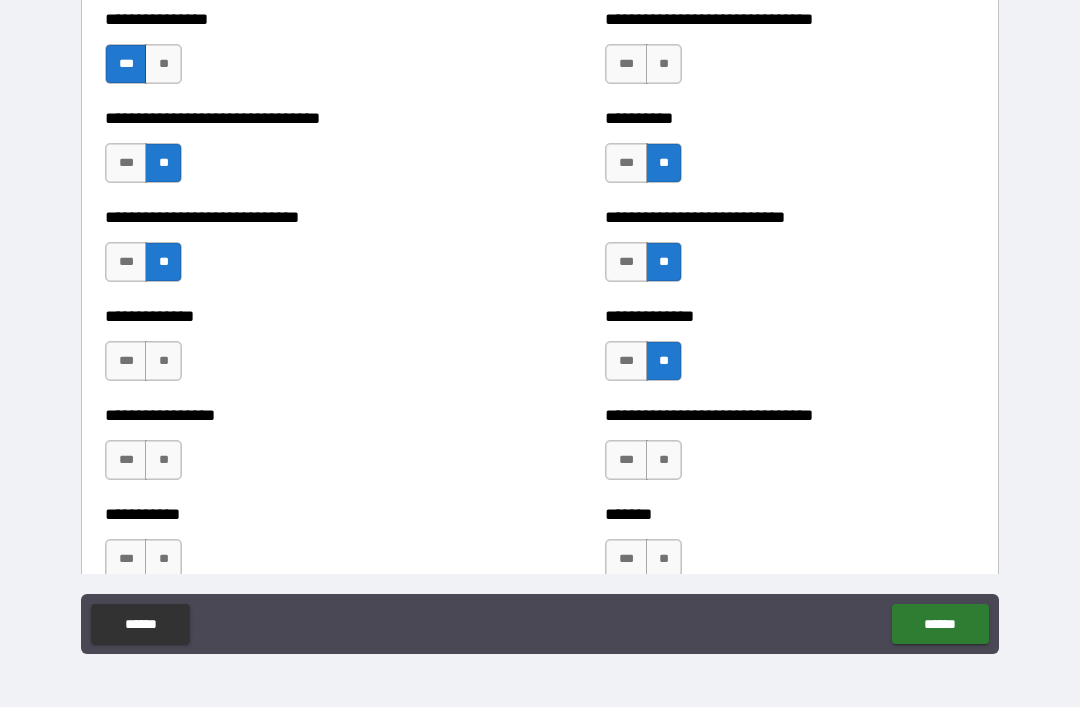 click on "**" at bounding box center (664, 460) 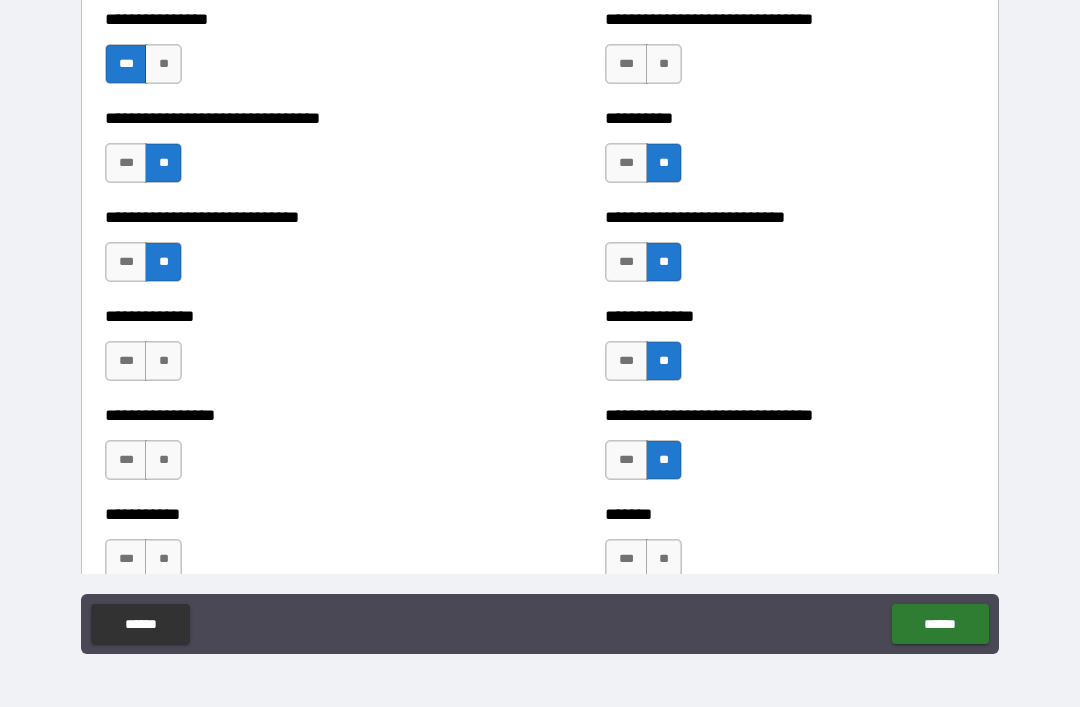 click on "***" at bounding box center (626, 559) 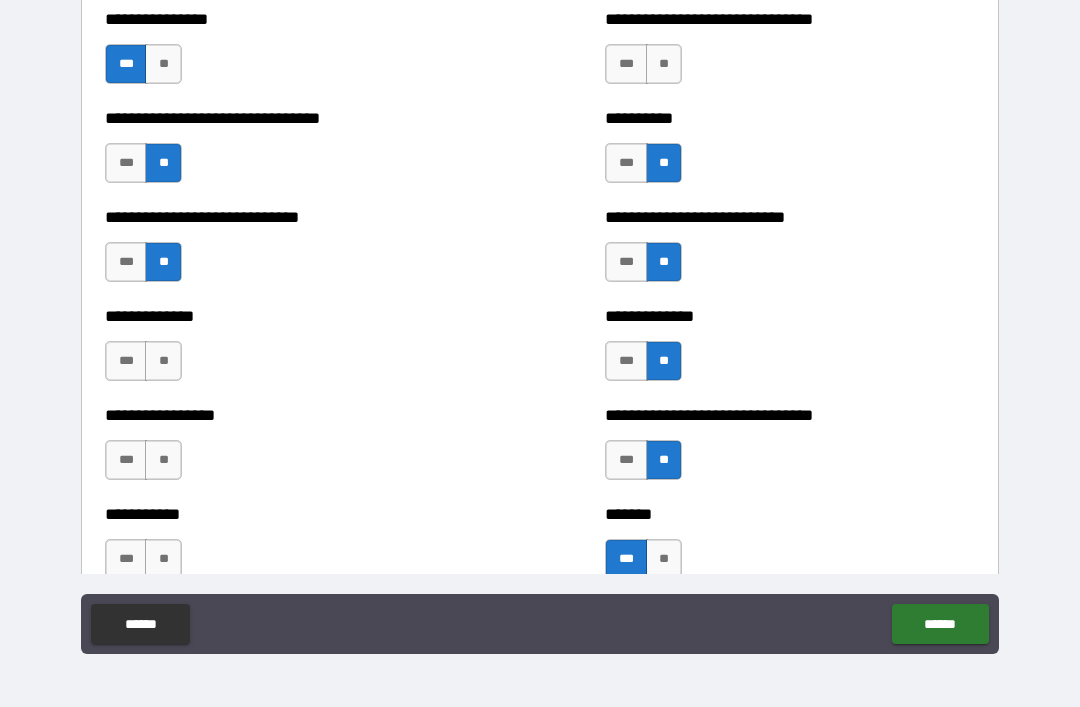 click on "**" at bounding box center [163, 361] 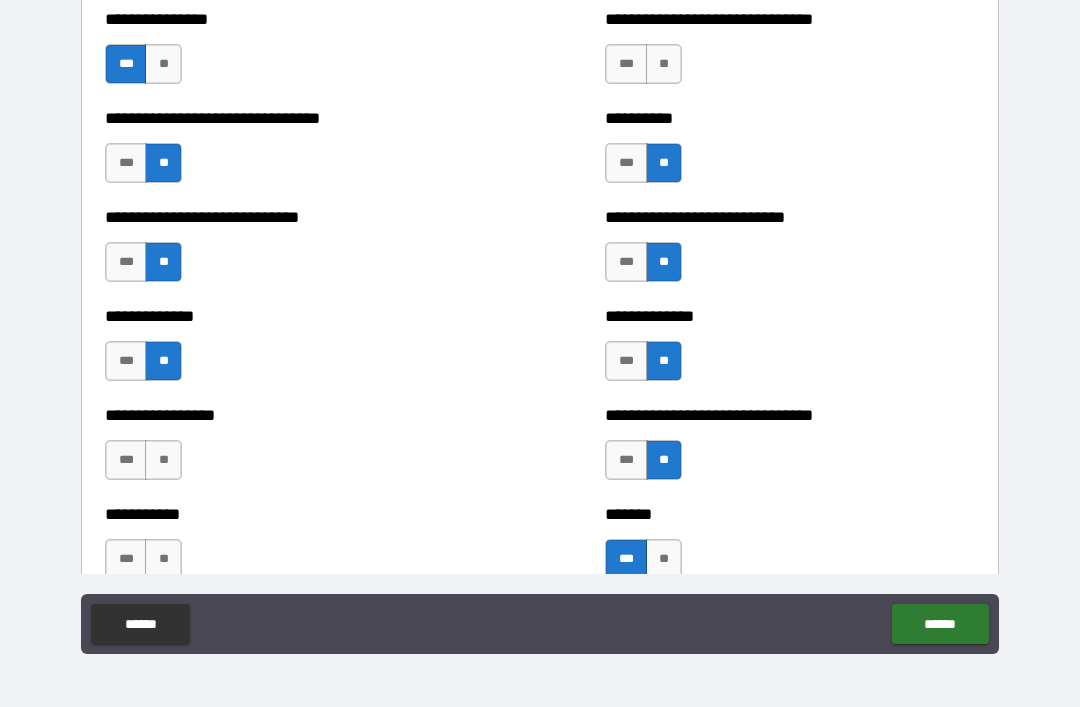 click on "**" at bounding box center (163, 460) 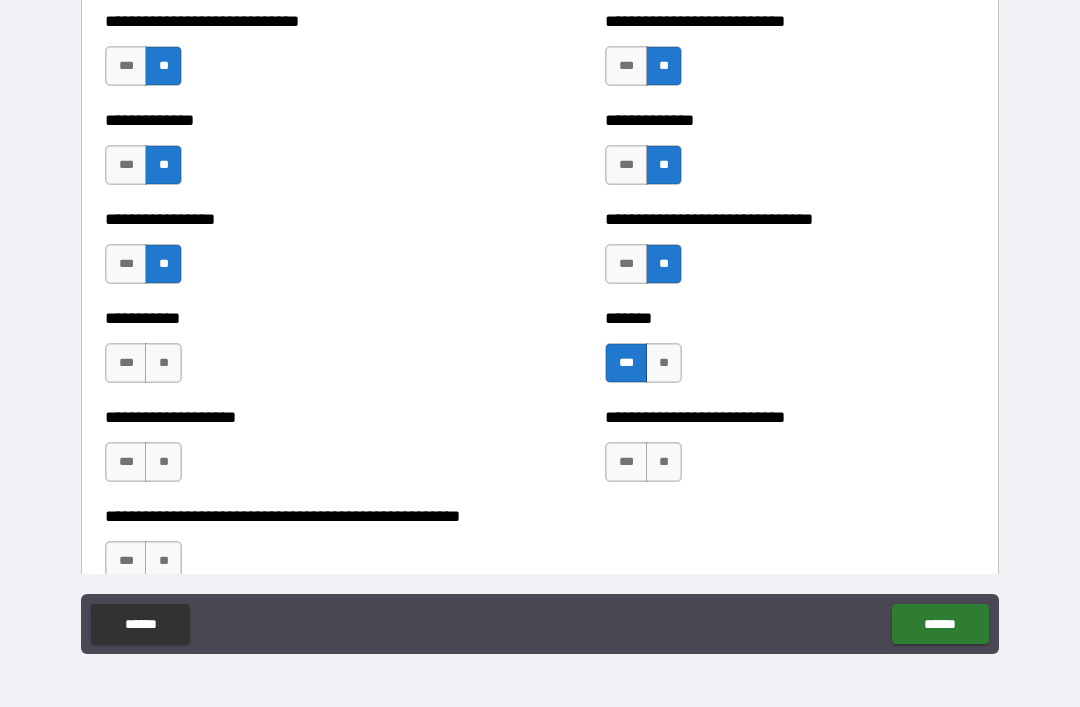 scroll, scrollTop: 7770, scrollLeft: 0, axis: vertical 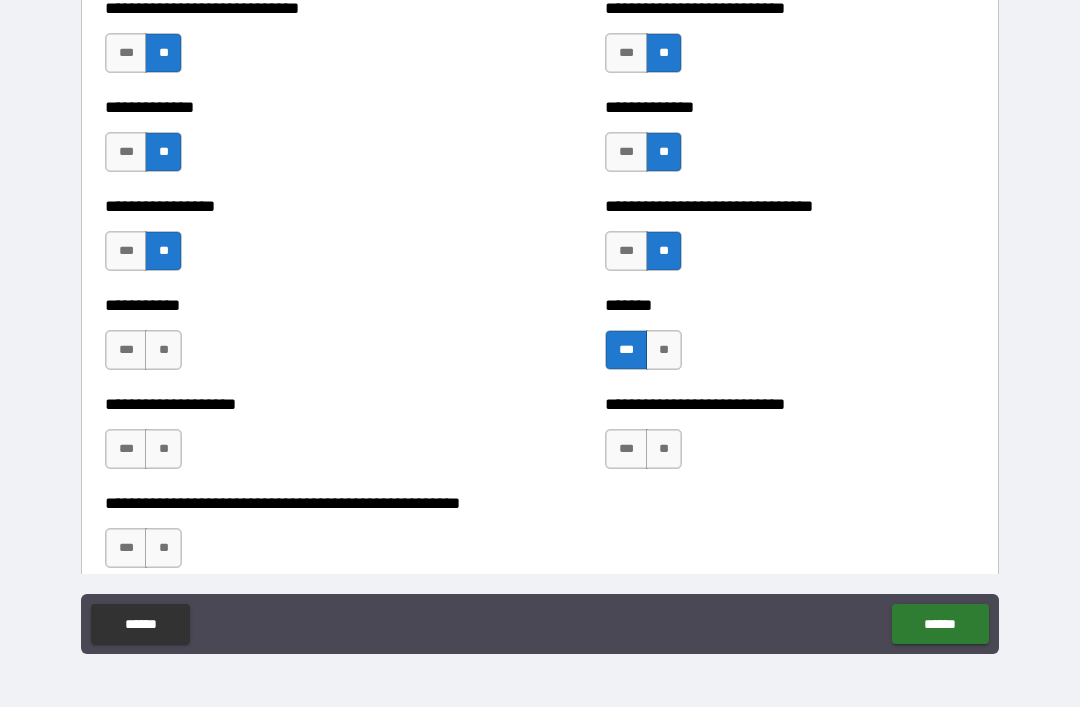 click on "***" at bounding box center (126, 350) 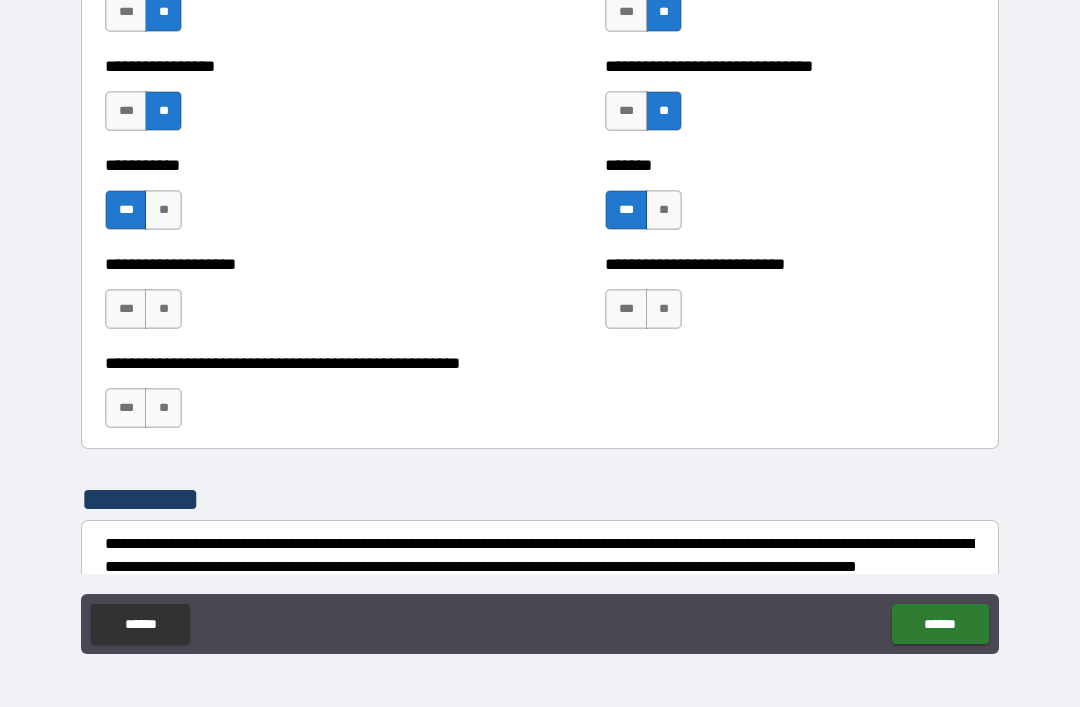 scroll, scrollTop: 7921, scrollLeft: 0, axis: vertical 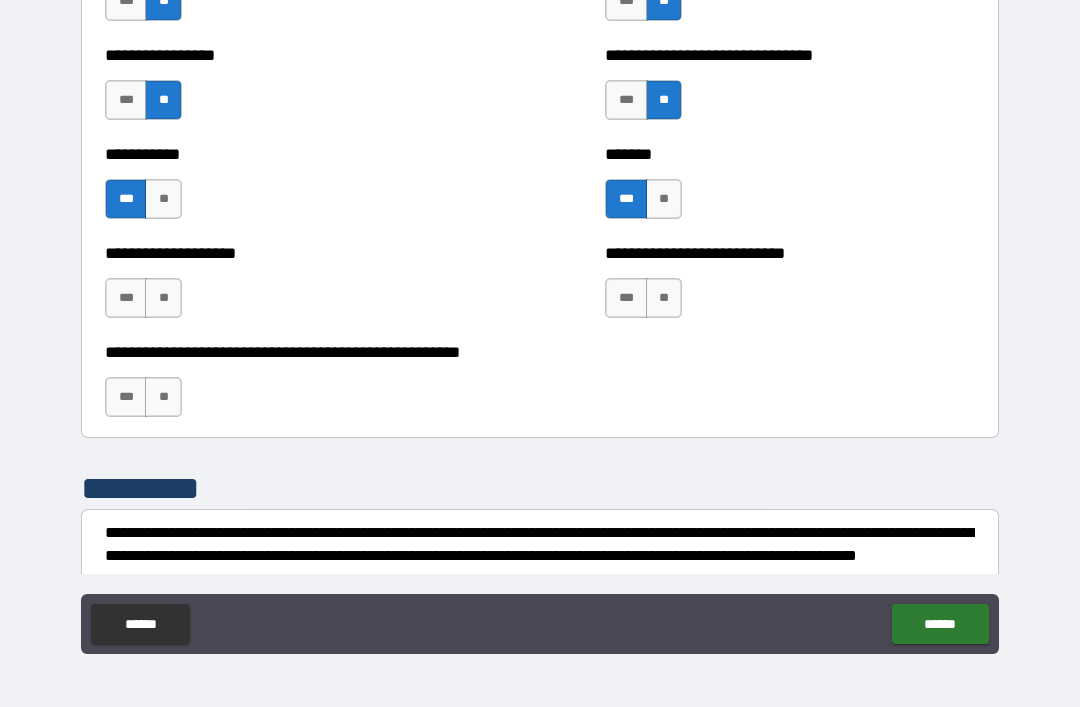 click on "**" at bounding box center [664, 298] 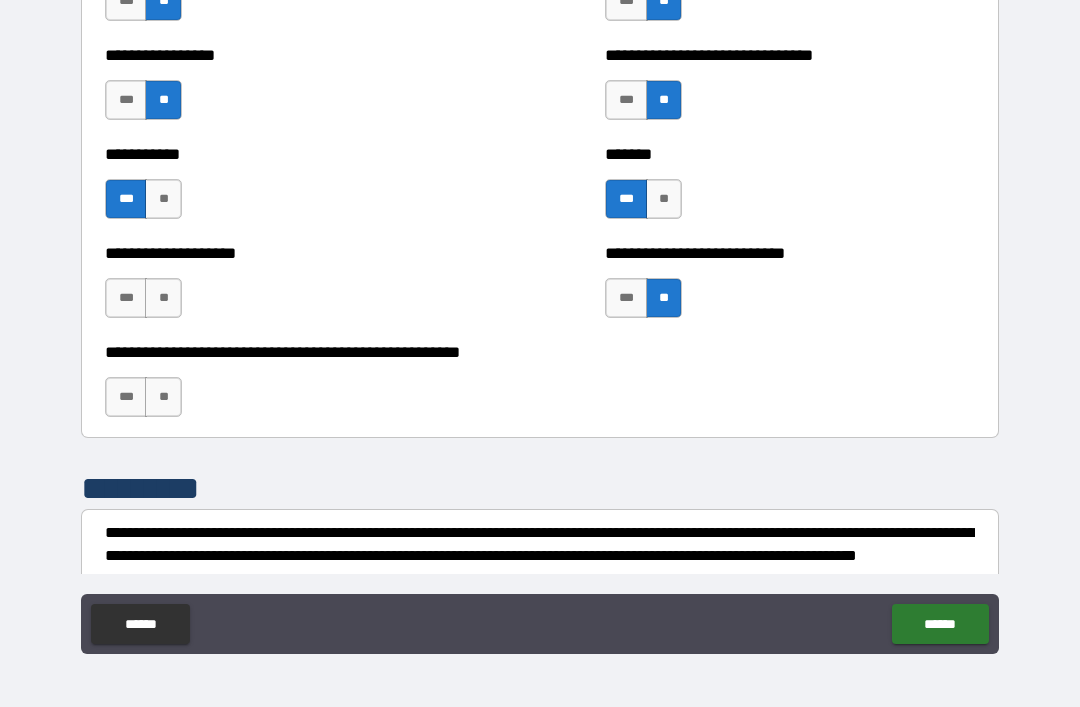 click on "**" at bounding box center [163, 298] 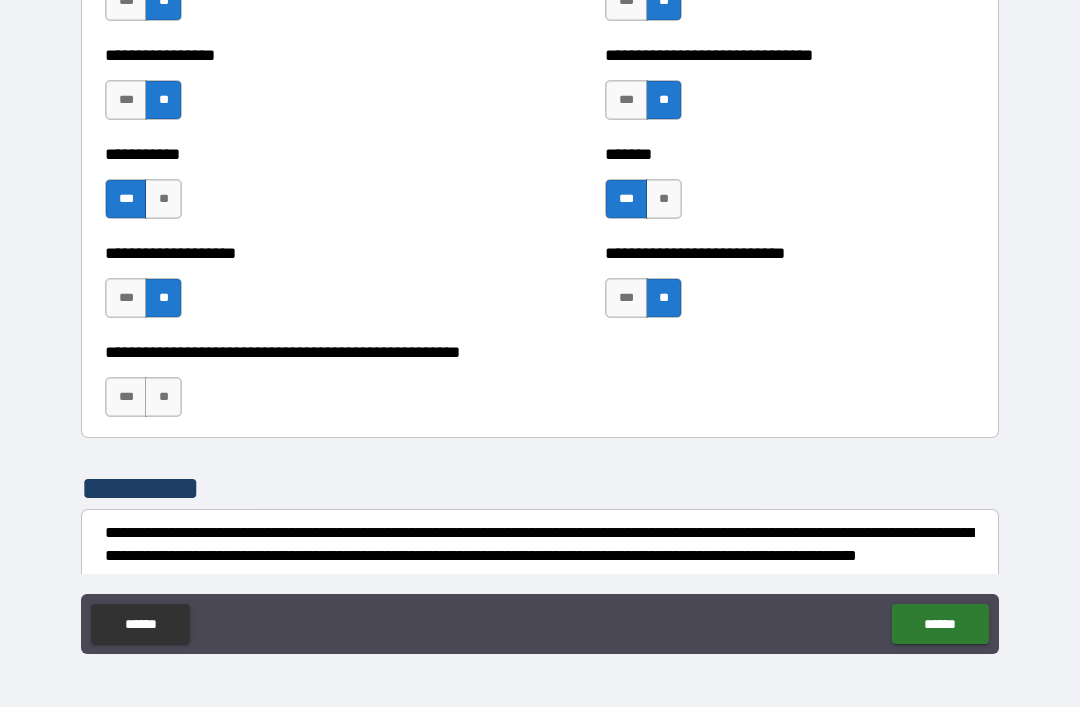 click on "**" at bounding box center (163, 397) 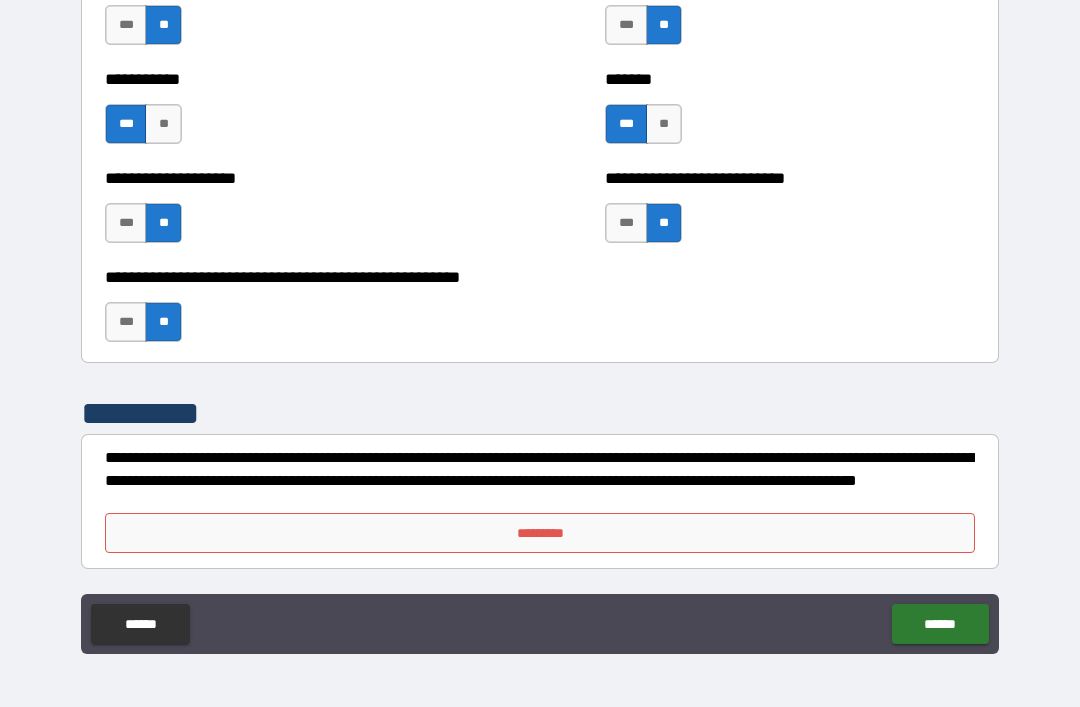scroll, scrollTop: 7996, scrollLeft: 0, axis: vertical 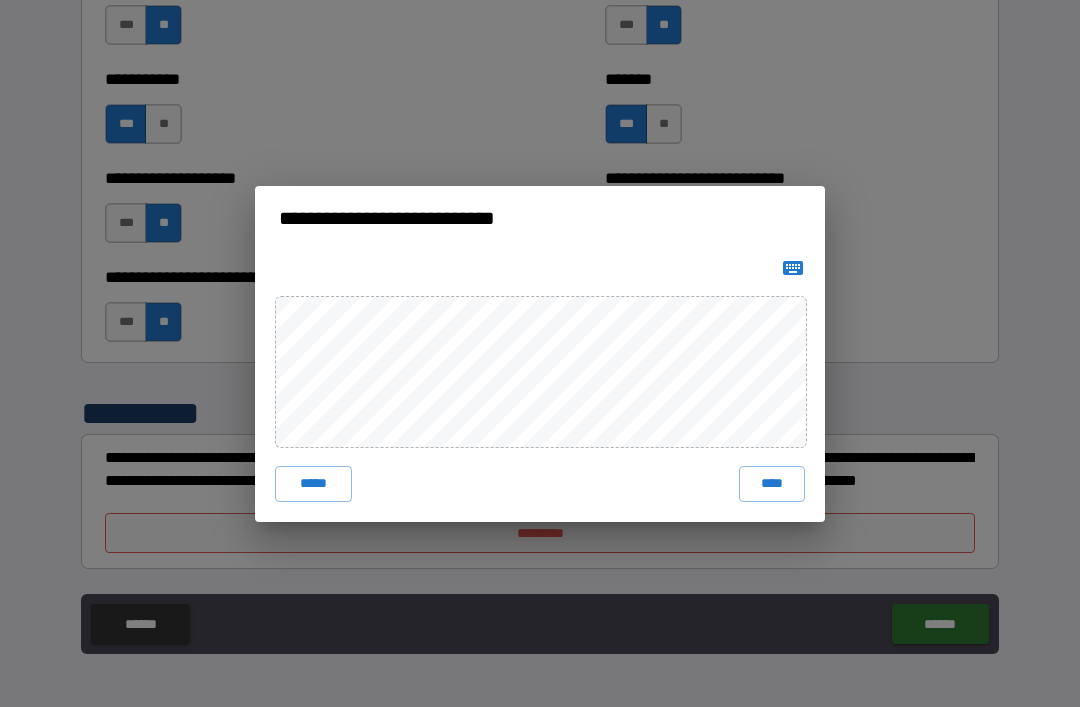 click on "****" at bounding box center (772, 484) 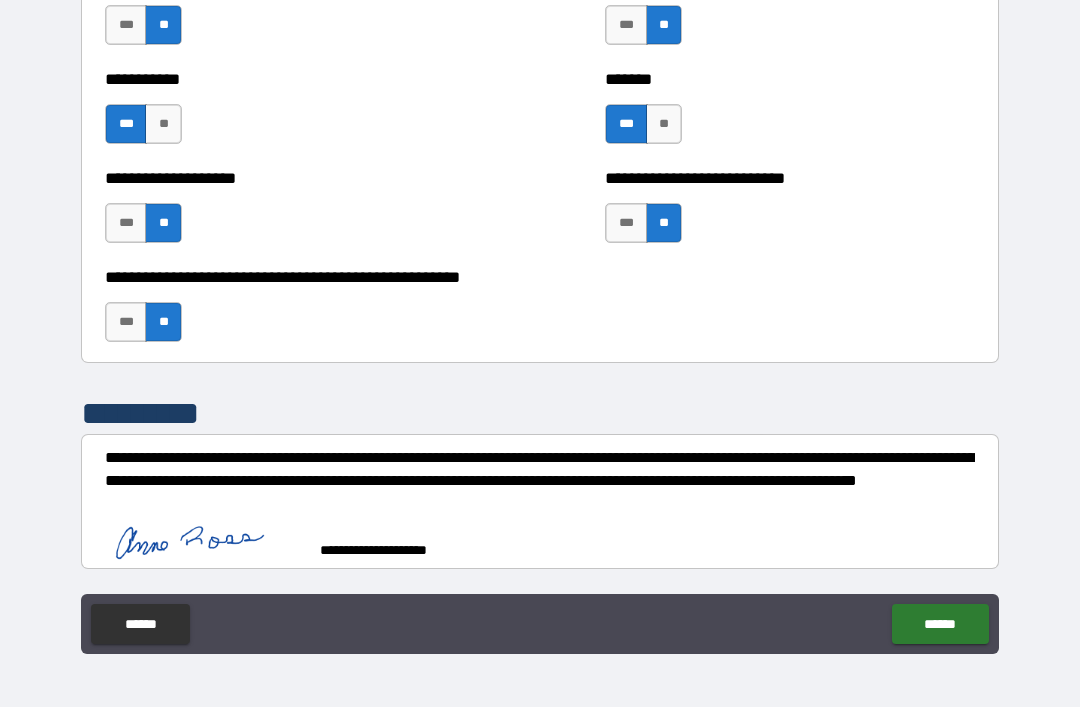 scroll, scrollTop: 7986, scrollLeft: 0, axis: vertical 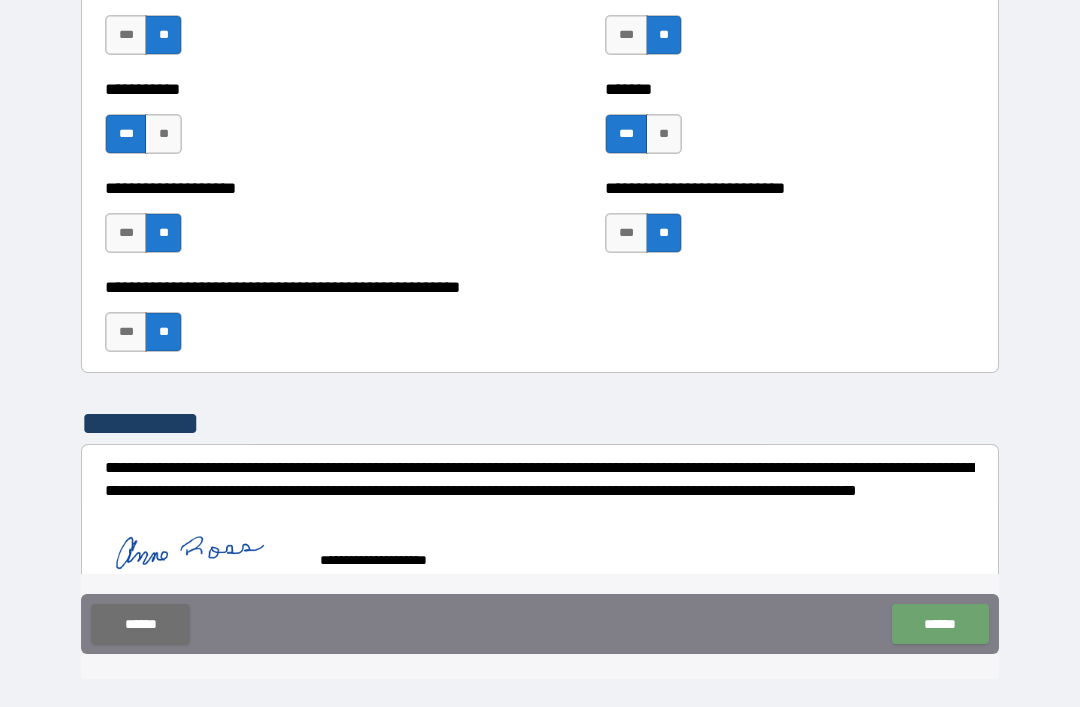 click on "******" at bounding box center (940, 624) 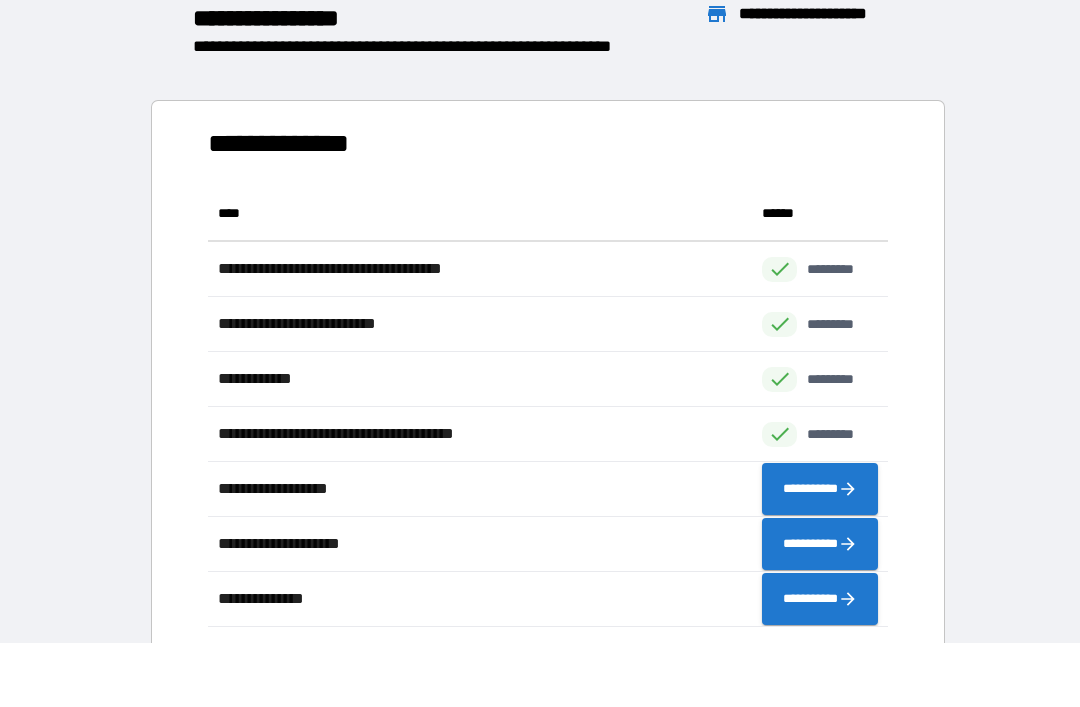 scroll, scrollTop: 1, scrollLeft: 1, axis: both 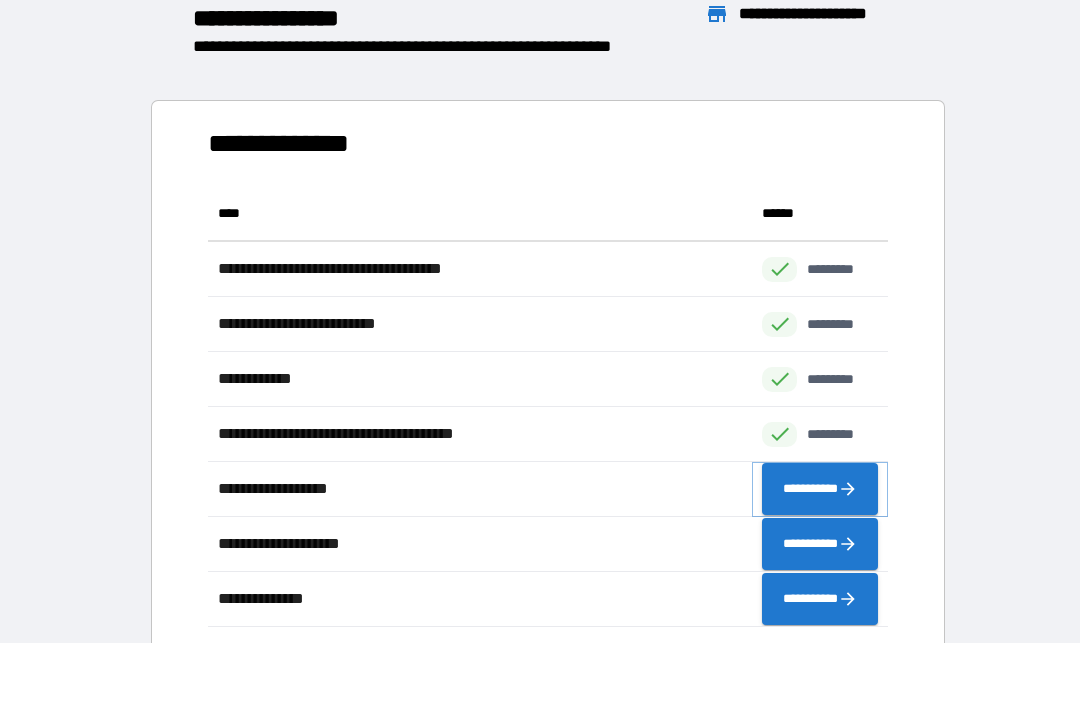 click on "**********" at bounding box center (820, 489) 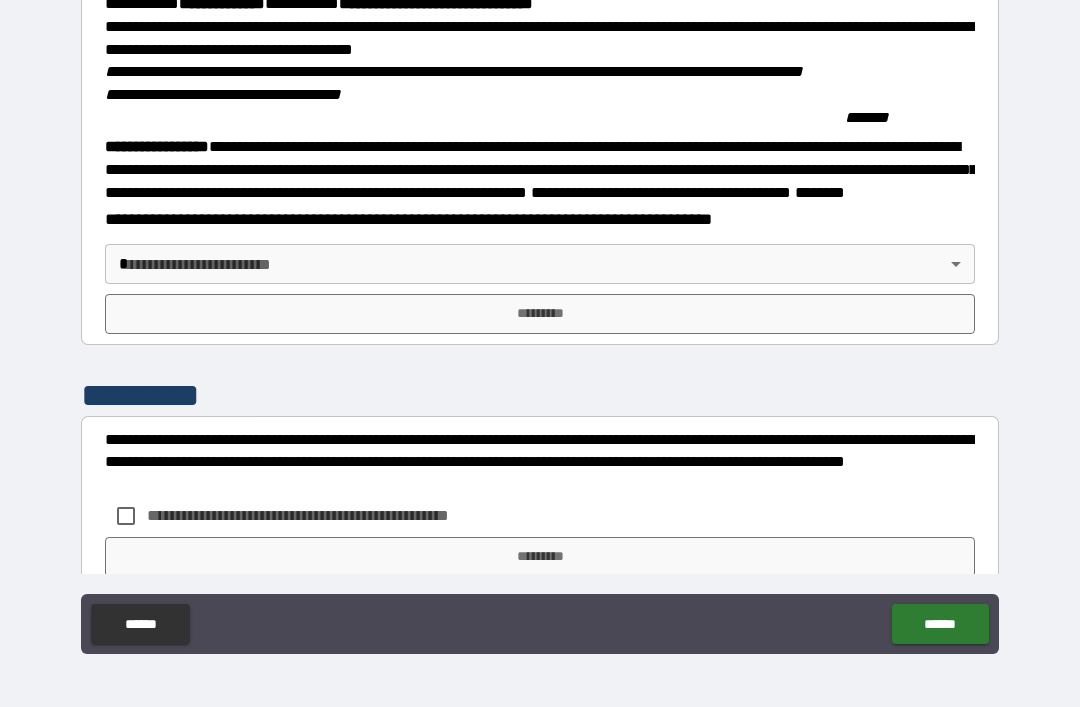 scroll, scrollTop: 1962, scrollLeft: 0, axis: vertical 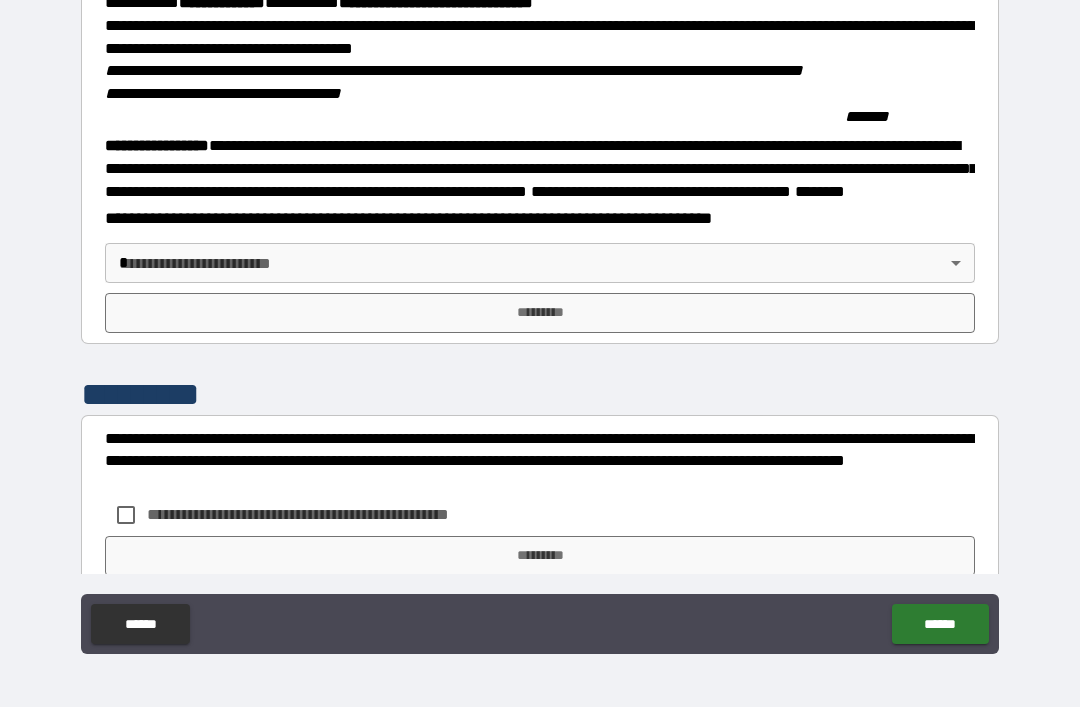 click on "**********" at bounding box center [540, 321] 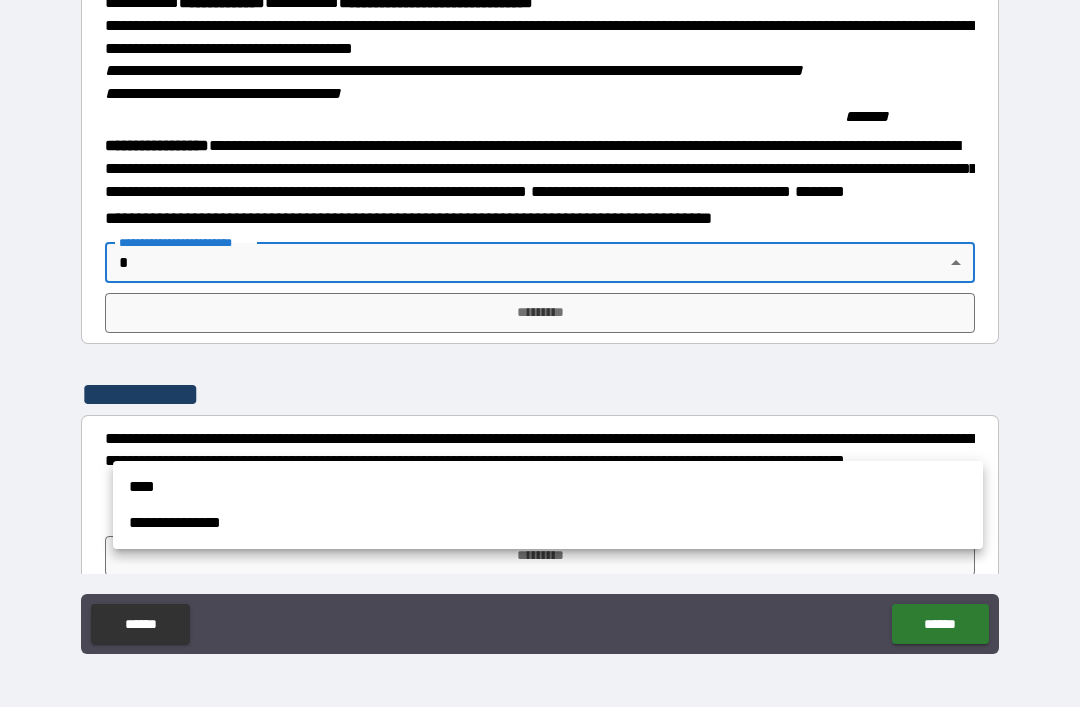 click on "****" at bounding box center [548, 487] 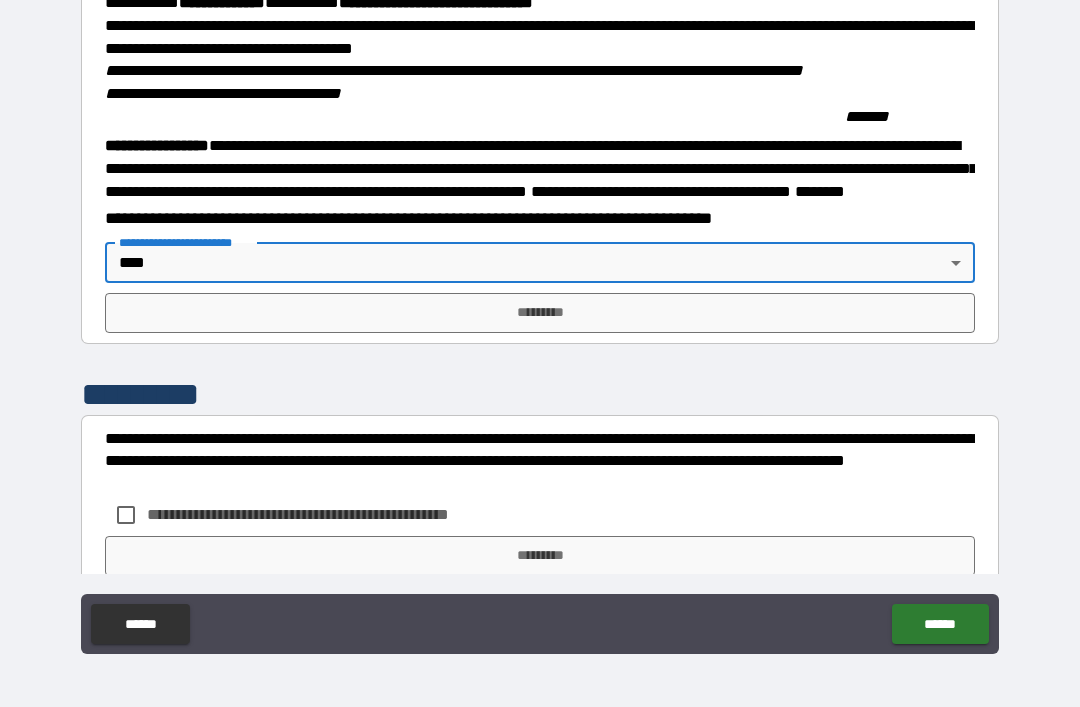 type 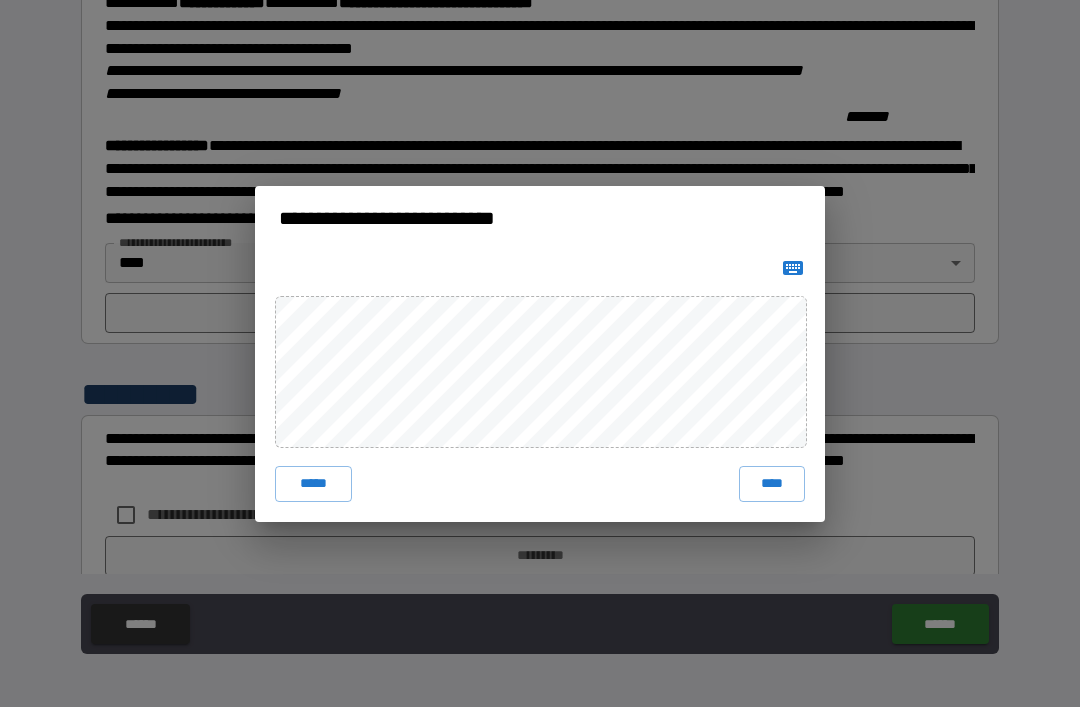 click on "****" at bounding box center [772, 484] 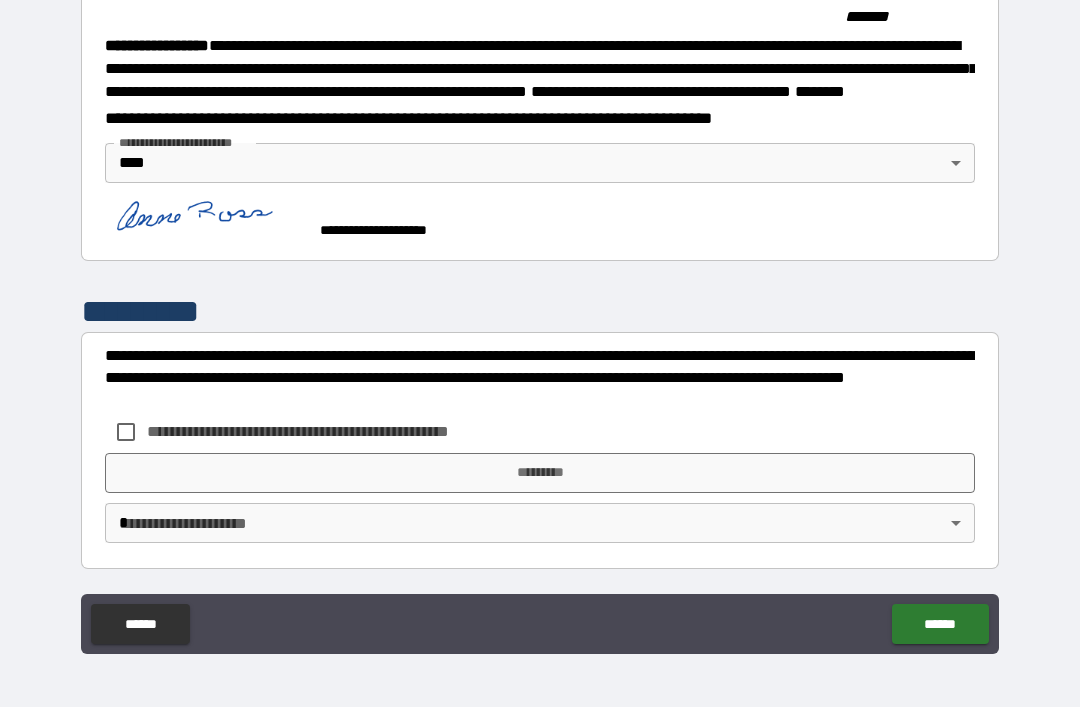 scroll, scrollTop: 2232, scrollLeft: 0, axis: vertical 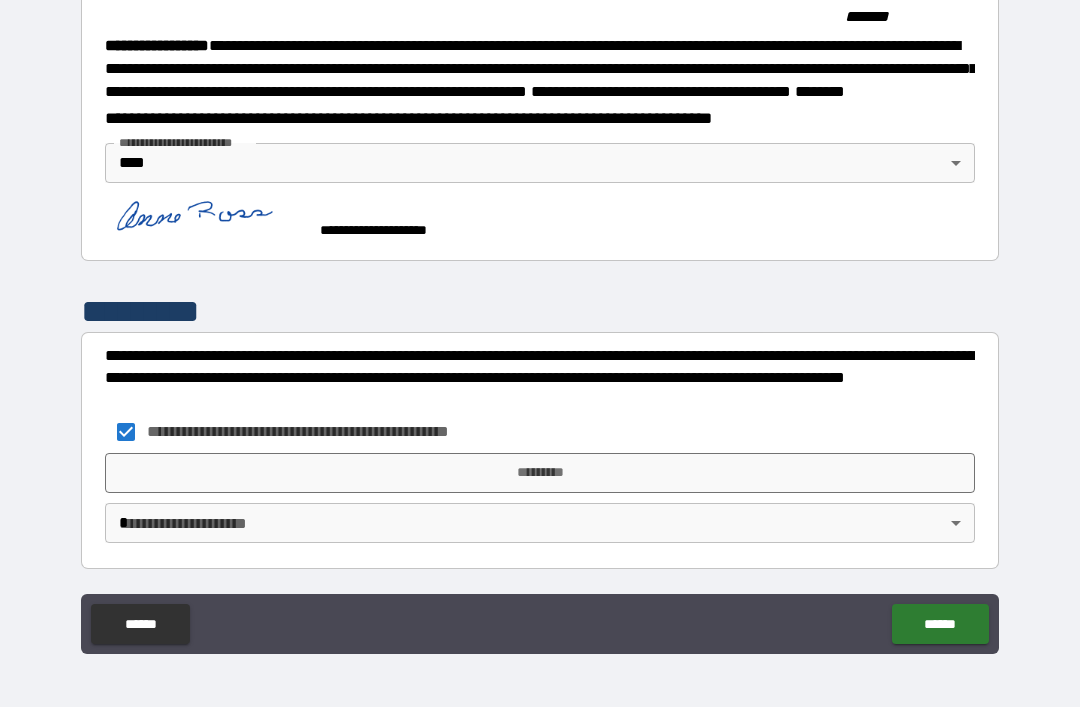 click on "*********" at bounding box center (540, 473) 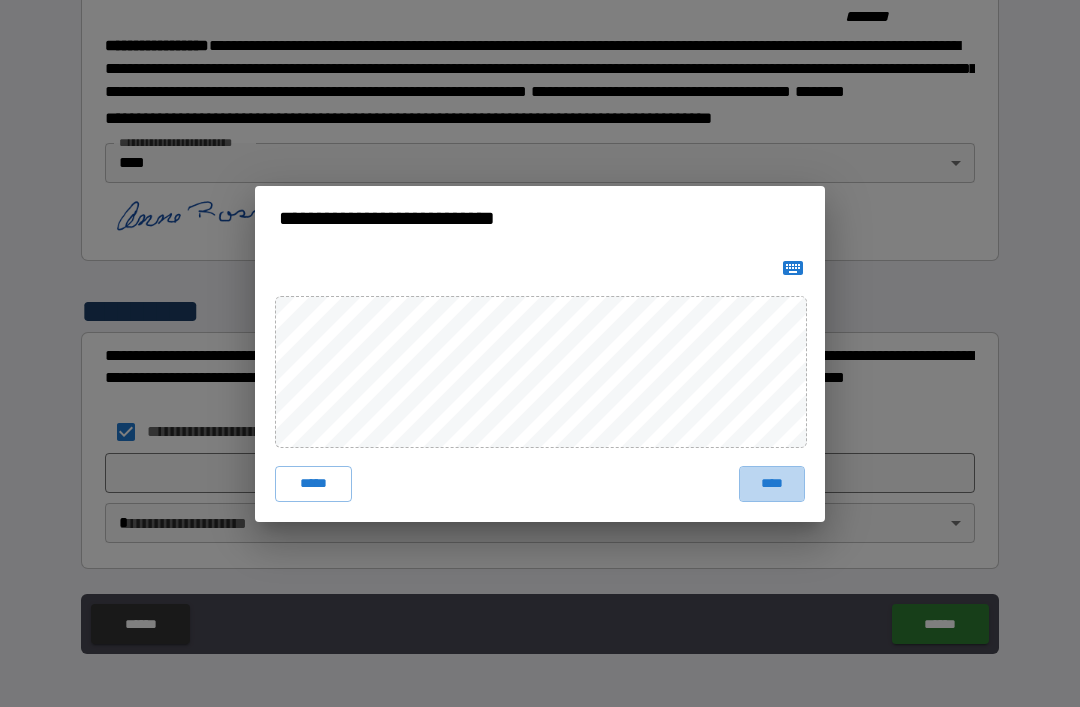 click on "****" at bounding box center [772, 484] 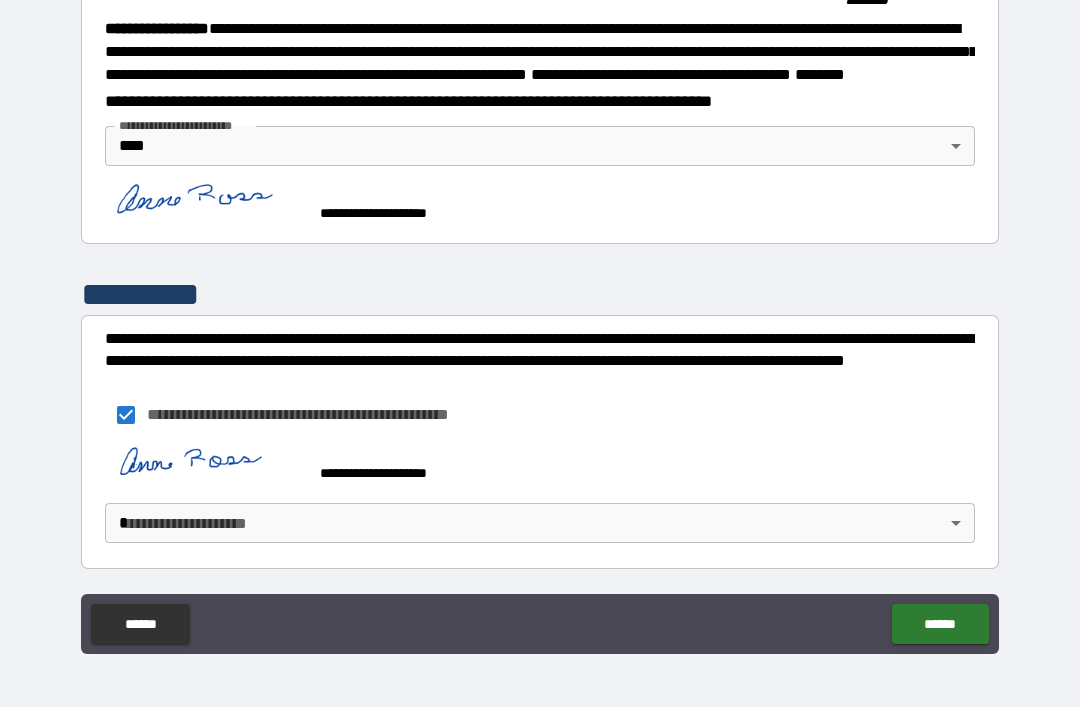 click on "**********" at bounding box center [540, 321] 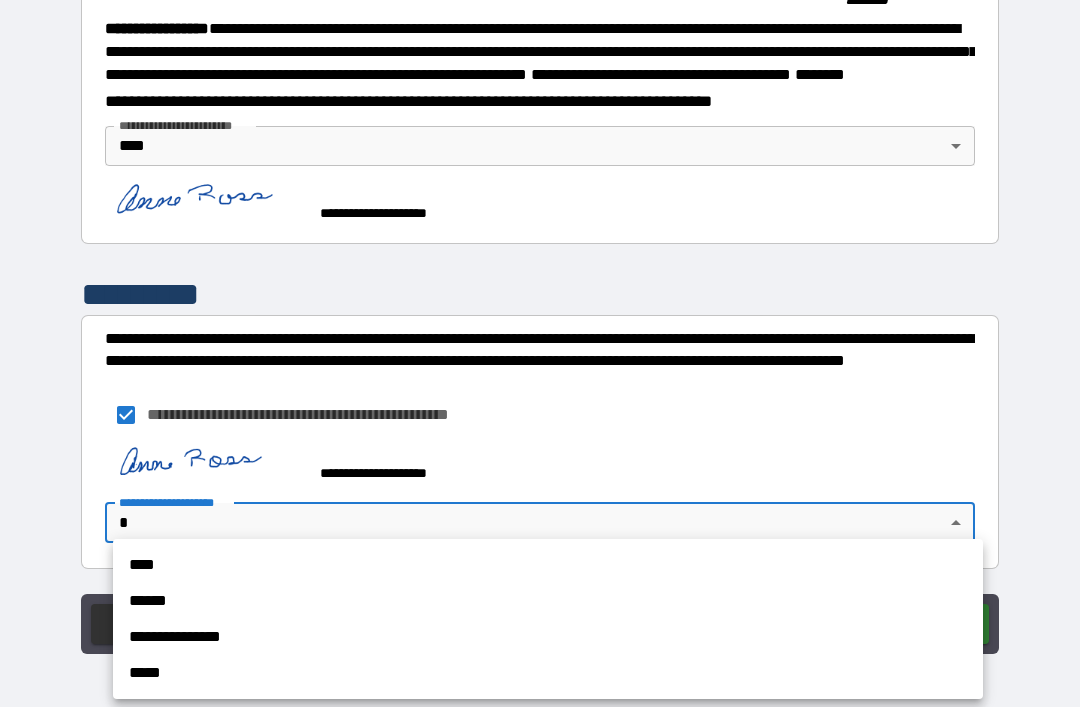 click on "****" at bounding box center (548, 565) 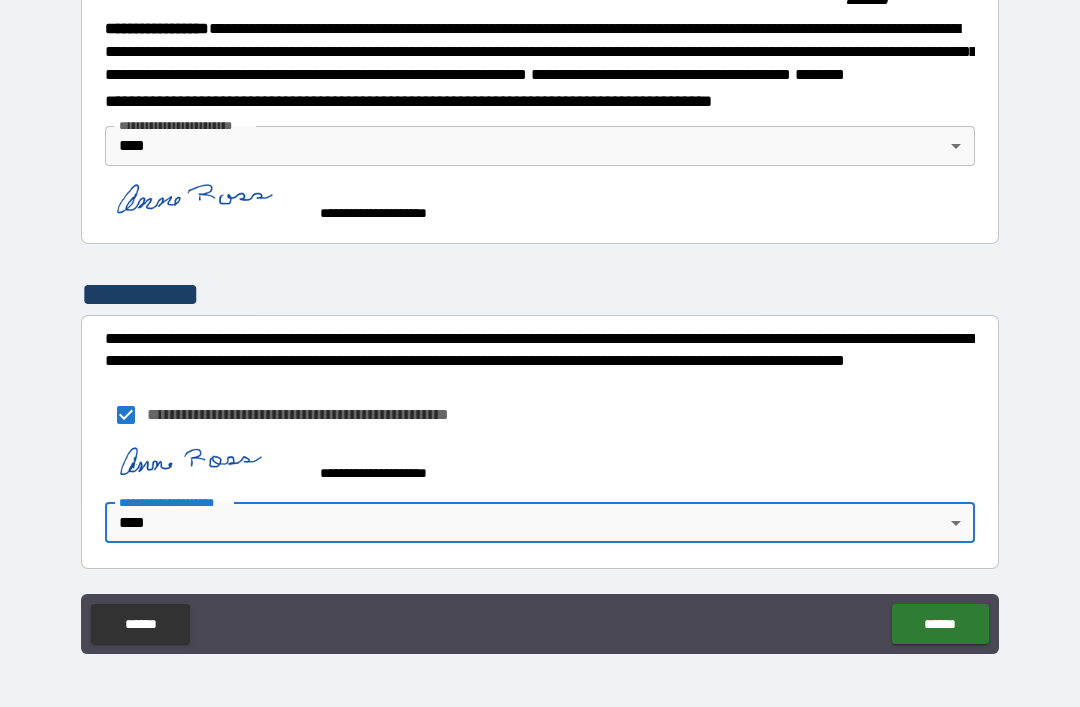 scroll, scrollTop: 2249, scrollLeft: 0, axis: vertical 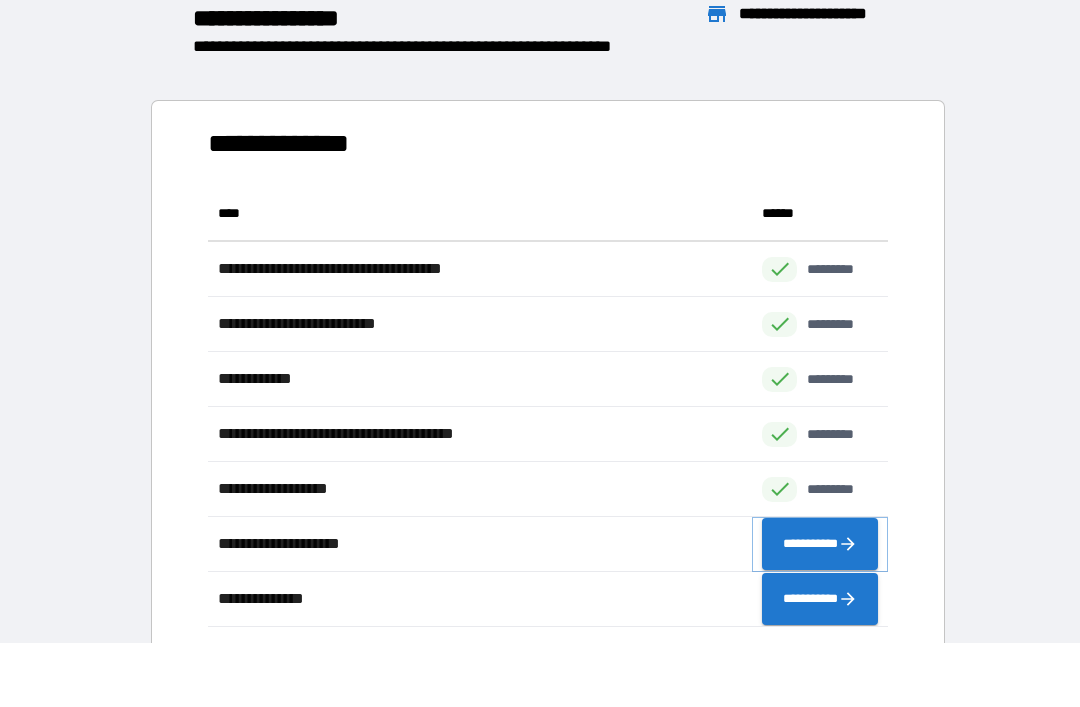 click on "**********" at bounding box center (820, 544) 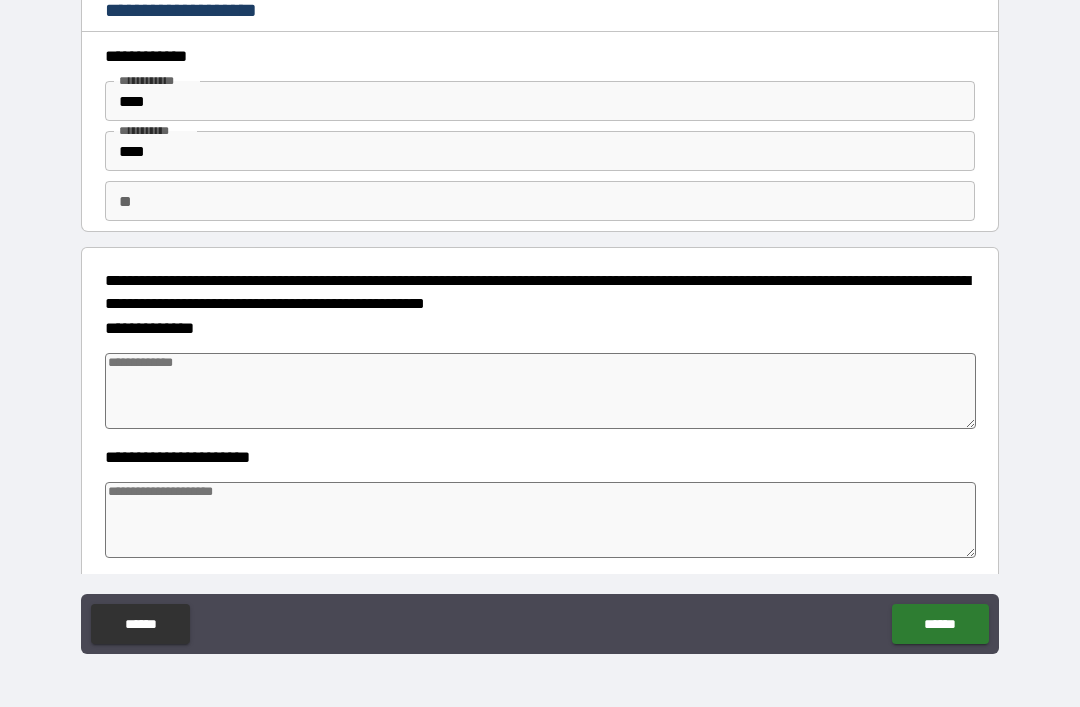 click at bounding box center [540, 391] 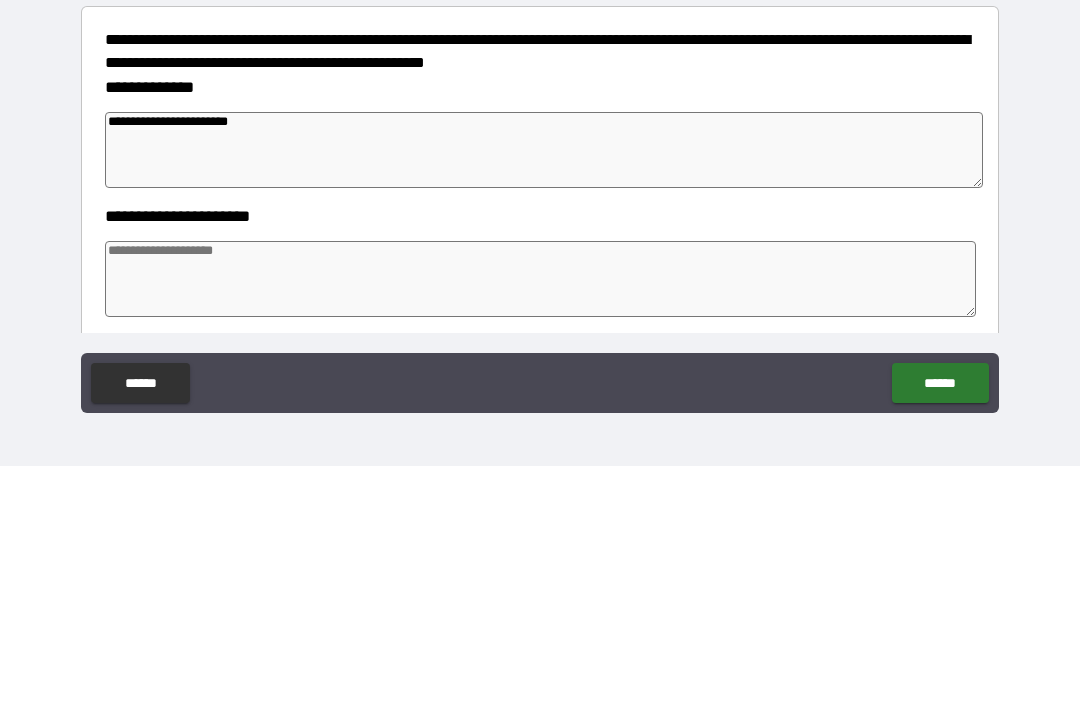 click at bounding box center [540, 520] 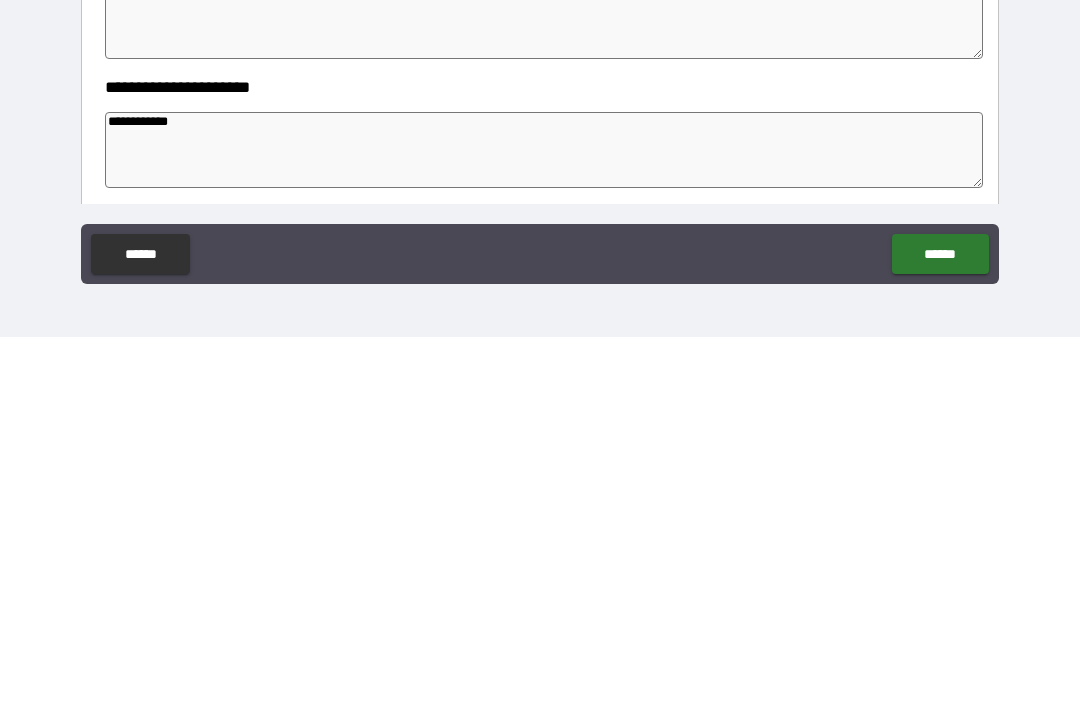 click on "******" at bounding box center [940, 624] 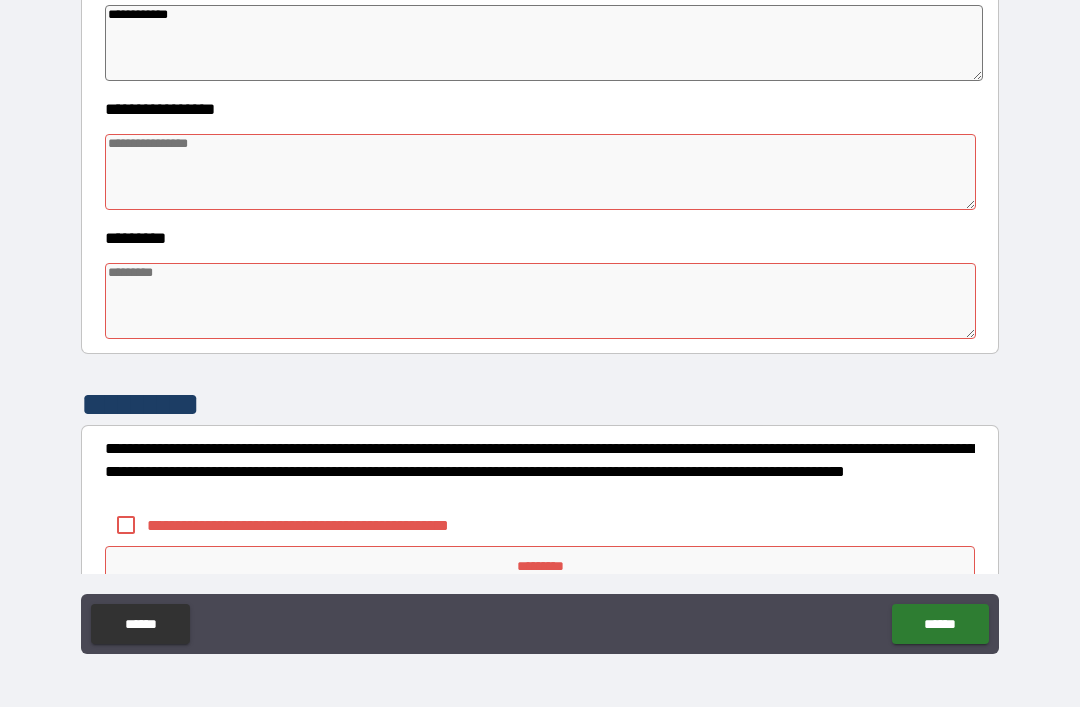 scroll, scrollTop: 478, scrollLeft: 0, axis: vertical 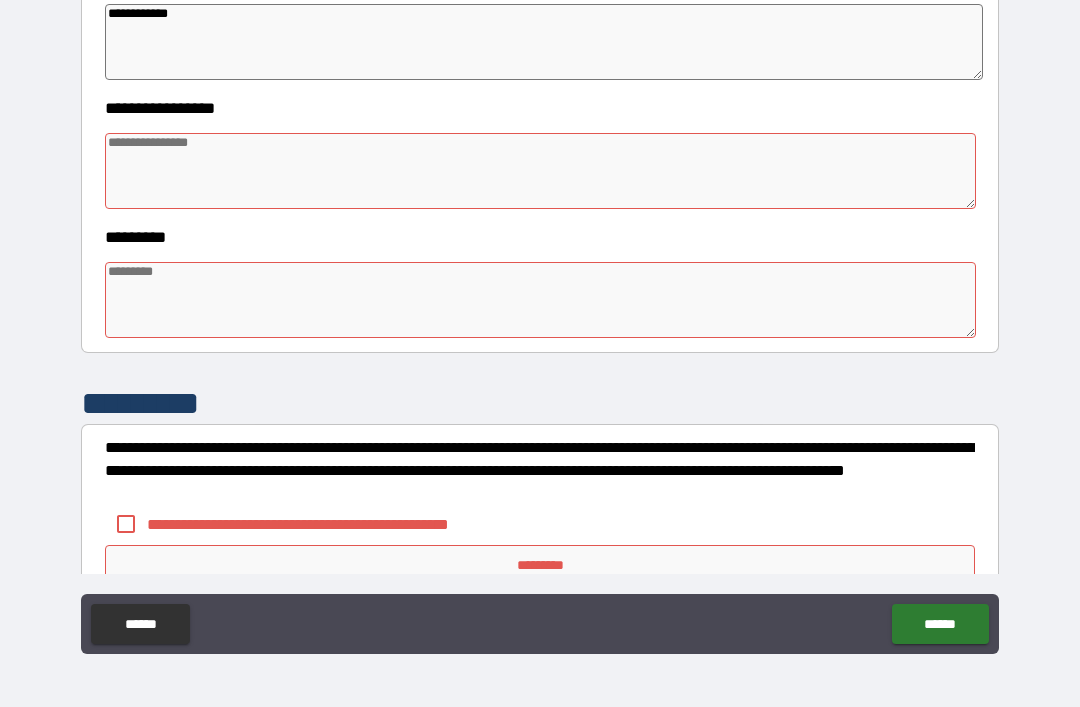click at bounding box center [540, 171] 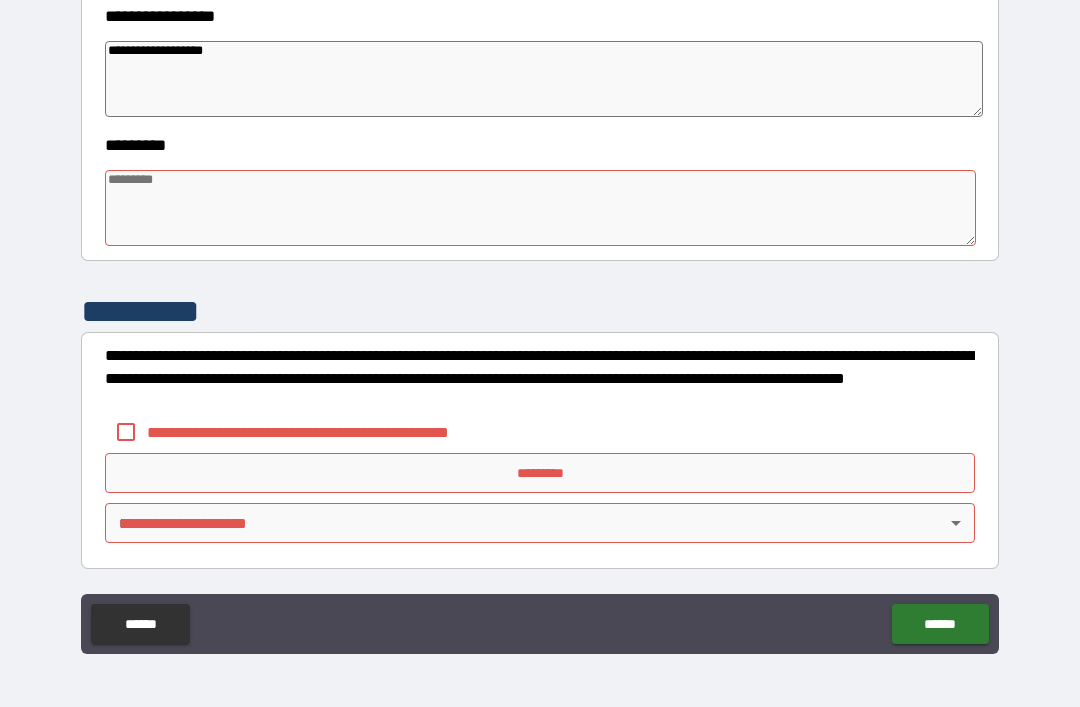 scroll, scrollTop: 570, scrollLeft: 0, axis: vertical 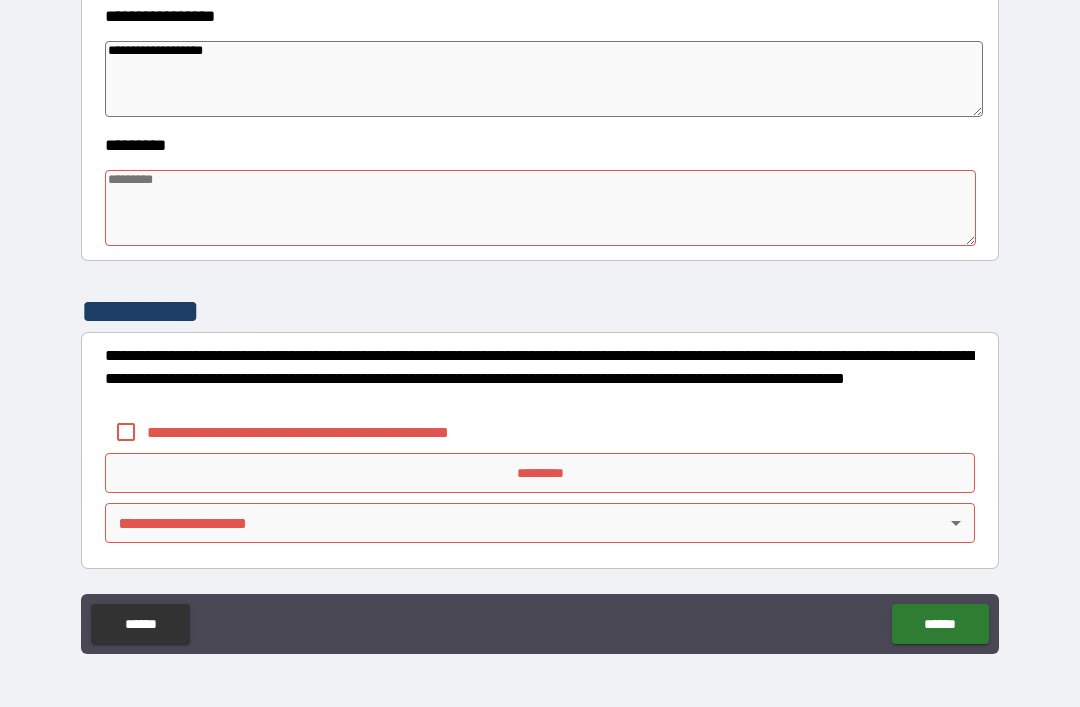 click at bounding box center (540, 208) 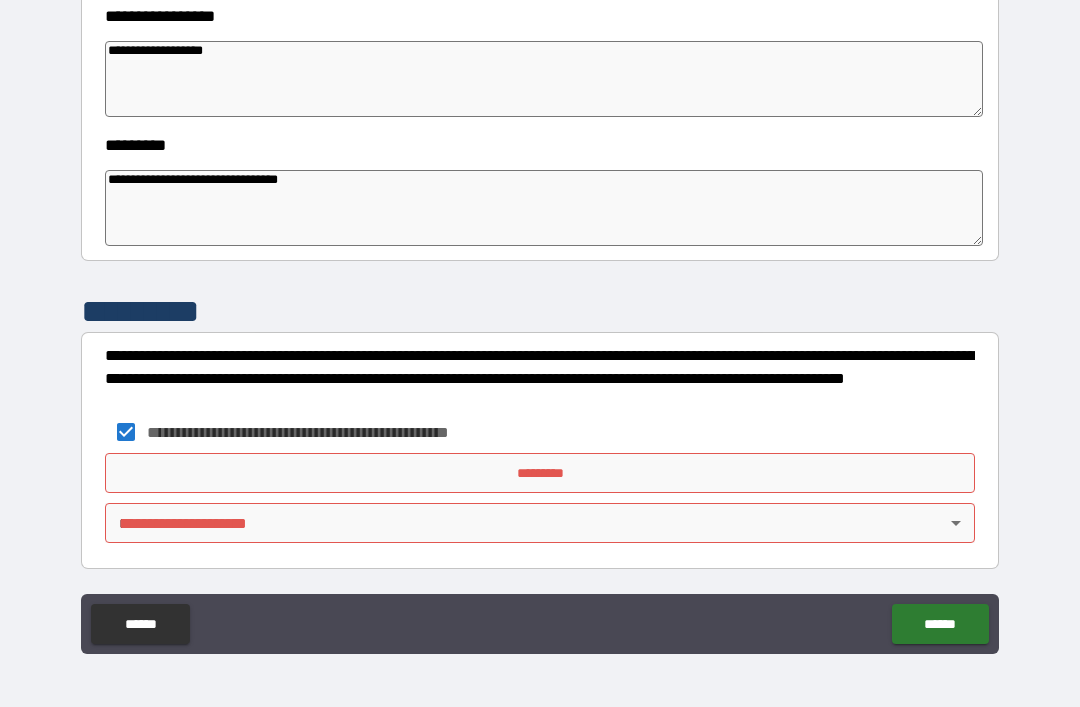 click on "*********" at bounding box center [540, 473] 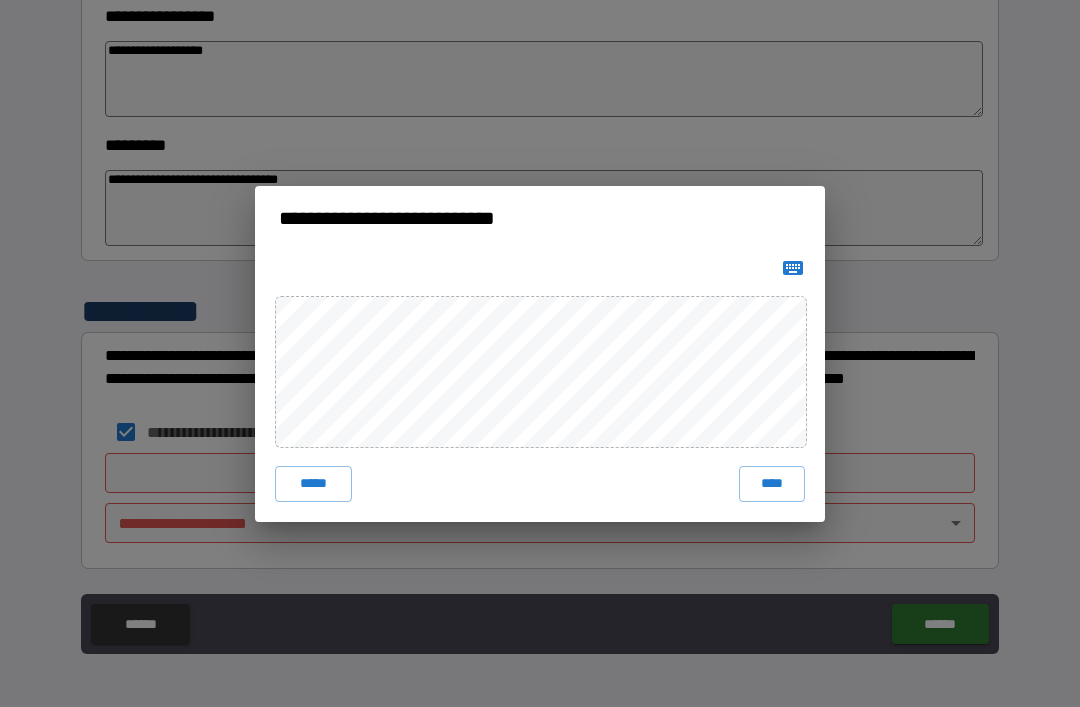 click on "****" at bounding box center (772, 484) 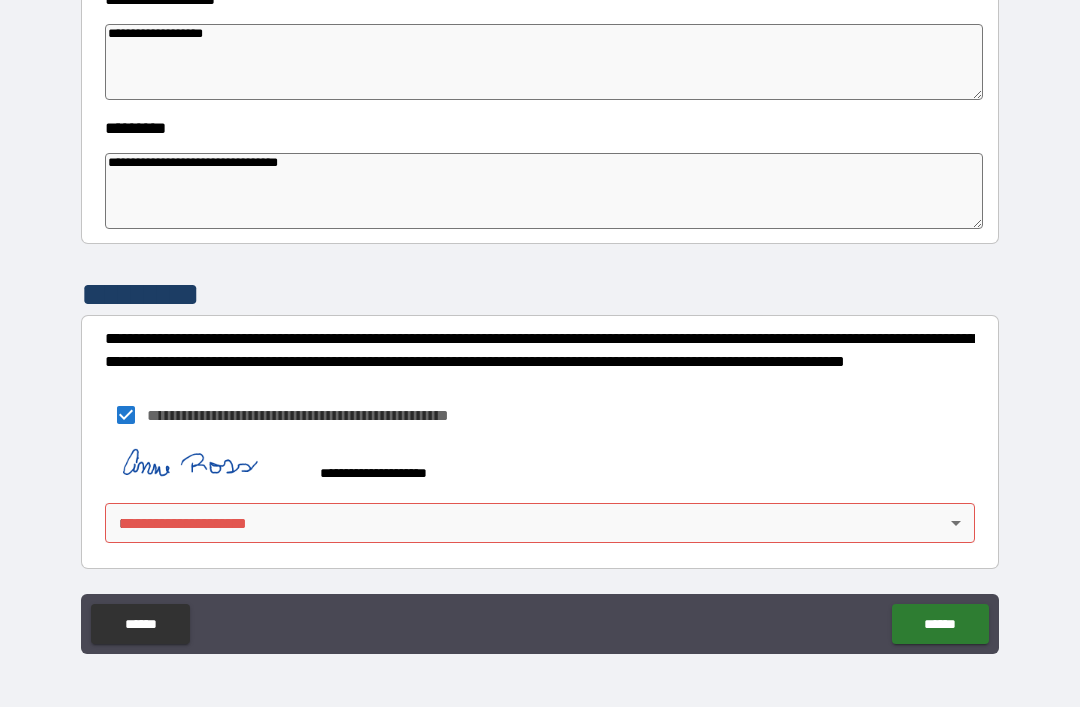 scroll, scrollTop: 587, scrollLeft: 0, axis: vertical 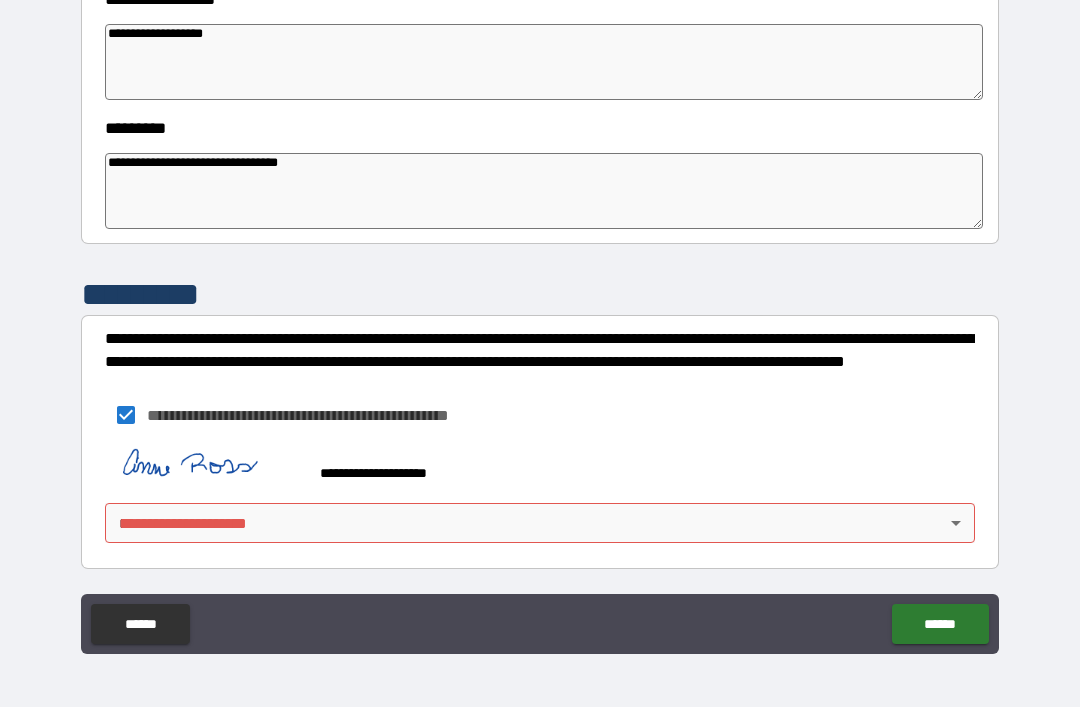click on "**********" at bounding box center (540, 321) 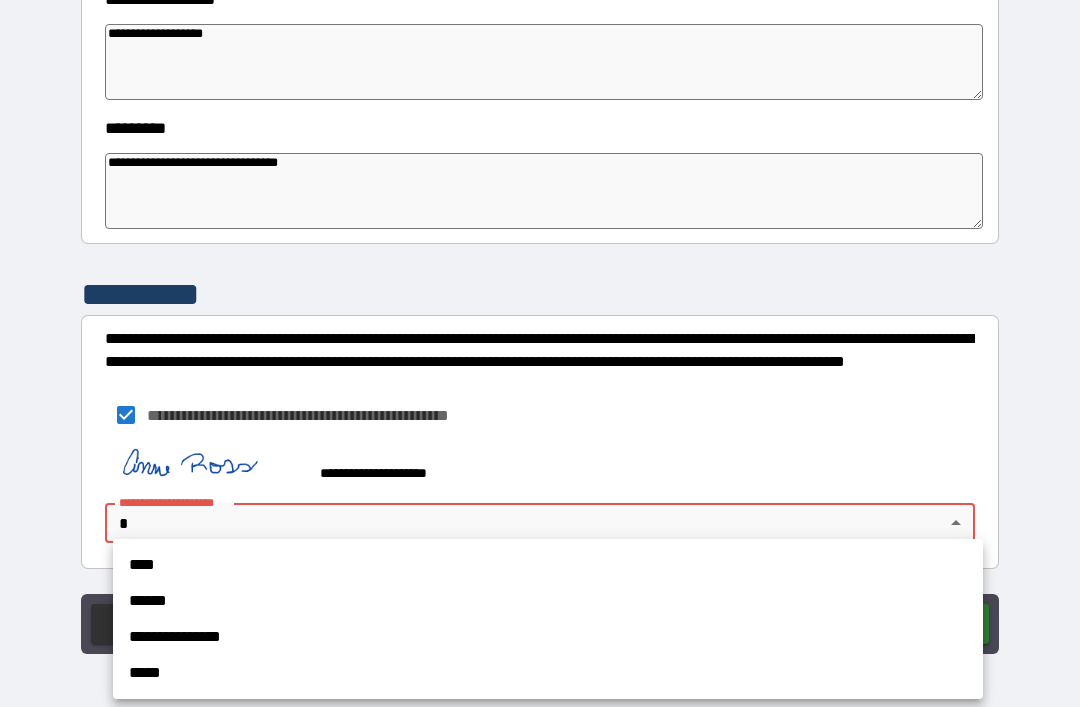 click at bounding box center [540, 353] 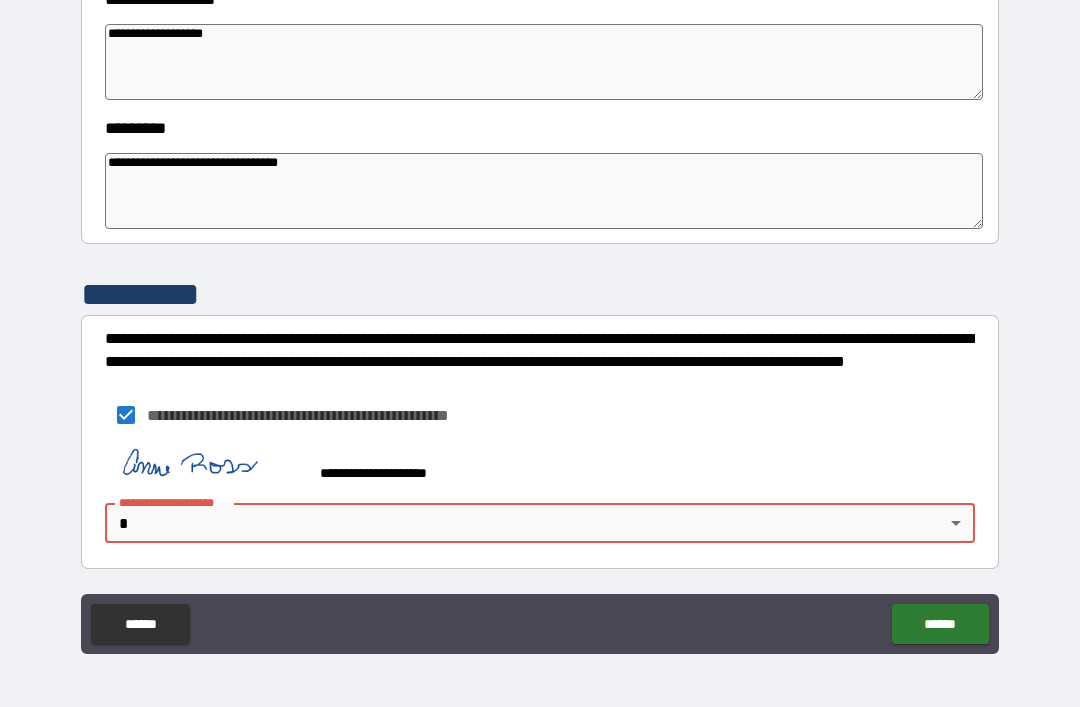 click on "**********" at bounding box center (540, 321) 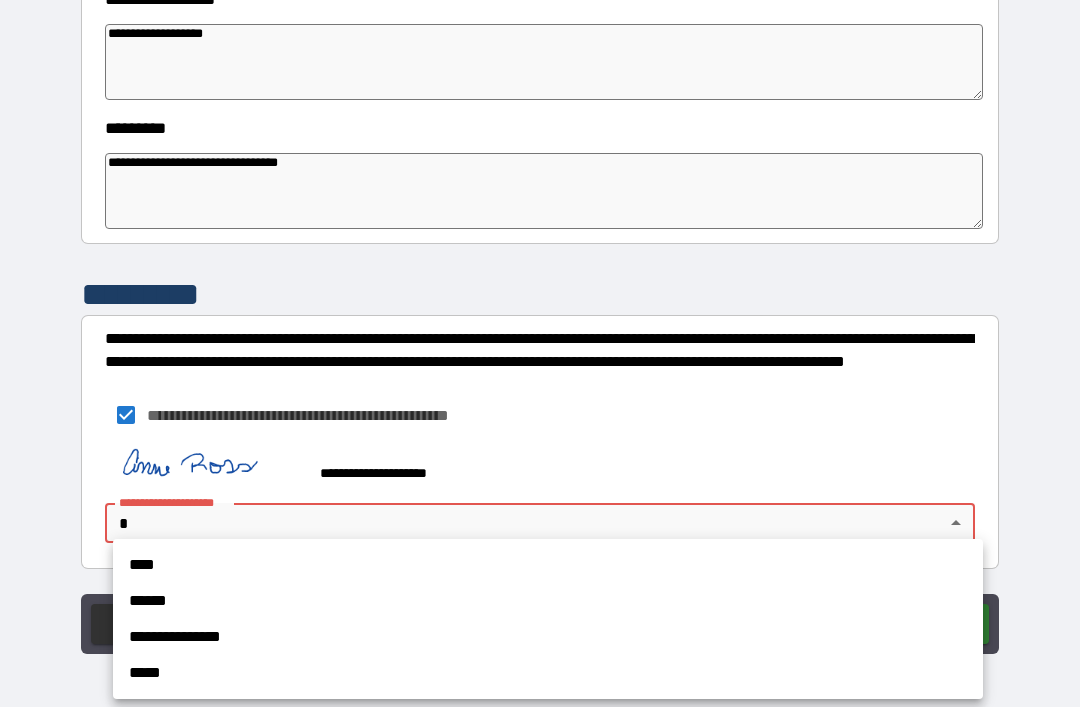 click on "****" at bounding box center [548, 565] 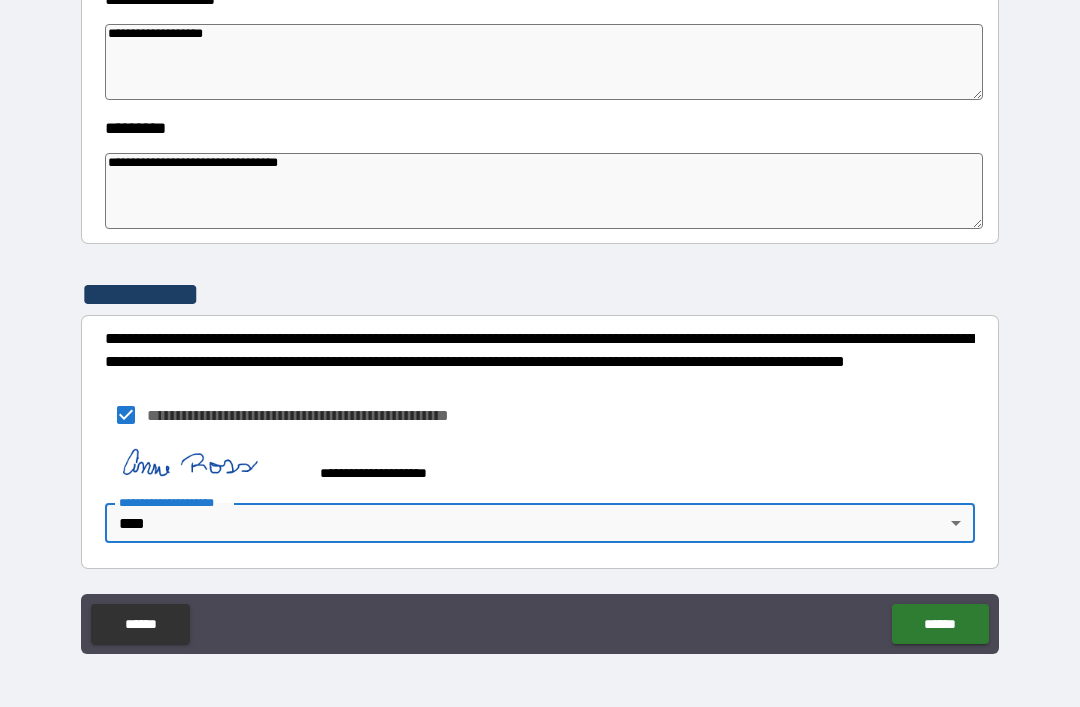 click on "******" at bounding box center (940, 624) 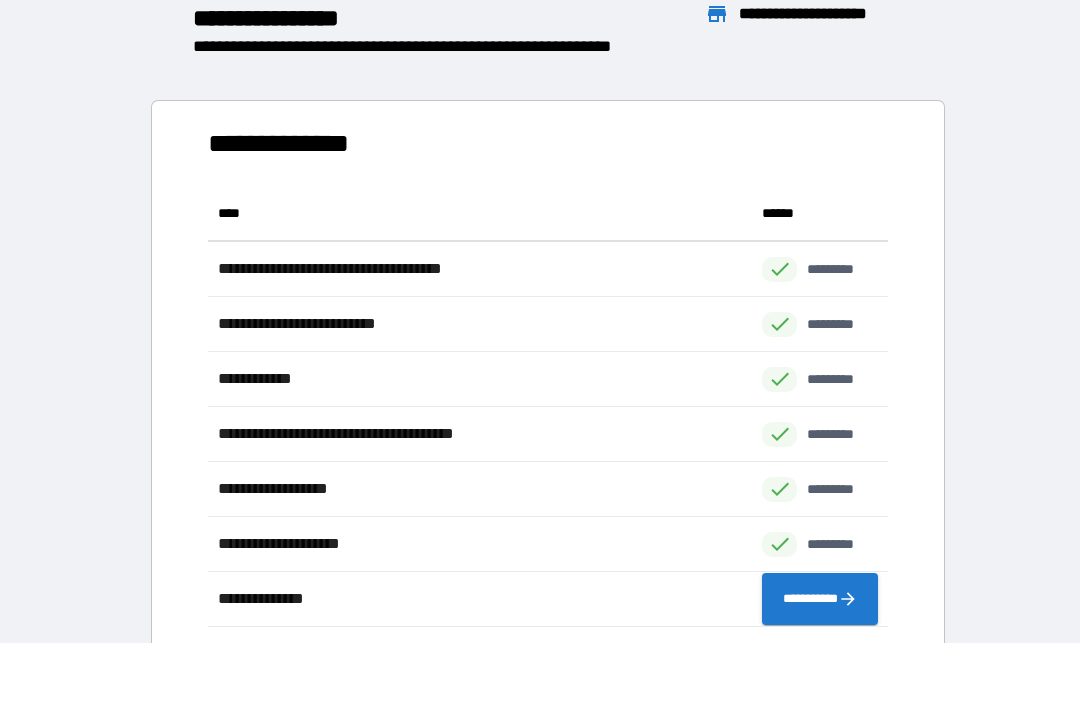 scroll, scrollTop: 1, scrollLeft: 1, axis: both 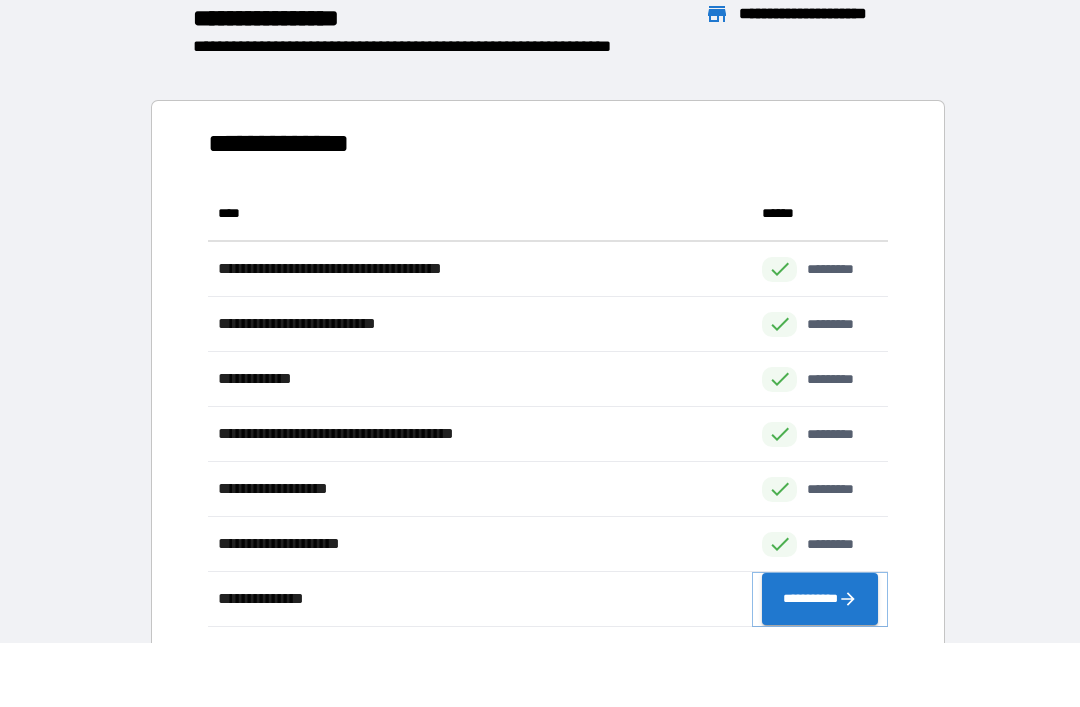 click on "**********" at bounding box center (820, 599) 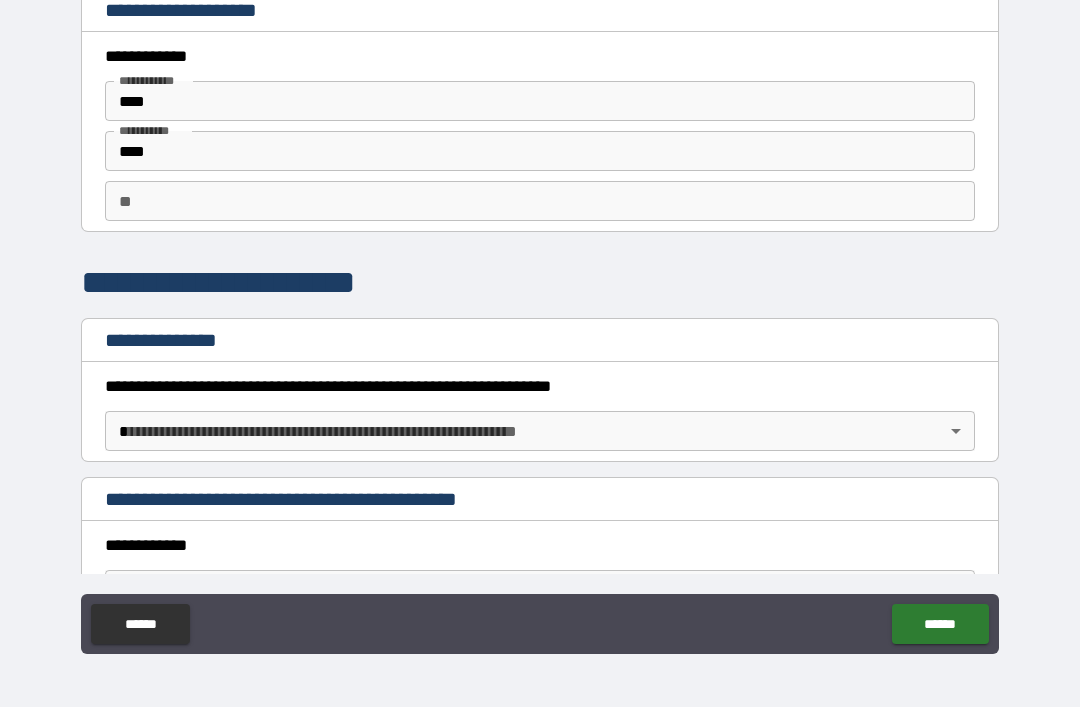 click on "**********" at bounding box center [540, 321] 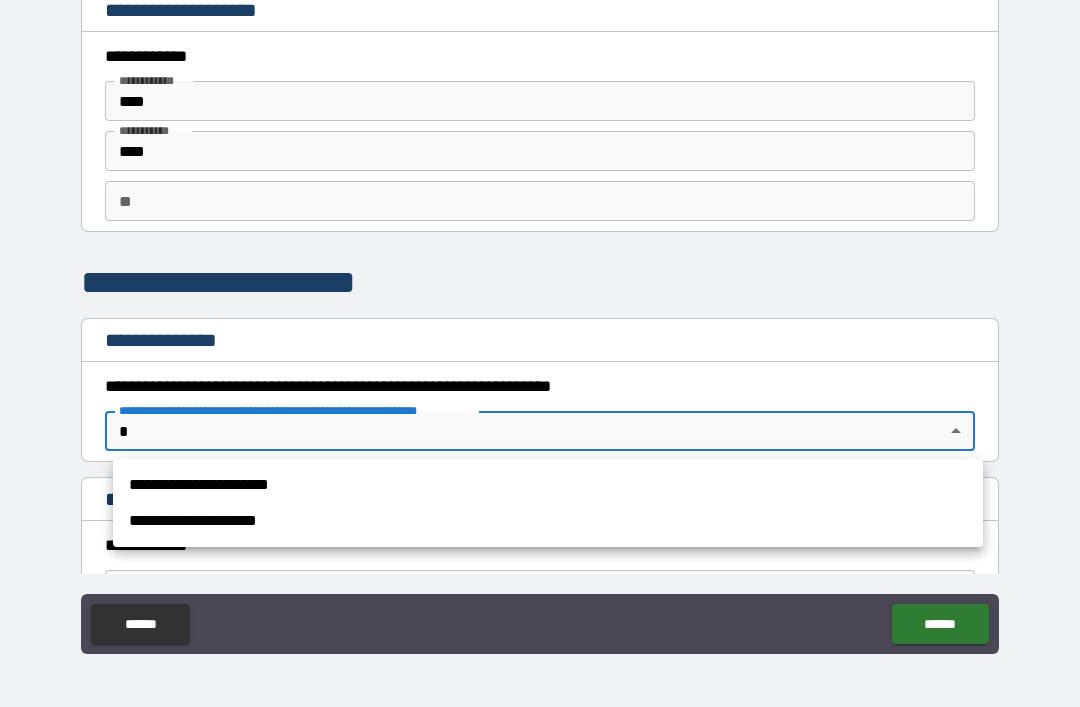 click on "**********" at bounding box center (548, 485) 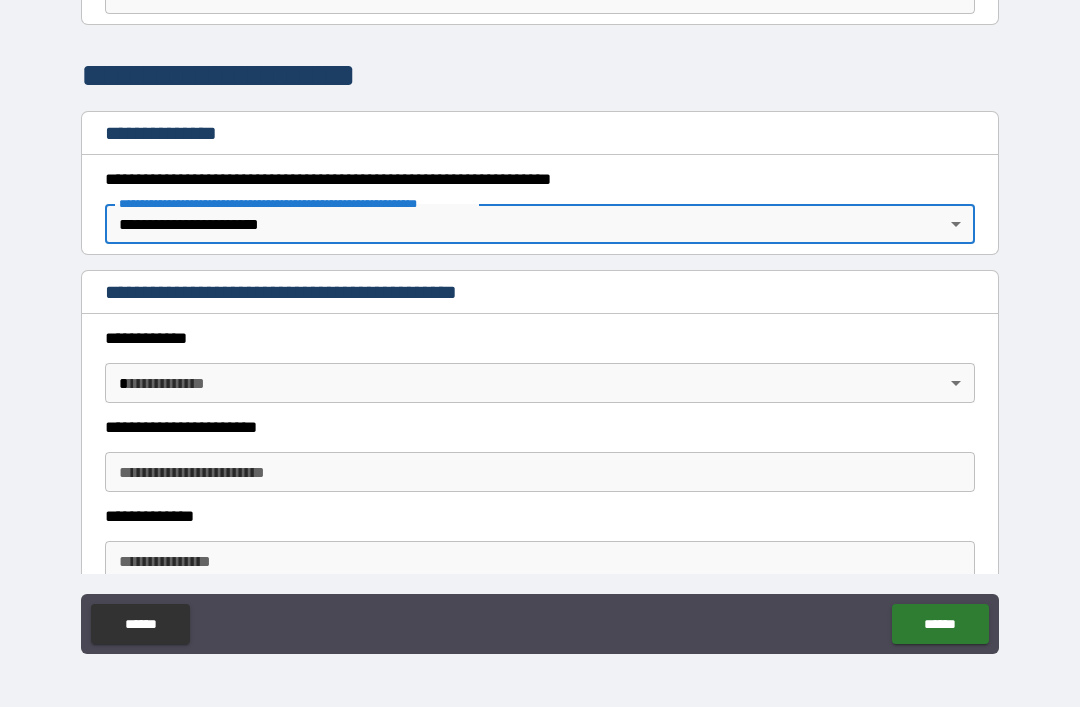 scroll, scrollTop: 208, scrollLeft: 0, axis: vertical 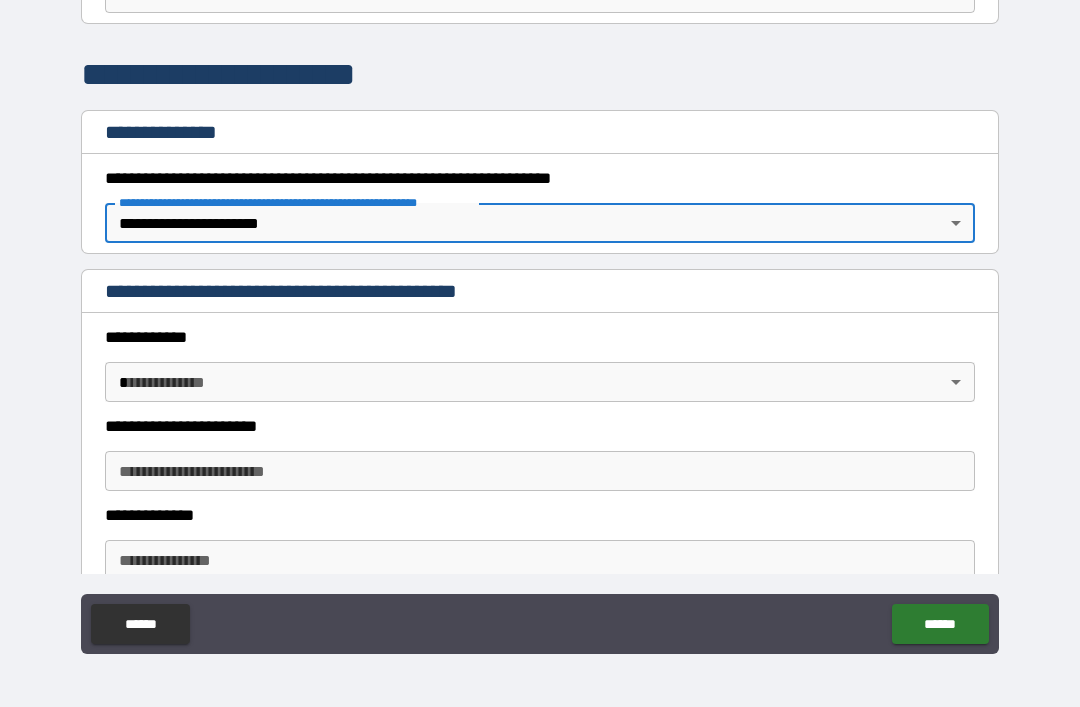 click on "**********" at bounding box center (540, 321) 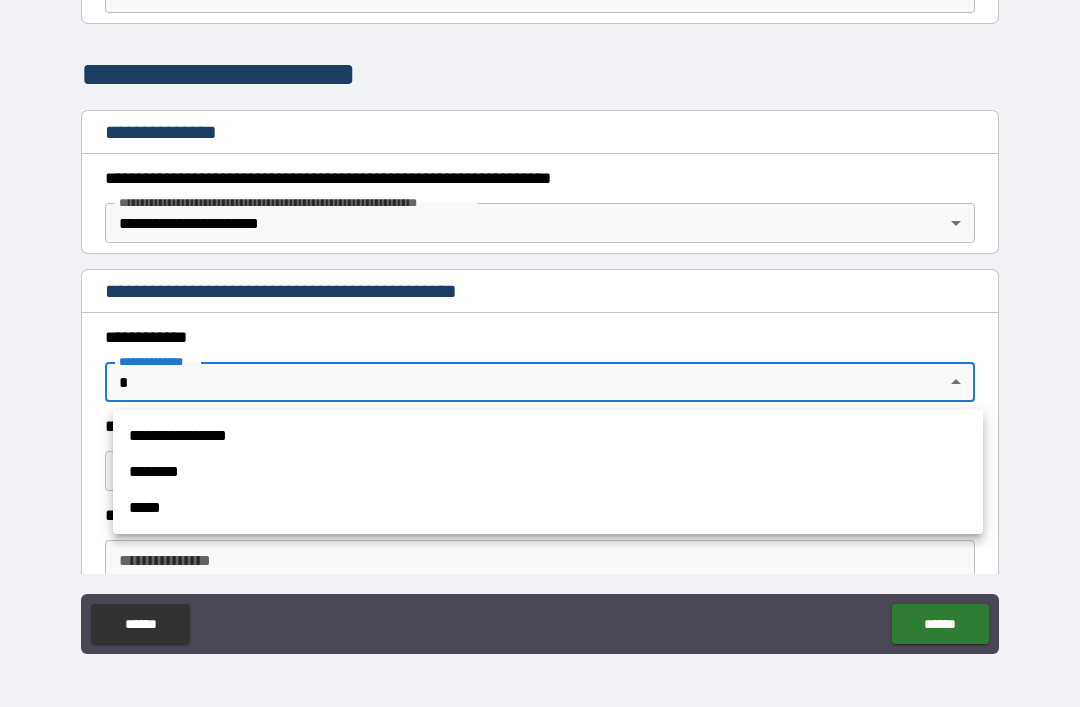 click on "**********" at bounding box center (548, 436) 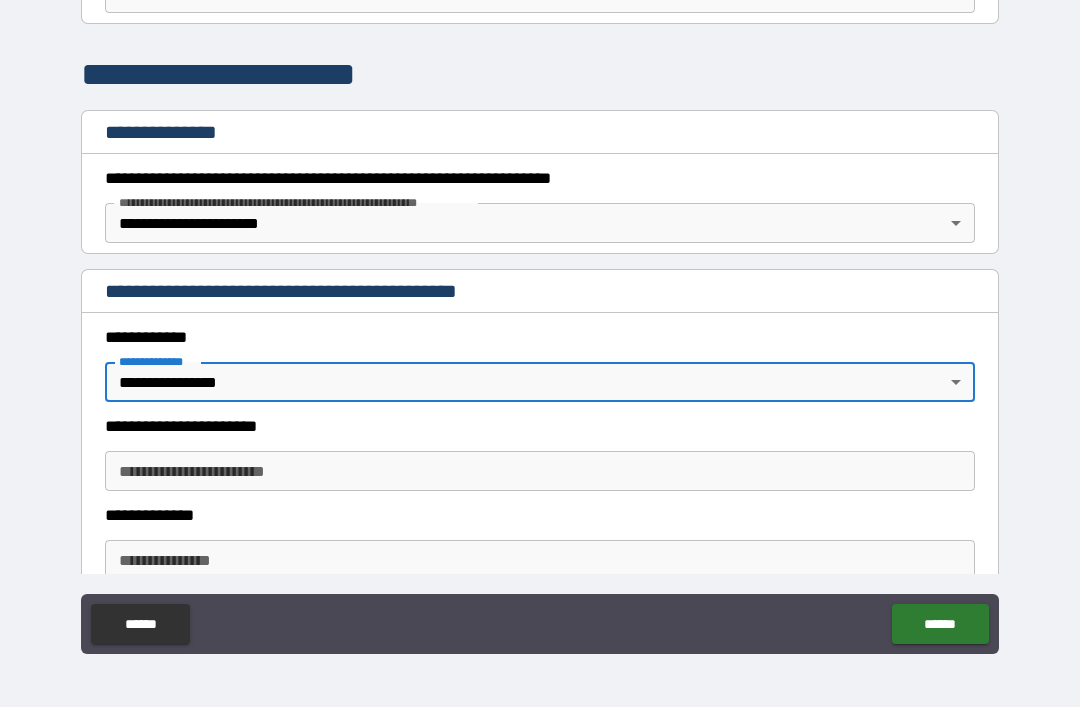click on "**********" at bounding box center (540, 471) 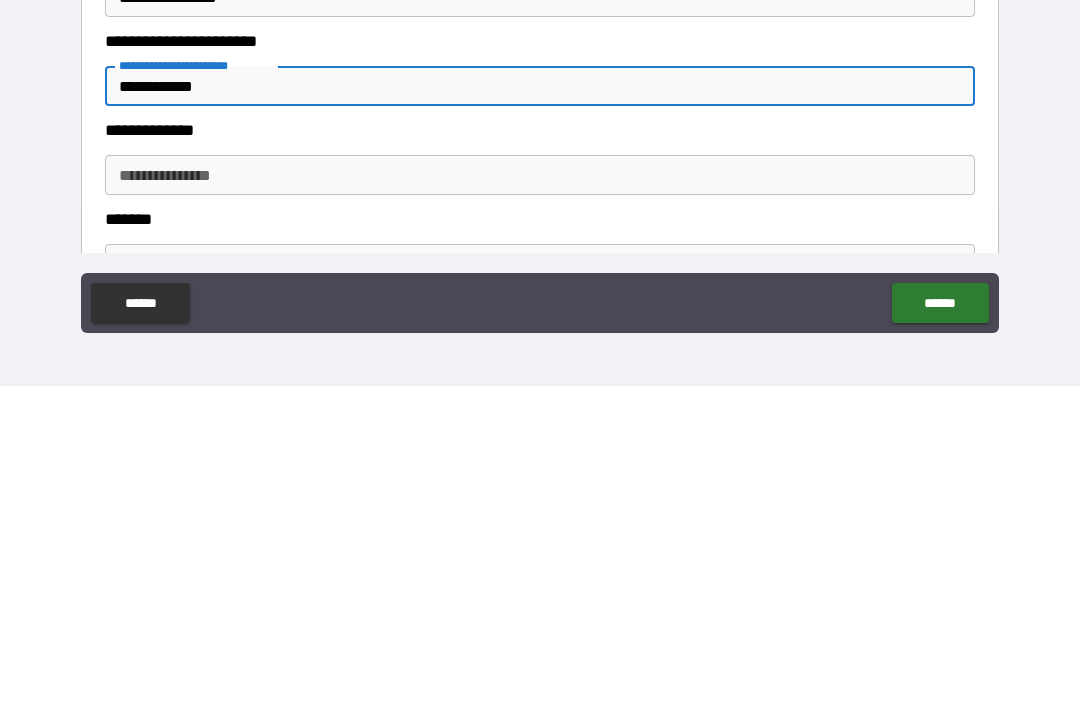 scroll, scrollTop: 287, scrollLeft: 0, axis: vertical 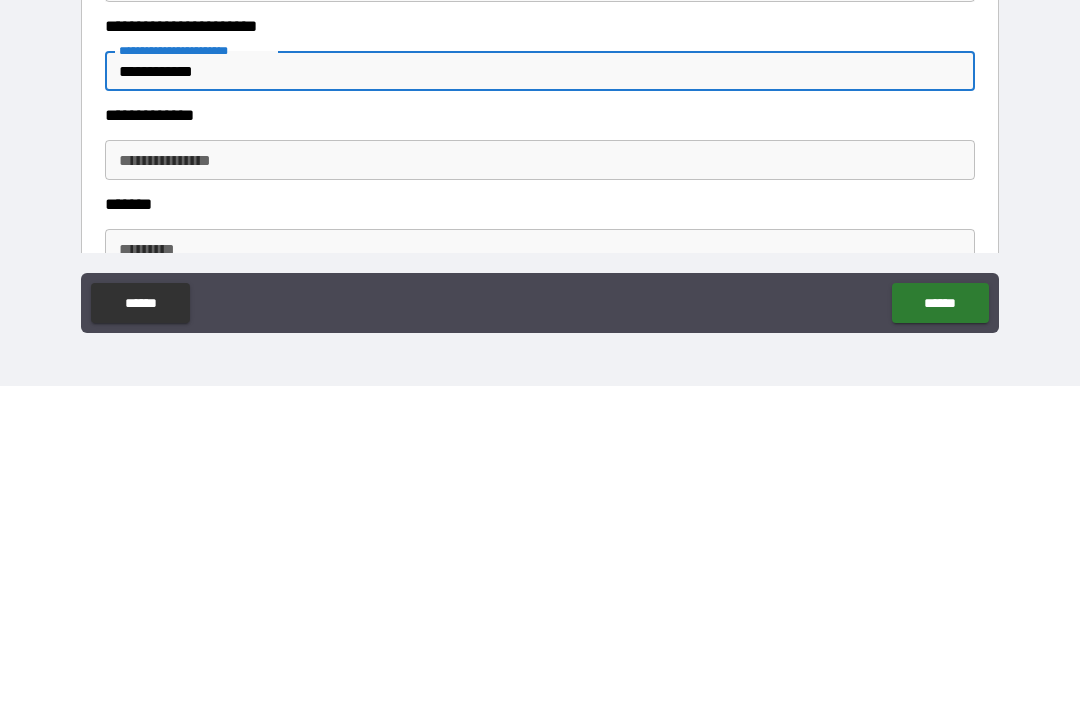click on "**********" at bounding box center (540, 481) 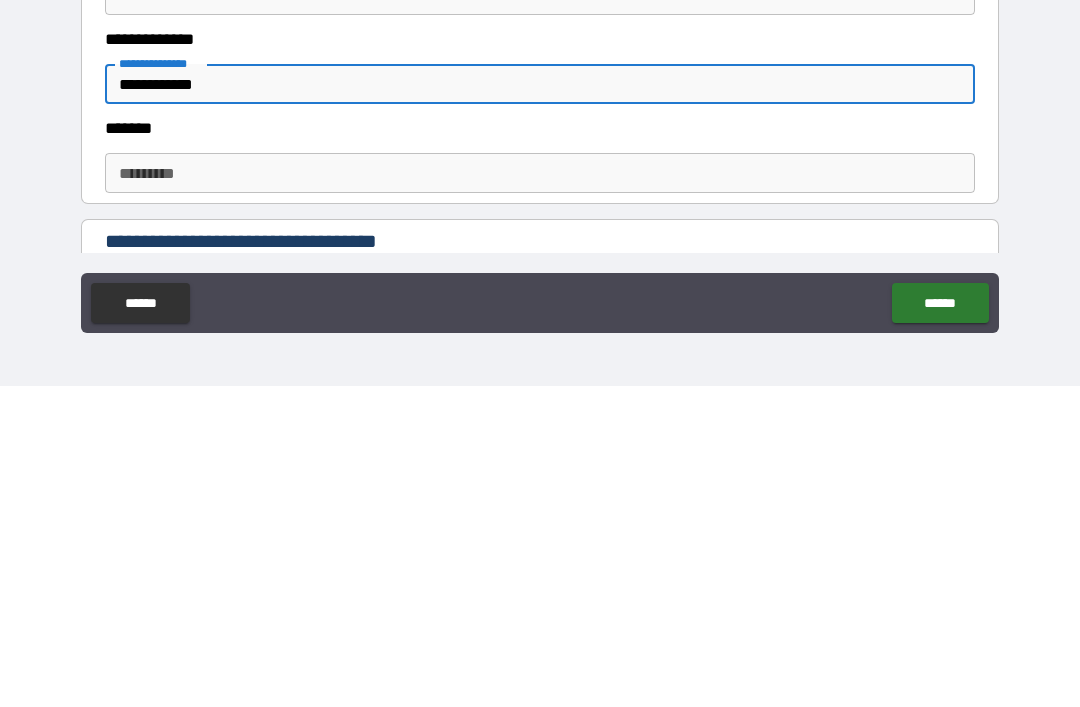 scroll, scrollTop: 364, scrollLeft: 0, axis: vertical 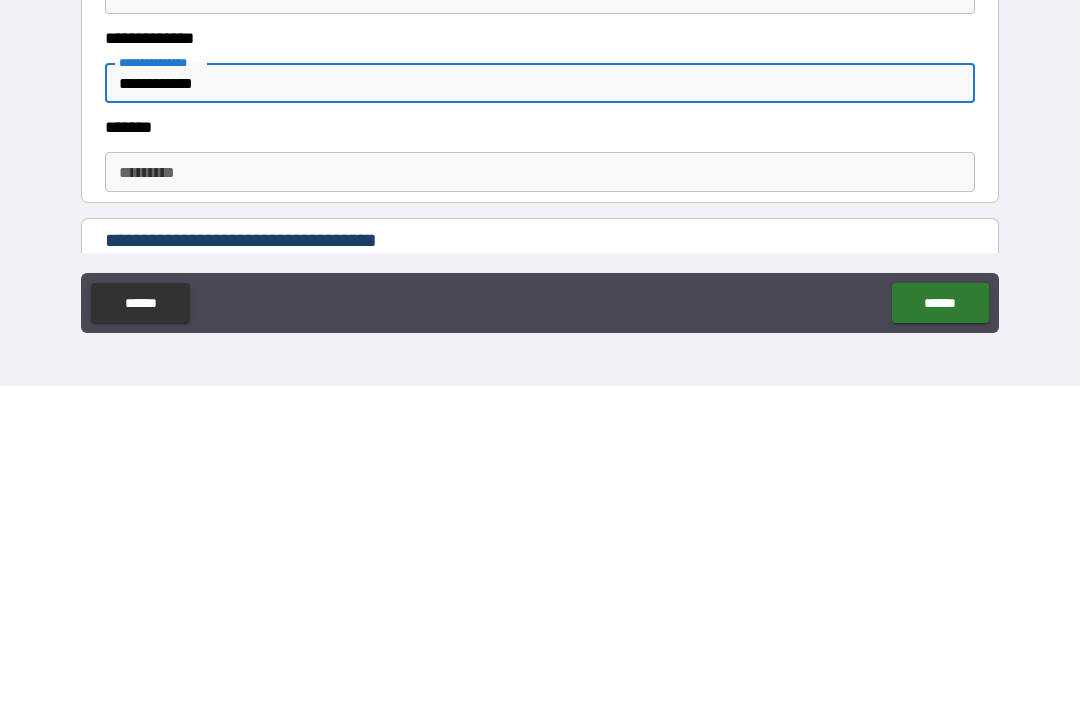 click on "*******   *" at bounding box center [540, 493] 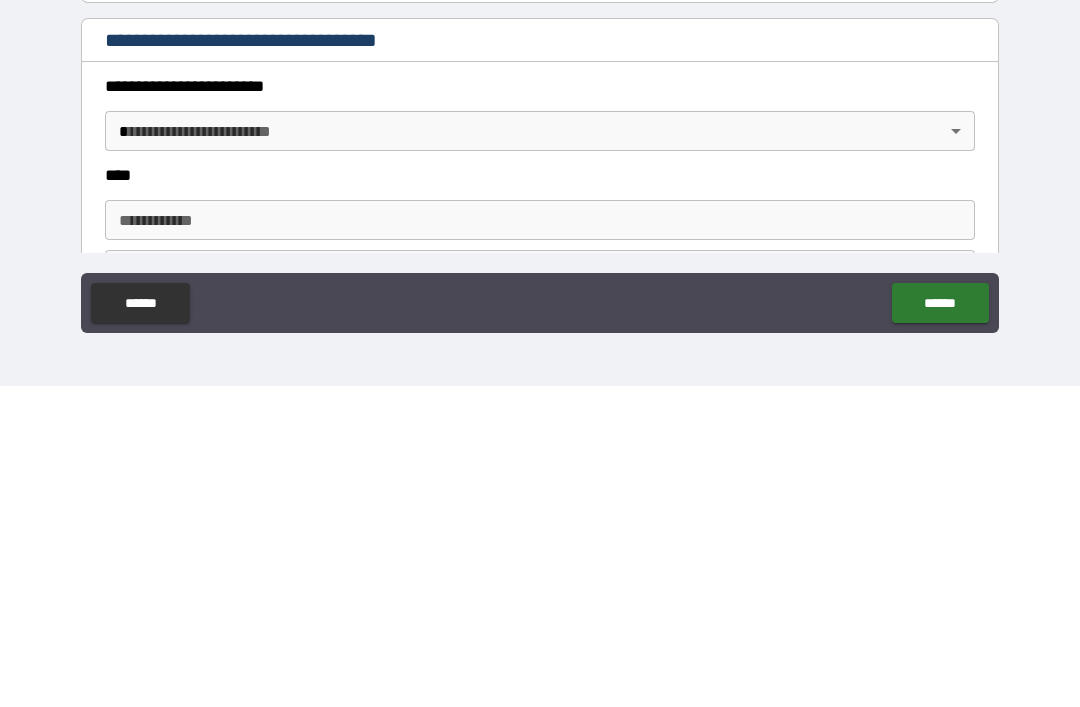 scroll, scrollTop: 566, scrollLeft: 0, axis: vertical 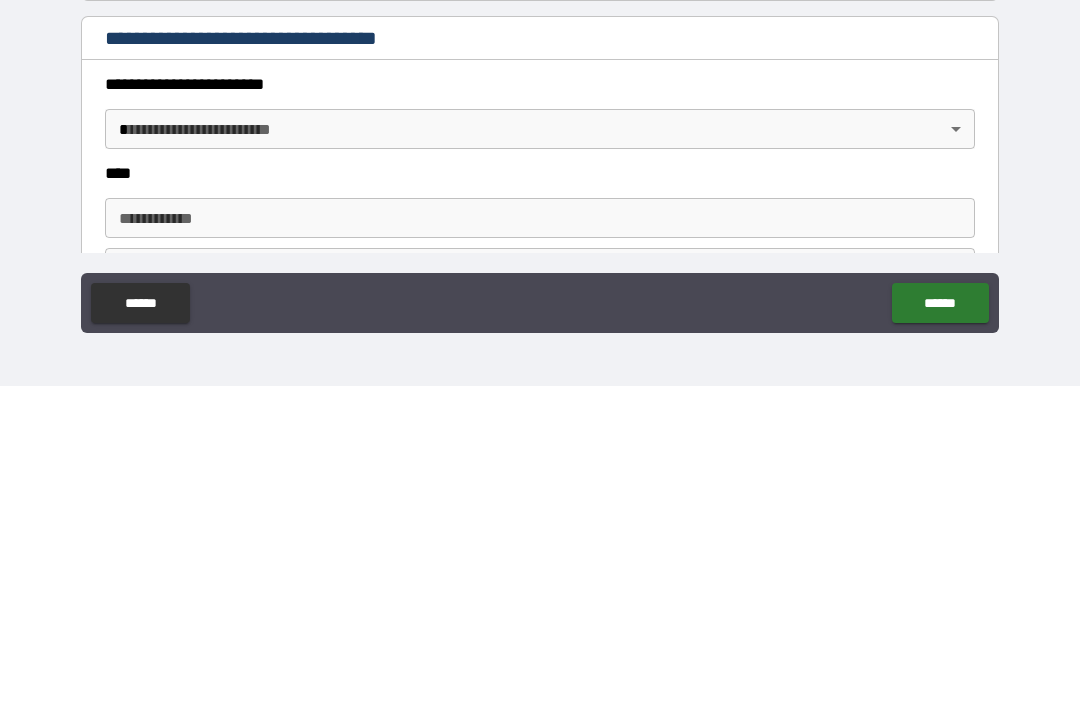 click on "**********" at bounding box center (540, 321) 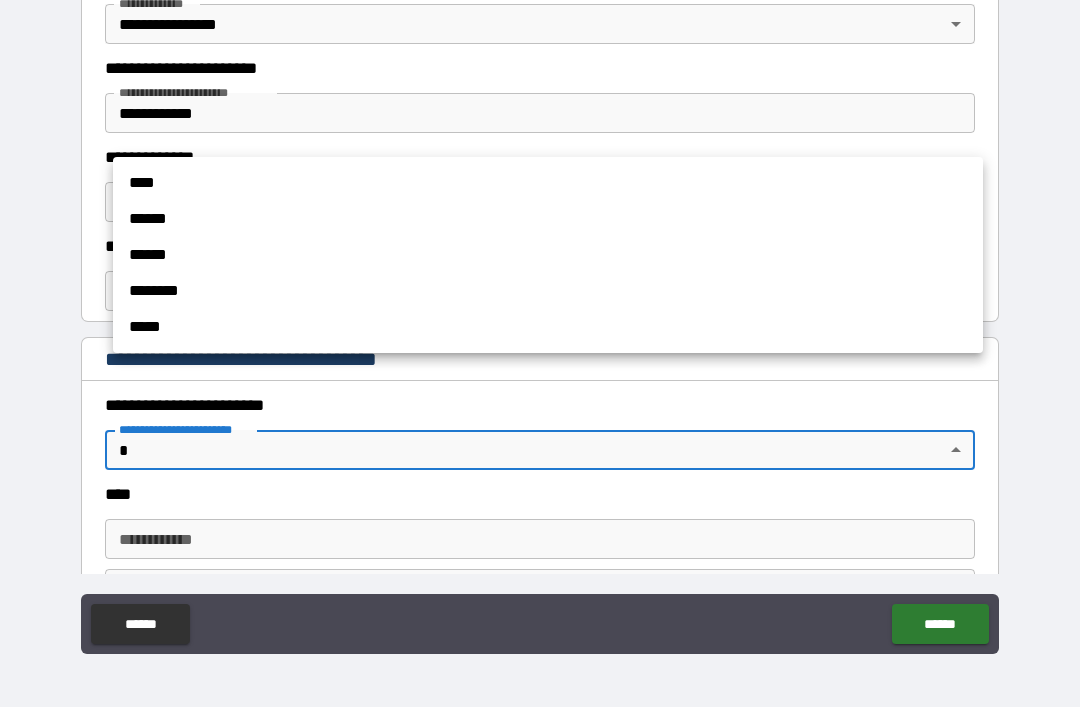 click on "****" at bounding box center (548, 183) 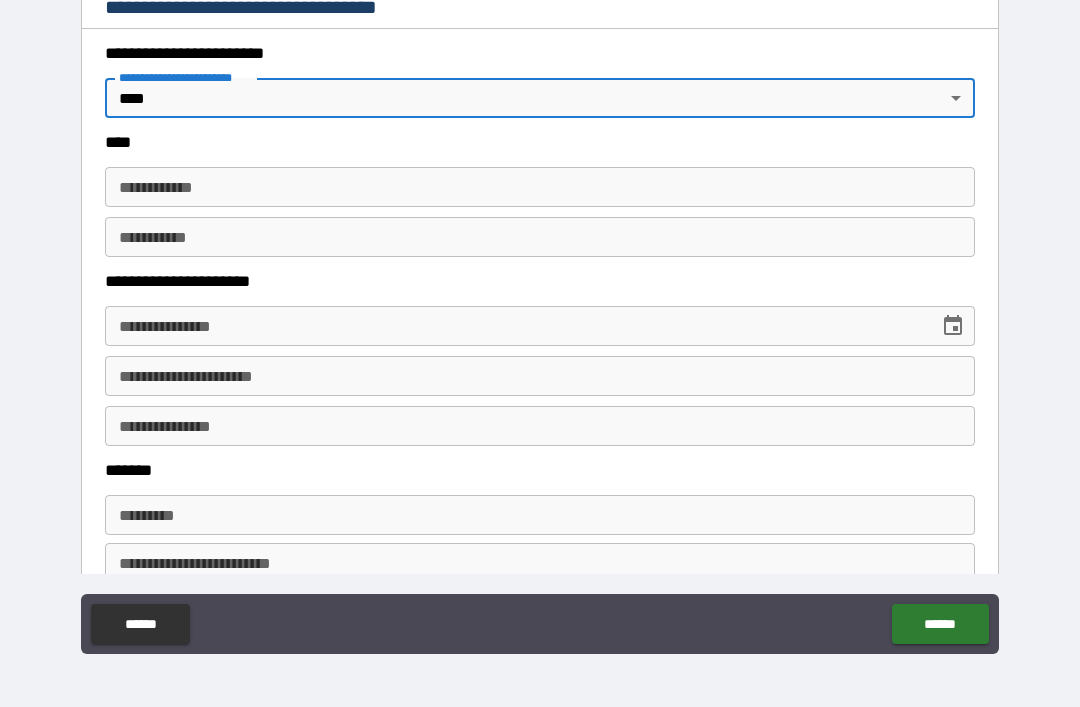 scroll, scrollTop: 919, scrollLeft: 0, axis: vertical 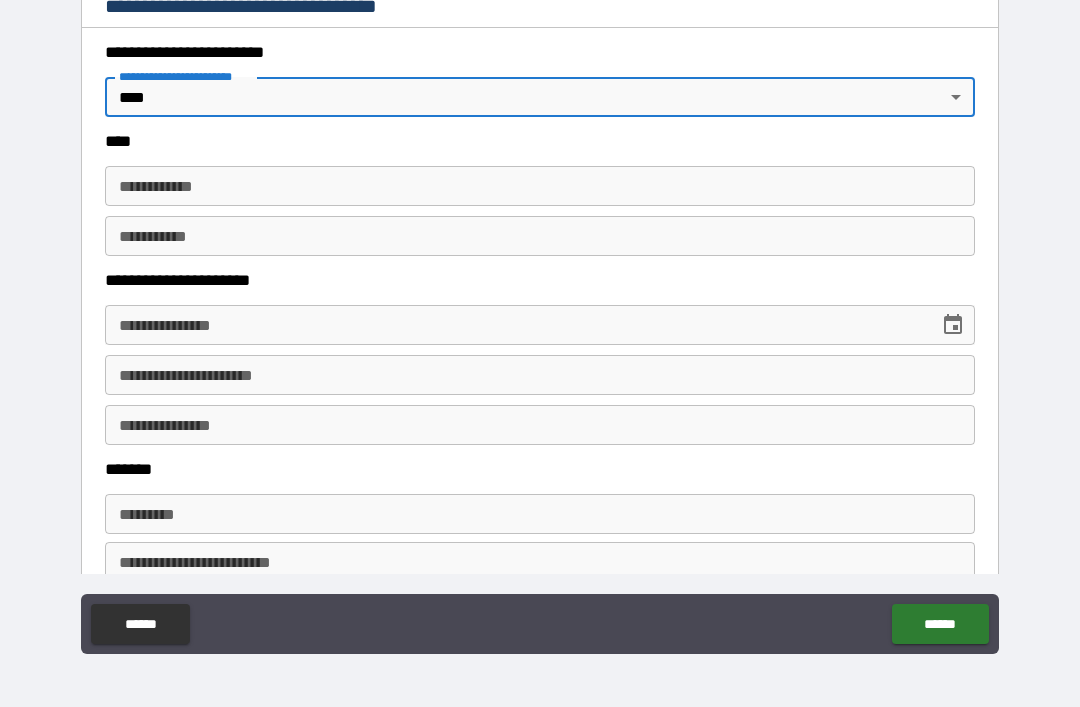 click on "**********" at bounding box center [540, 186] 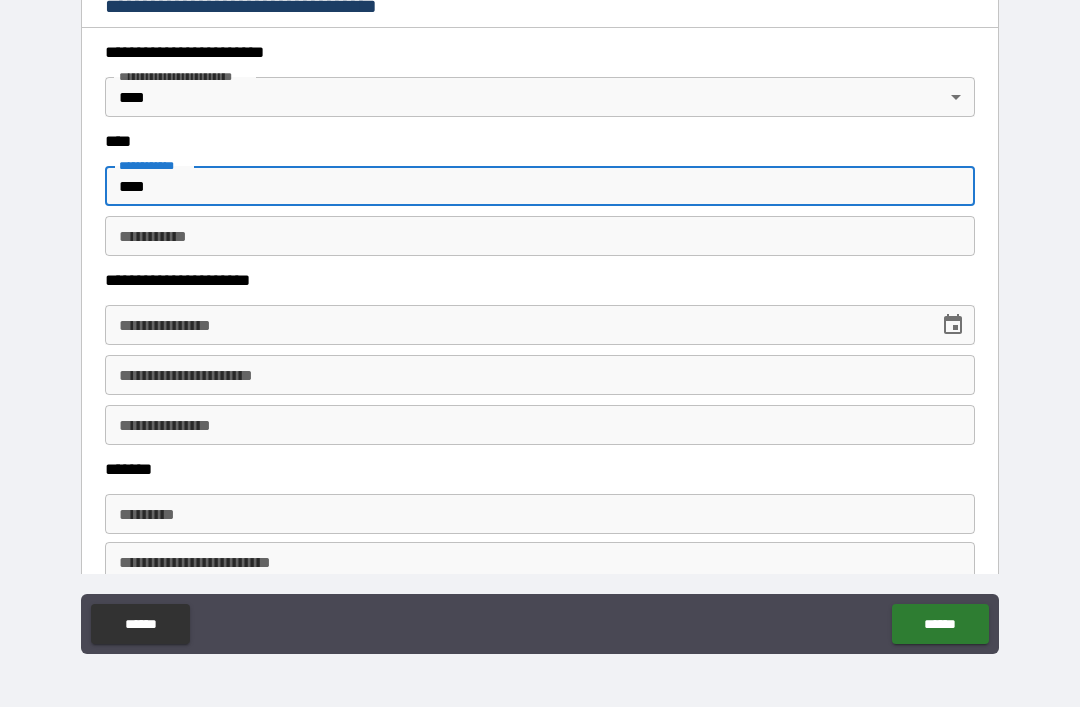 click on "*********   *" at bounding box center [540, 236] 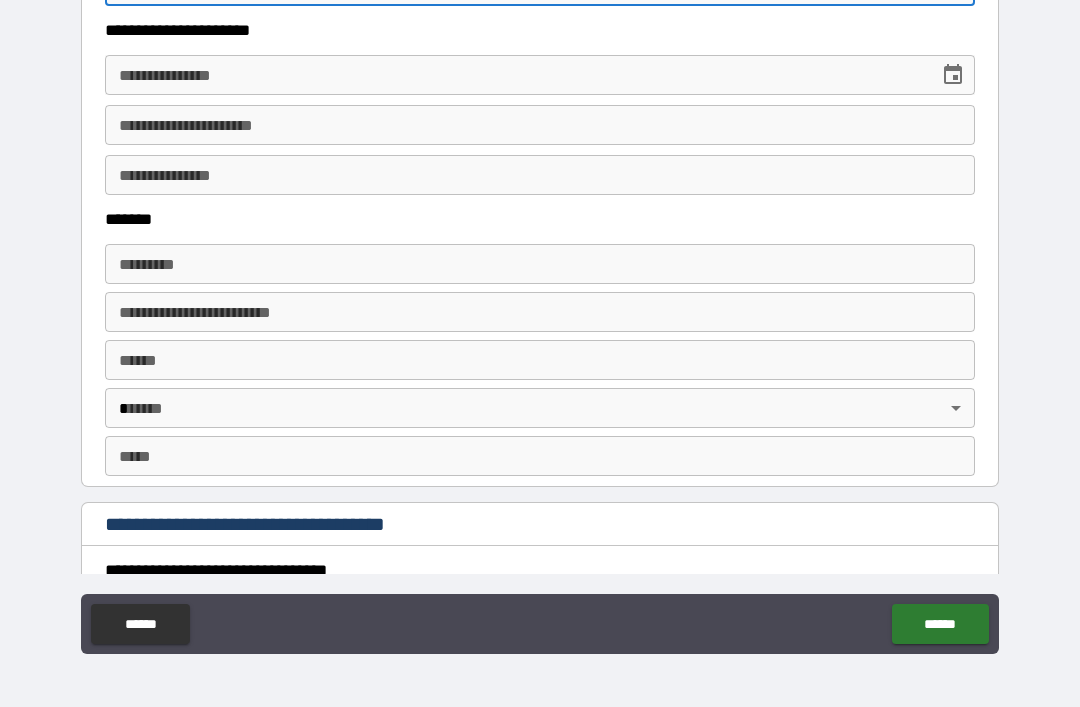 scroll, scrollTop: 1191, scrollLeft: 0, axis: vertical 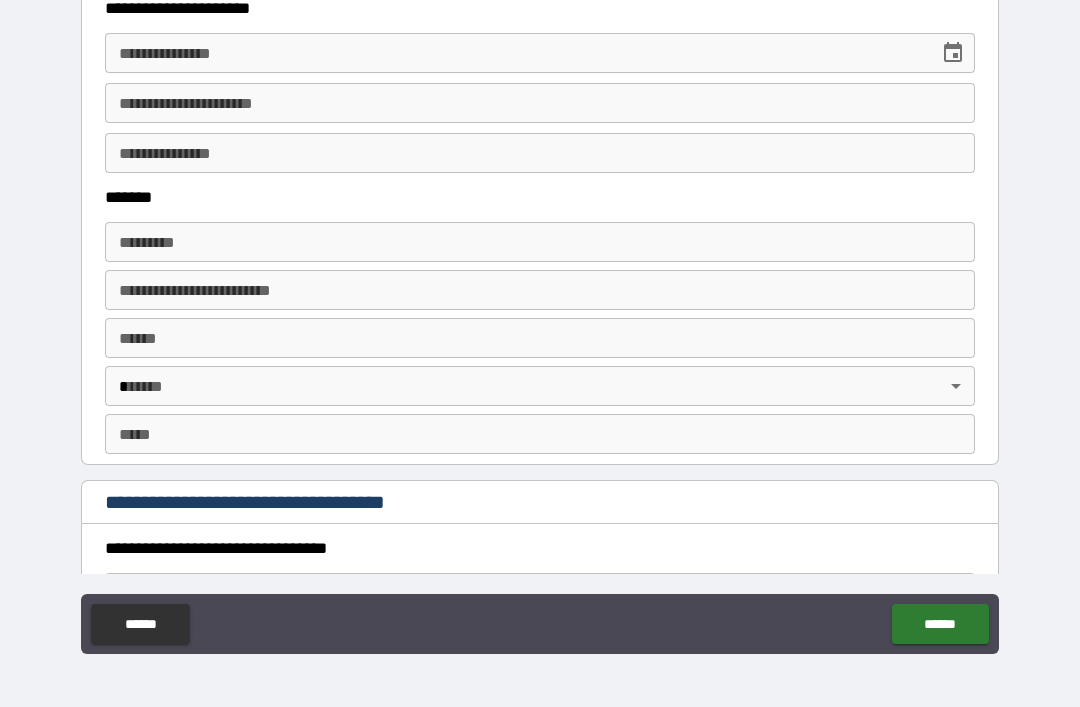 click on "**********" at bounding box center [515, 53] 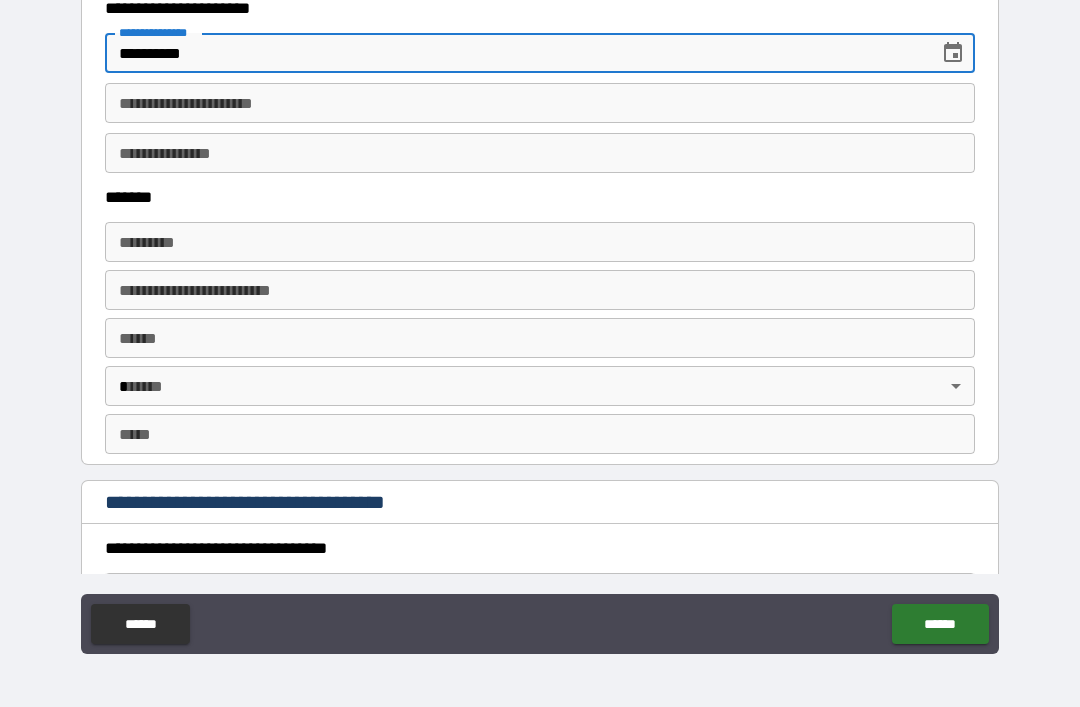 click on "**********" at bounding box center (540, 103) 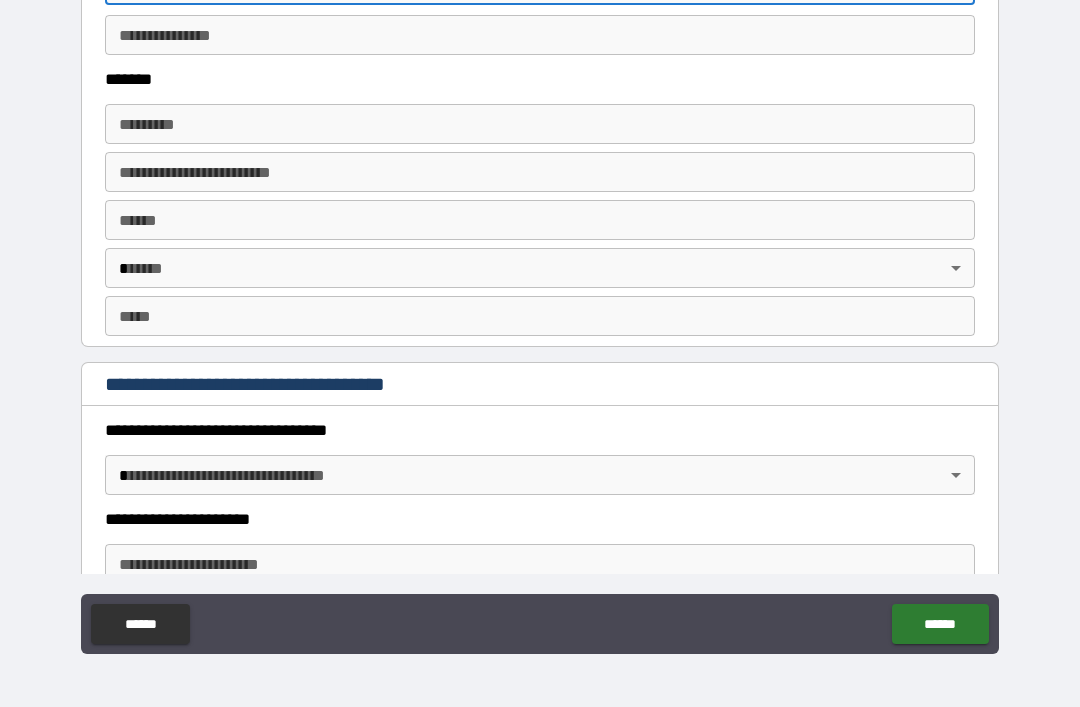 scroll, scrollTop: 1310, scrollLeft: 0, axis: vertical 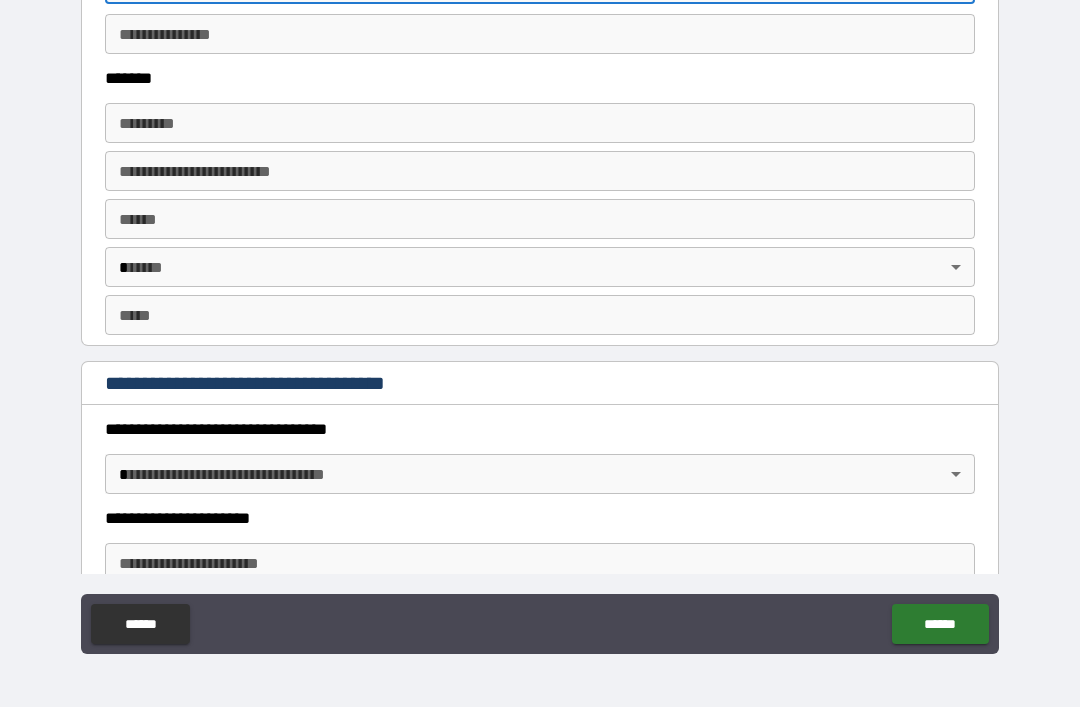 click on "*******   *" at bounding box center [540, 123] 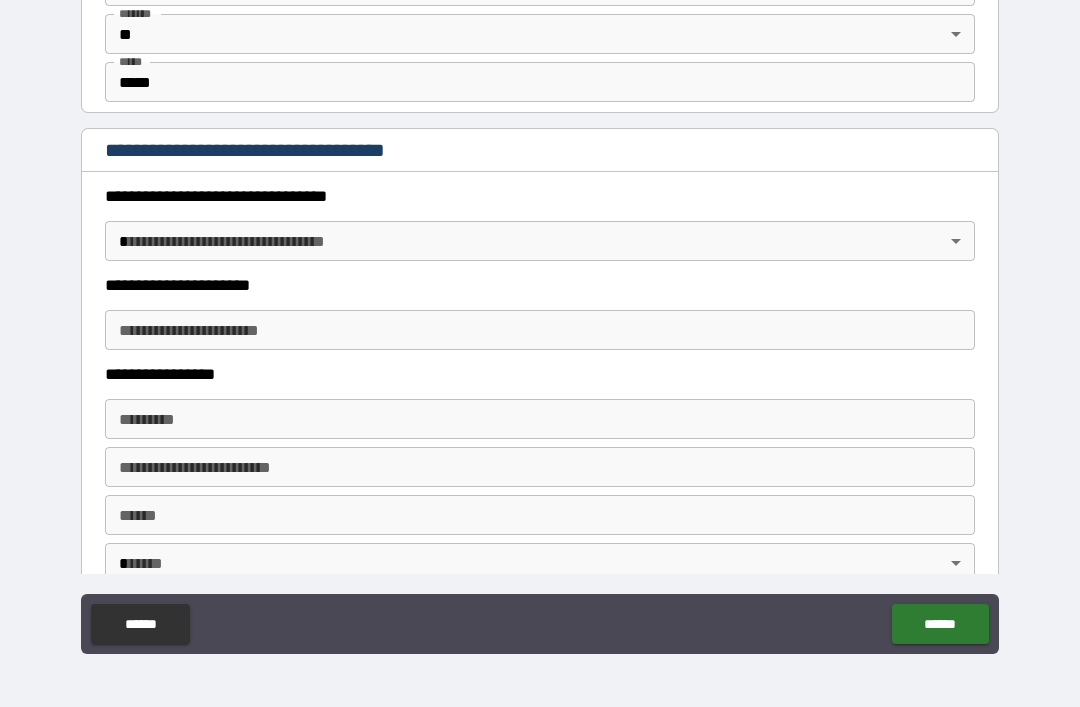 scroll, scrollTop: 1550, scrollLeft: 0, axis: vertical 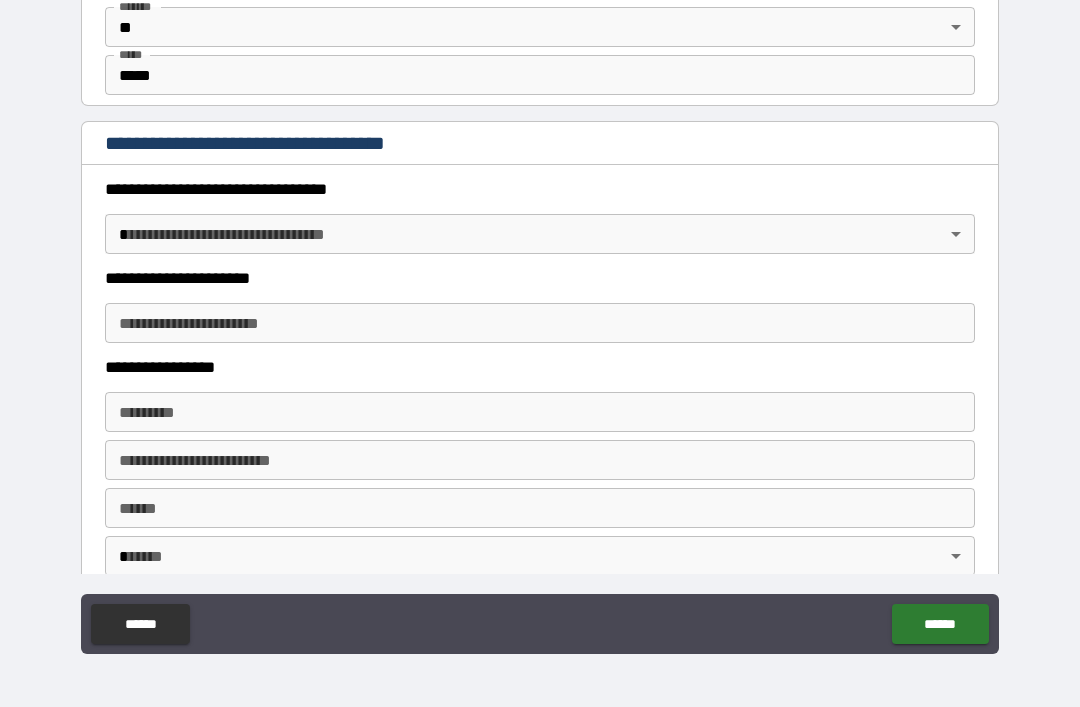 click on "**********" at bounding box center [540, 321] 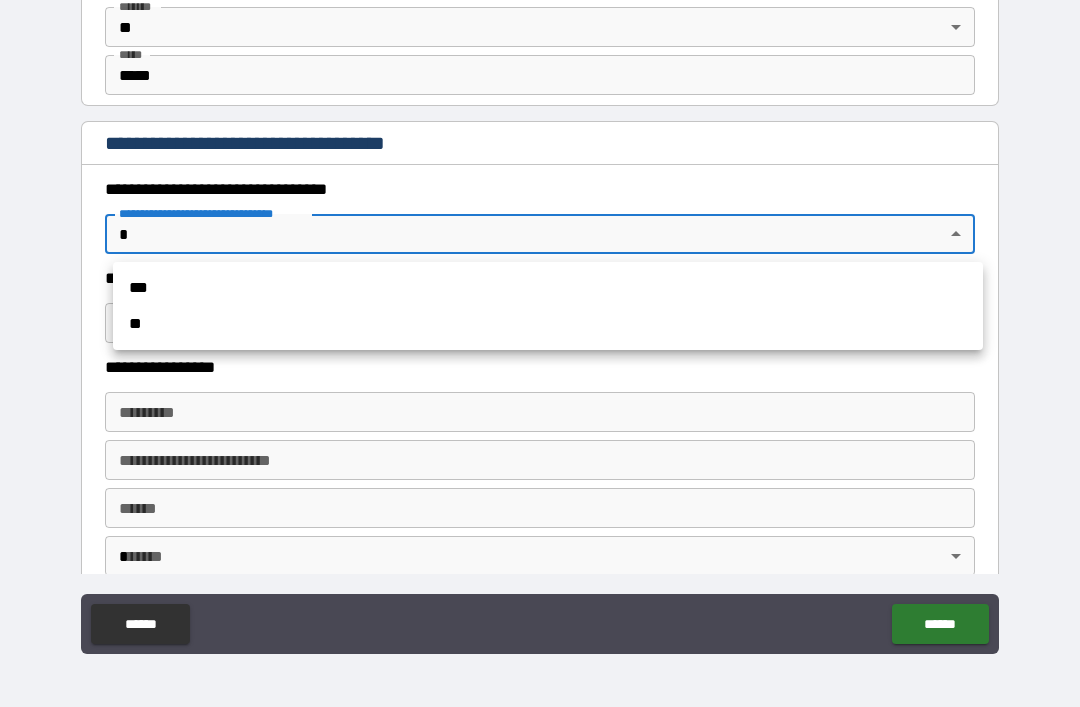 click on "***" at bounding box center (548, 288) 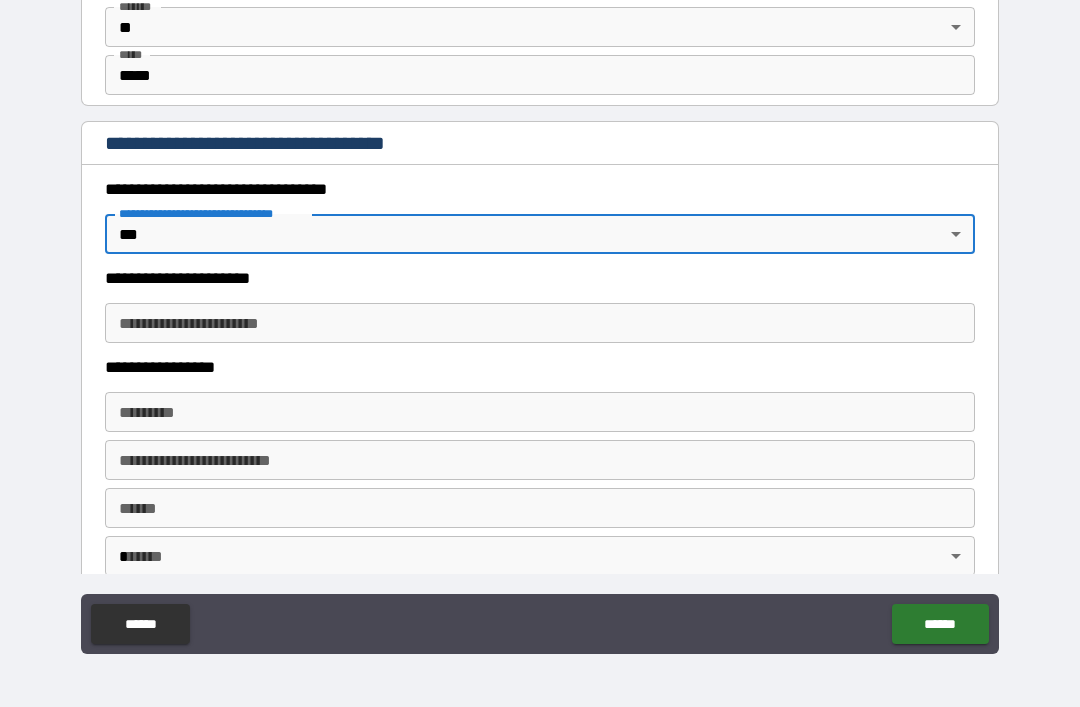 click on "**********" at bounding box center (540, 323) 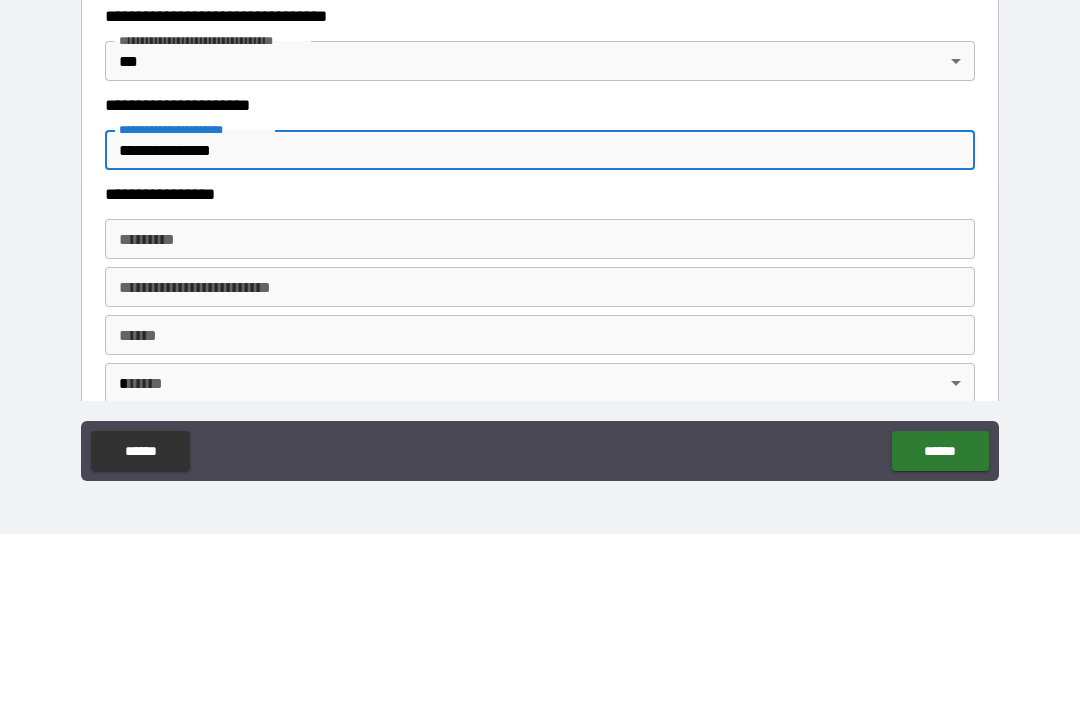 click on "*******   *" at bounding box center (540, 412) 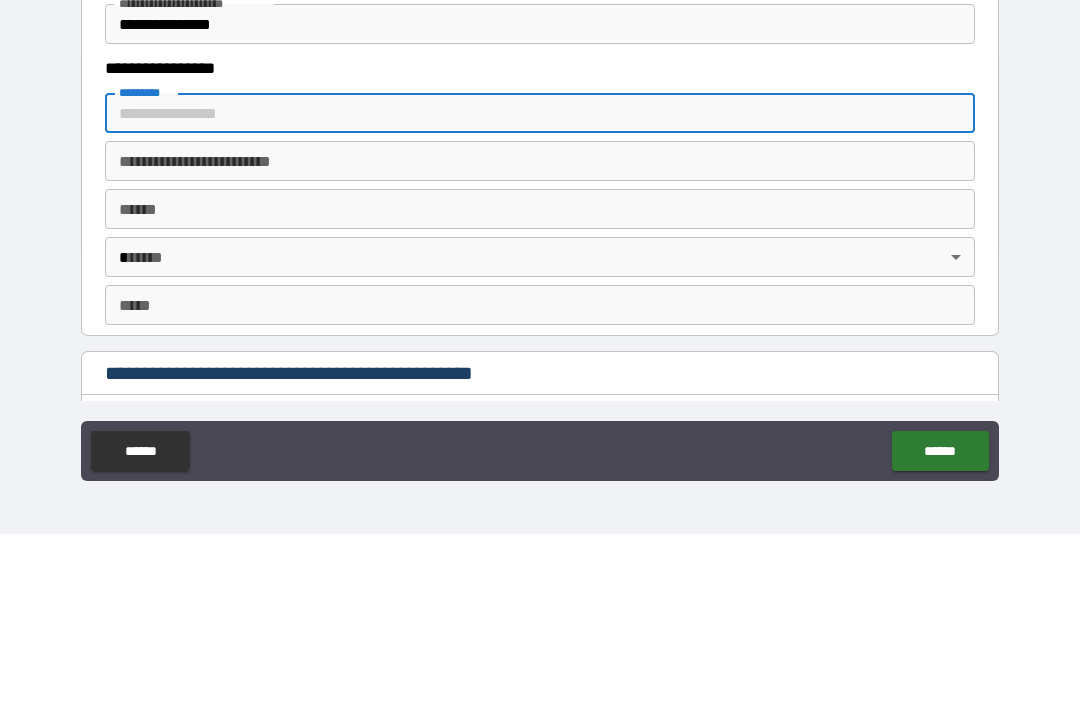 scroll, scrollTop: 1677, scrollLeft: 0, axis: vertical 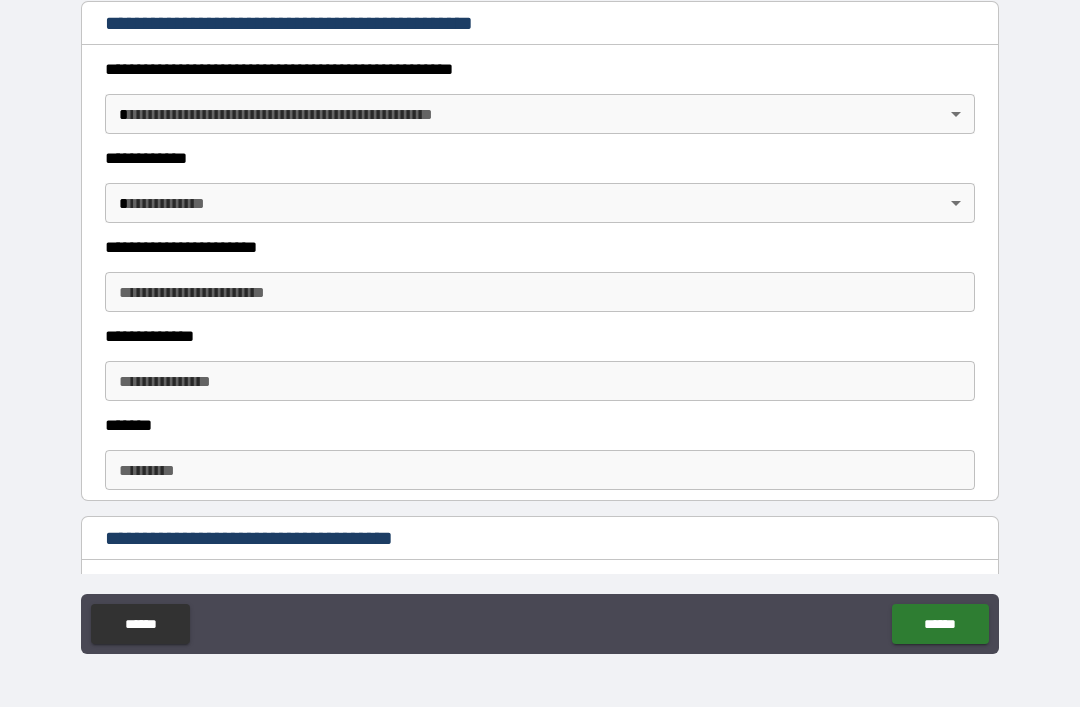 click on "**********" at bounding box center (540, 321) 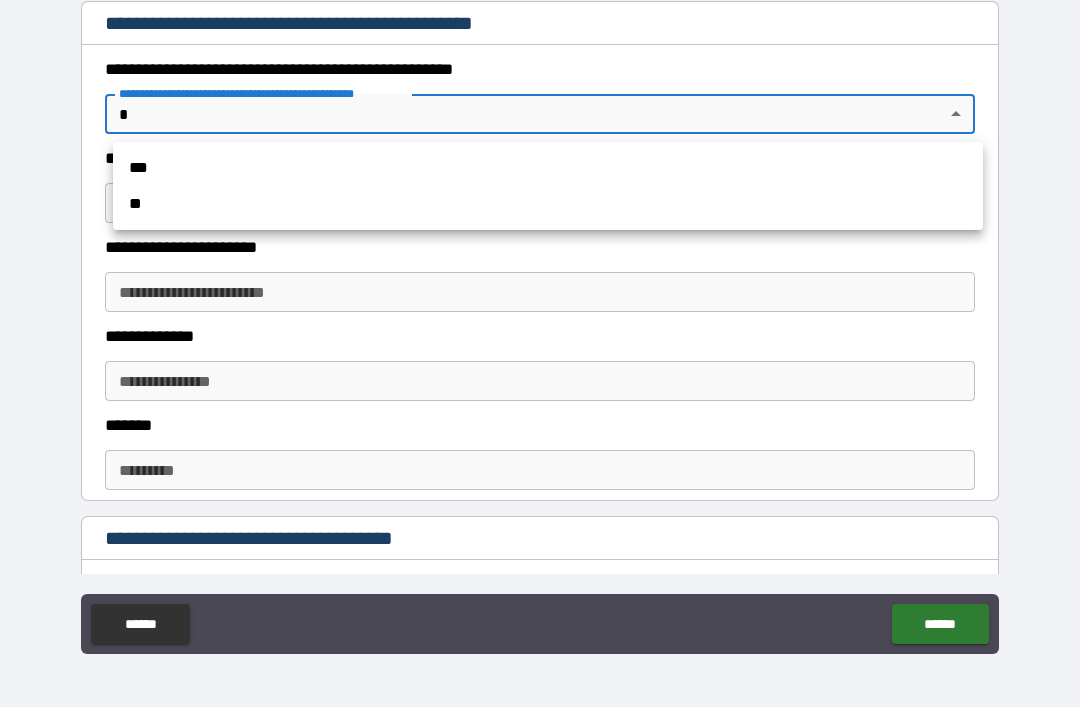 click on "**" at bounding box center [548, 204] 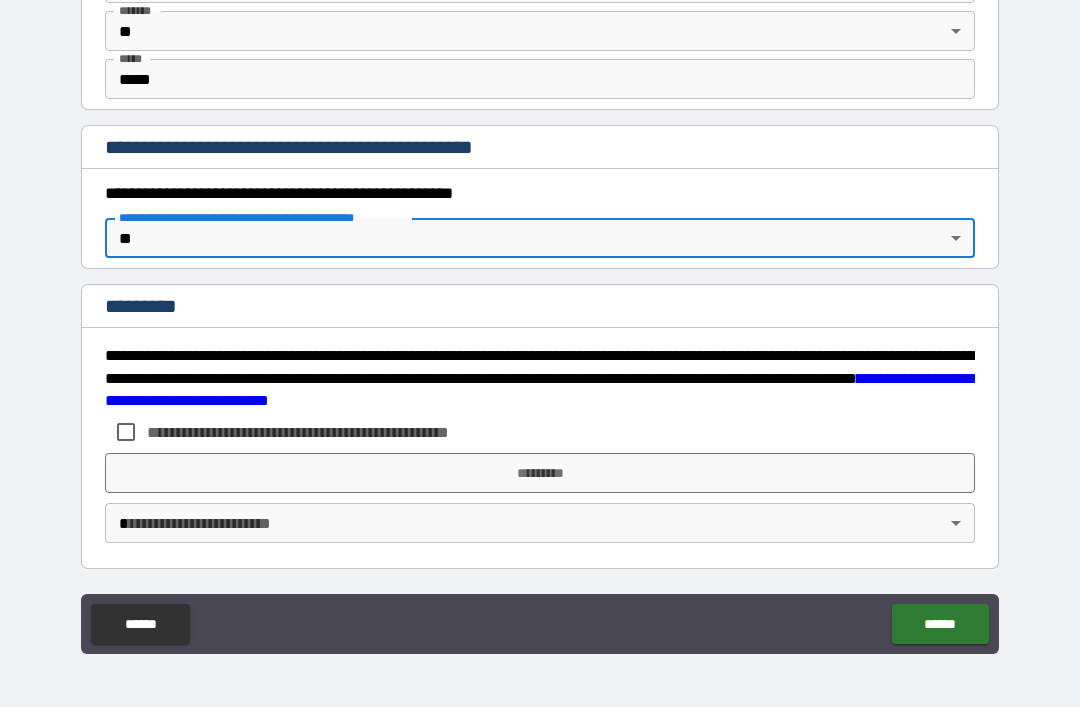 scroll, scrollTop: 2075, scrollLeft: 0, axis: vertical 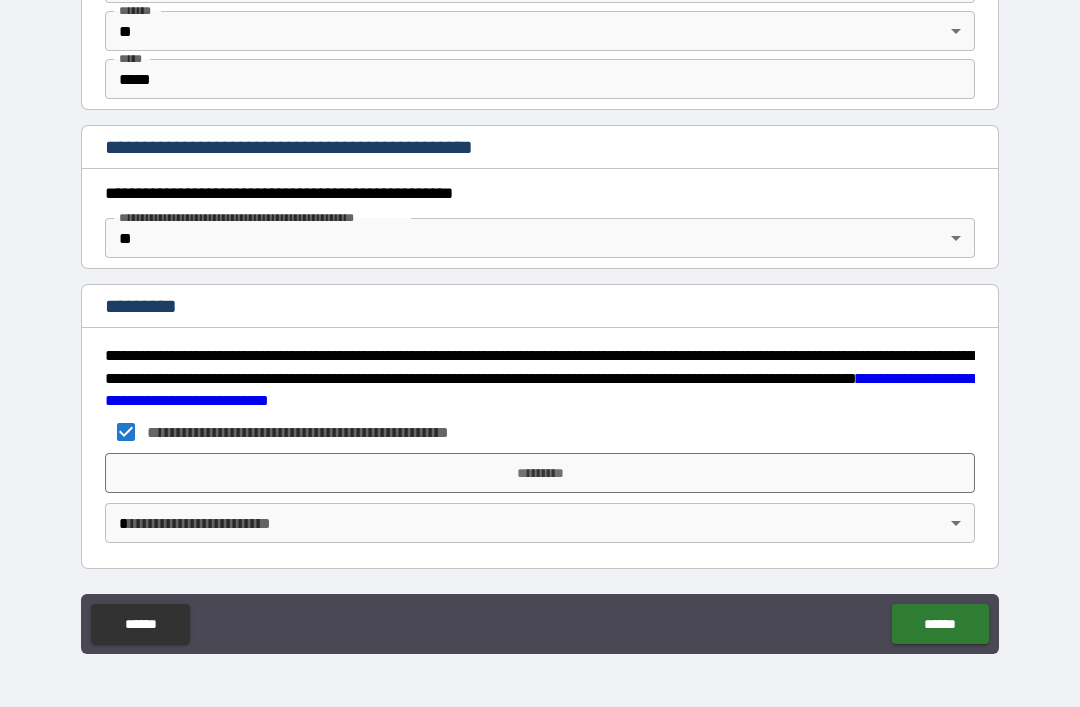 click on "*********" at bounding box center [540, 473] 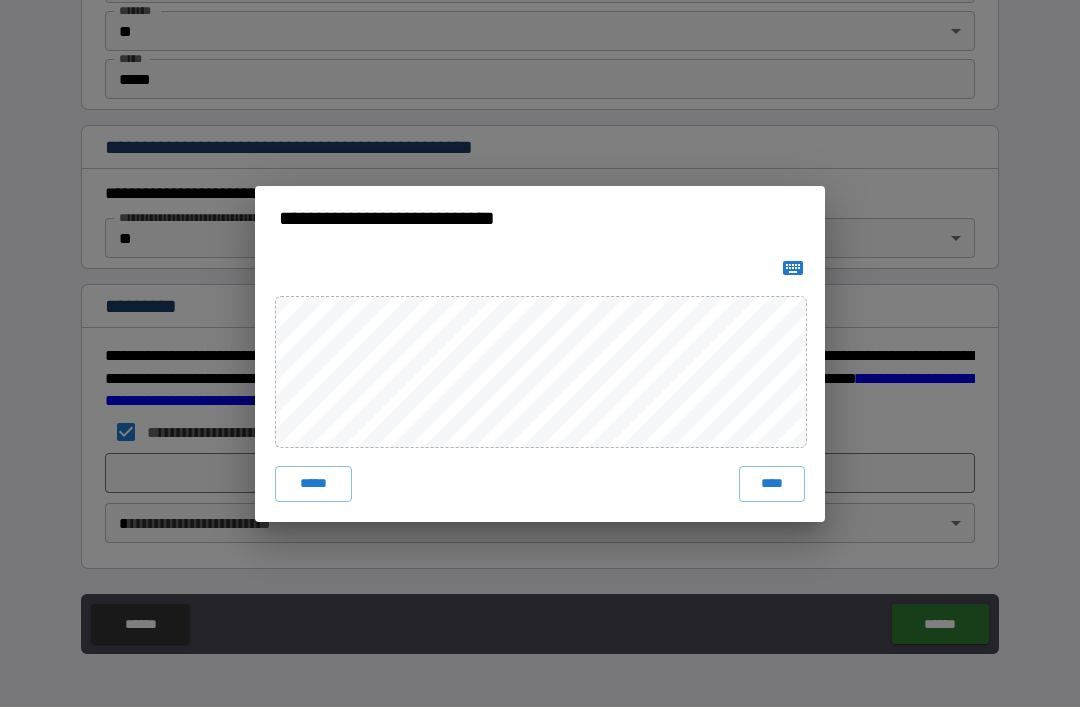click on "****" at bounding box center [772, 484] 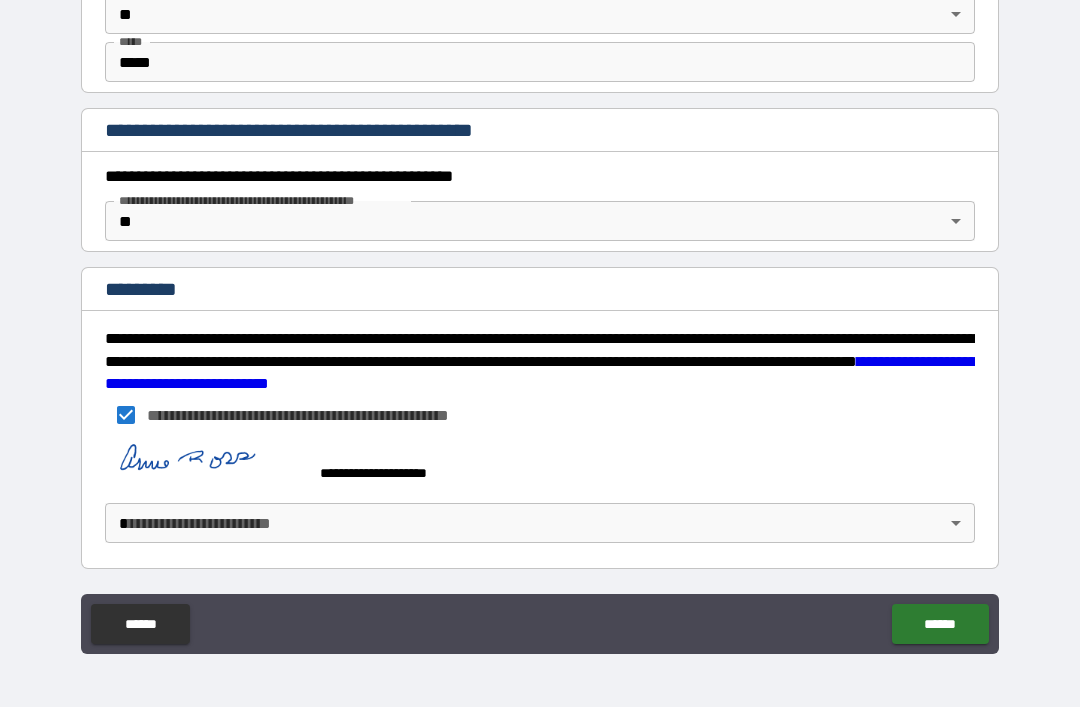 scroll, scrollTop: 2092, scrollLeft: 0, axis: vertical 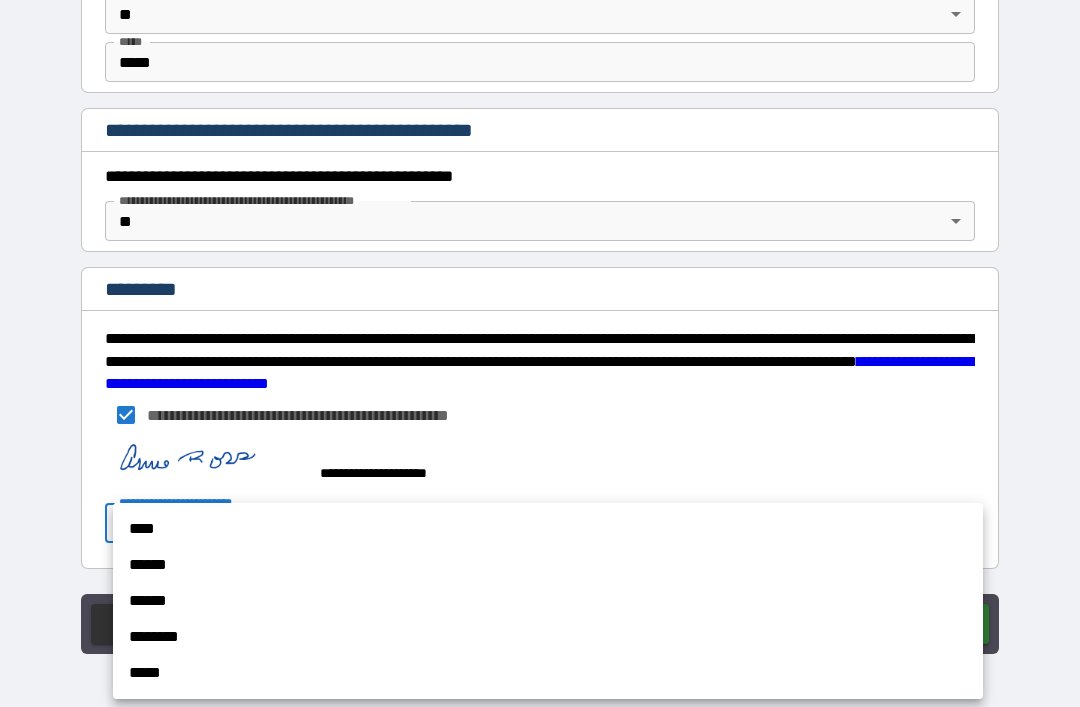 click on "****" at bounding box center (548, 529) 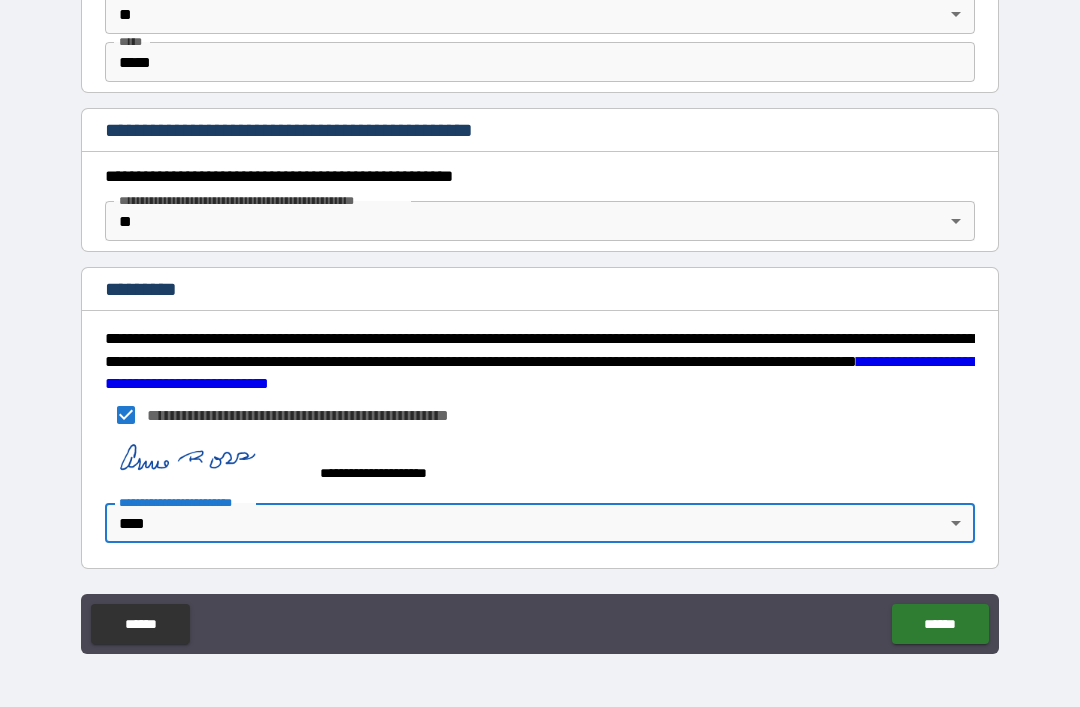 click on "******" at bounding box center [940, 624] 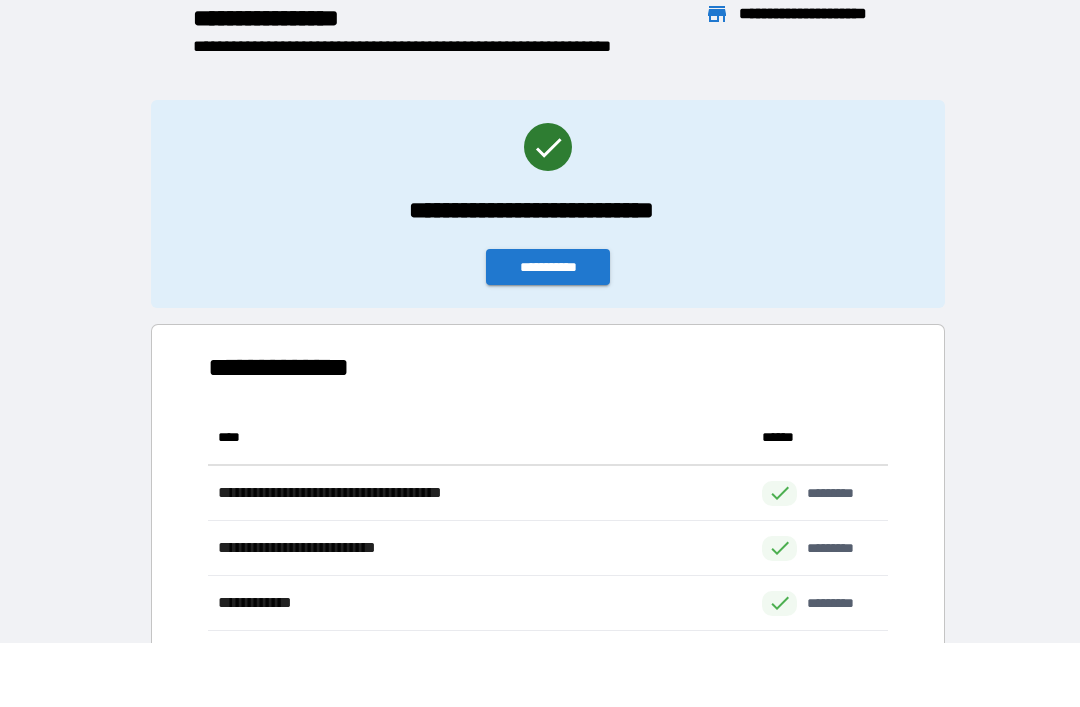 scroll, scrollTop: 441, scrollLeft: 680, axis: both 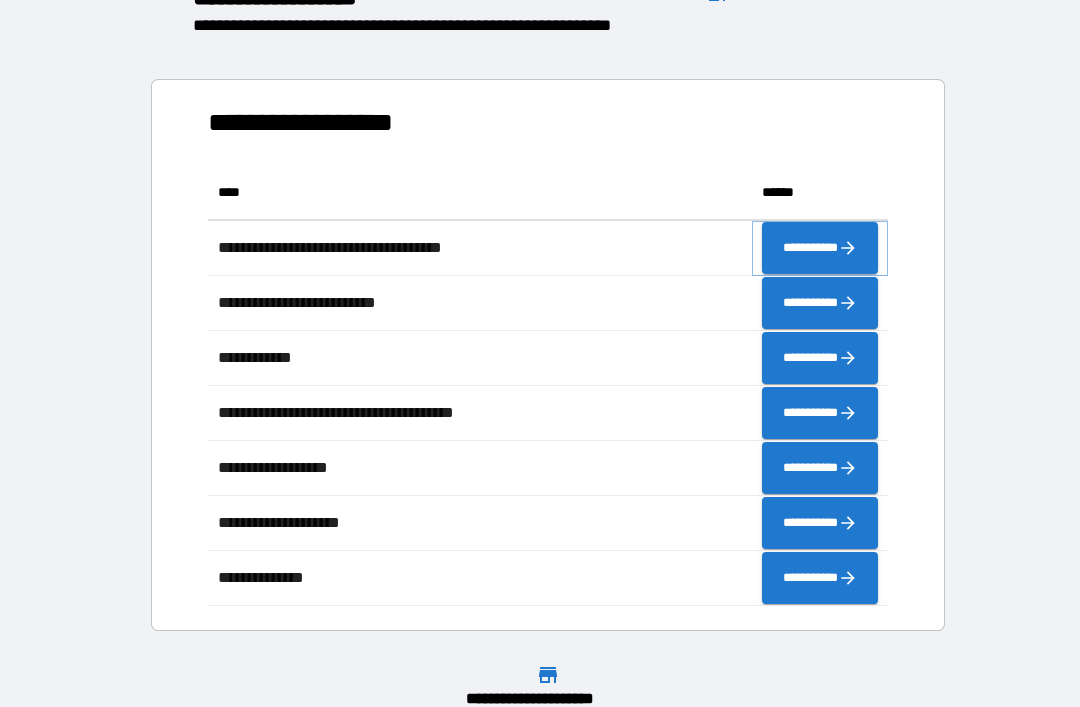 click 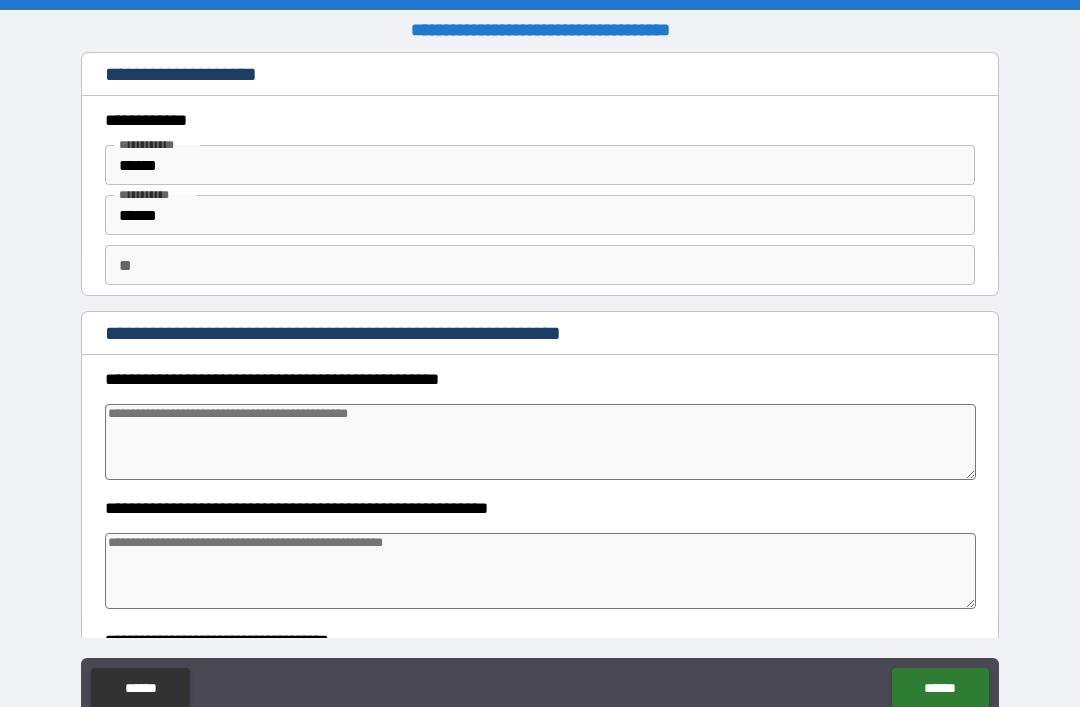 type on "*" 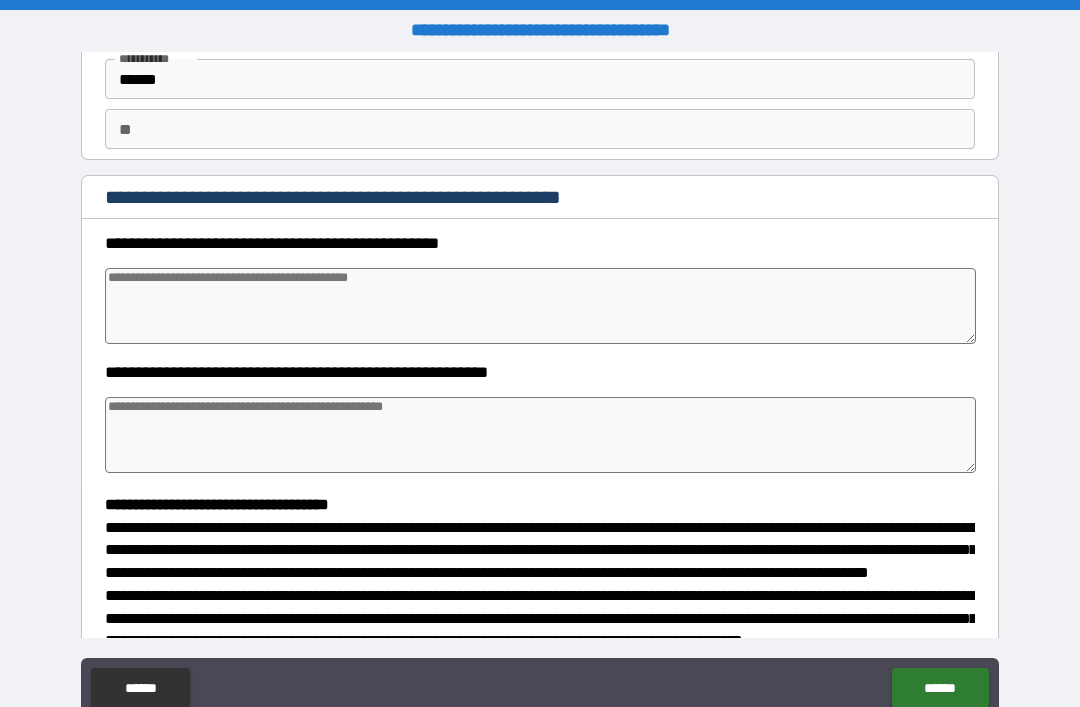 scroll, scrollTop: 137, scrollLeft: 0, axis: vertical 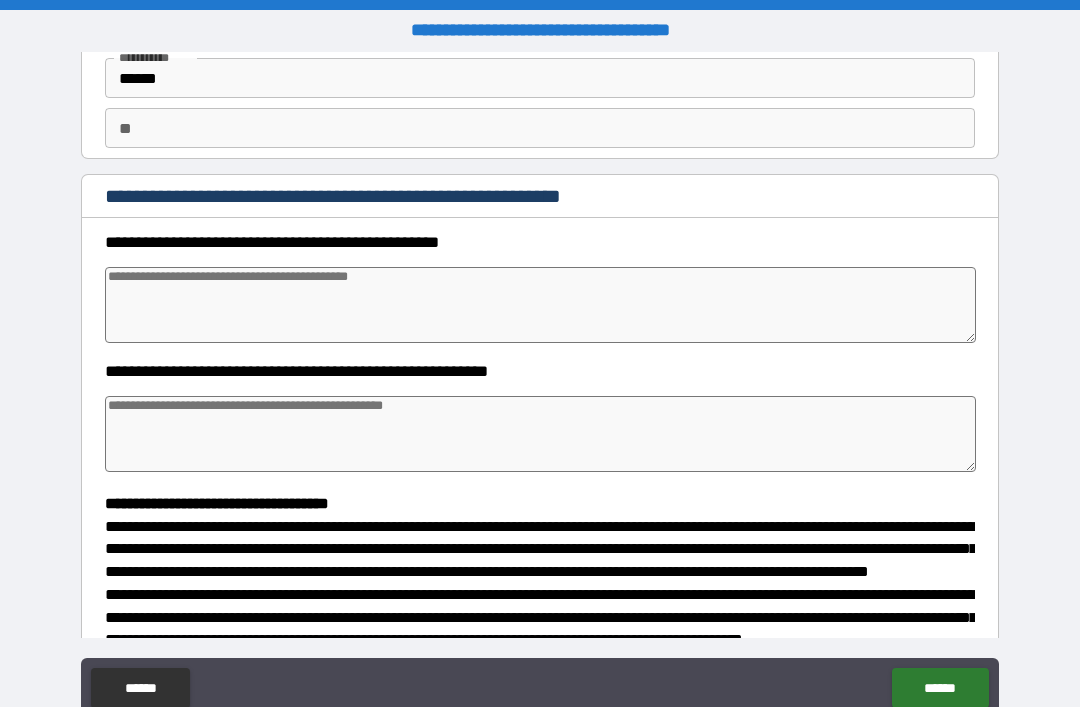 click at bounding box center (540, 305) 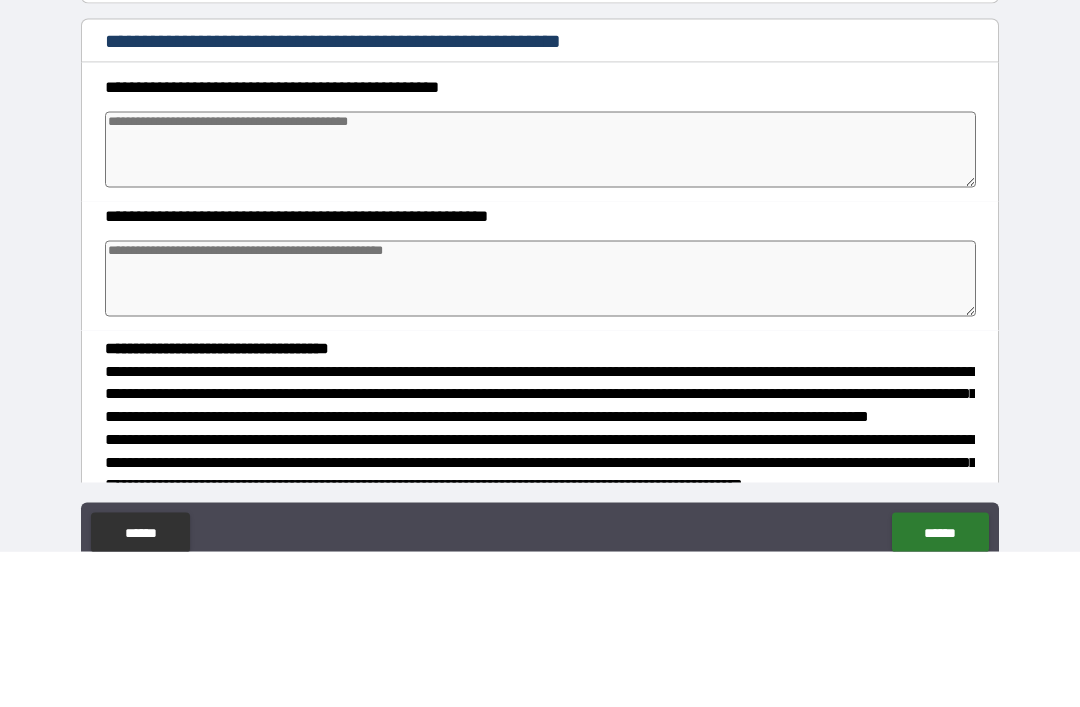 type on "*" 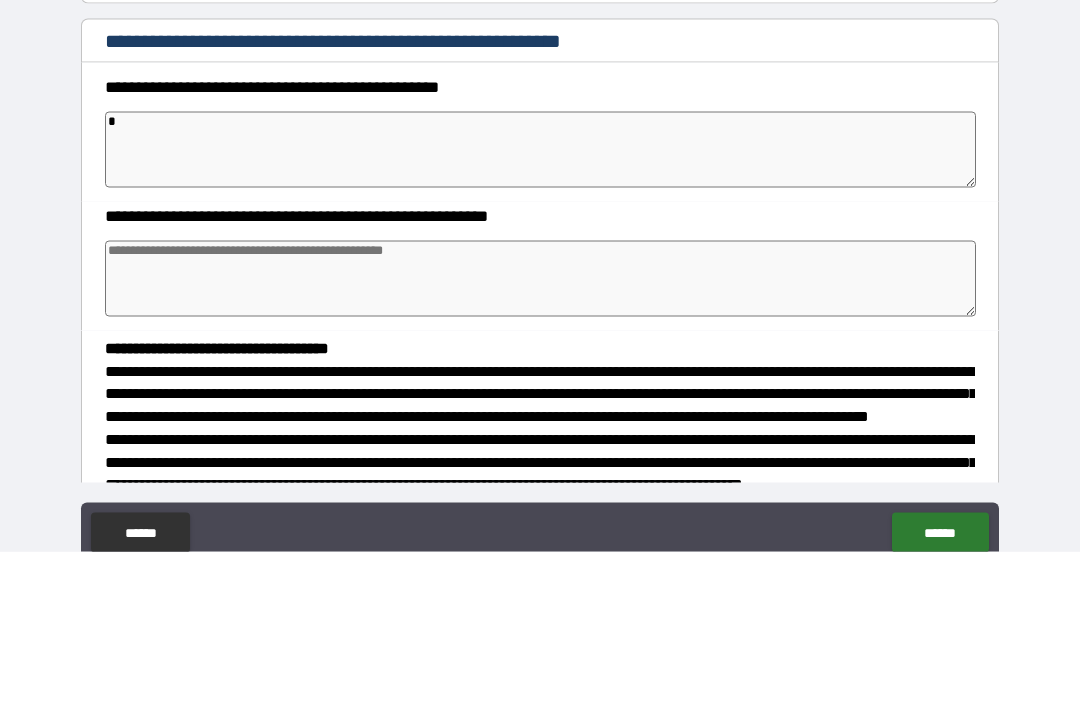 type on "**" 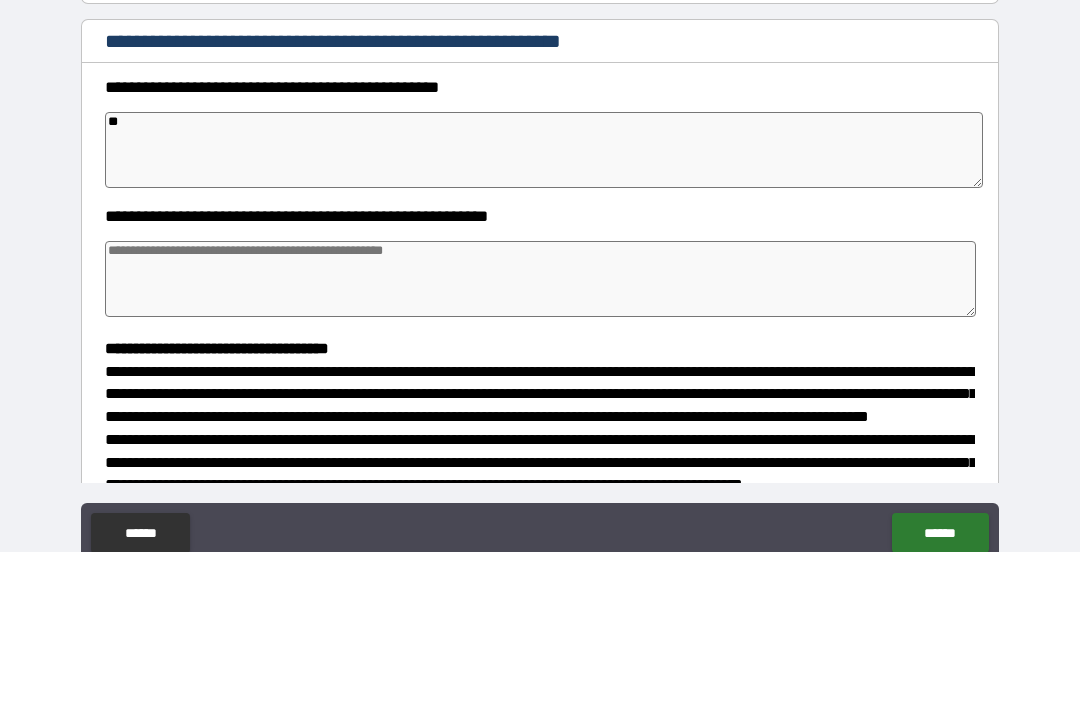 type on "***" 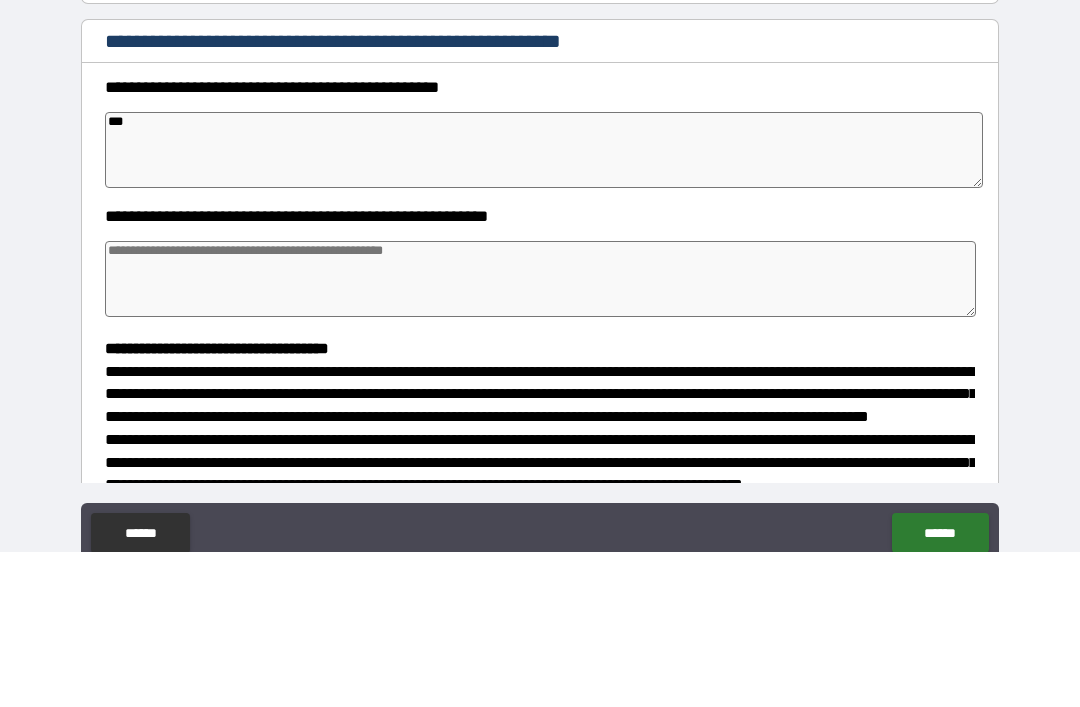 type on "*" 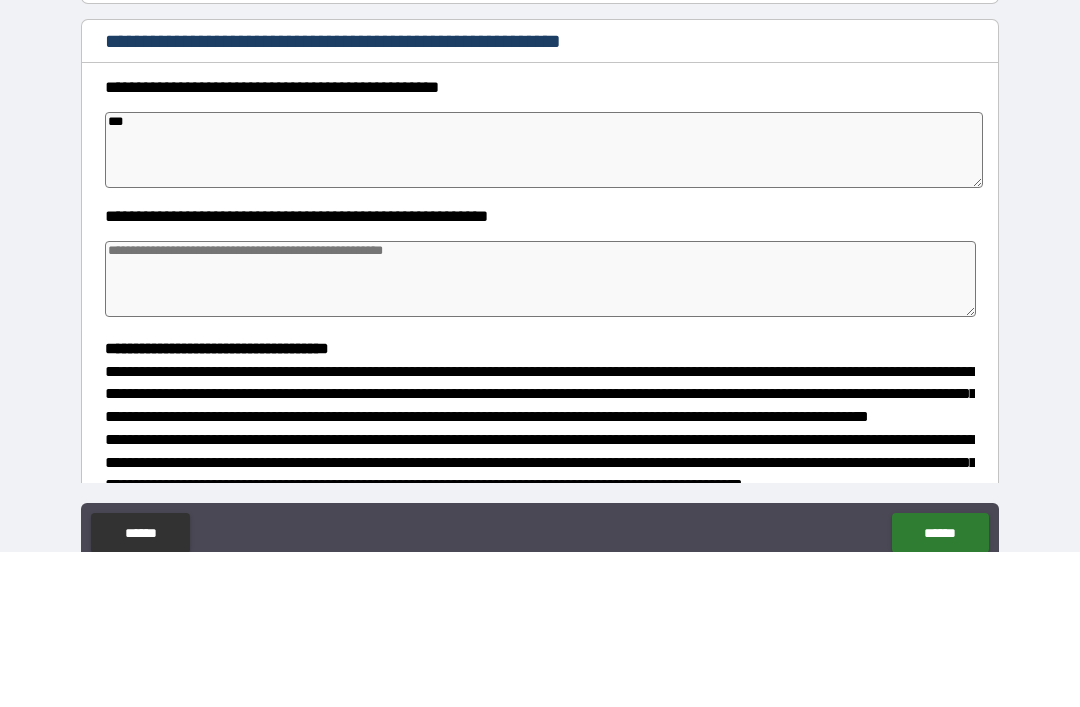 type on "****" 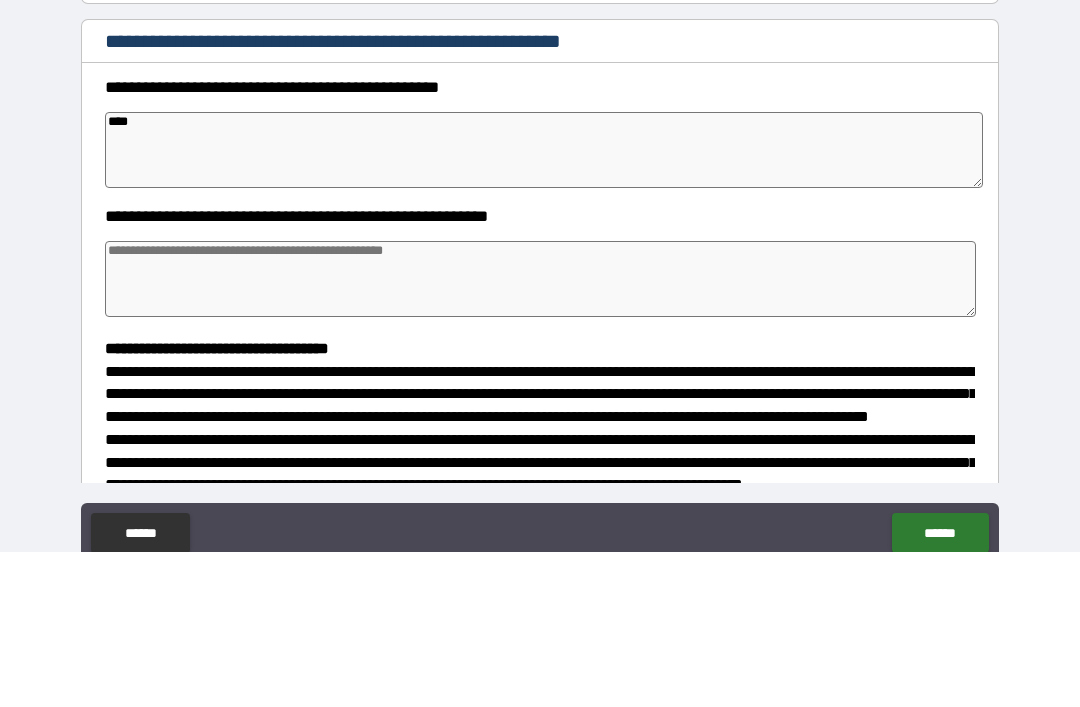 type on "*" 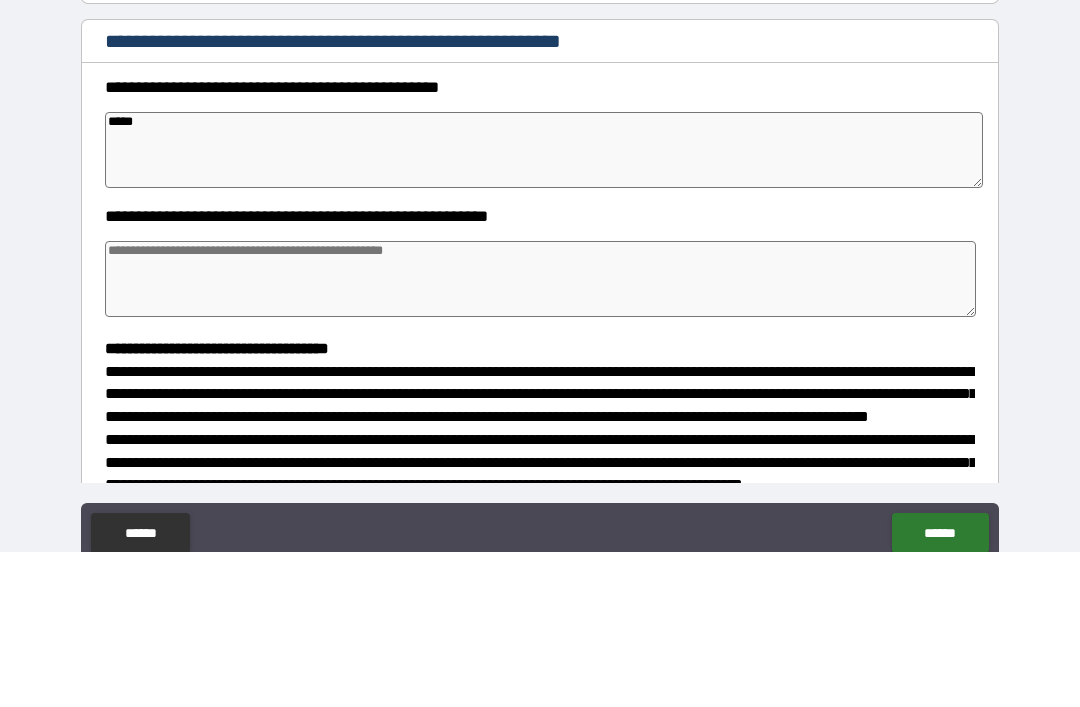 type on "*****" 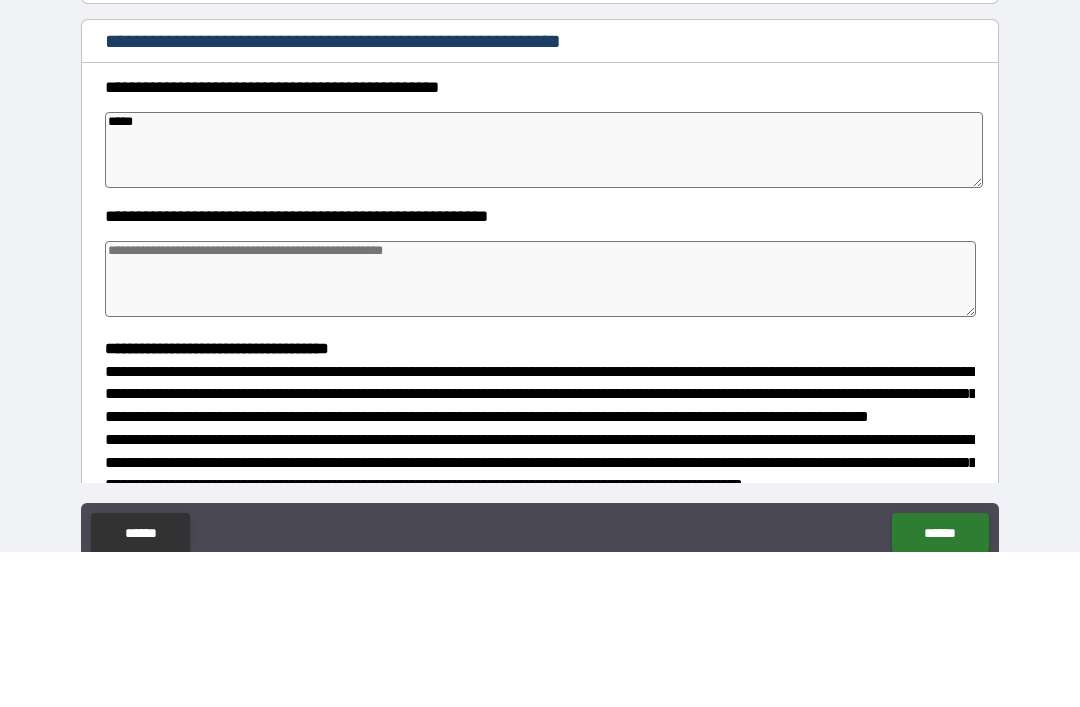 type on "*" 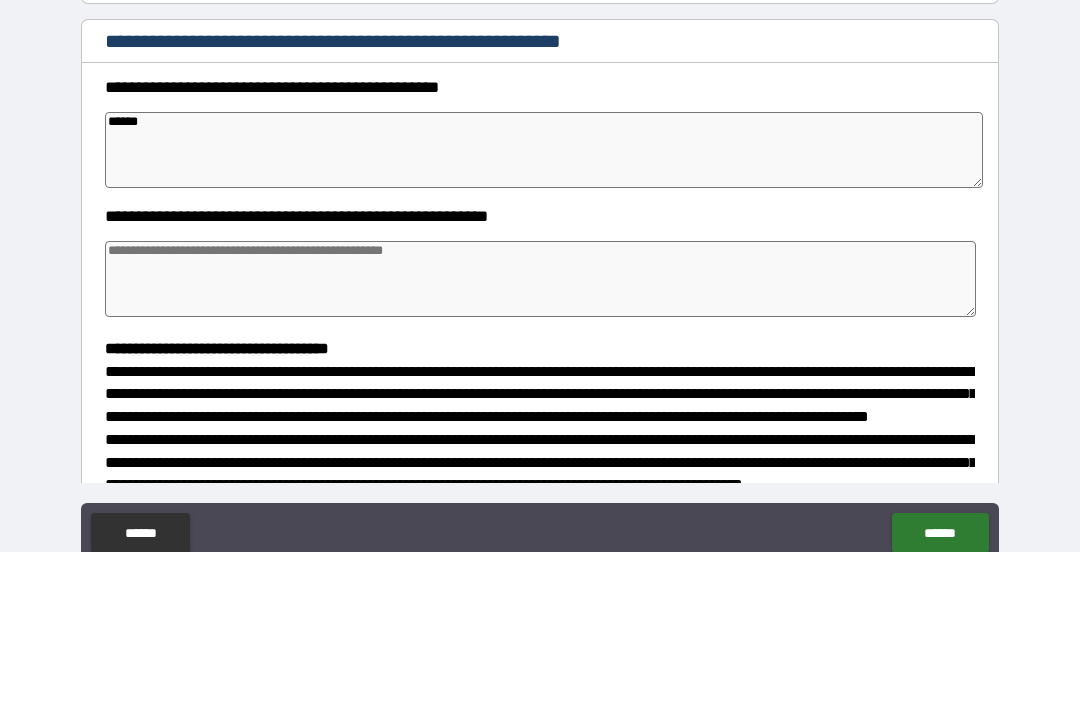 type on "*" 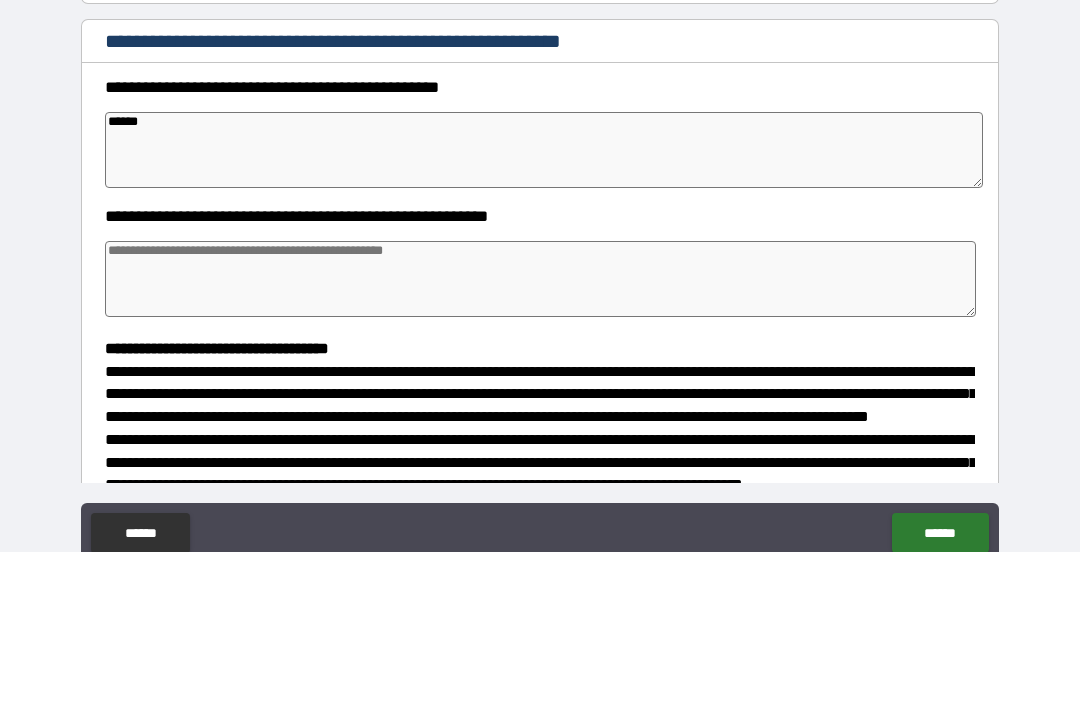 type on "*" 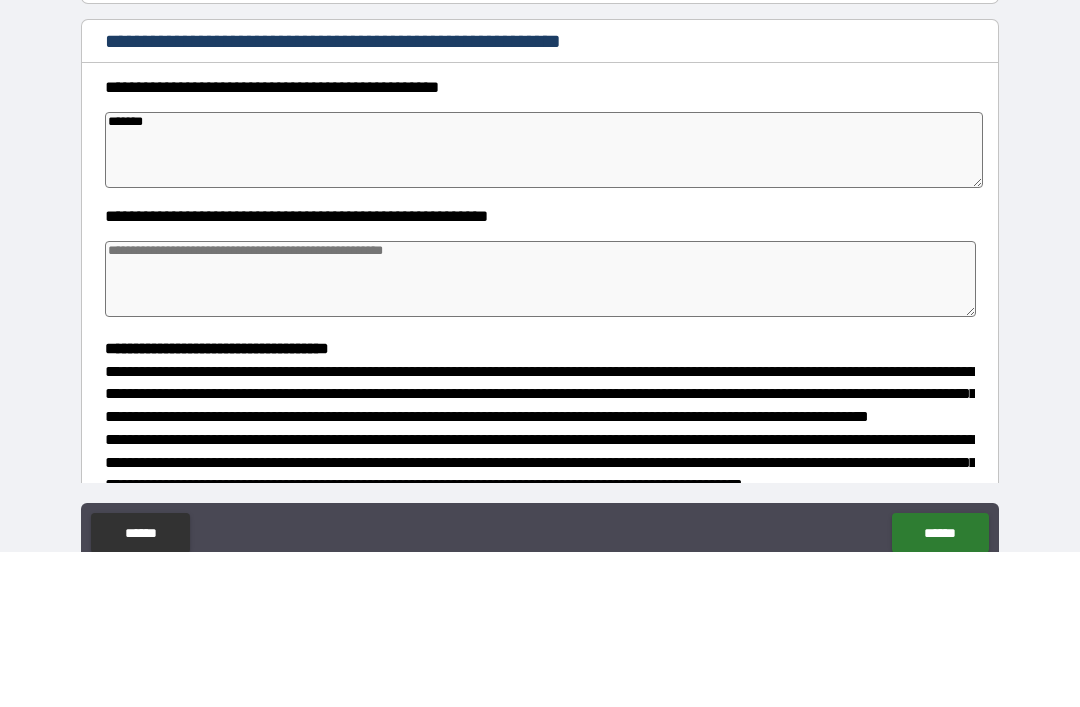 type on "*" 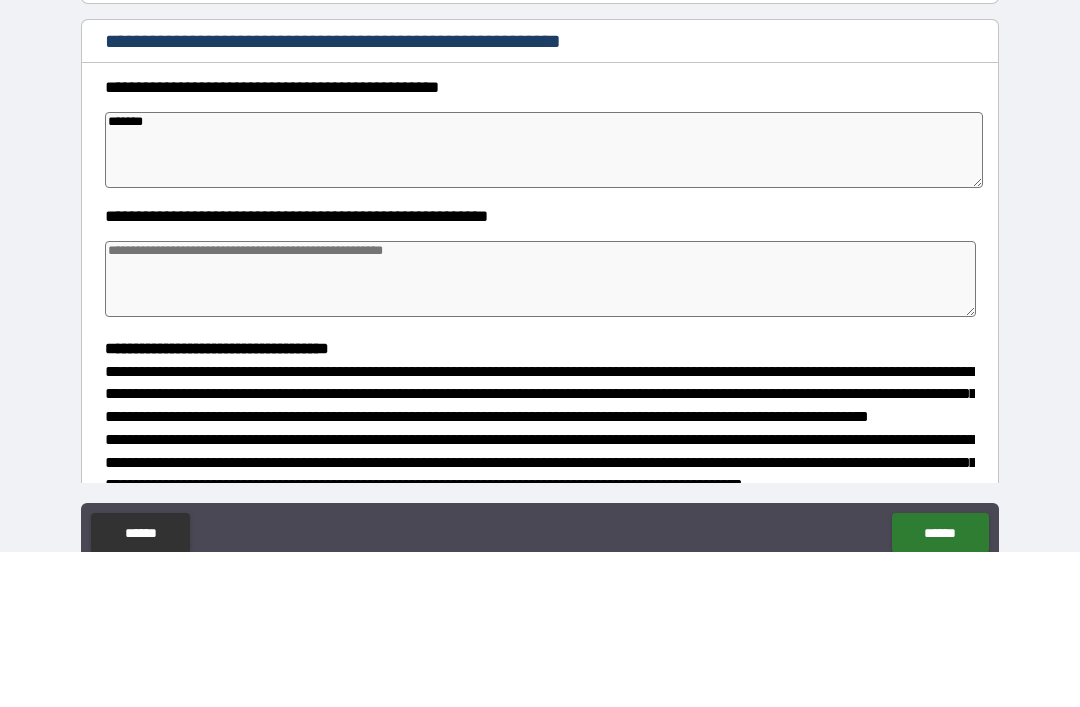 type on "********" 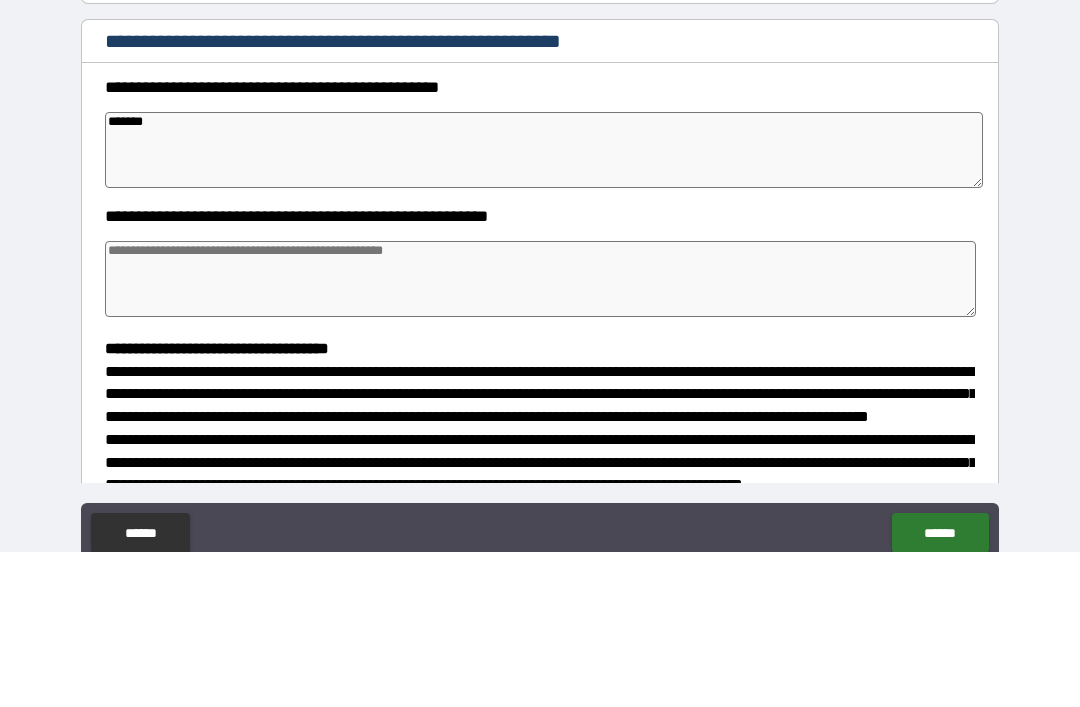 type on "*" 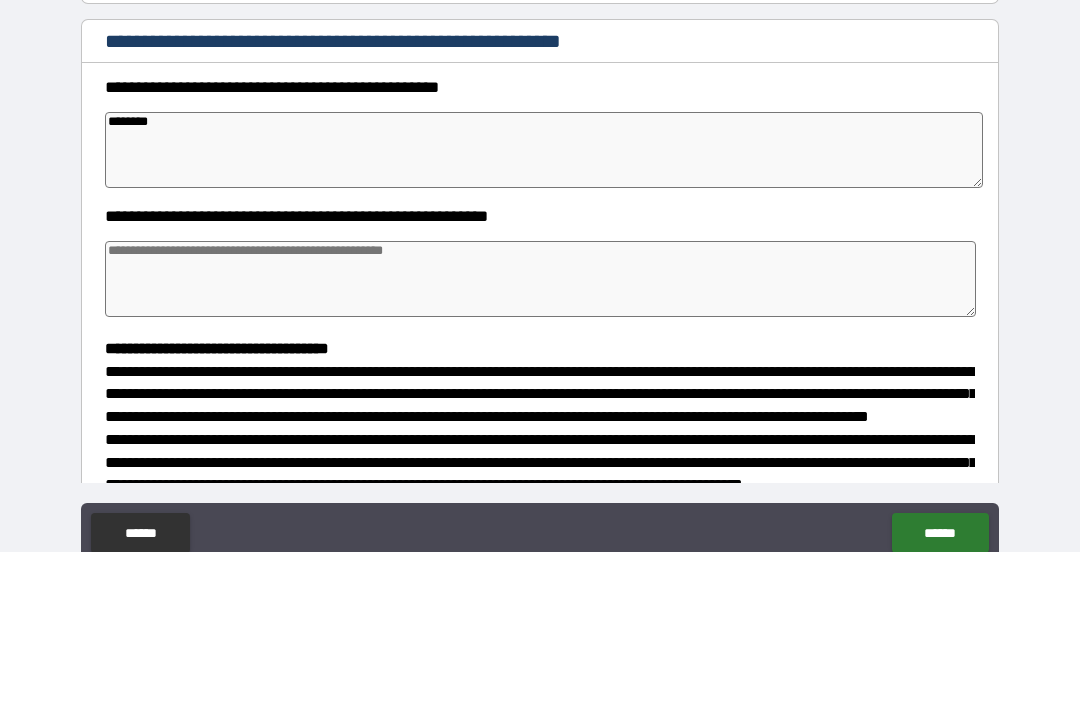 type on "*" 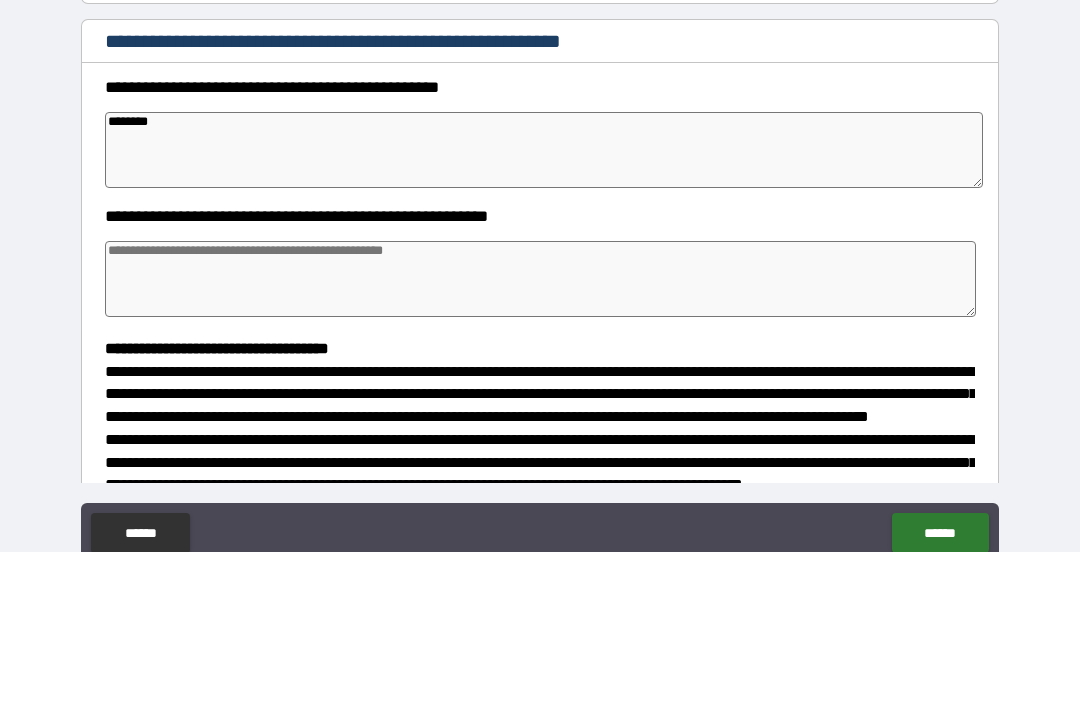 type on "*" 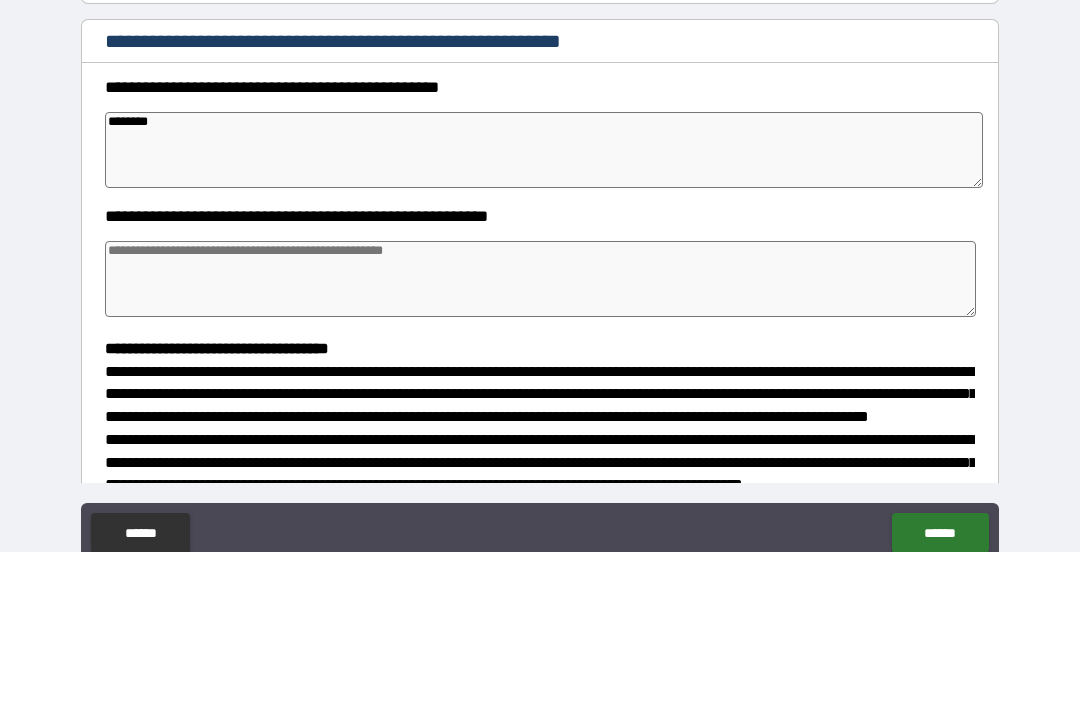 type on "*" 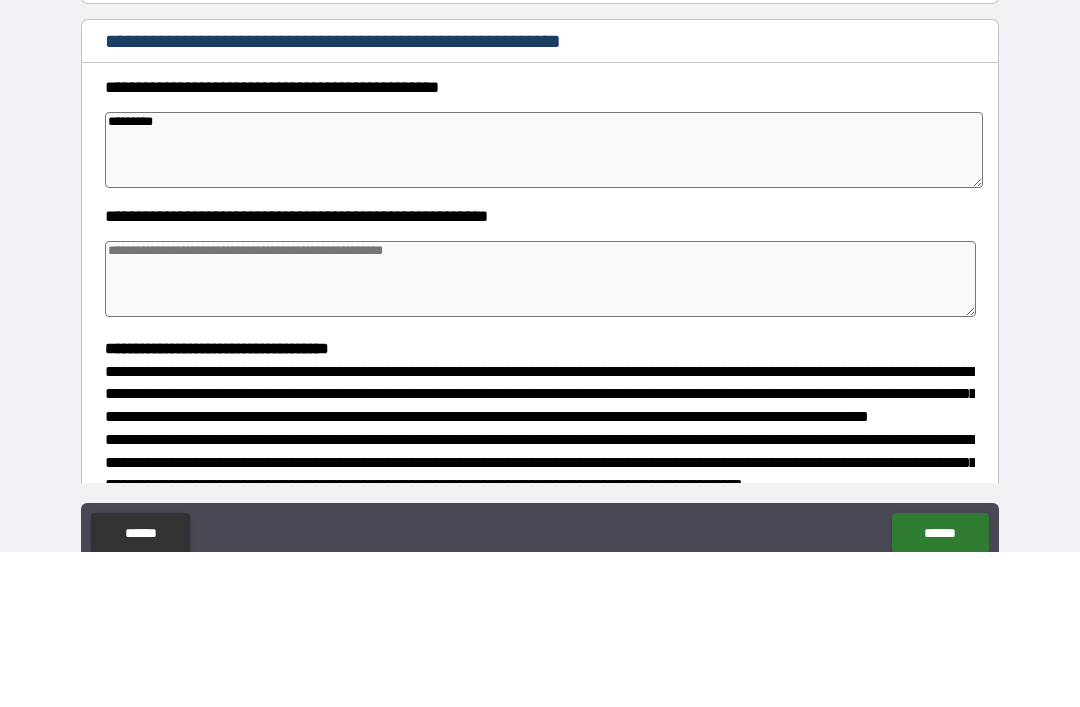 type on "*" 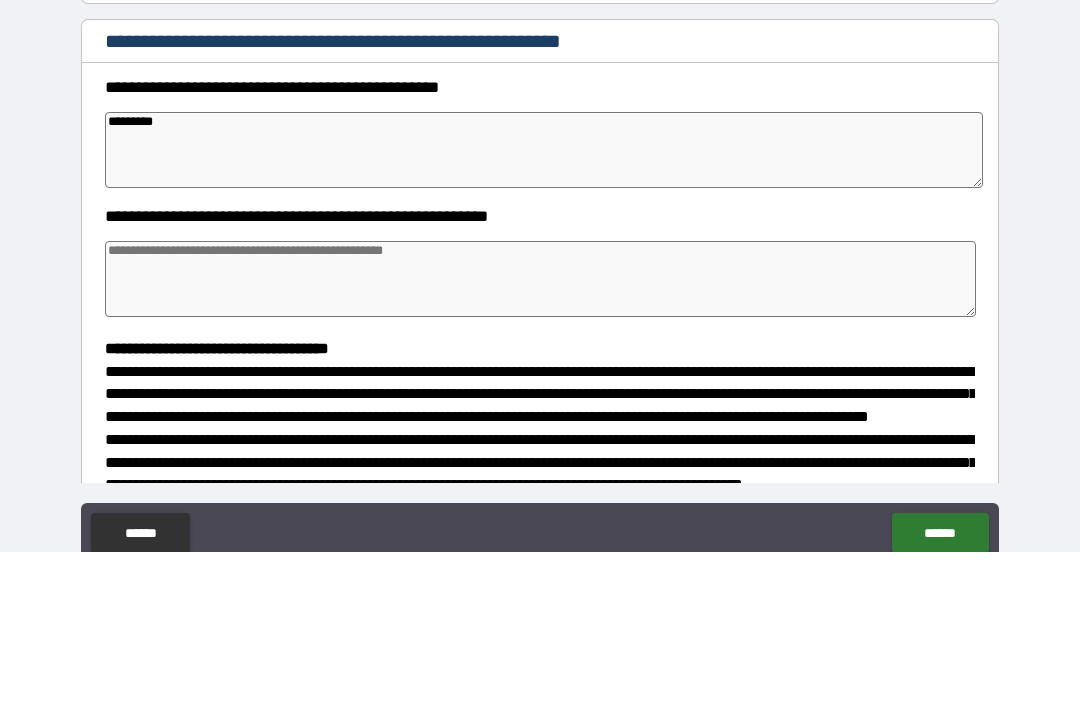 type on "*" 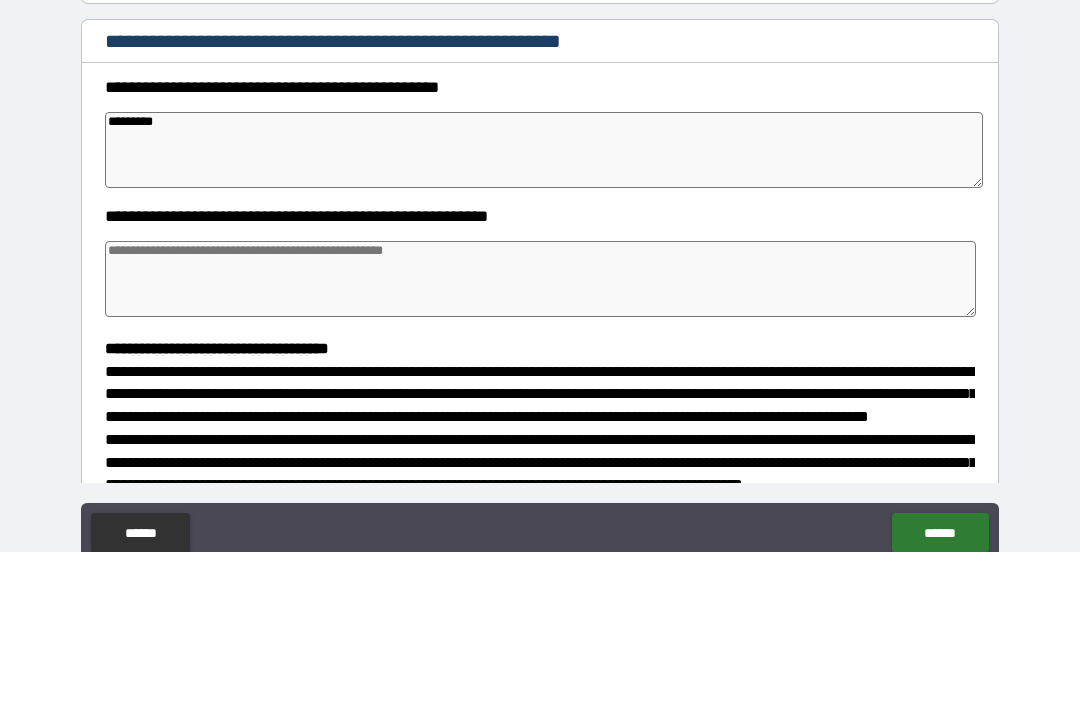 type on "*" 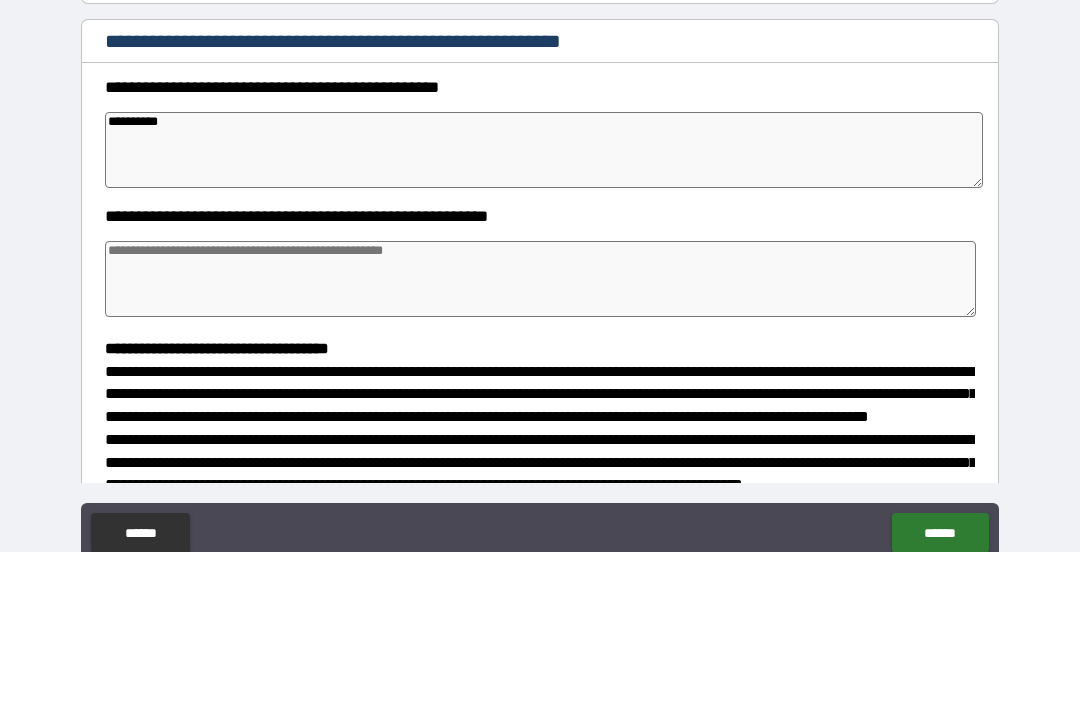 type on "*" 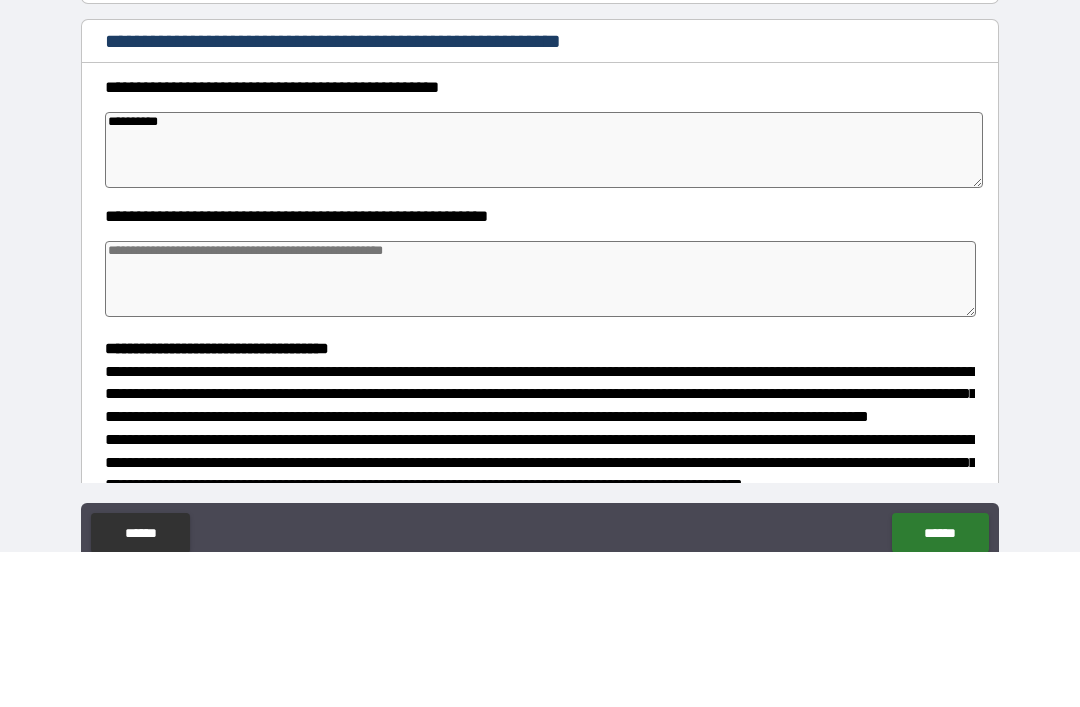 type on "**********" 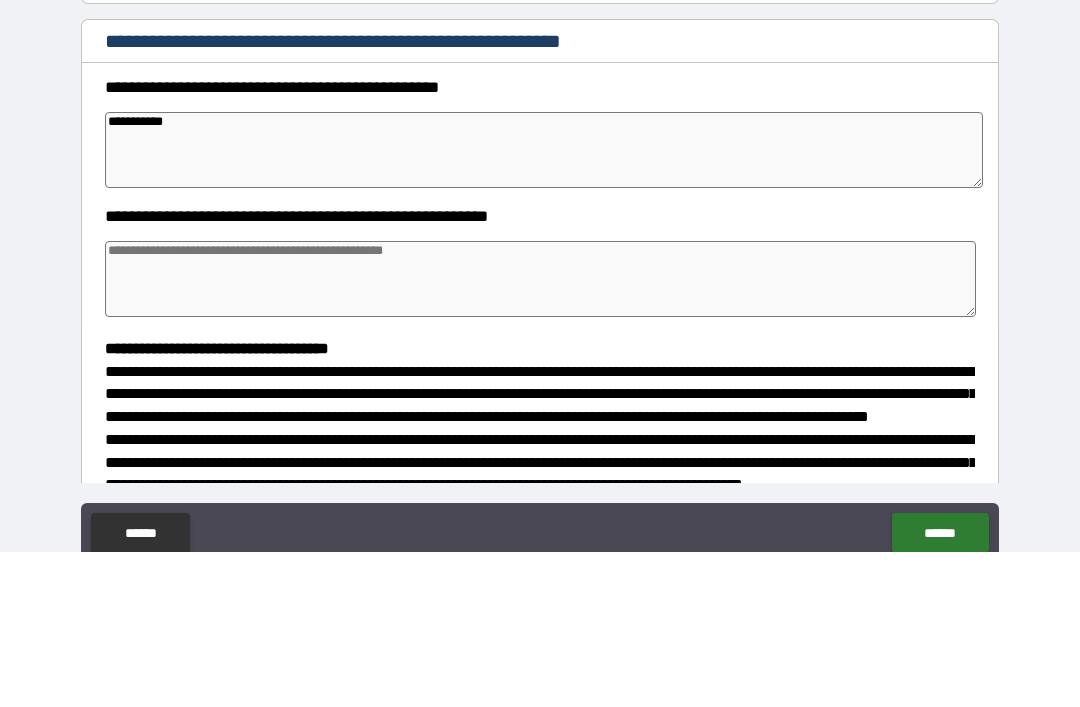 type on "*" 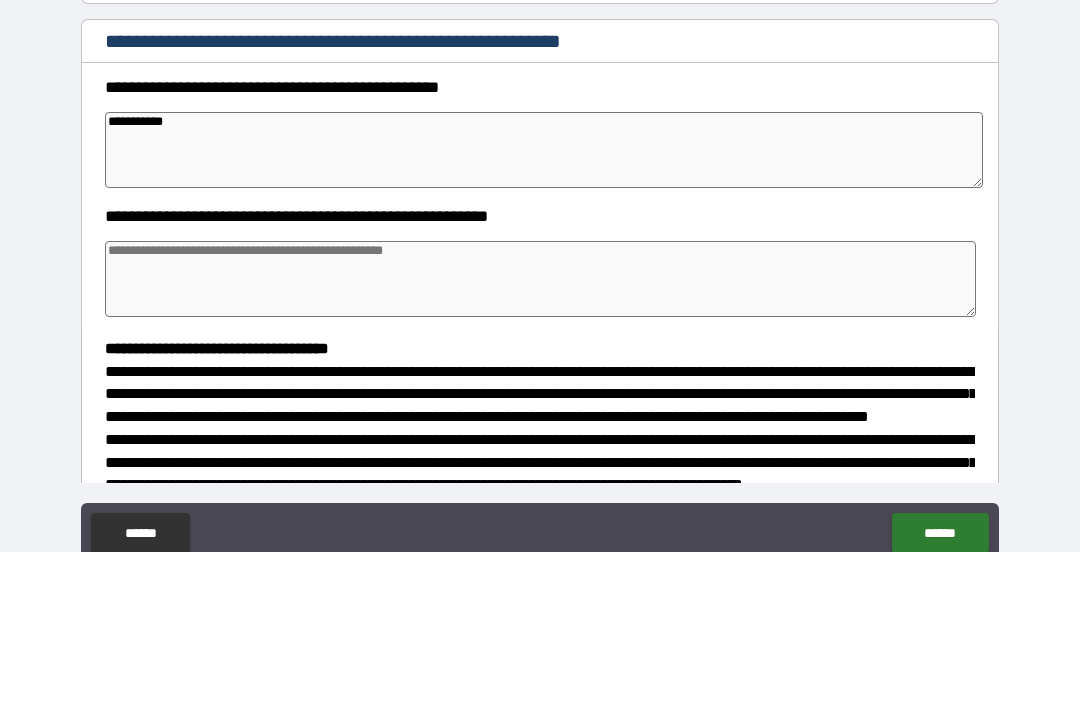 type on "*" 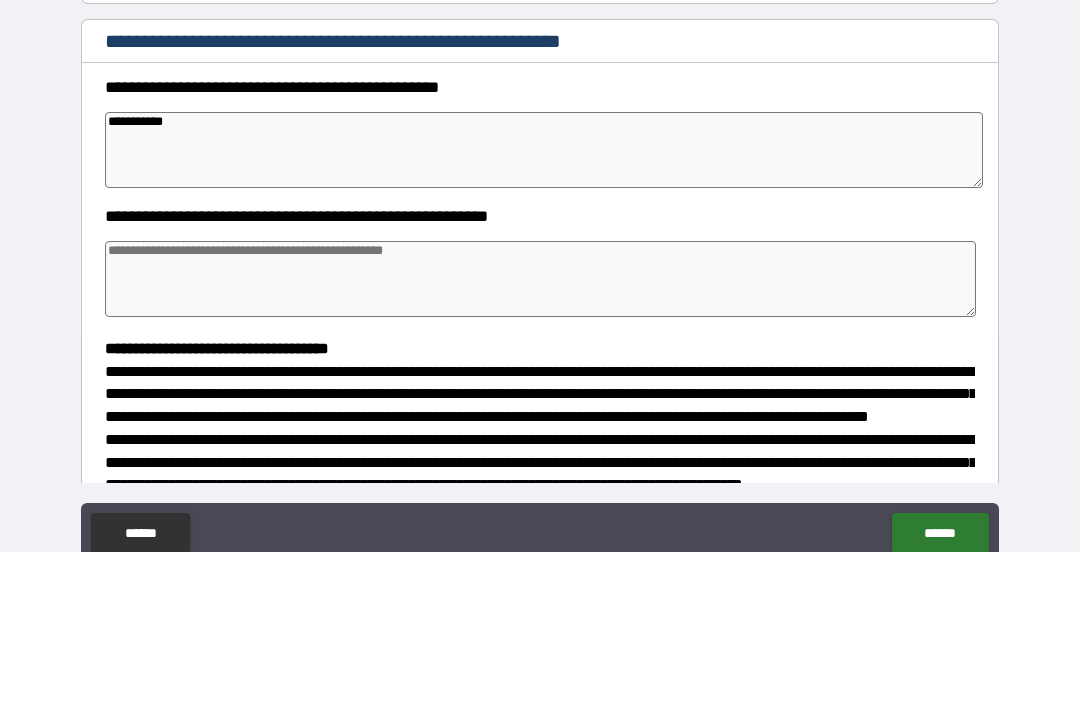 type on "*" 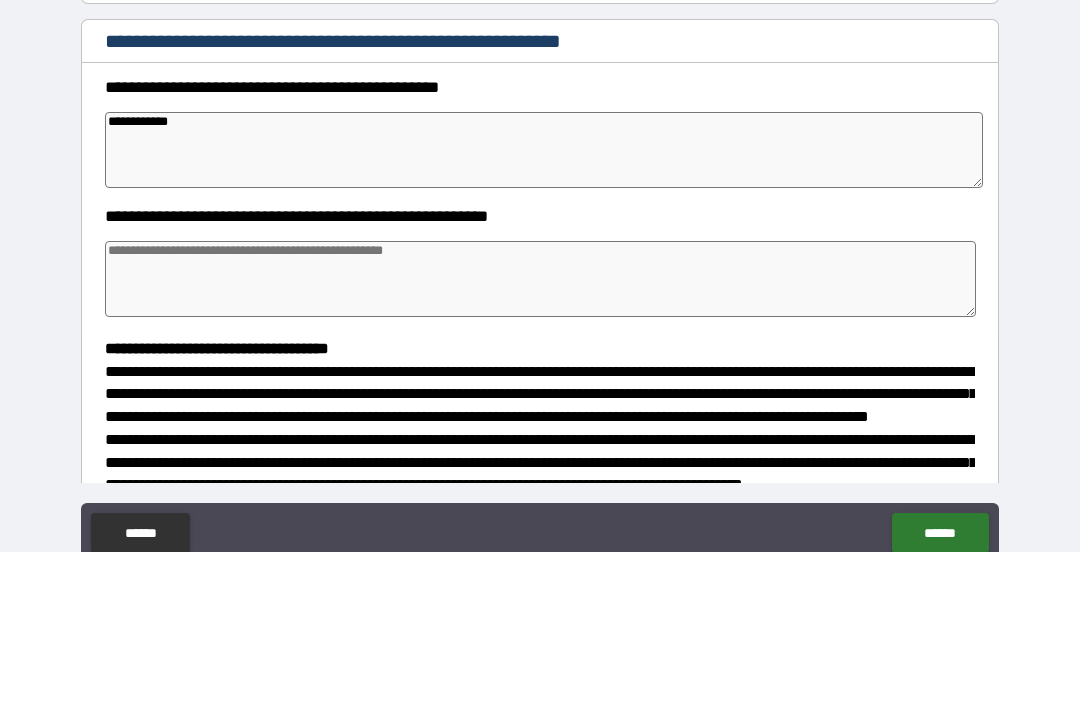 type on "*" 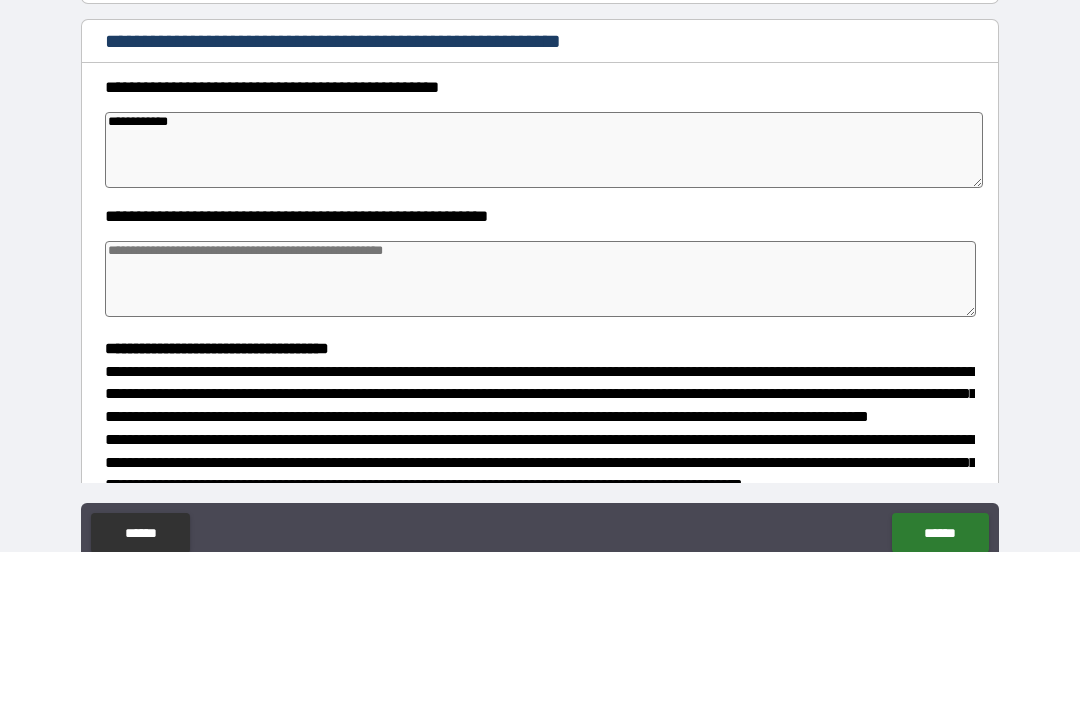 type on "*" 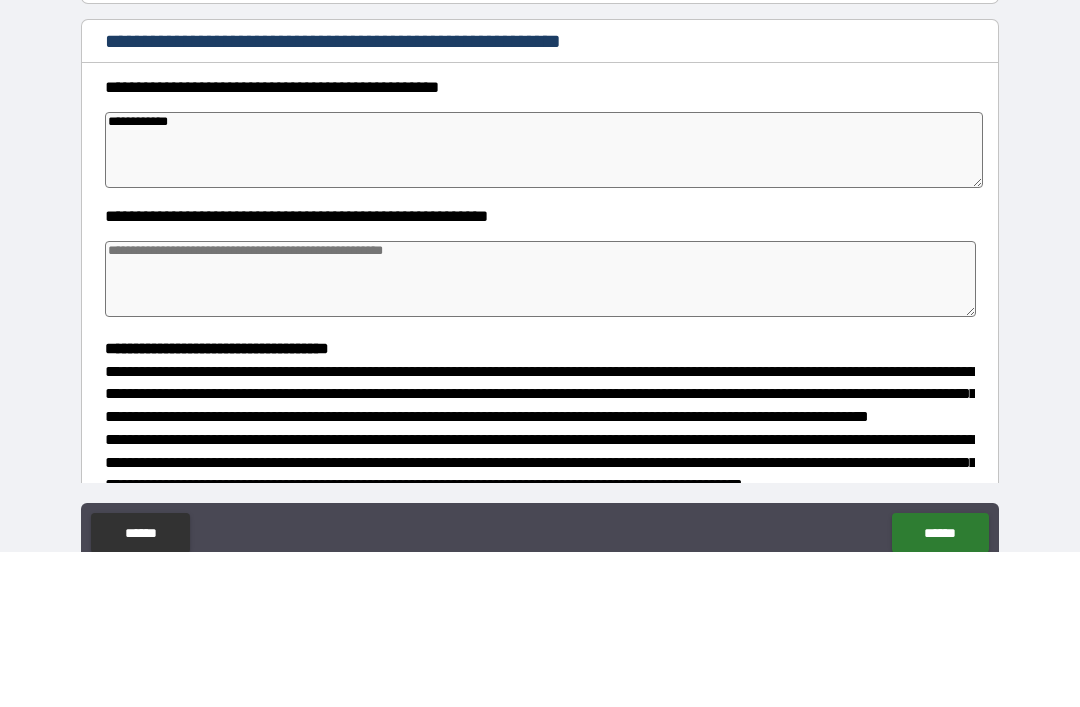 type on "*" 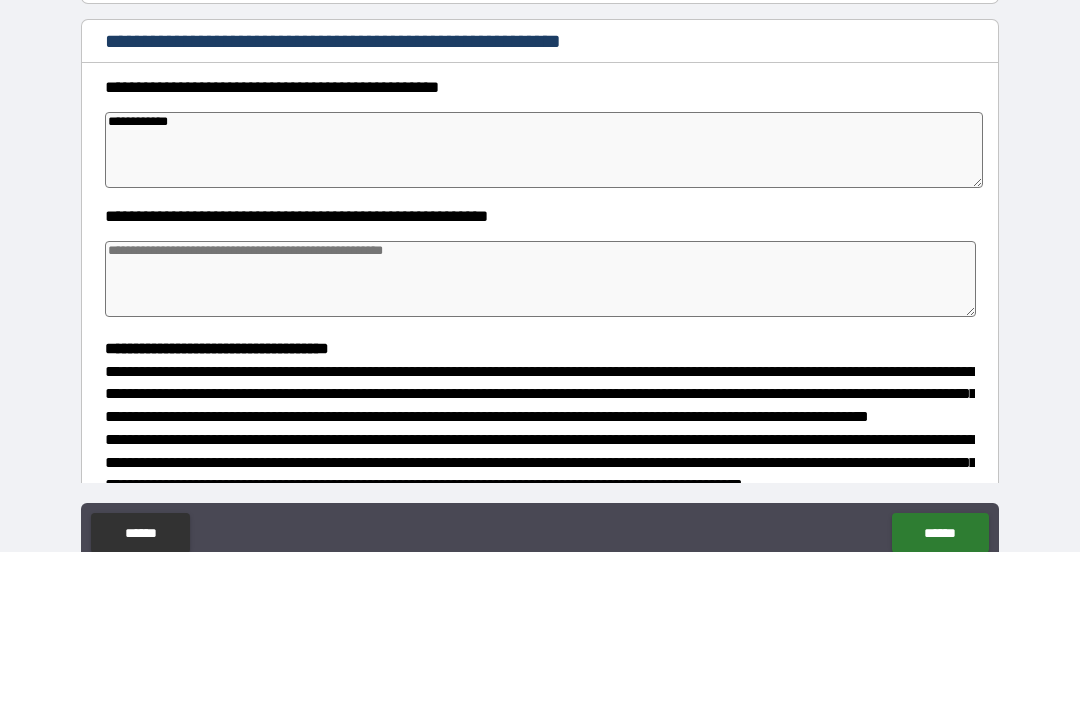type on "**********" 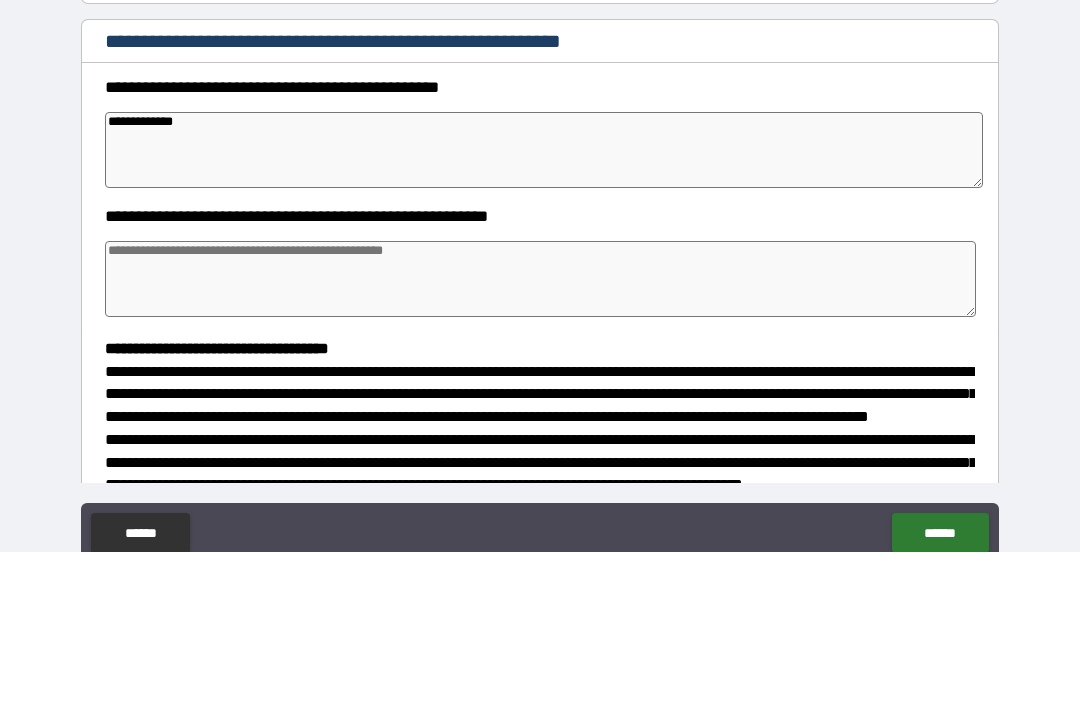 type on "*" 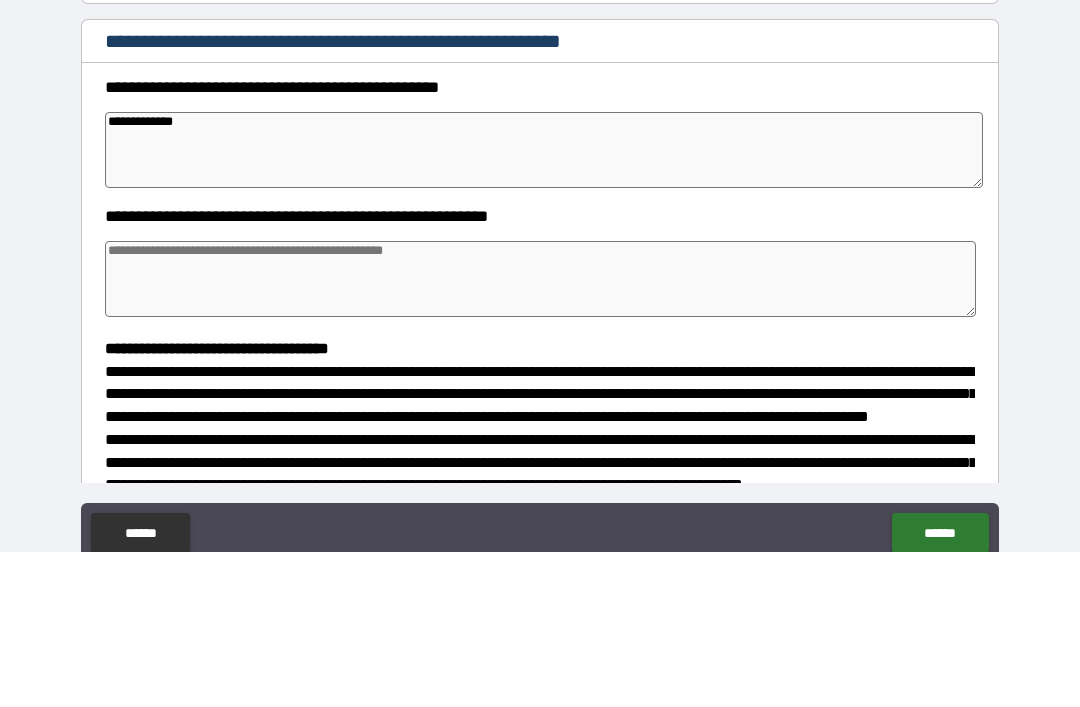 type on "*" 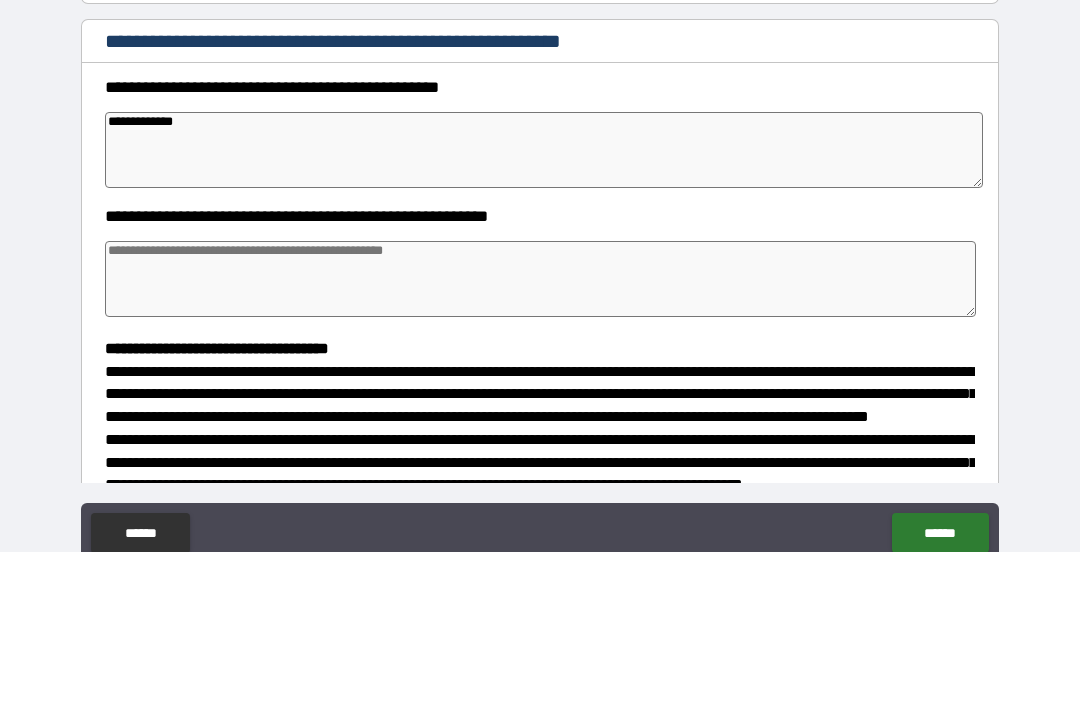 type on "*" 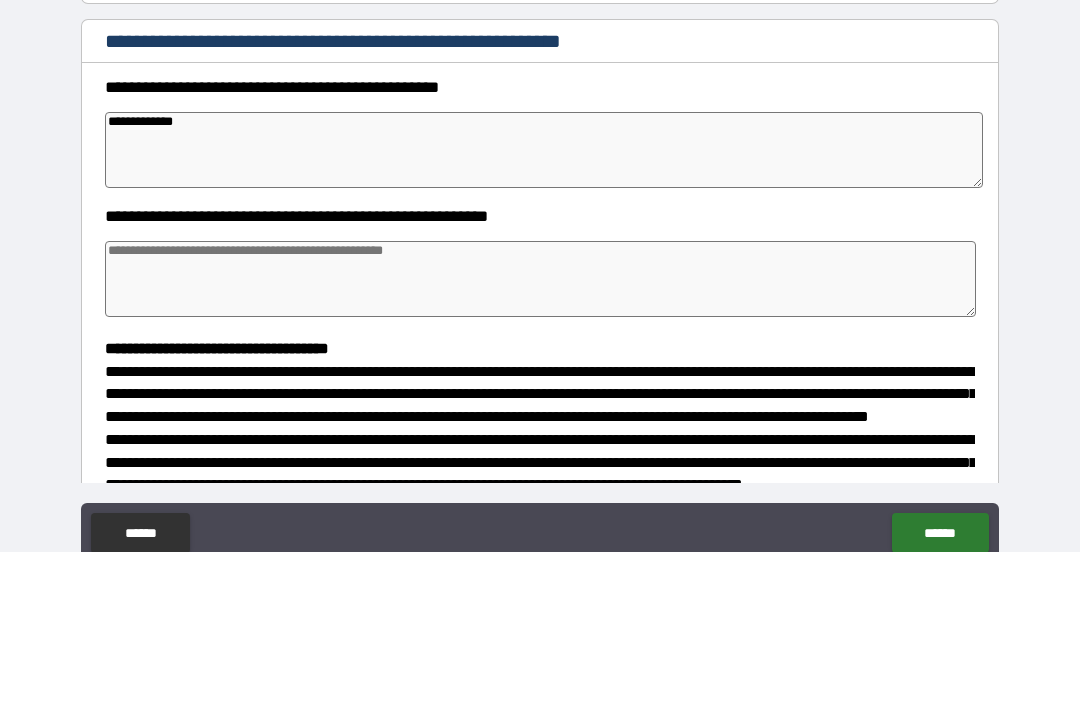 type on "**********" 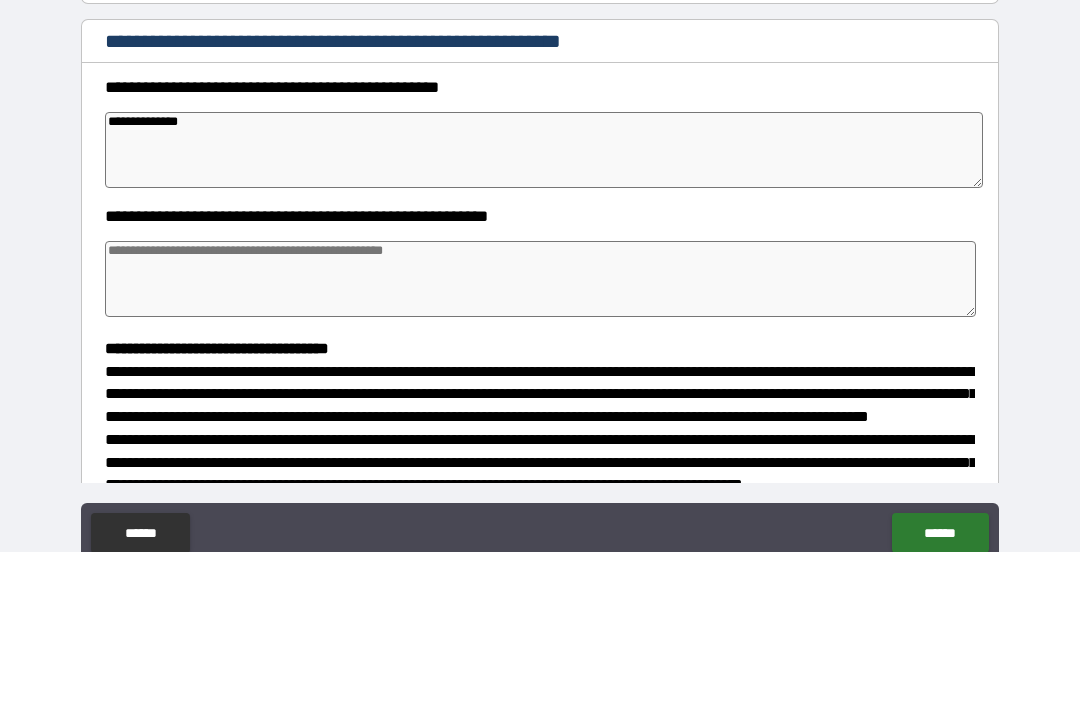 type on "*" 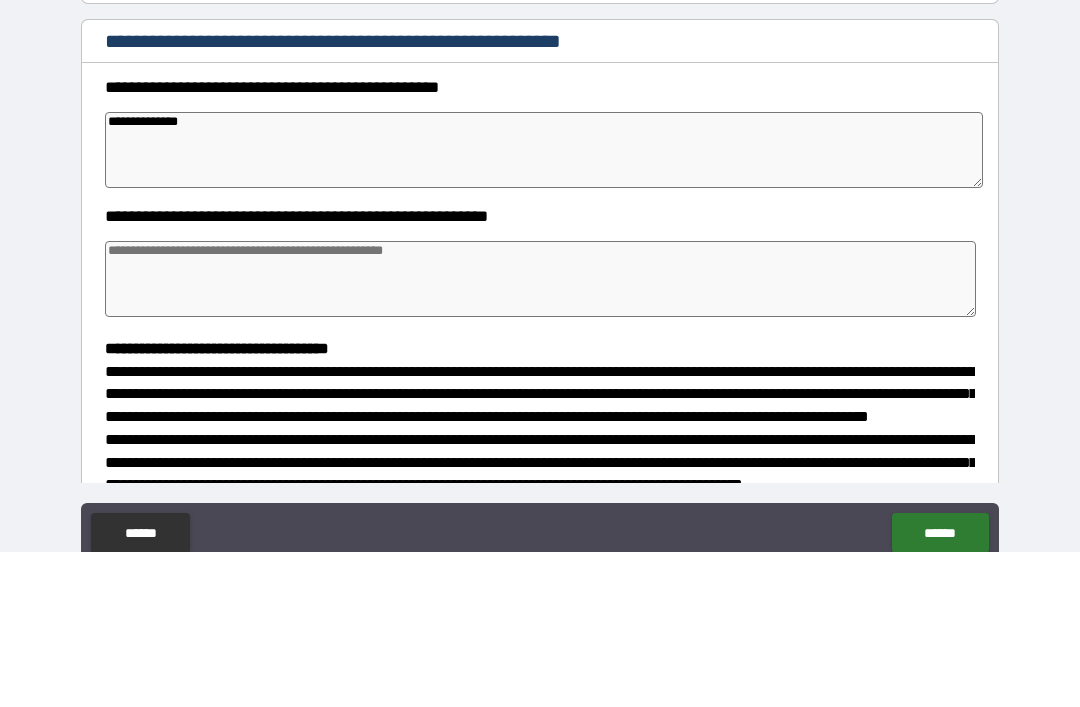 type on "*" 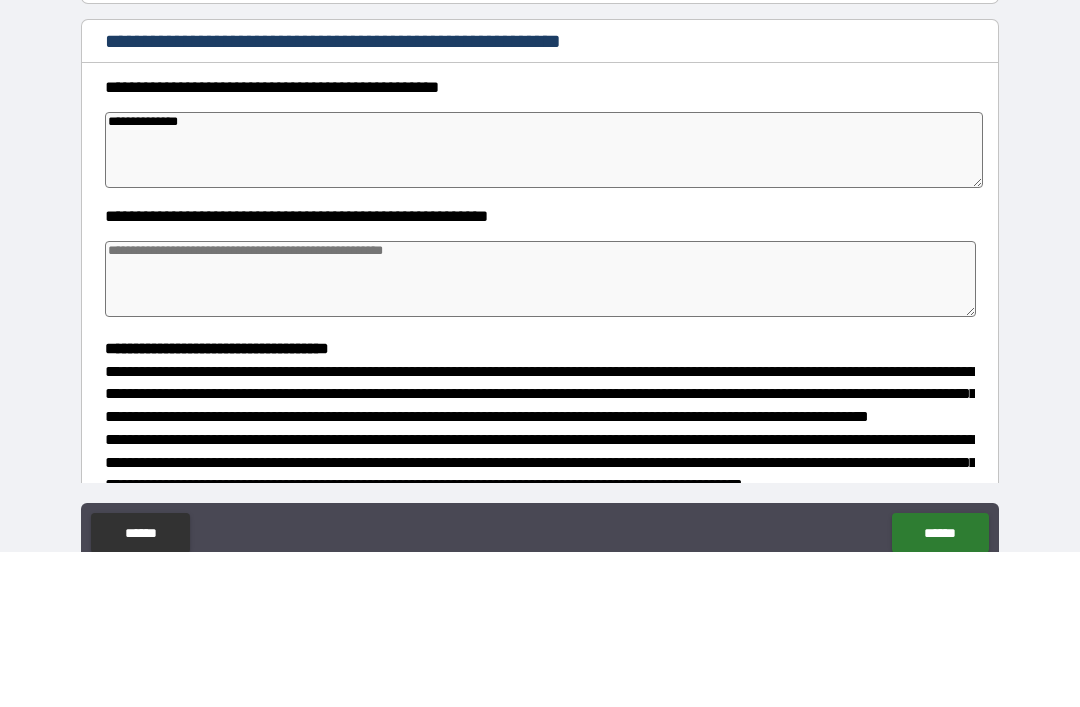 type on "*" 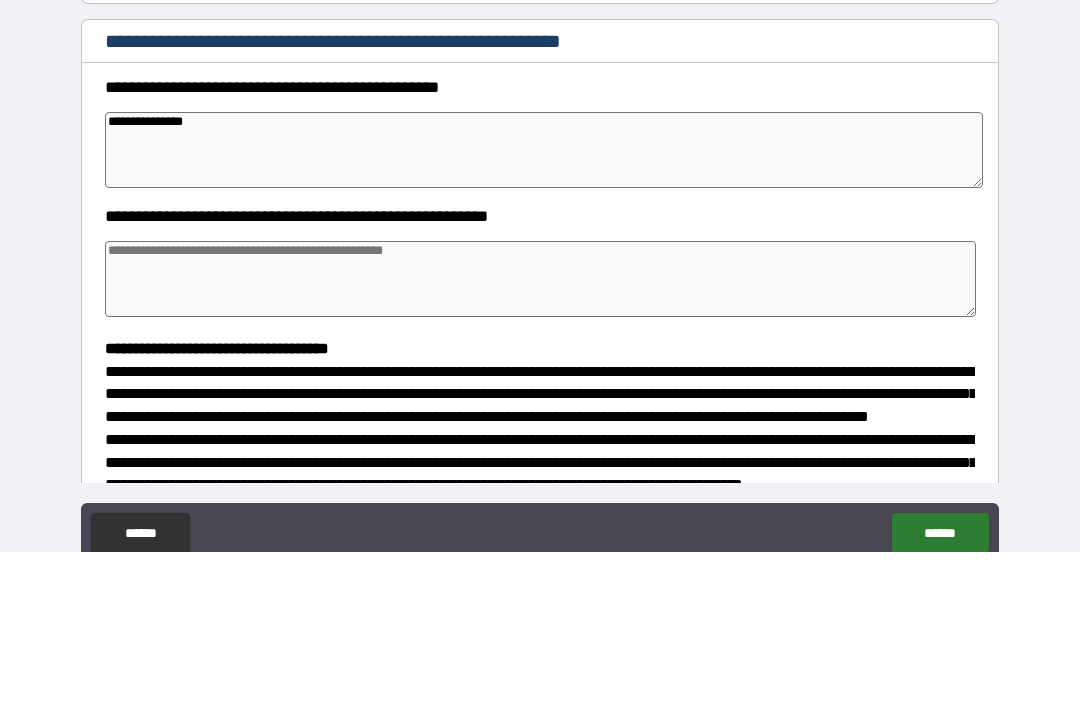 type on "*" 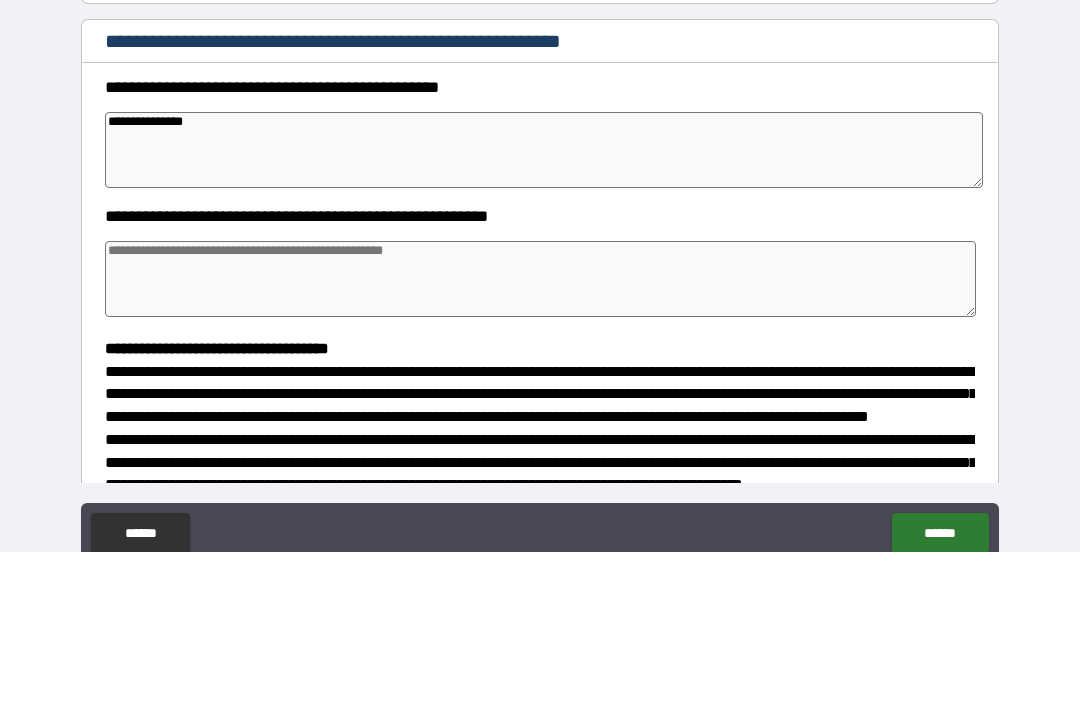 type on "*" 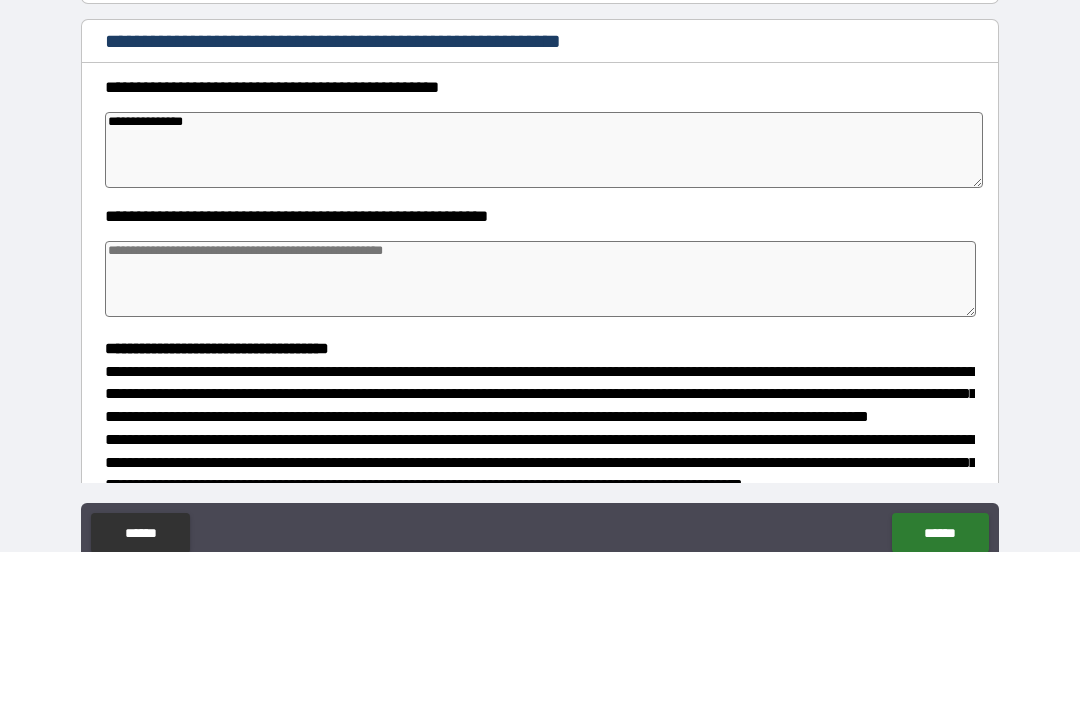 type on "*" 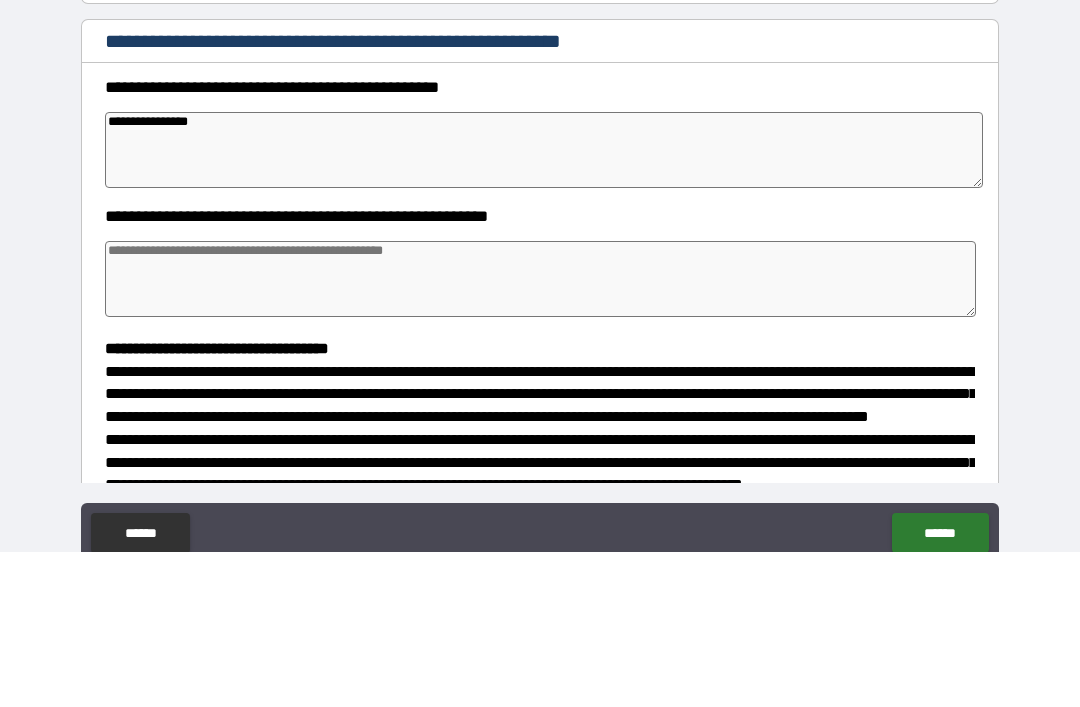 type on "*" 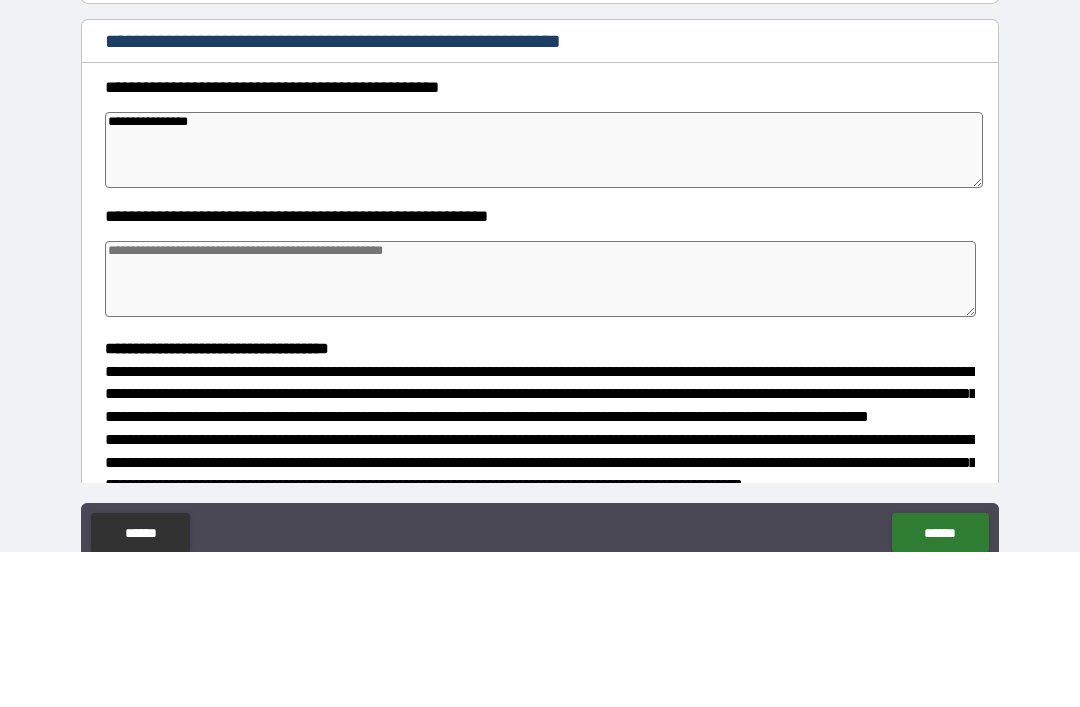 type on "*" 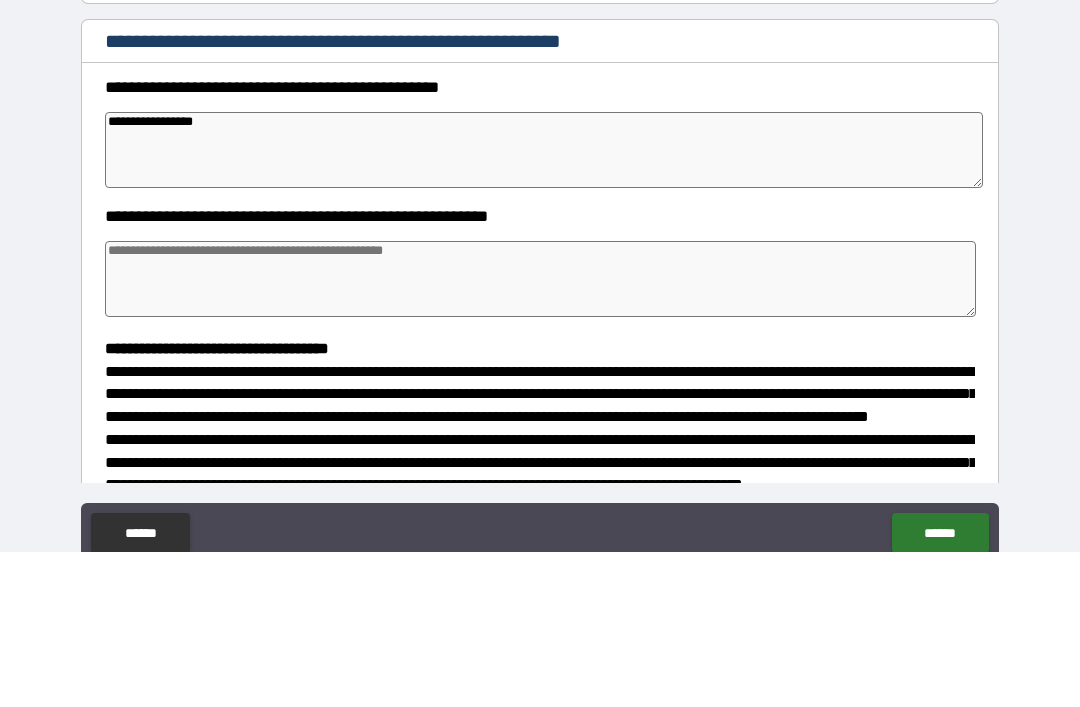 type on "*" 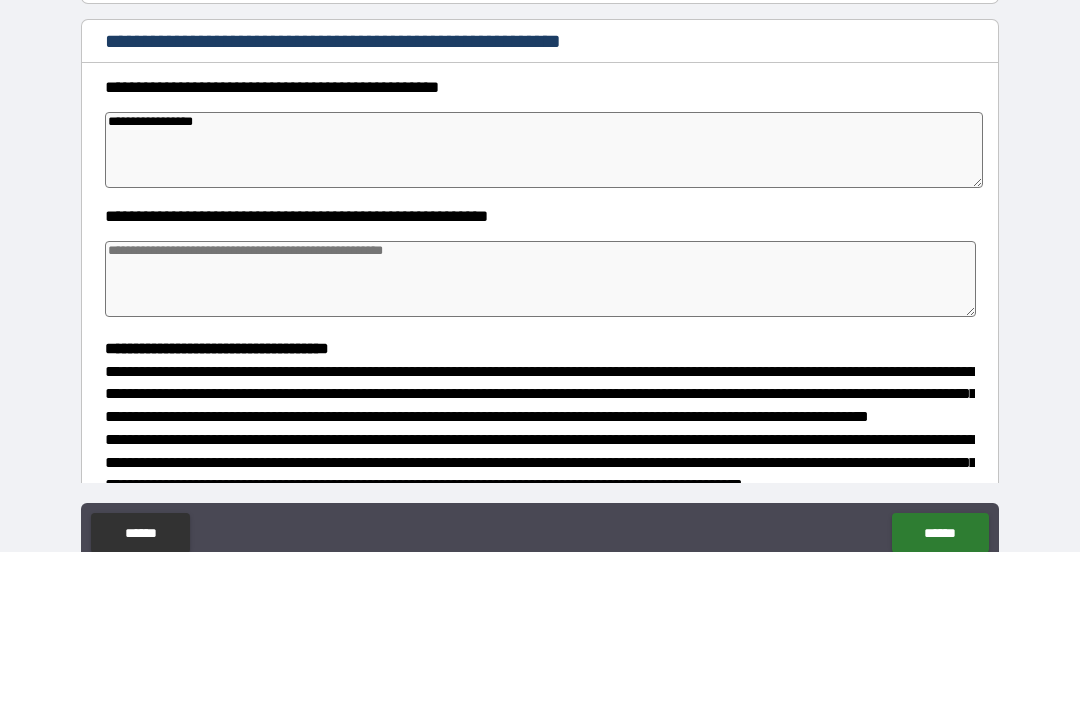 type on "*" 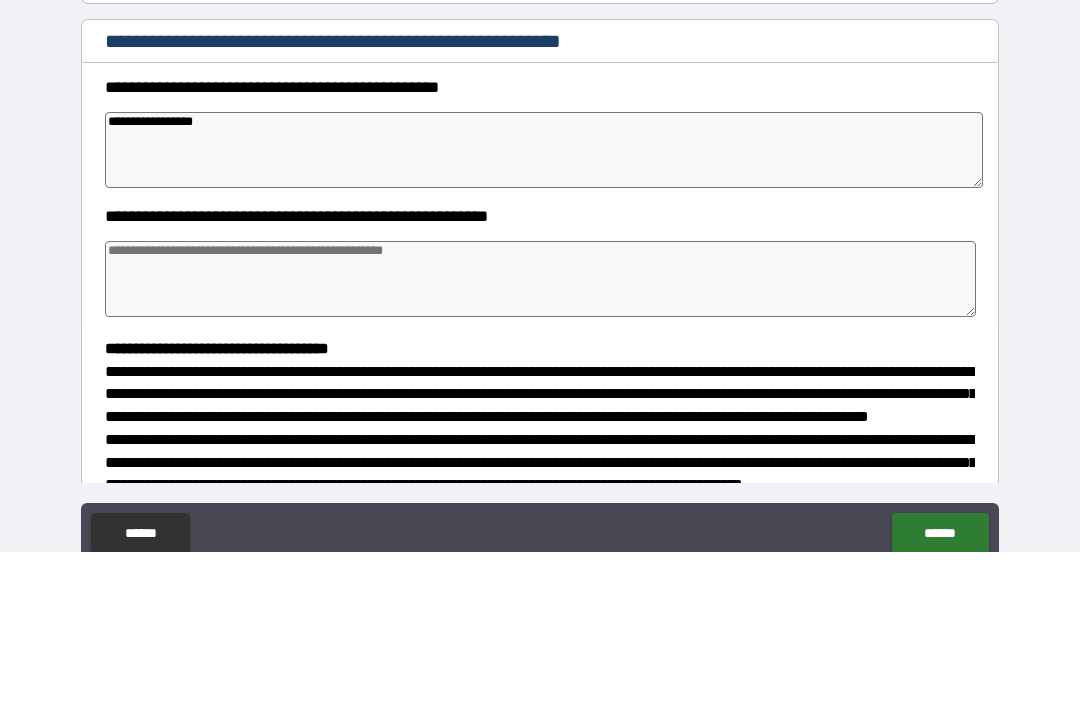 type on "*" 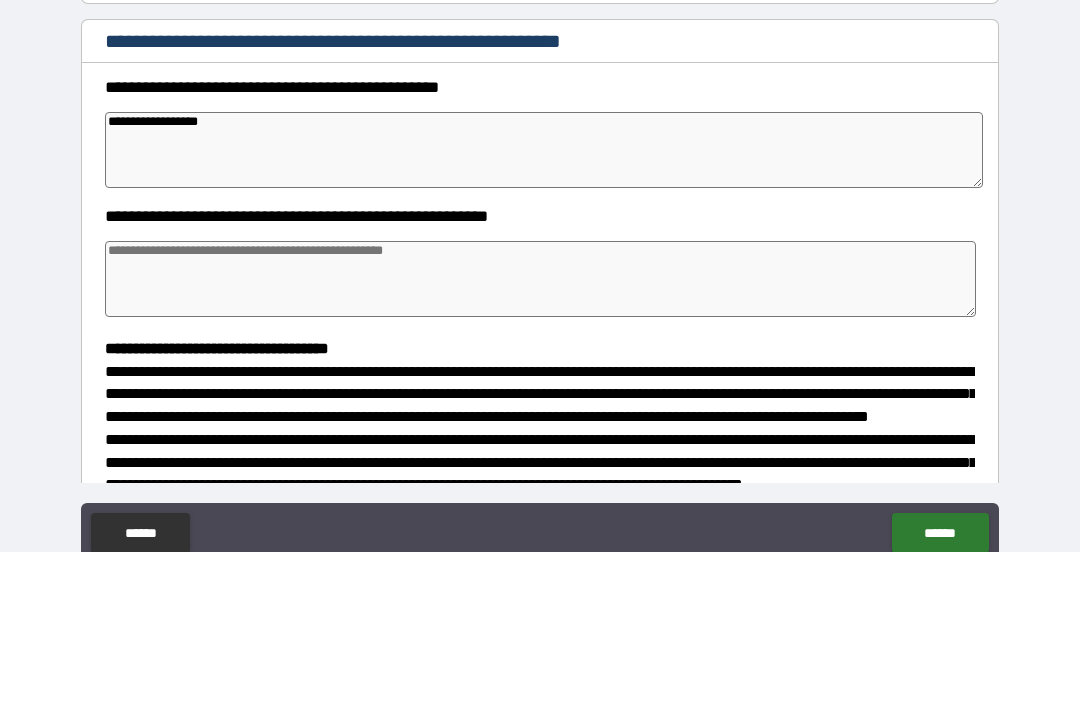 type on "**********" 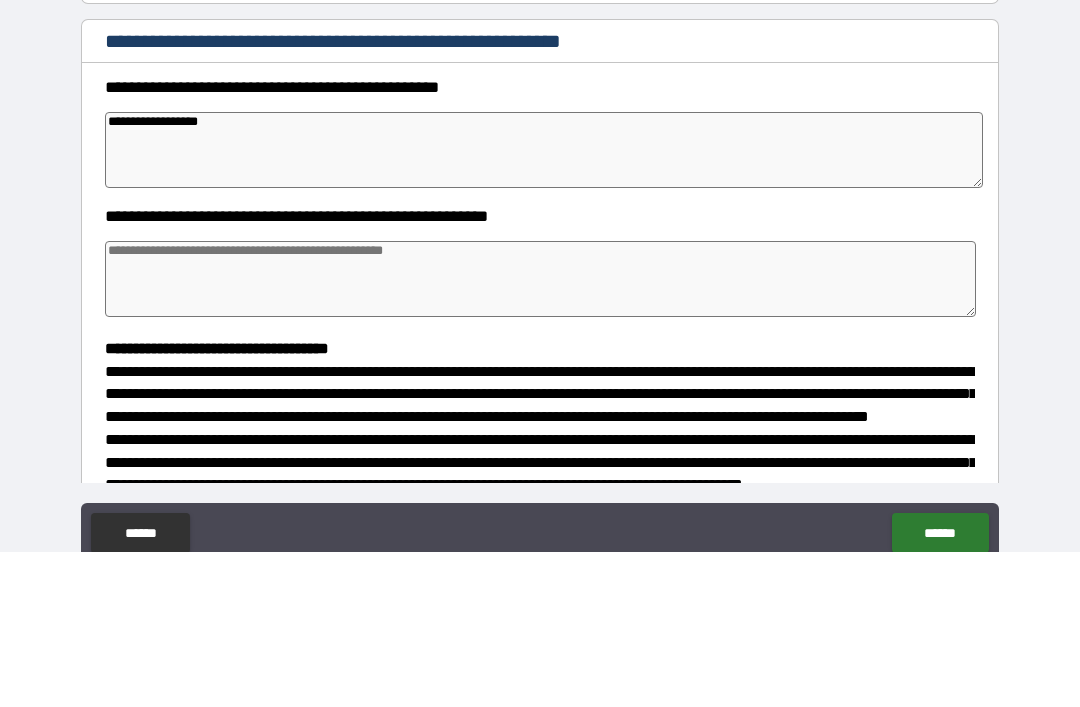 type on "*" 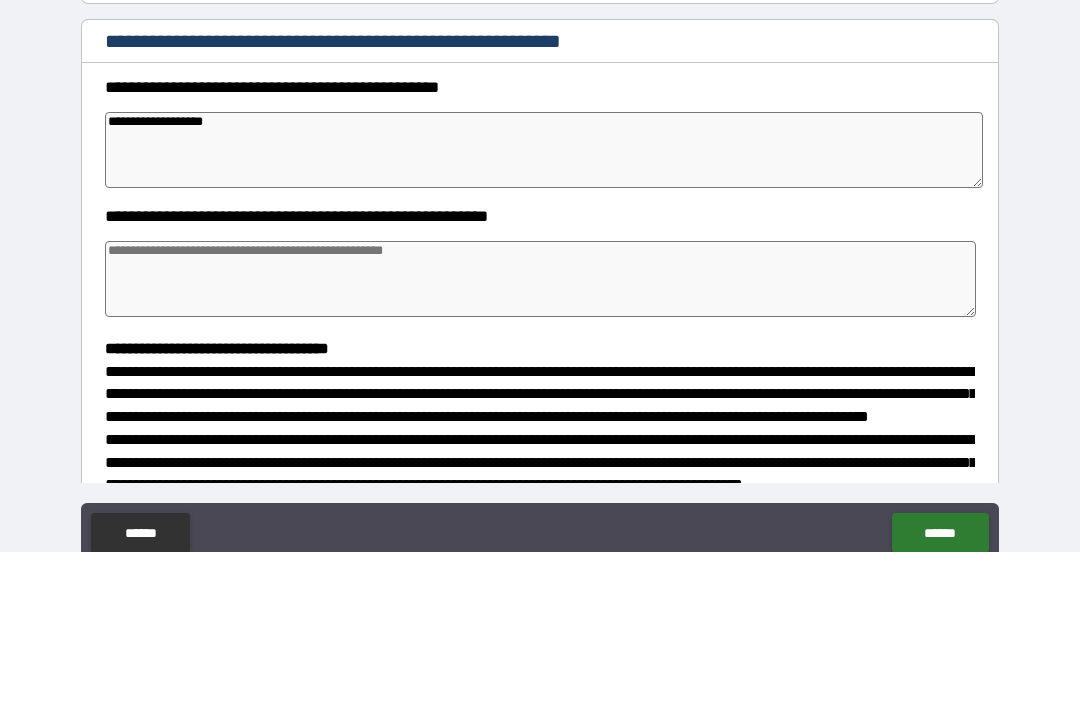 type on "*" 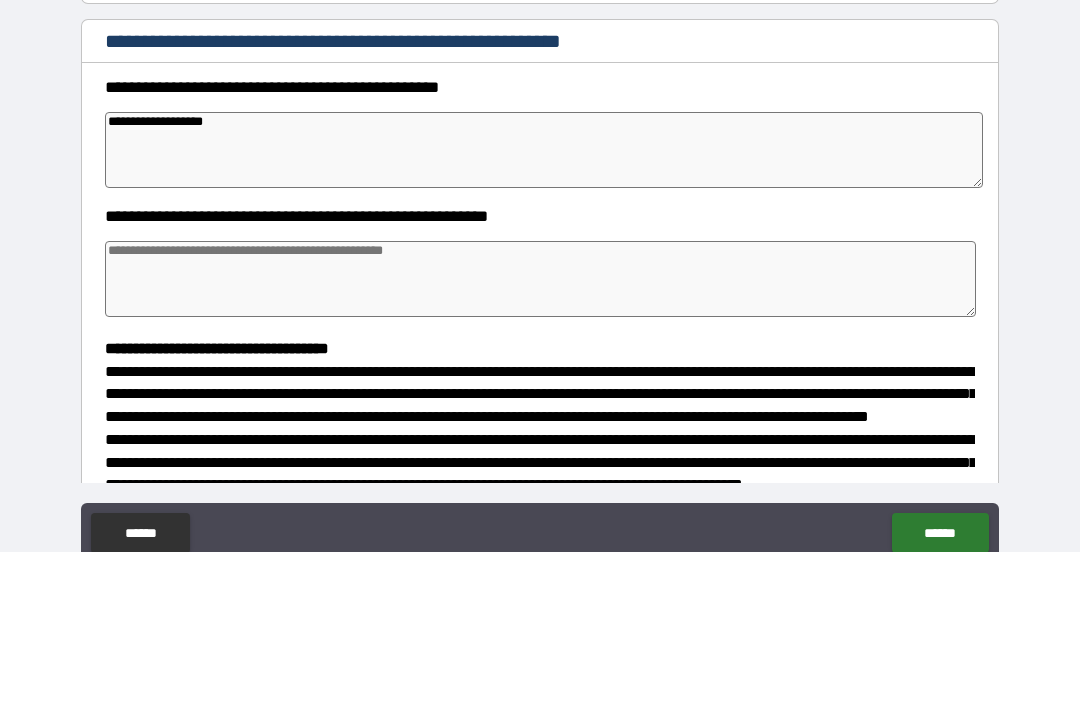 type on "**********" 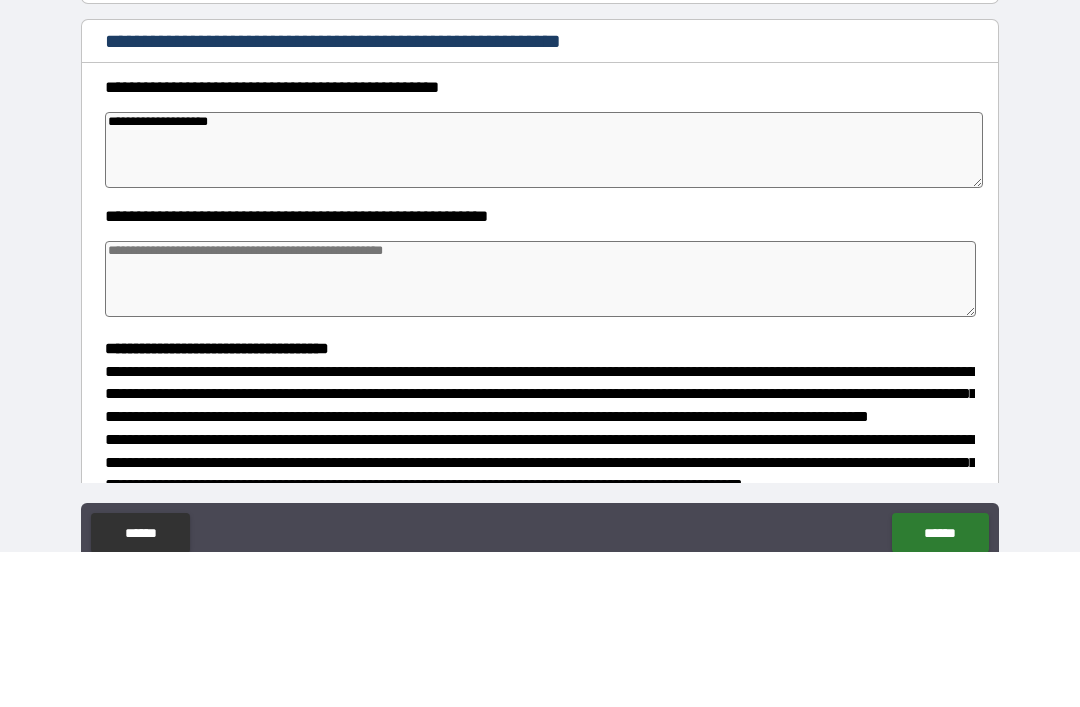 type on "*" 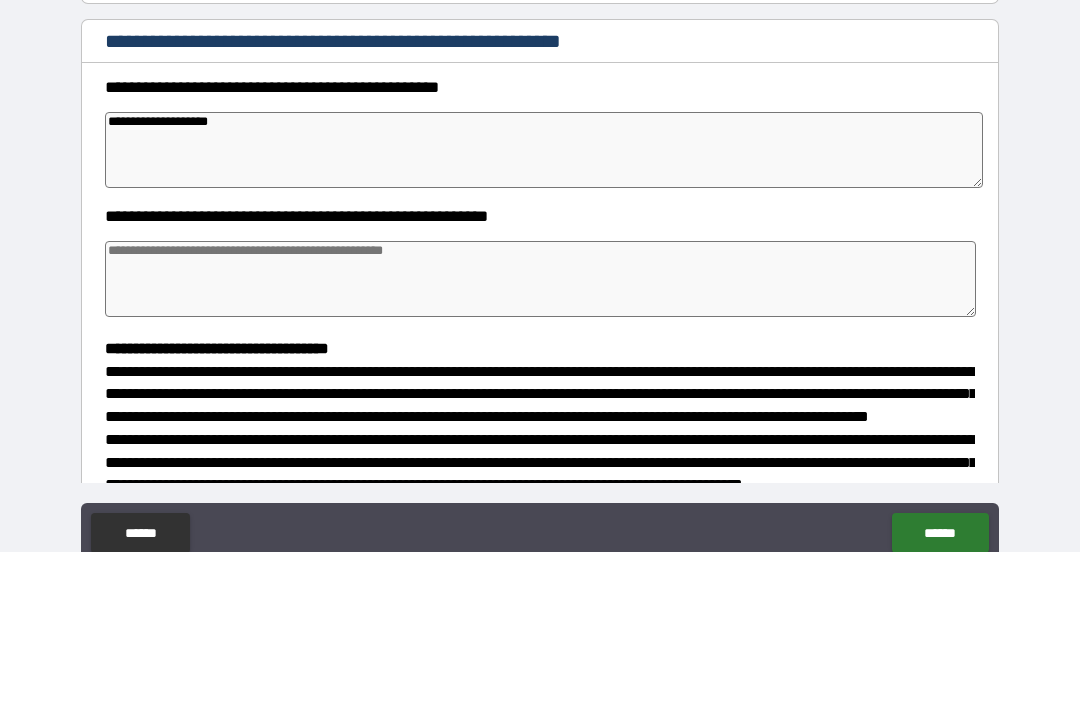 type on "*" 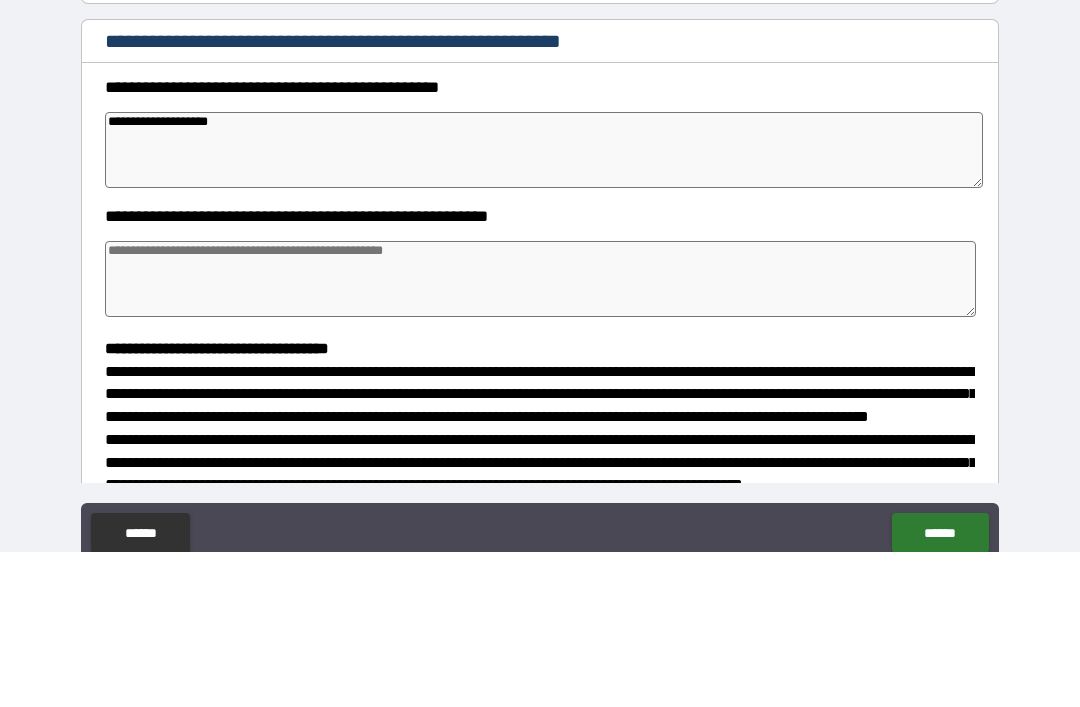 type on "*" 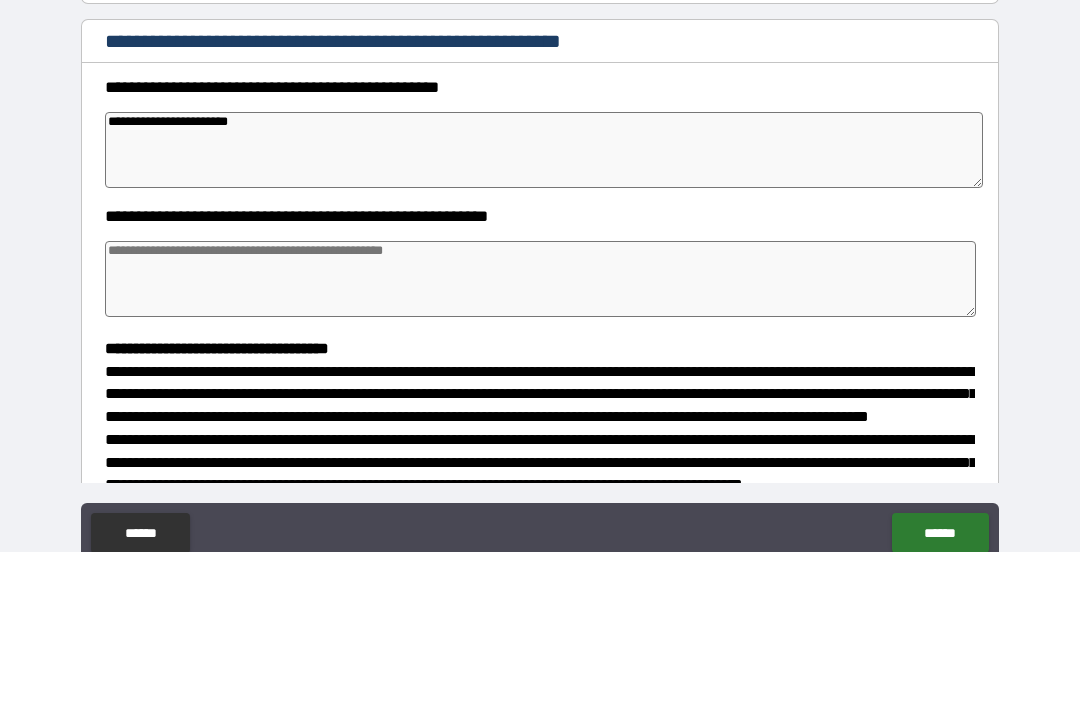 type on "**********" 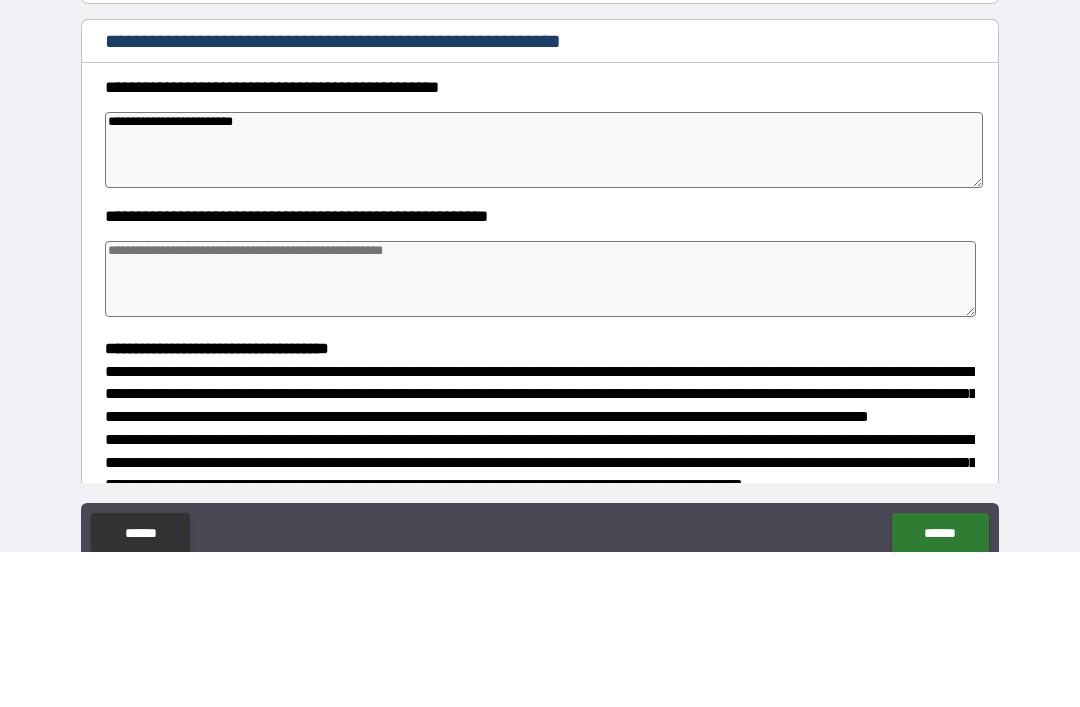 type on "*" 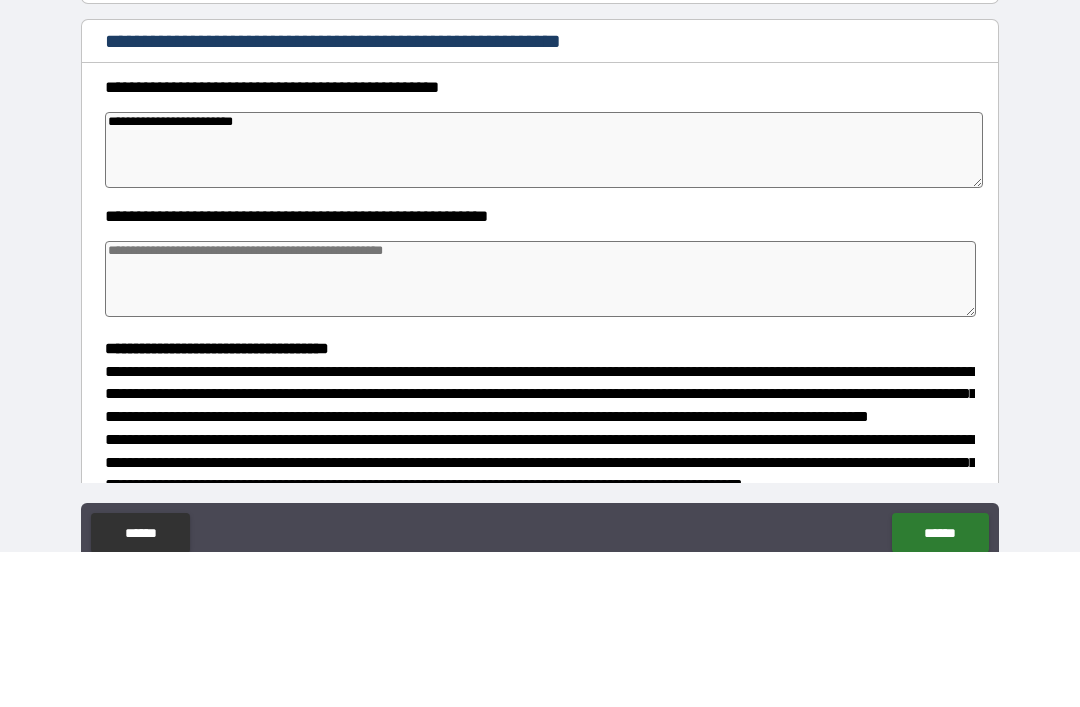 type on "*" 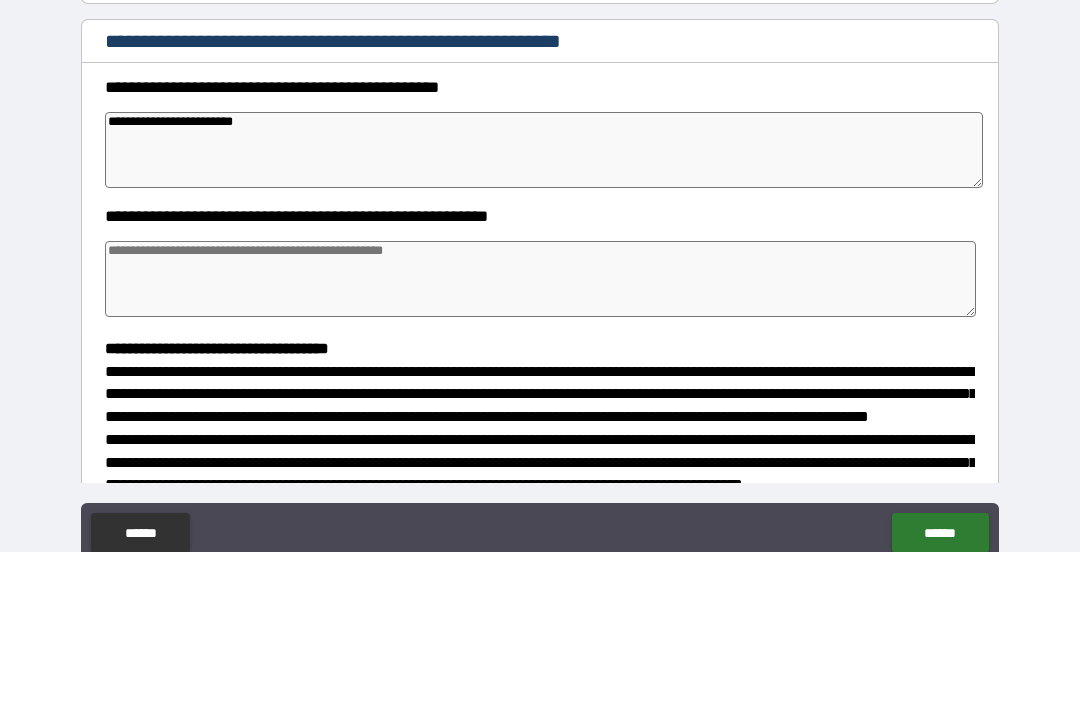 type on "**********" 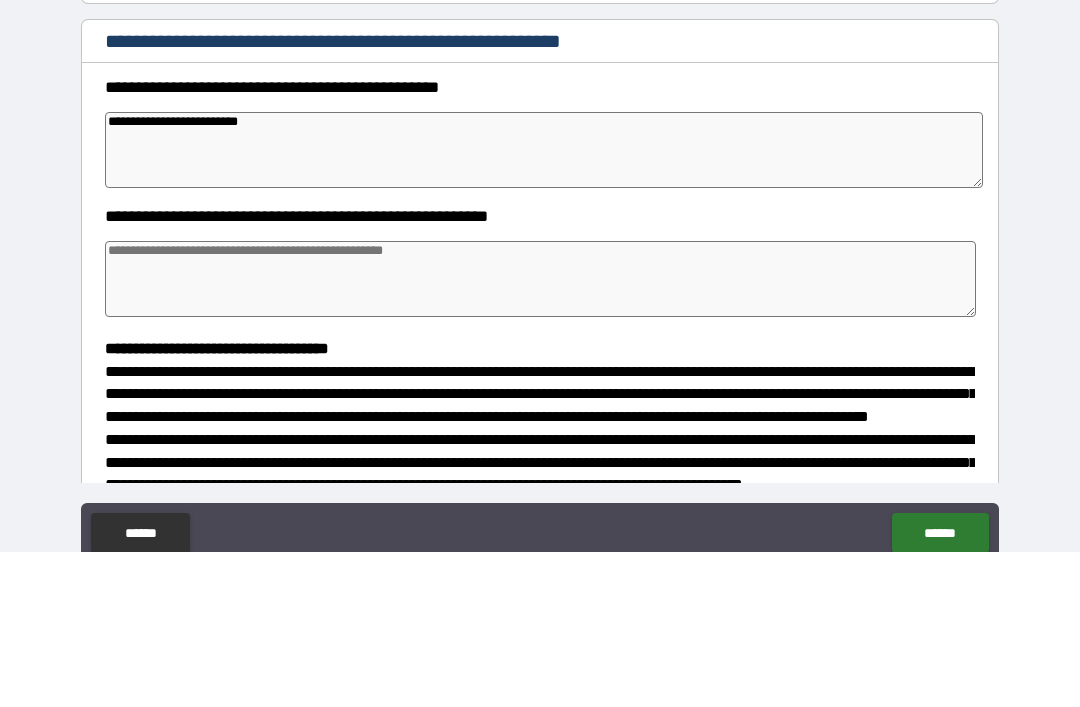 type on "*" 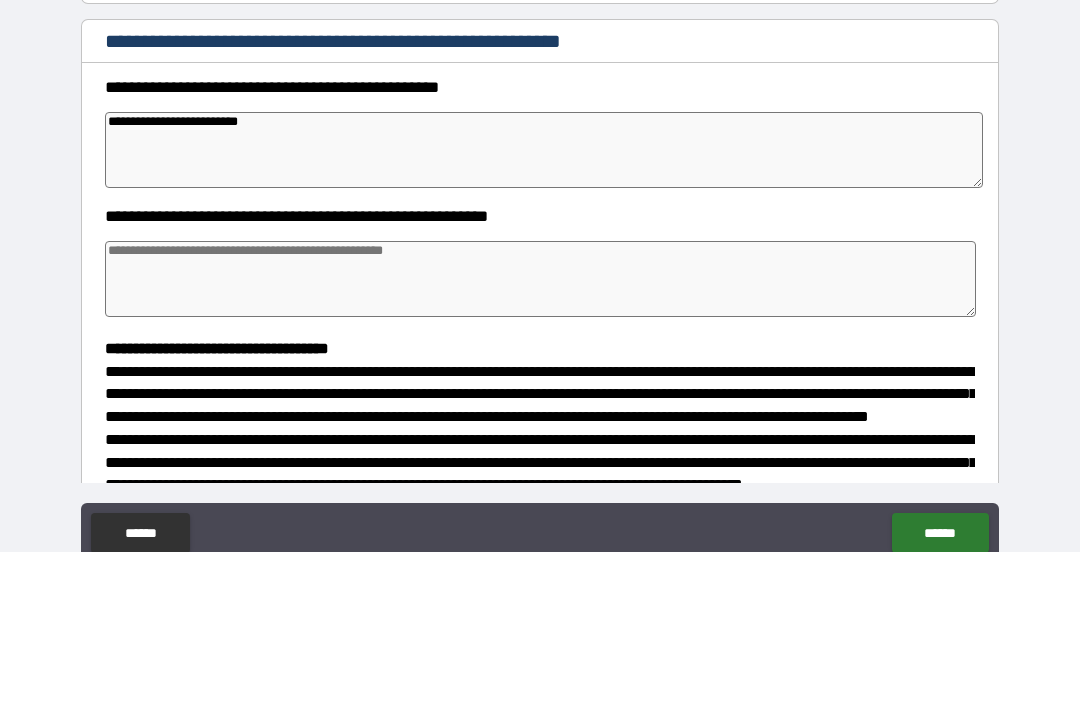 type on "*" 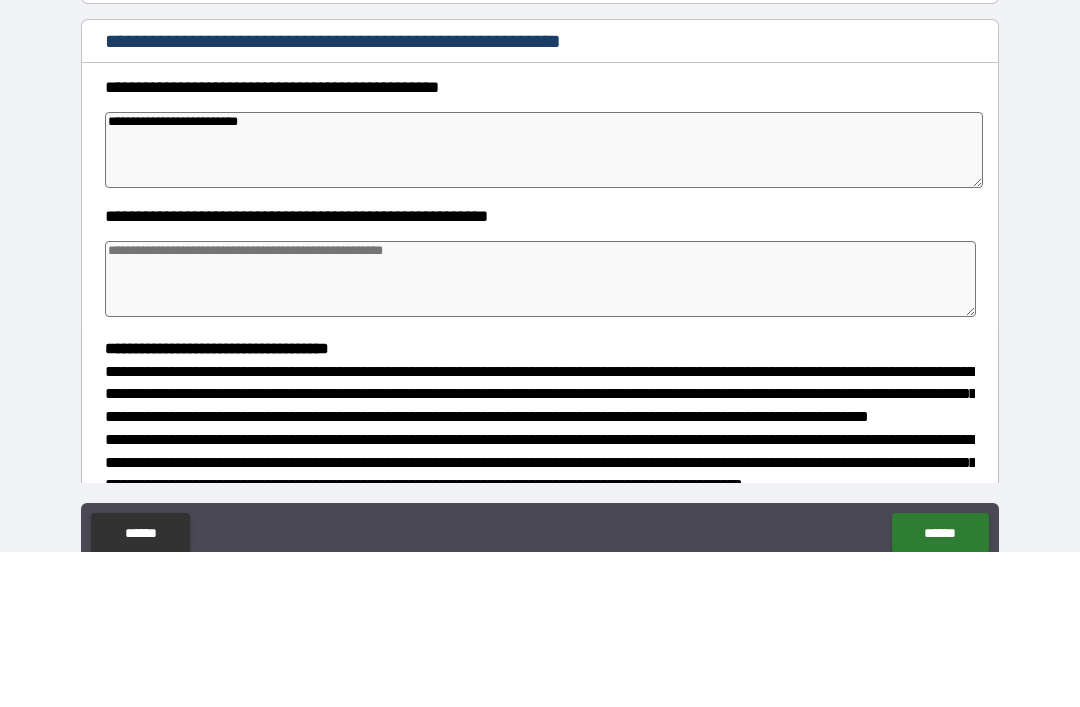 type on "*" 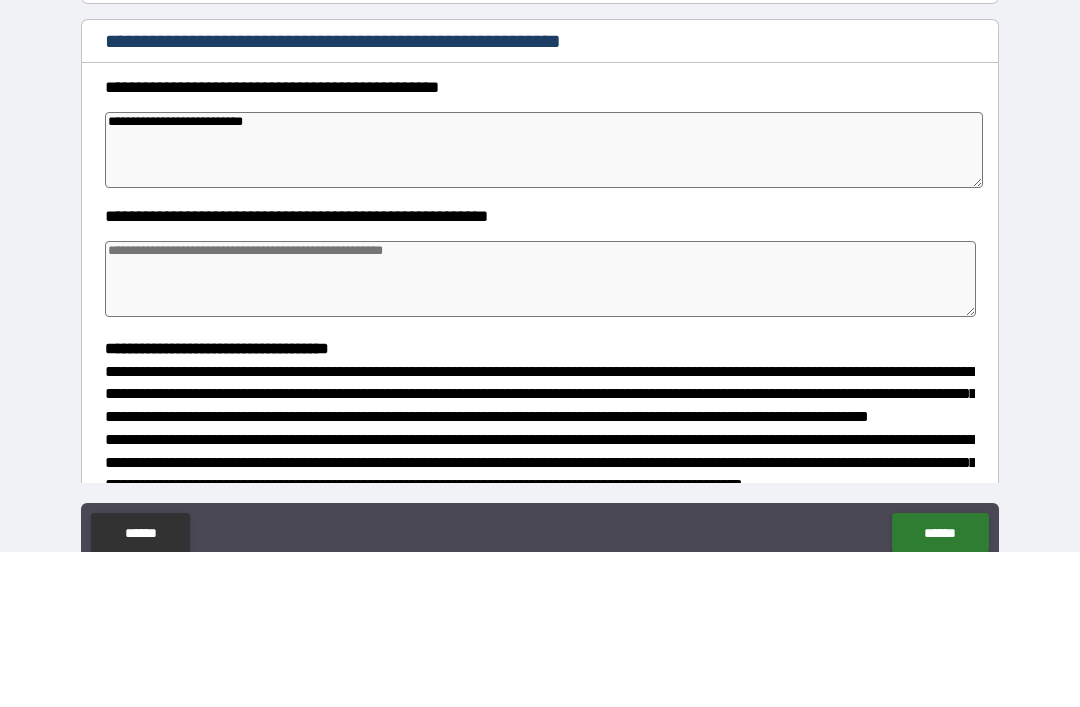 type on "*" 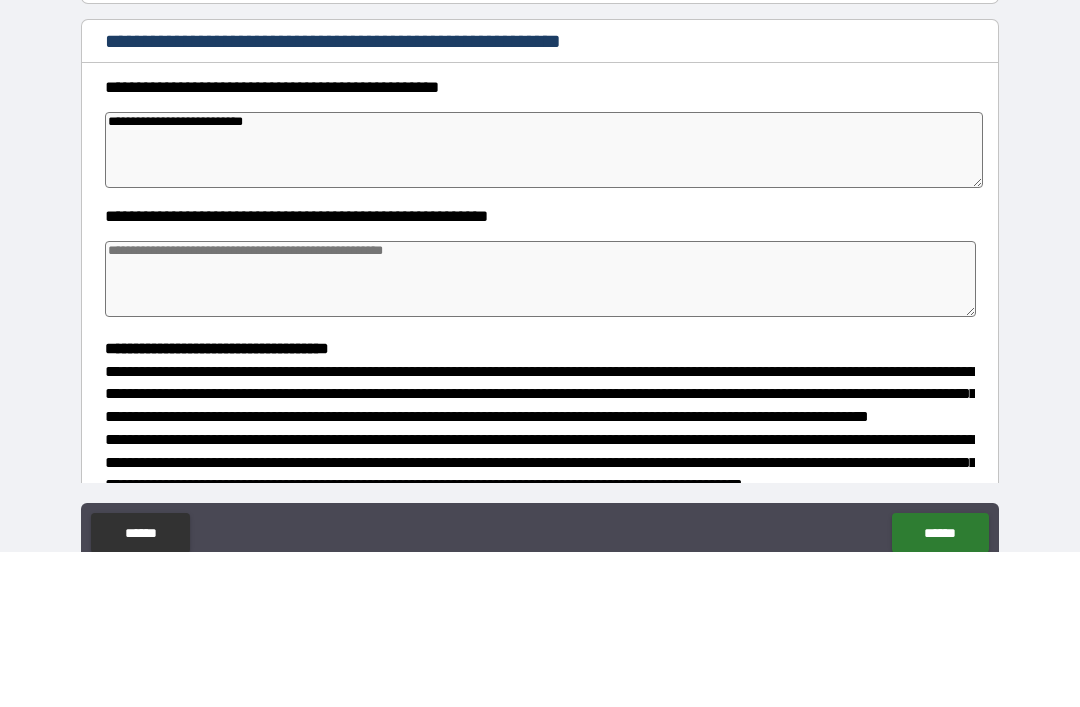 type on "*" 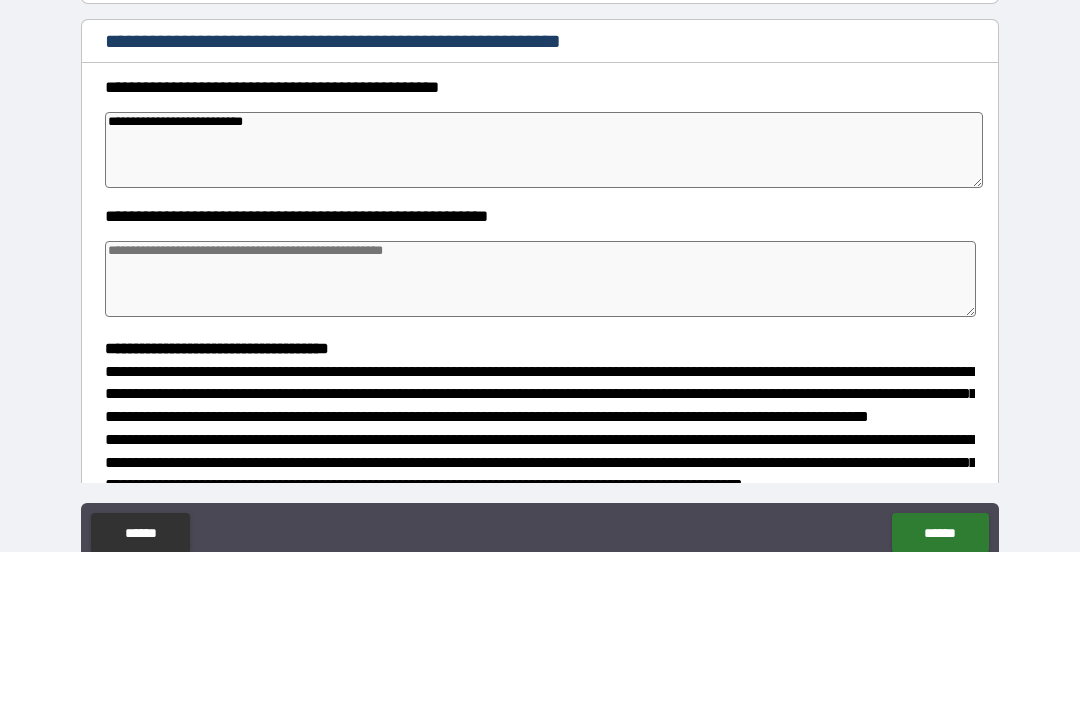 type on "*" 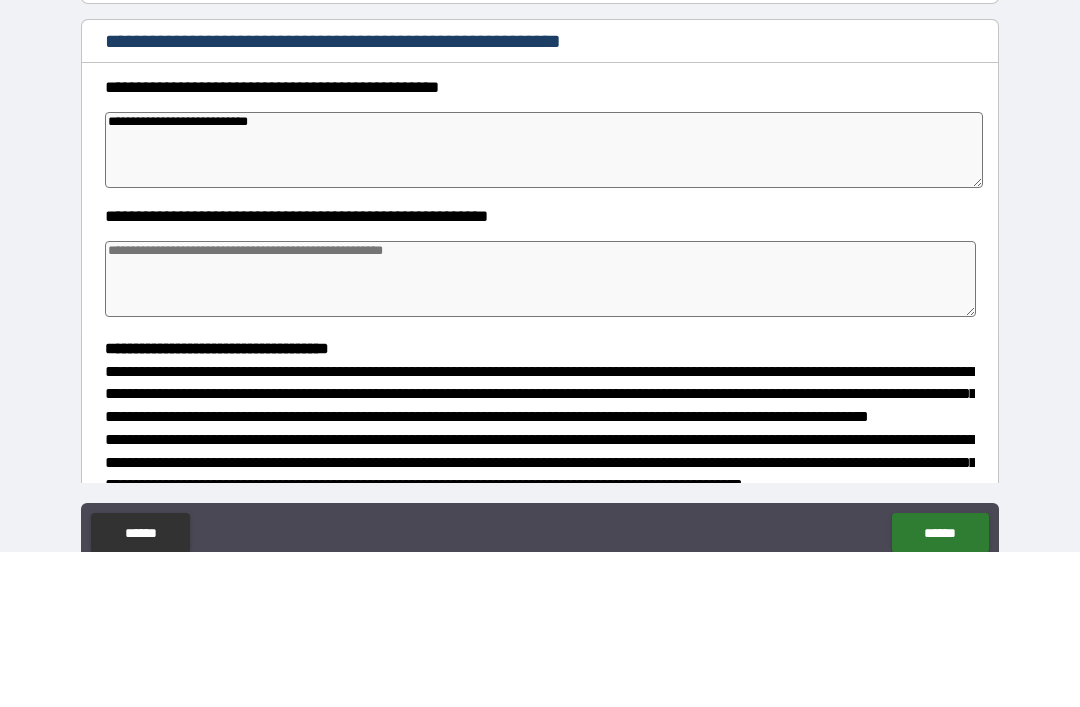 type on "*" 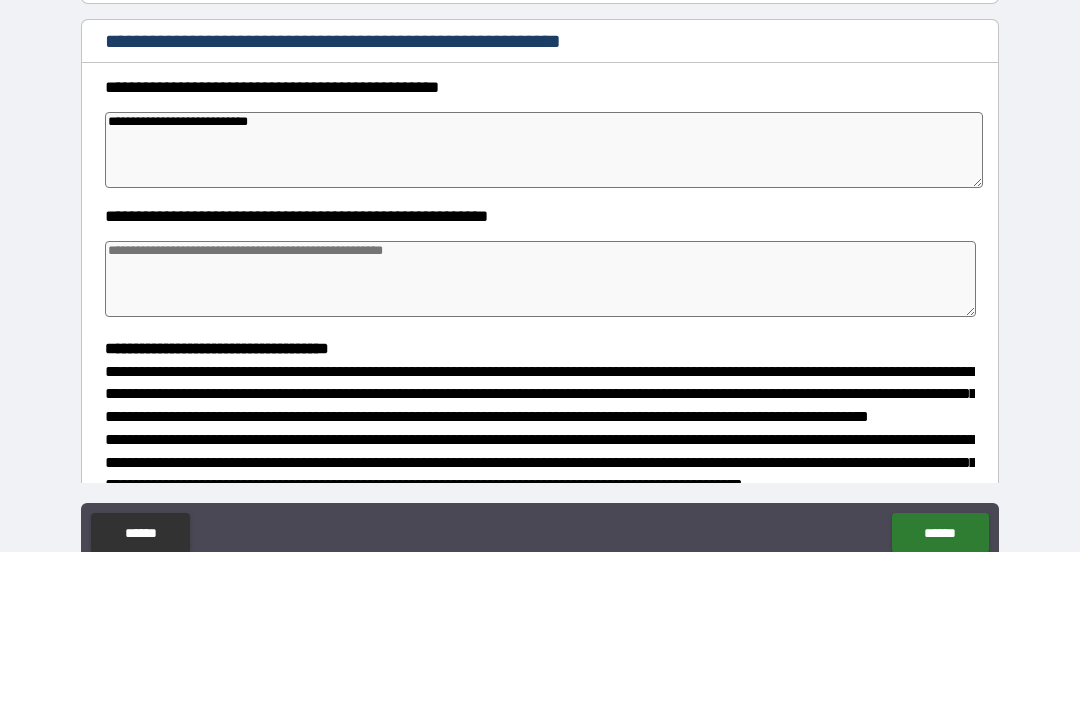 type on "*" 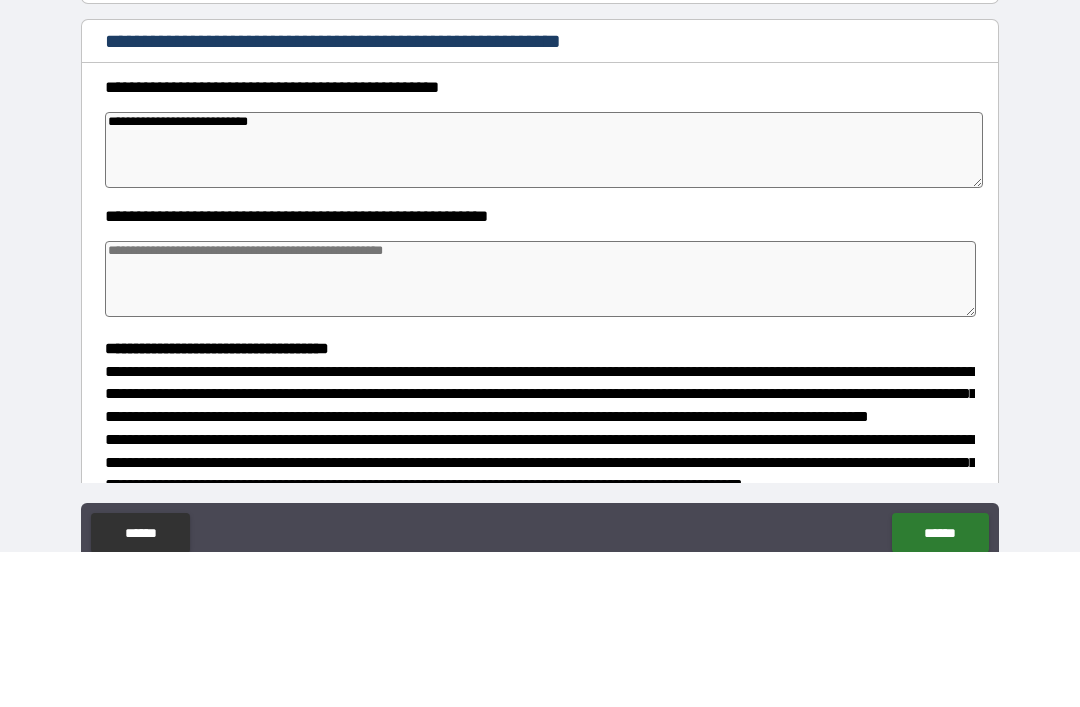 type on "*" 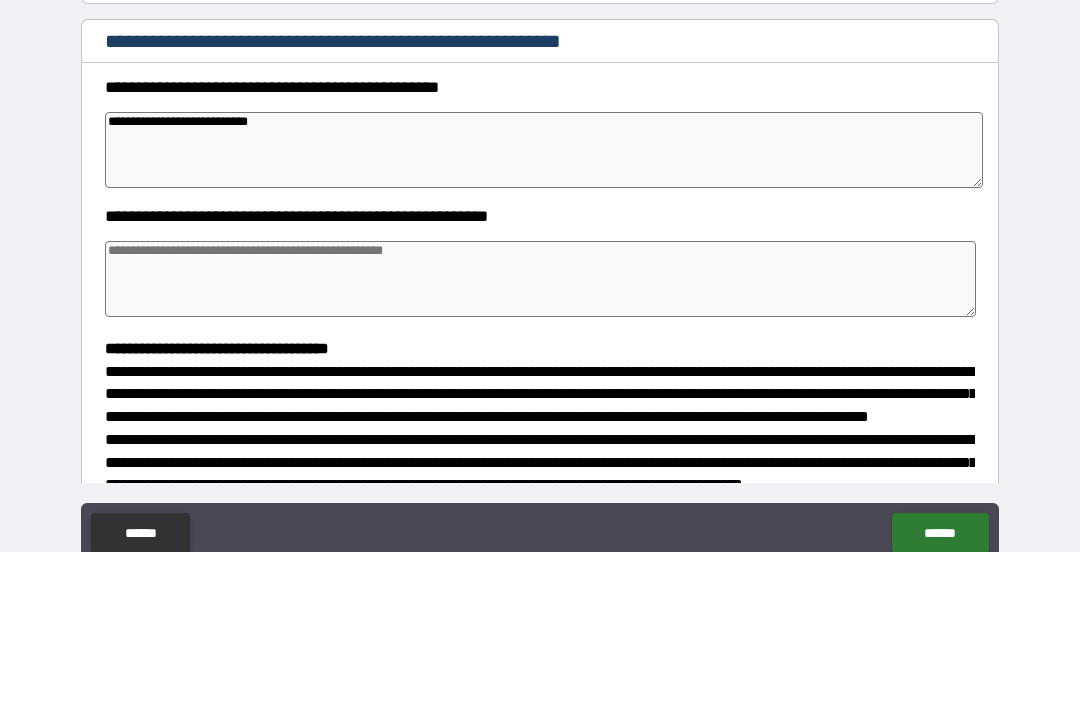 type on "**********" 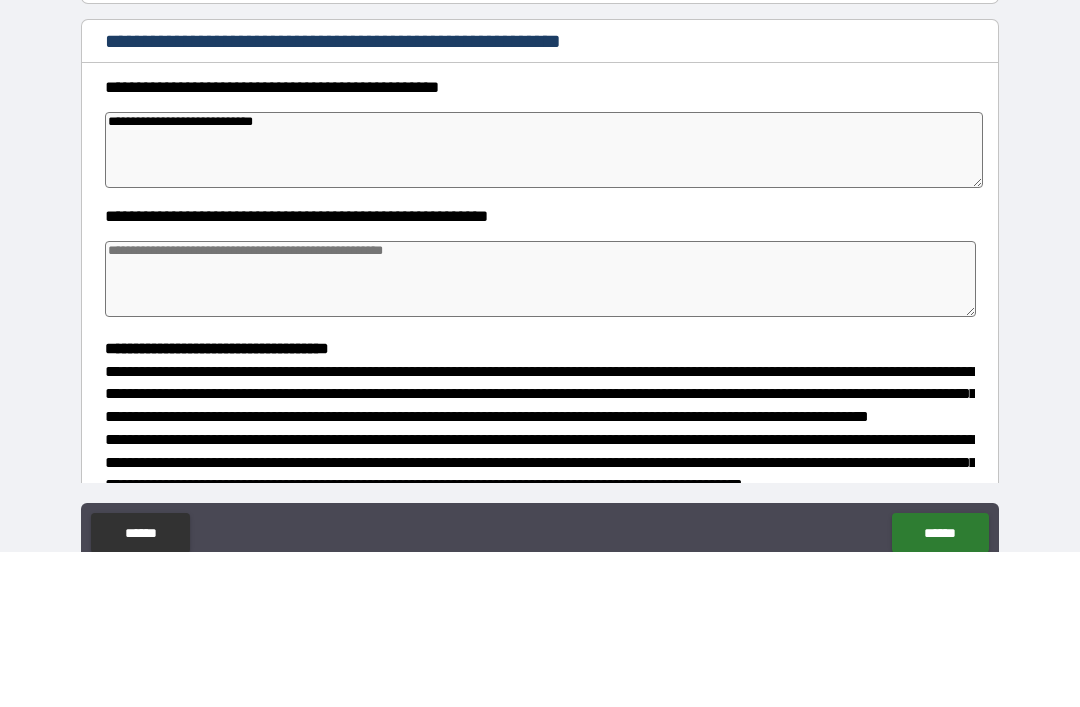 type on "*" 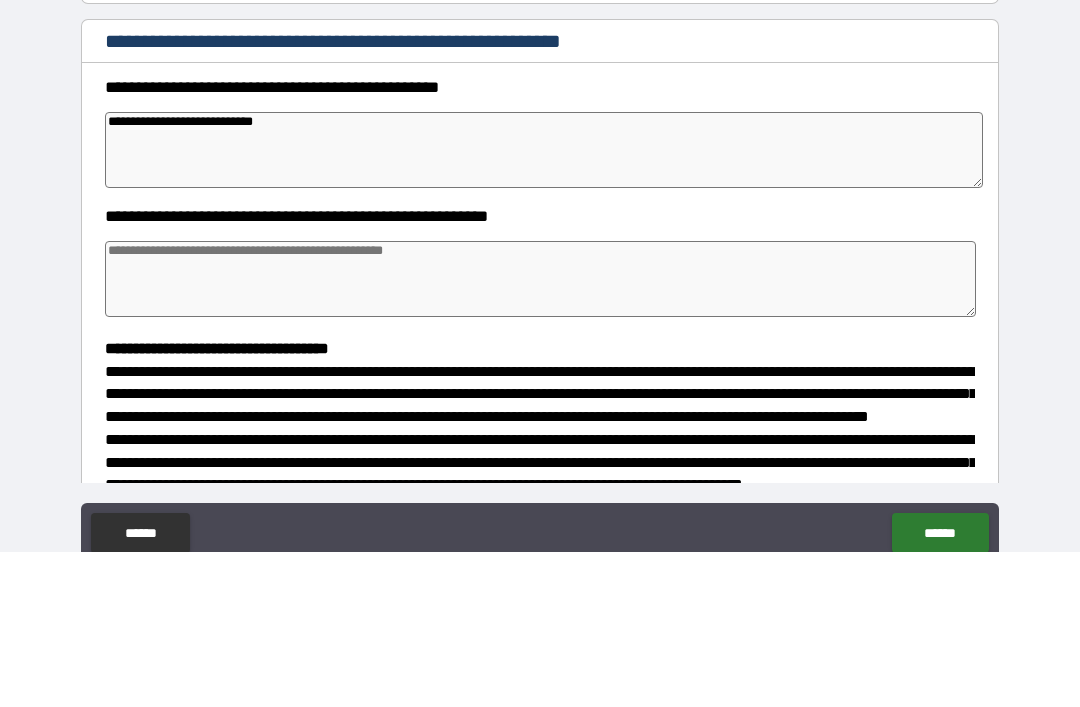 type on "*" 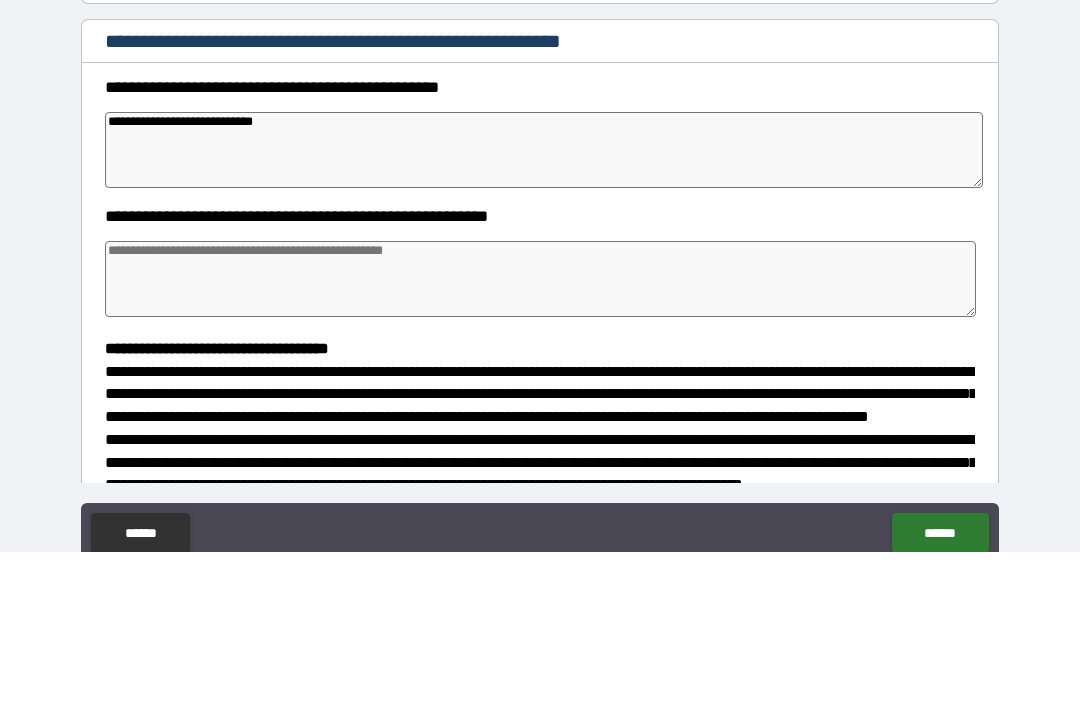 type on "*" 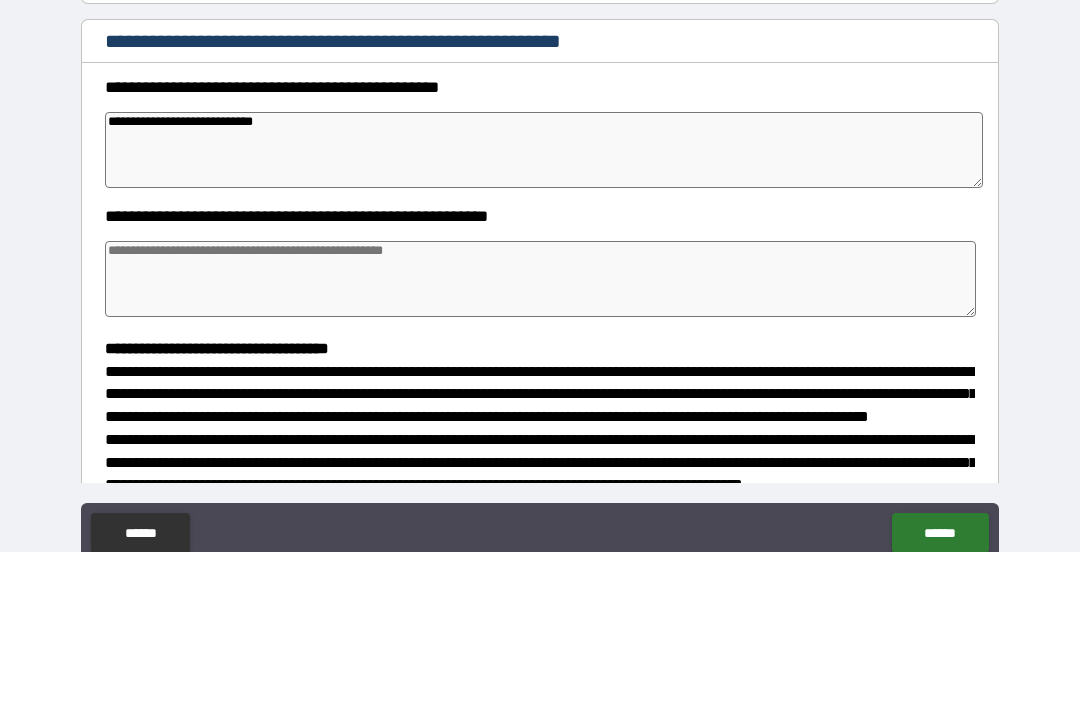 type on "**********" 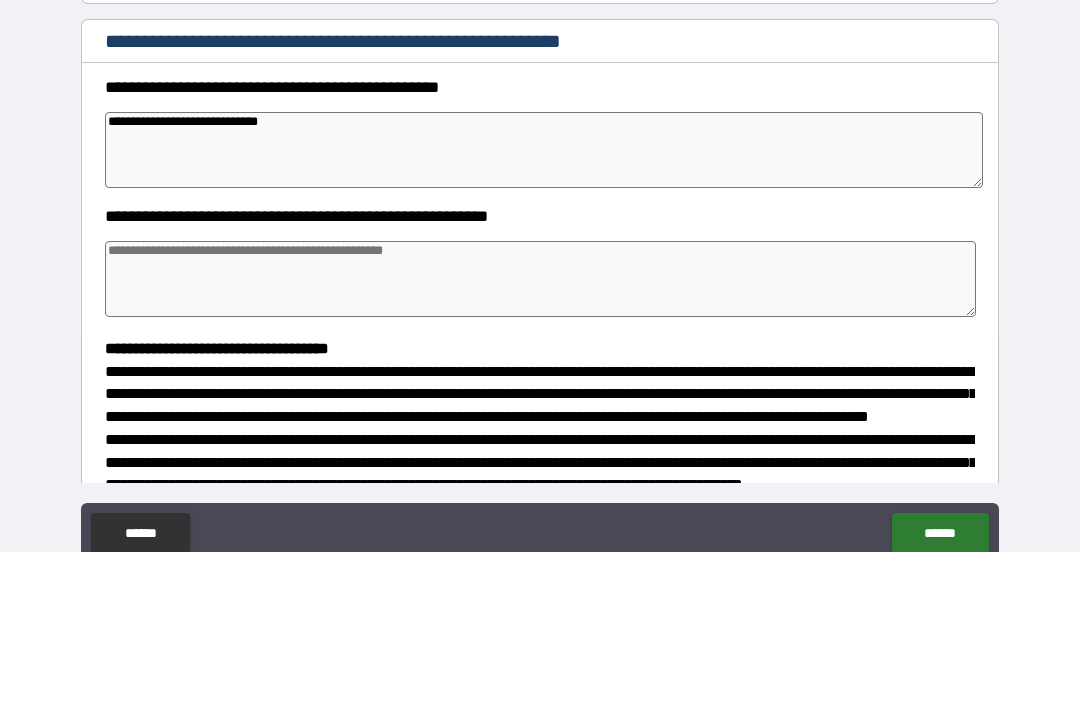 type on "*" 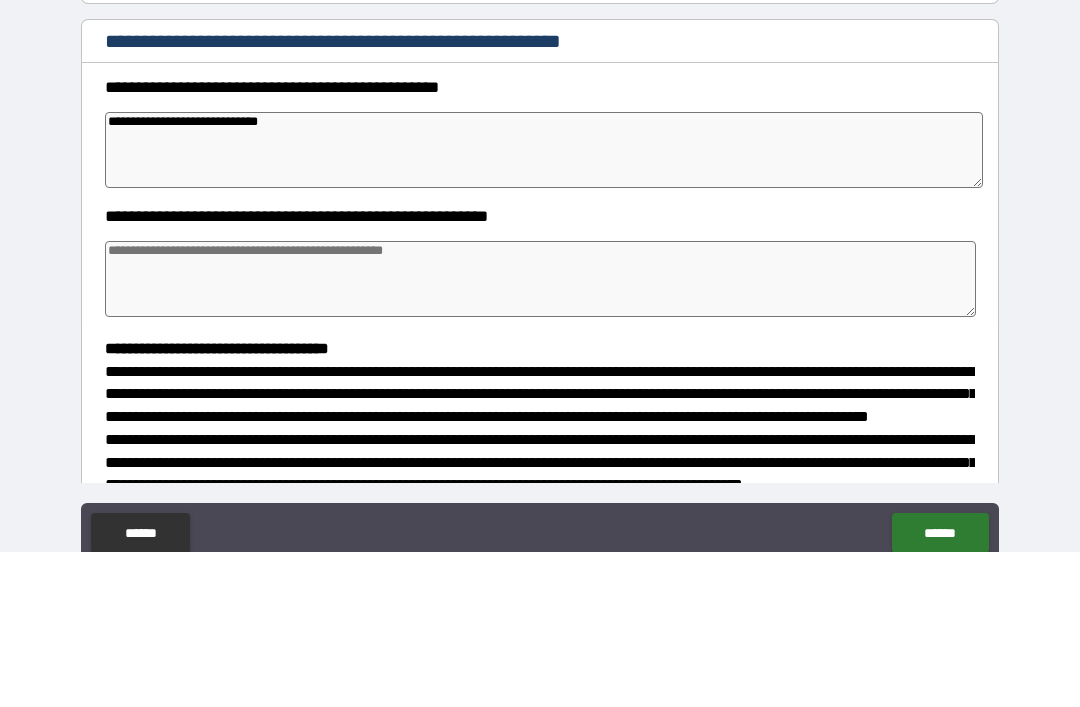 type on "*" 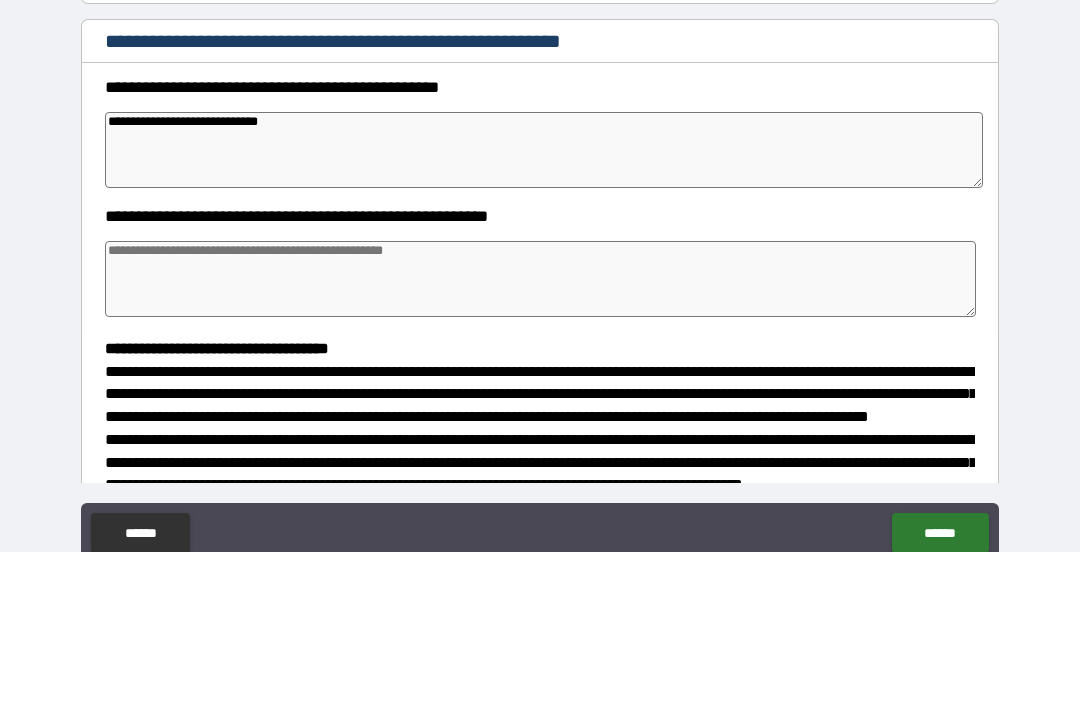 type on "*" 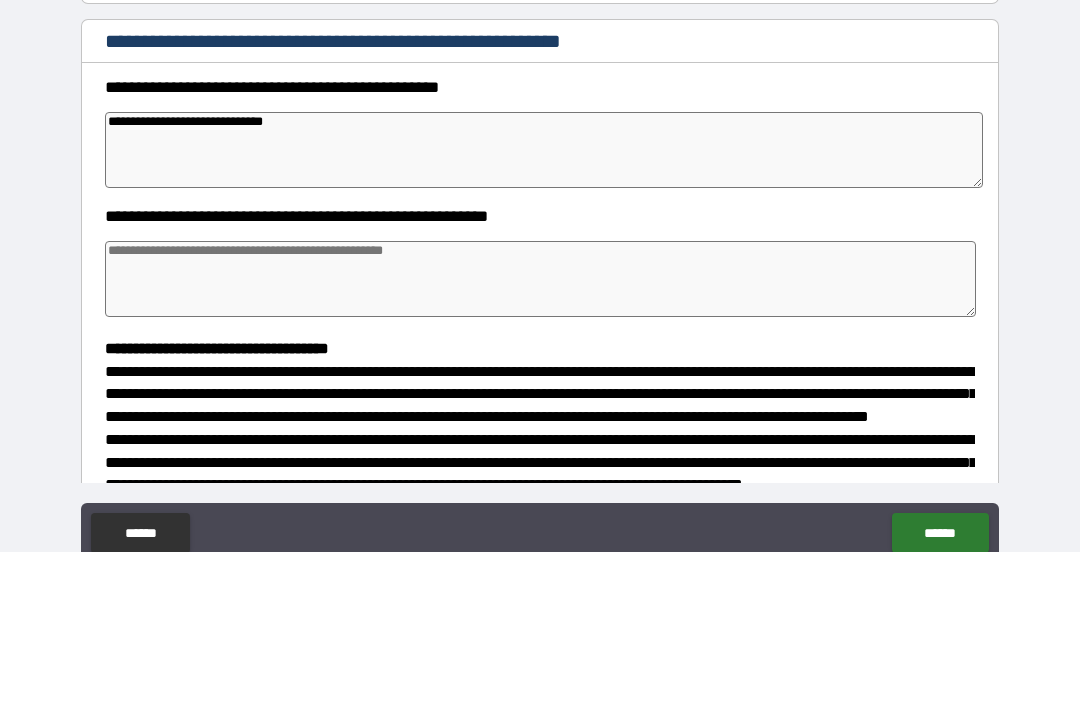 type on "**********" 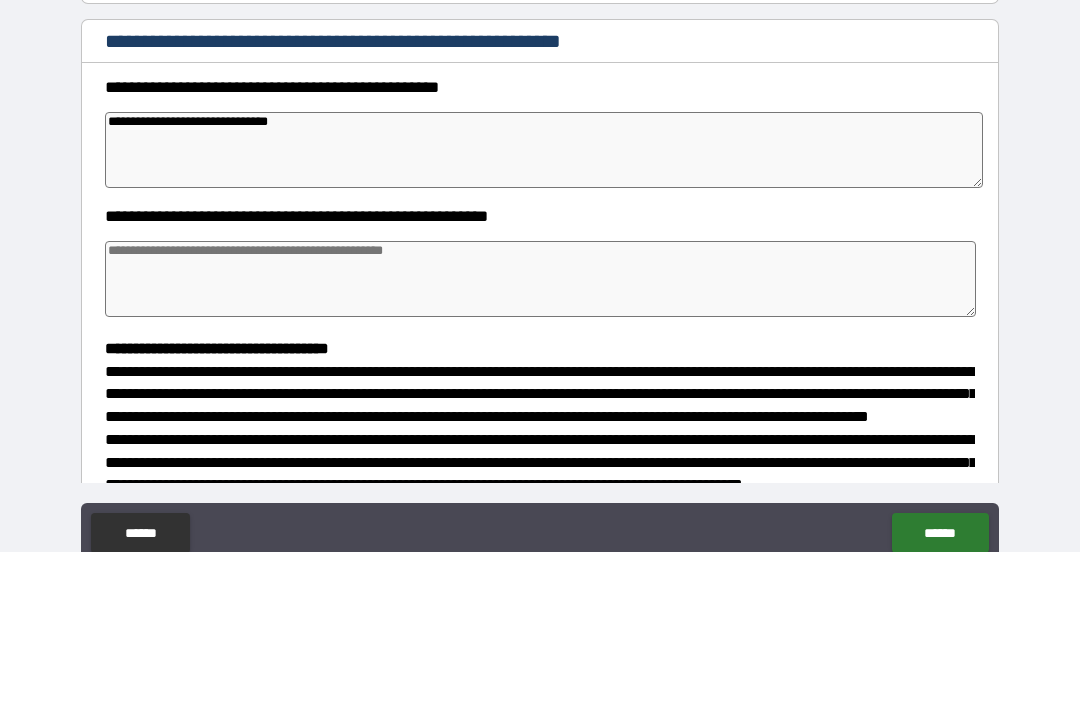 type on "*" 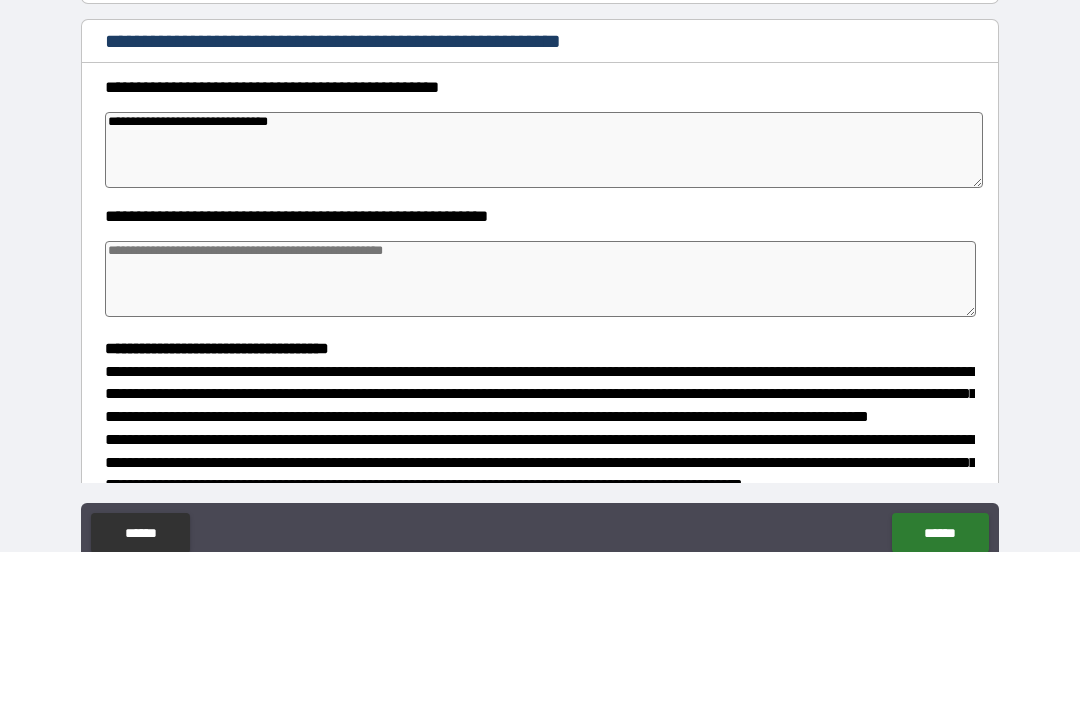 type on "**********" 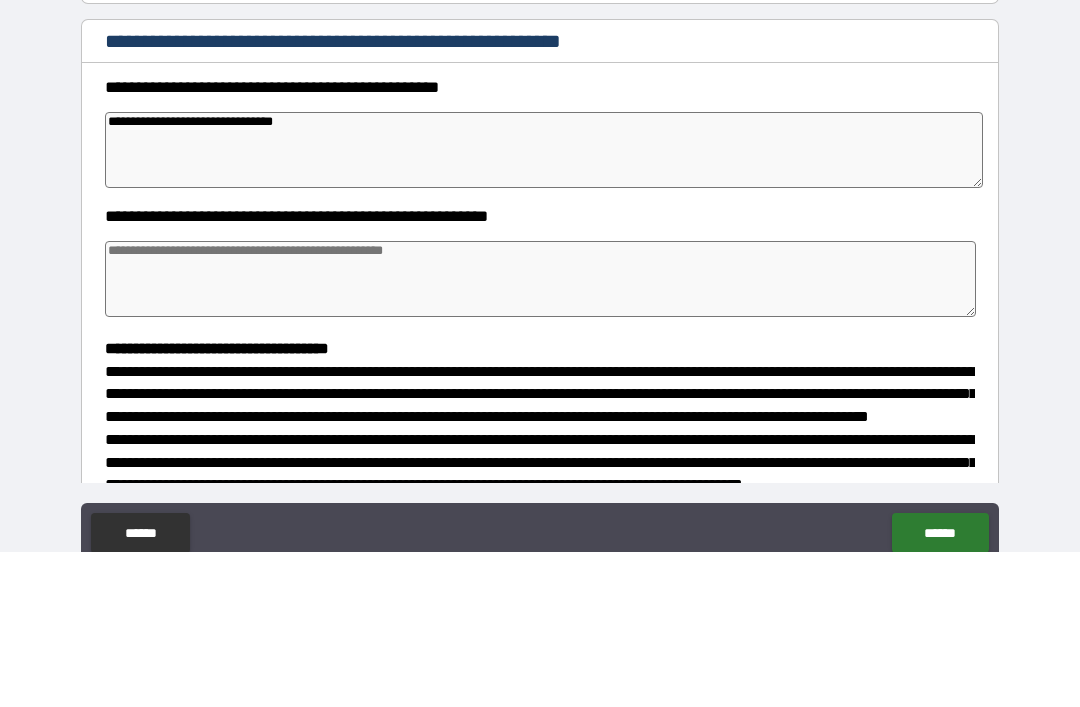 type on "*" 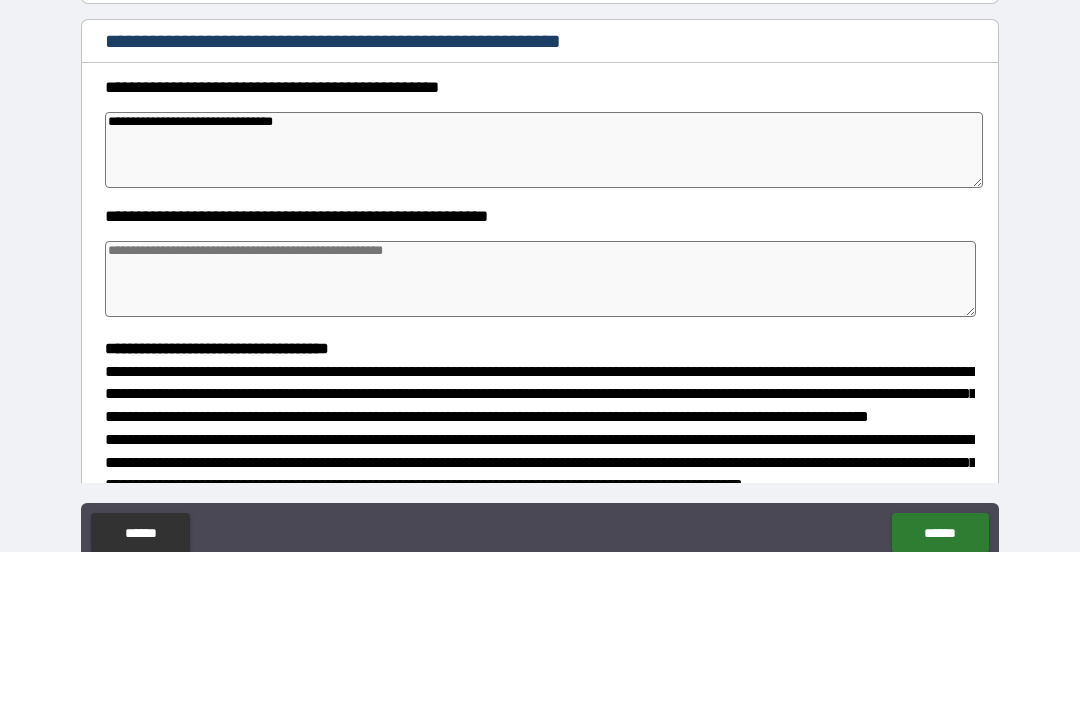 type on "*" 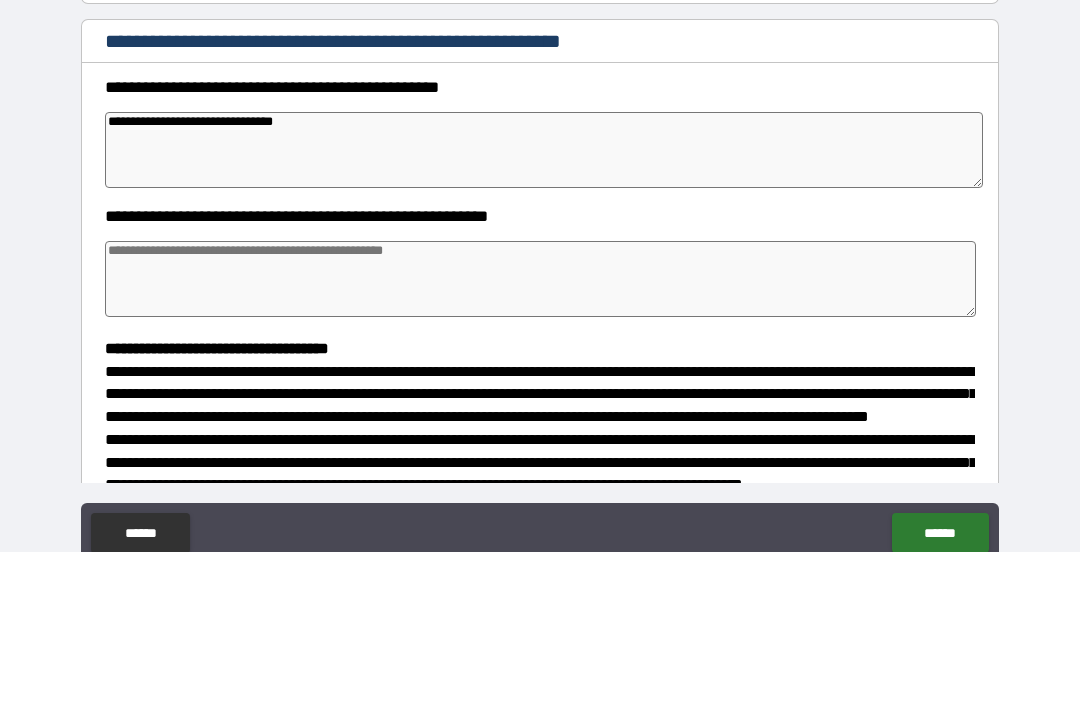 type on "*" 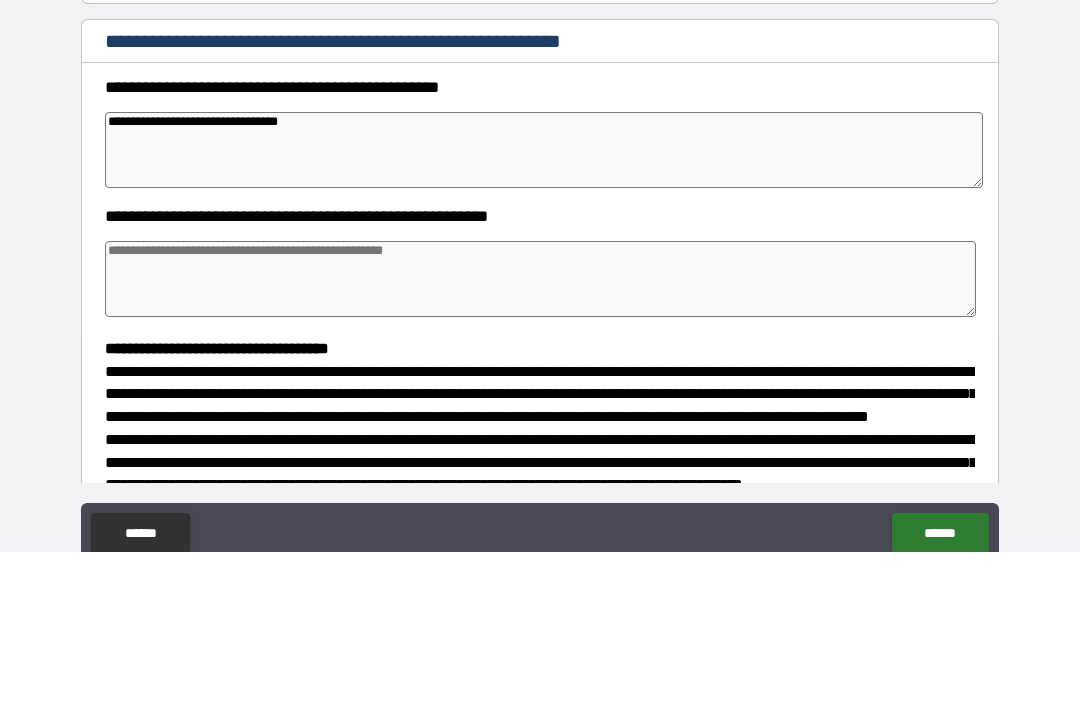 type on "*" 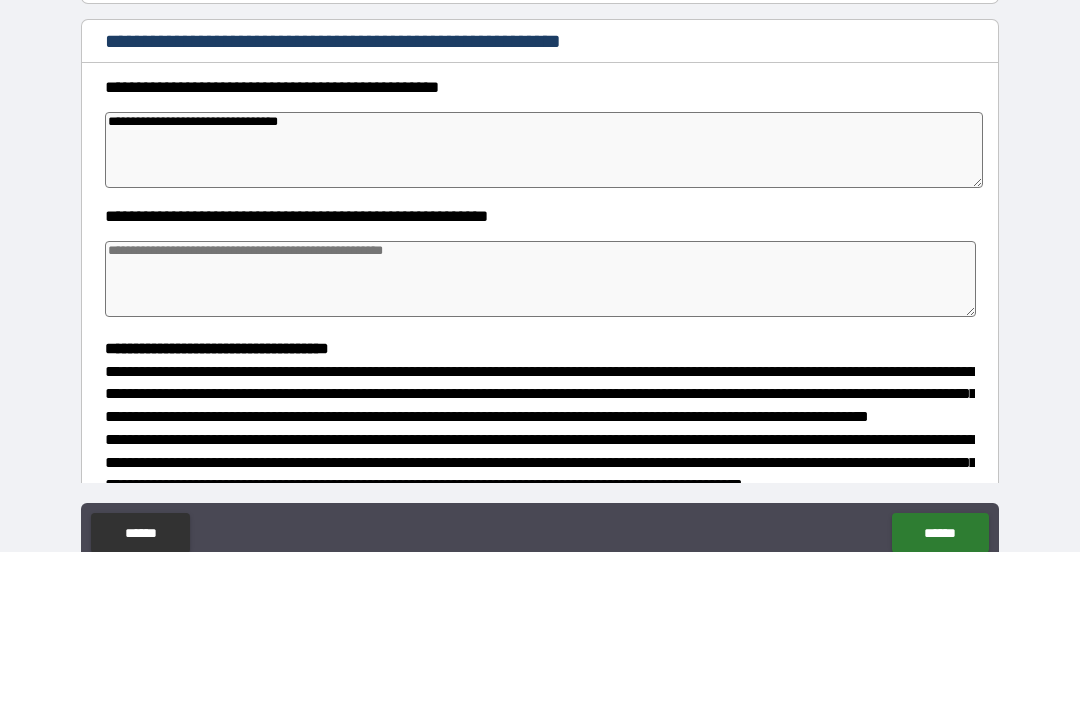 type on "**********" 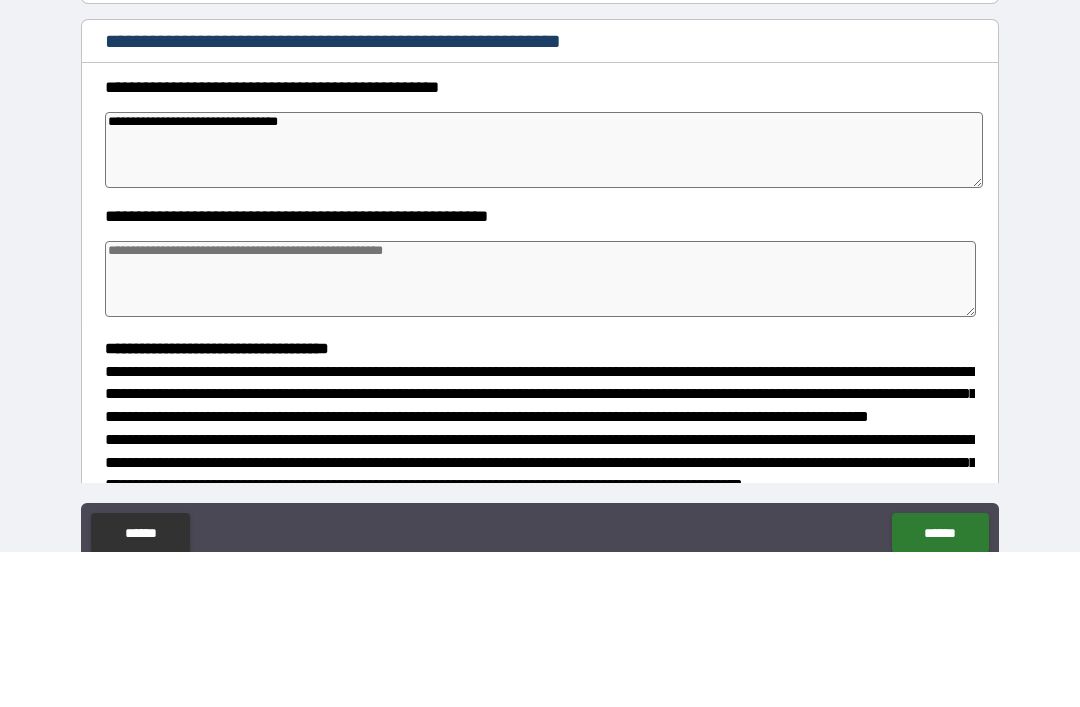 type on "*" 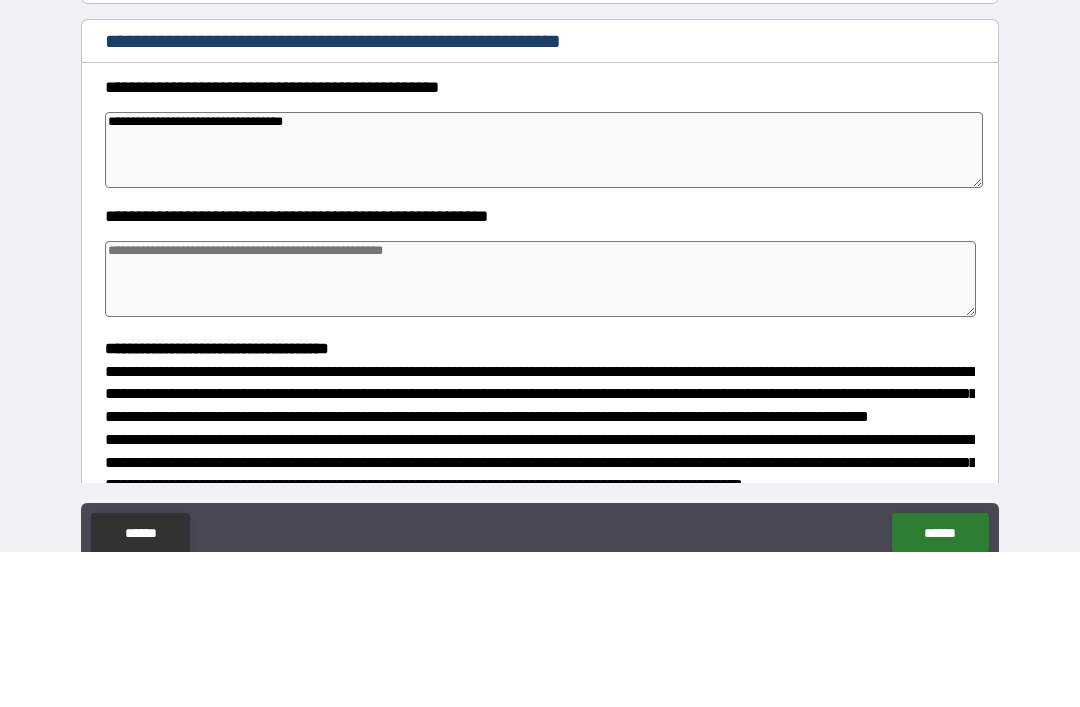 type on "**********" 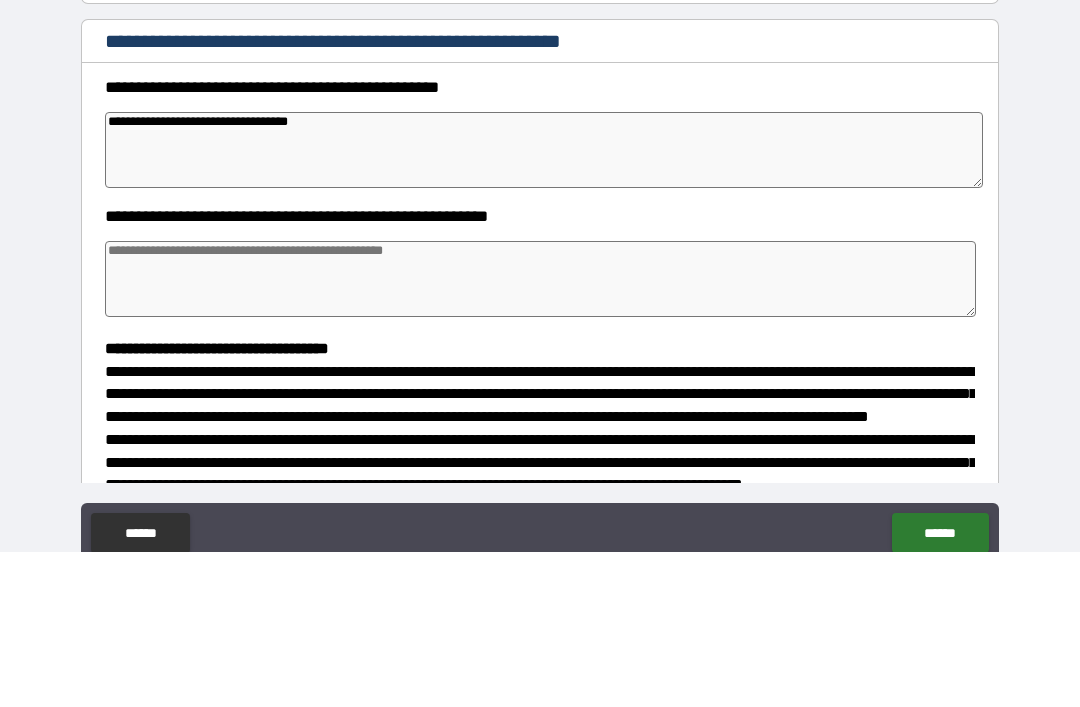 type on "*" 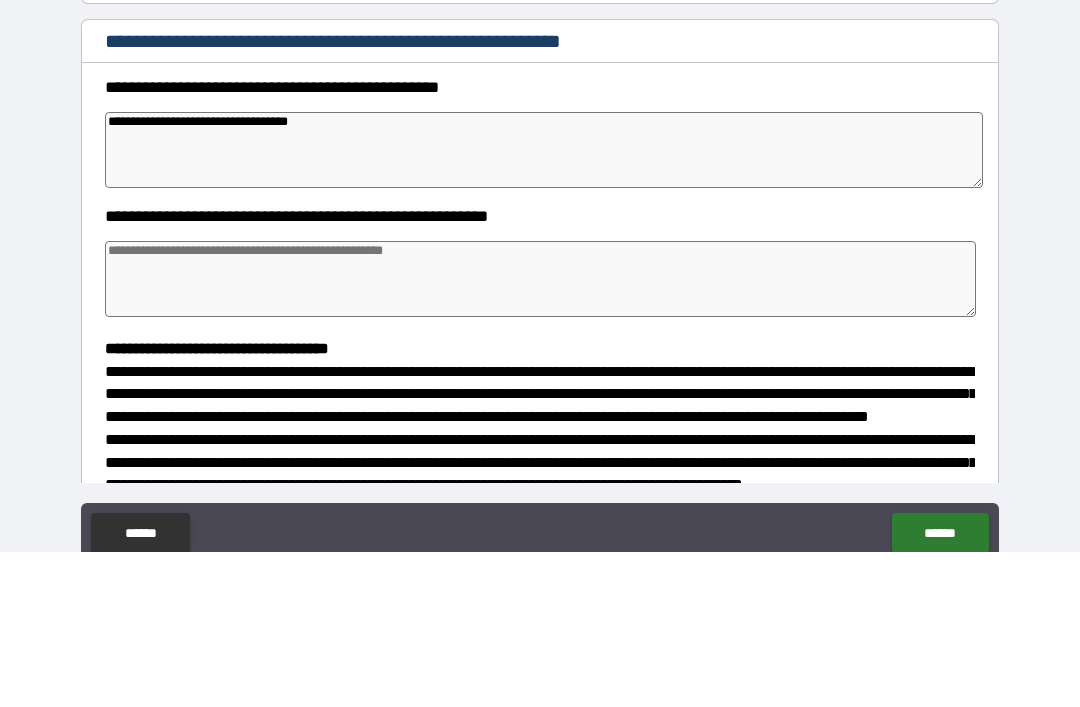 type on "**********" 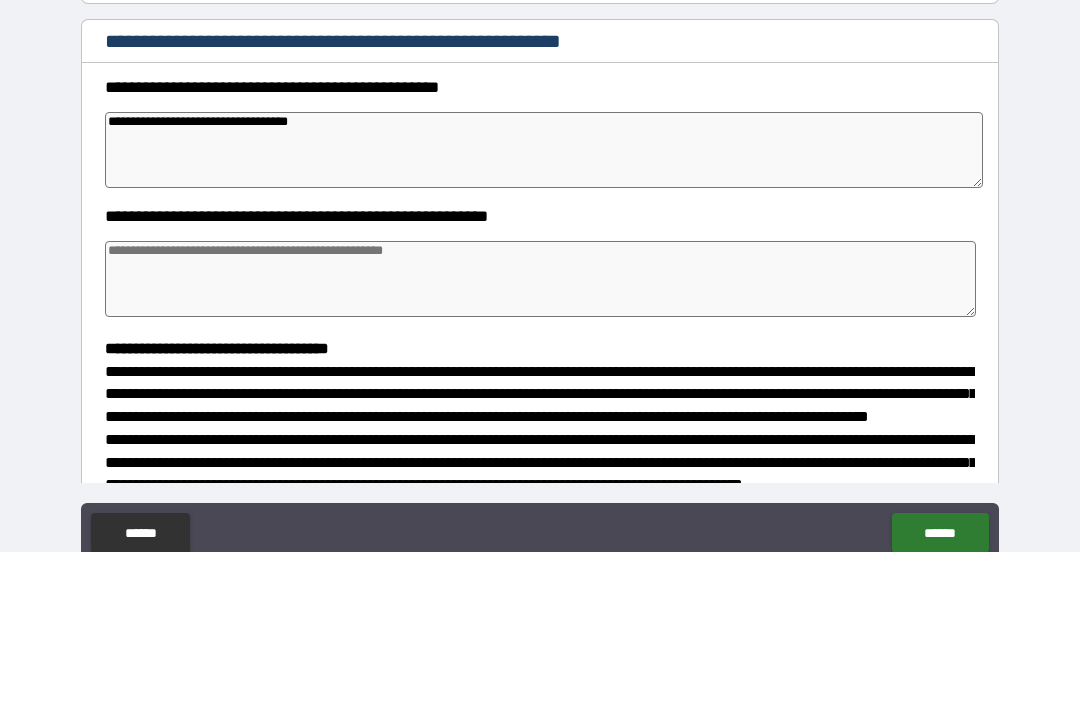 type on "*" 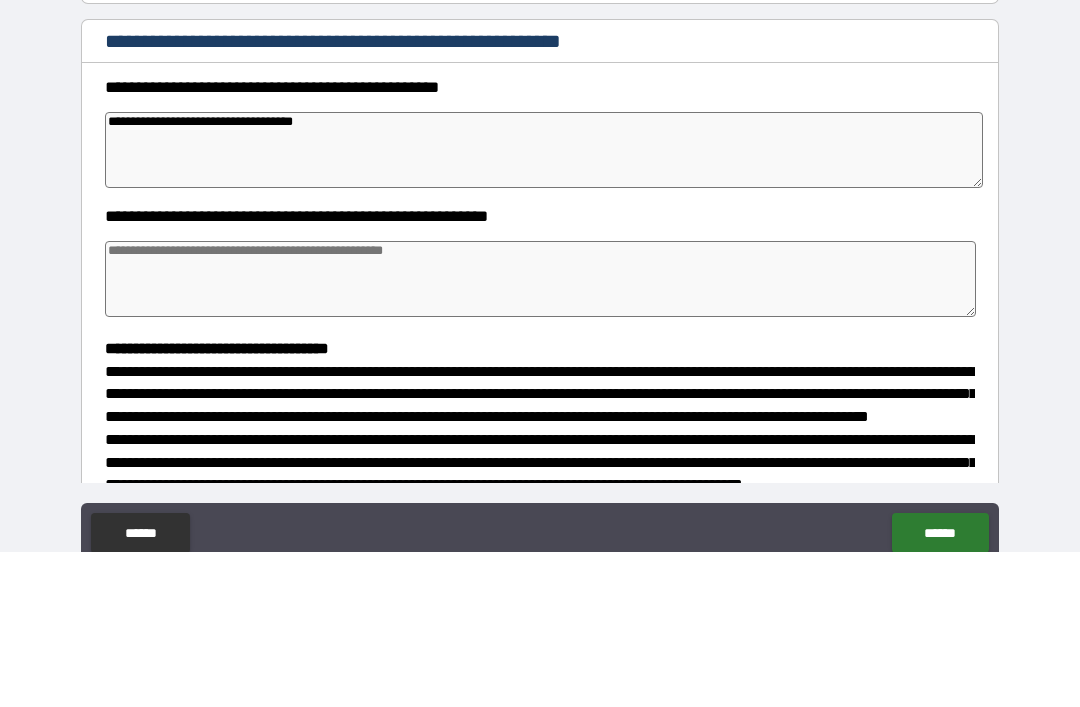type on "*" 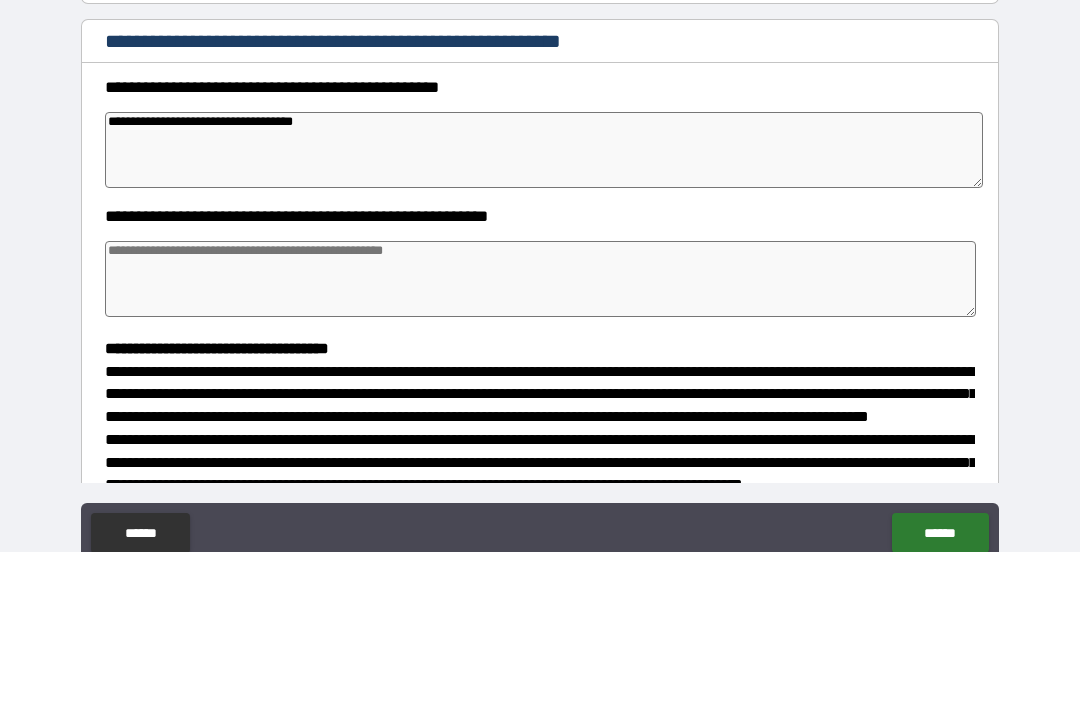 type on "*" 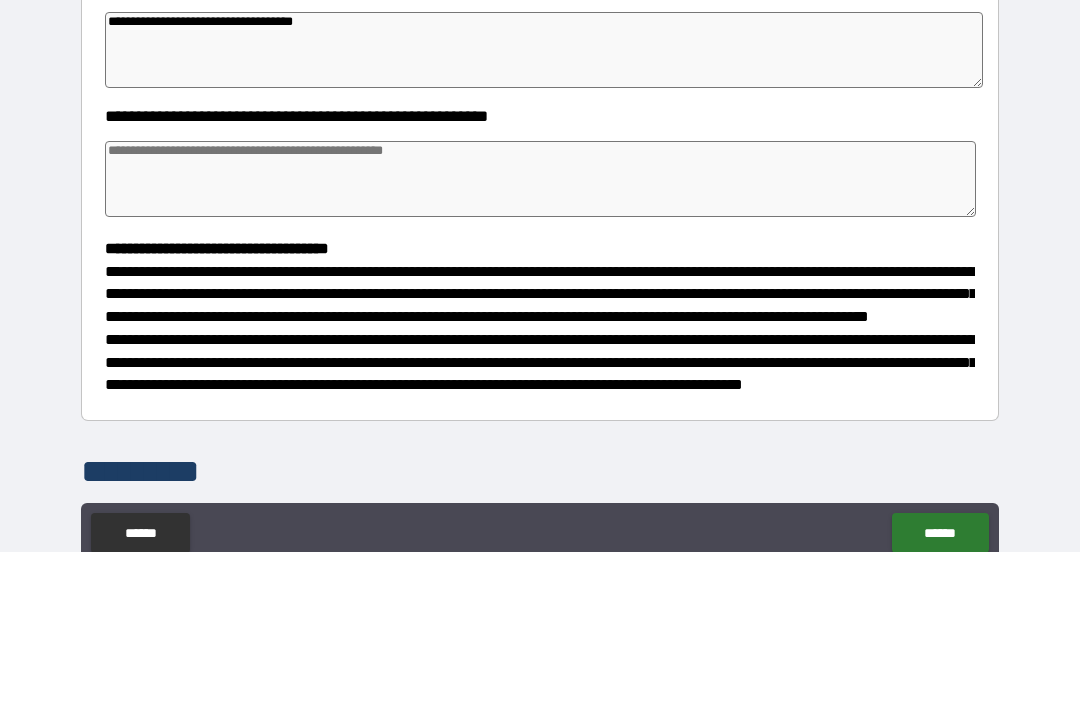 scroll, scrollTop: 260, scrollLeft: 0, axis: vertical 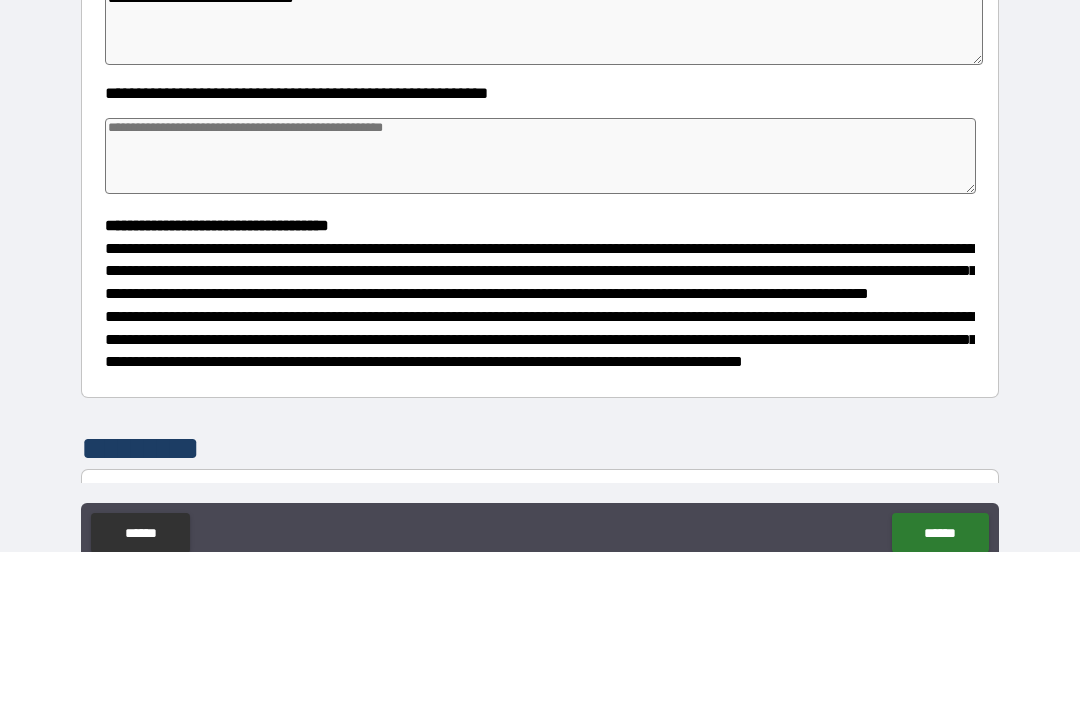type on "**********" 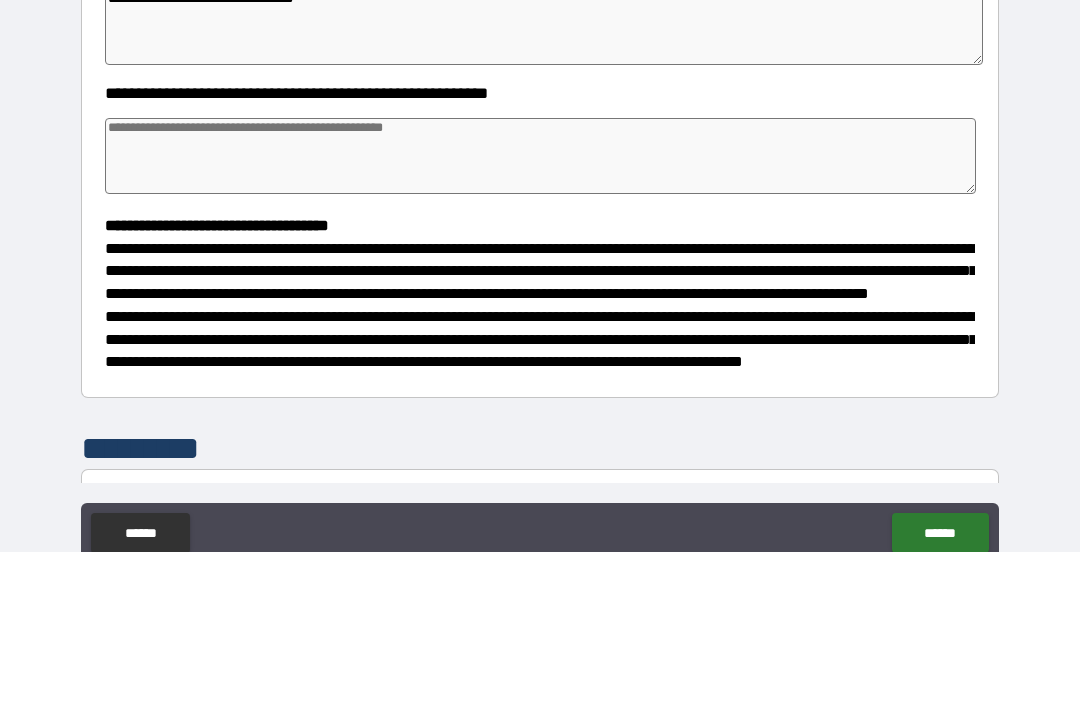 type on "*" 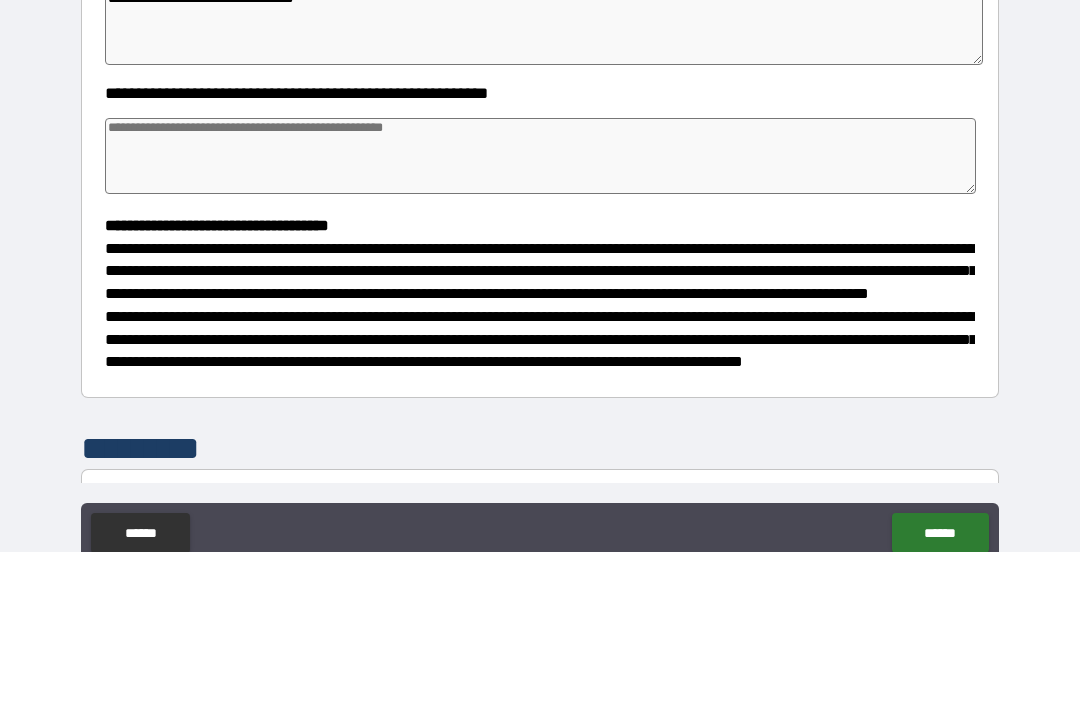 type on "*" 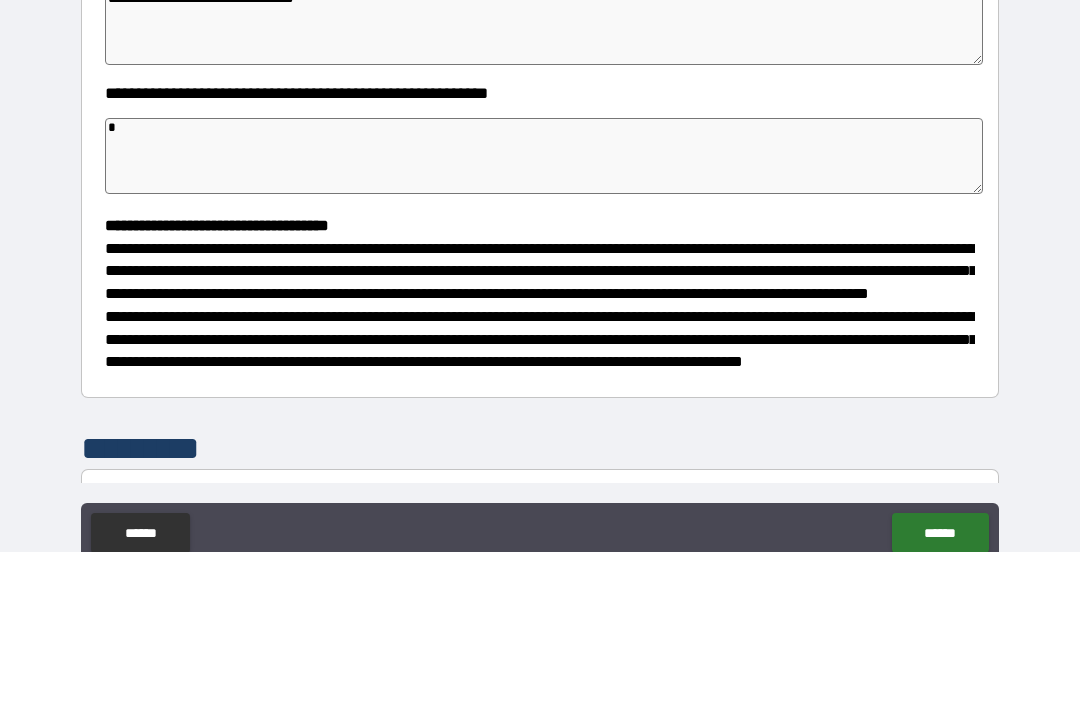 type on "*" 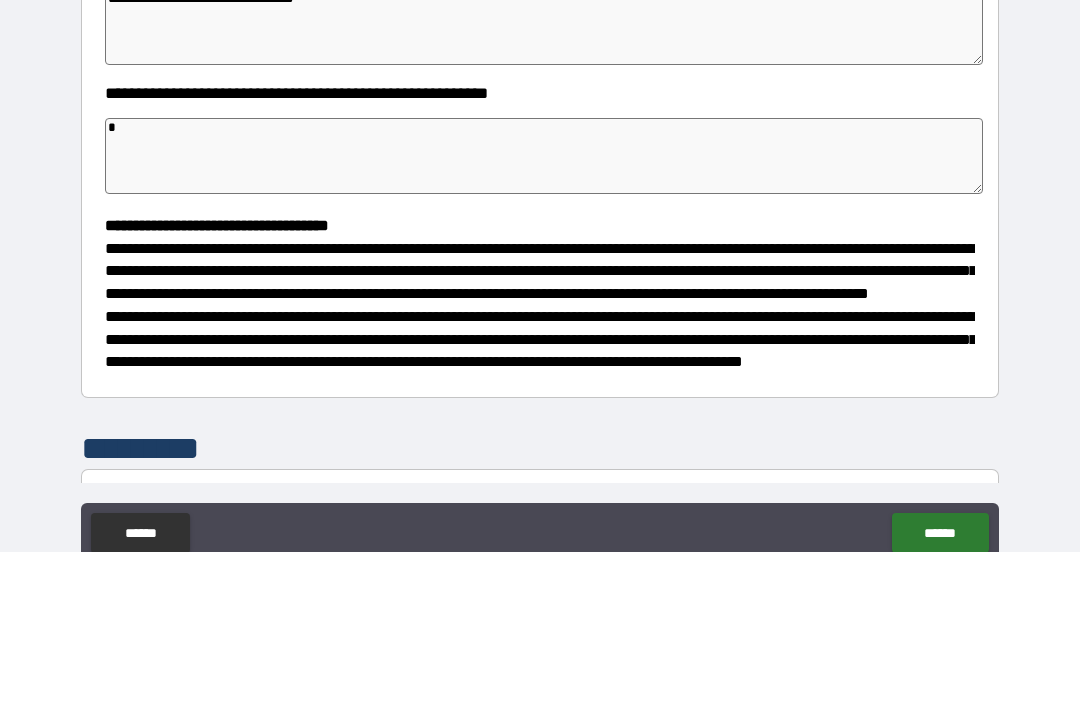 type on "*" 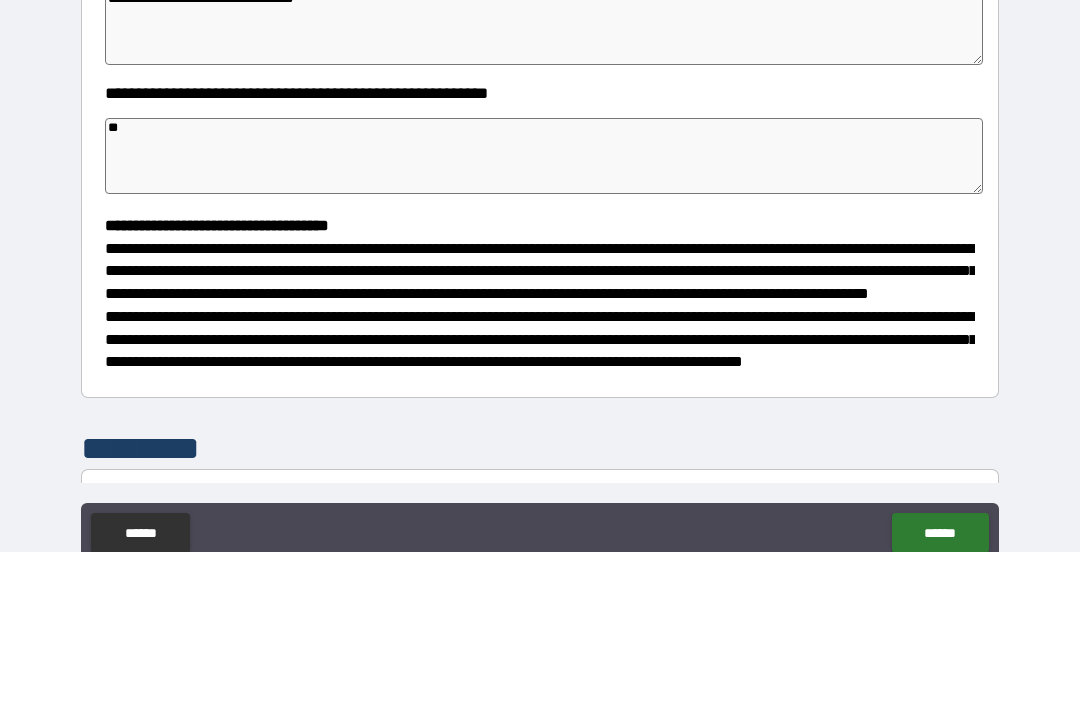 type on "*" 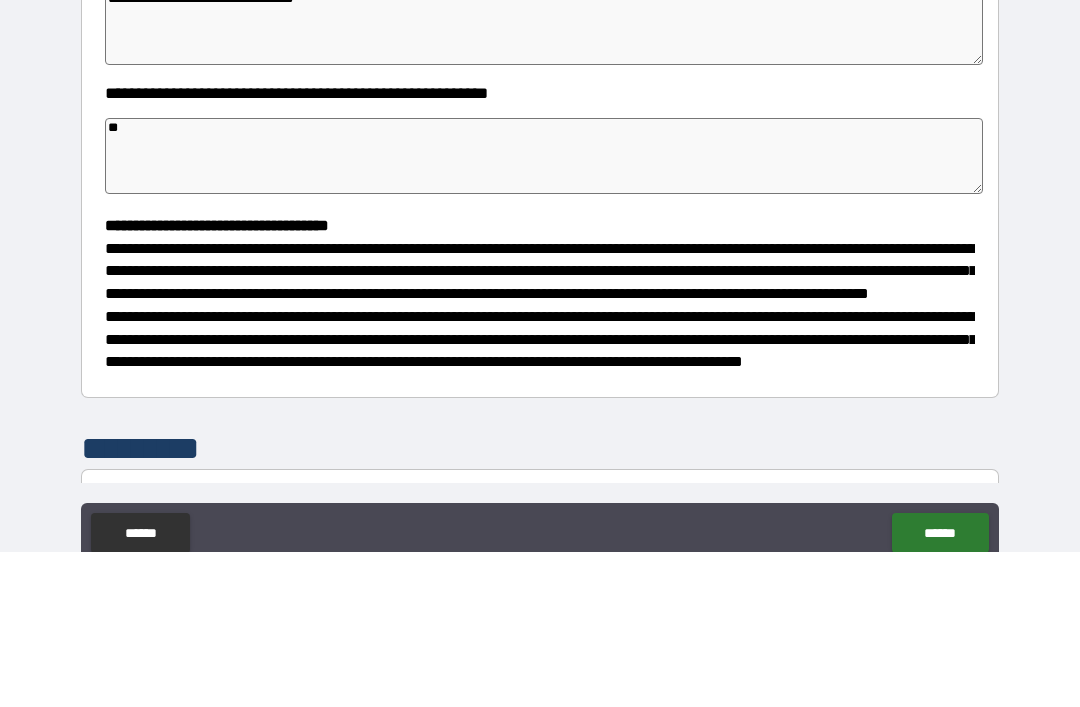 type on "*" 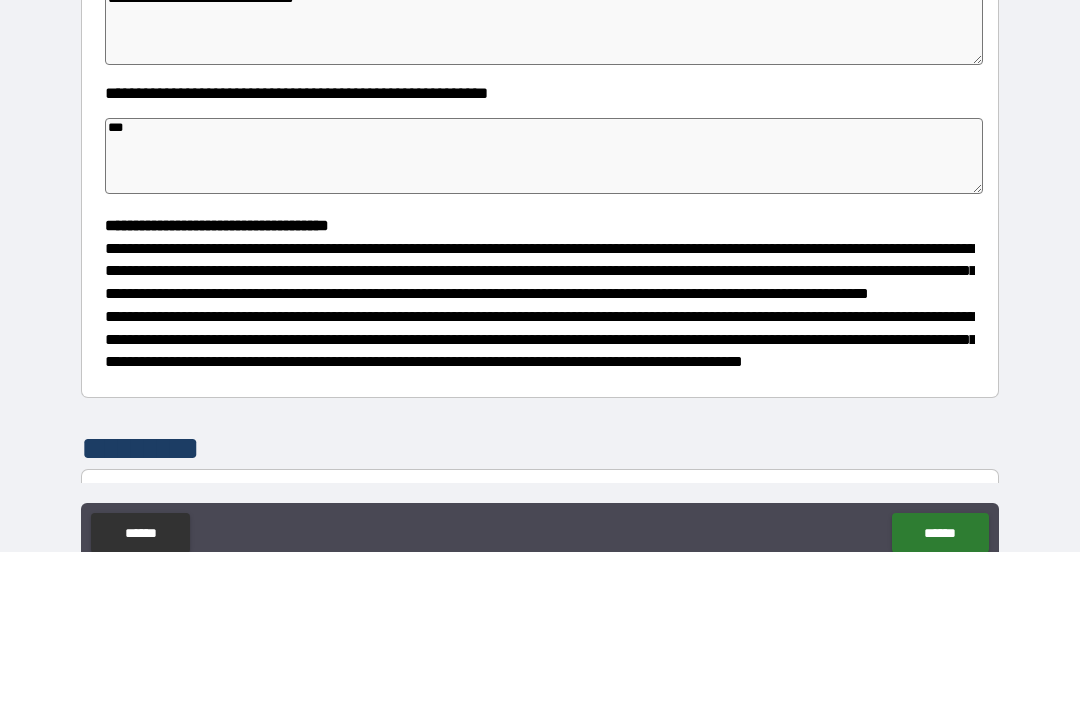 type on "*" 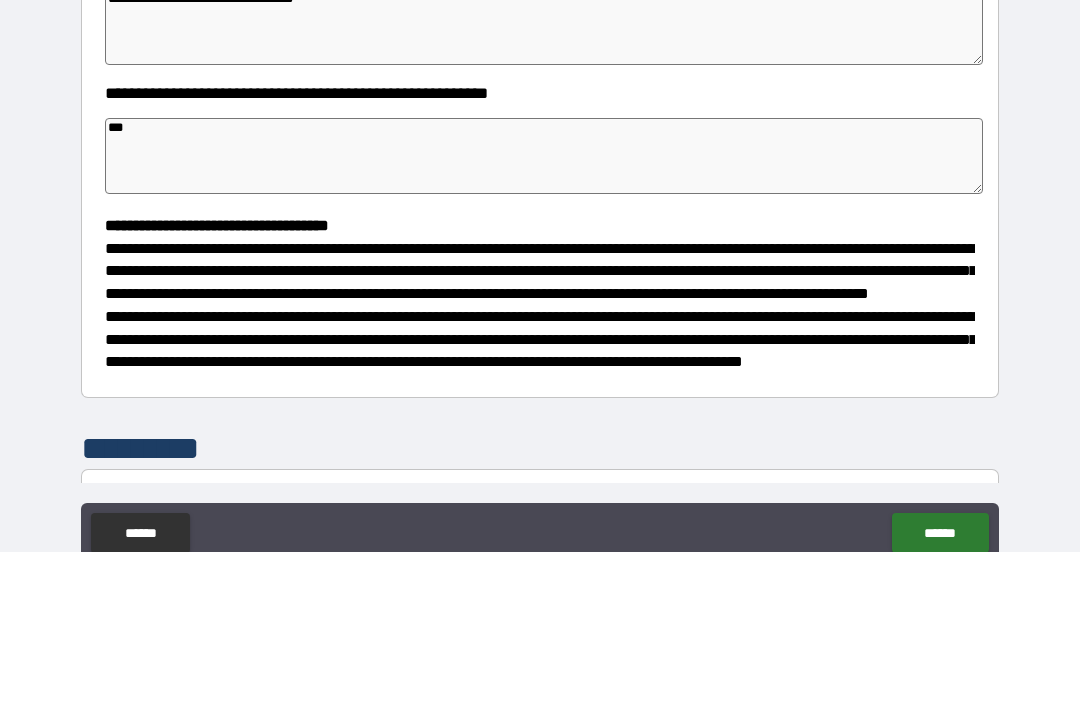 type on "*" 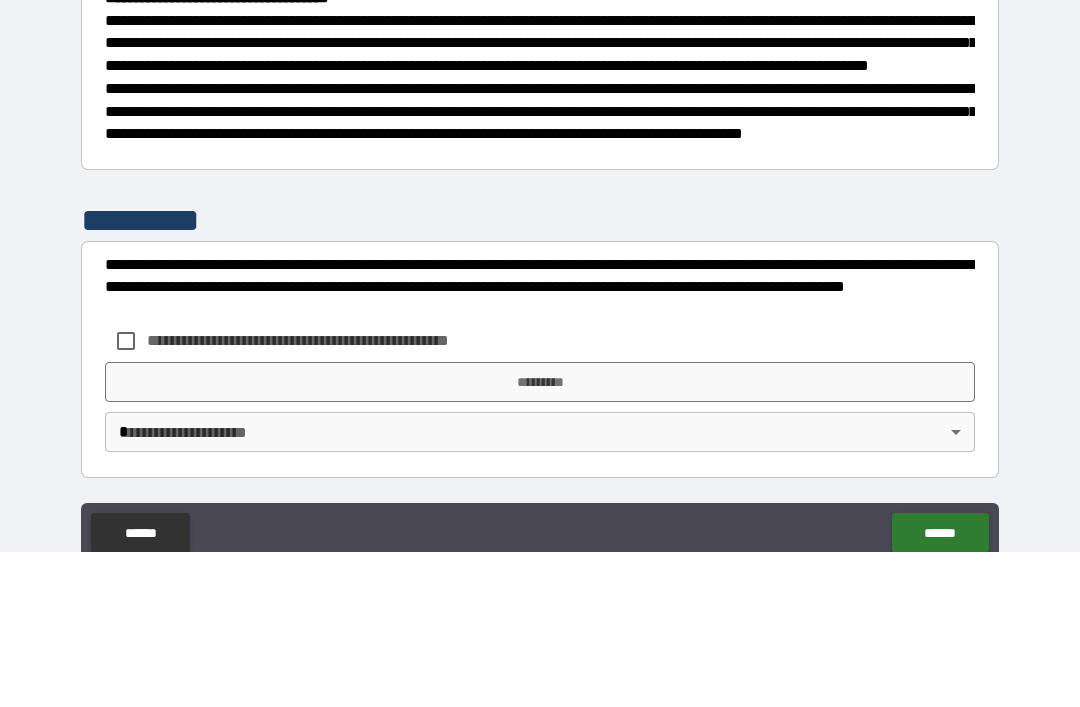 scroll, scrollTop: 526, scrollLeft: 0, axis: vertical 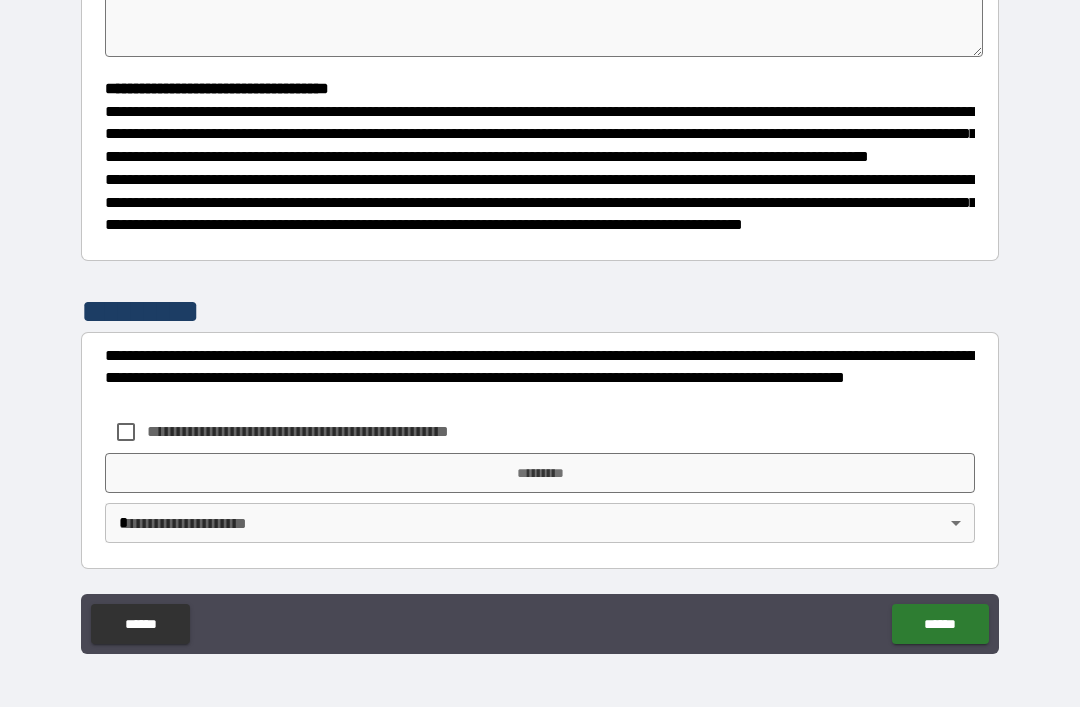 type on "*" 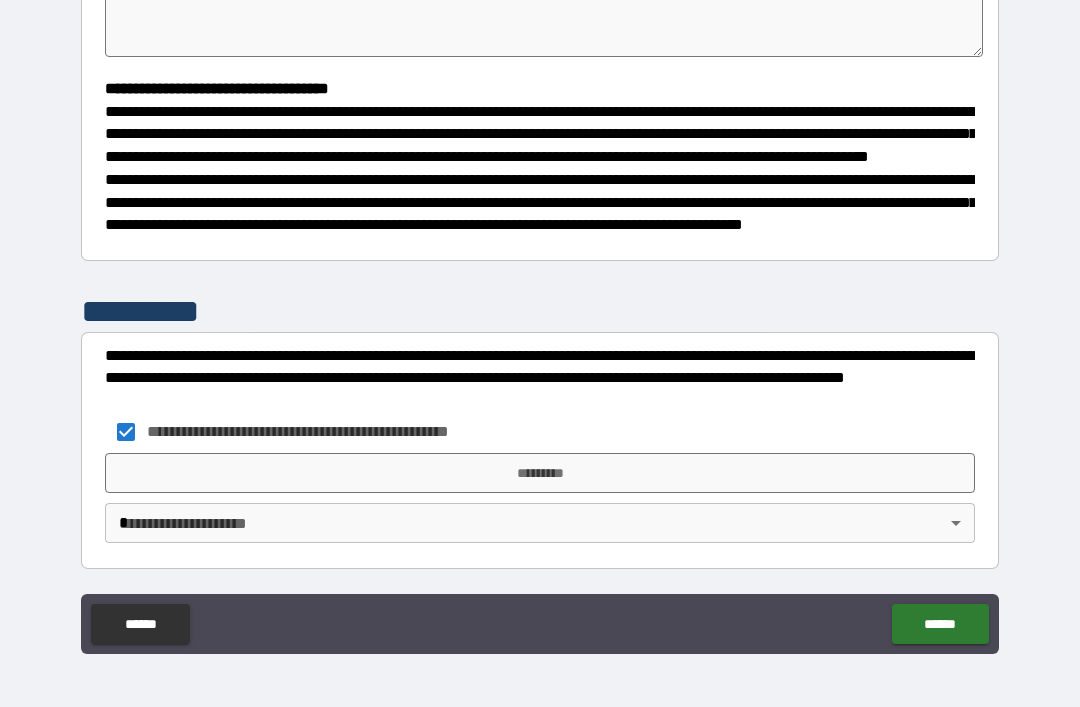 type on "*" 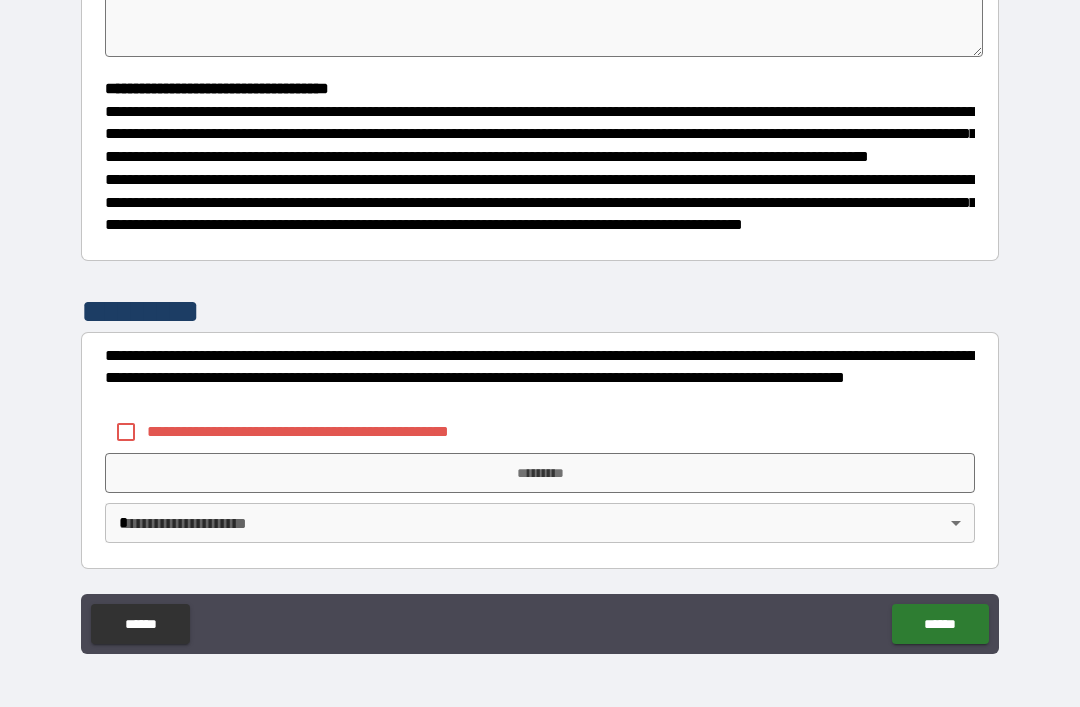 type on "*" 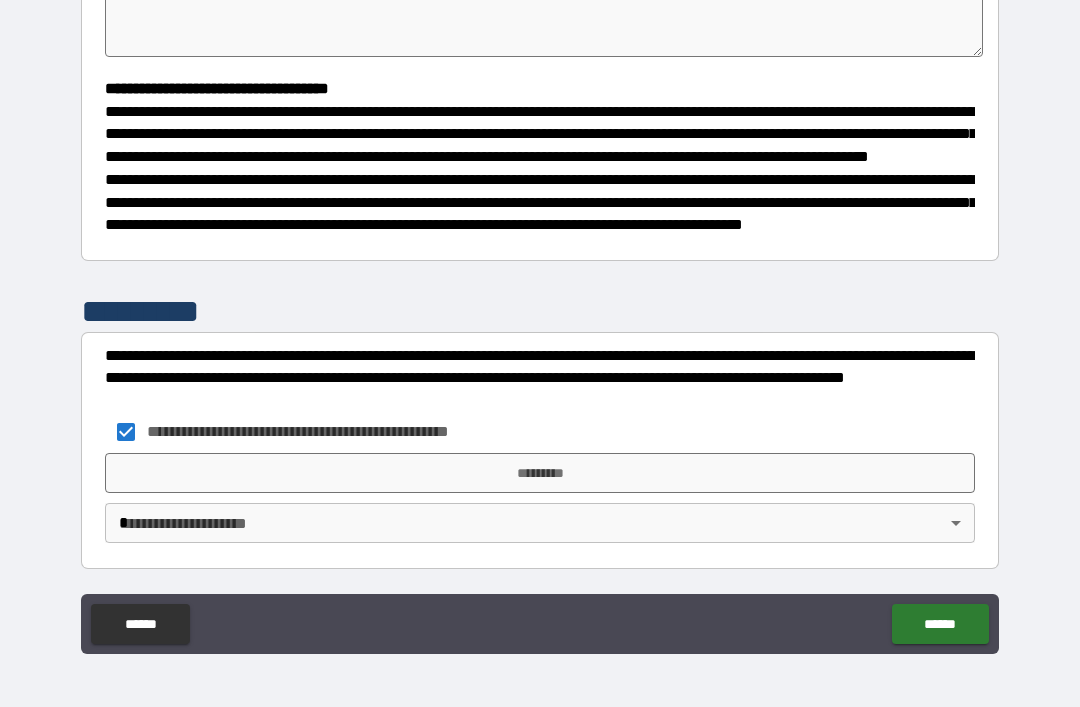 type on "*" 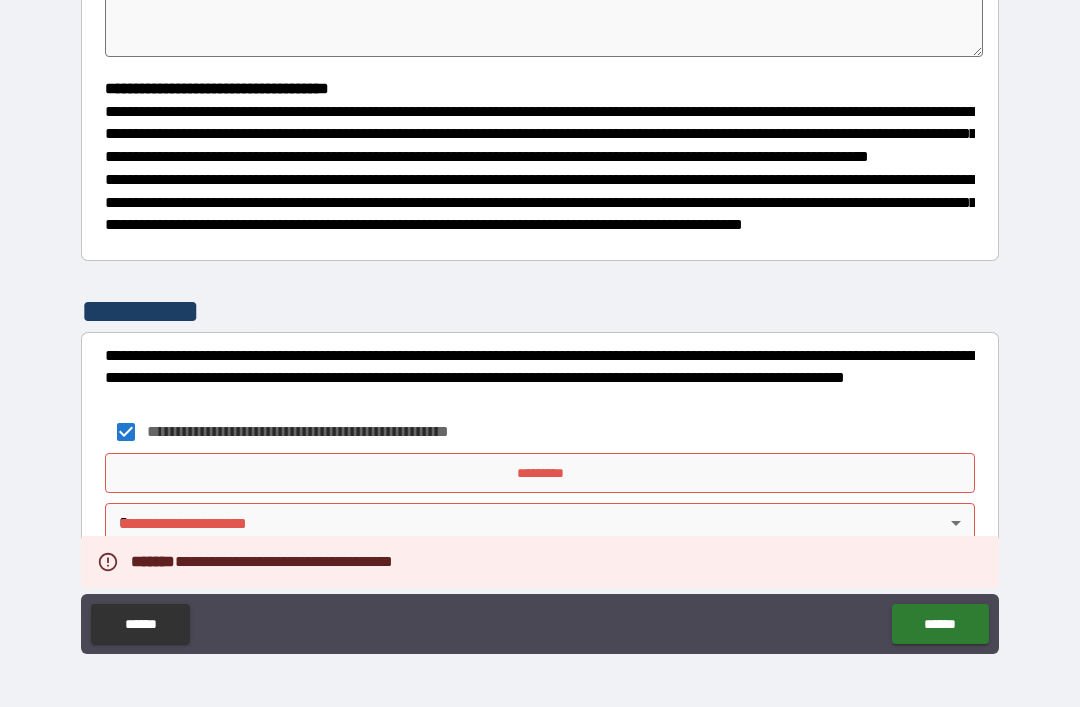 type on "*" 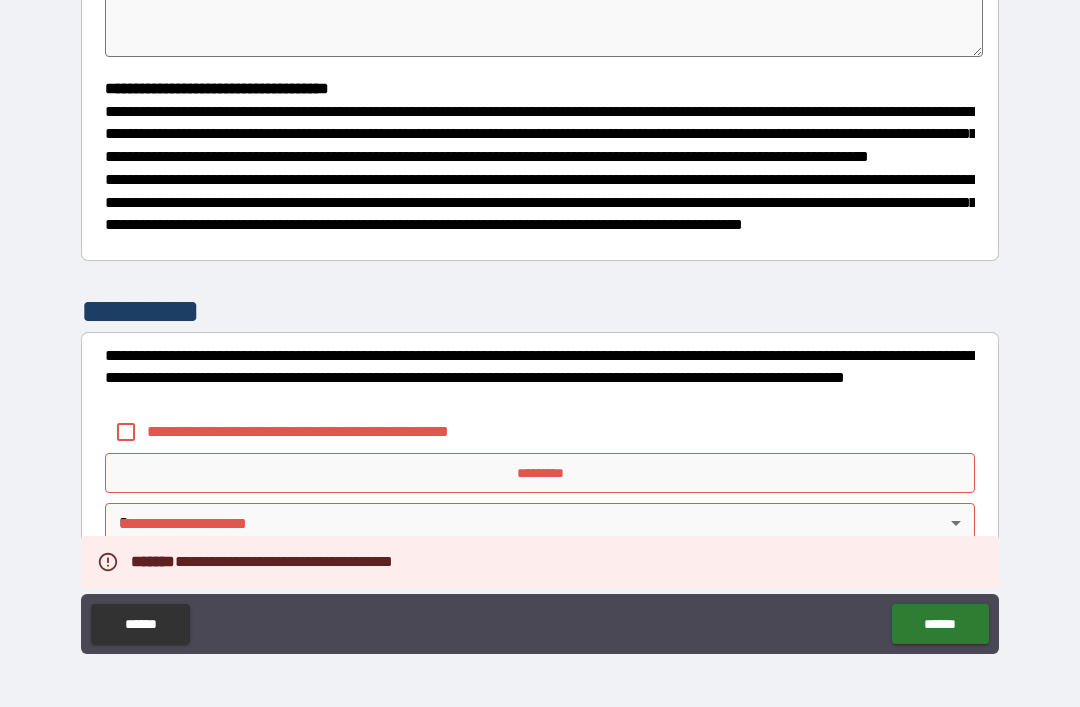 type on "*" 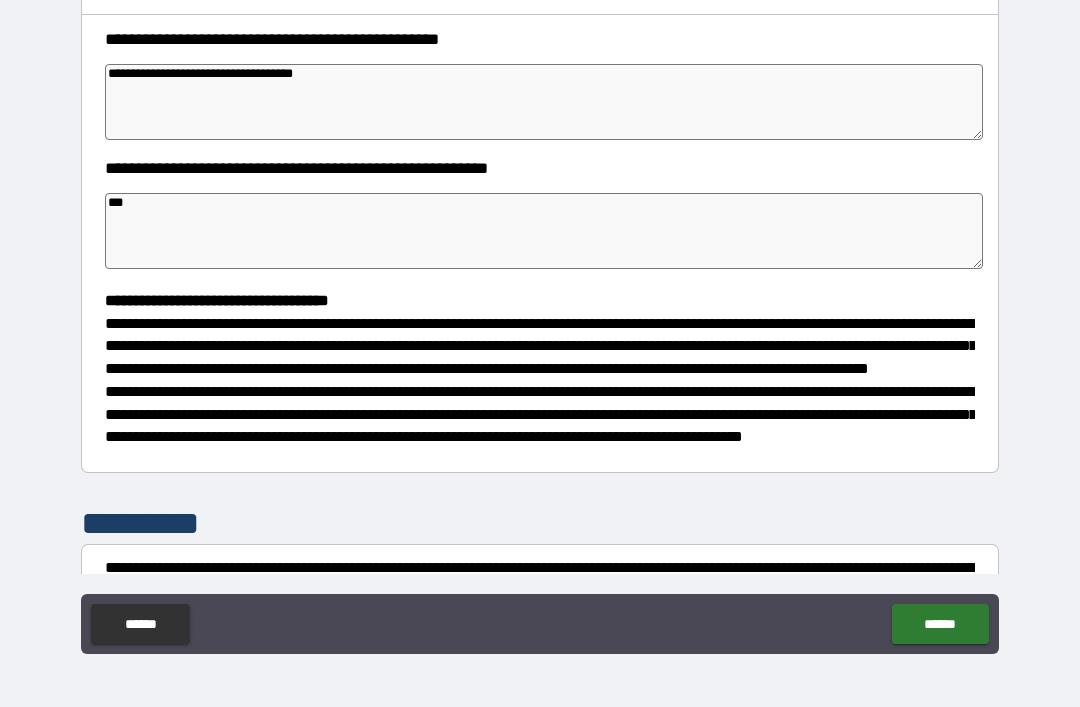 scroll, scrollTop: 279, scrollLeft: 0, axis: vertical 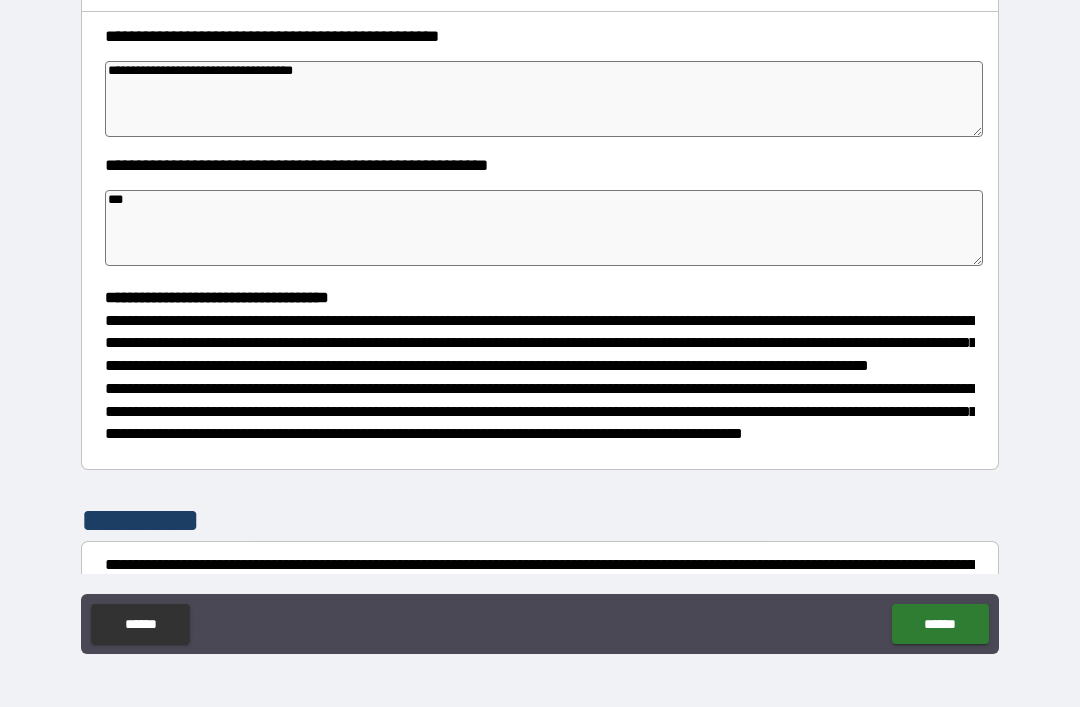 click on "******" at bounding box center (940, 624) 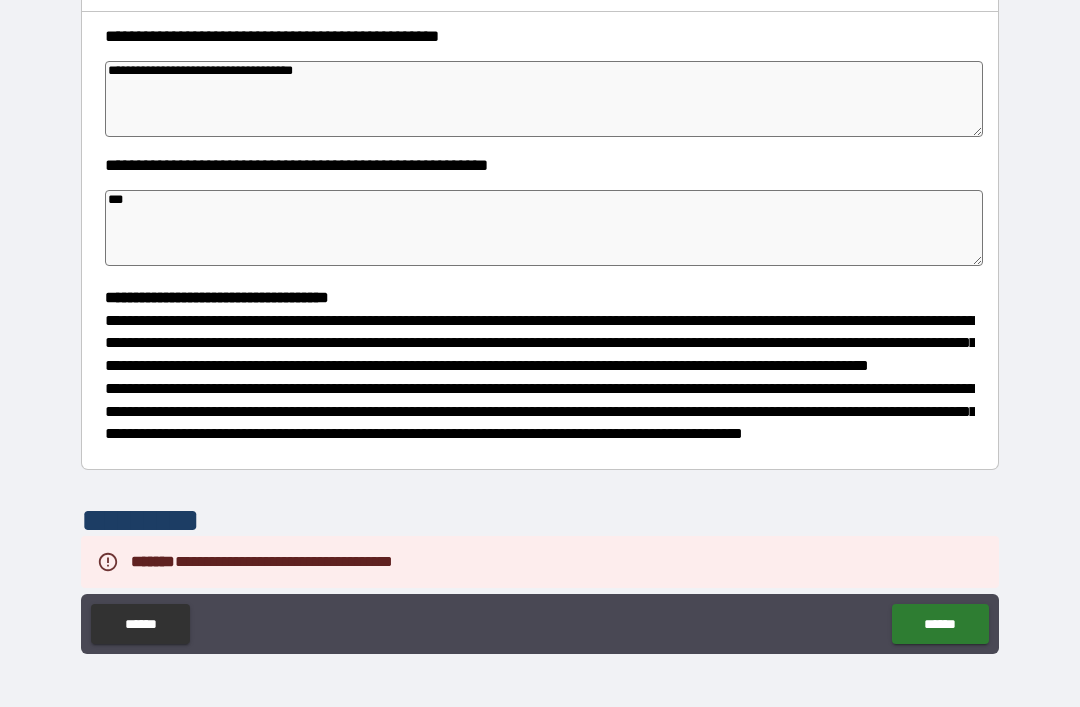 type on "*" 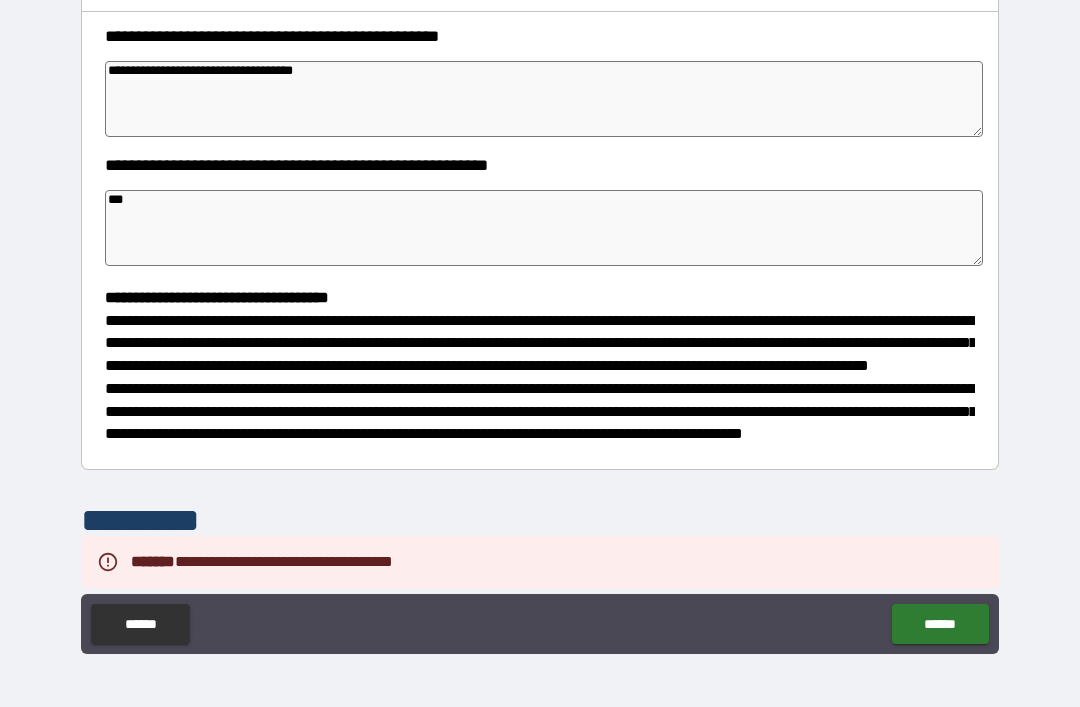 type on "*" 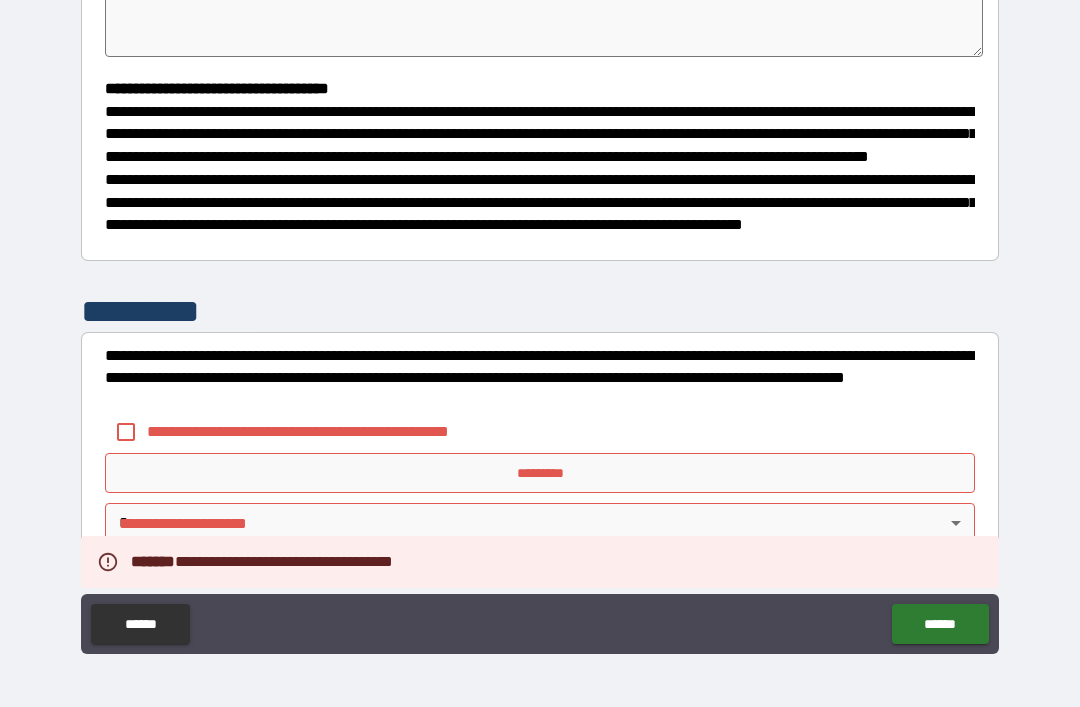 scroll, scrollTop: 526, scrollLeft: 0, axis: vertical 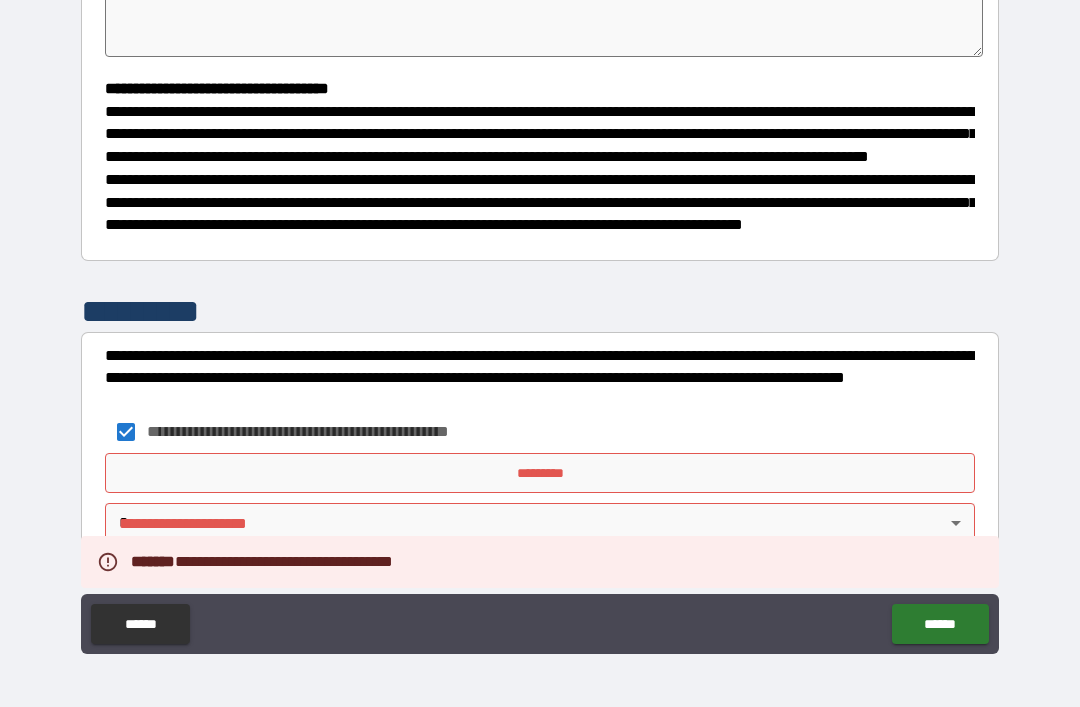 type on "*" 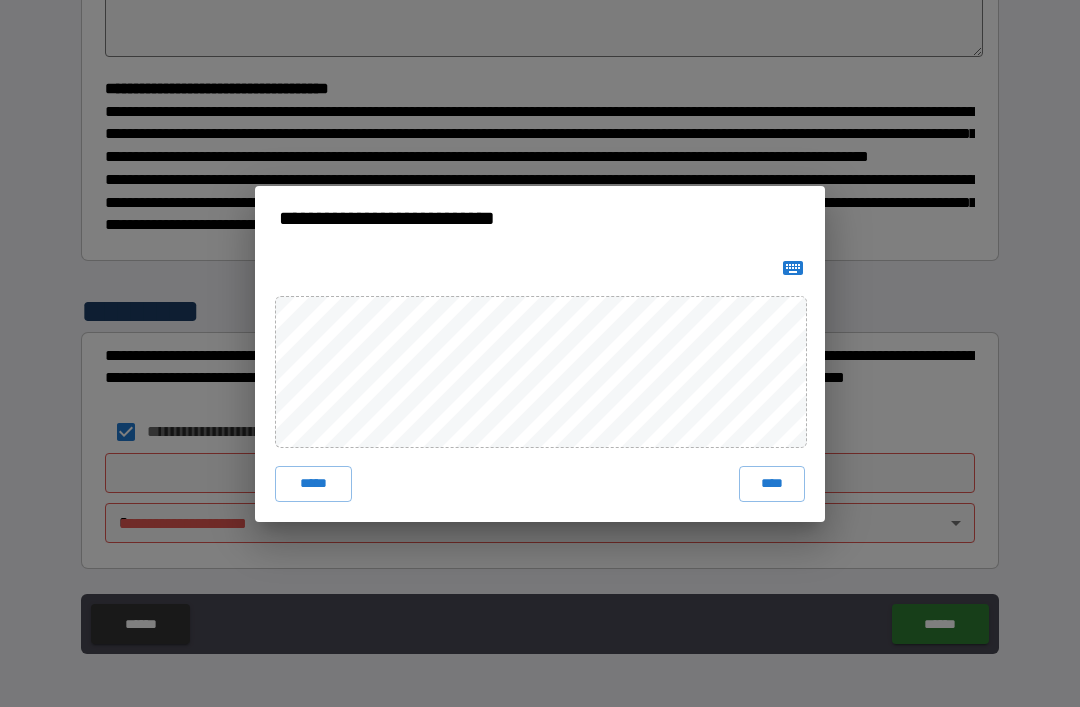 click on "****" at bounding box center [772, 484] 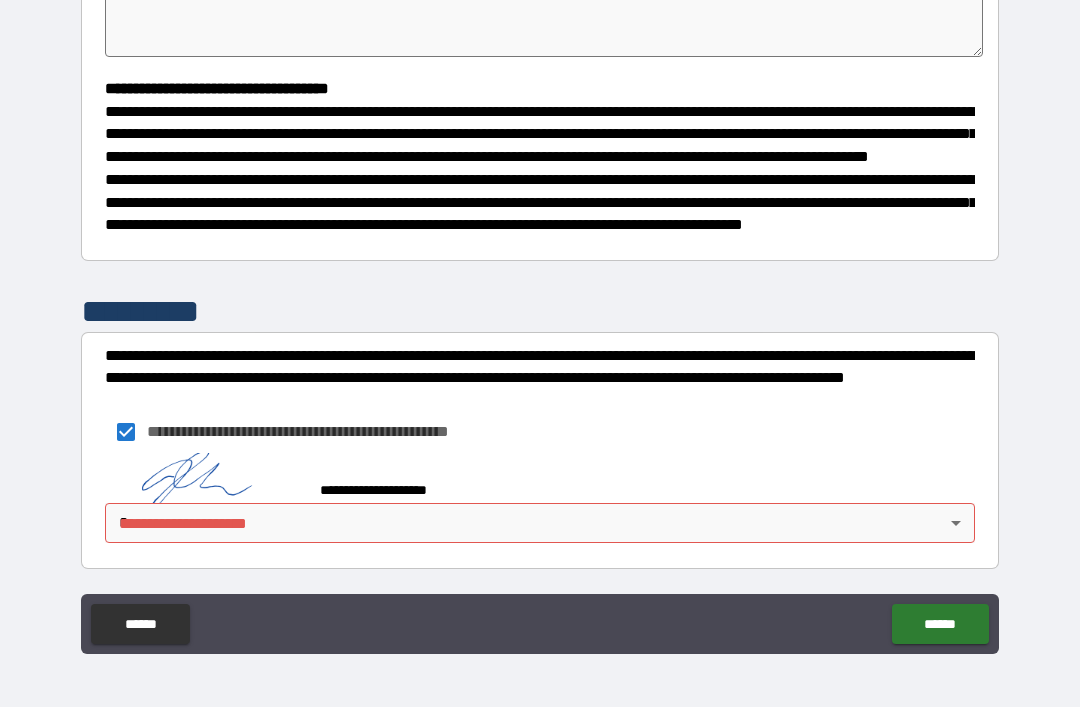 scroll, scrollTop: 516, scrollLeft: 0, axis: vertical 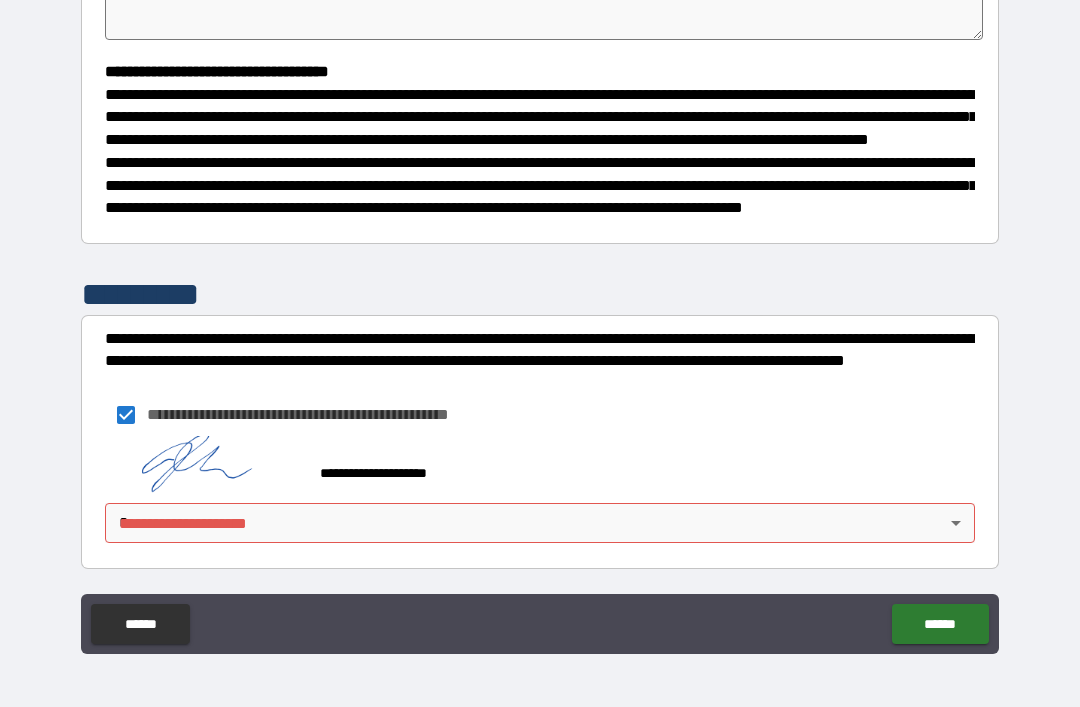 click on "**********" at bounding box center [540, 321] 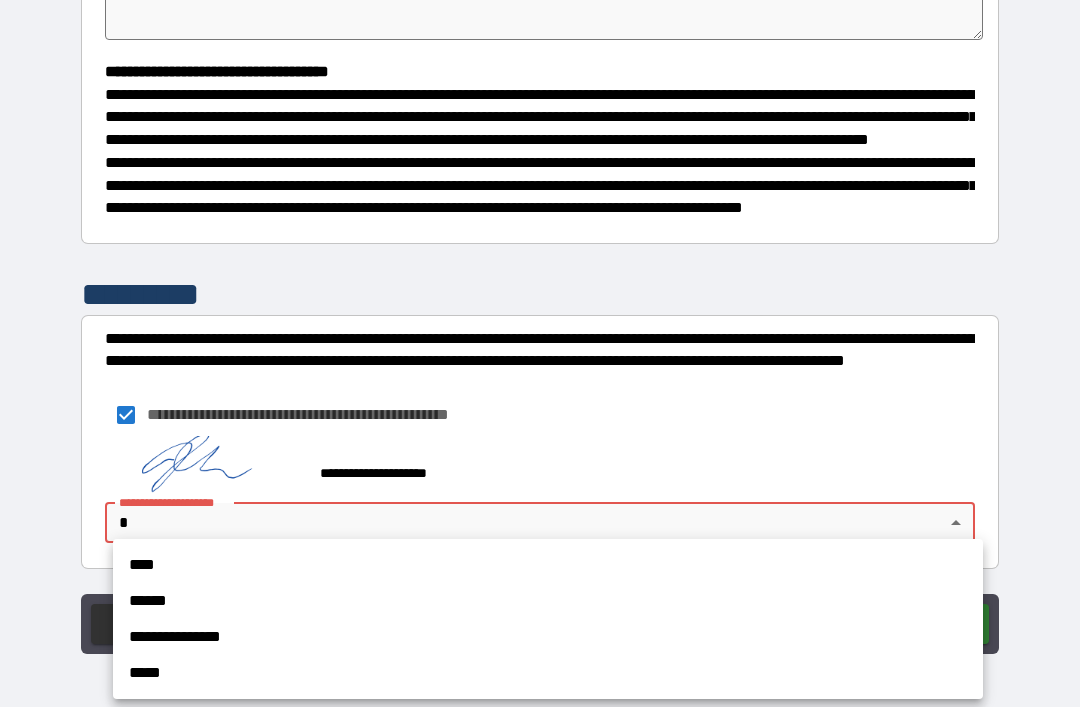 click on "****" at bounding box center [548, 565] 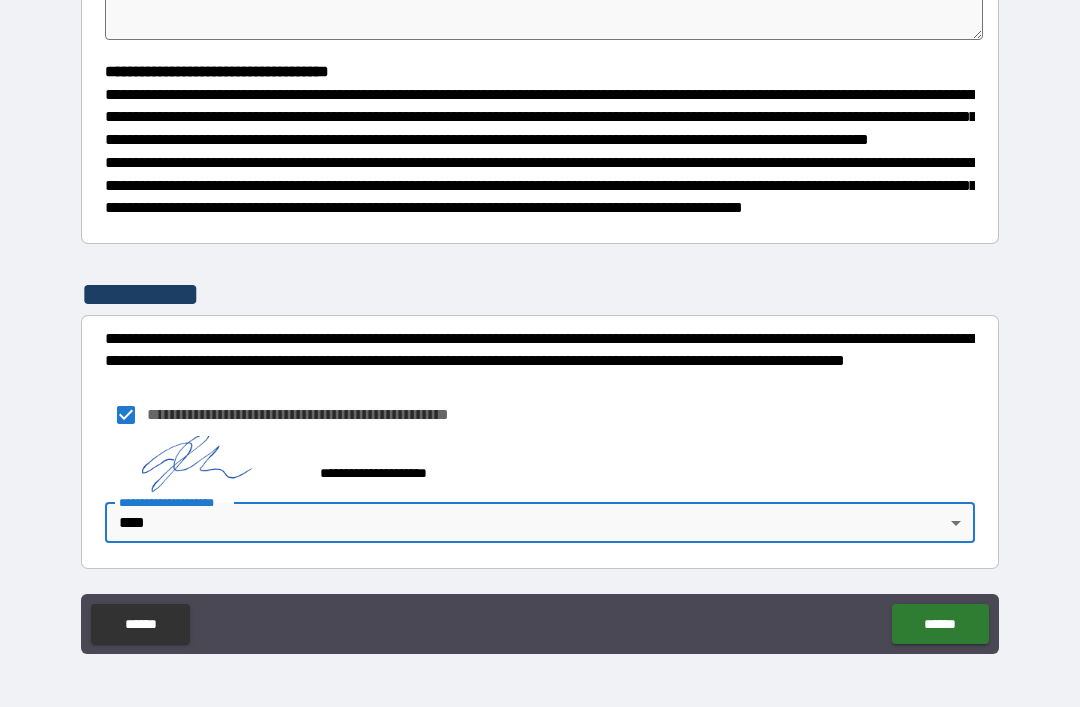 click on "******" at bounding box center [940, 624] 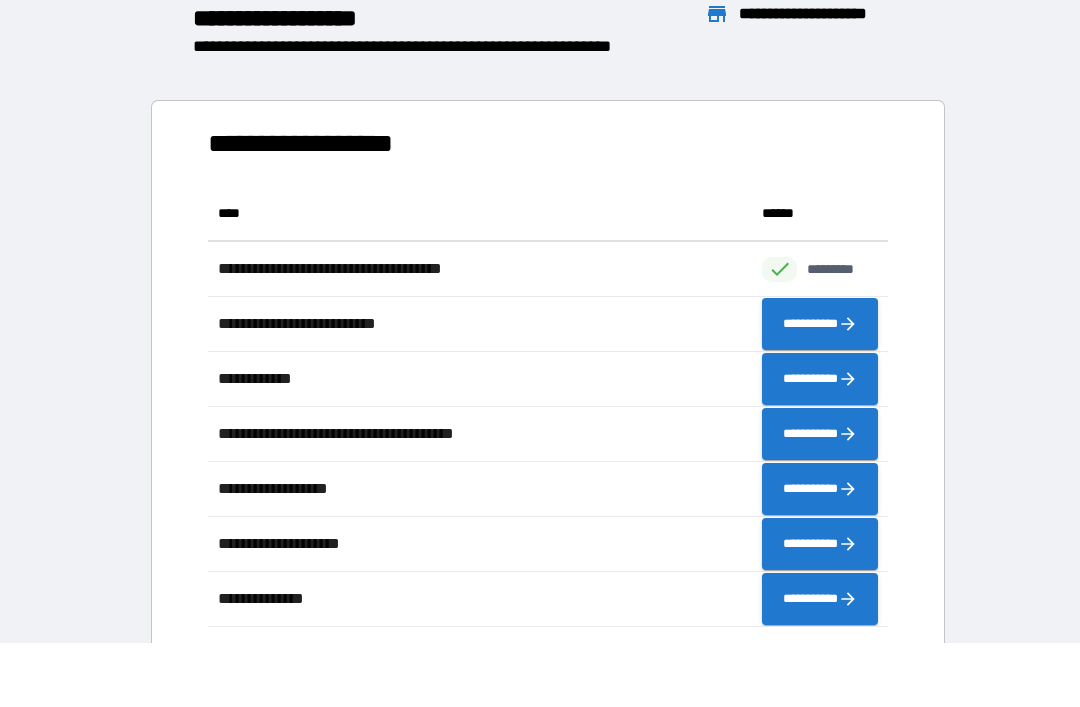 scroll, scrollTop: 1, scrollLeft: 1, axis: both 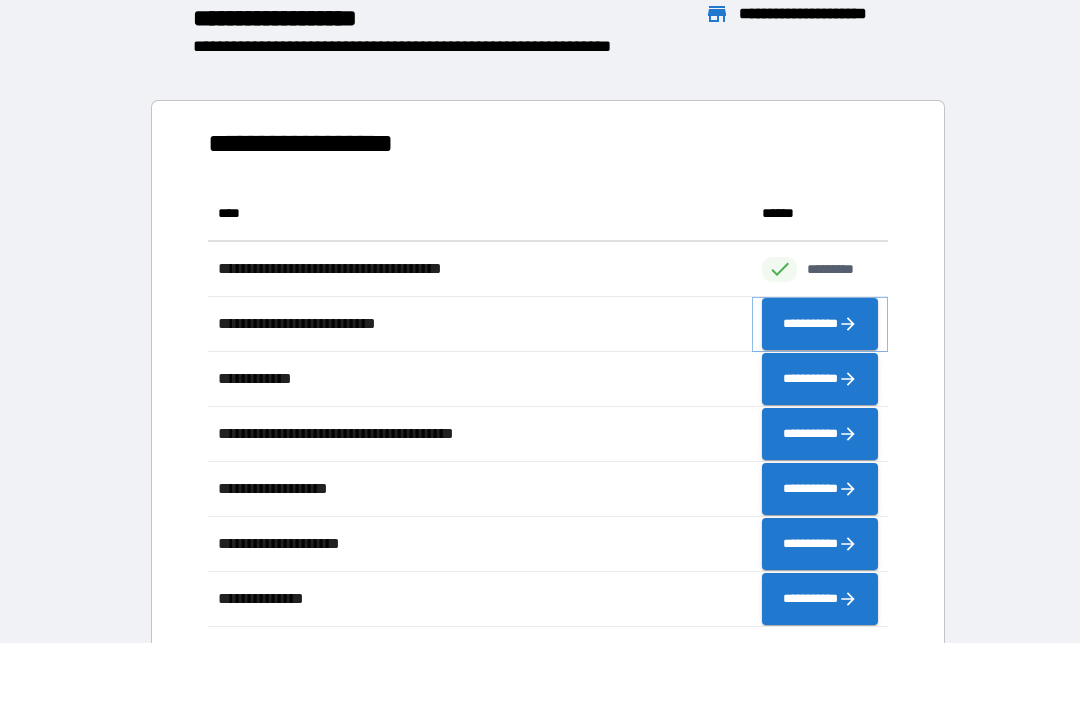 click on "**********" at bounding box center (820, 324) 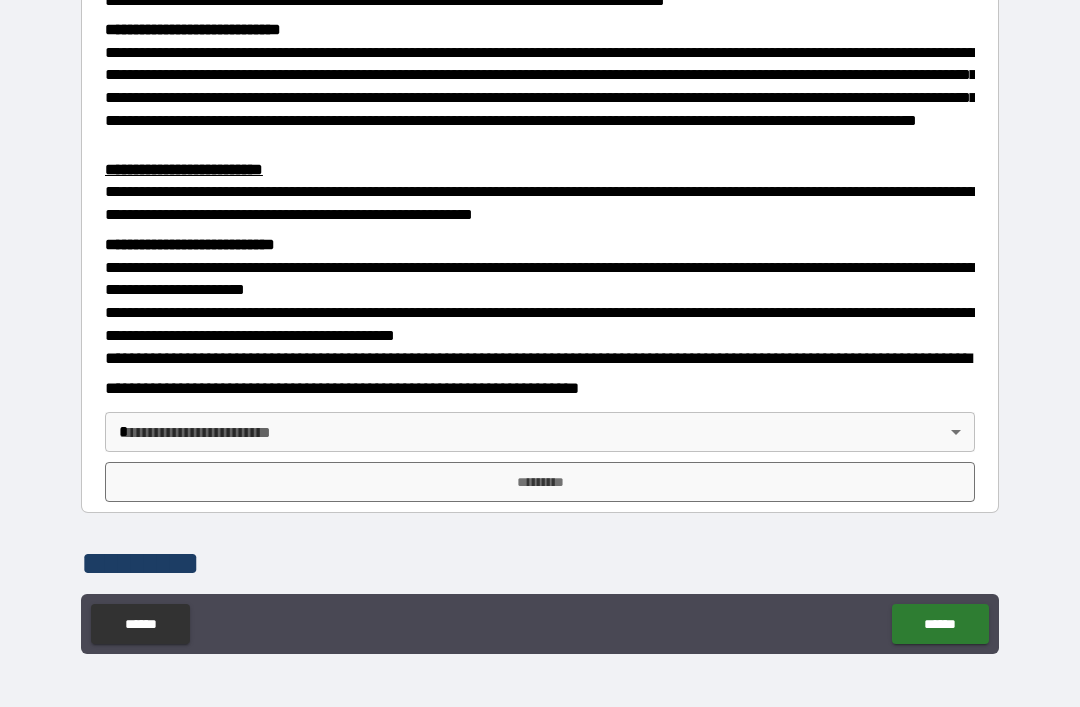 scroll, scrollTop: 456, scrollLeft: 0, axis: vertical 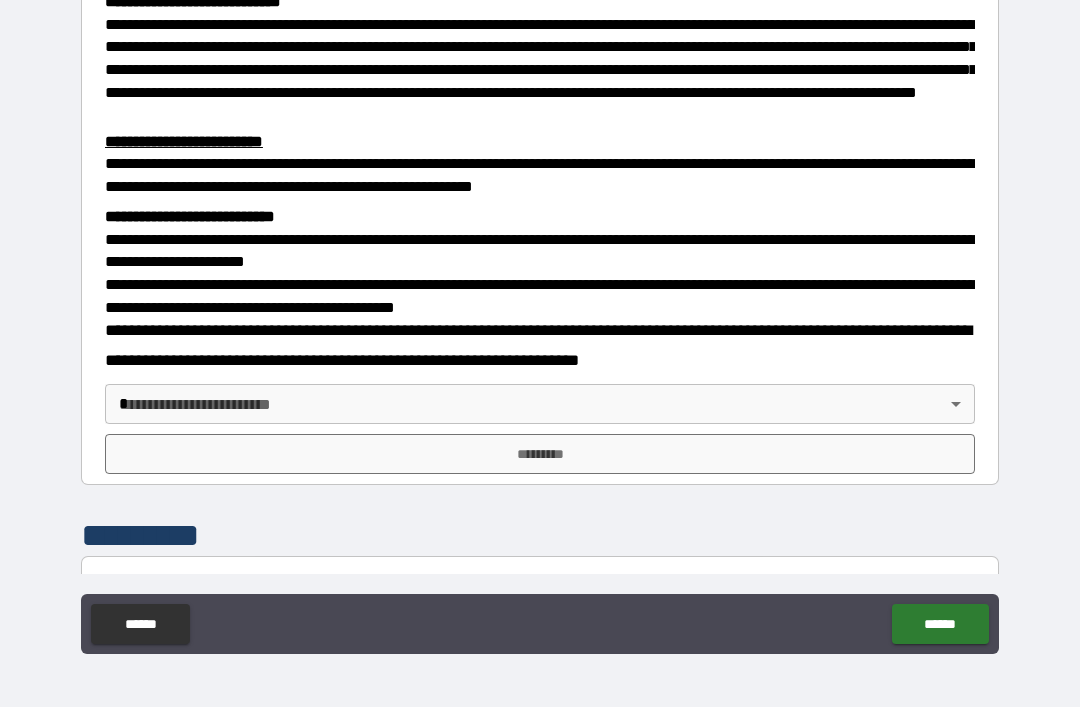click on "**********" at bounding box center (540, 321) 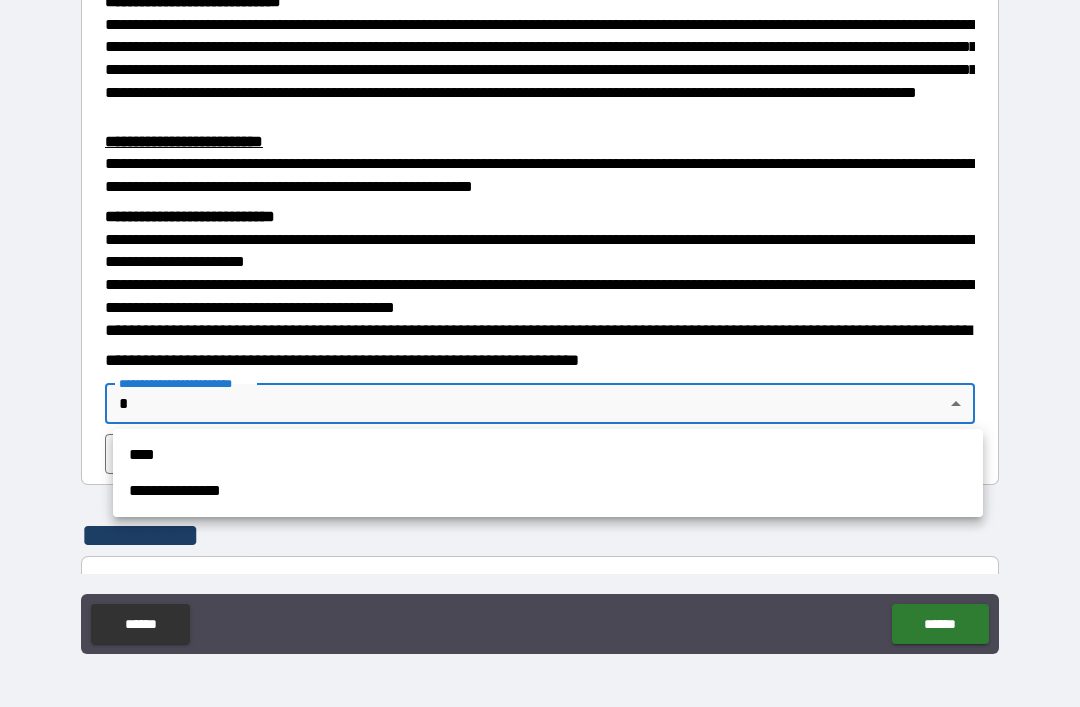 click on "****" at bounding box center (548, 455) 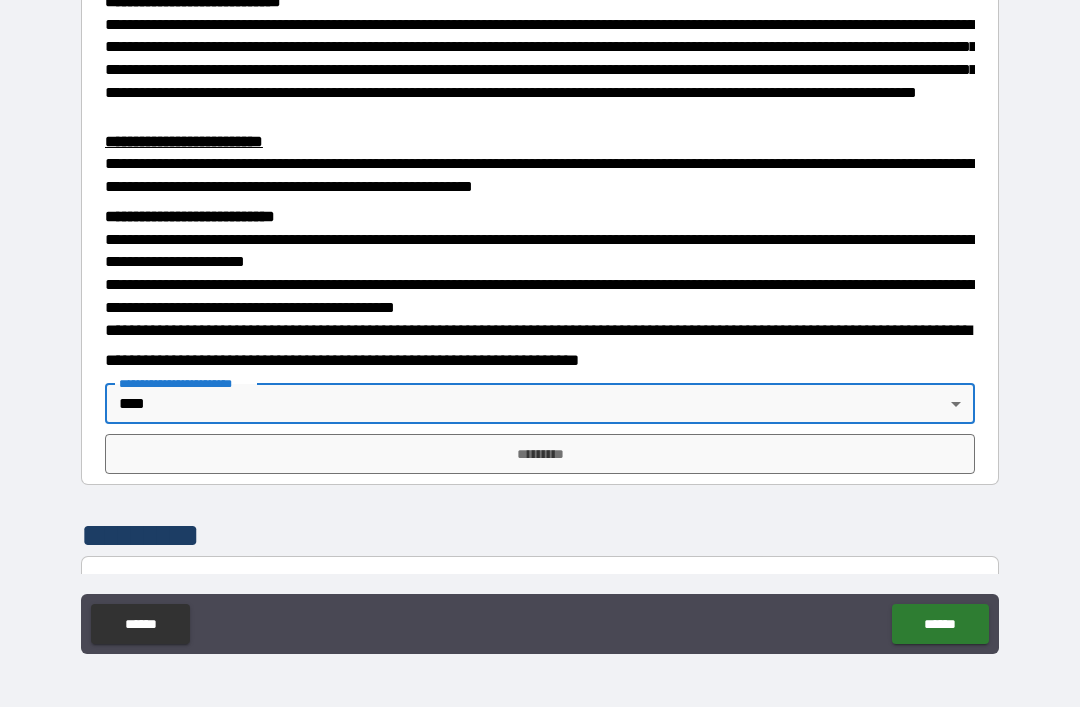 click on "*********" at bounding box center (540, 454) 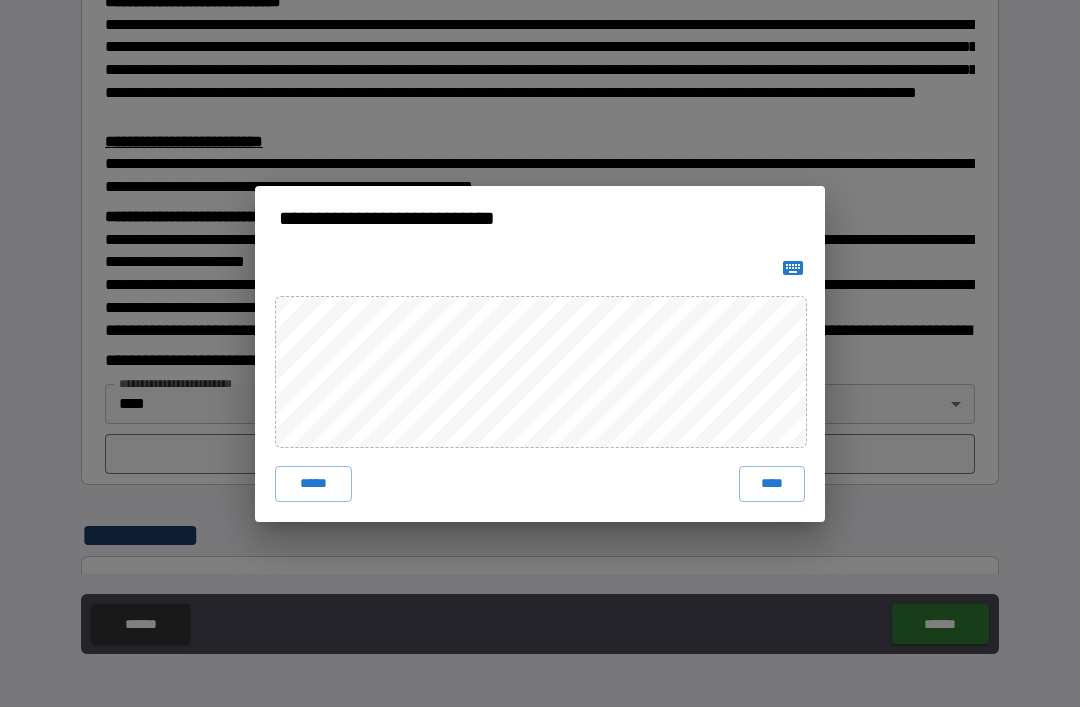 click on "****" at bounding box center (772, 484) 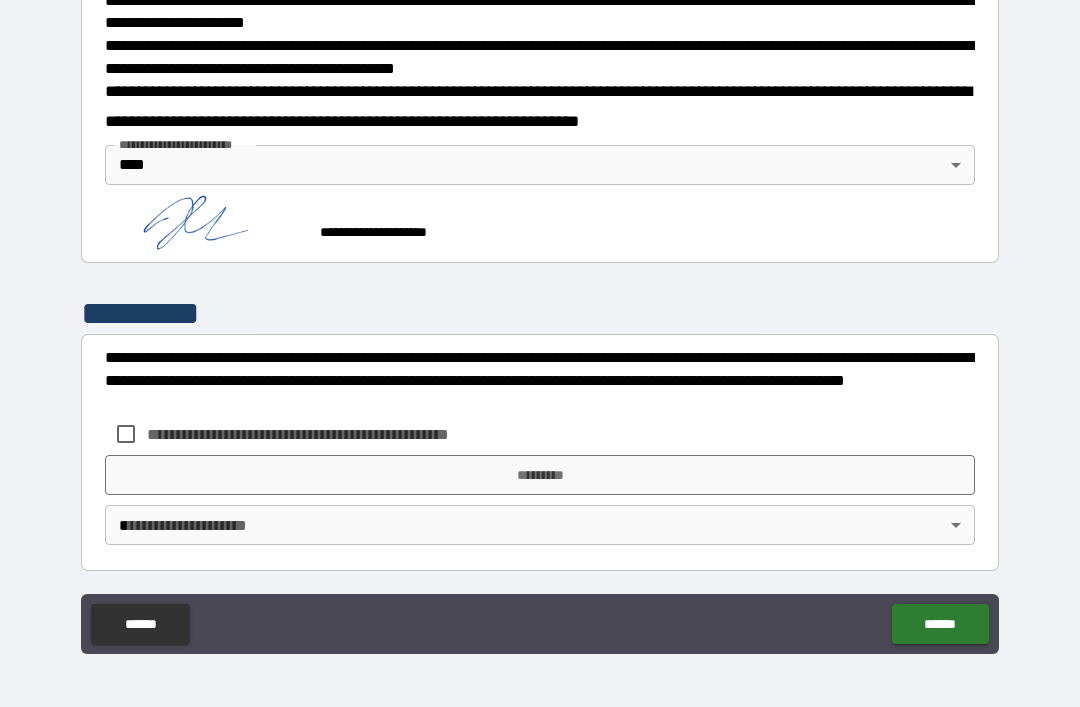 scroll, scrollTop: 694, scrollLeft: 0, axis: vertical 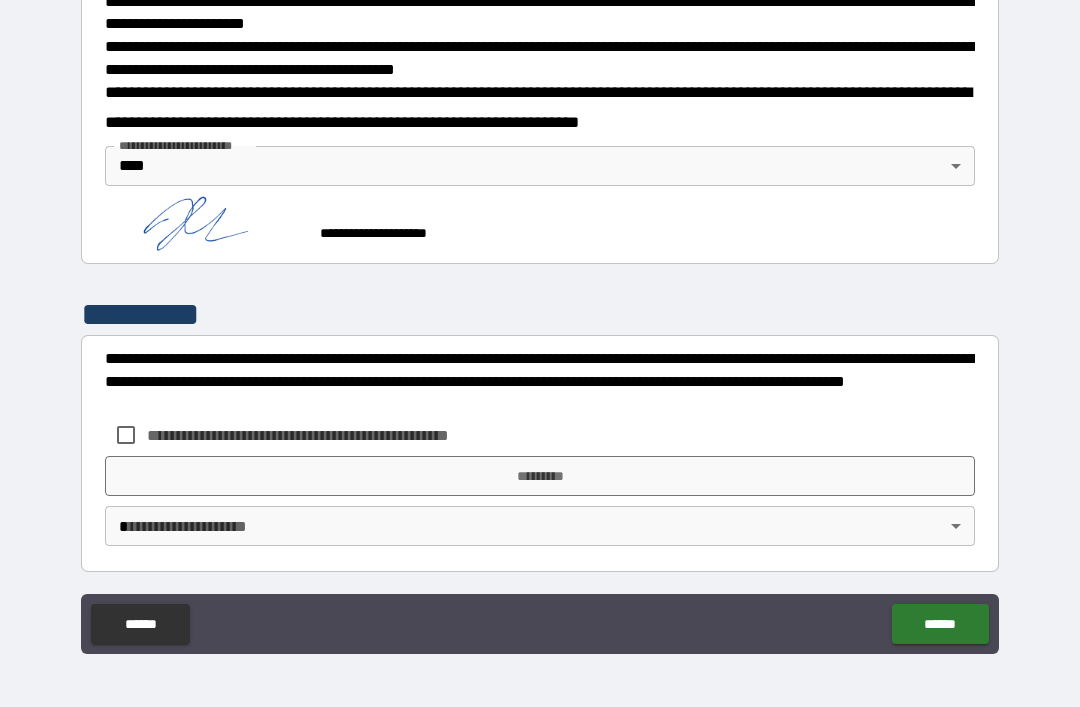 click on "**********" at bounding box center (331, 435) 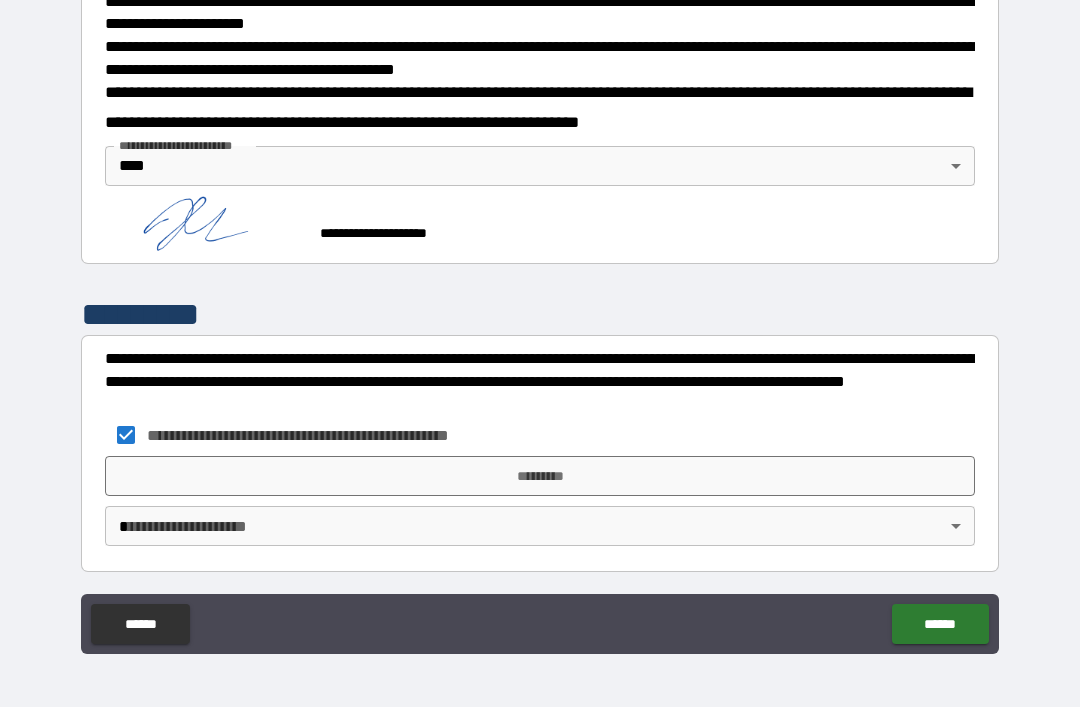 click on "*********" at bounding box center (540, 476) 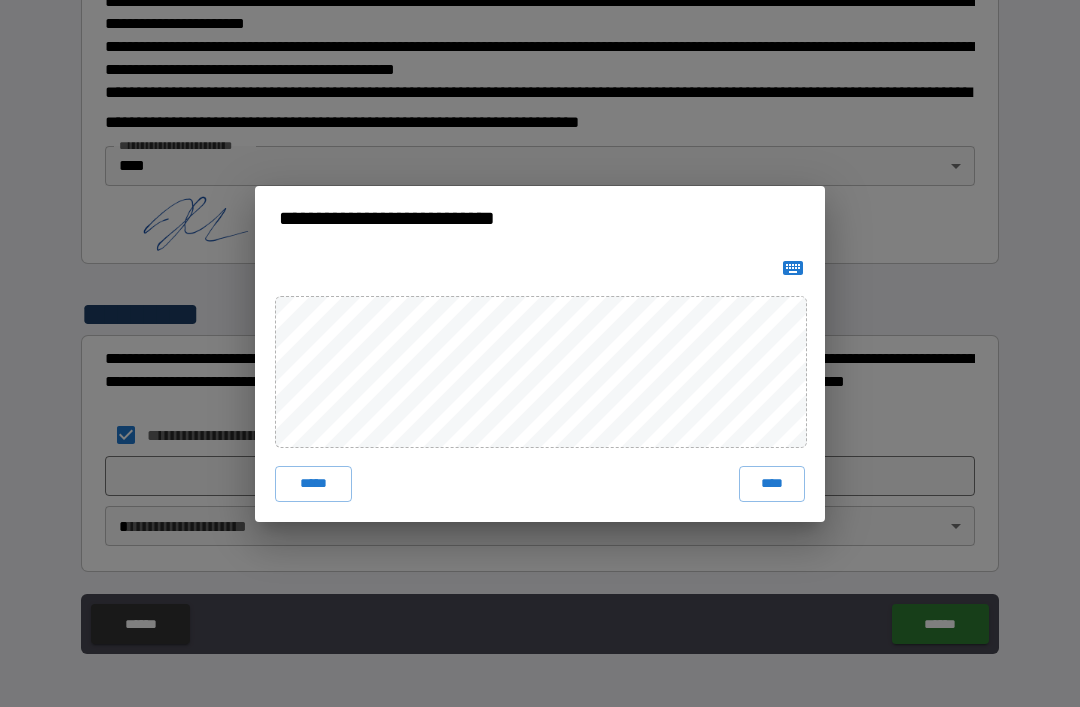 click on "****" at bounding box center [772, 484] 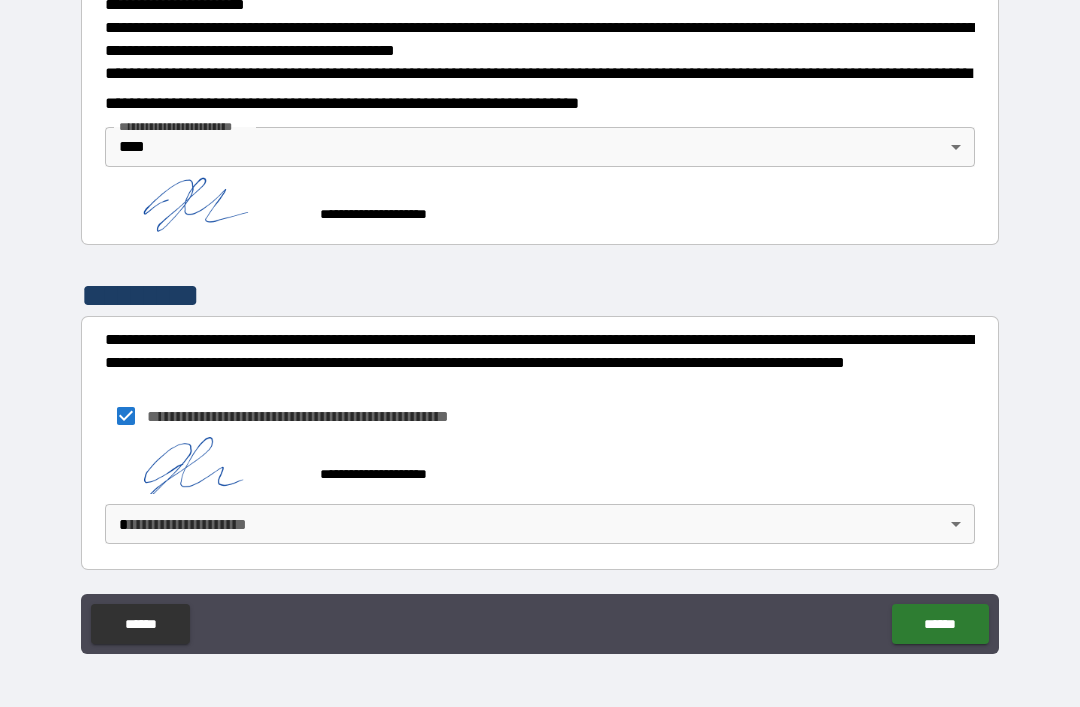 scroll, scrollTop: 711, scrollLeft: 0, axis: vertical 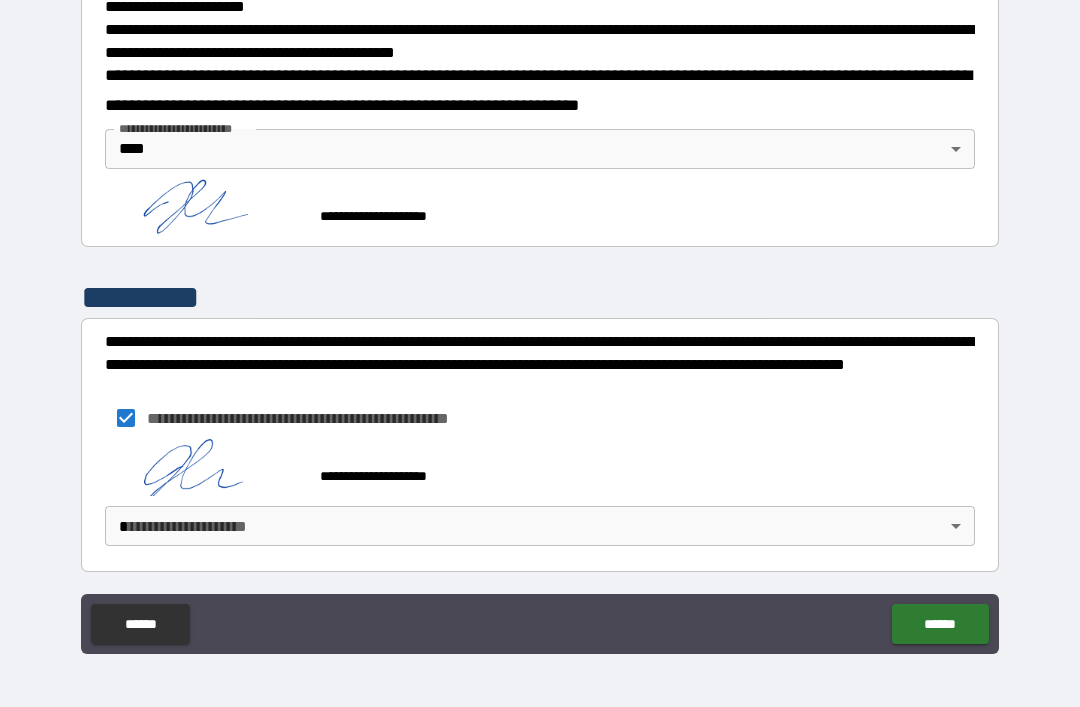 click on "**********" at bounding box center [540, 321] 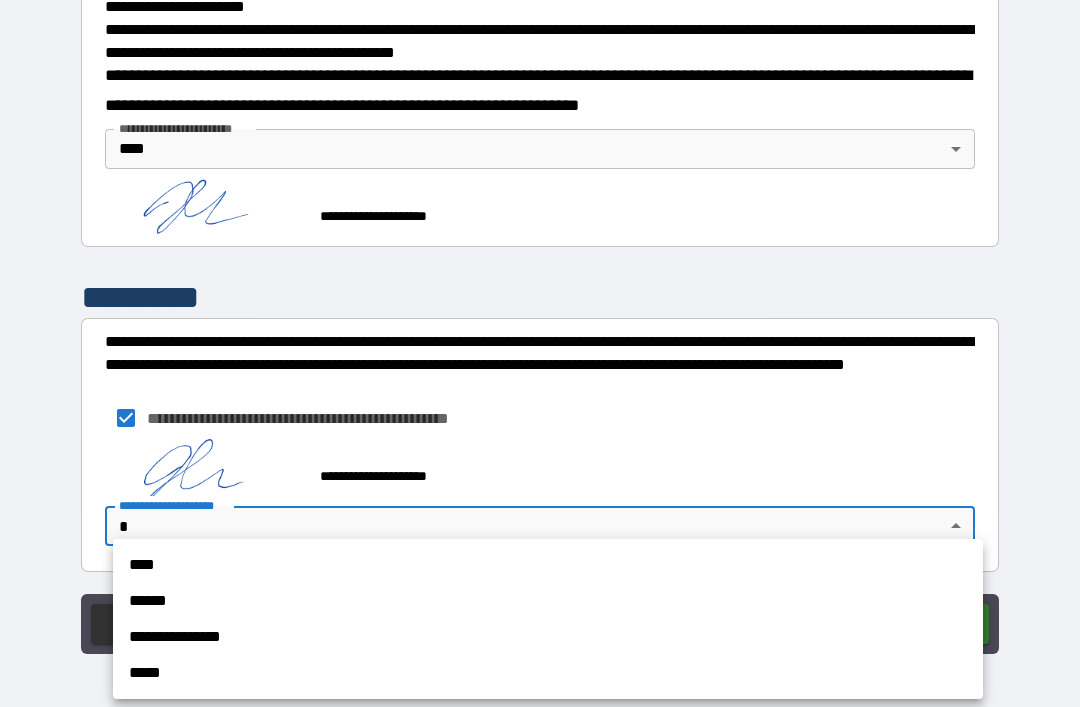 click on "****" at bounding box center [548, 565] 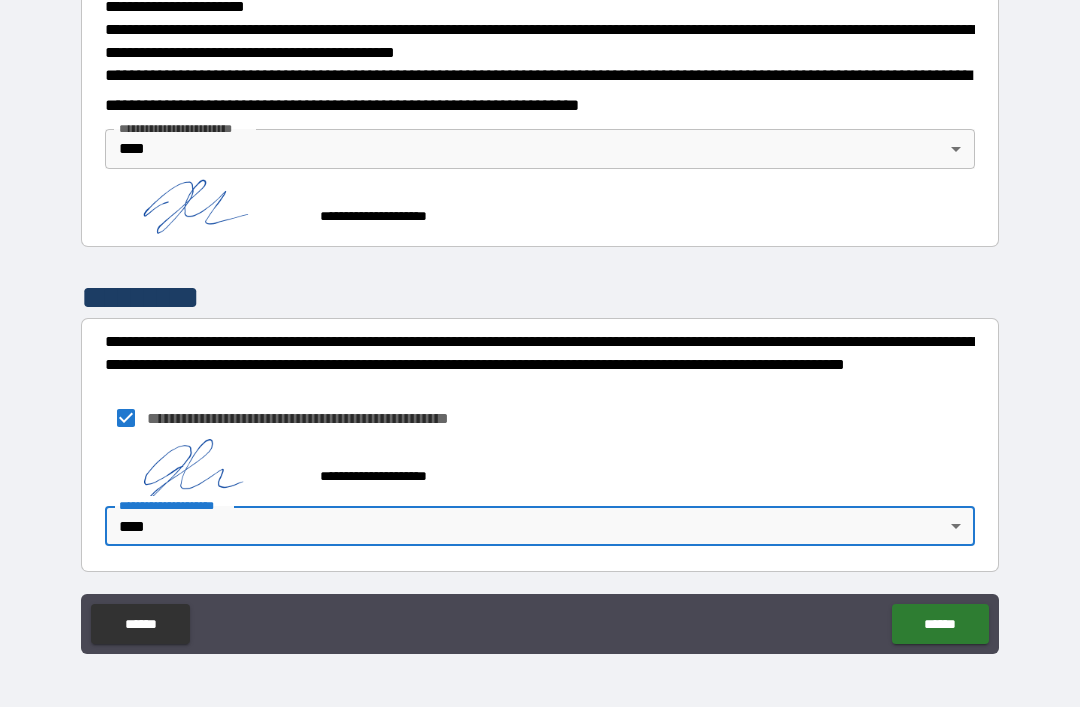 click on "******" at bounding box center [940, 624] 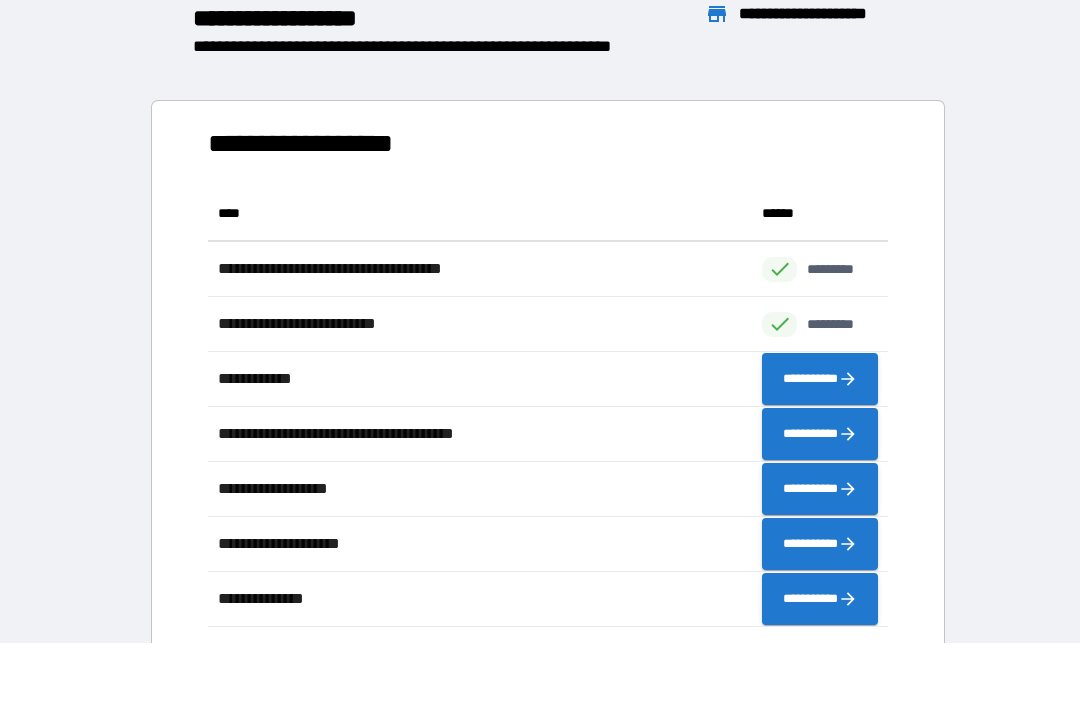 scroll, scrollTop: 1, scrollLeft: 1, axis: both 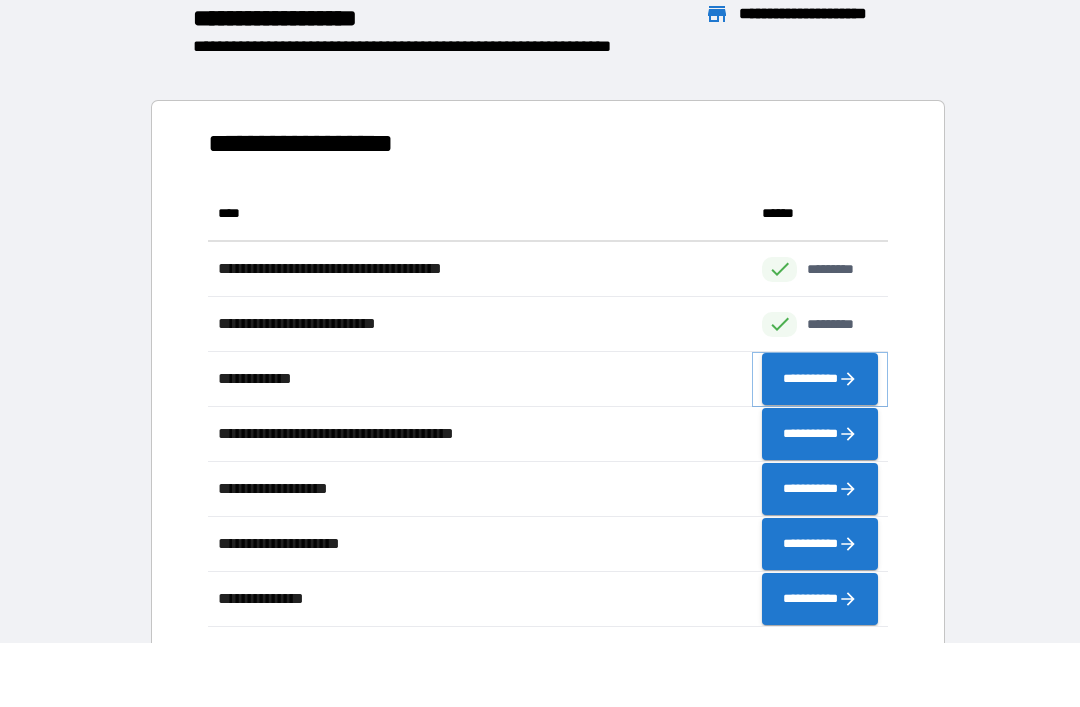 click on "**********" at bounding box center [820, 379] 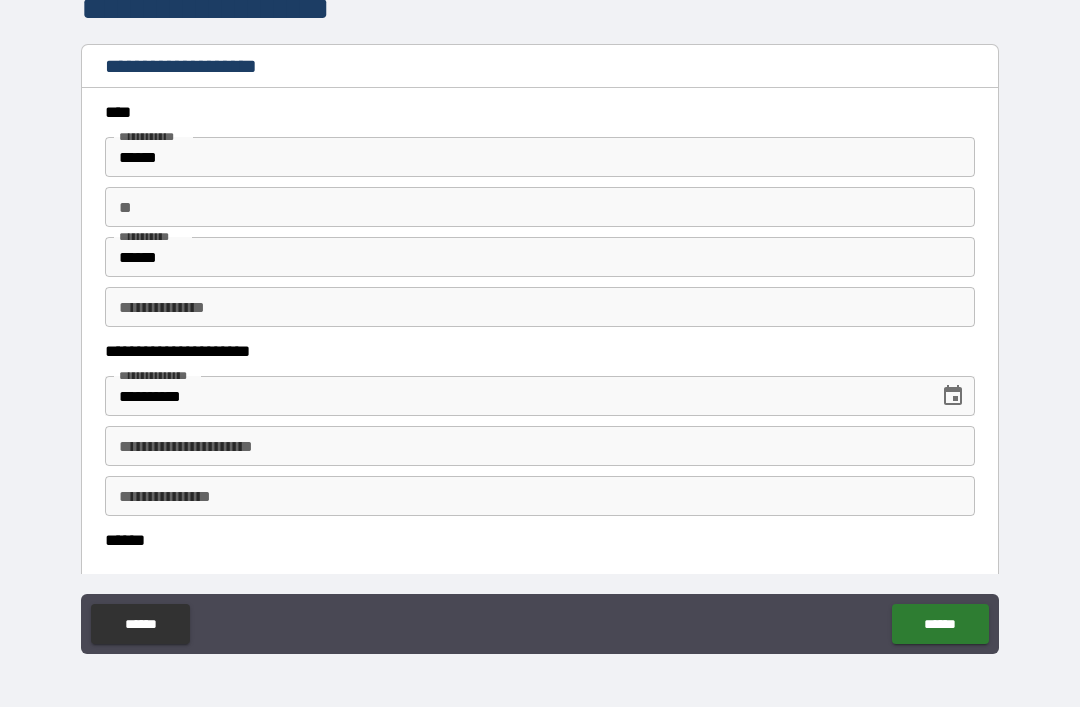 click on "**********" at bounding box center (540, 446) 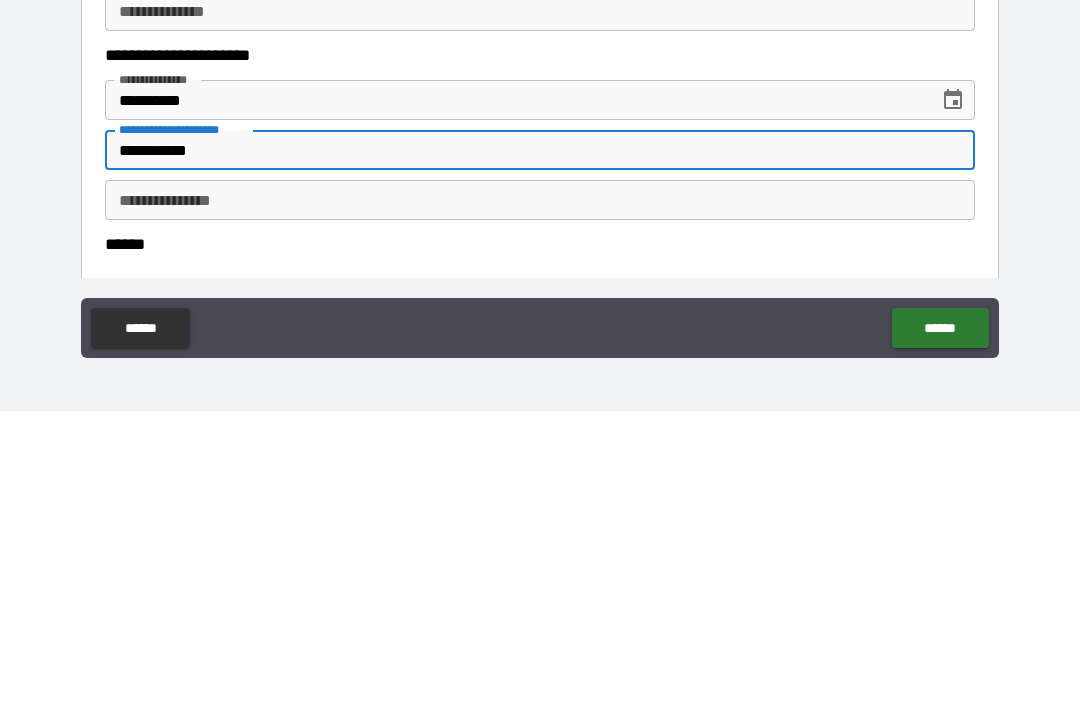 click on "**********" at bounding box center [540, 496] 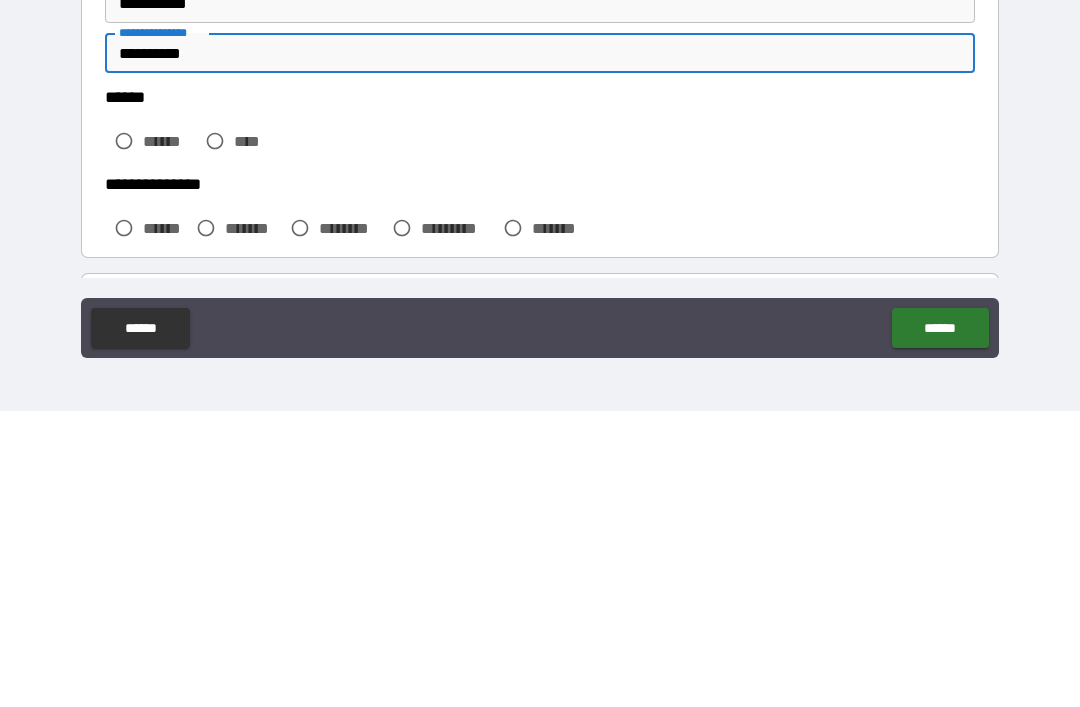 scroll, scrollTop: 149, scrollLeft: 0, axis: vertical 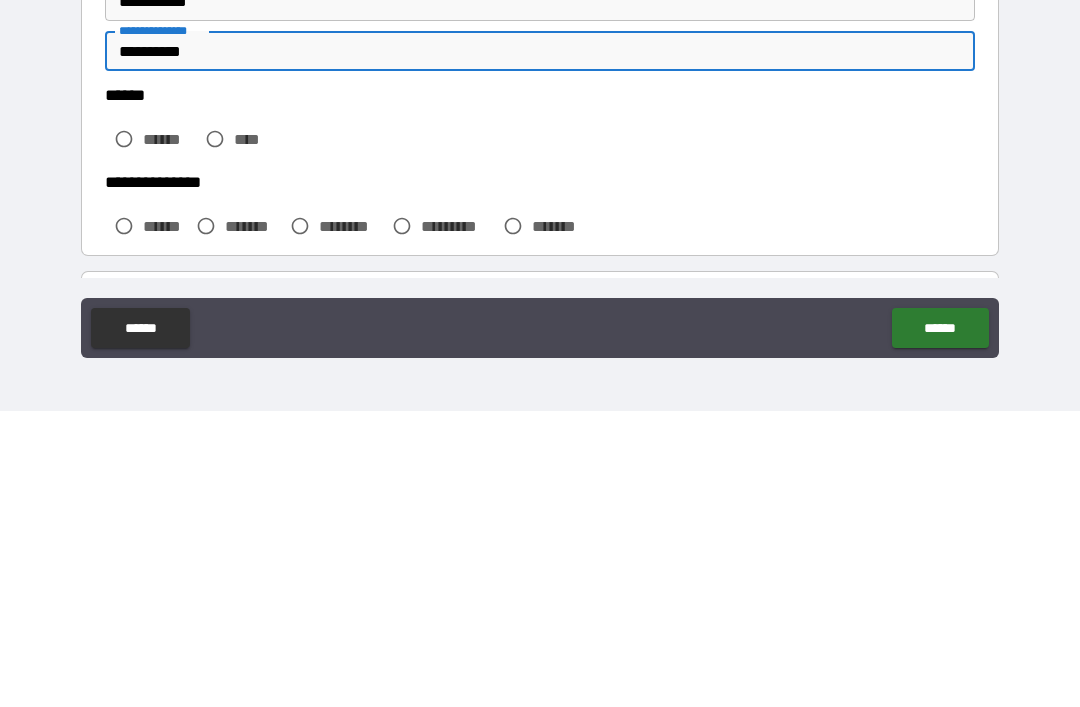 click on "******" at bounding box center [169, 435] 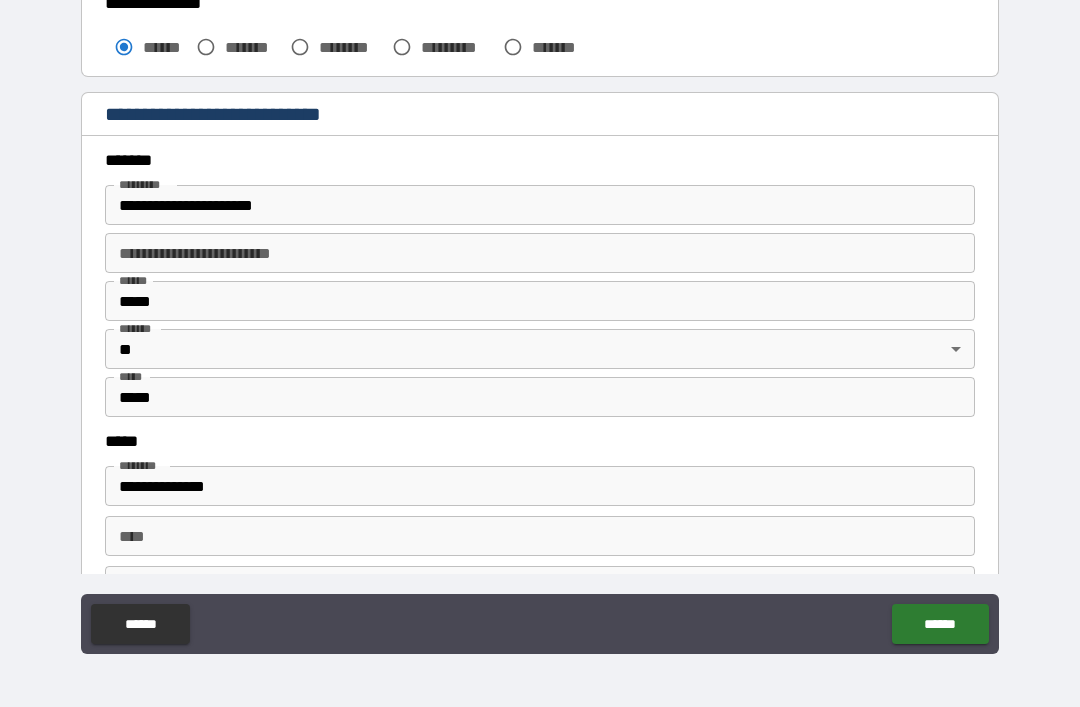 scroll, scrollTop: 628, scrollLeft: 0, axis: vertical 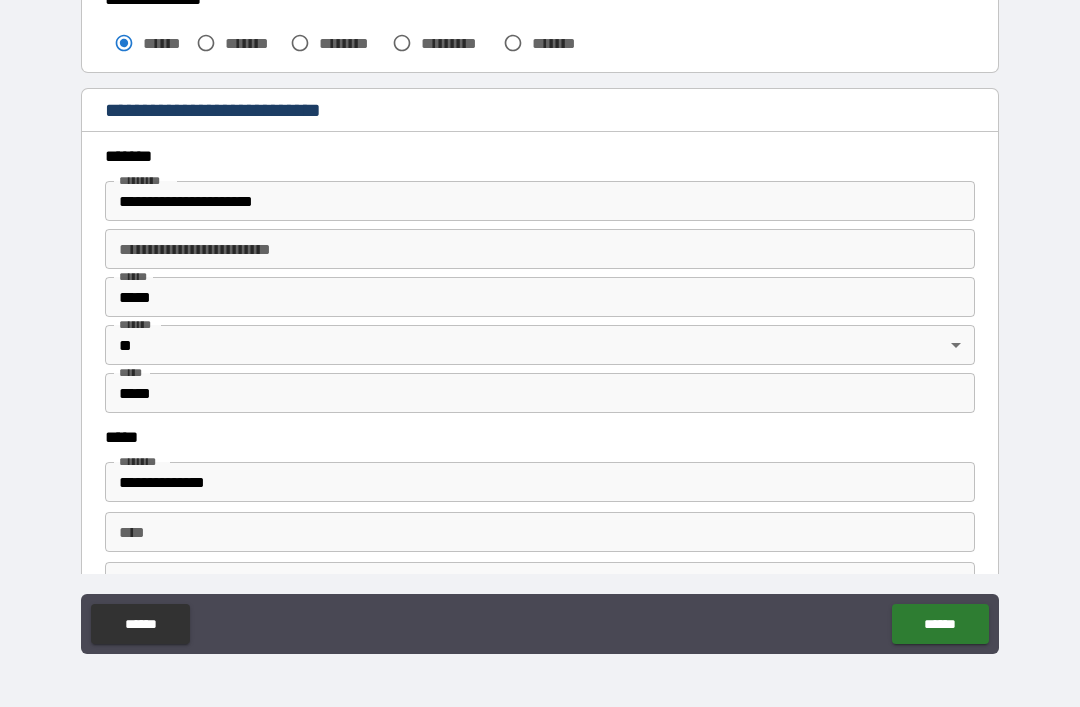 click on "*****" at bounding box center (540, 297) 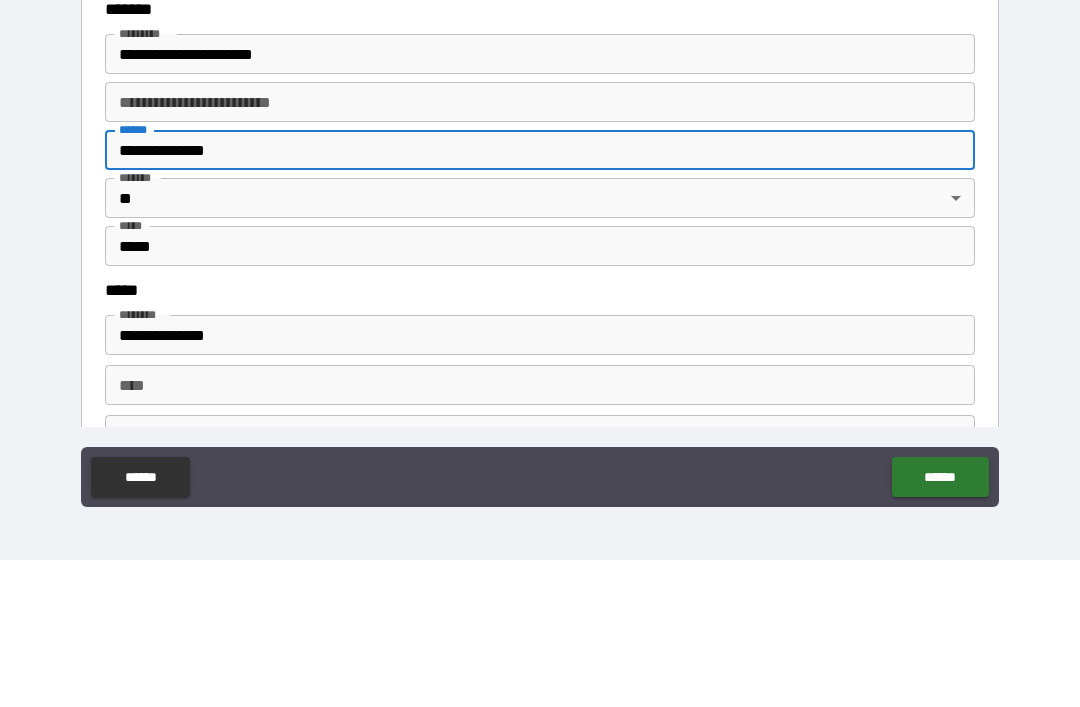 click on "*****" at bounding box center [540, 393] 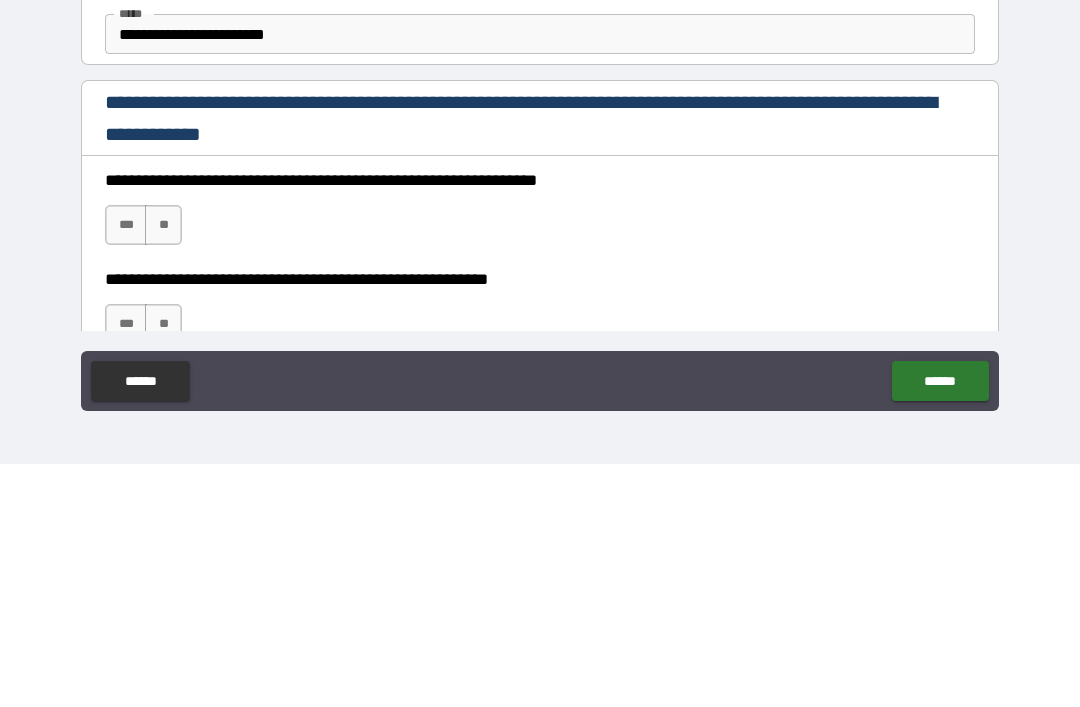 scroll, scrollTop: 1023, scrollLeft: 0, axis: vertical 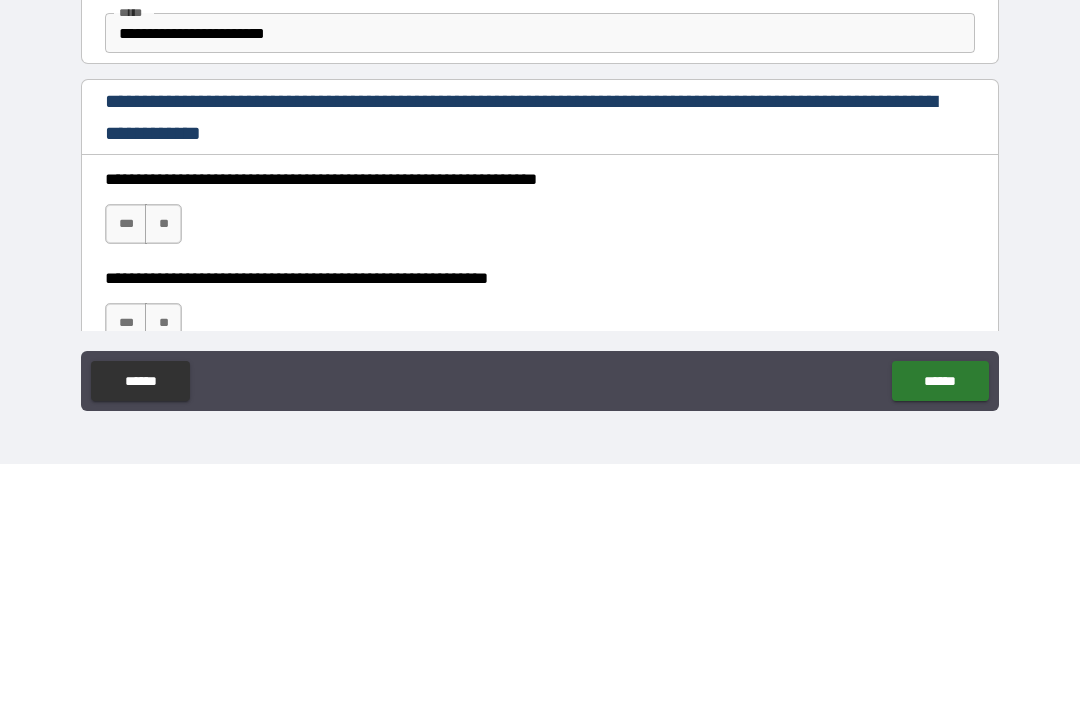 click on "***" at bounding box center [126, 467] 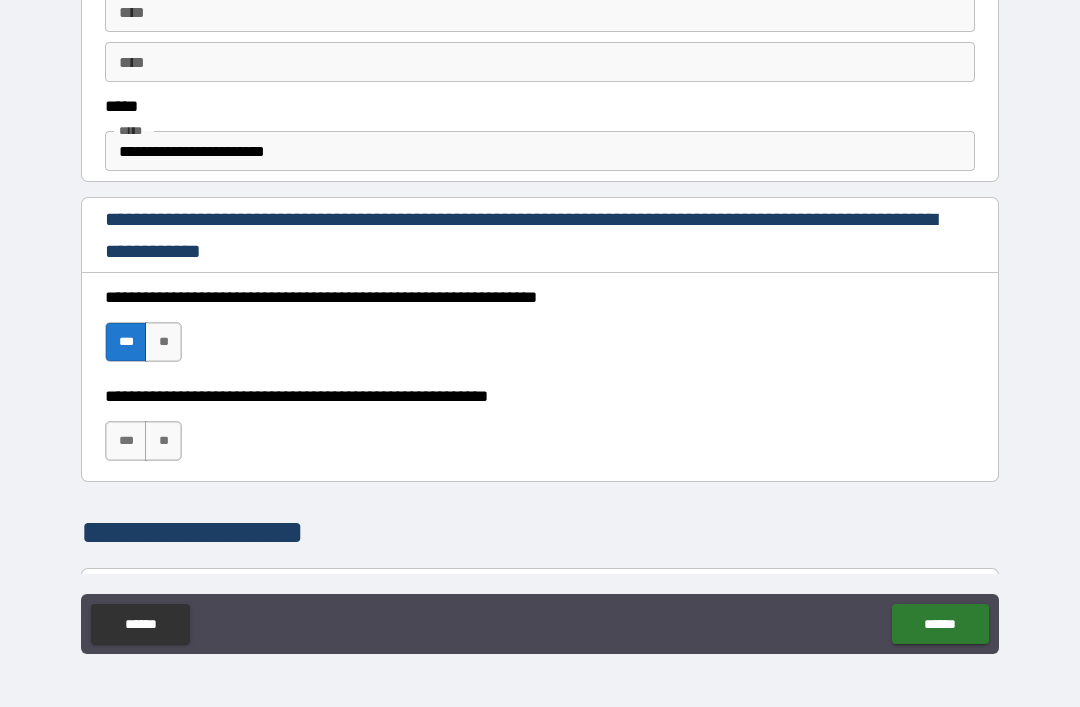 scroll, scrollTop: 1158, scrollLeft: 0, axis: vertical 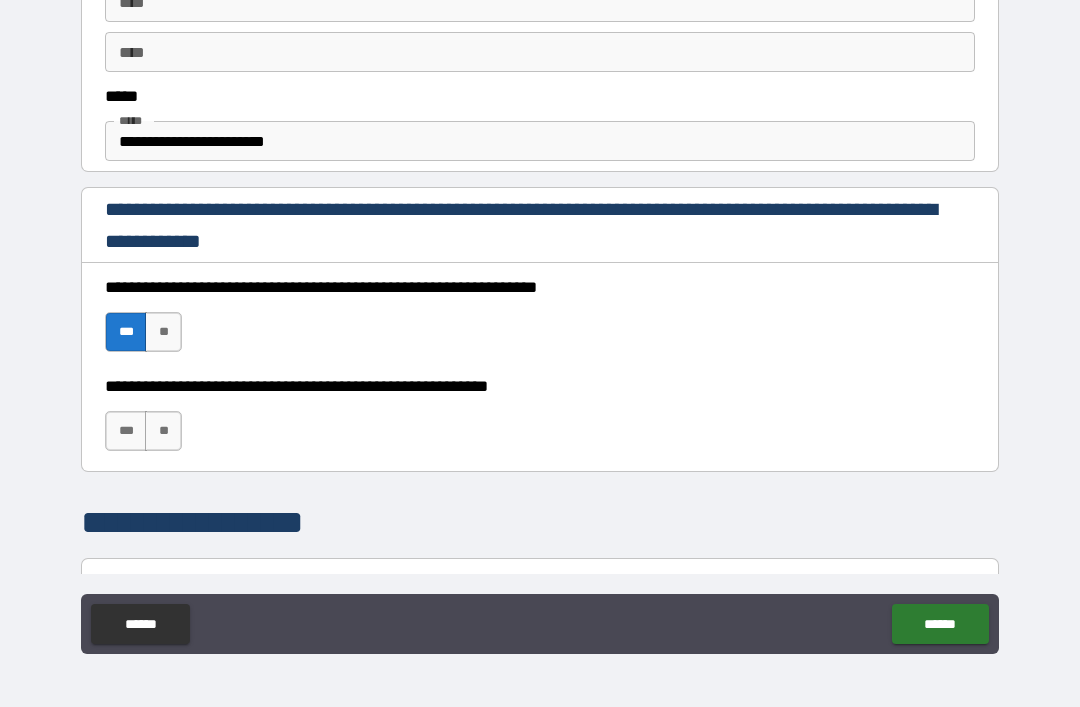 click on "***" at bounding box center [126, 431] 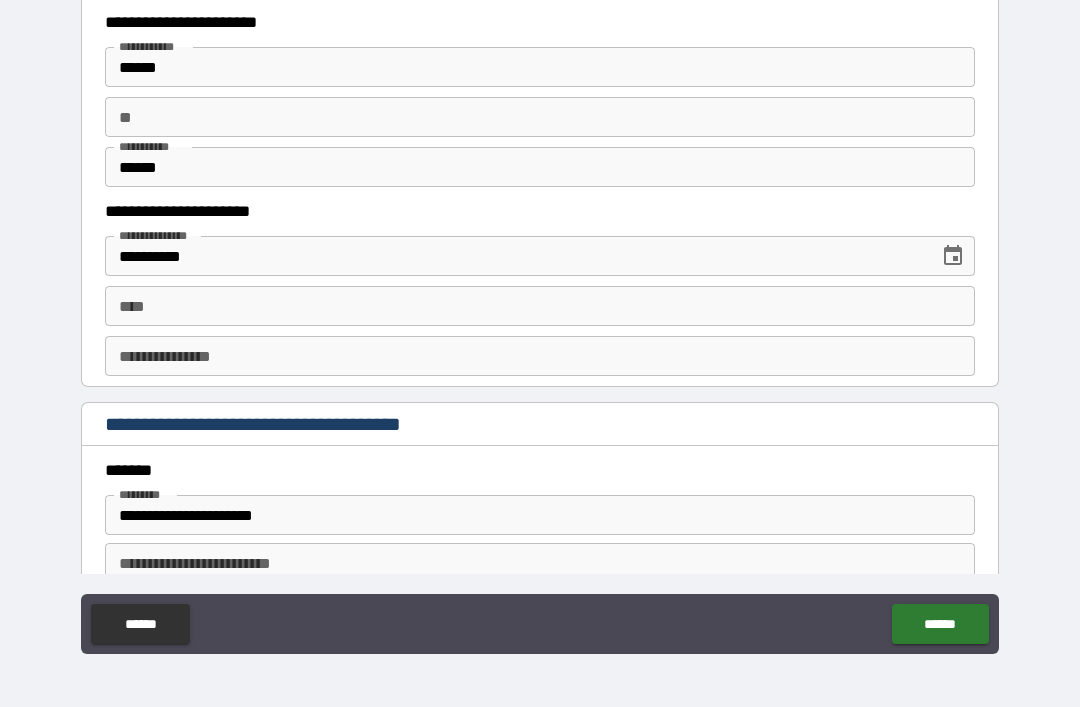 scroll, scrollTop: 1956, scrollLeft: 0, axis: vertical 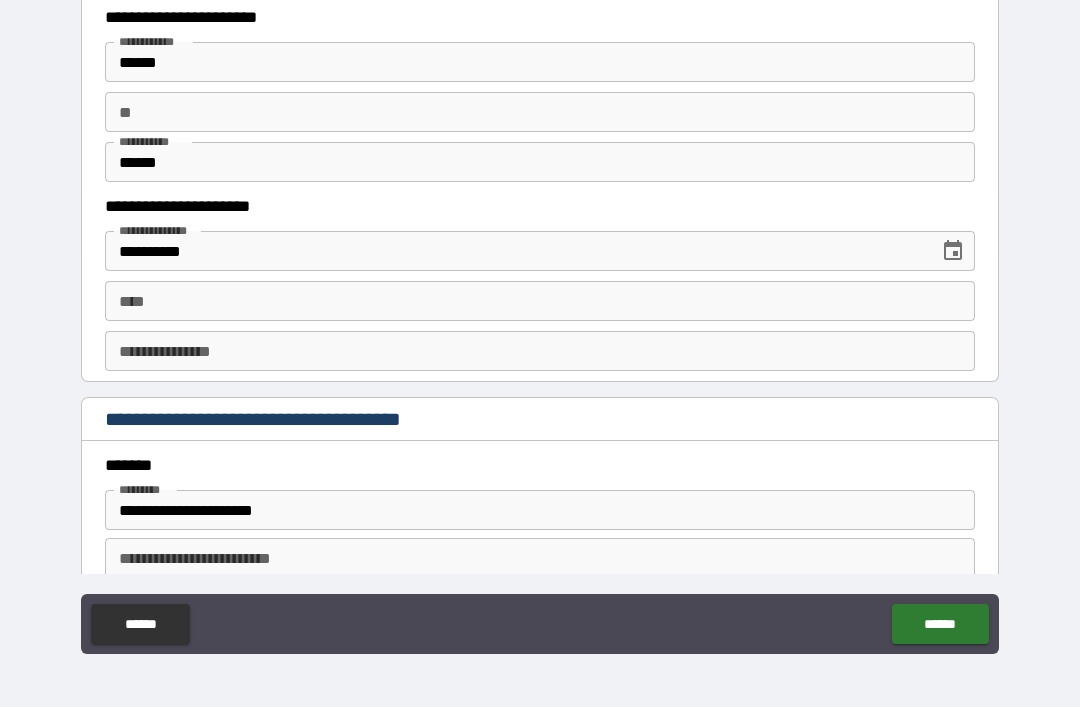 click on "**** ****" at bounding box center [540, 301] 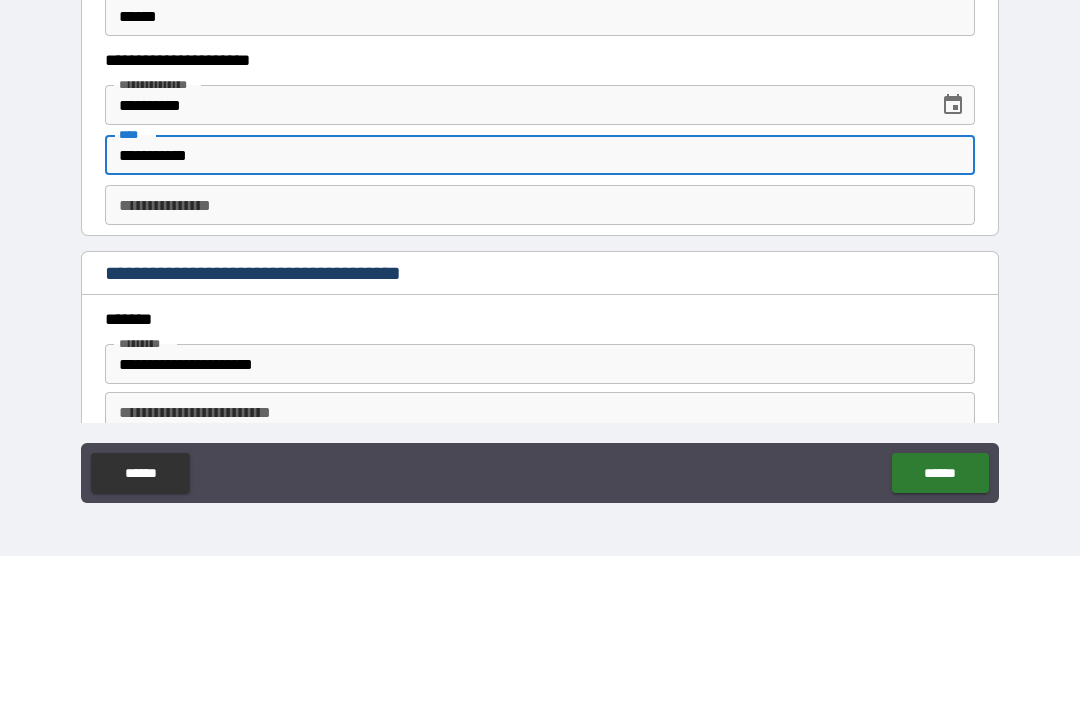 scroll, scrollTop: 1953, scrollLeft: 0, axis: vertical 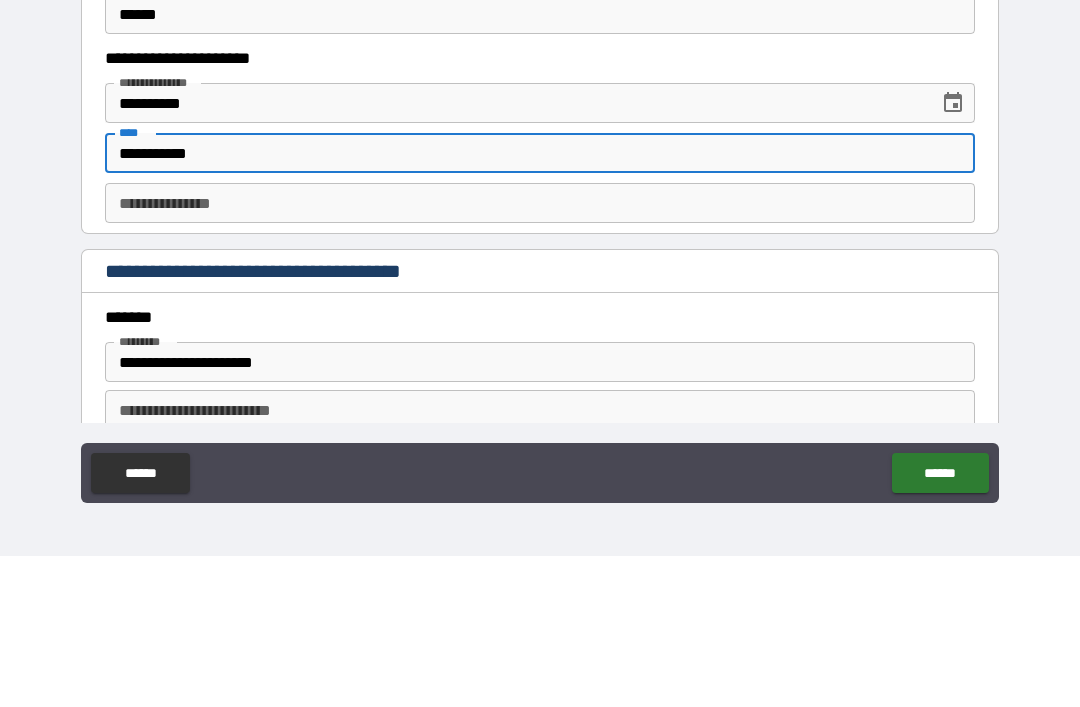 click on "**********" at bounding box center (540, 354) 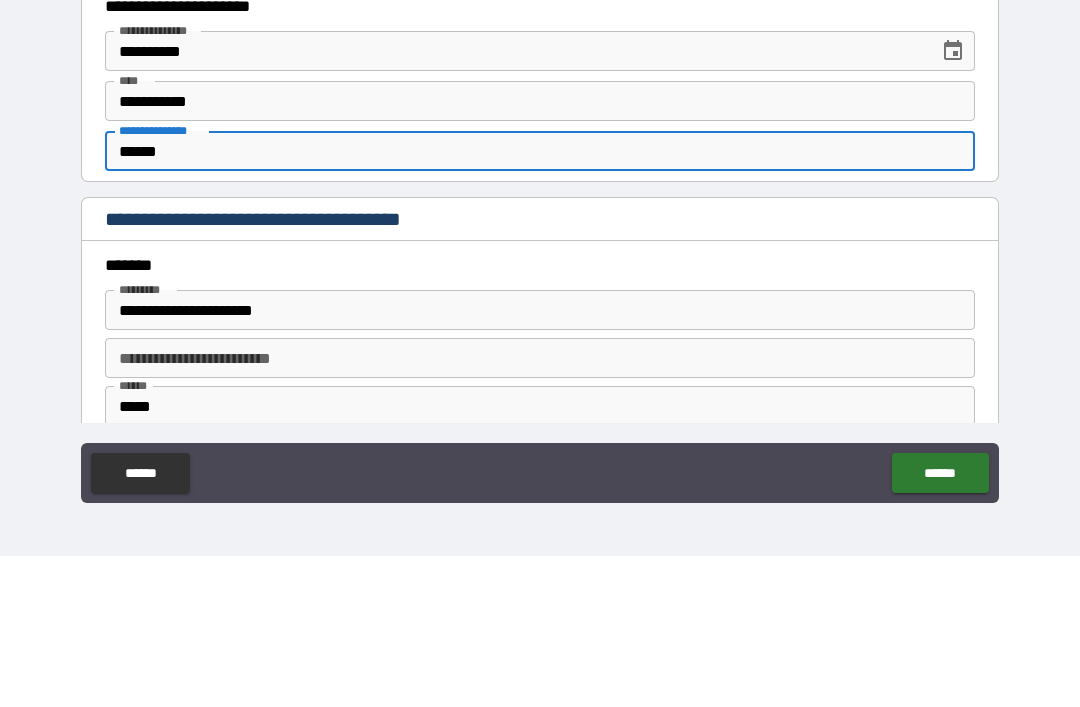 scroll, scrollTop: 1939, scrollLeft: 0, axis: vertical 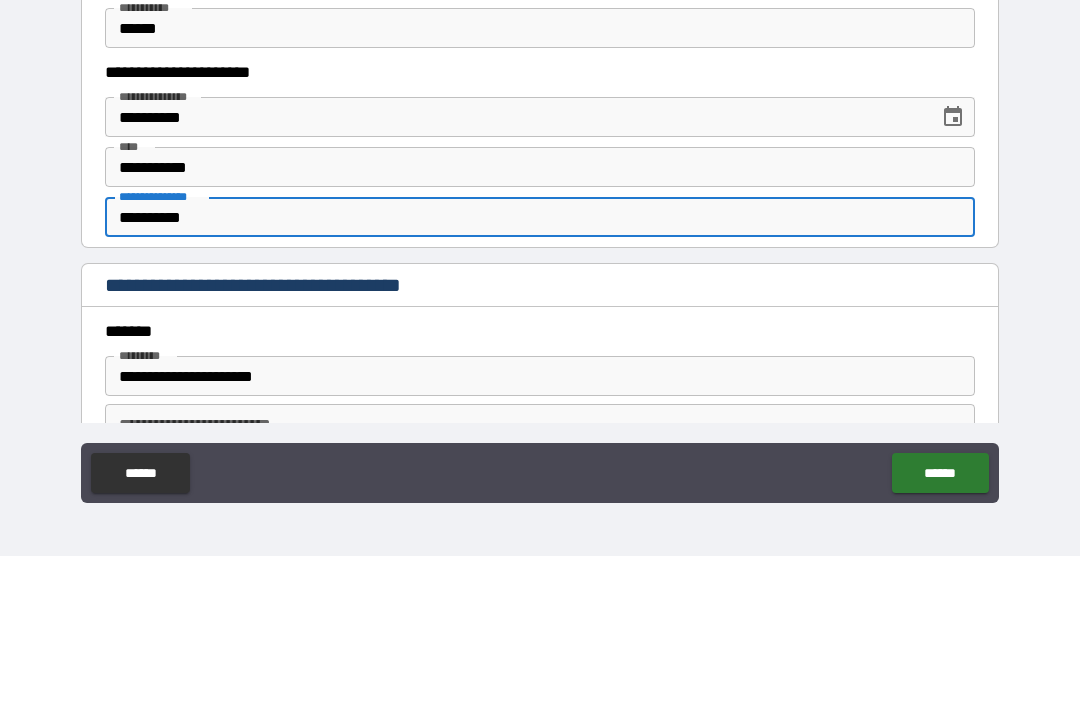click on "**********" at bounding box center [540, 324] 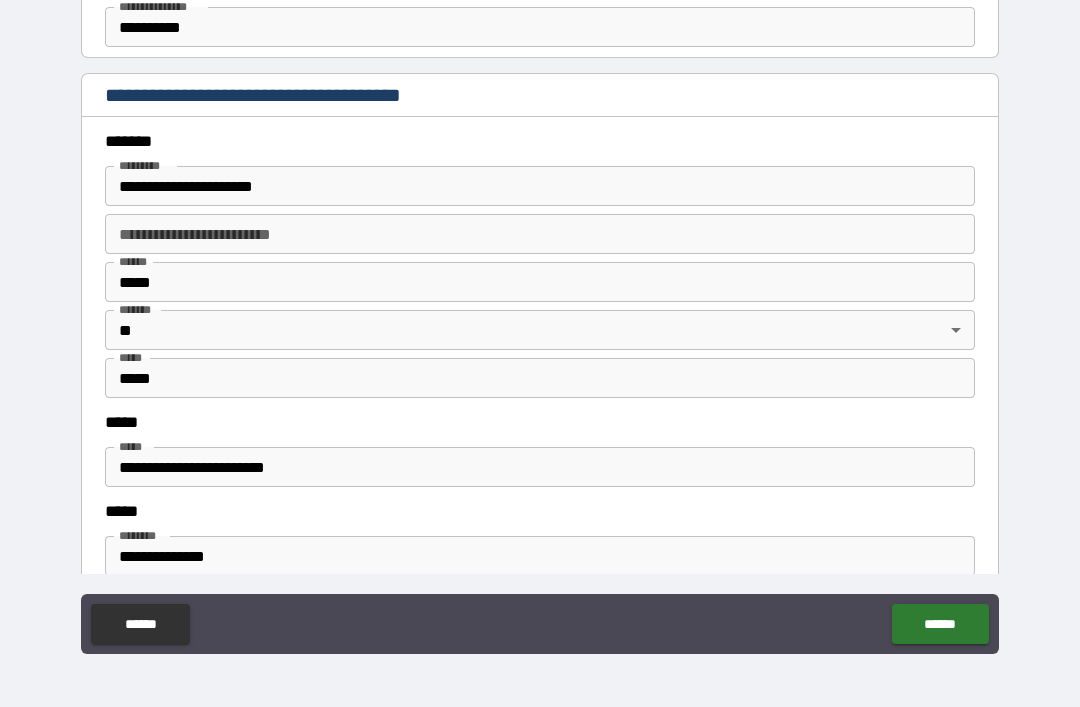 scroll, scrollTop: 2281, scrollLeft: 0, axis: vertical 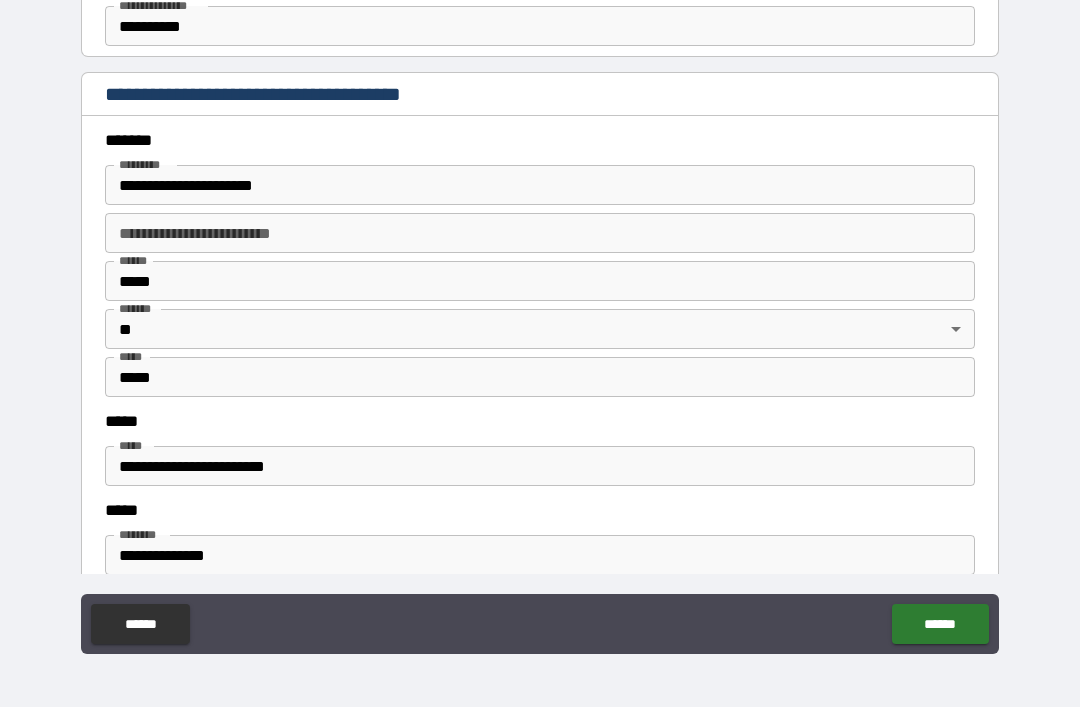 click on "*****" at bounding box center (540, 281) 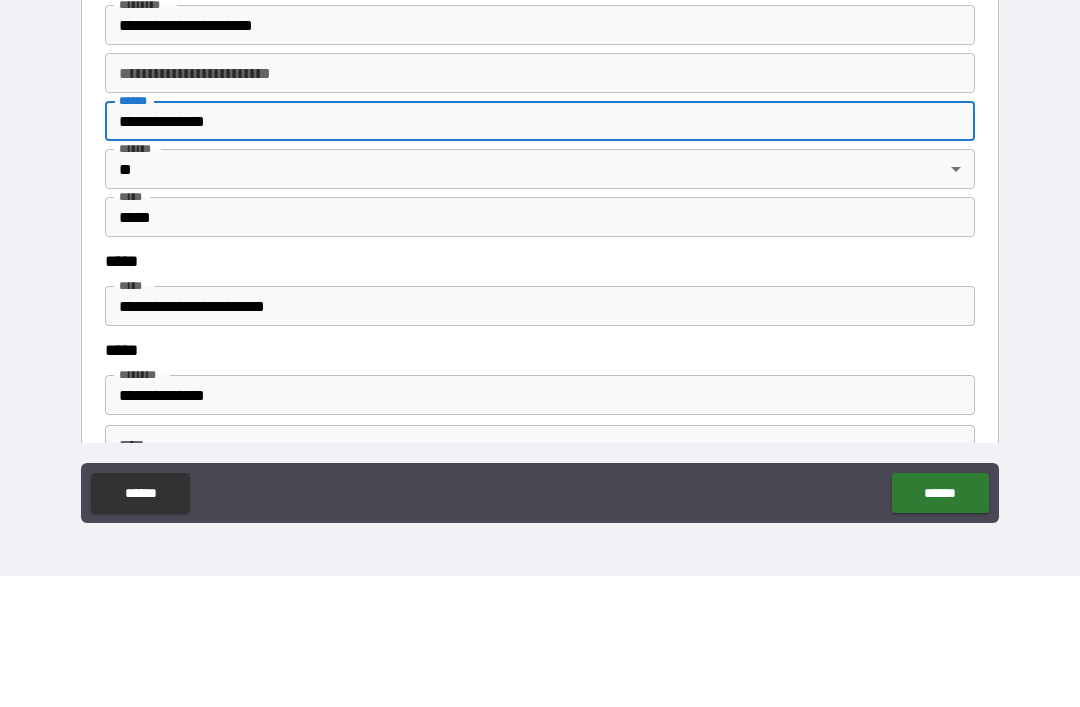 scroll, scrollTop: 2316, scrollLeft: 0, axis: vertical 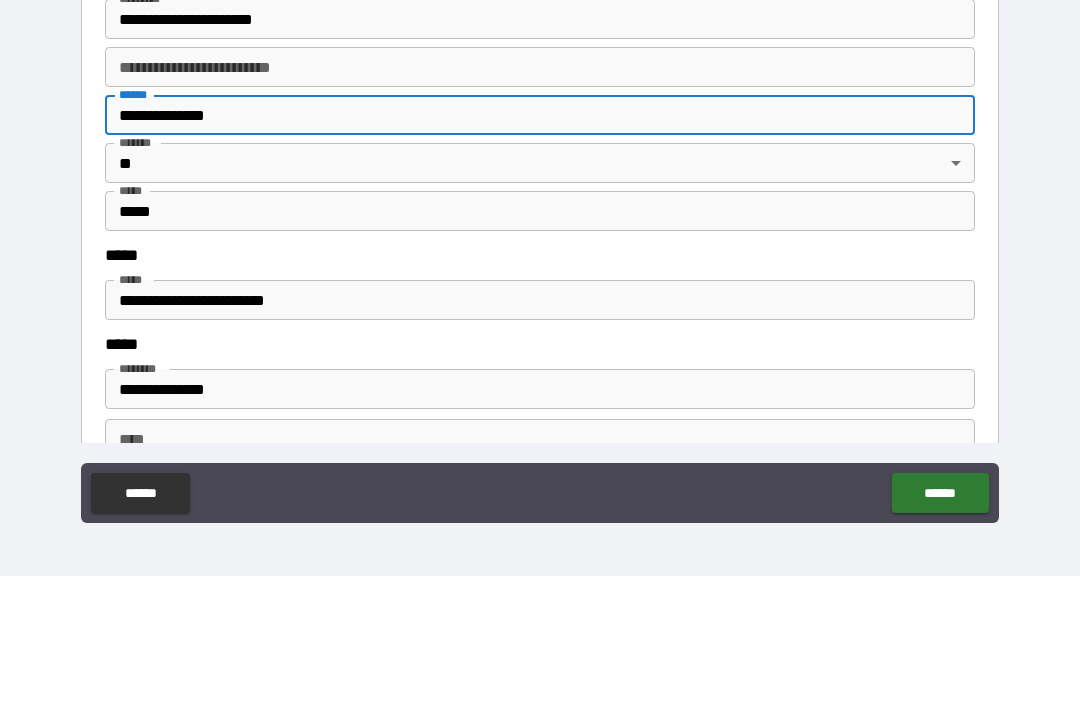 click on "*****" at bounding box center (540, 342) 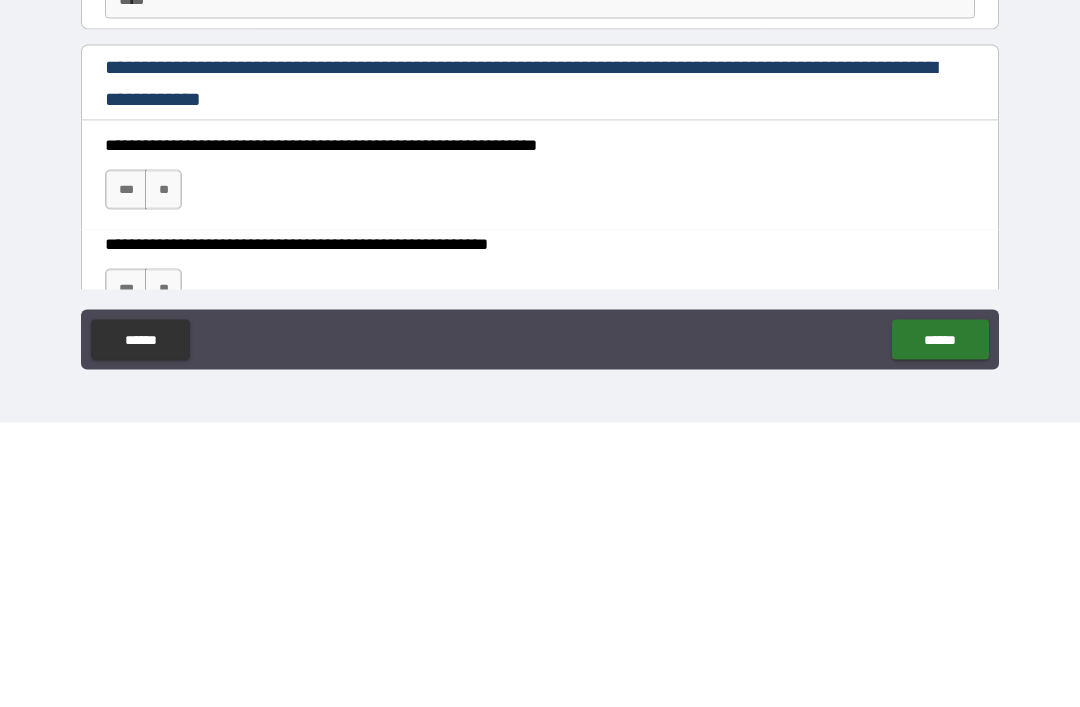 scroll, scrollTop: 2689, scrollLeft: 0, axis: vertical 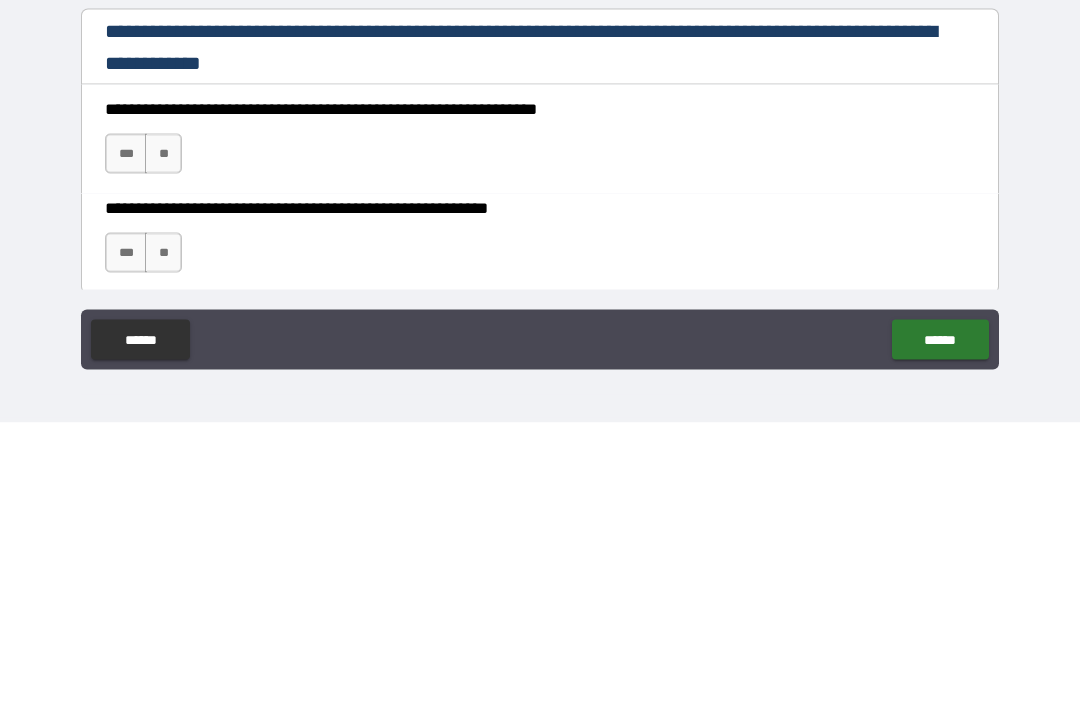 click on "***" at bounding box center [126, 438] 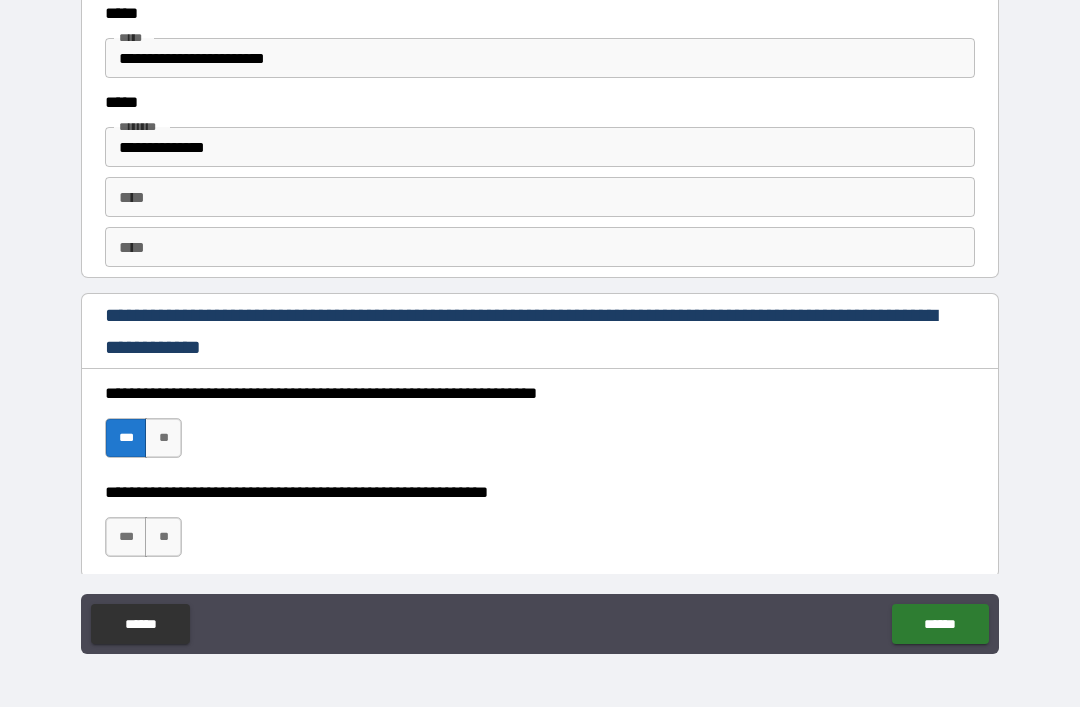 click on "***" at bounding box center [126, 537] 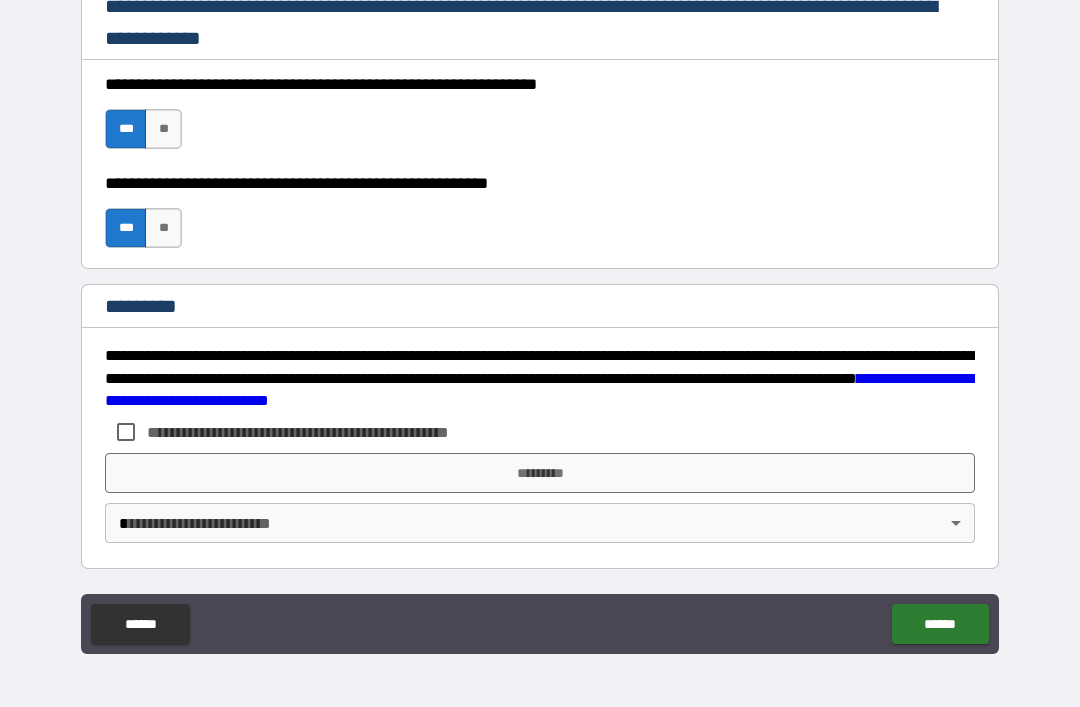 scroll, scrollTop: 2998, scrollLeft: 0, axis: vertical 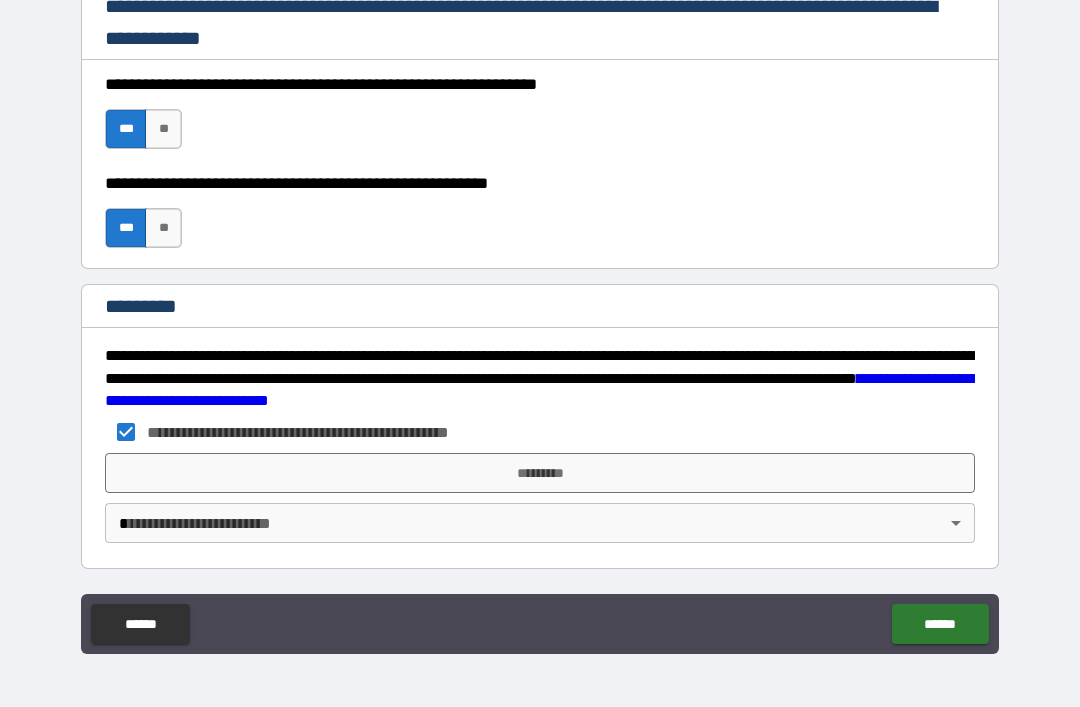 click on "*********" at bounding box center [540, 473] 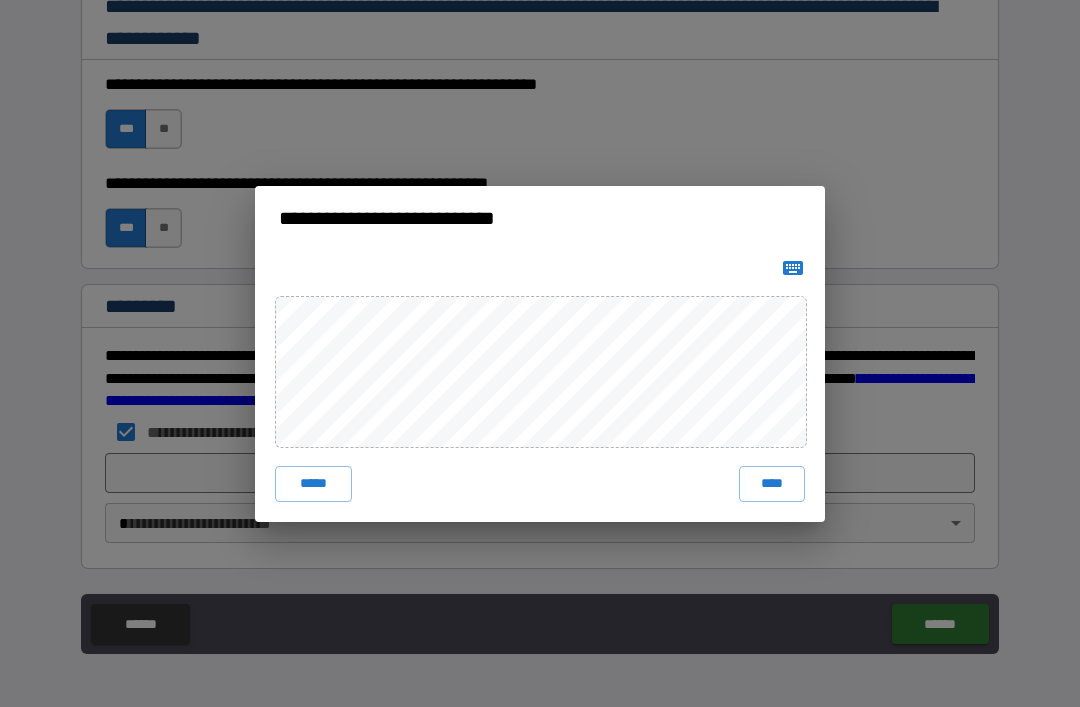 click on "****" at bounding box center [772, 484] 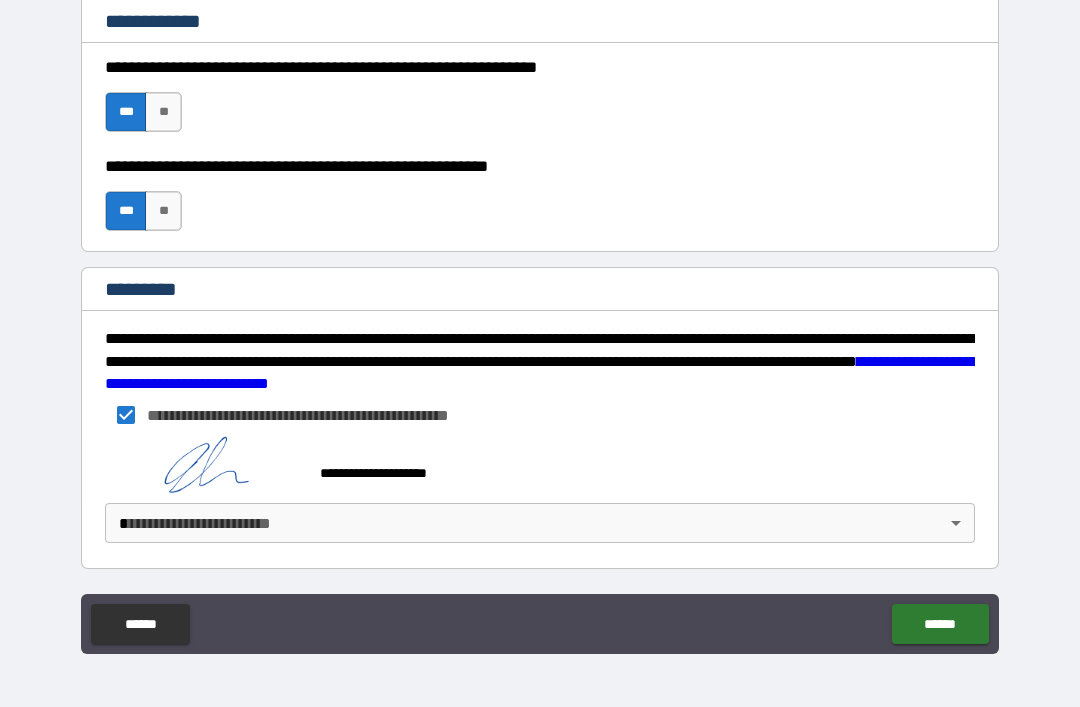 scroll, scrollTop: 3015, scrollLeft: 0, axis: vertical 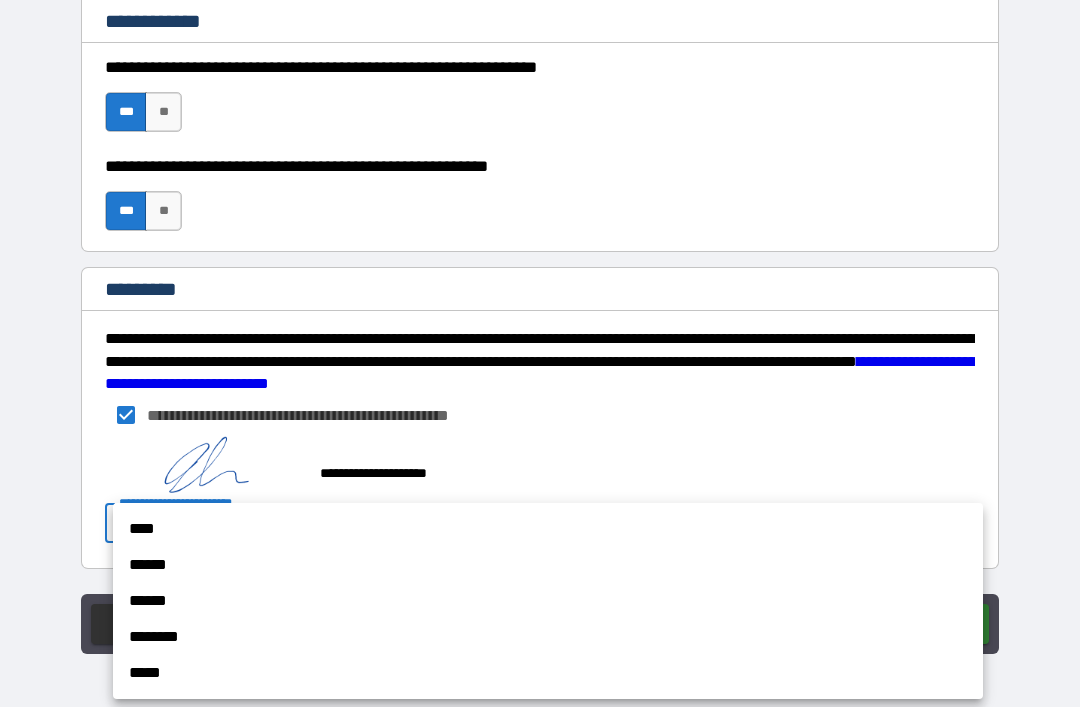 click on "****" at bounding box center [548, 529] 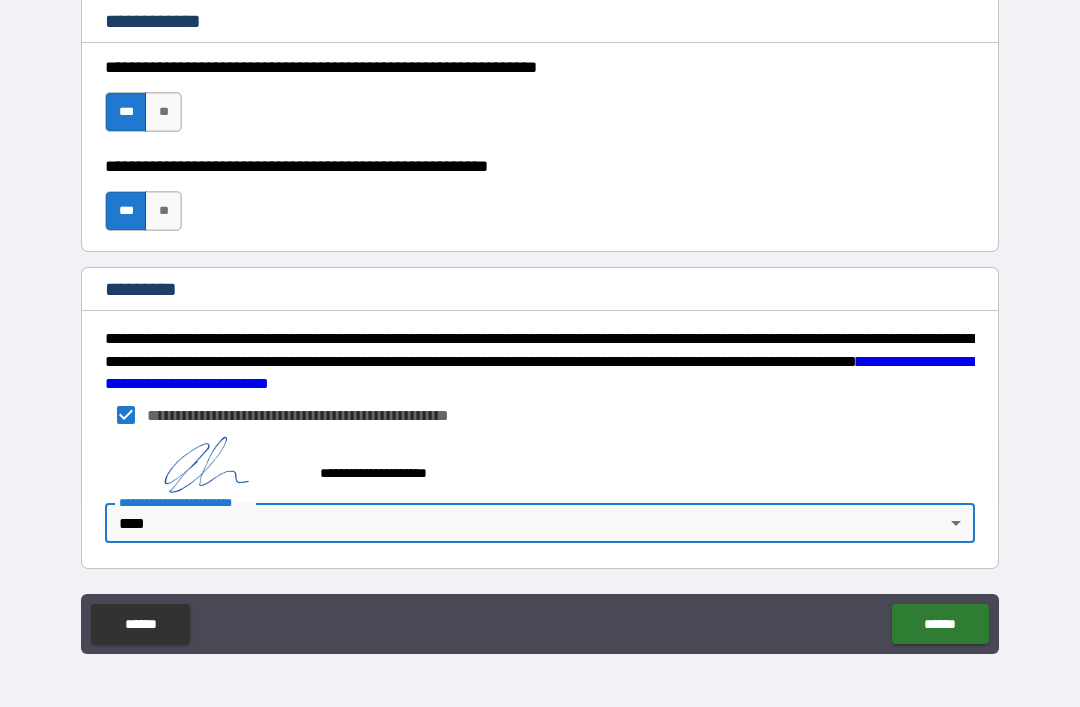 click on "******" at bounding box center (940, 624) 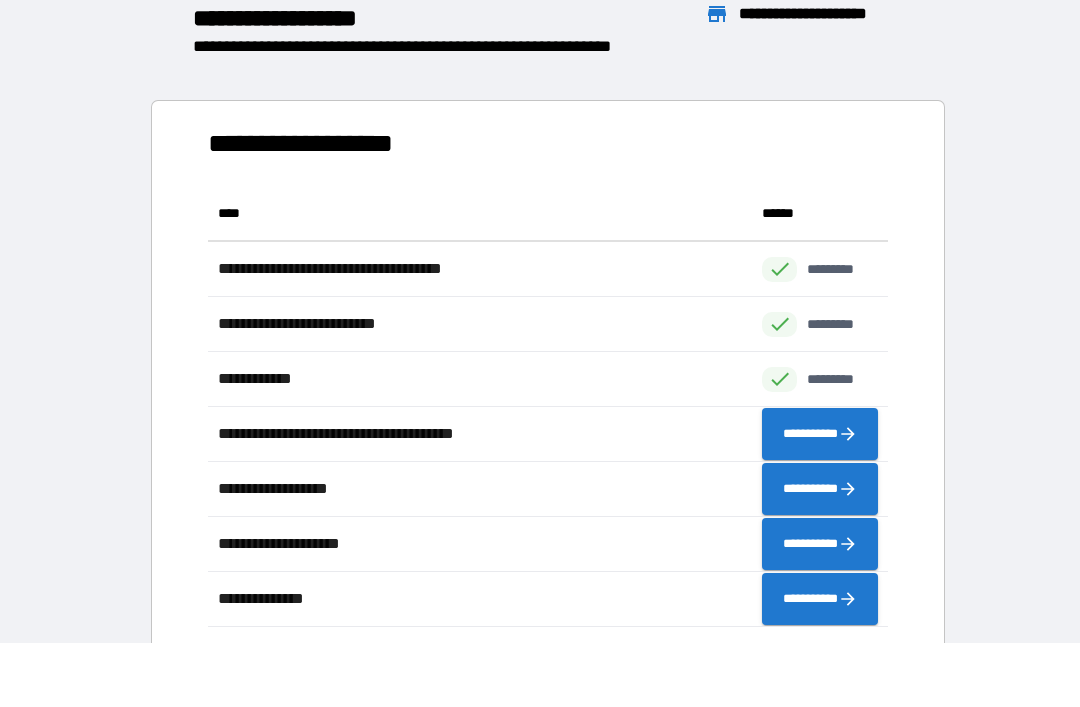 scroll, scrollTop: 1, scrollLeft: 1, axis: both 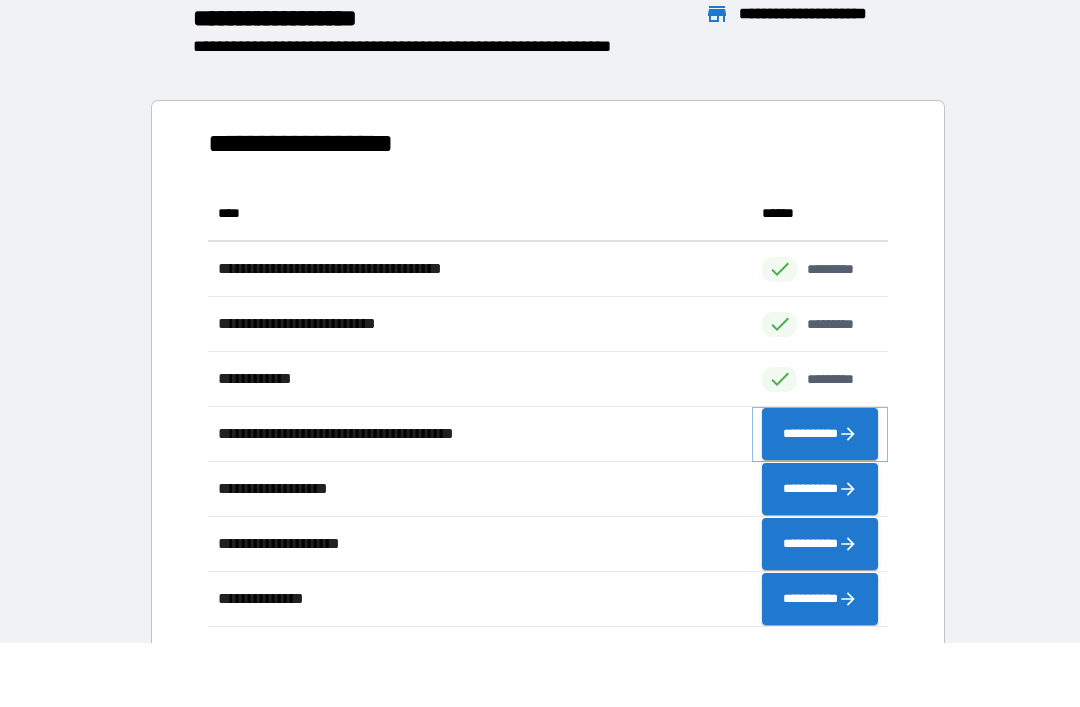 click on "**********" at bounding box center [820, 434] 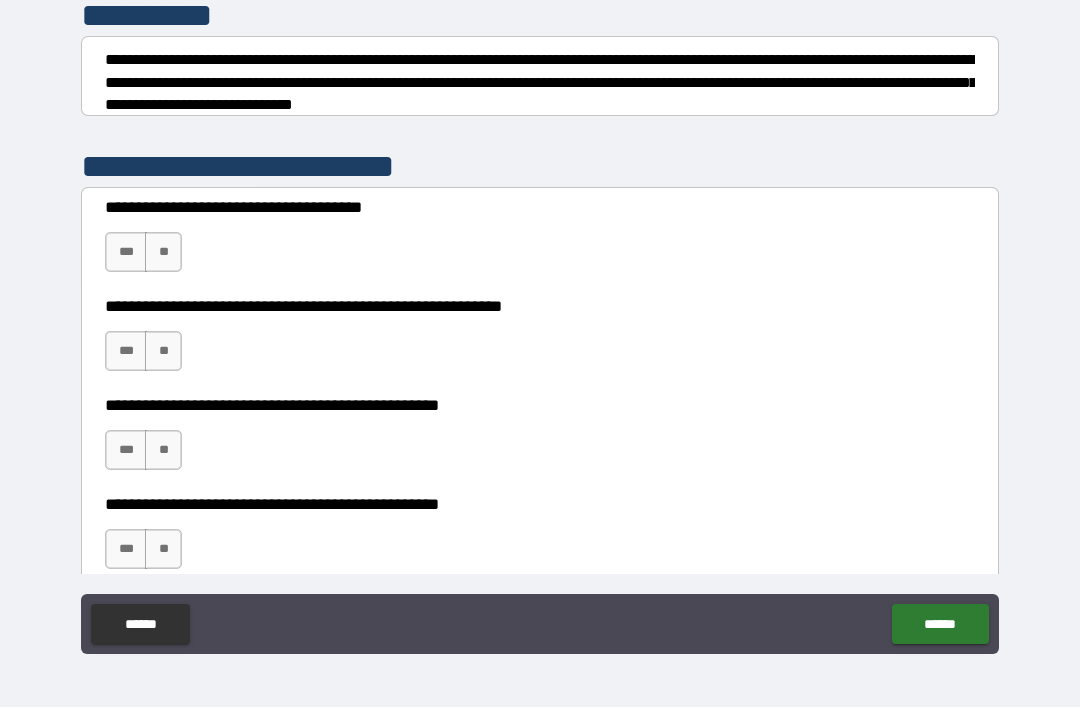 scroll, scrollTop: 269, scrollLeft: 0, axis: vertical 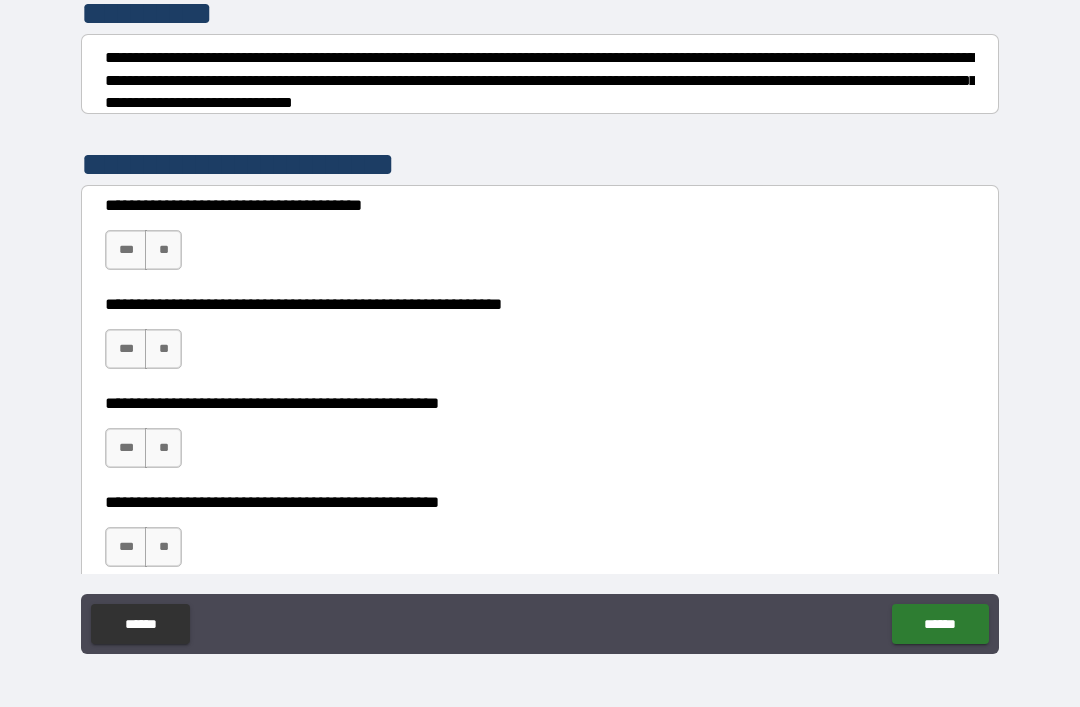 click on "**" at bounding box center [163, 250] 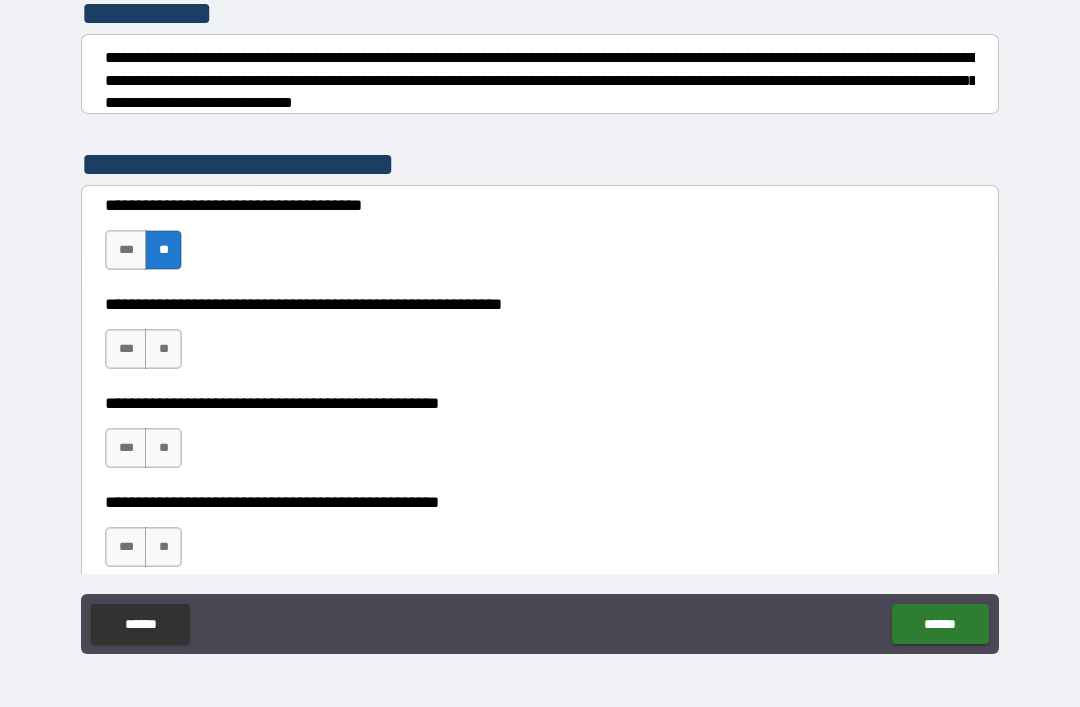 click on "**" at bounding box center (163, 349) 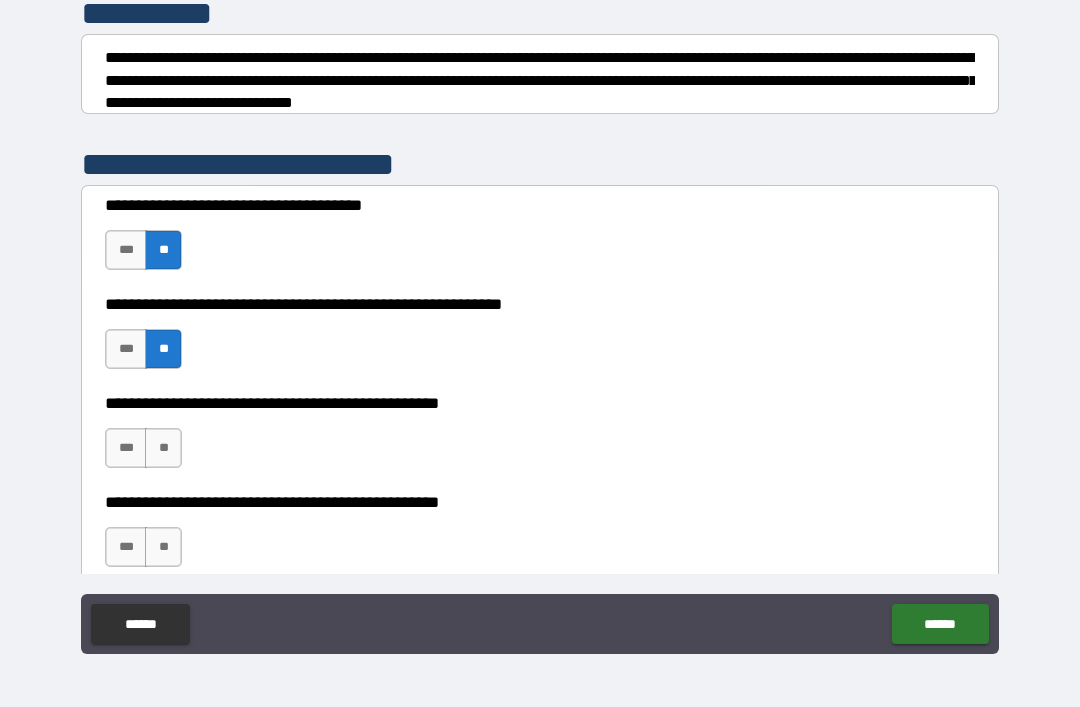 click on "**" at bounding box center (163, 448) 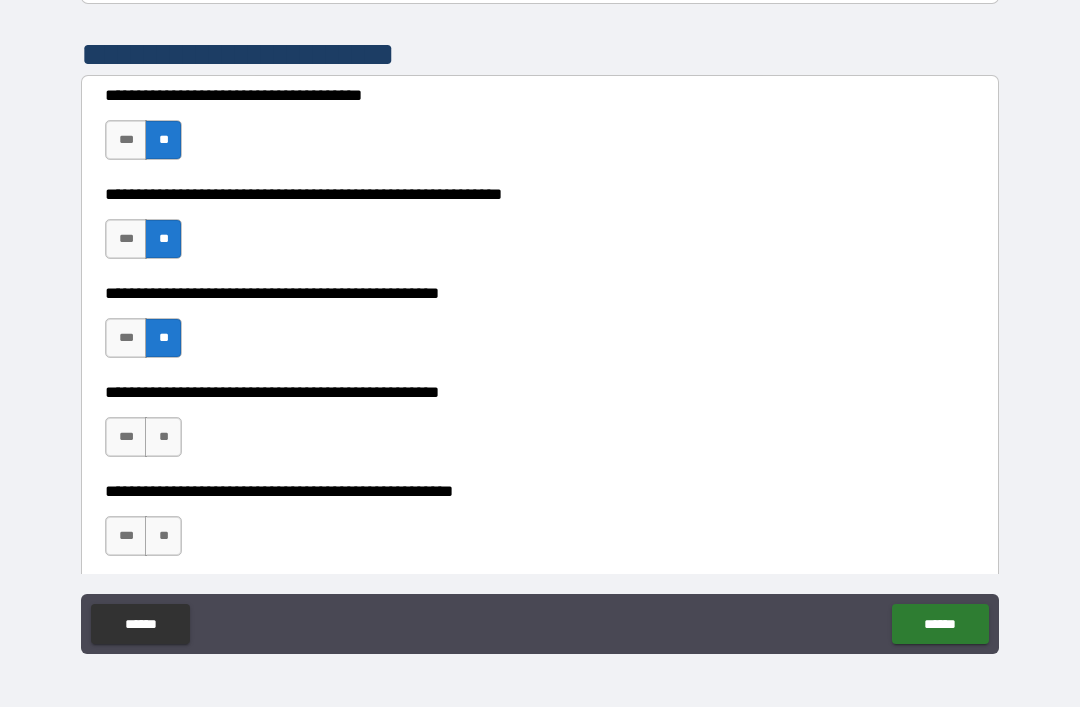 scroll, scrollTop: 380, scrollLeft: 0, axis: vertical 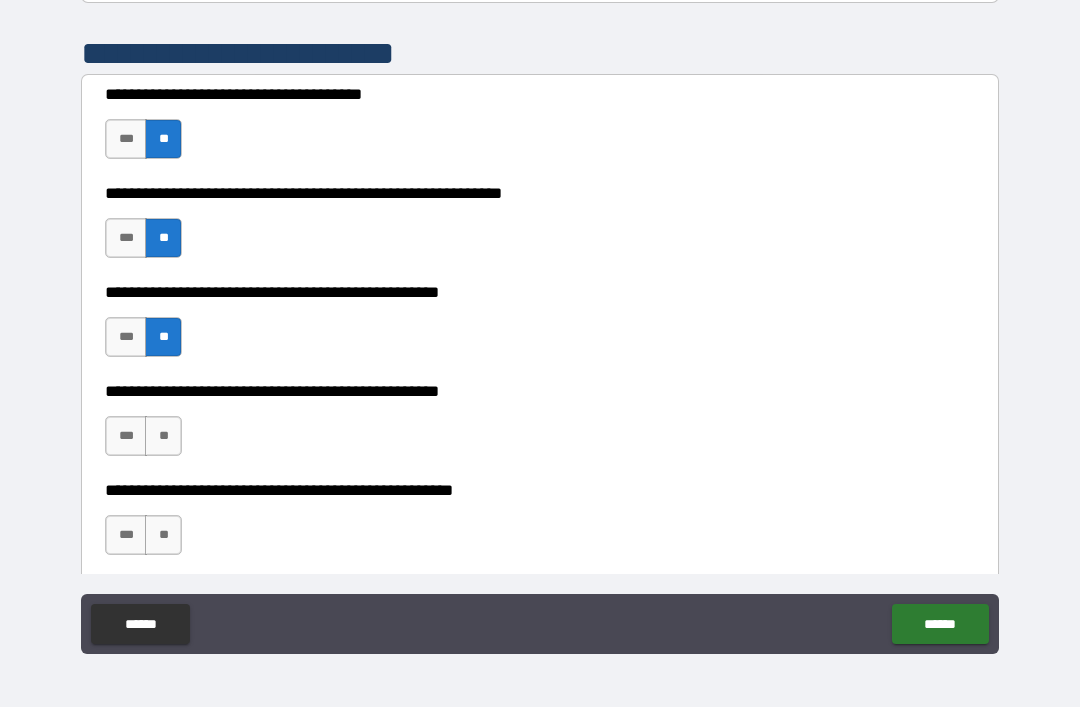 click on "**" at bounding box center (163, 436) 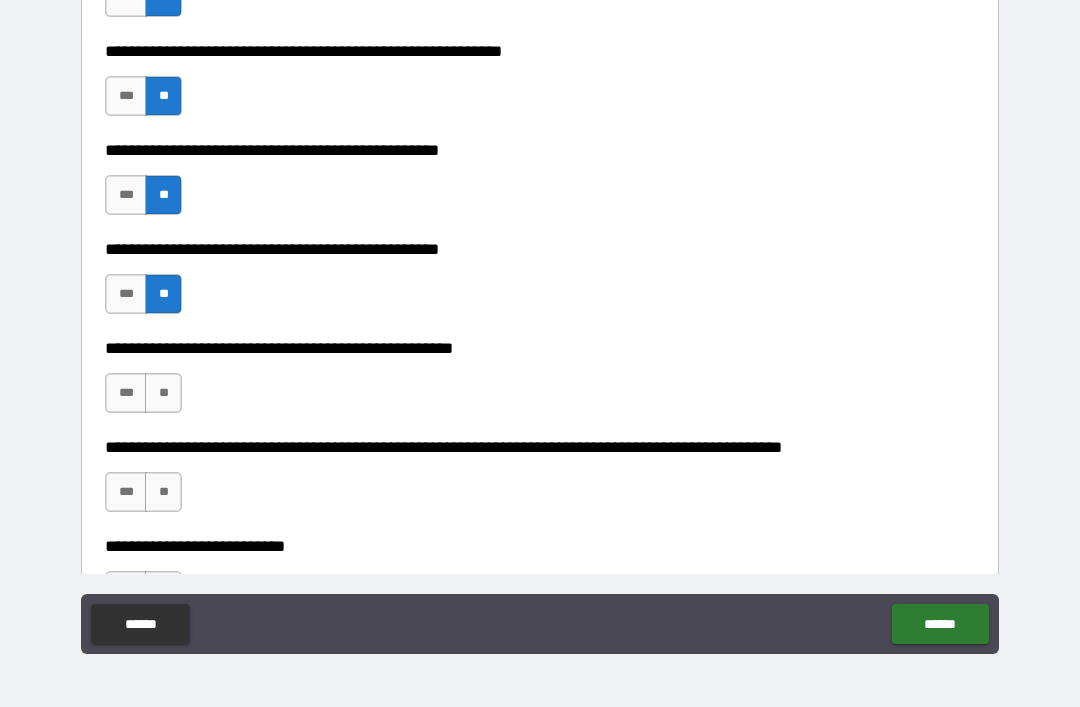 scroll, scrollTop: 524, scrollLeft: 0, axis: vertical 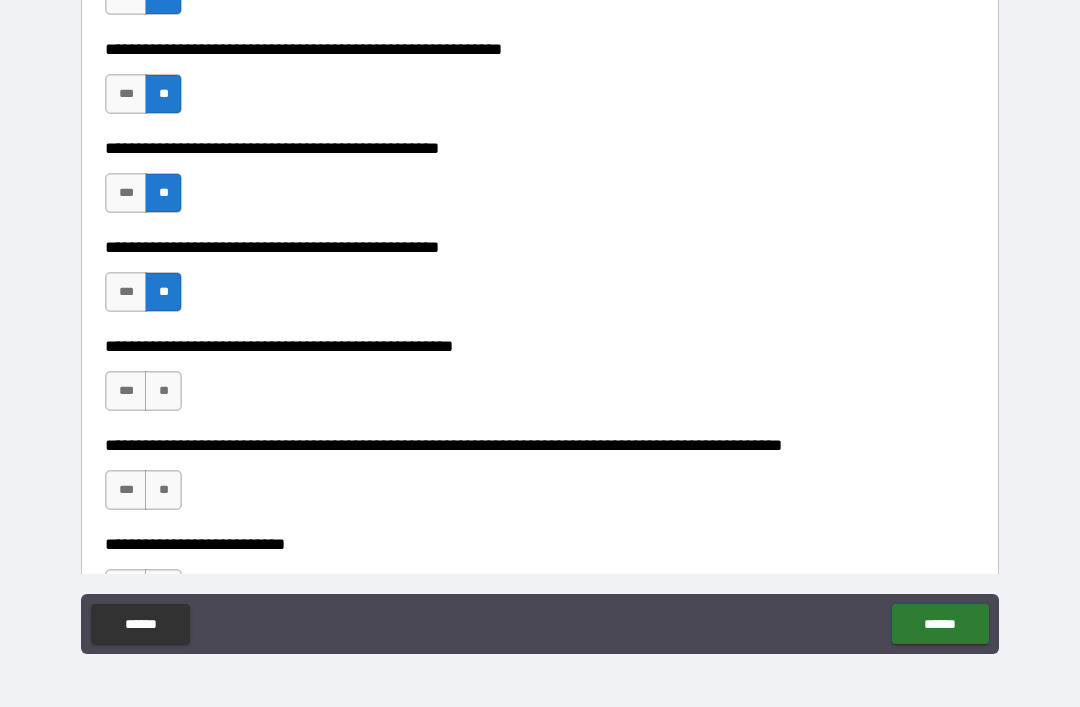 click on "**" at bounding box center [163, 391] 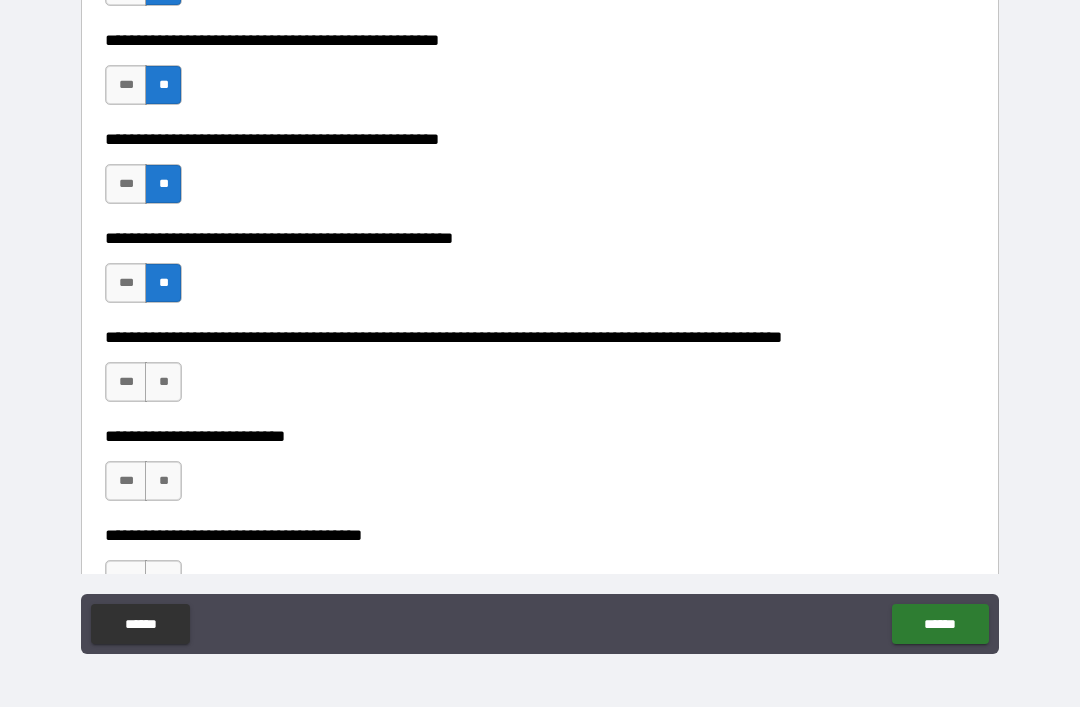 scroll, scrollTop: 635, scrollLeft: 0, axis: vertical 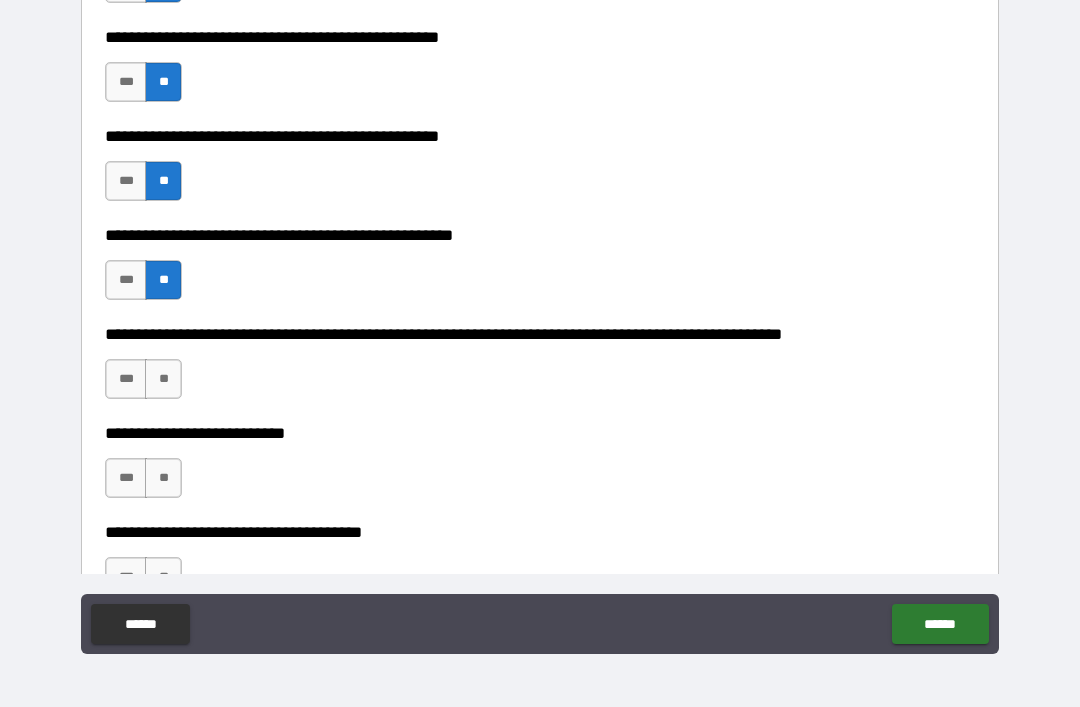 click on "**" at bounding box center [163, 379] 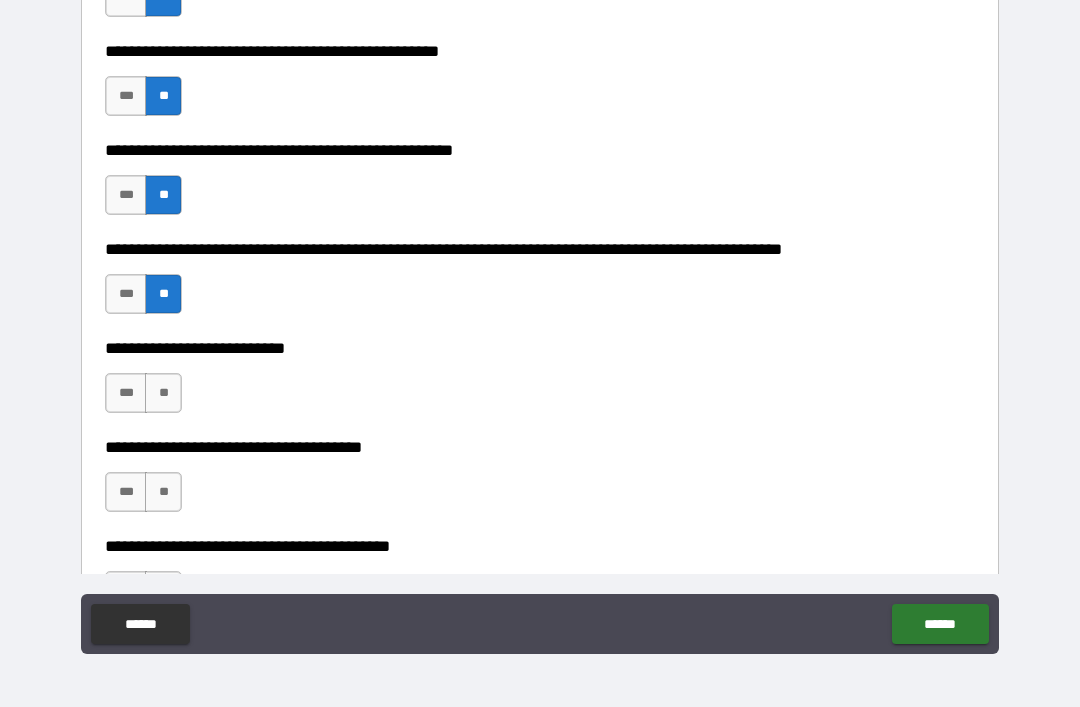 scroll, scrollTop: 721, scrollLeft: 0, axis: vertical 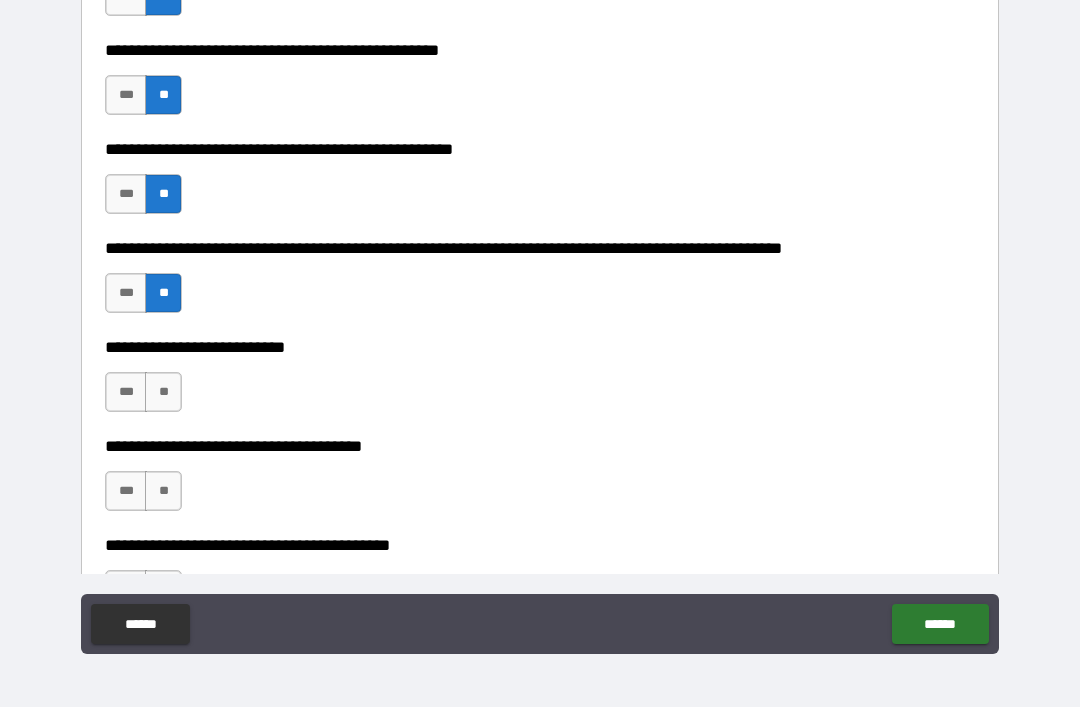 click on "**" at bounding box center (163, 392) 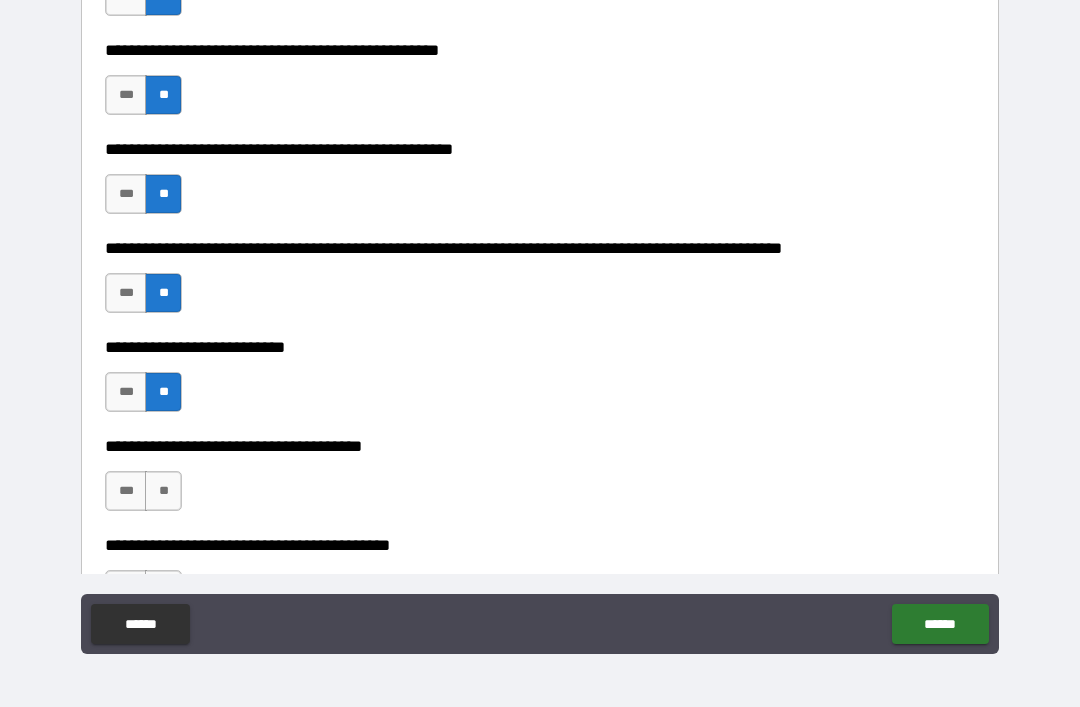 click on "***" at bounding box center (126, 491) 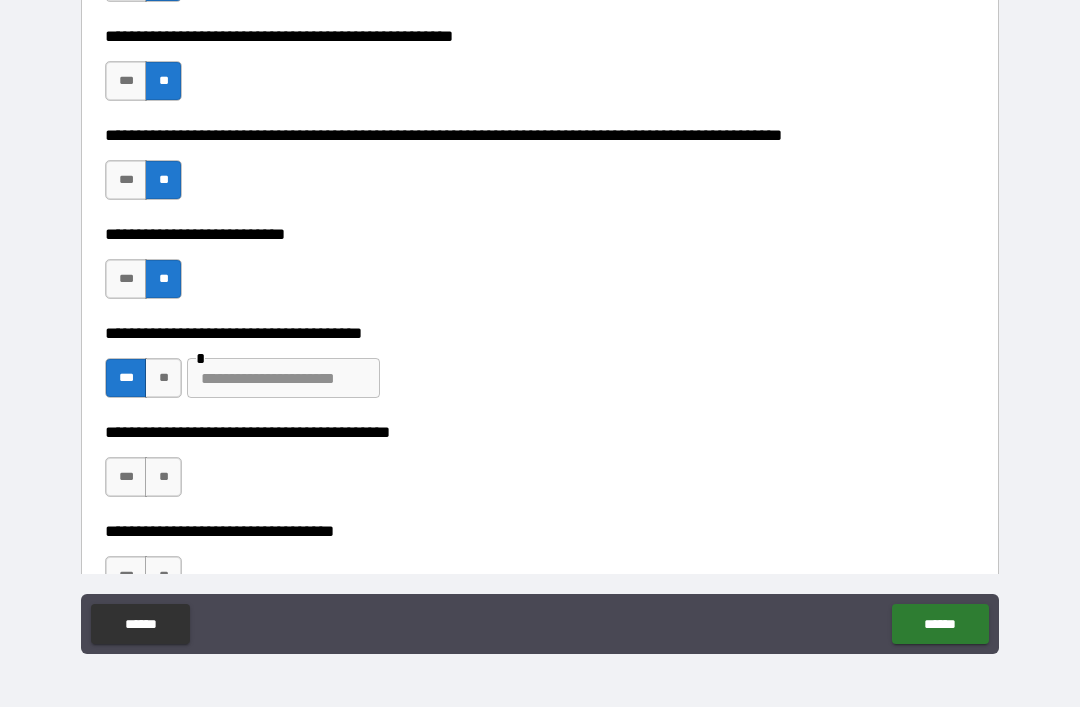 scroll, scrollTop: 839, scrollLeft: 0, axis: vertical 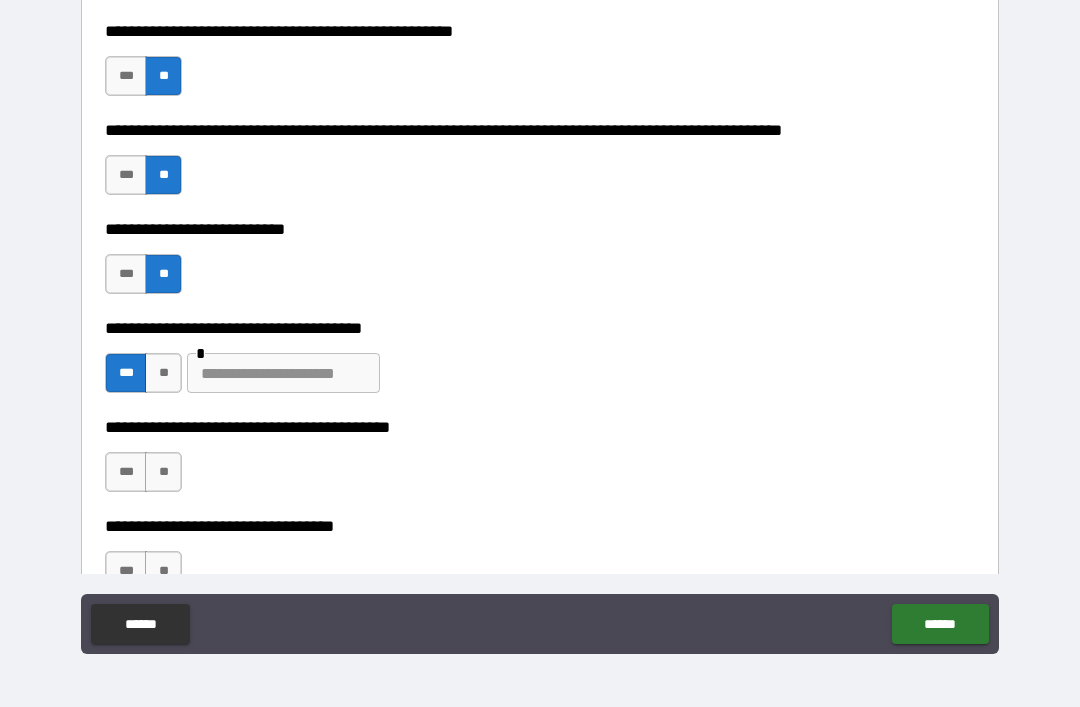 click at bounding box center [283, 373] 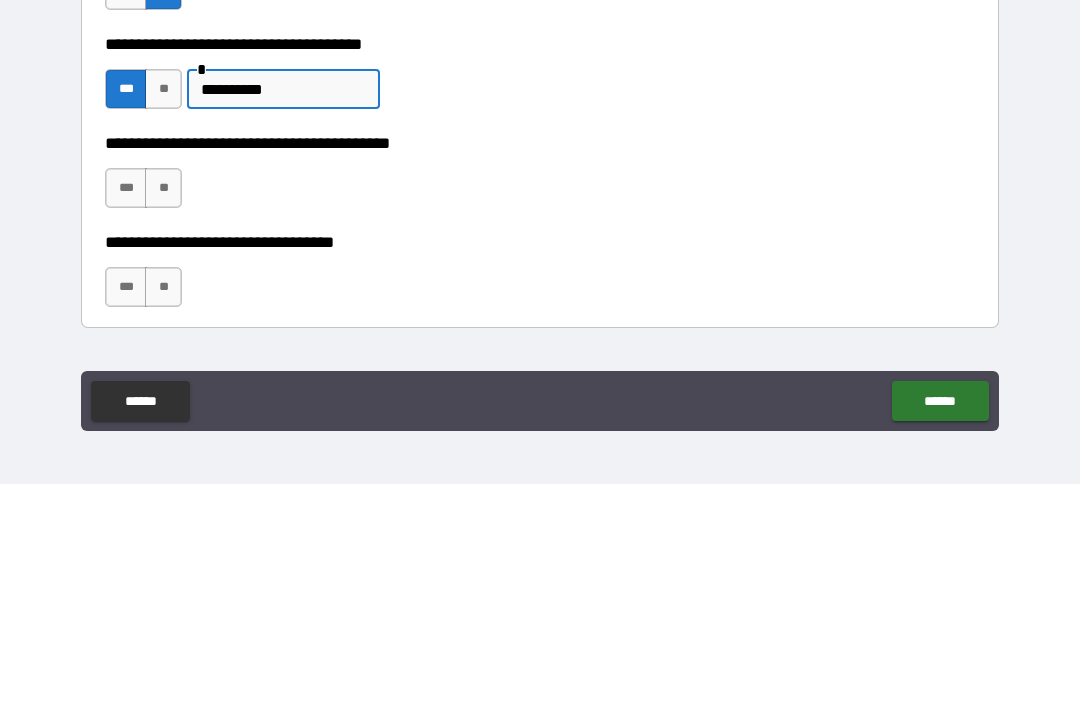 scroll, scrollTop: 904, scrollLeft: 0, axis: vertical 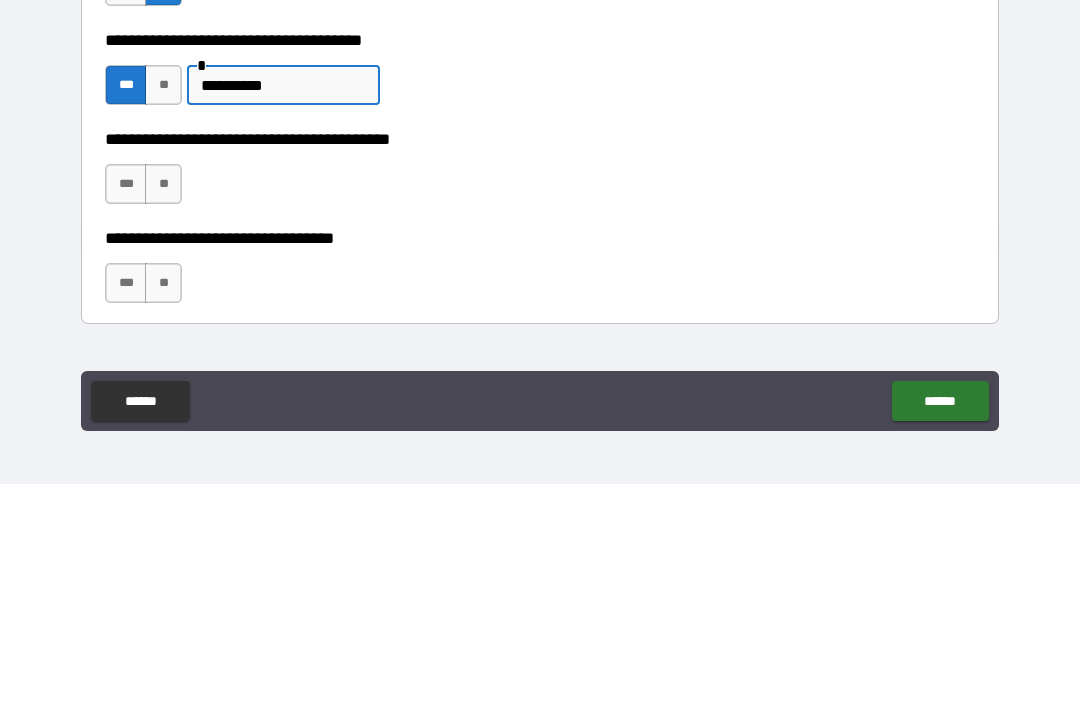 click on "**" at bounding box center [163, 407] 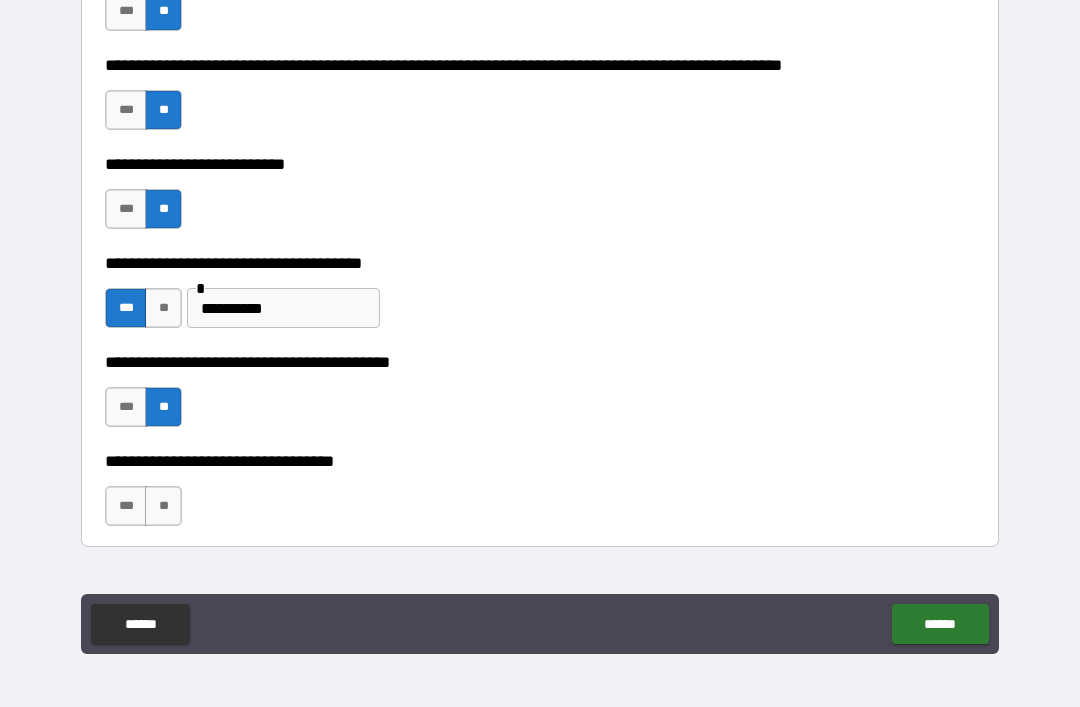 click on "**" at bounding box center [163, 506] 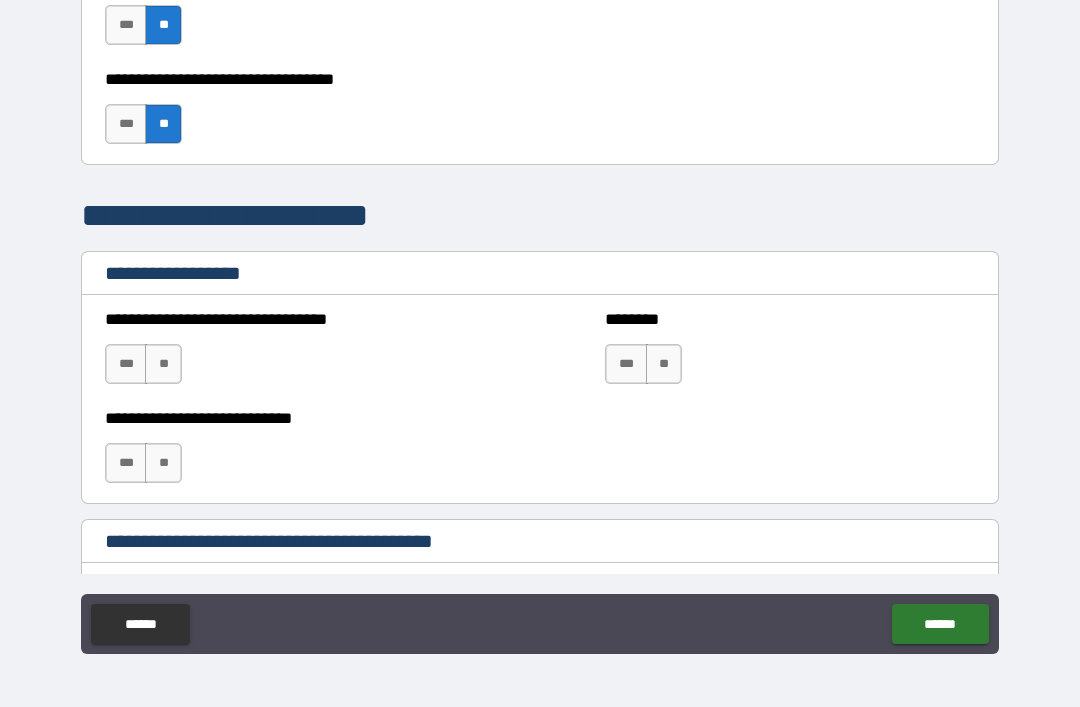scroll, scrollTop: 1302, scrollLeft: 0, axis: vertical 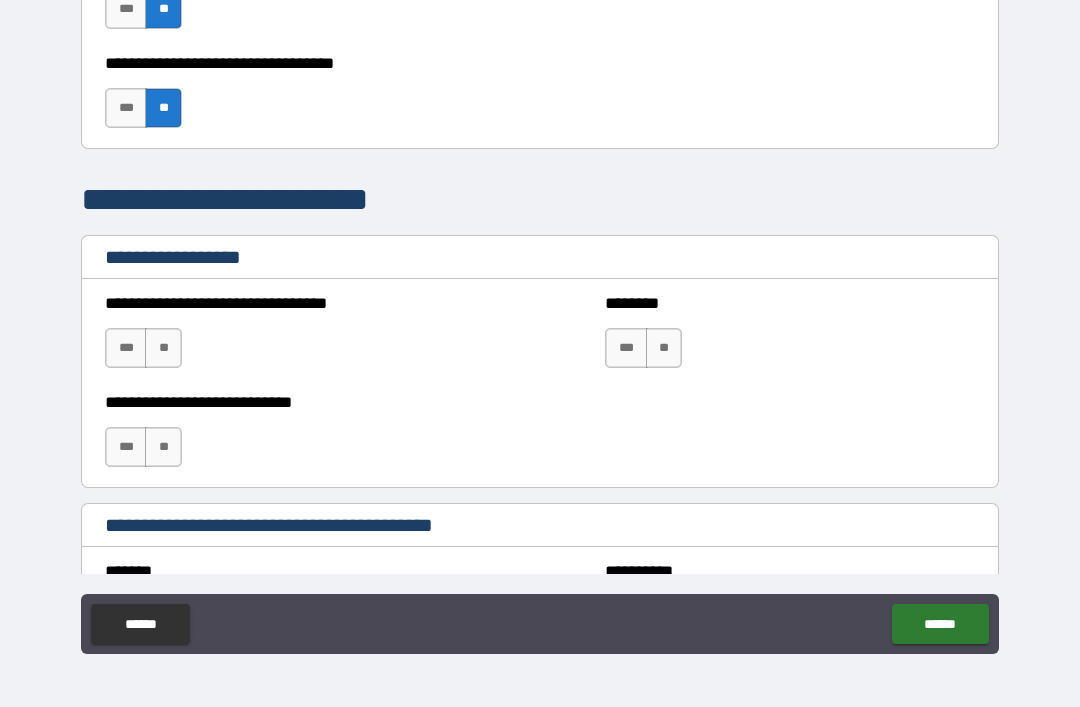 click on "**" at bounding box center [163, 348] 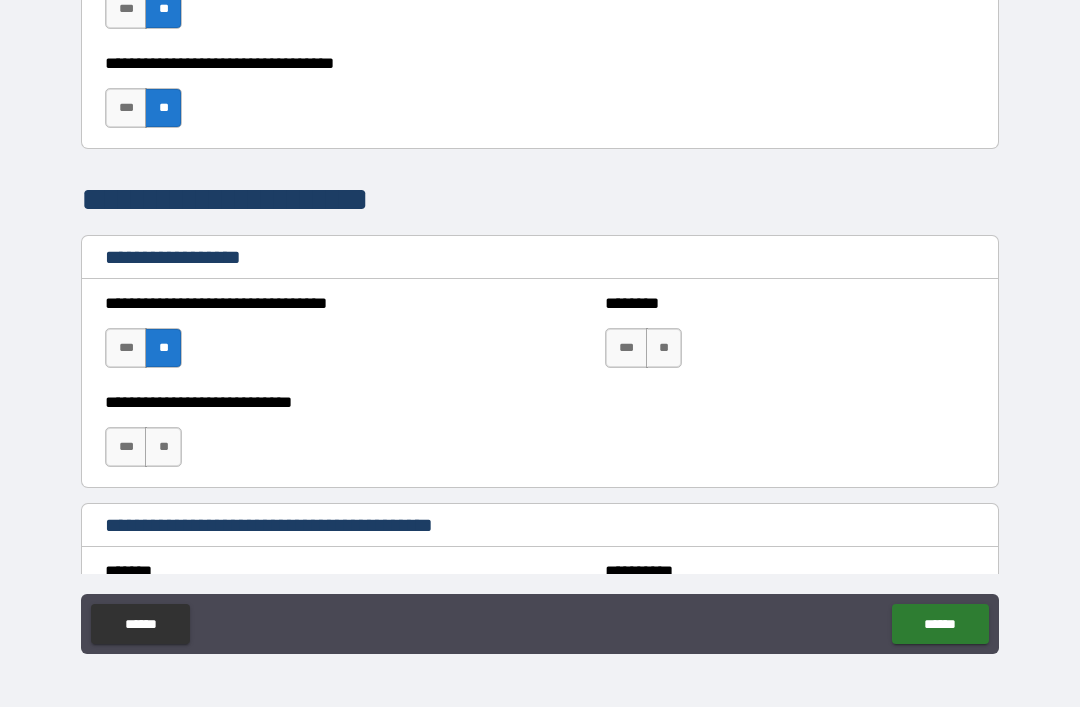 click on "**" at bounding box center [664, 348] 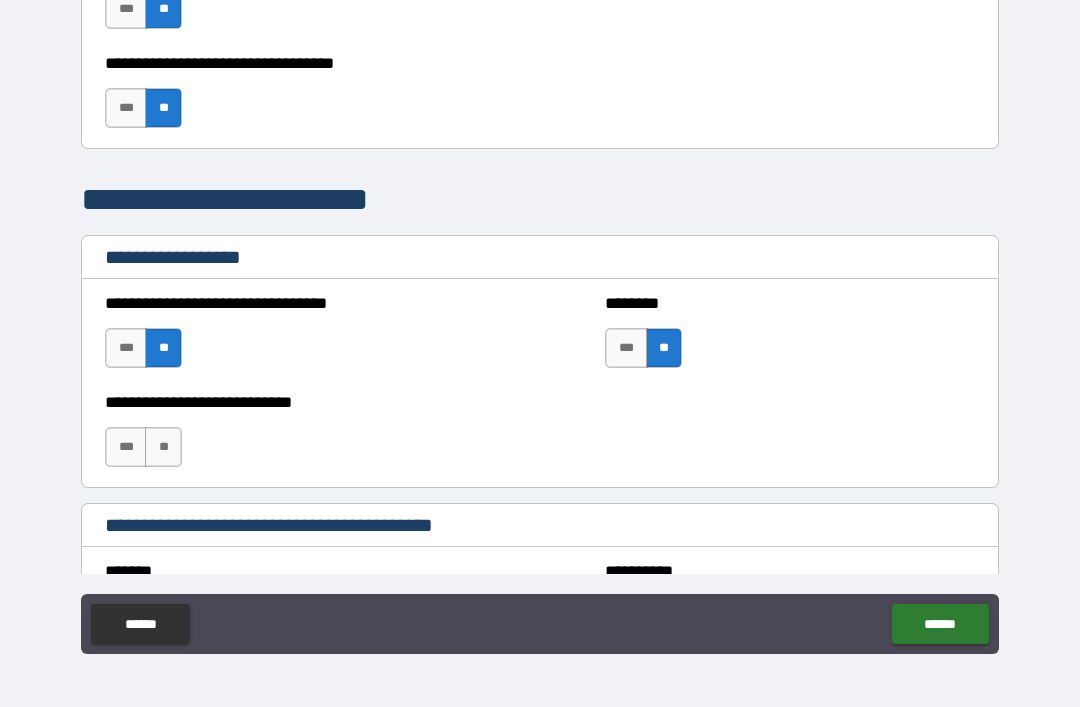 click on "**" at bounding box center (163, 447) 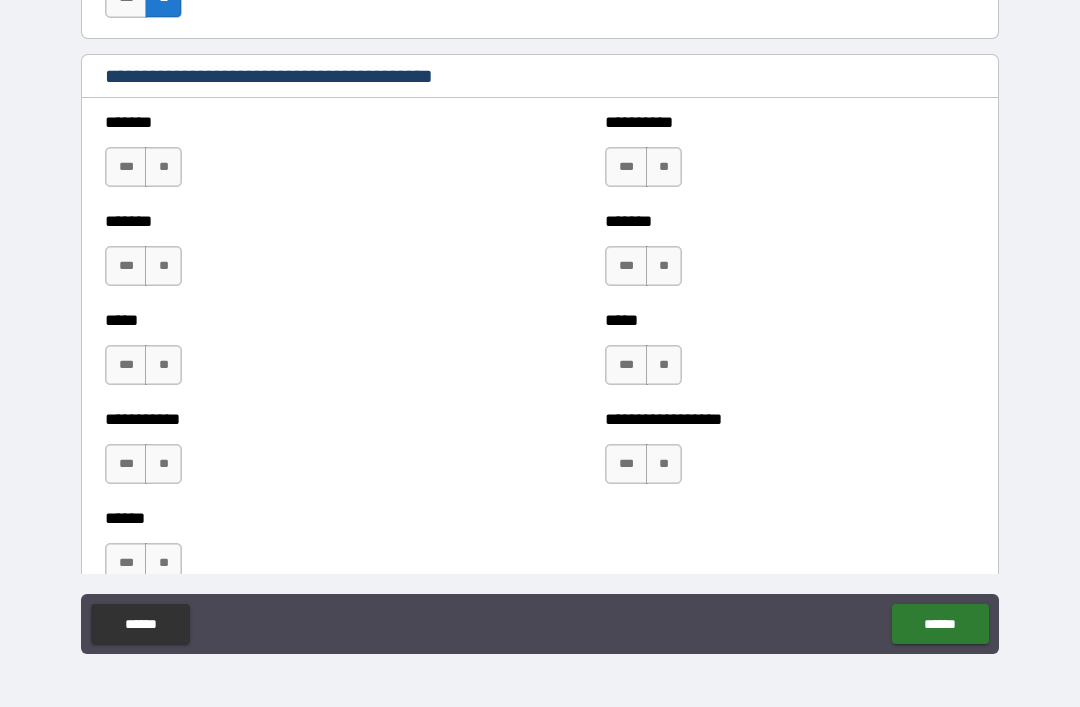 scroll, scrollTop: 1755, scrollLeft: 0, axis: vertical 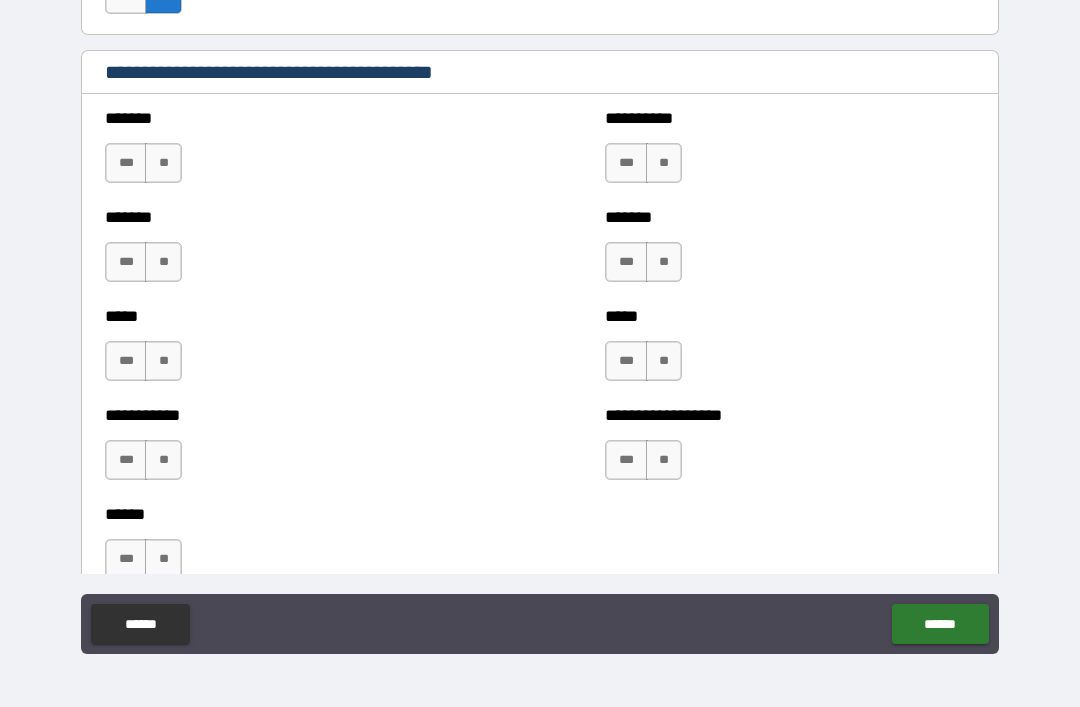 click on "***" at bounding box center (626, 163) 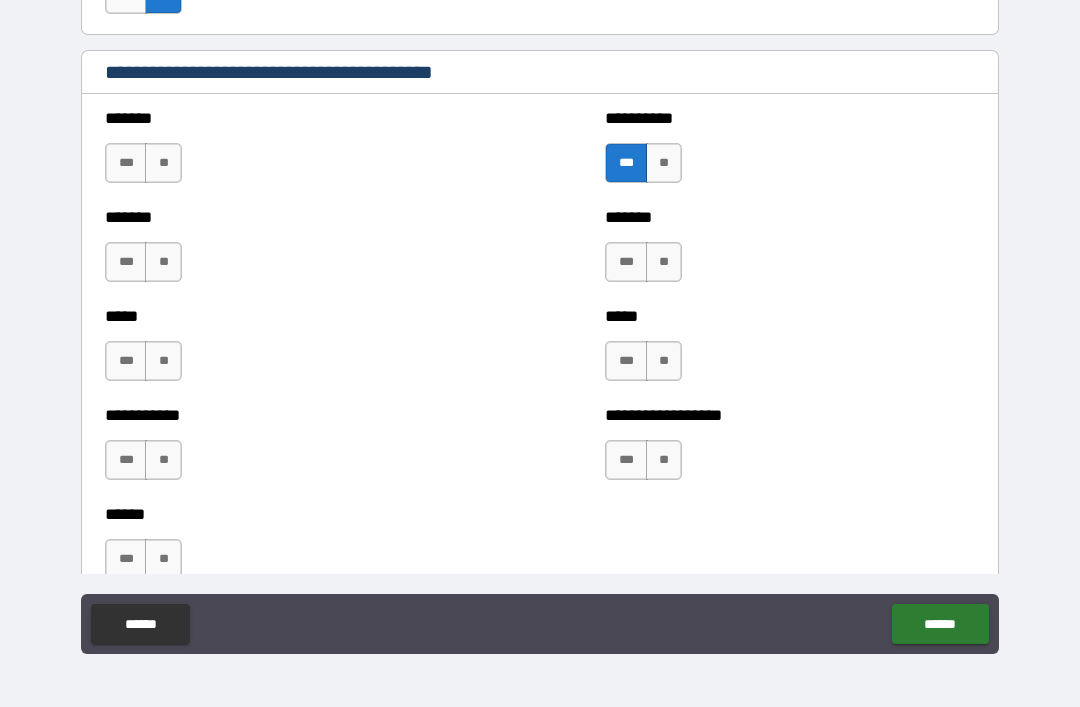 click on "**" at bounding box center [163, 163] 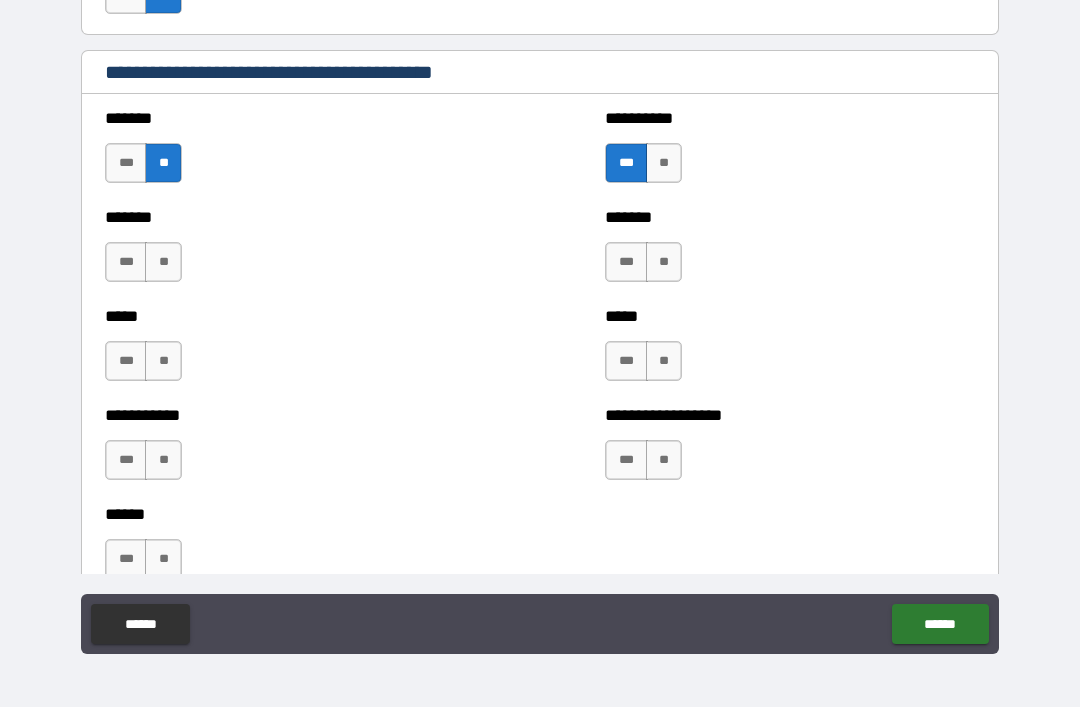 click on "**" at bounding box center (163, 262) 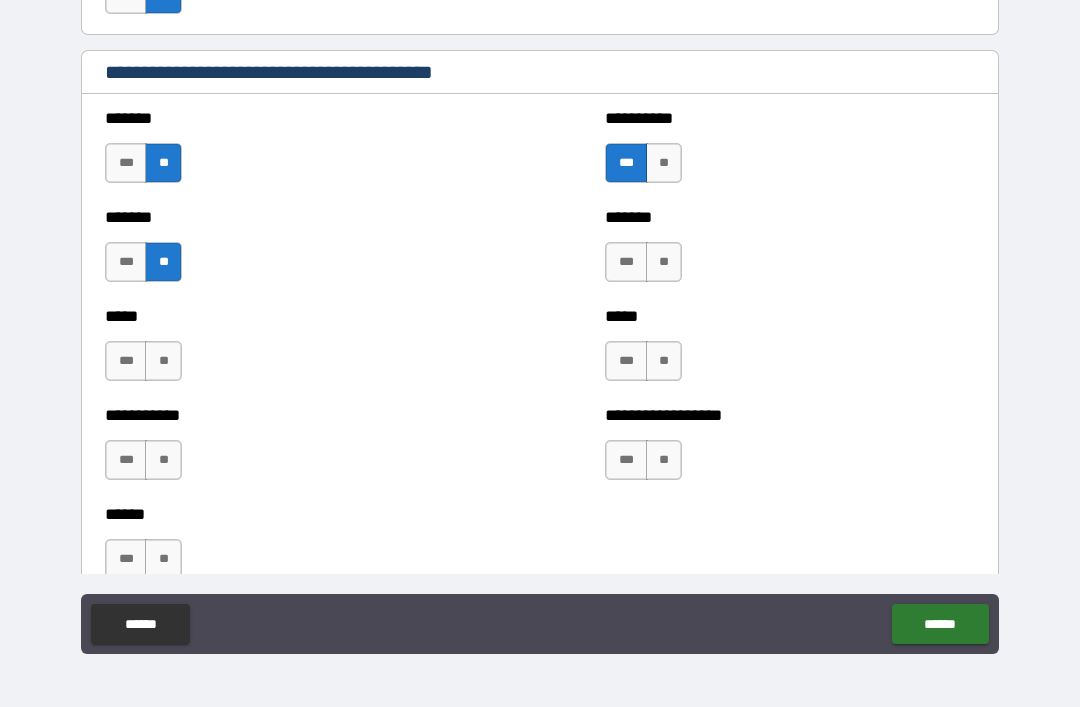 click on "**" at bounding box center [163, 361] 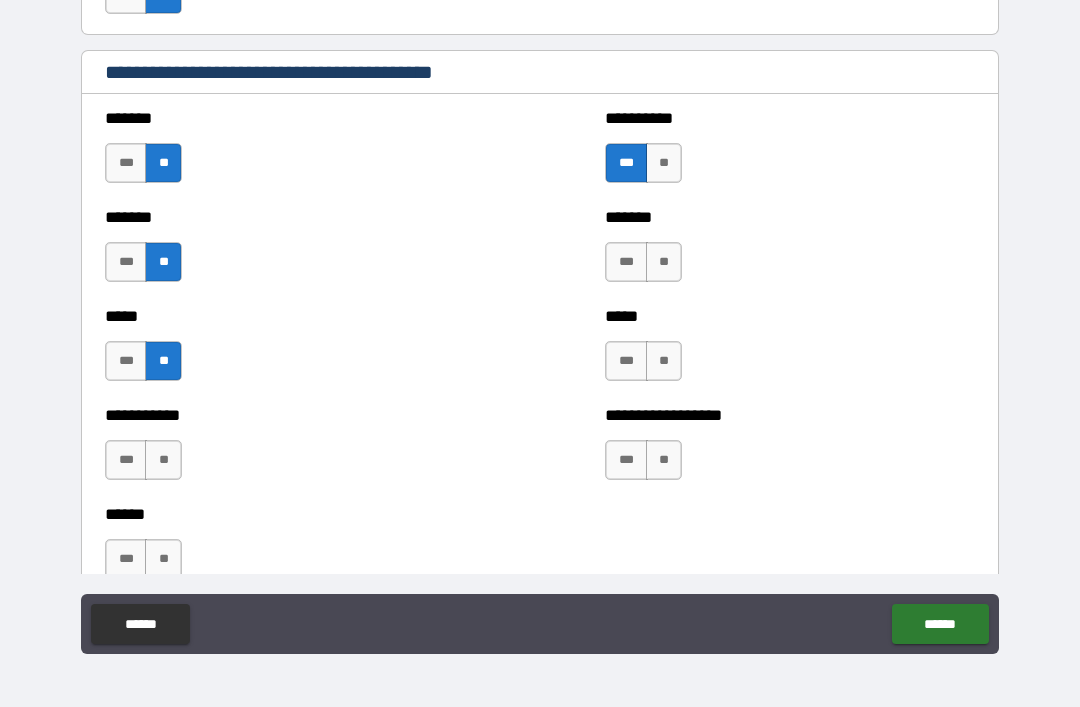 click on "**" at bounding box center [163, 460] 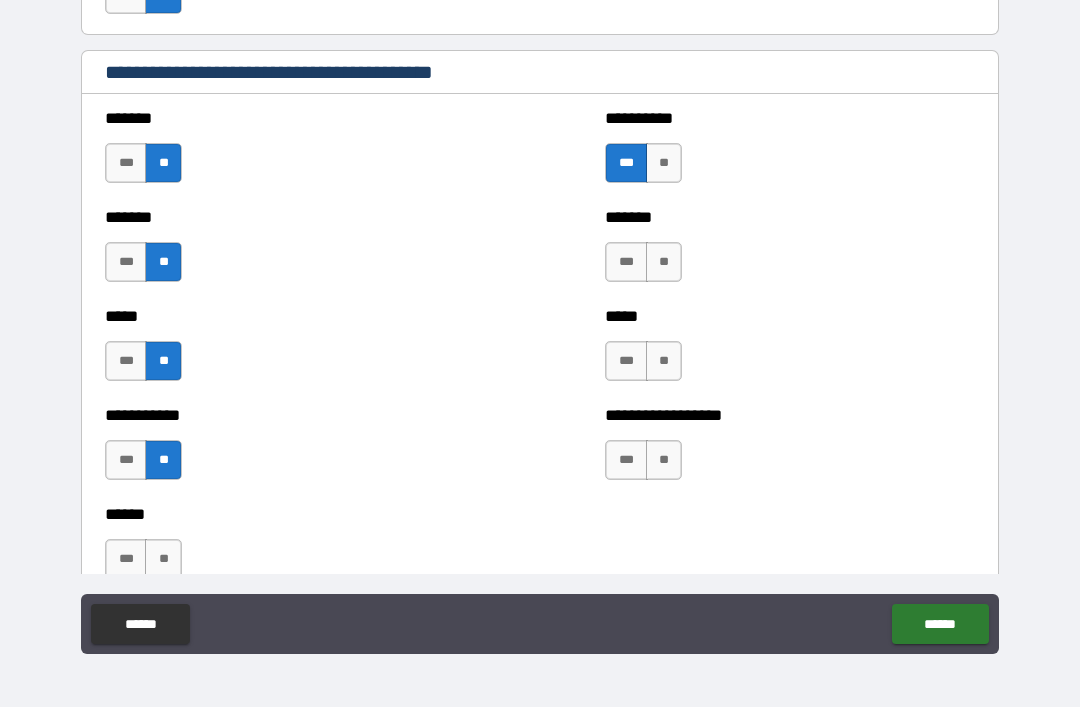scroll, scrollTop: 1902, scrollLeft: 0, axis: vertical 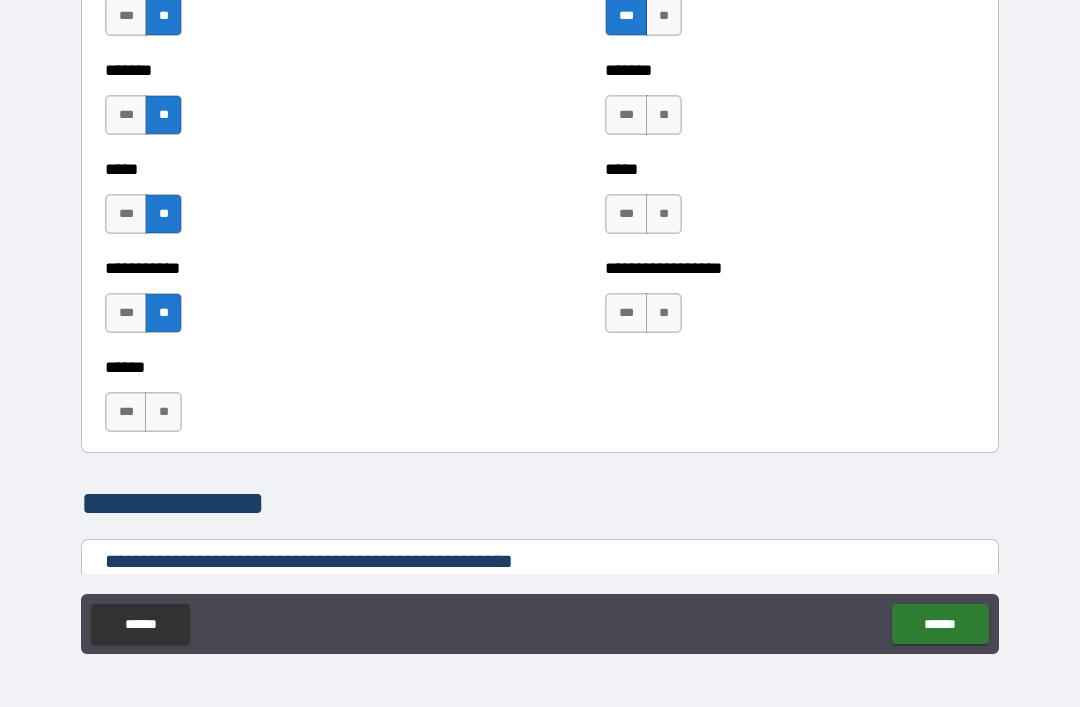 click on "**" at bounding box center (163, 412) 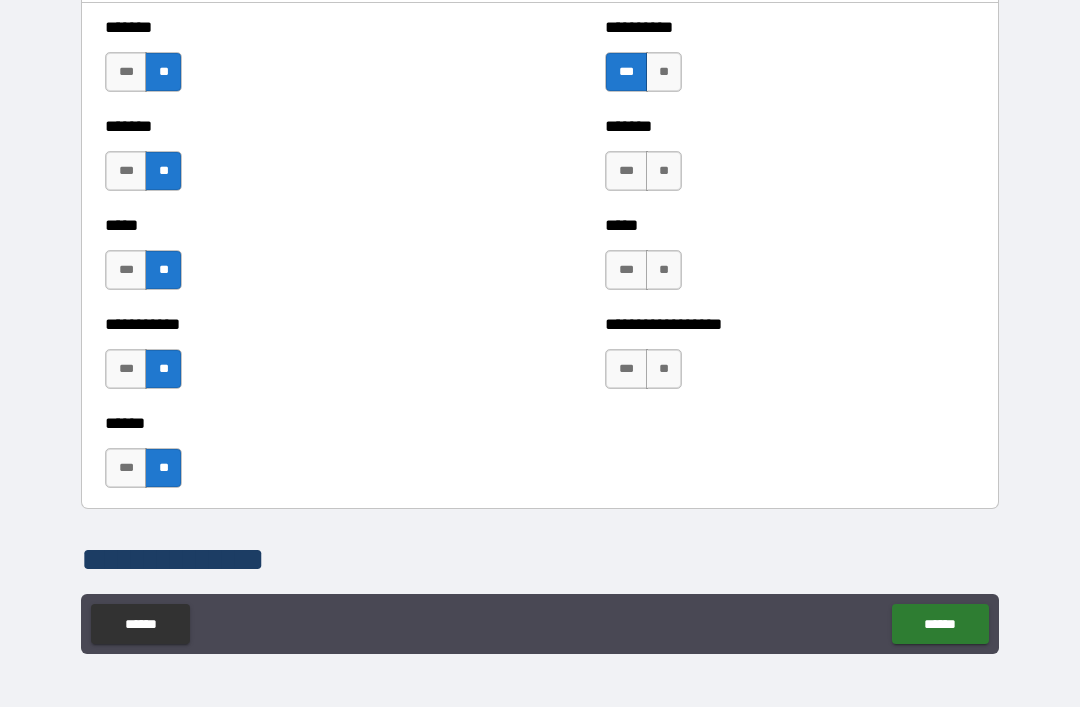 scroll, scrollTop: 1852, scrollLeft: 0, axis: vertical 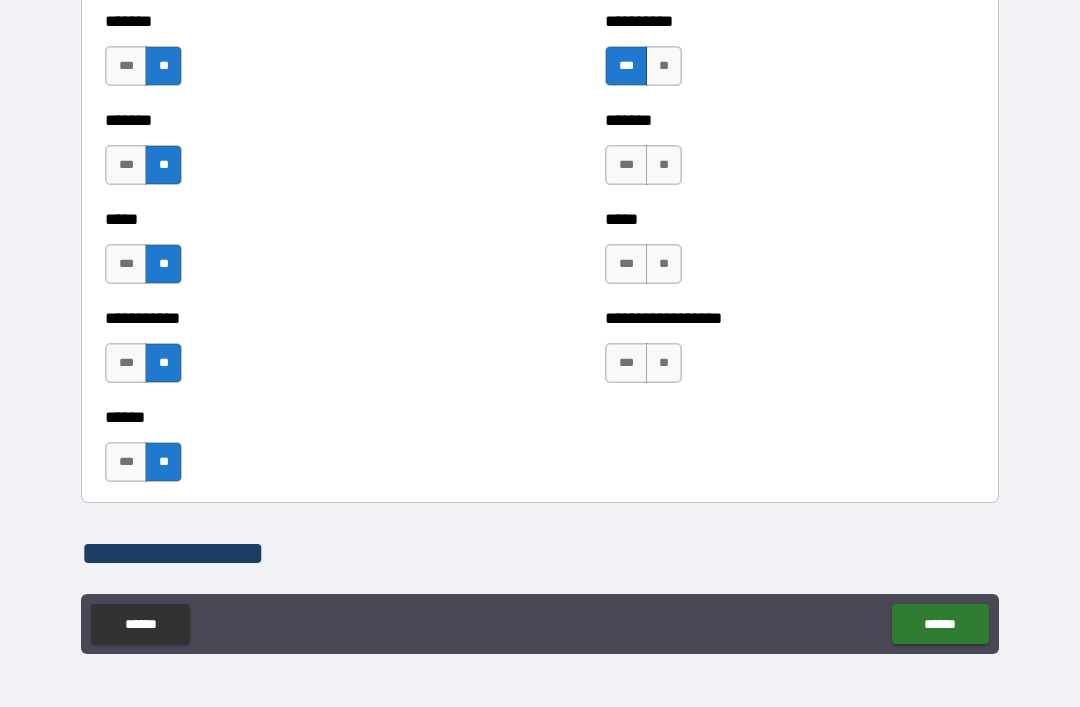 click on "**" at bounding box center [664, 165] 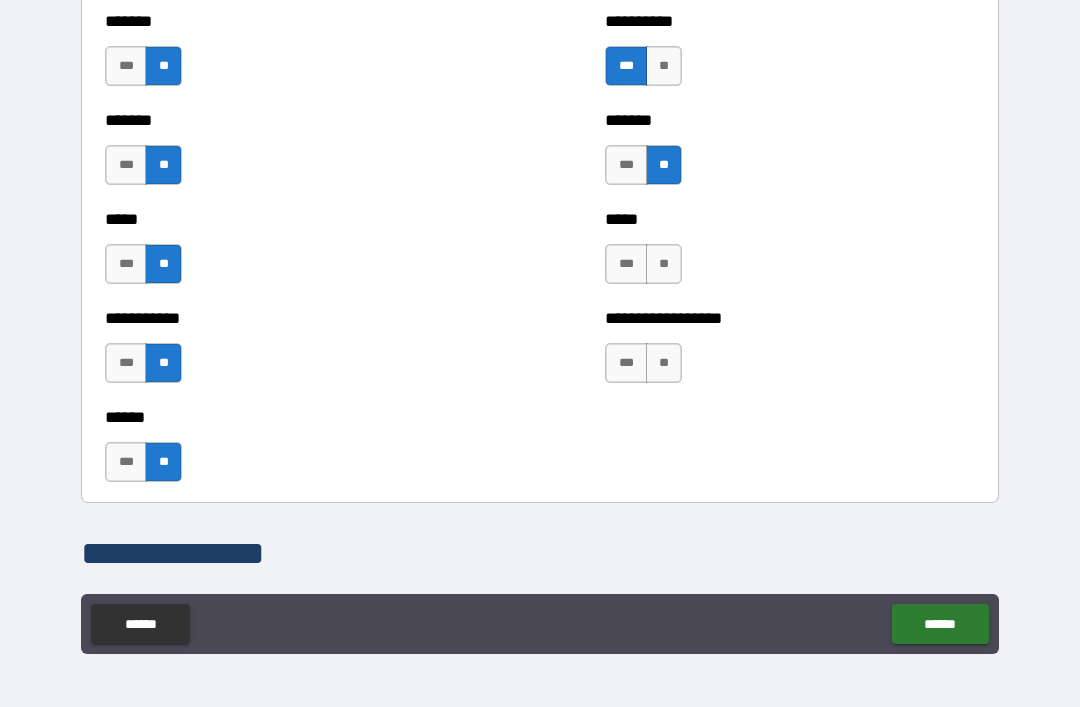 click on "**" at bounding box center [664, 264] 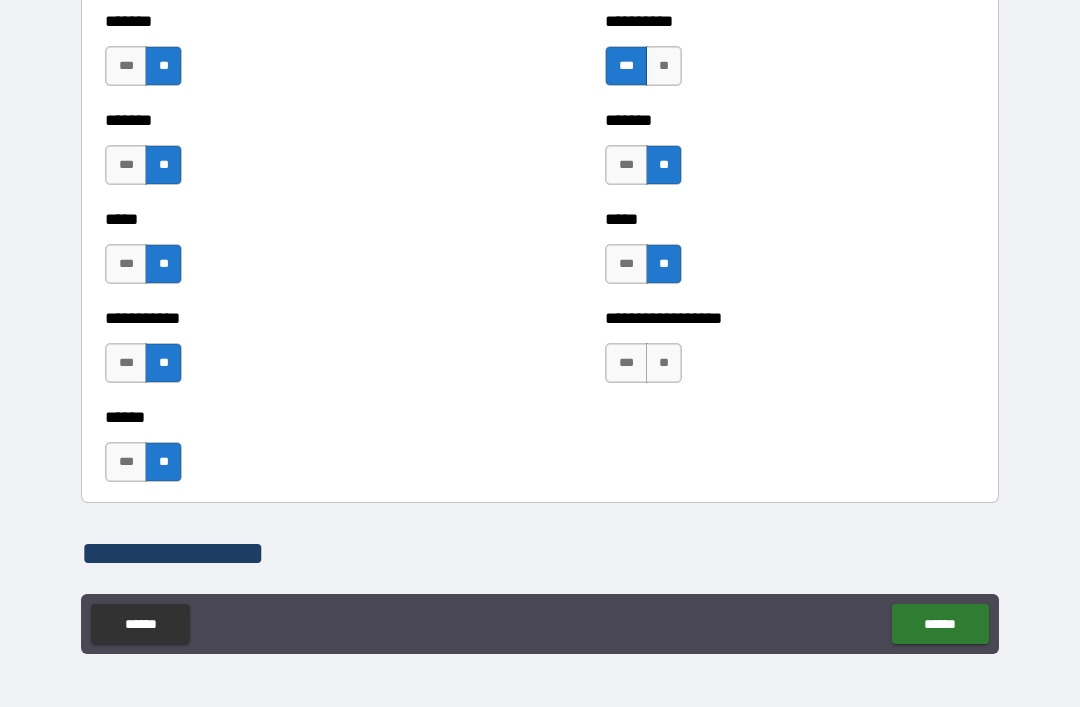 click on "**" at bounding box center [664, 363] 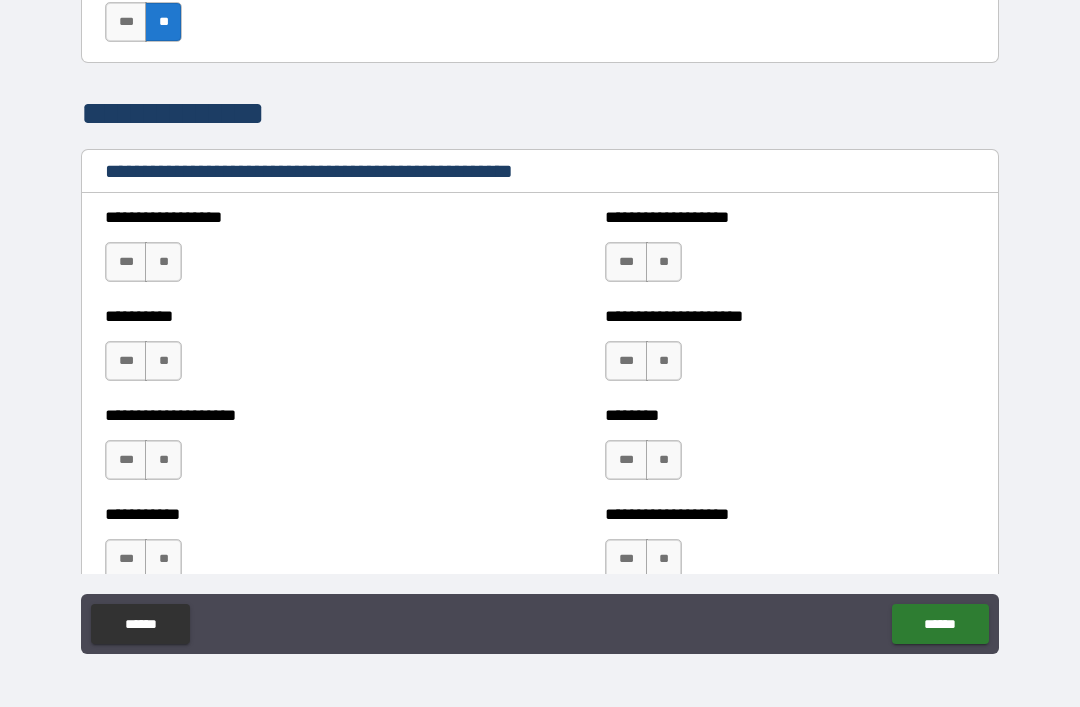 scroll, scrollTop: 2360, scrollLeft: 0, axis: vertical 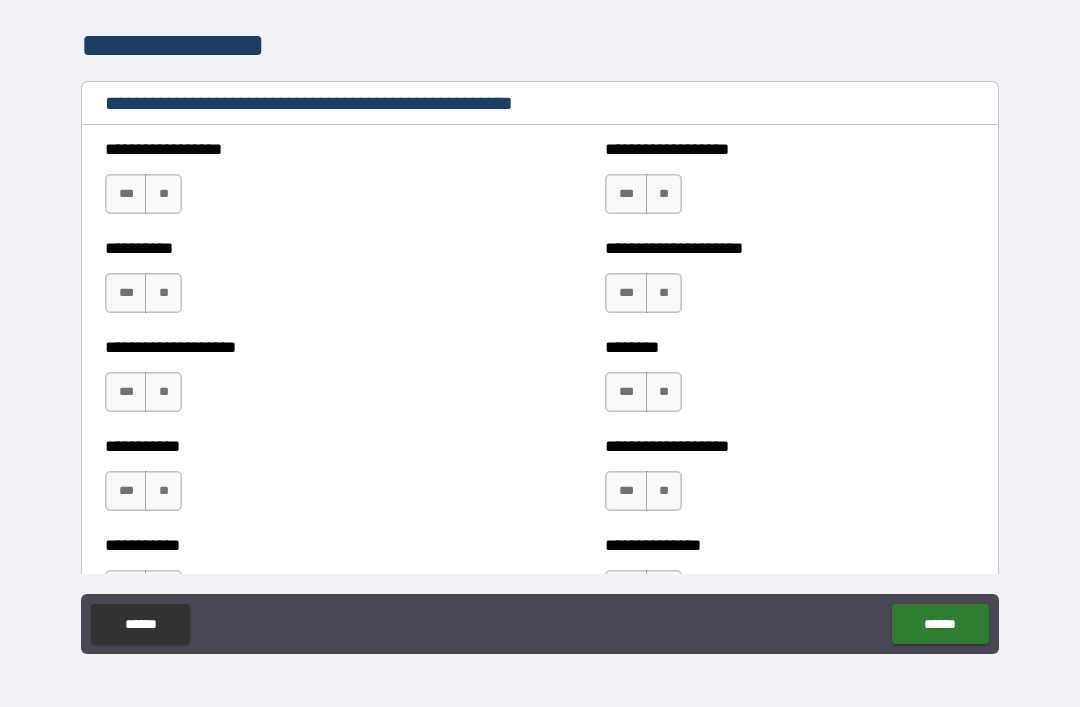 click on "**" at bounding box center [163, 194] 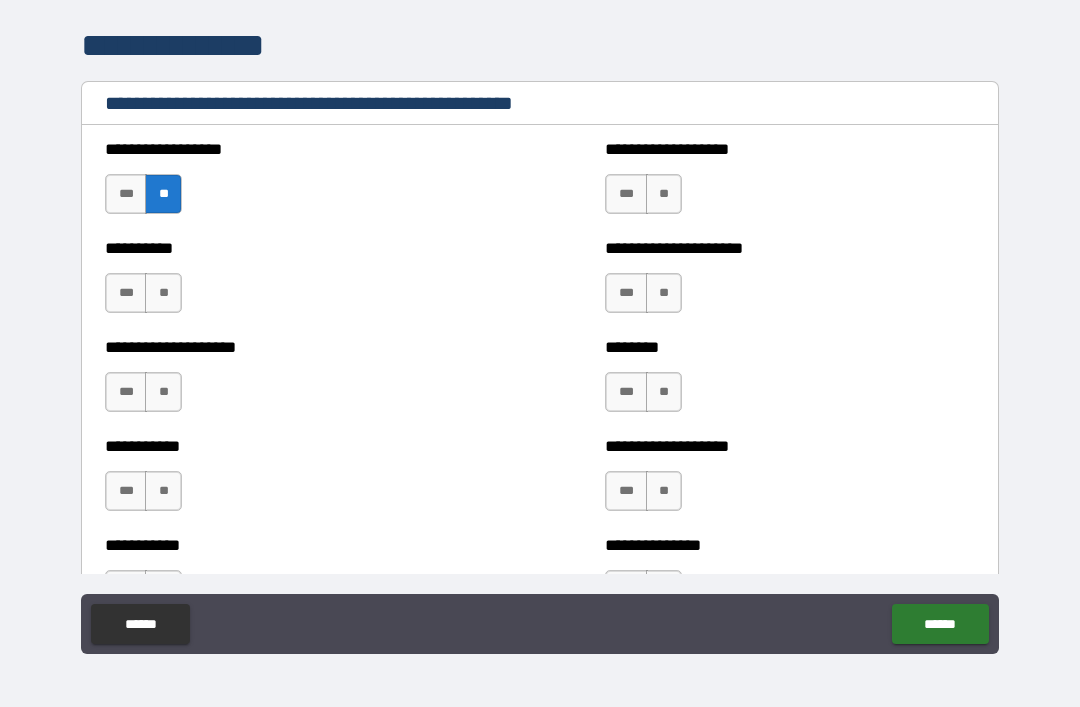 click on "**" at bounding box center (163, 293) 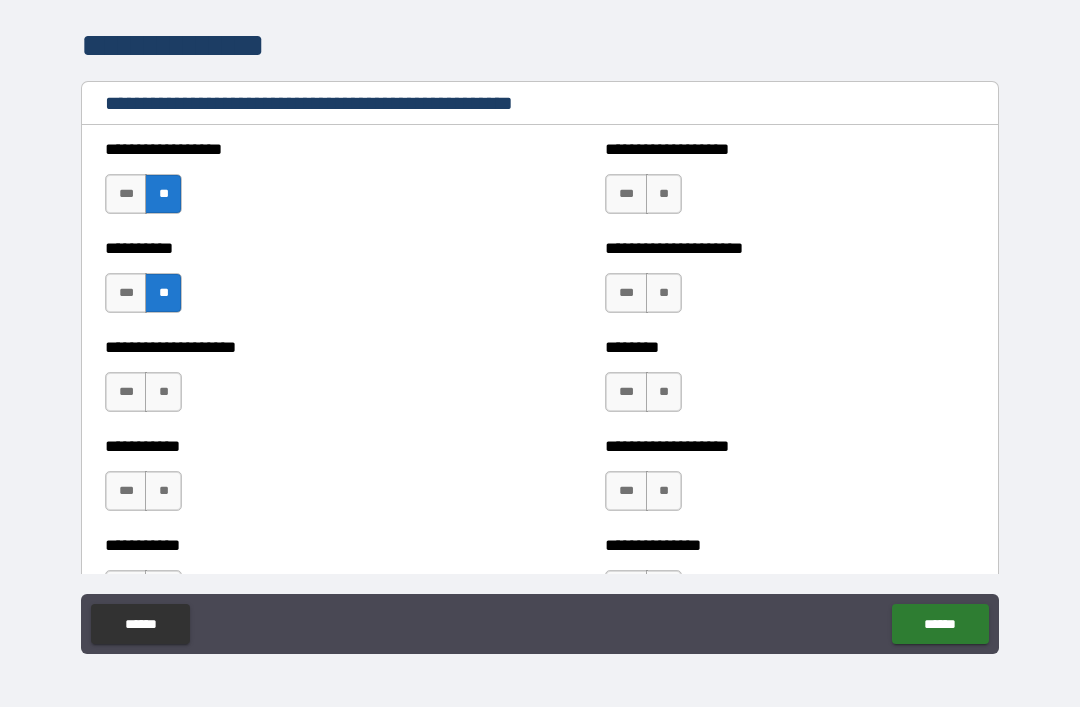 click on "**" at bounding box center (163, 392) 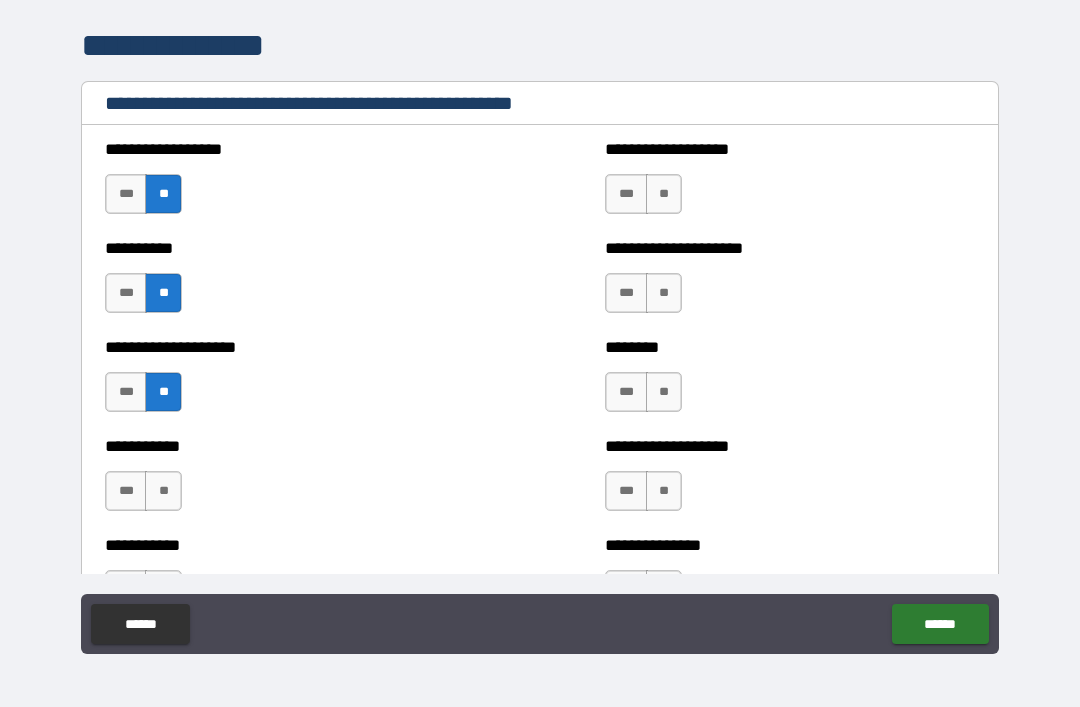 click on "**" at bounding box center (163, 491) 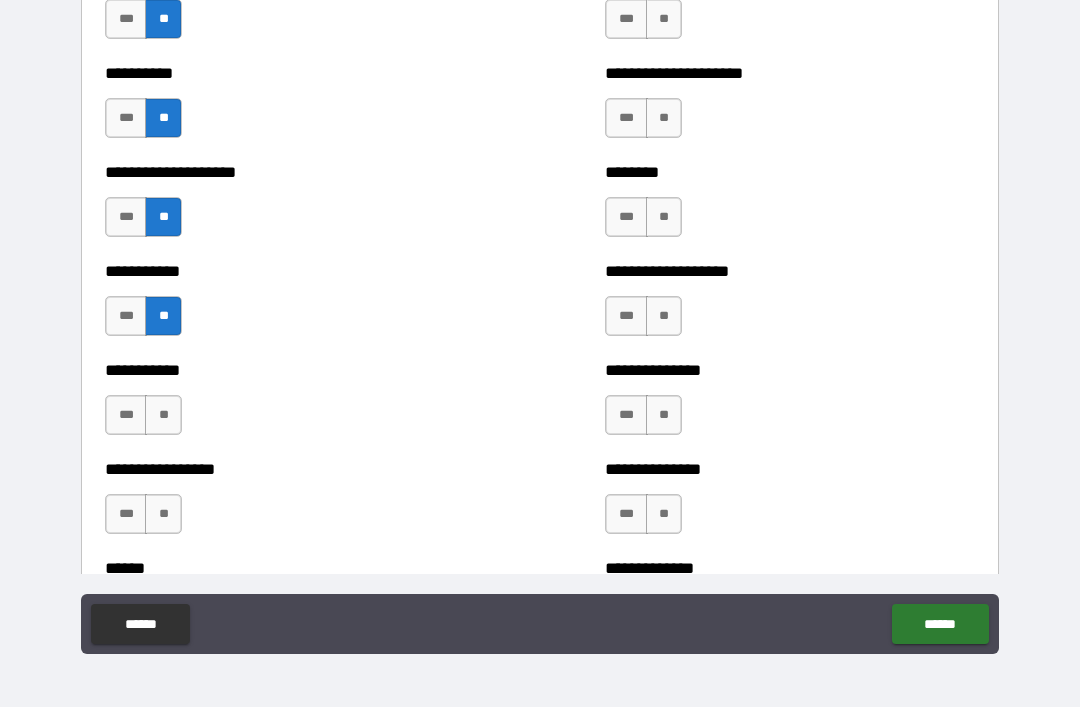 scroll, scrollTop: 2542, scrollLeft: 0, axis: vertical 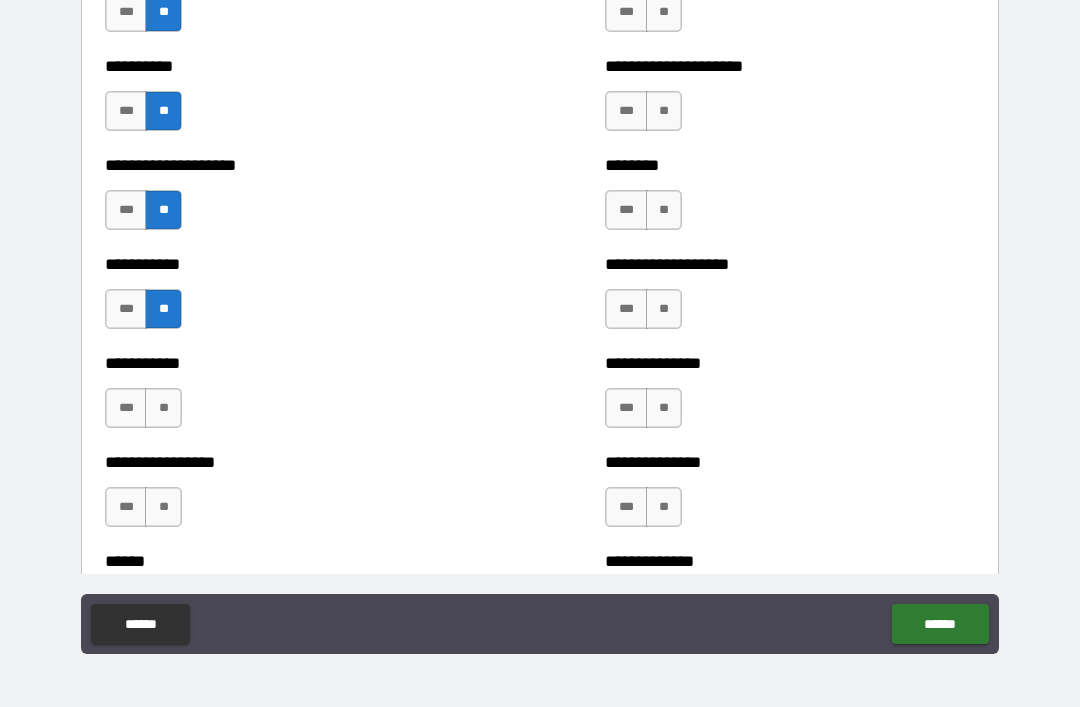 click on "**" at bounding box center (163, 408) 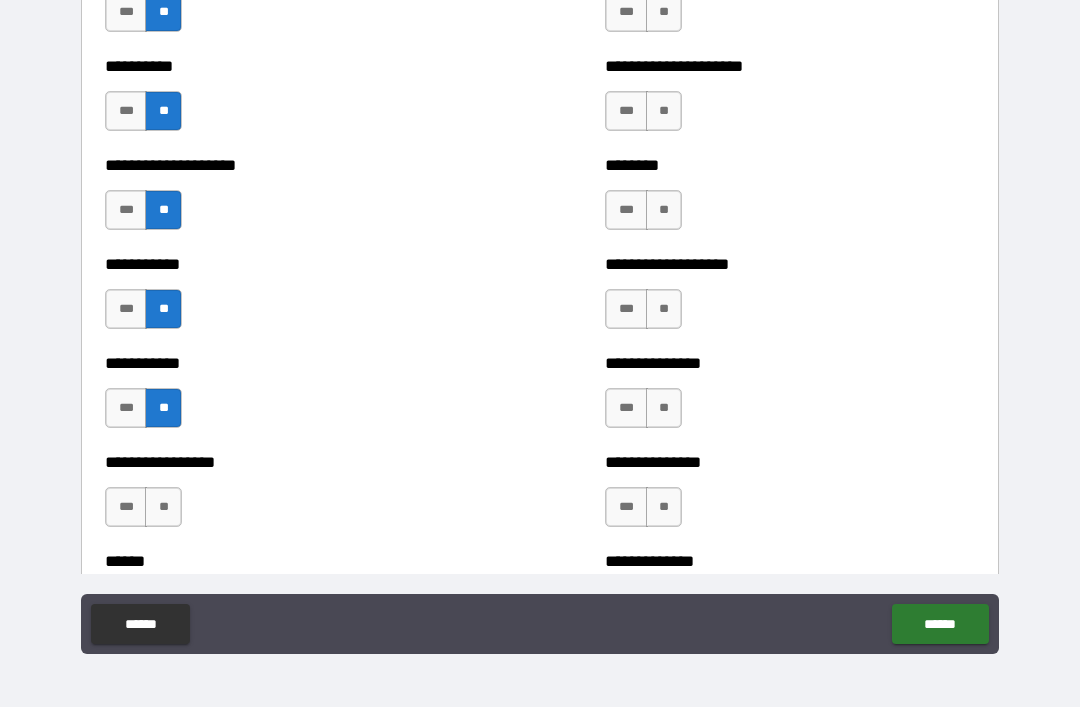 click on "**" at bounding box center (163, 507) 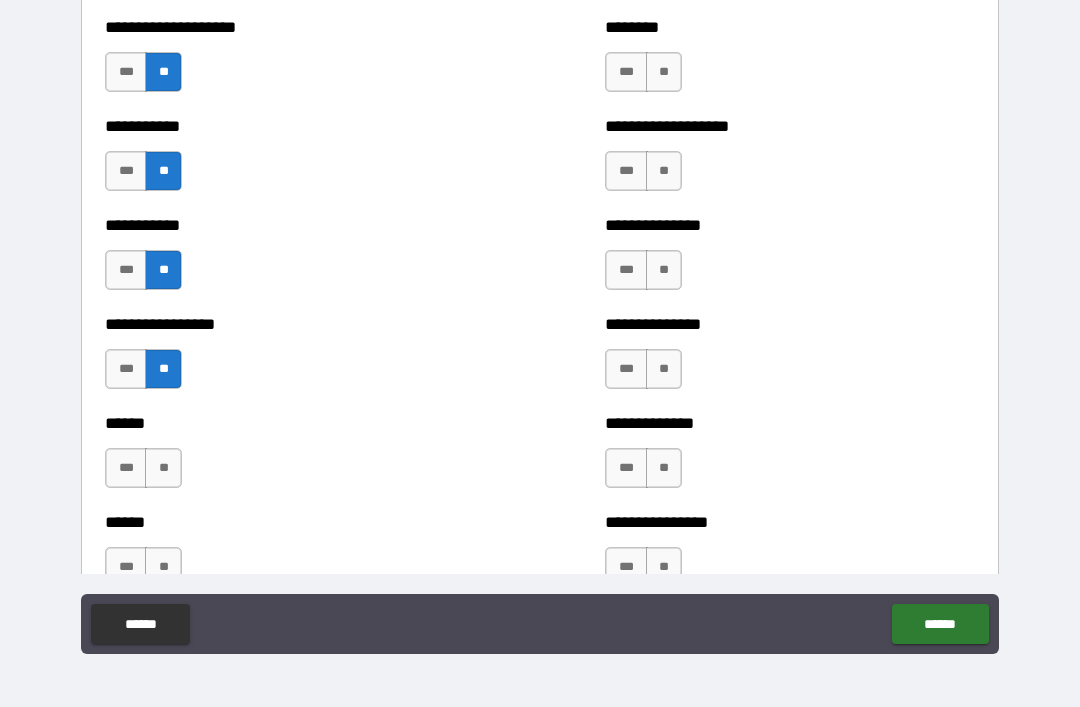 click on "**" at bounding box center (163, 468) 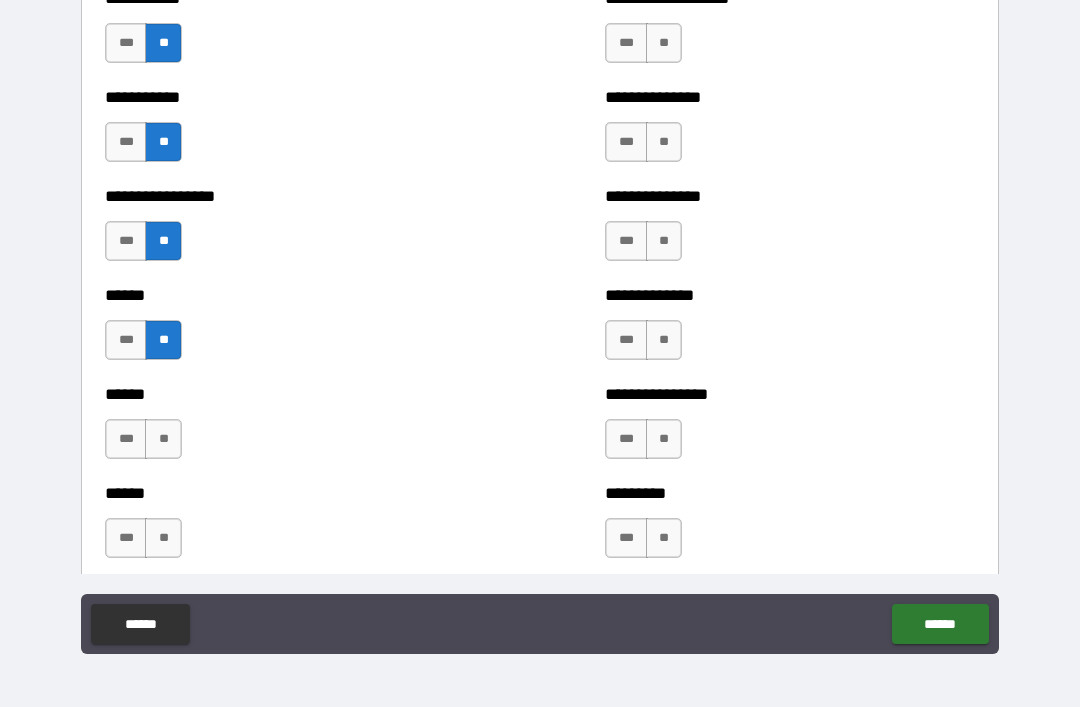 click on "**" at bounding box center [163, 439] 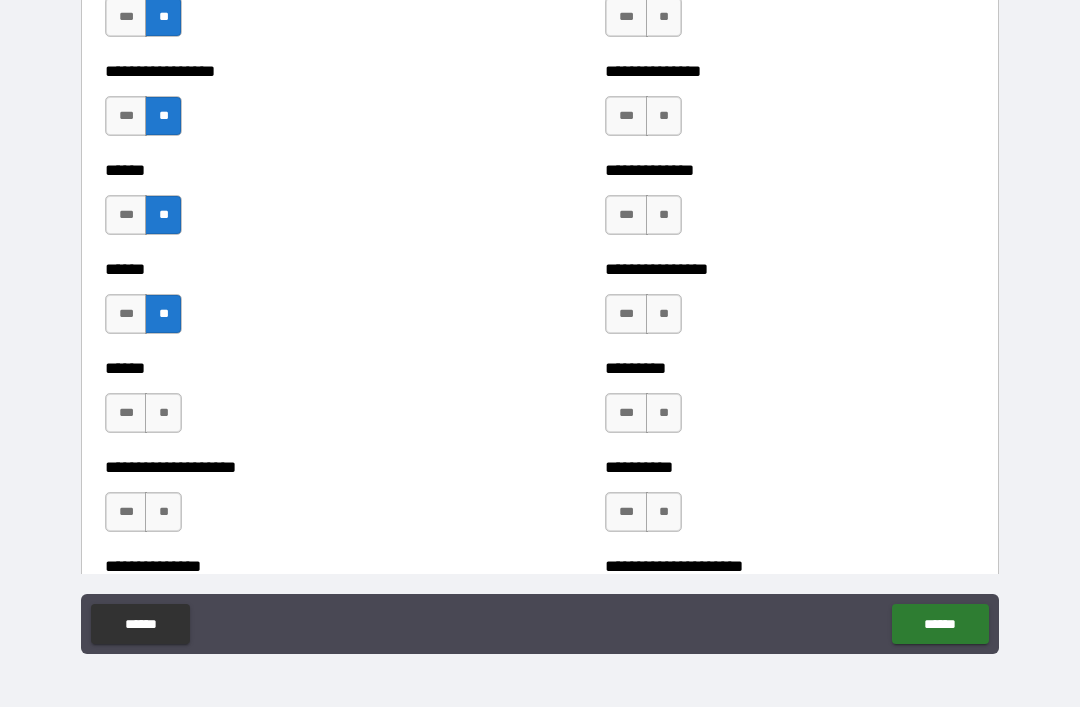 scroll, scrollTop: 2934, scrollLeft: 0, axis: vertical 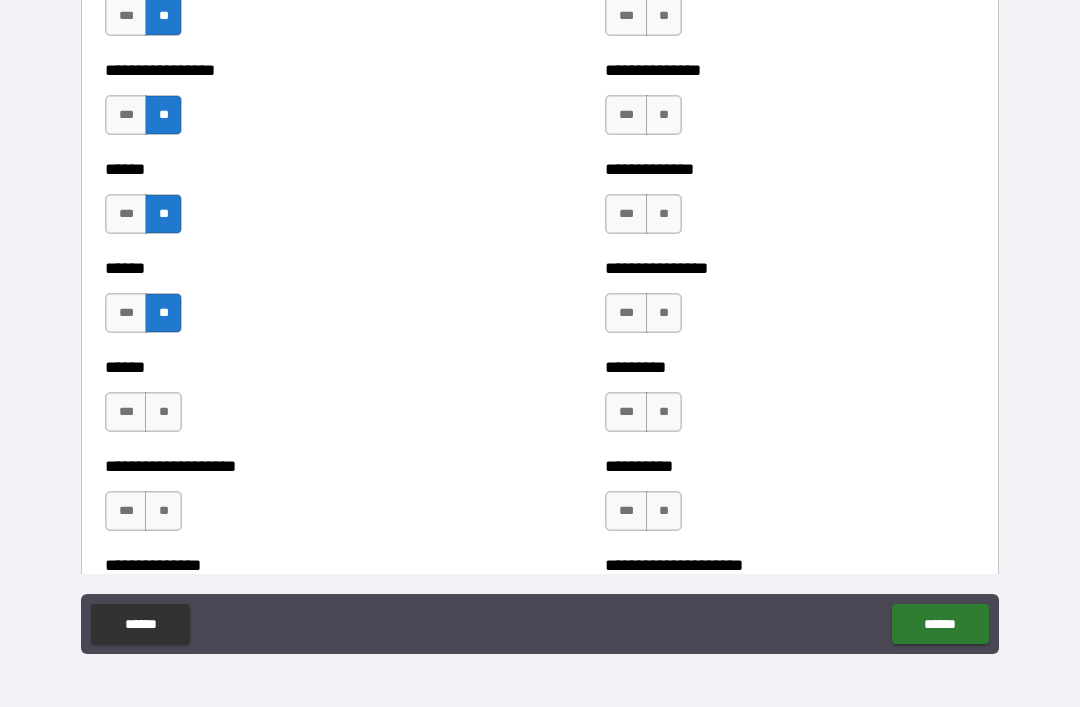 click on "**" at bounding box center (163, 412) 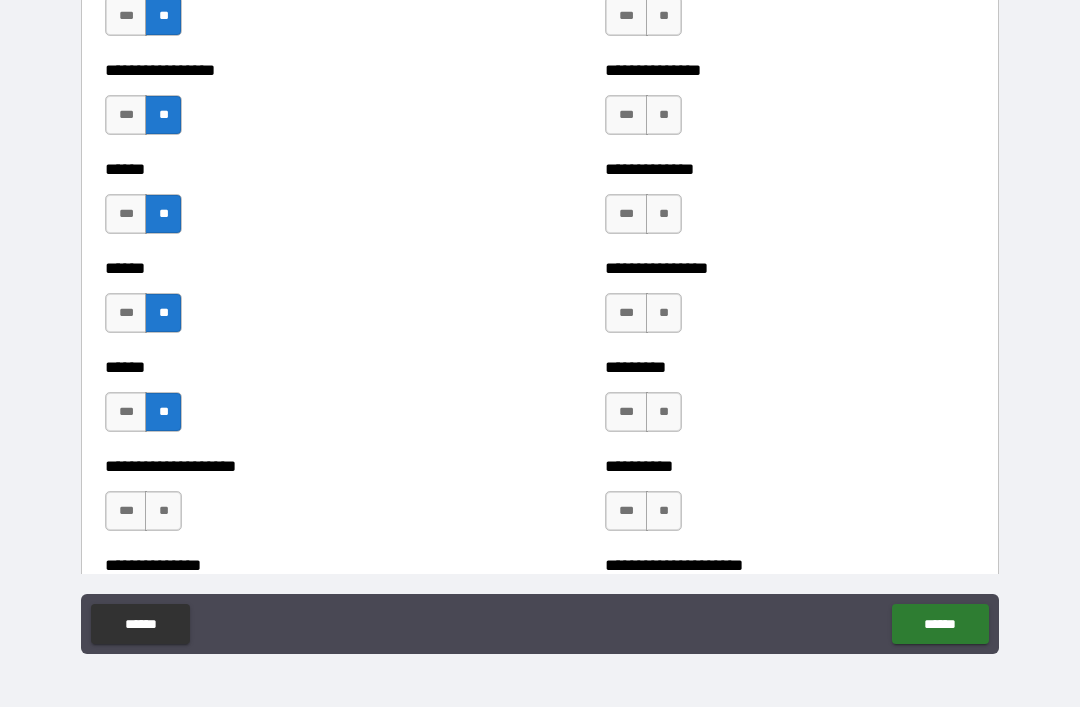 click on "**" at bounding box center (163, 511) 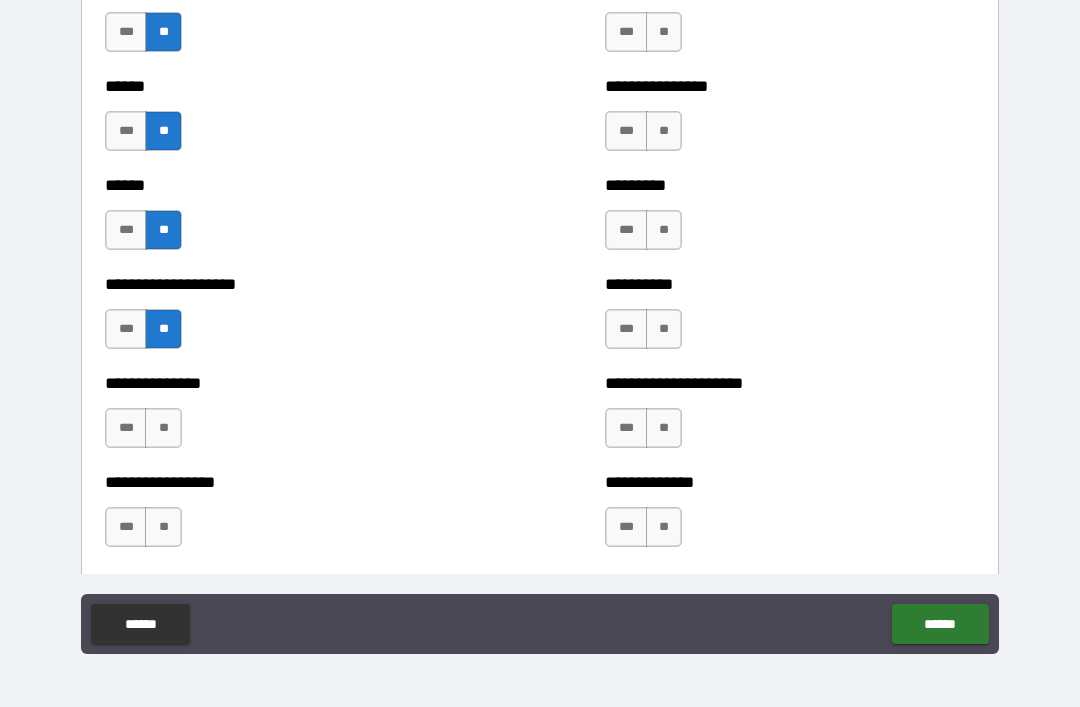 scroll, scrollTop: 3132, scrollLeft: 0, axis: vertical 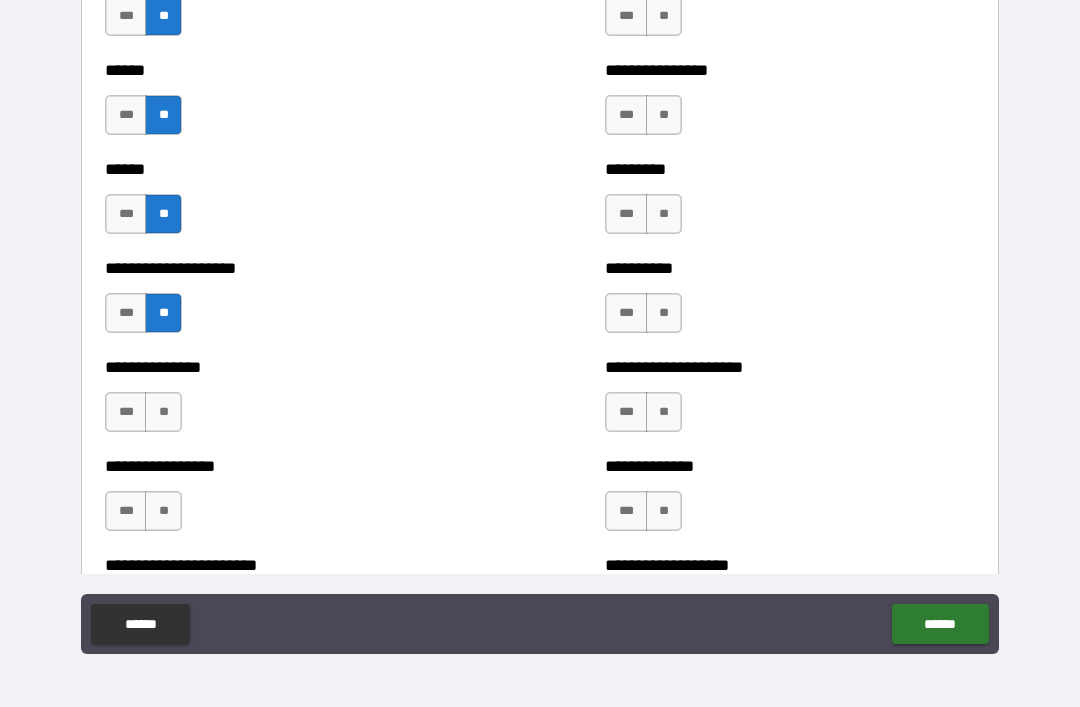 click on "**" at bounding box center (163, 412) 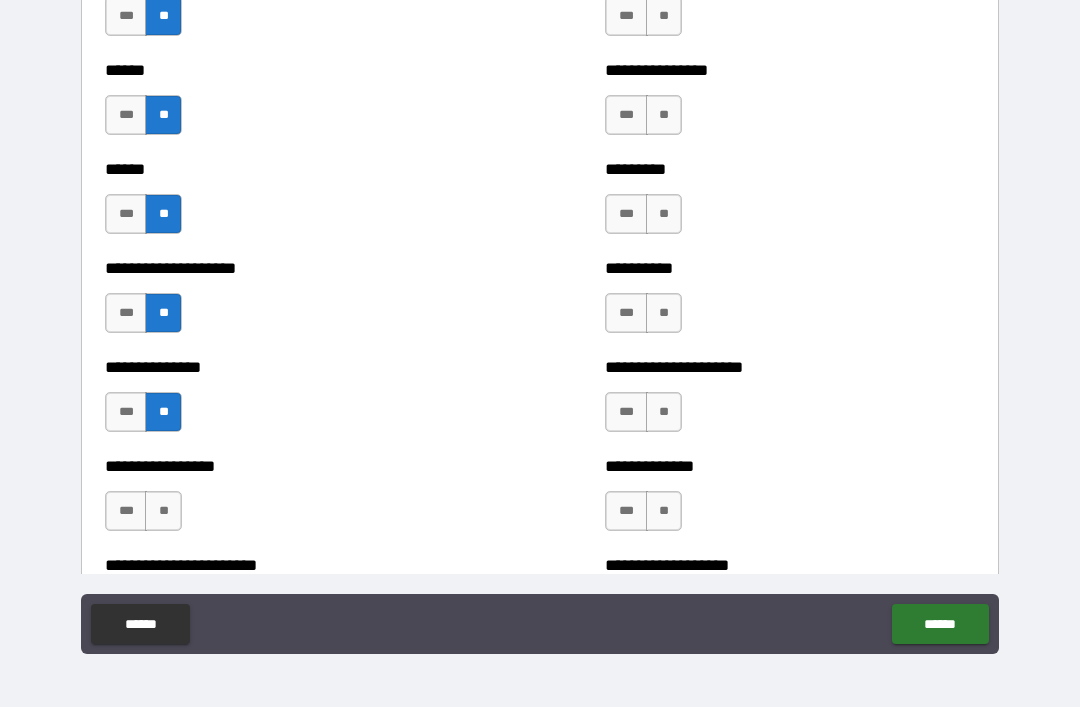 click on "**" at bounding box center (163, 511) 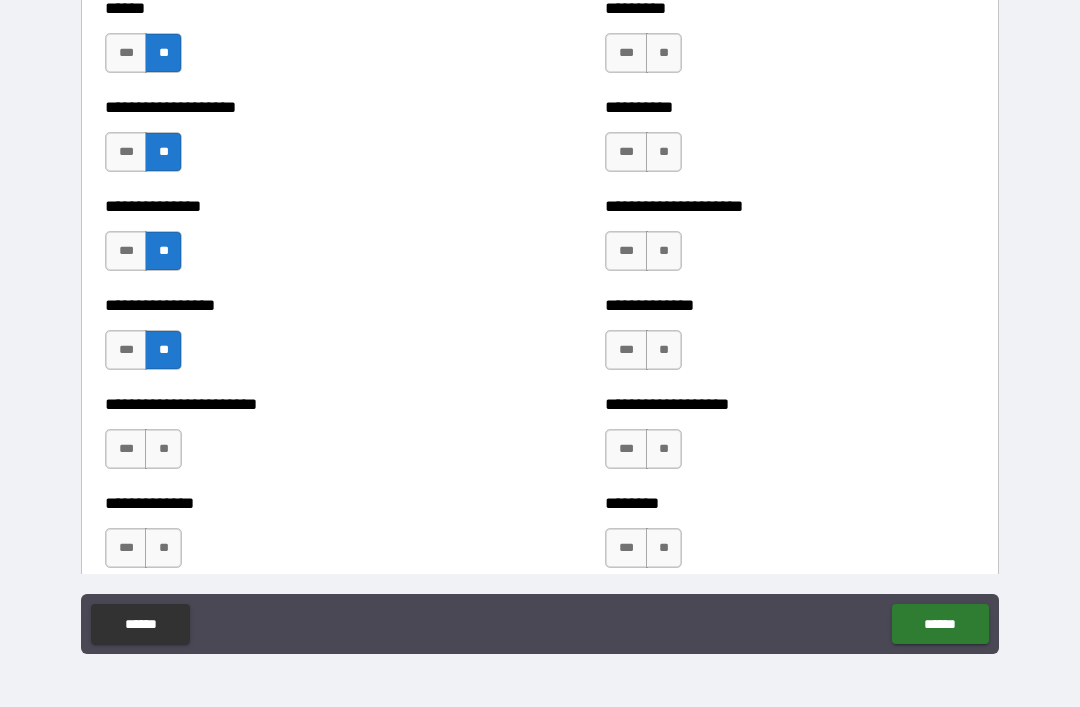 click on "**" at bounding box center (163, 449) 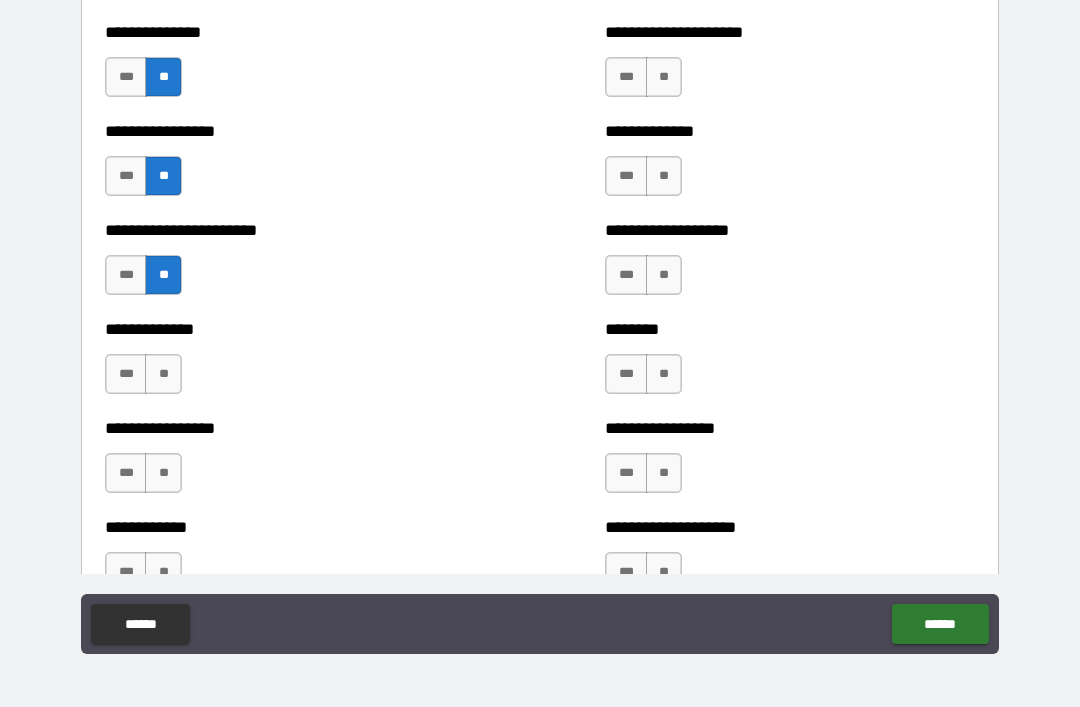 scroll, scrollTop: 3471, scrollLeft: 0, axis: vertical 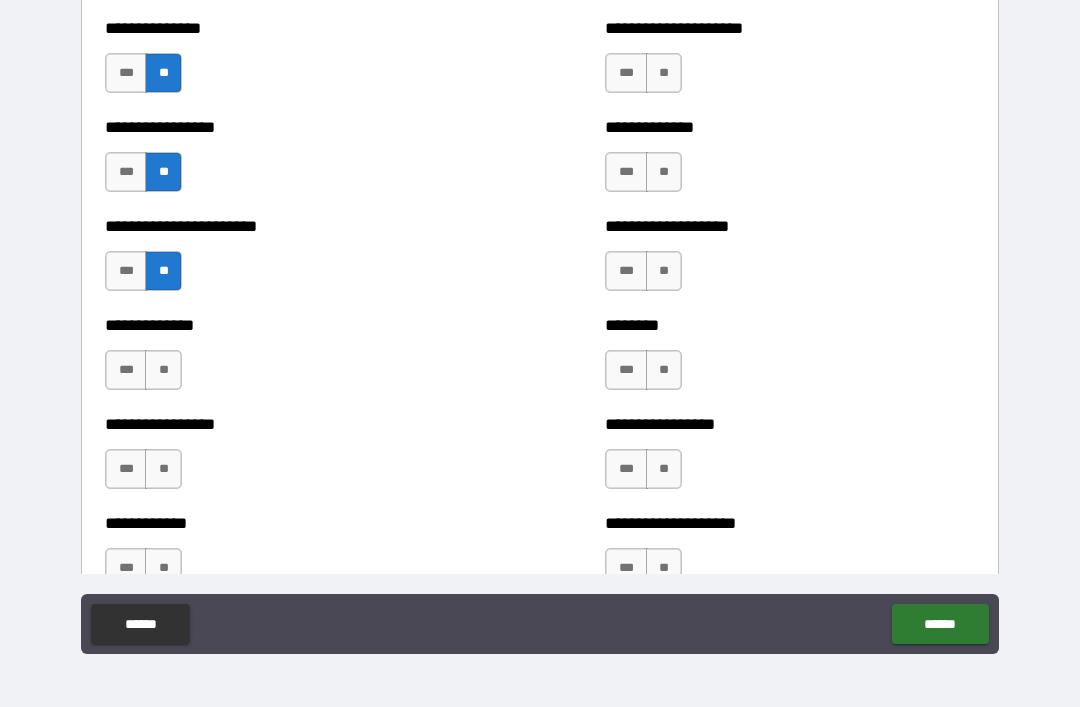 click on "**" at bounding box center (163, 370) 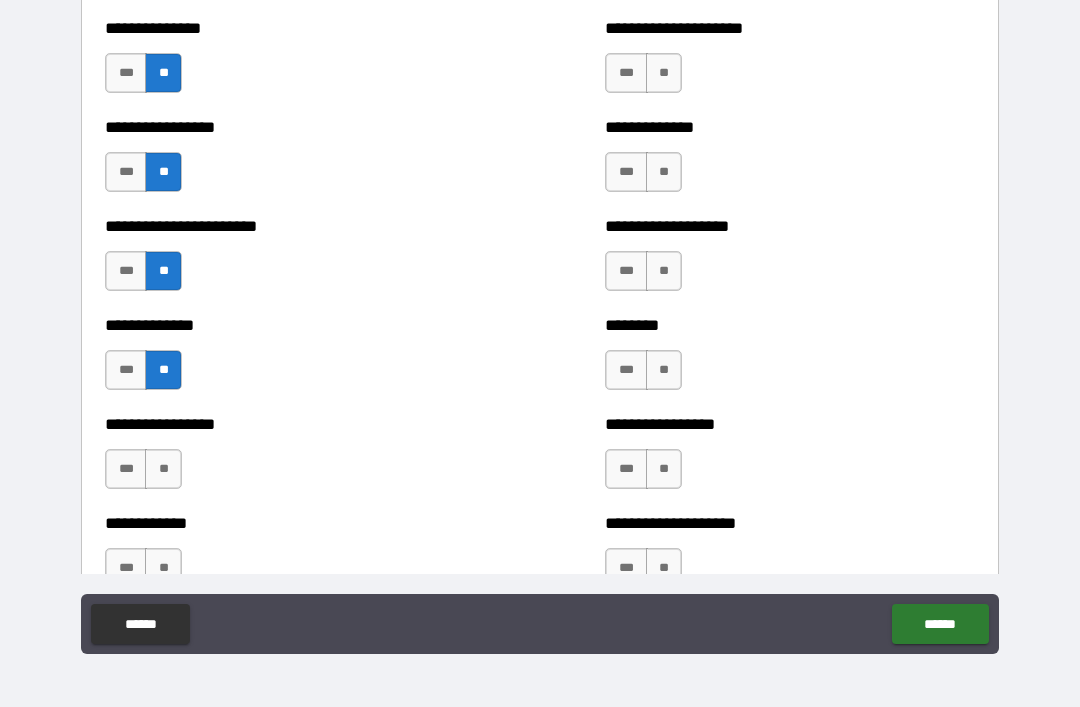 click on "**" at bounding box center [163, 469] 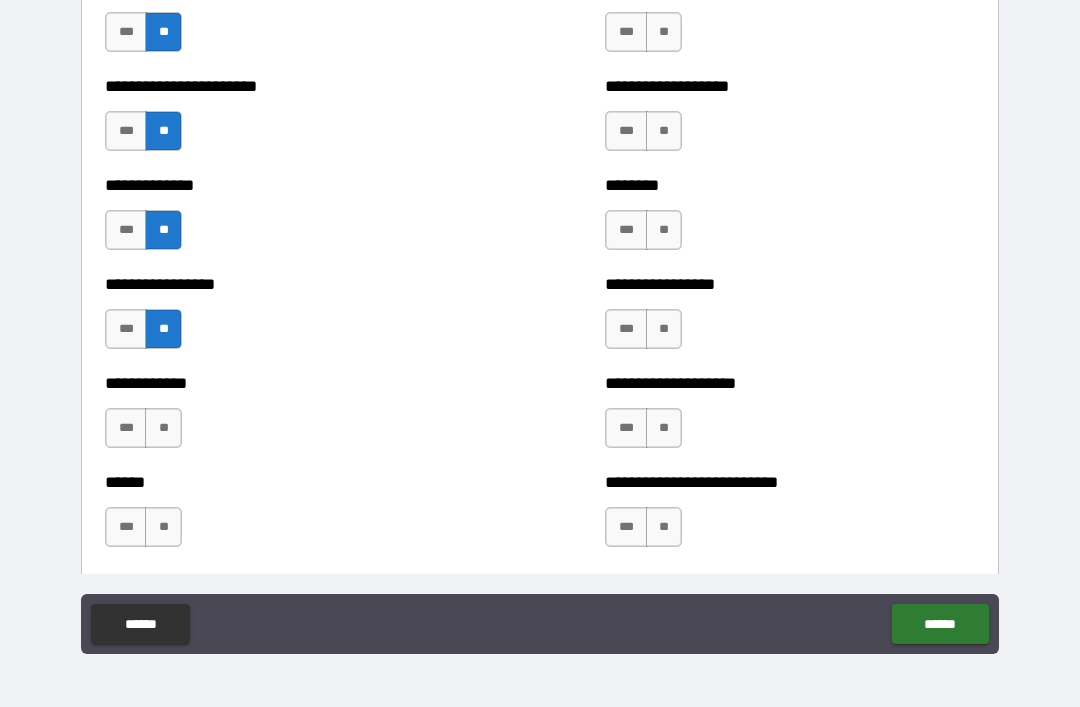 scroll, scrollTop: 3620, scrollLeft: 0, axis: vertical 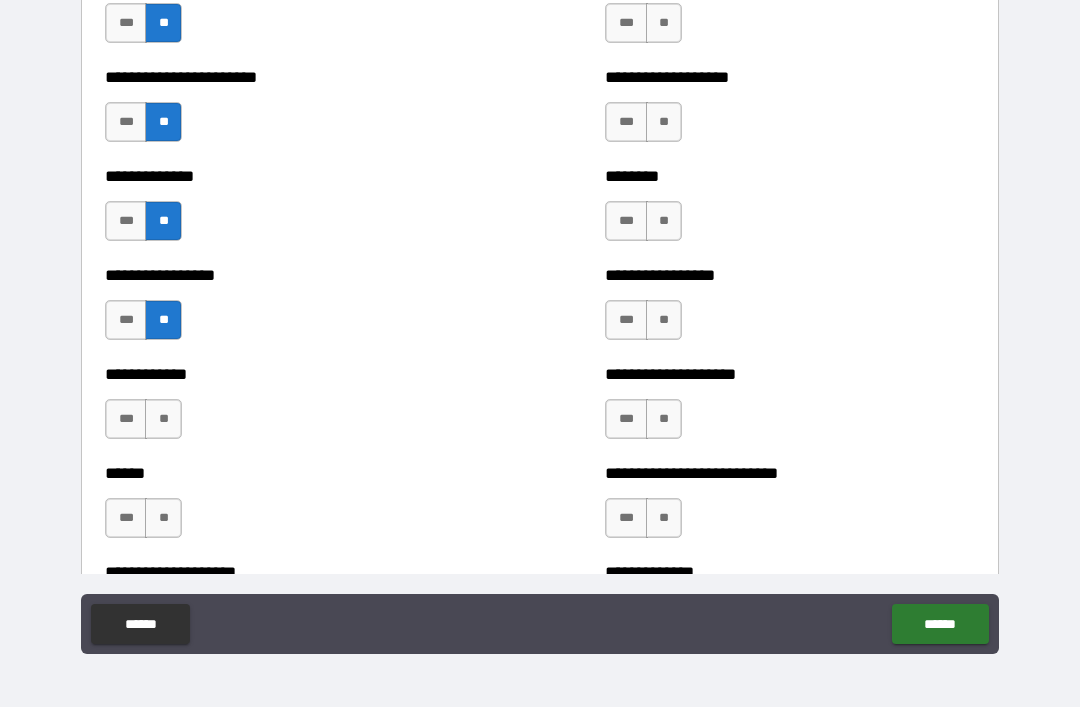 click on "**" at bounding box center (163, 419) 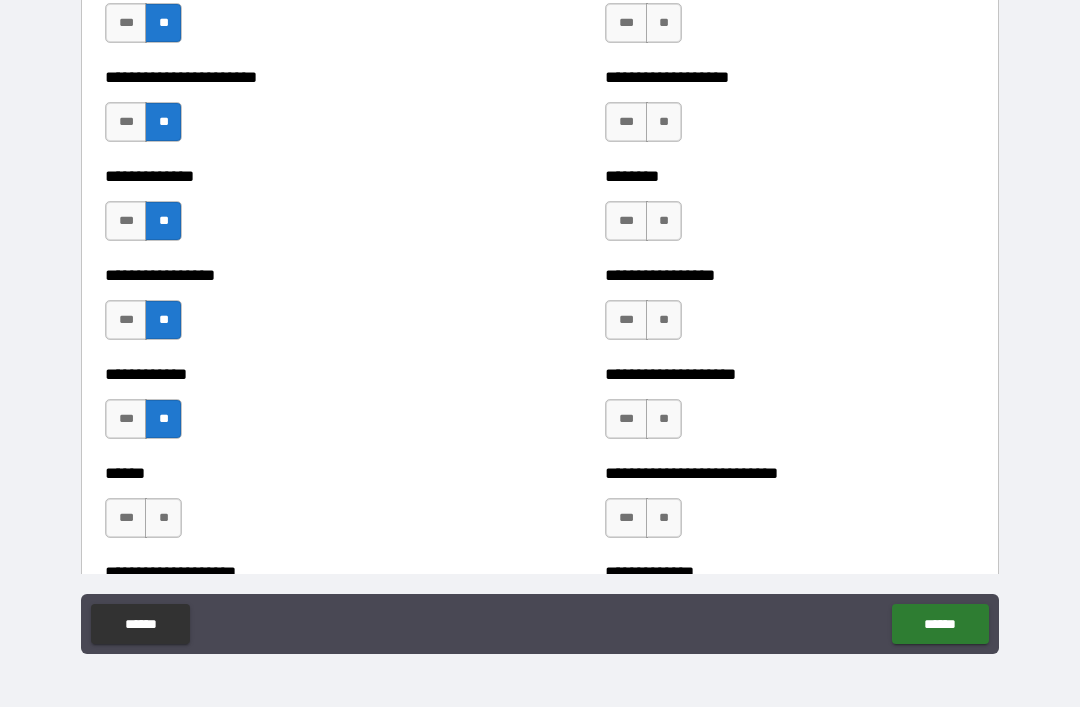 click on "**" at bounding box center [163, 518] 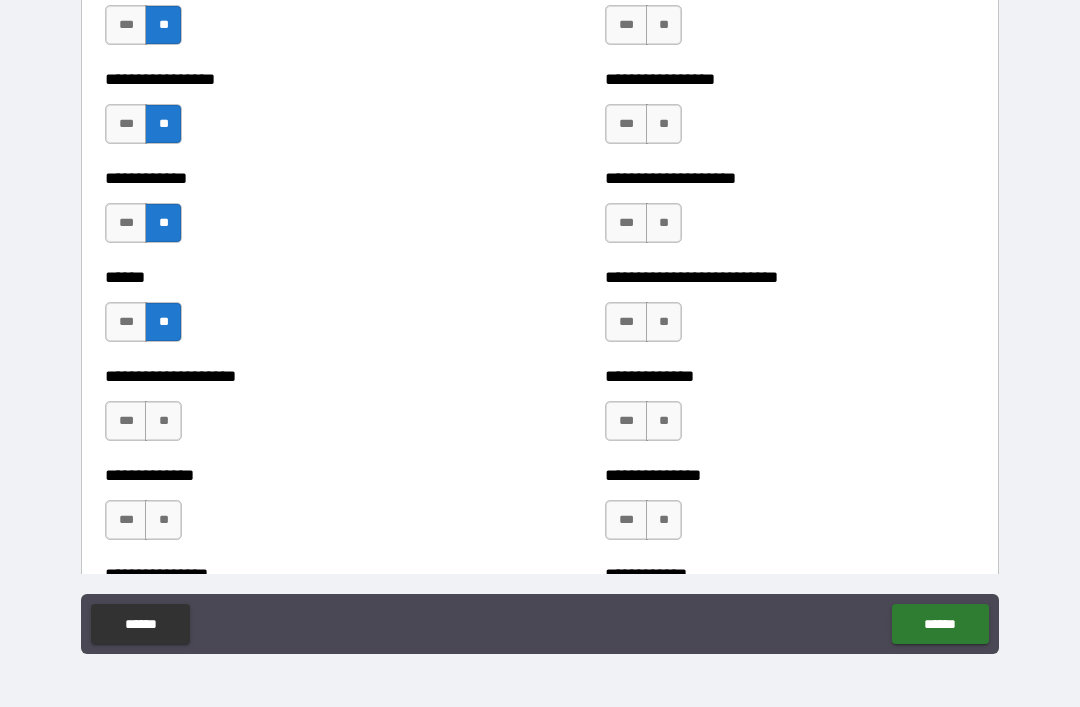 scroll, scrollTop: 3821, scrollLeft: 0, axis: vertical 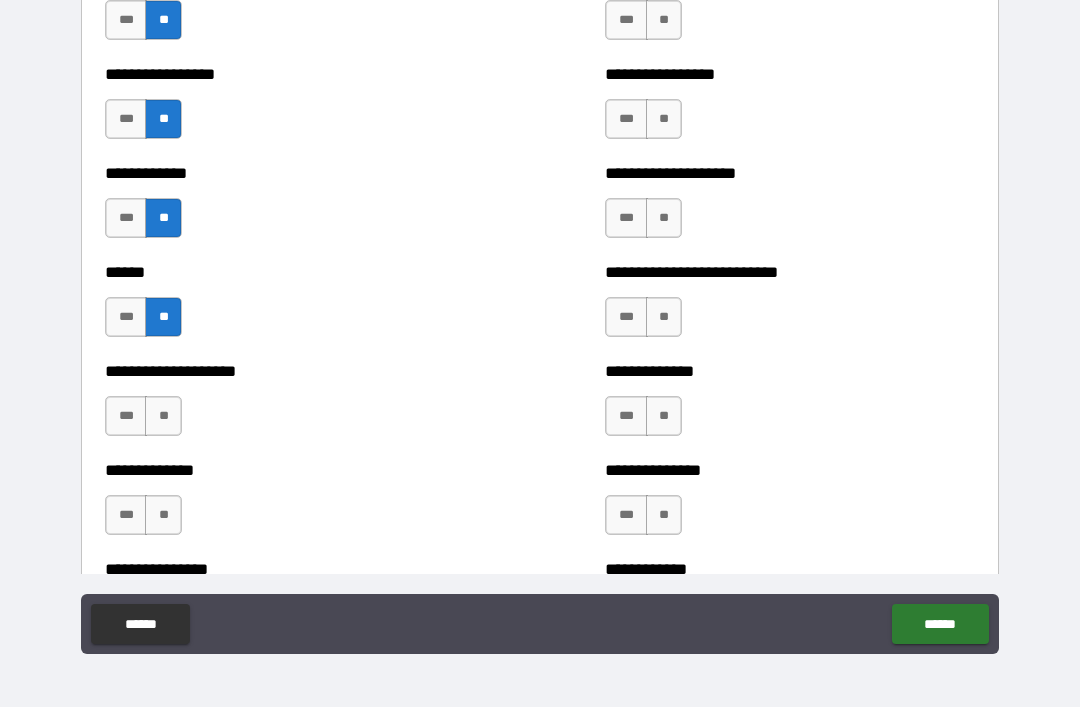 click on "**" at bounding box center (163, 416) 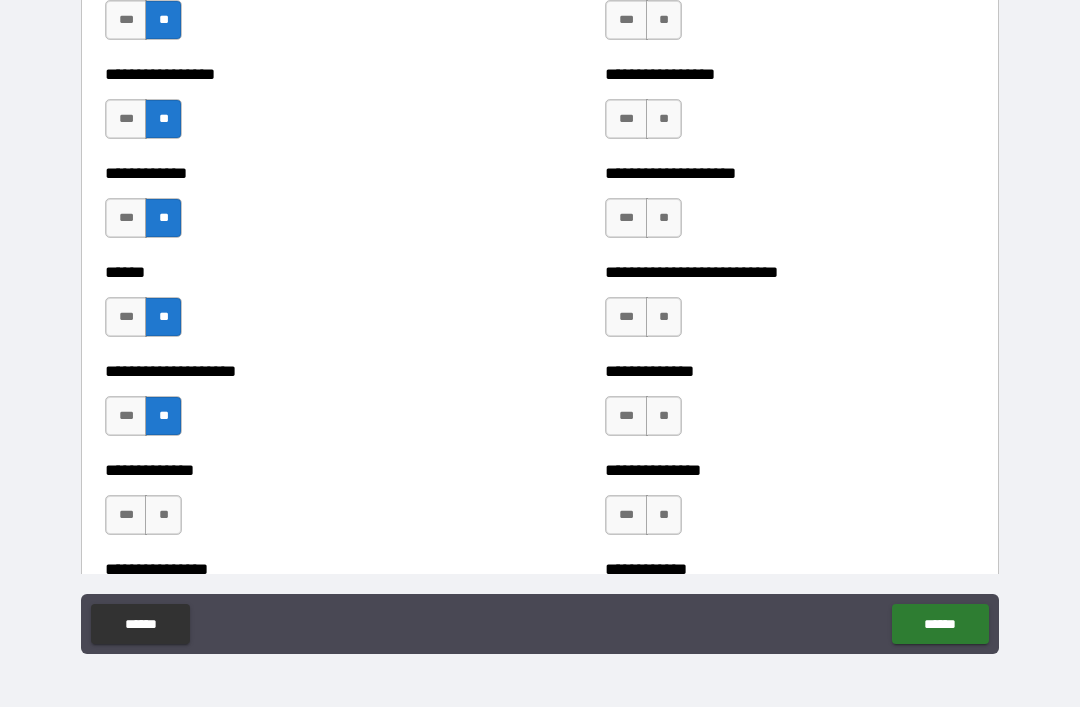 click on "**" at bounding box center (163, 515) 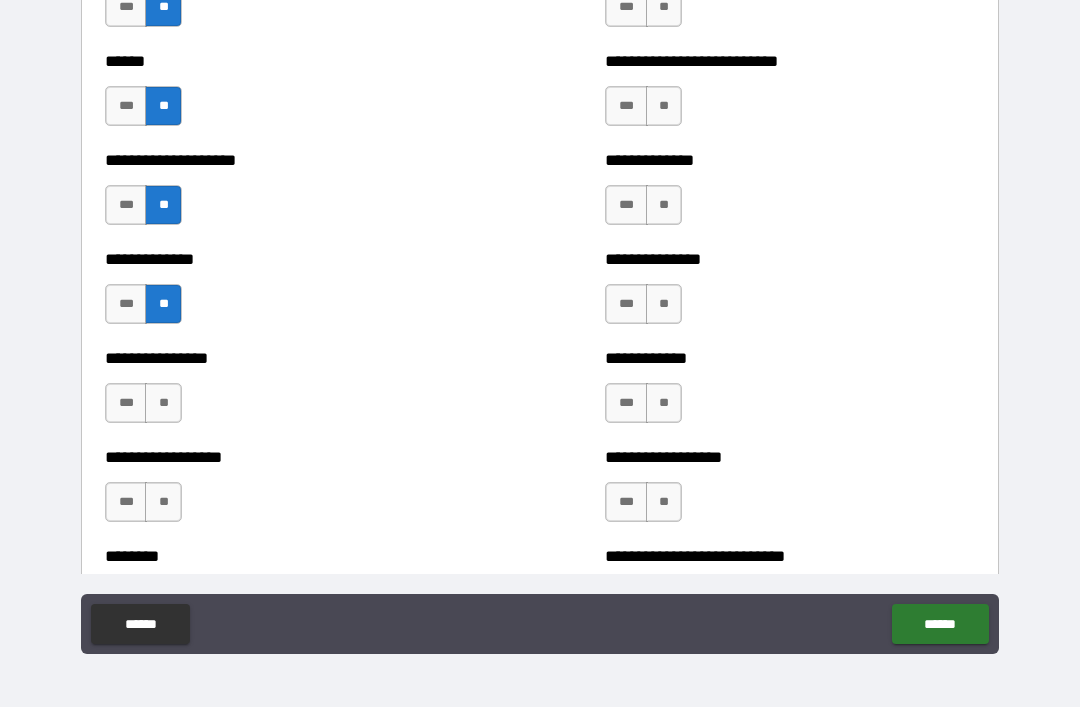 scroll, scrollTop: 4036, scrollLeft: 0, axis: vertical 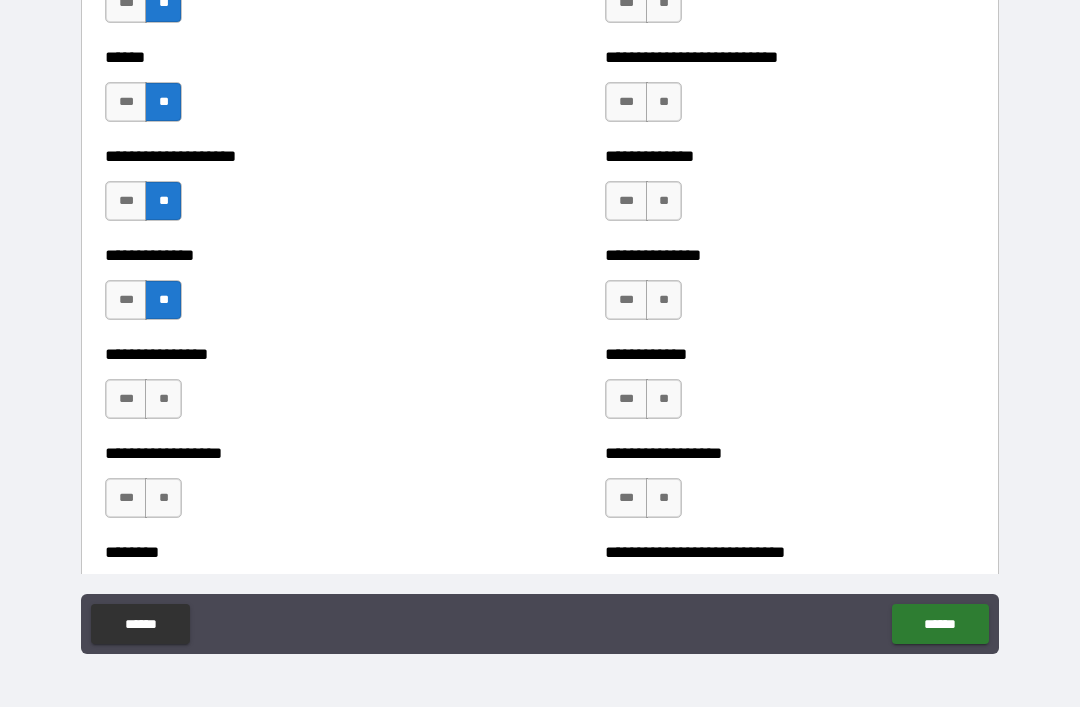 click on "**" at bounding box center [163, 399] 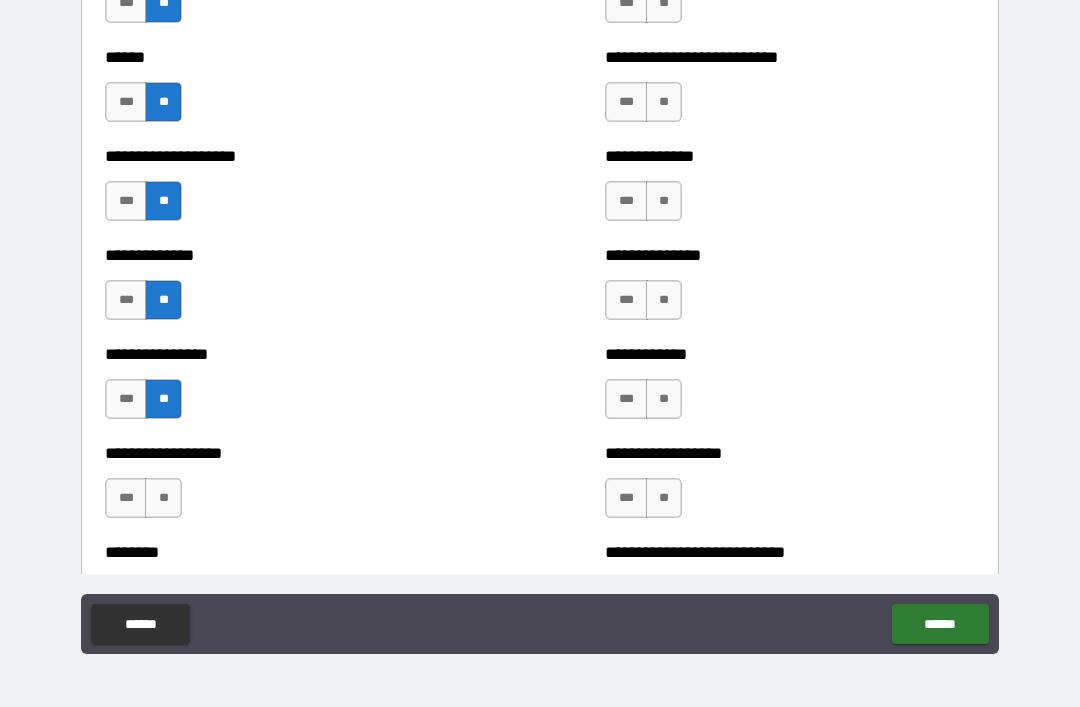 click on "**" at bounding box center [163, 498] 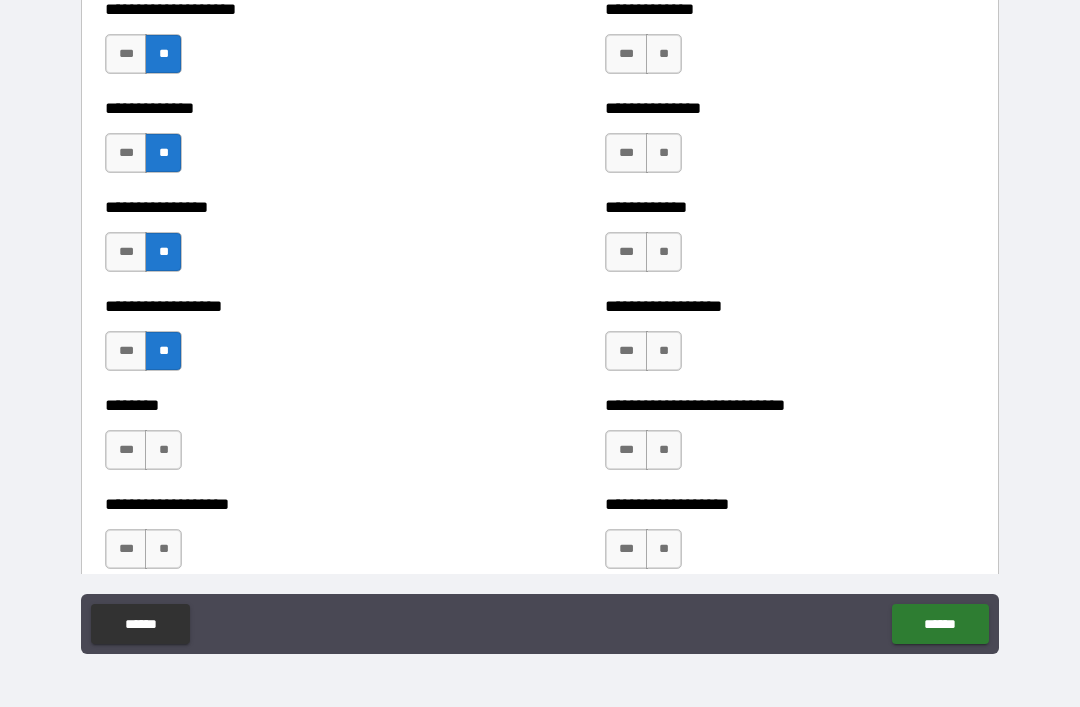 scroll, scrollTop: 4185, scrollLeft: 0, axis: vertical 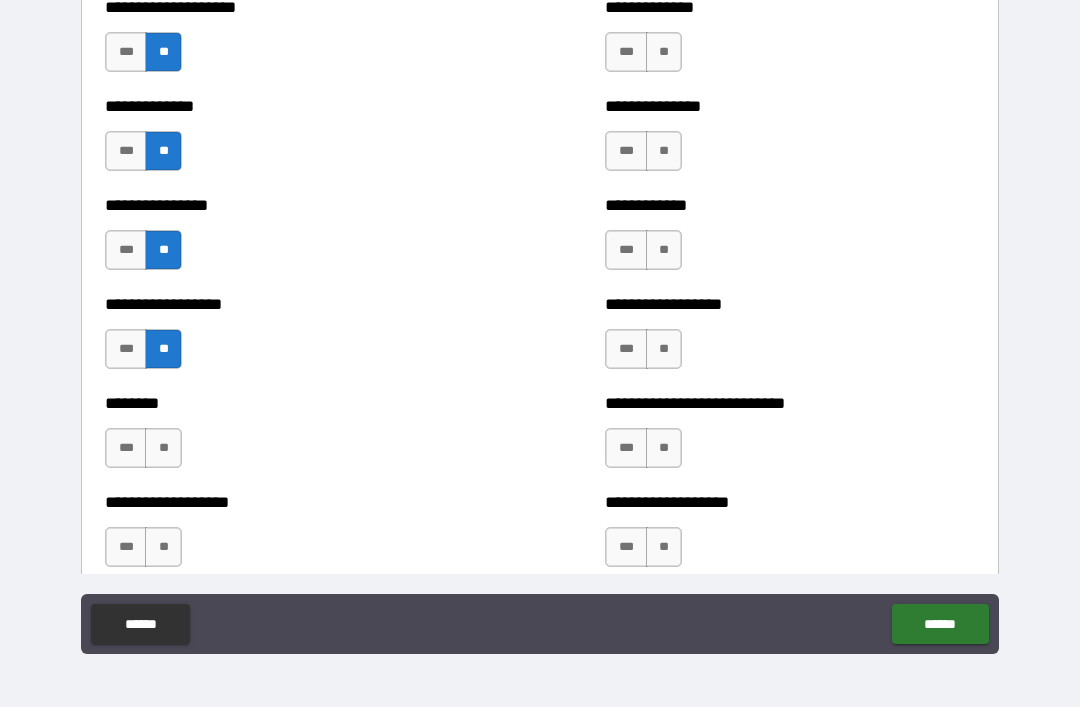 click on "**" at bounding box center [163, 448] 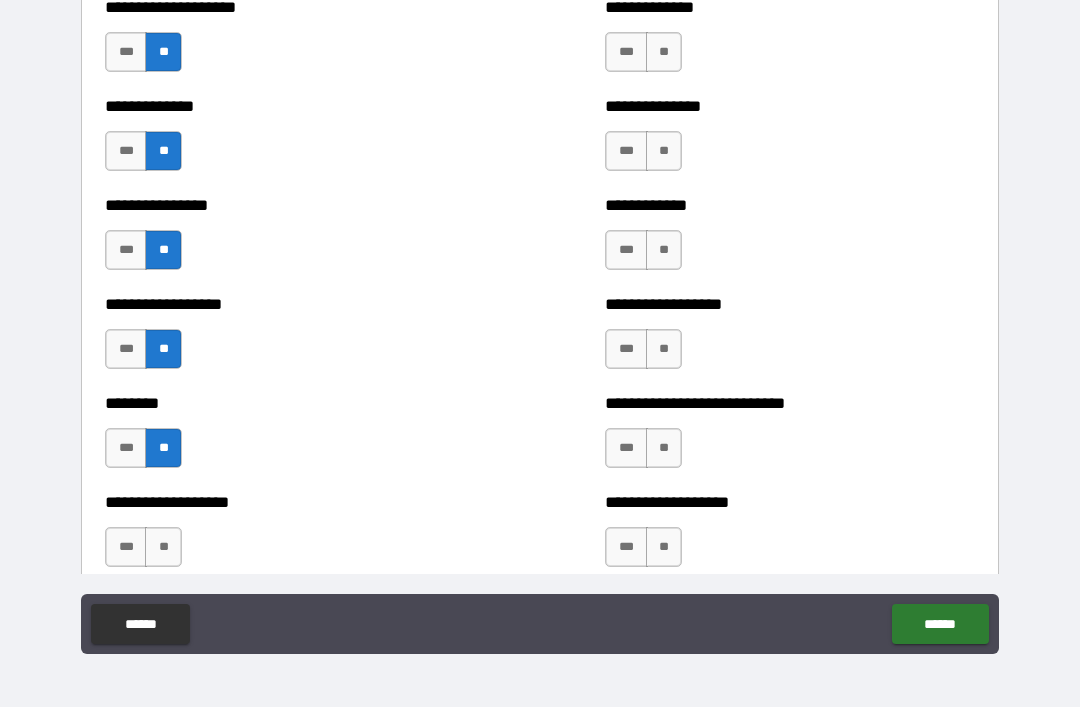 click on "**" at bounding box center (163, 547) 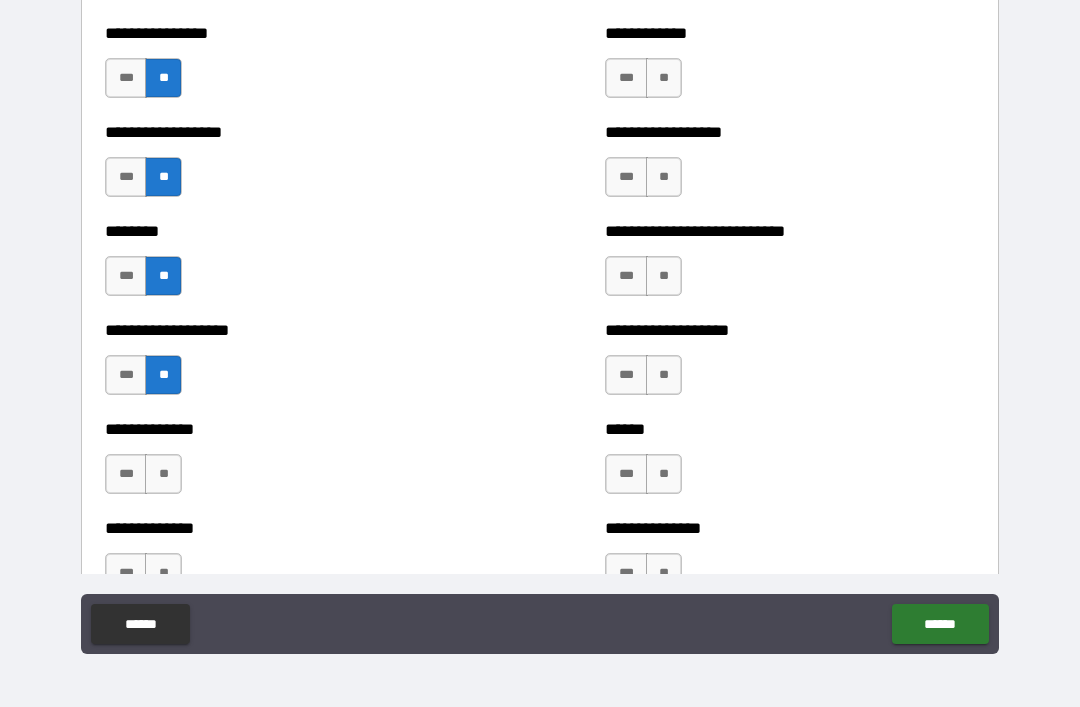 scroll, scrollTop: 4404, scrollLeft: 0, axis: vertical 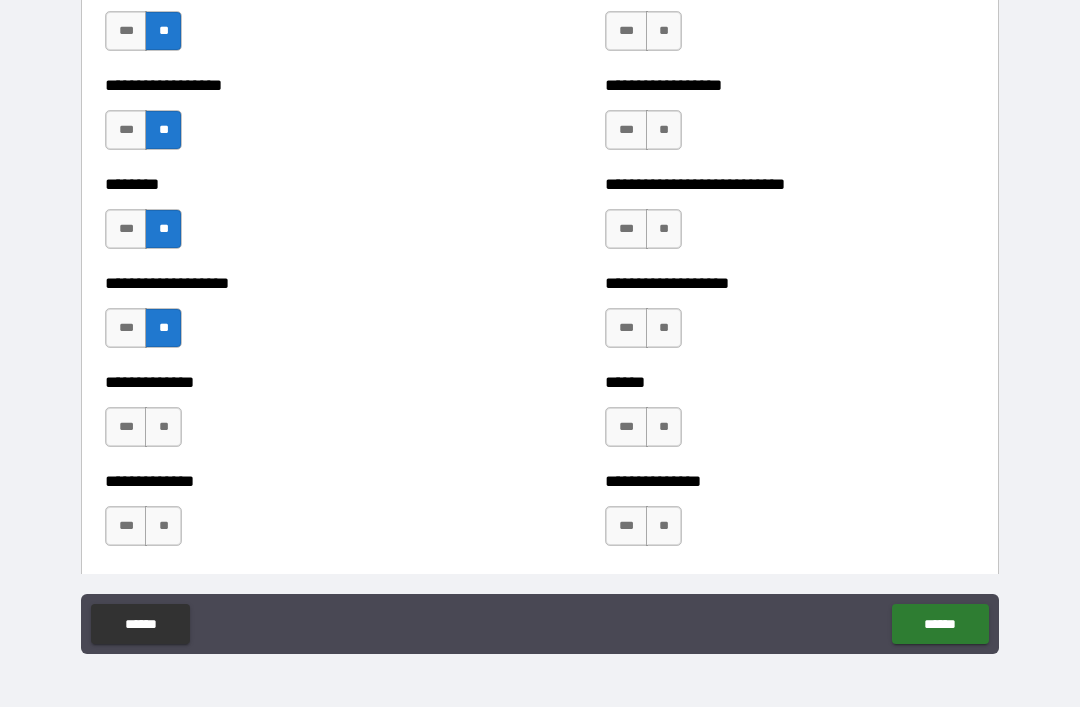 click on "**" at bounding box center [163, 427] 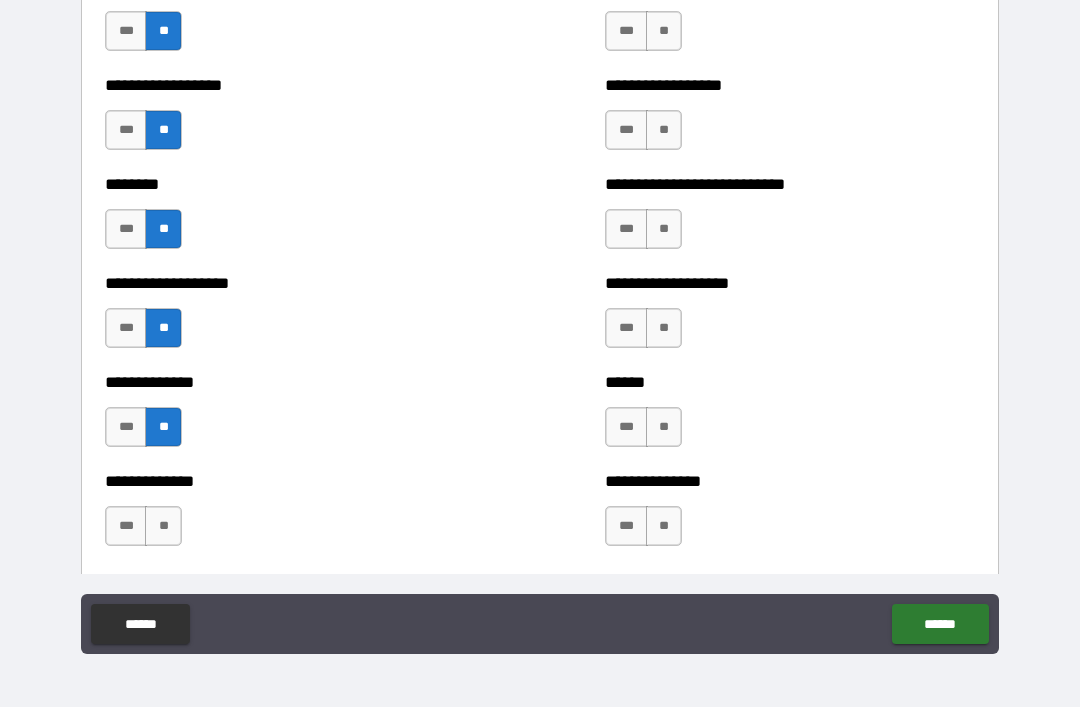 click on "**" at bounding box center (163, 526) 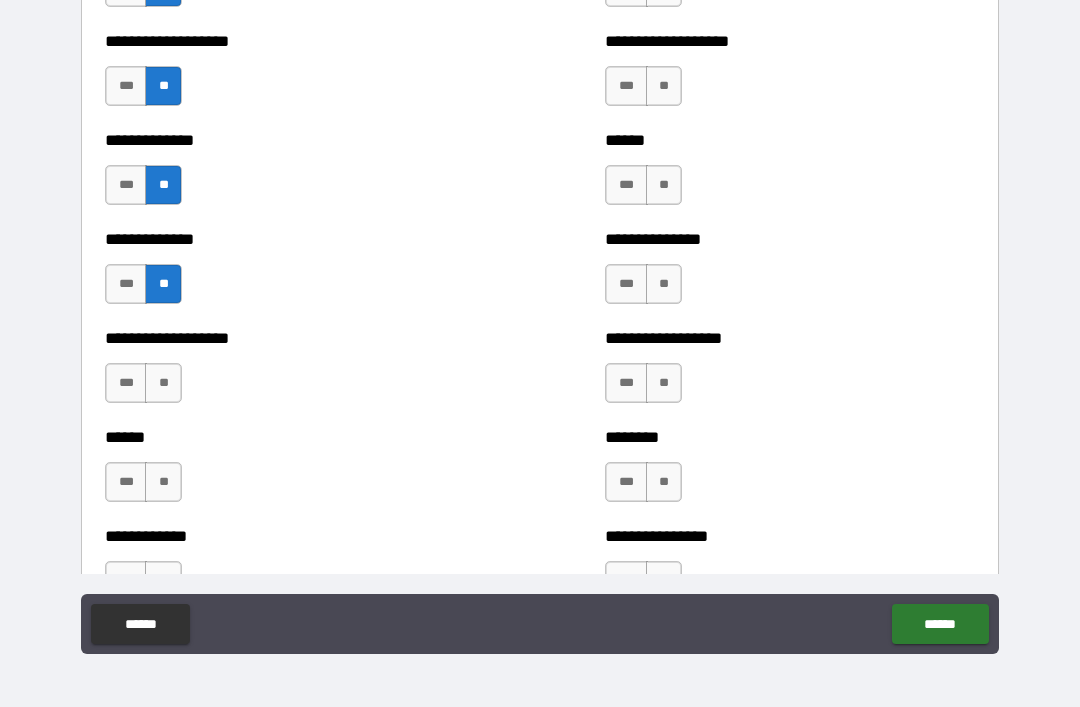 scroll, scrollTop: 4688, scrollLeft: 0, axis: vertical 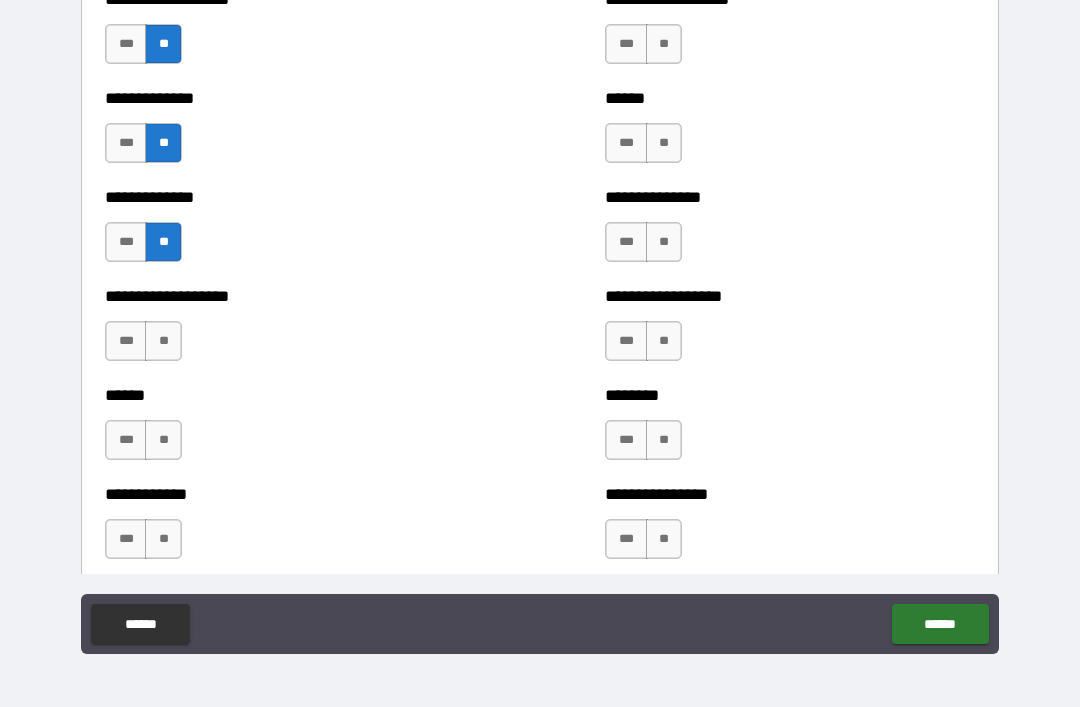 click on "**" at bounding box center (163, 341) 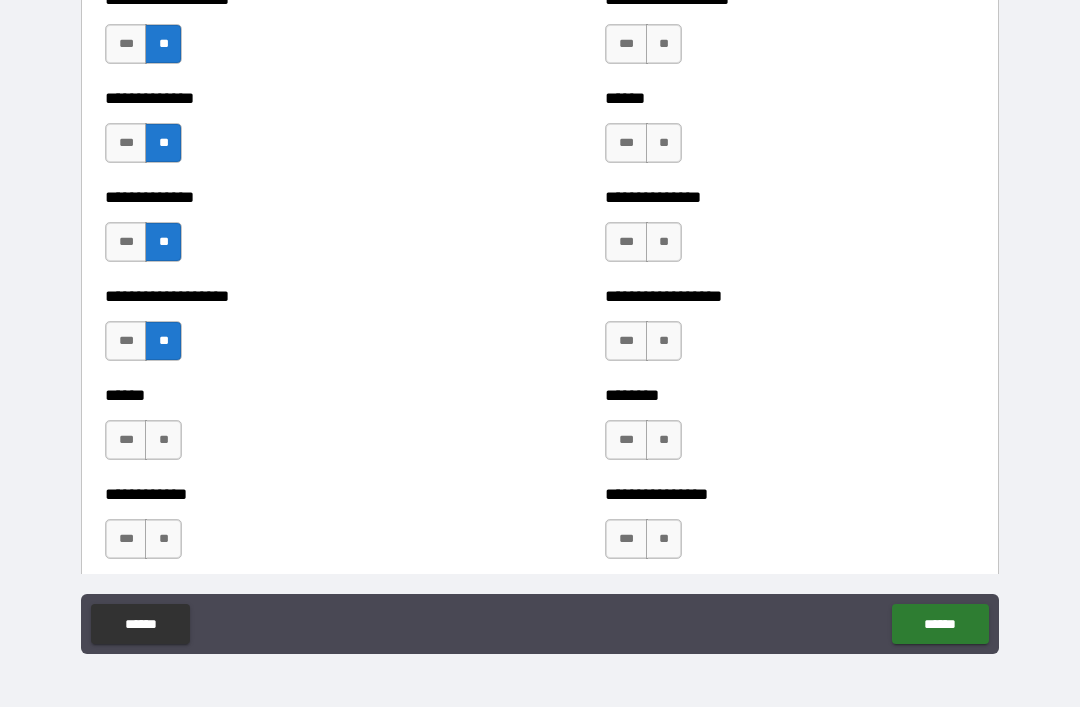 click on "**" at bounding box center (163, 440) 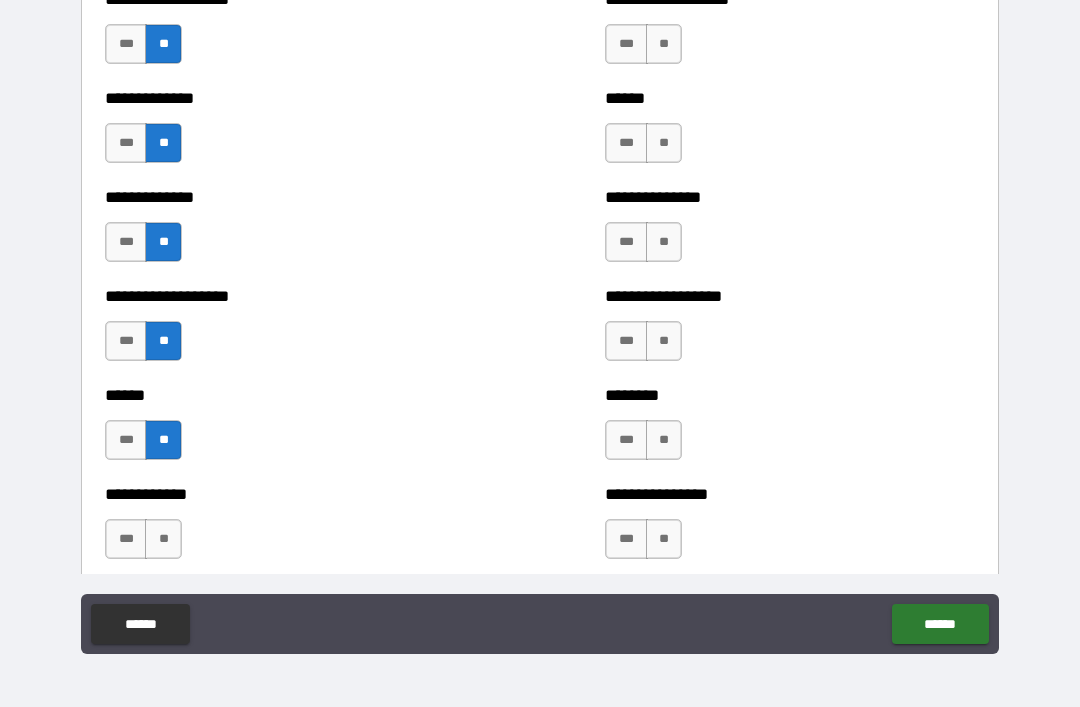click on "**" at bounding box center [163, 539] 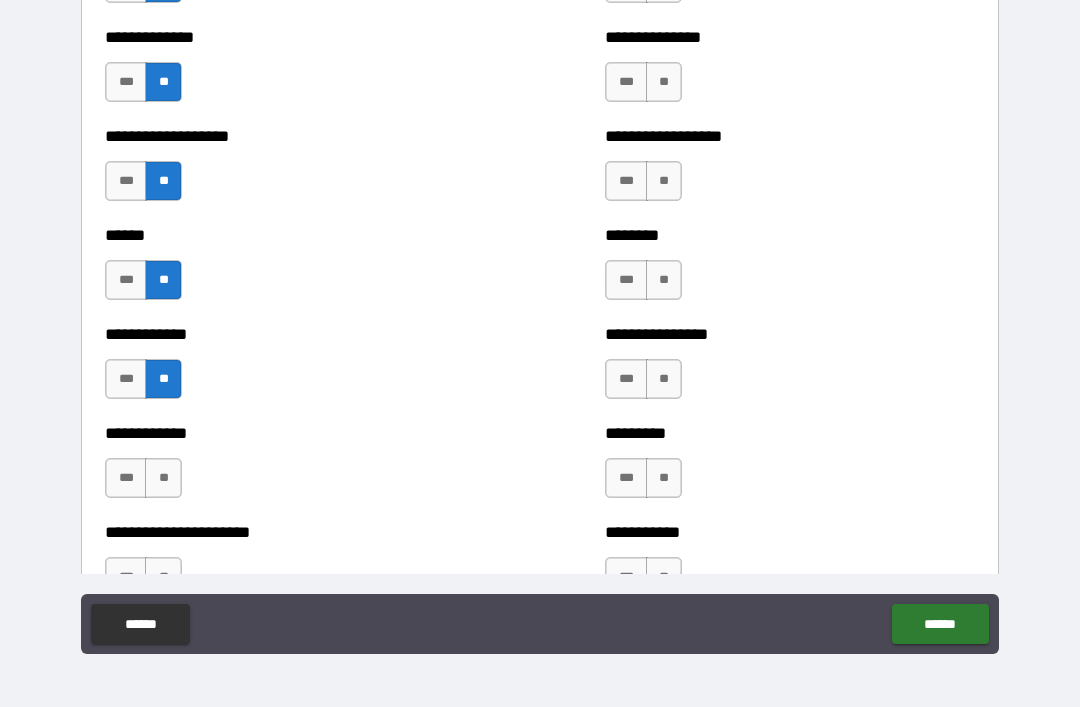 scroll, scrollTop: 4879, scrollLeft: 0, axis: vertical 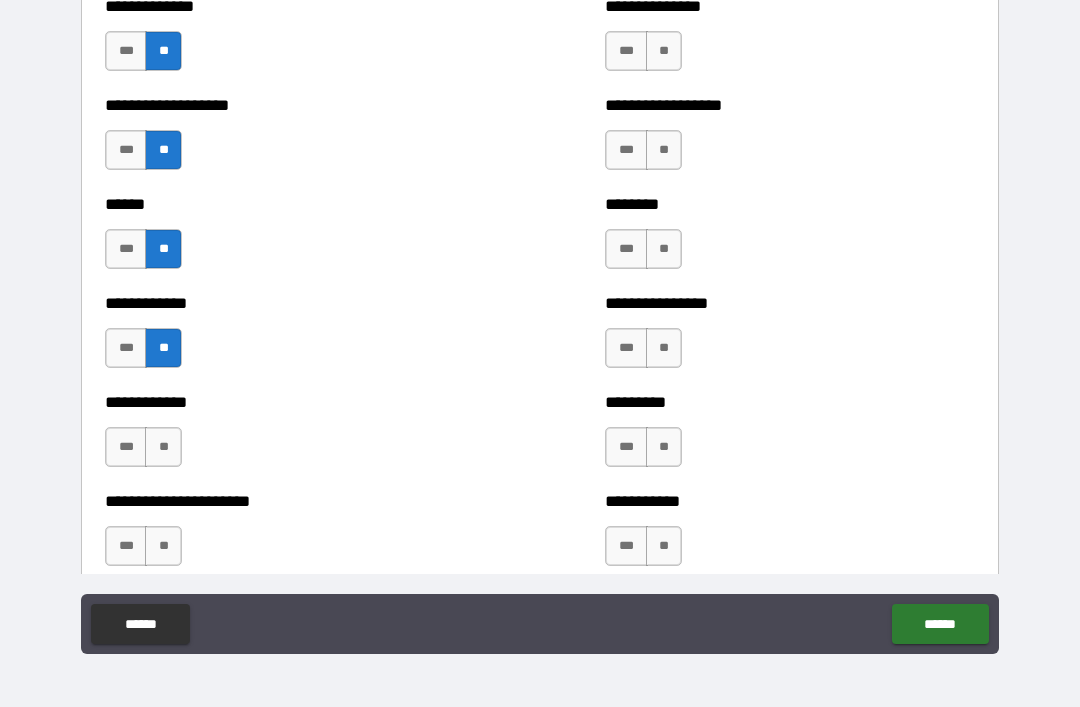 click on "**" at bounding box center (163, 447) 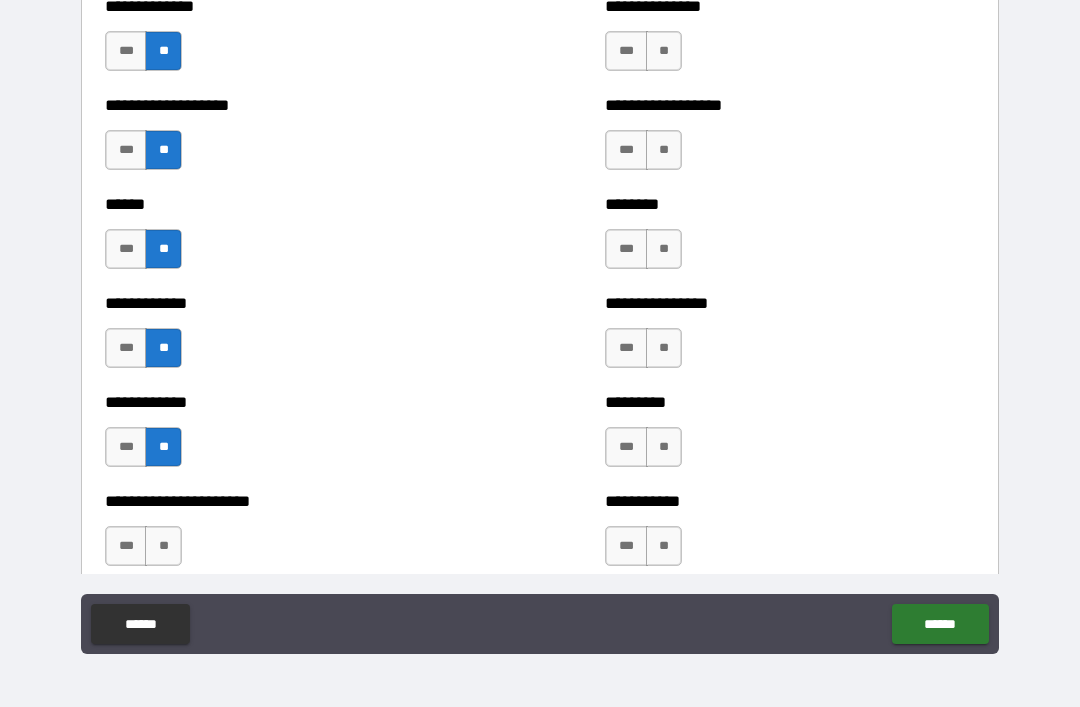 click on "**" at bounding box center [163, 546] 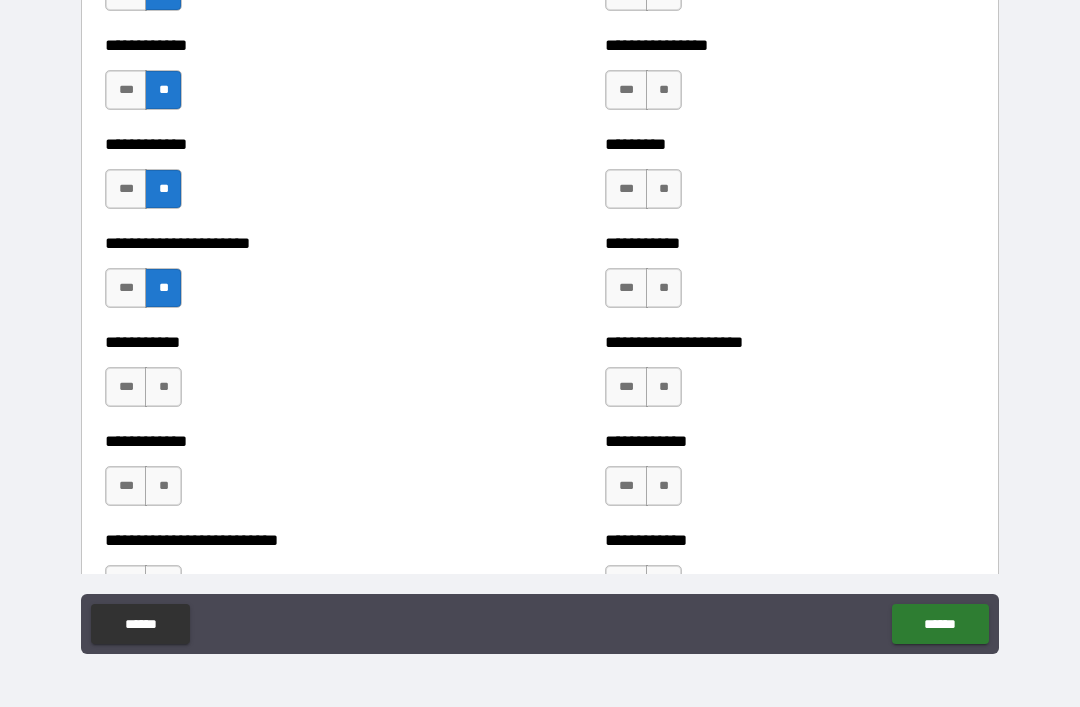 scroll, scrollTop: 5162, scrollLeft: 0, axis: vertical 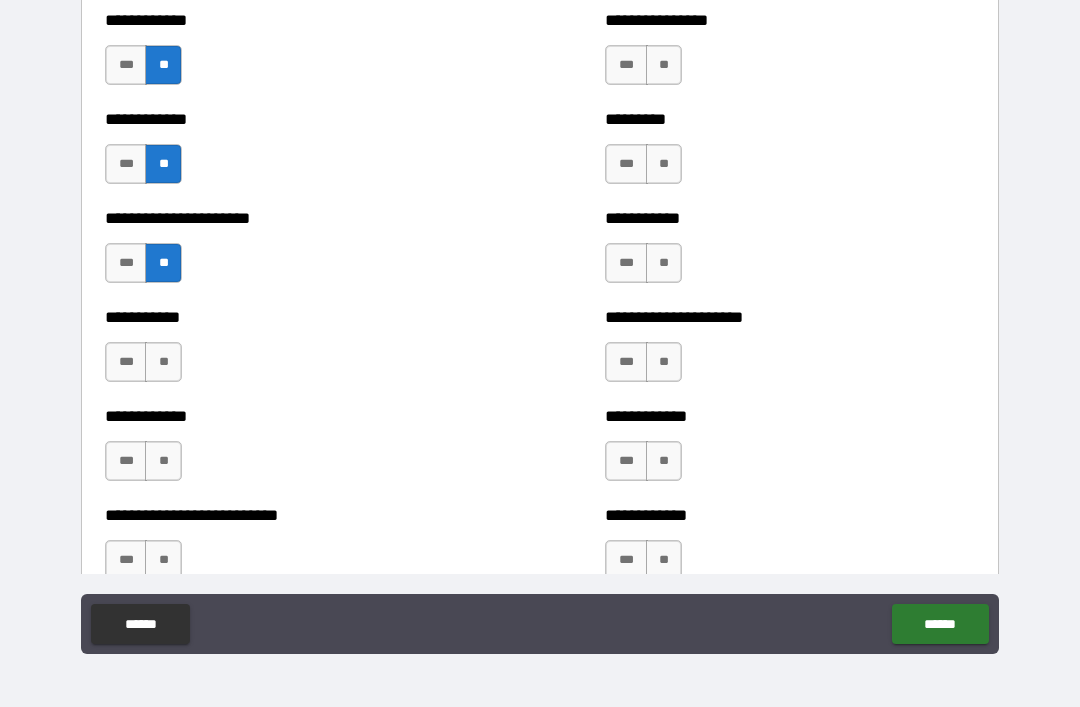 click on "**" at bounding box center [163, 362] 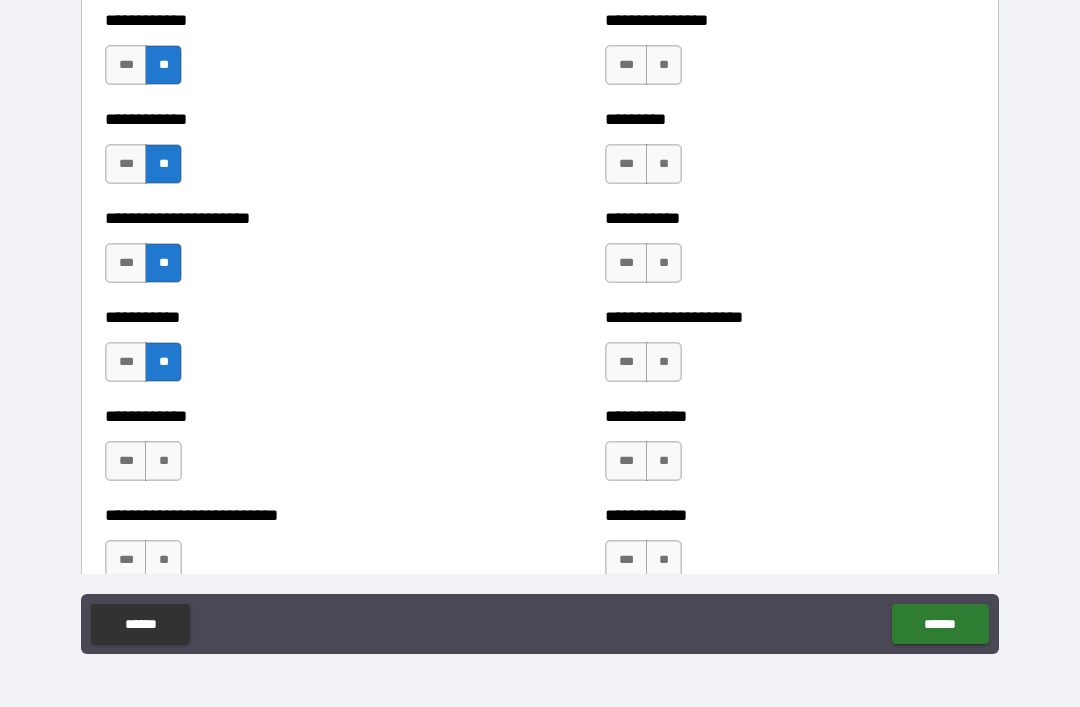 click on "**" at bounding box center (163, 461) 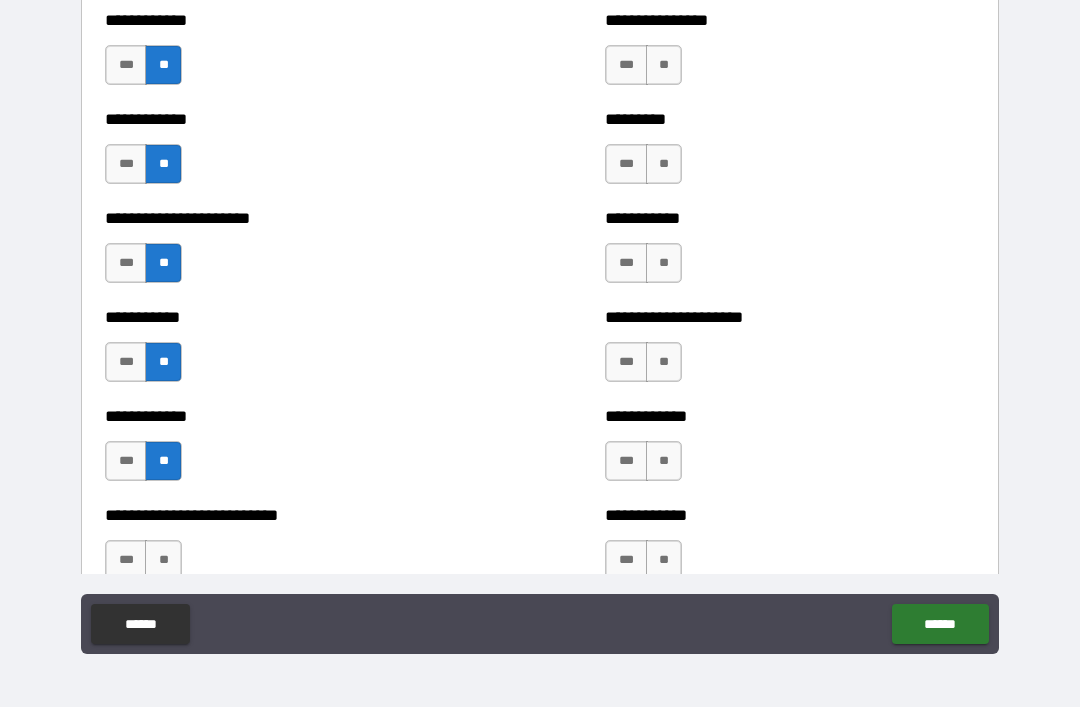 click on "**" at bounding box center [163, 560] 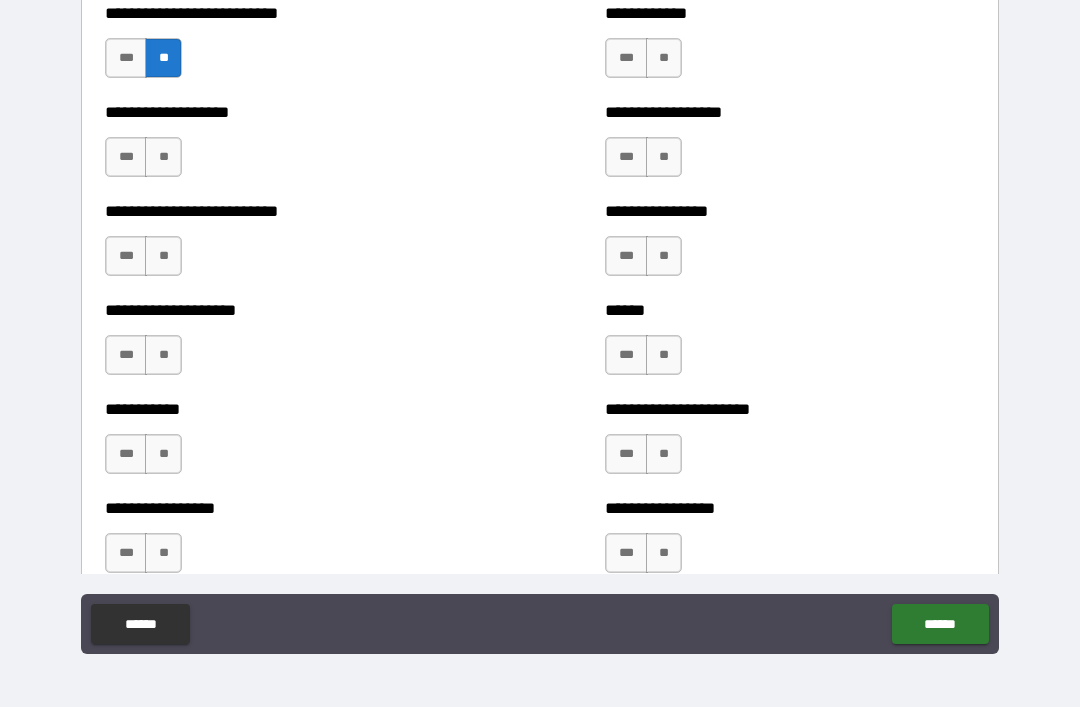 scroll, scrollTop: 5658, scrollLeft: 0, axis: vertical 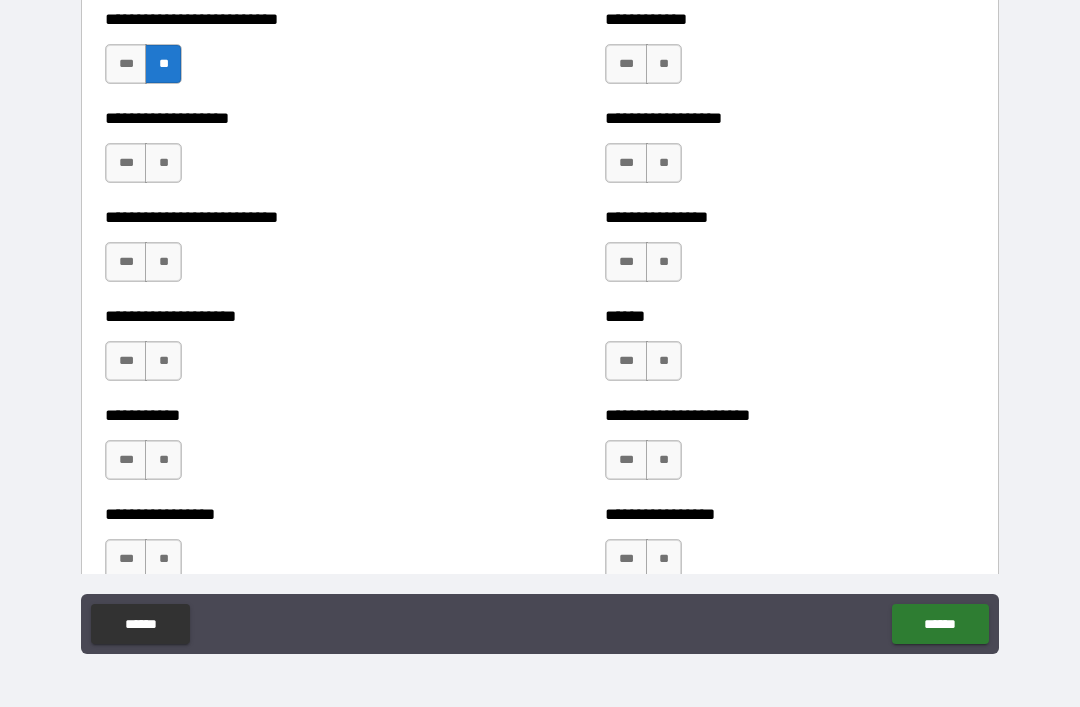 click on "**" at bounding box center [163, 163] 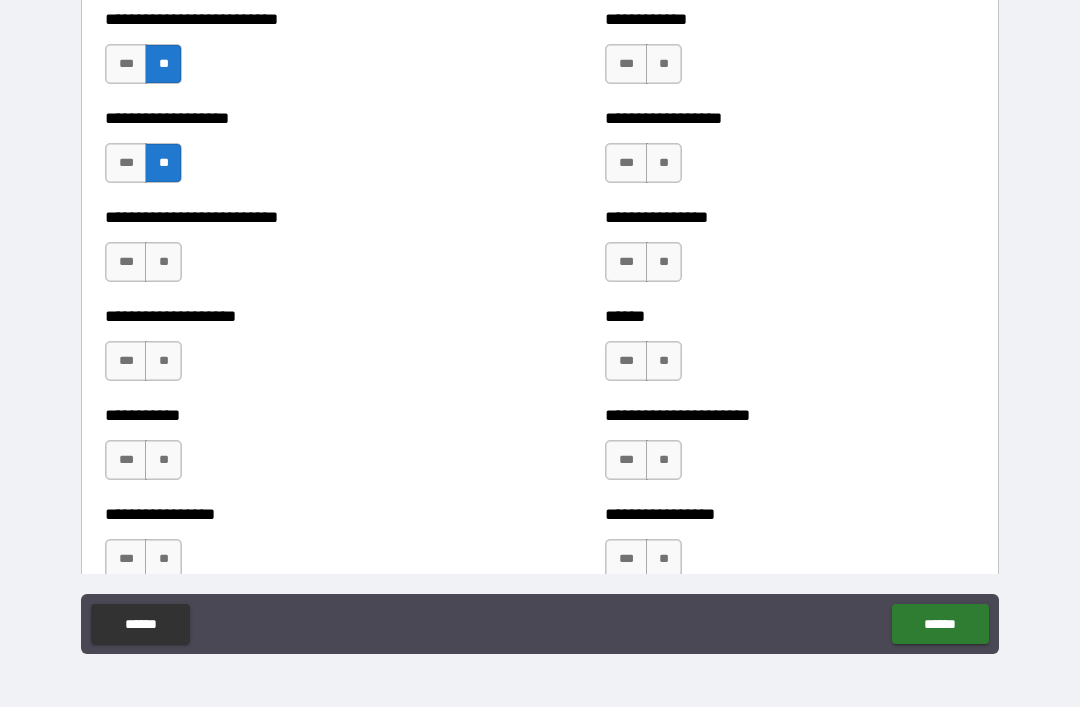click on "**" at bounding box center [163, 262] 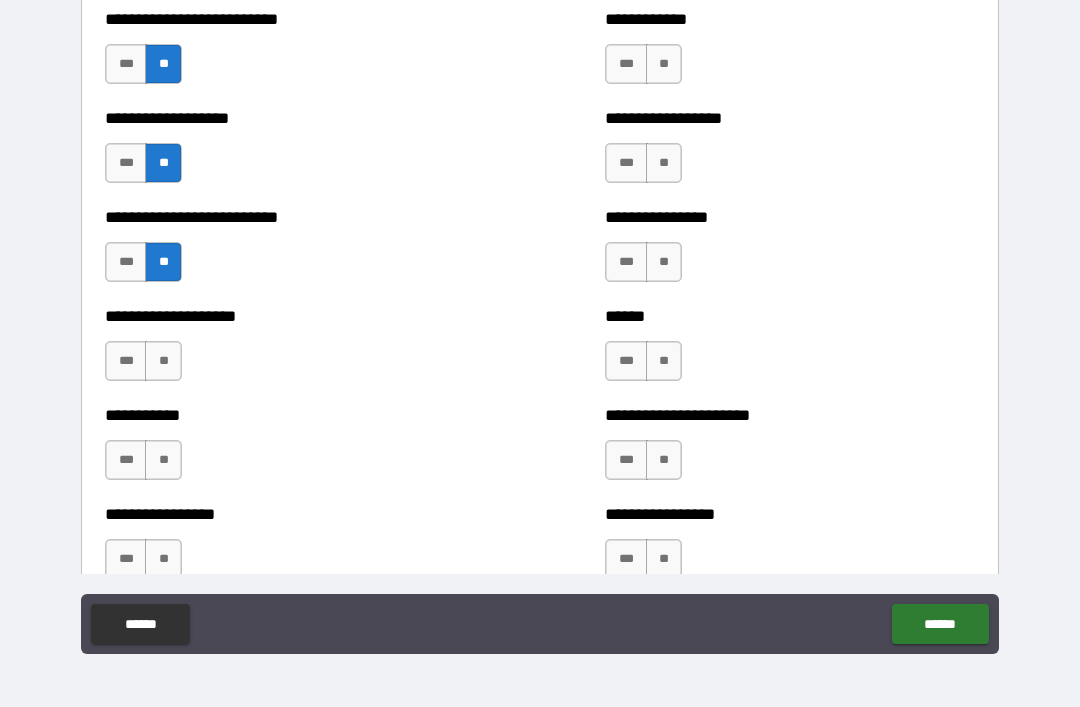 click on "**" at bounding box center (163, 361) 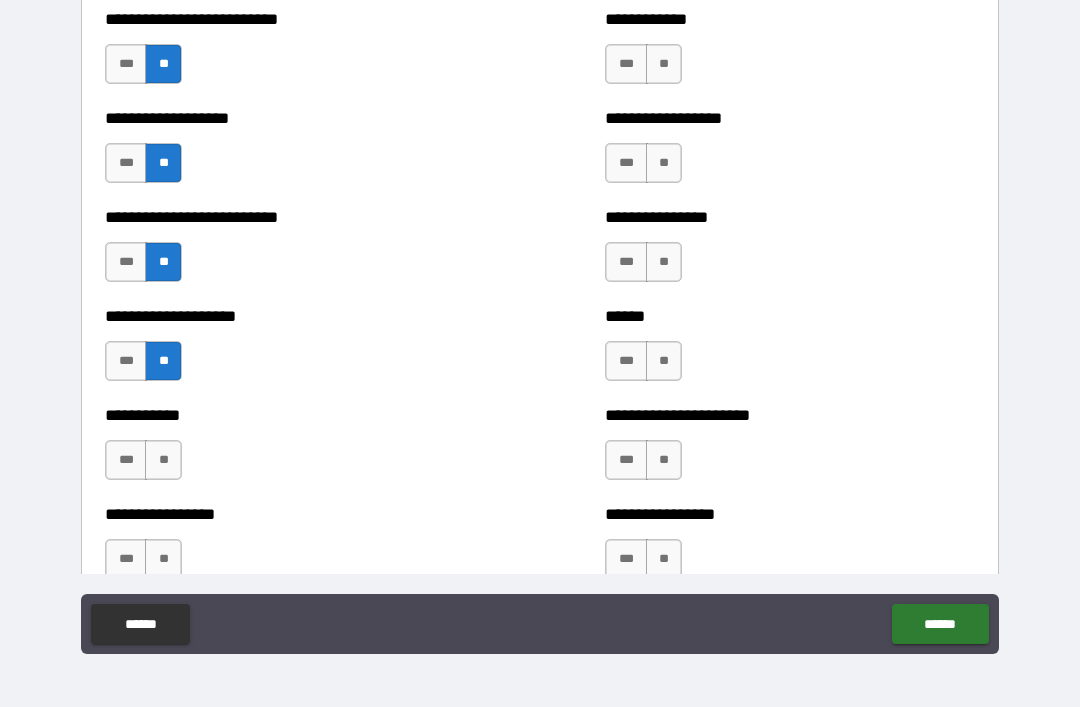 click on "**" at bounding box center [163, 460] 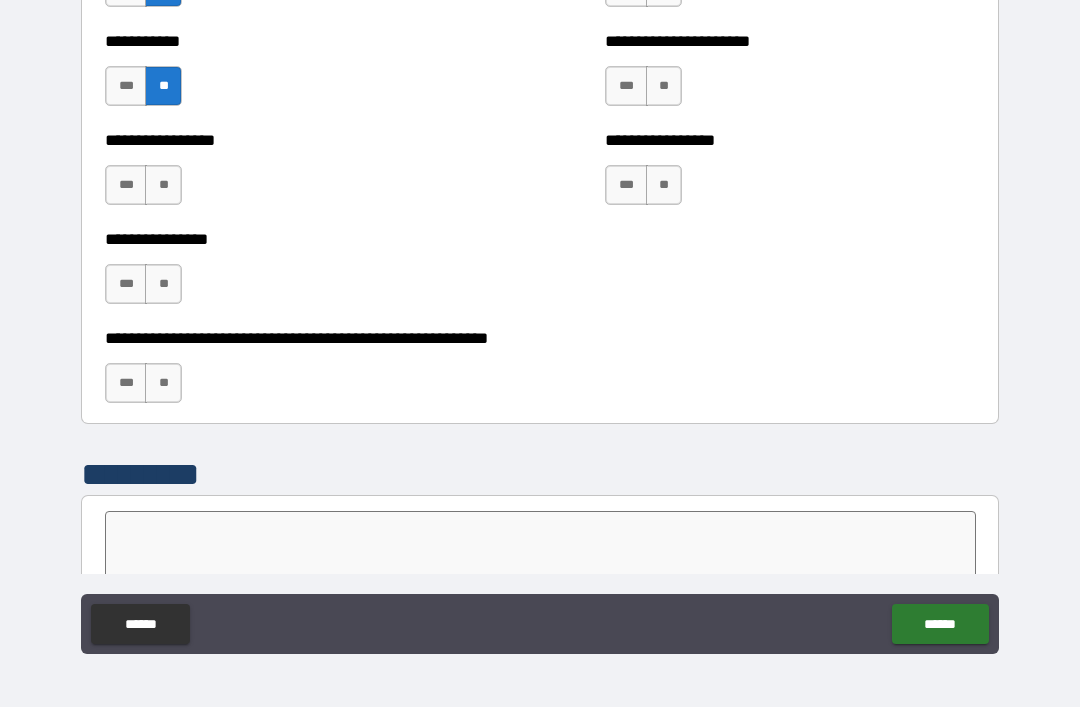 scroll, scrollTop: 6040, scrollLeft: 0, axis: vertical 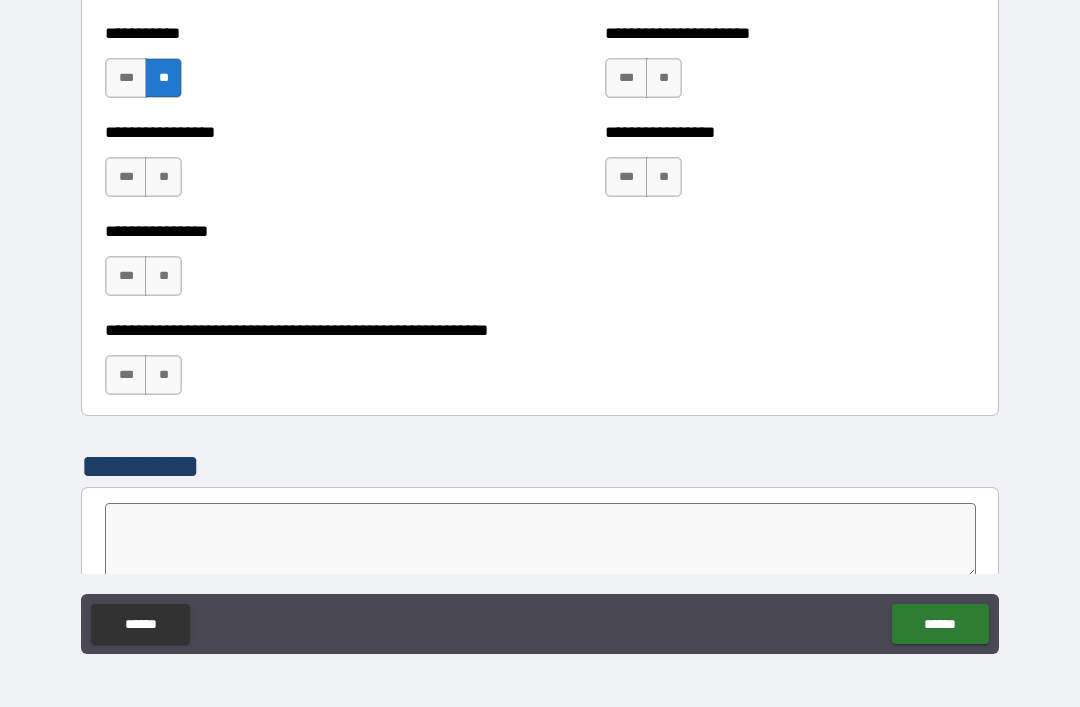 click on "**" at bounding box center (163, 177) 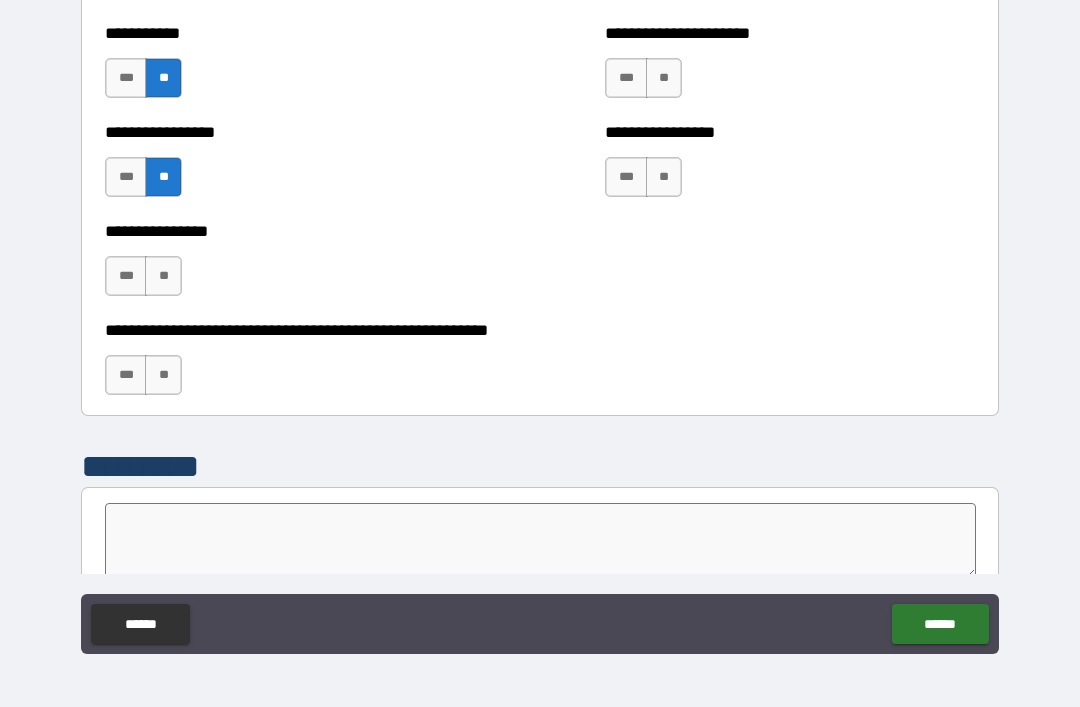 click on "**" at bounding box center [163, 276] 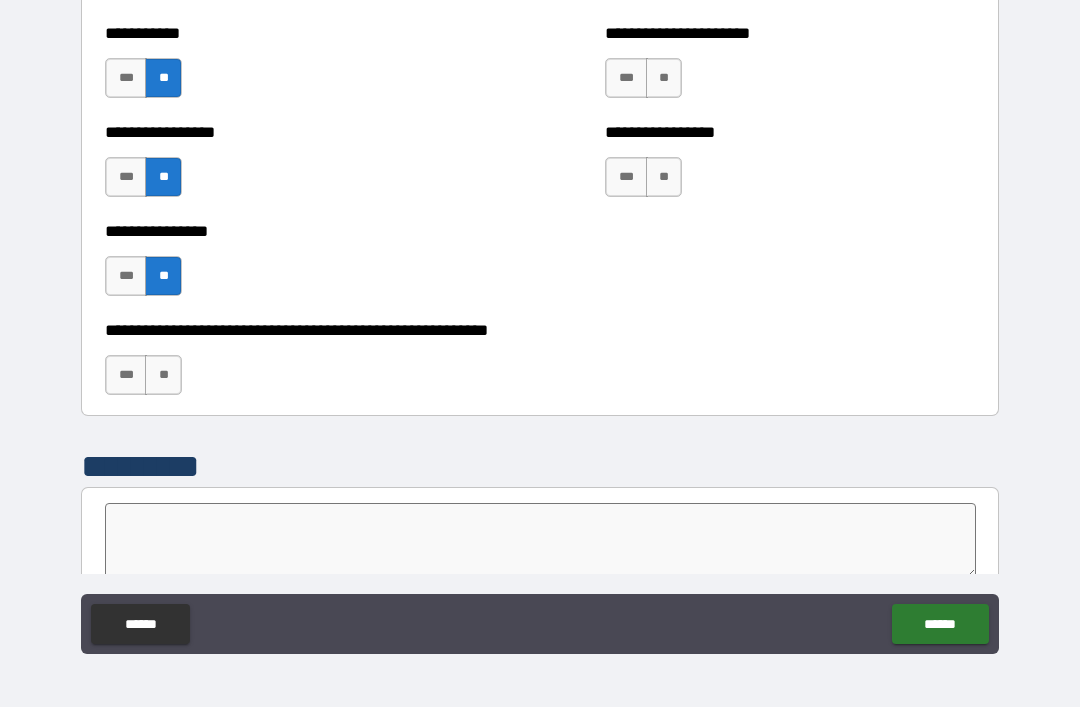 click on "**" at bounding box center [163, 375] 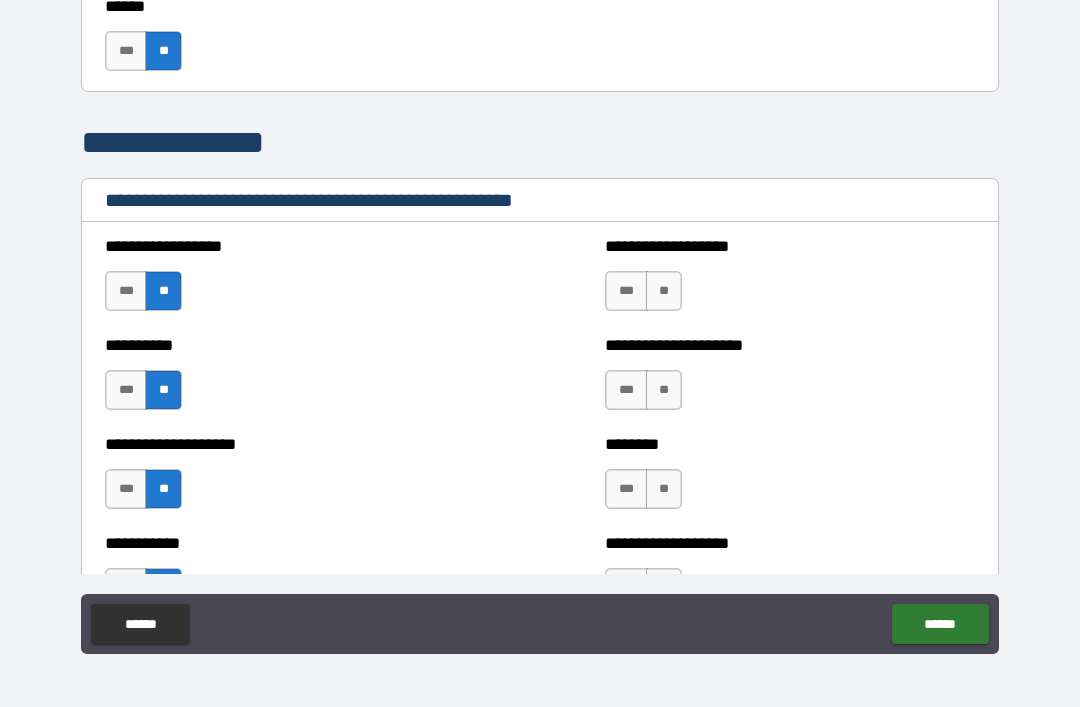 scroll, scrollTop: 2276, scrollLeft: 0, axis: vertical 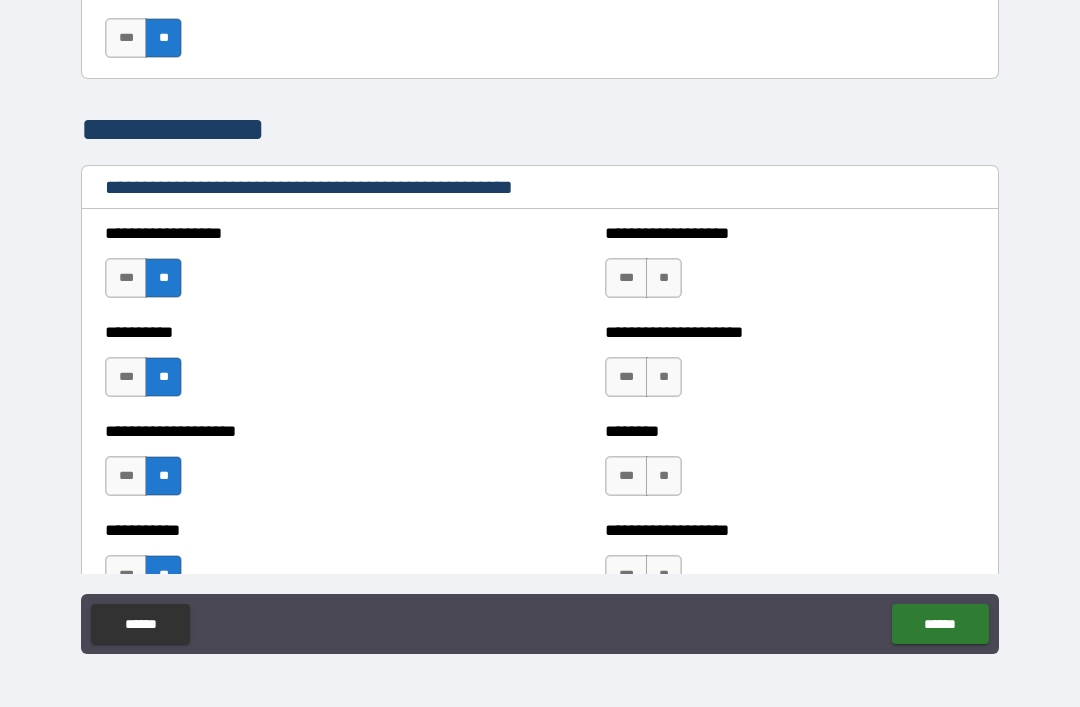 click on "**" at bounding box center (664, 278) 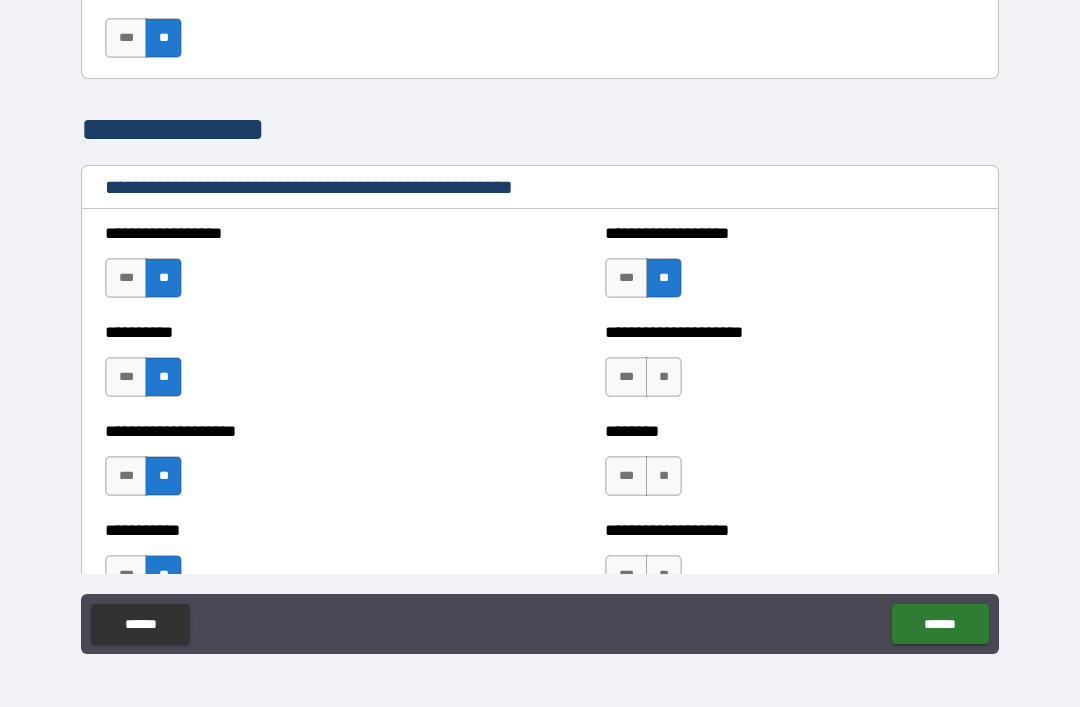 click on "**" at bounding box center [664, 377] 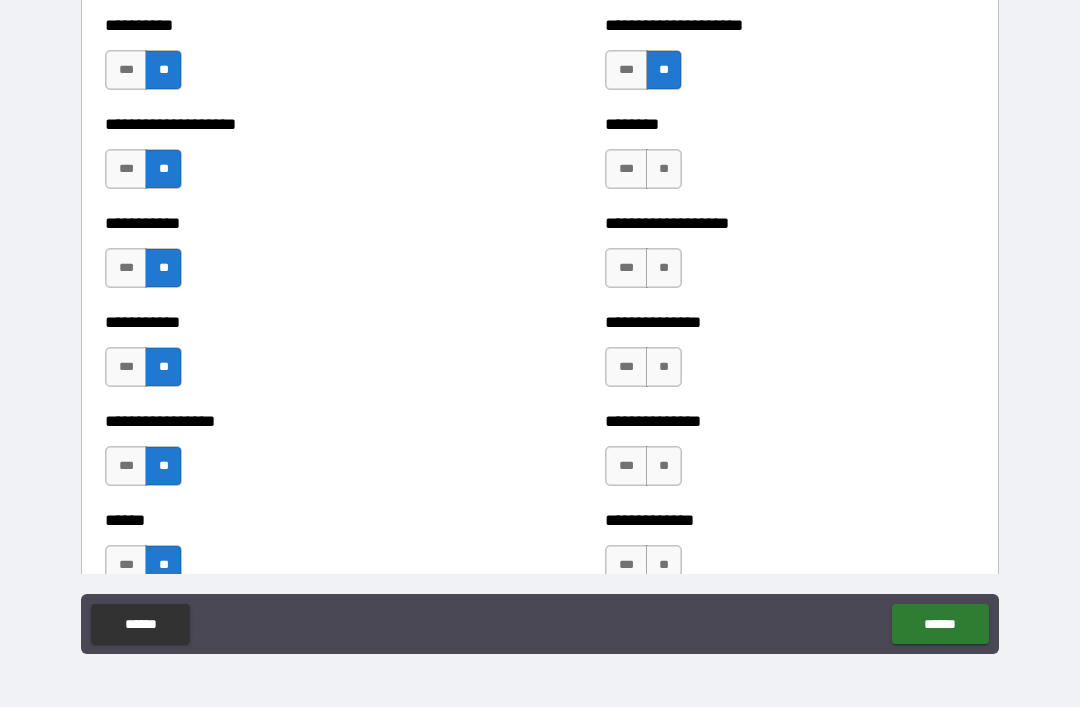 scroll, scrollTop: 2606, scrollLeft: 0, axis: vertical 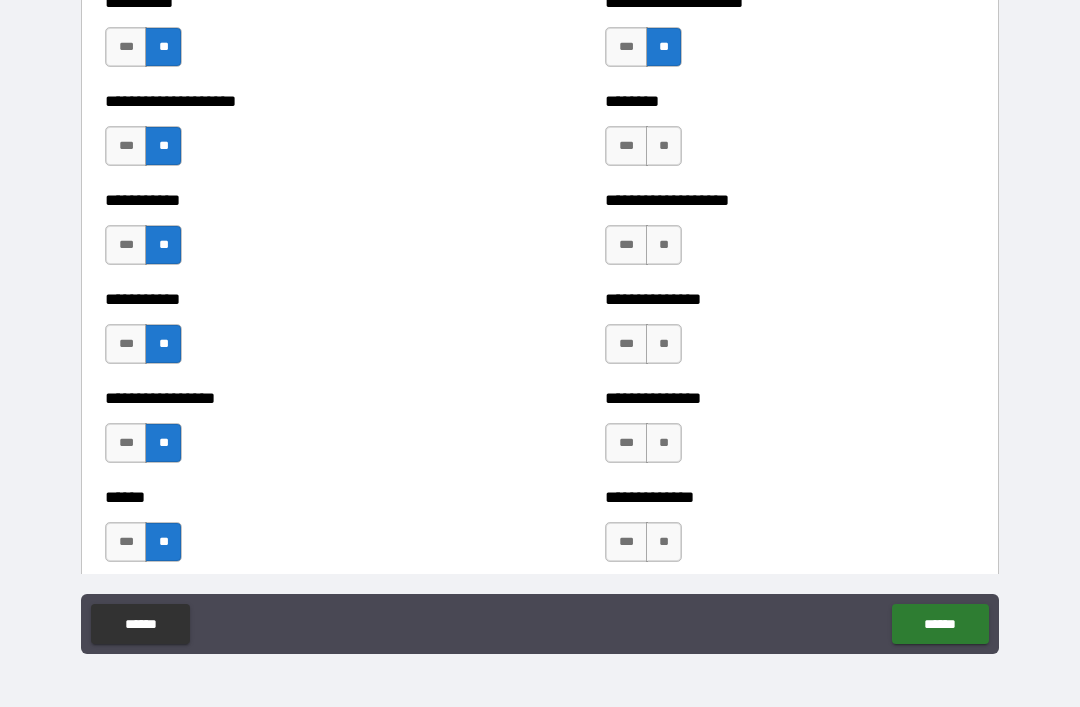 click on "**" at bounding box center [664, 146] 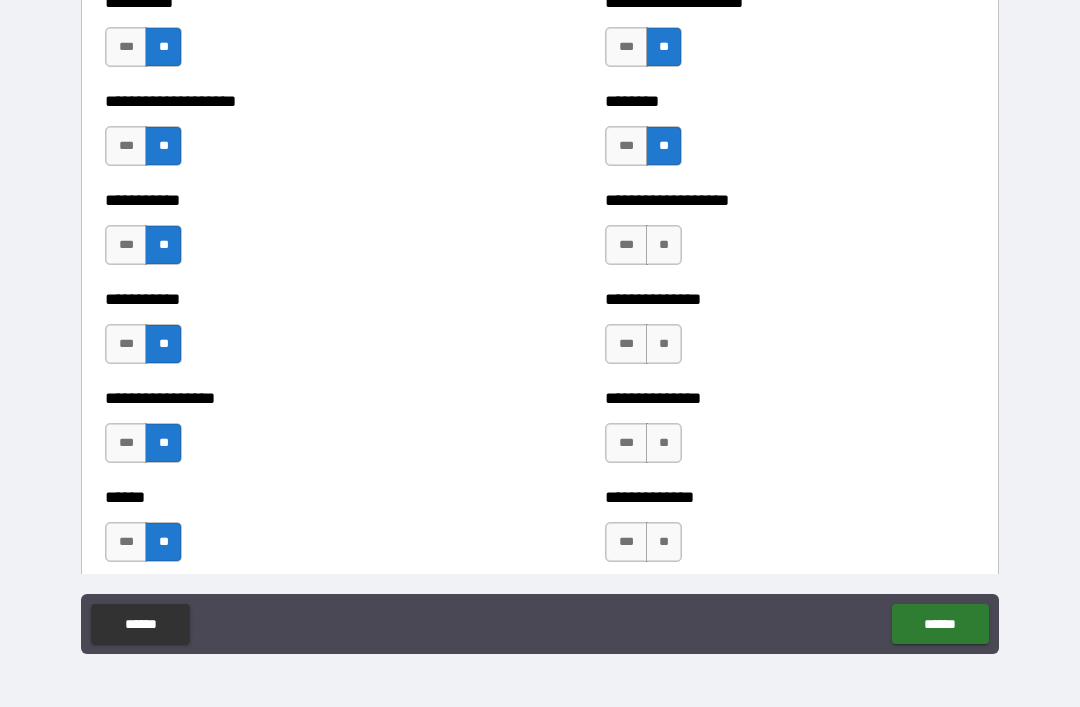 click on "**" at bounding box center [664, 245] 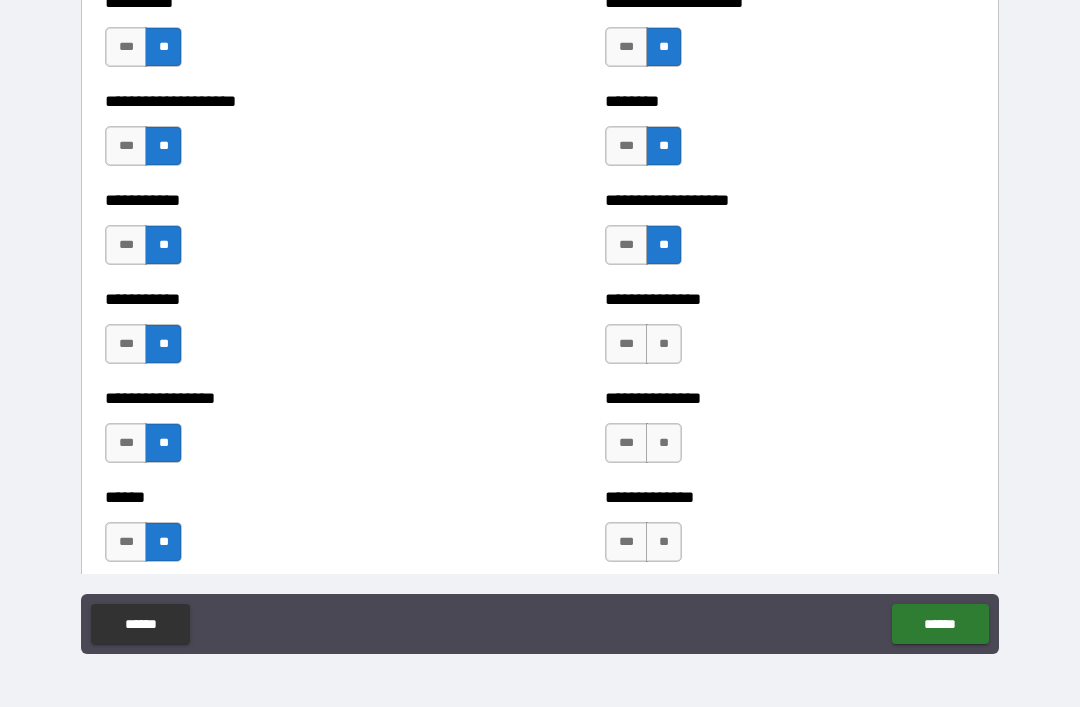 click on "**" at bounding box center (664, 344) 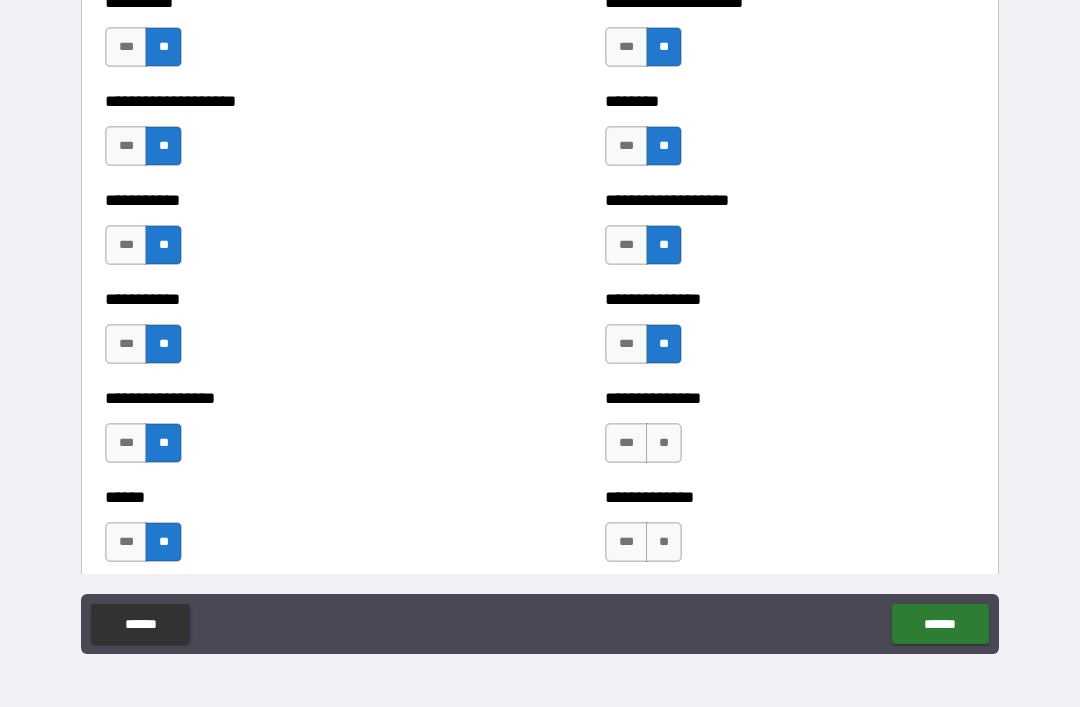 click on "**" at bounding box center (664, 443) 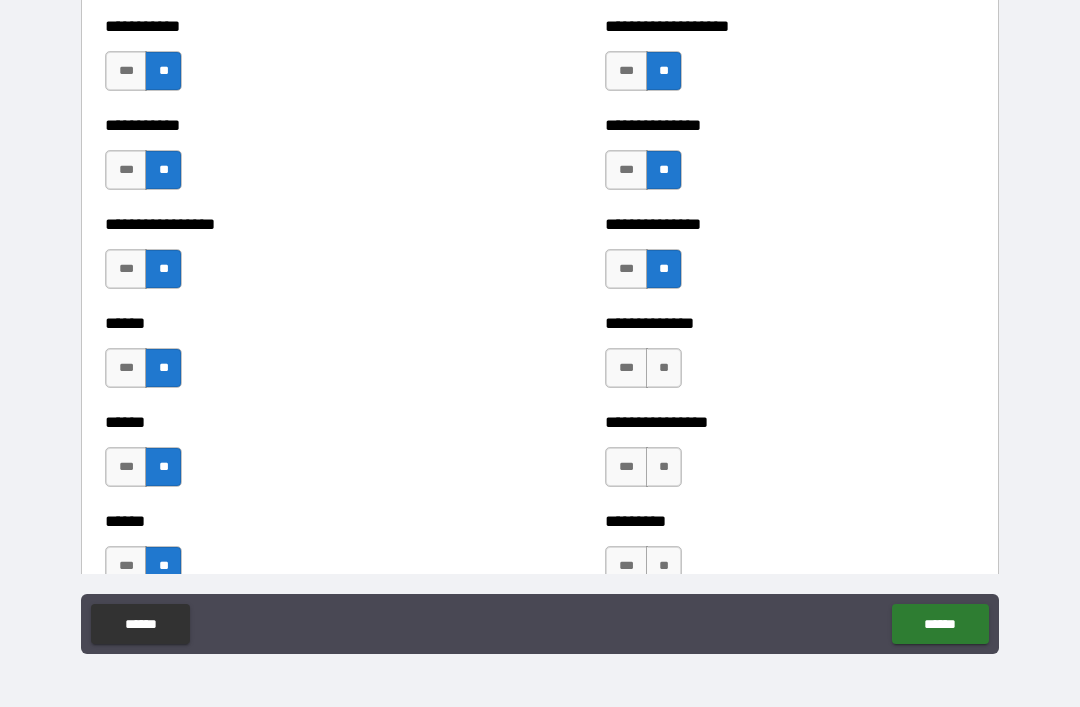 scroll, scrollTop: 2907, scrollLeft: 0, axis: vertical 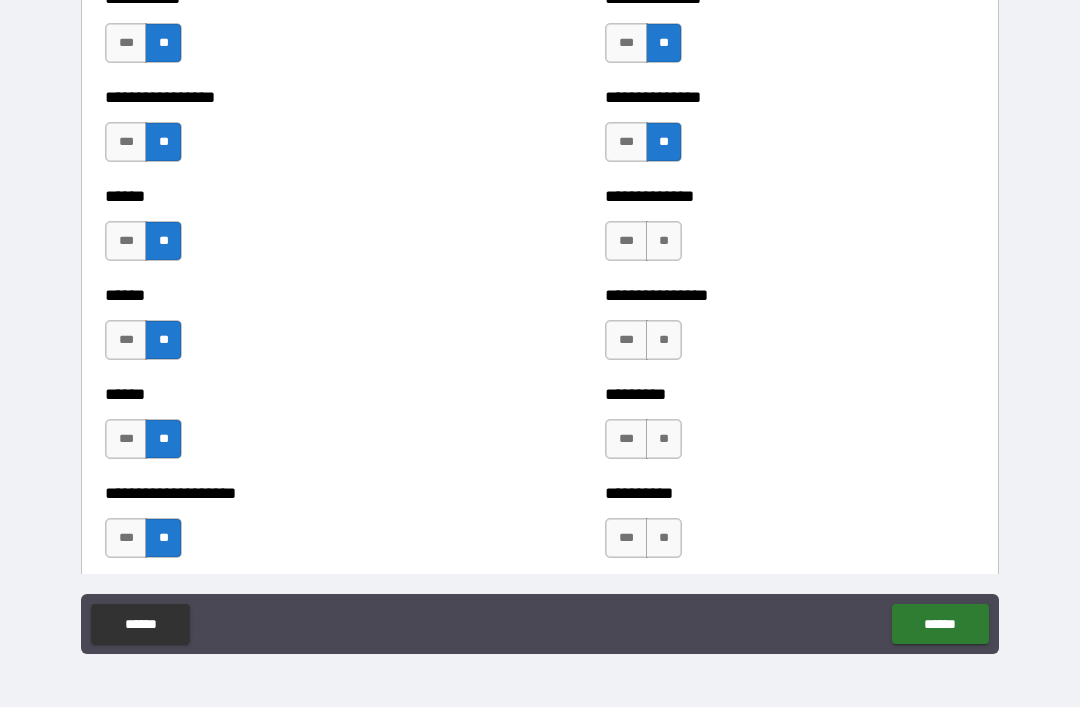click on "**" at bounding box center (664, 241) 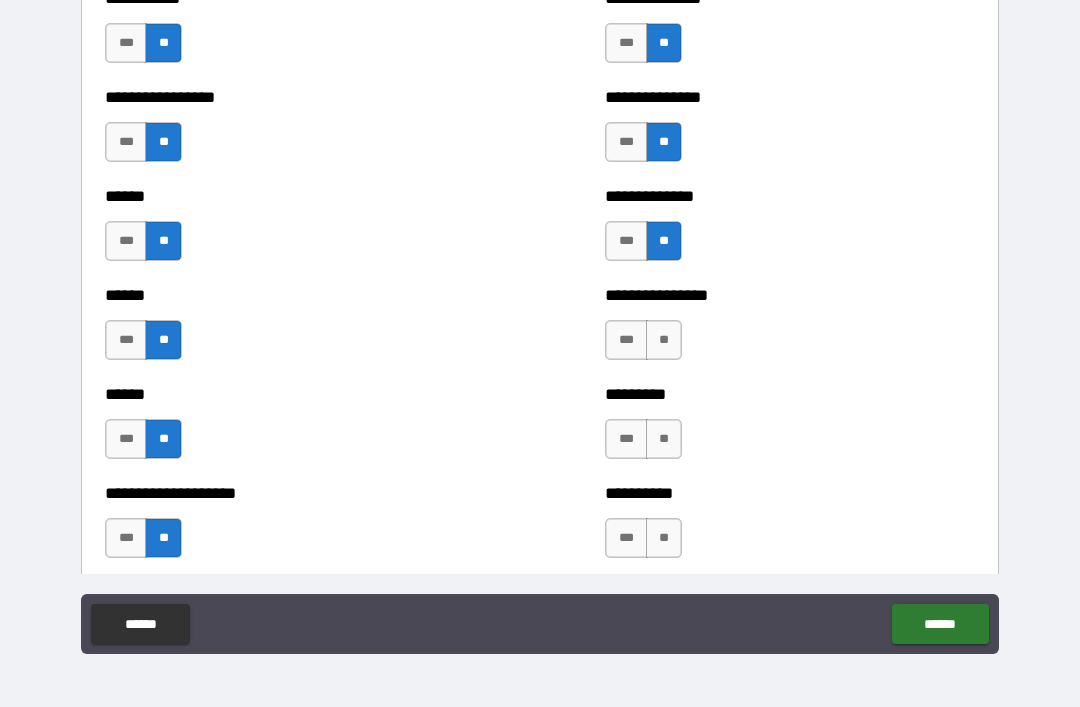 click on "**" at bounding box center [664, 340] 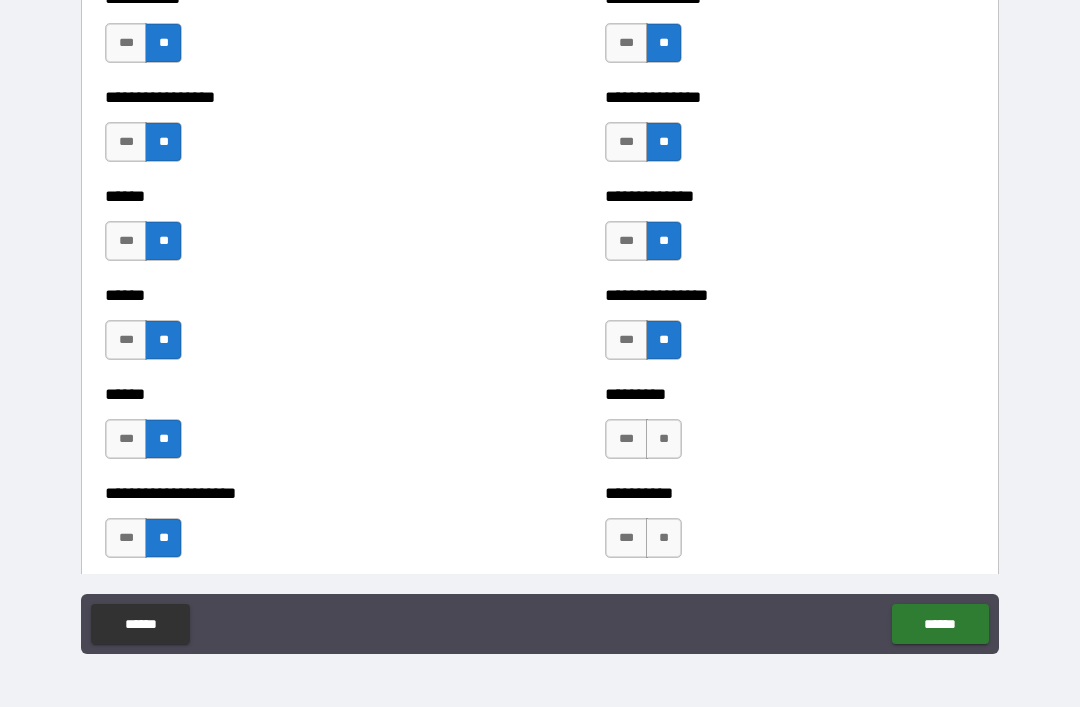 click on "**" at bounding box center [664, 439] 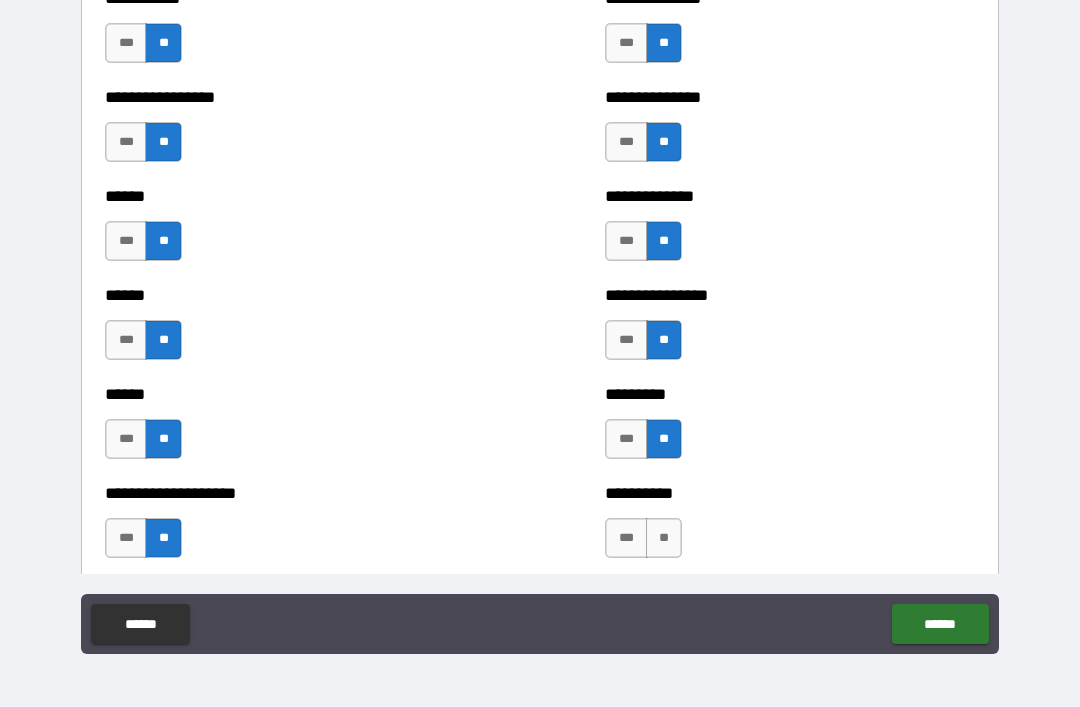 click on "**" at bounding box center (664, 538) 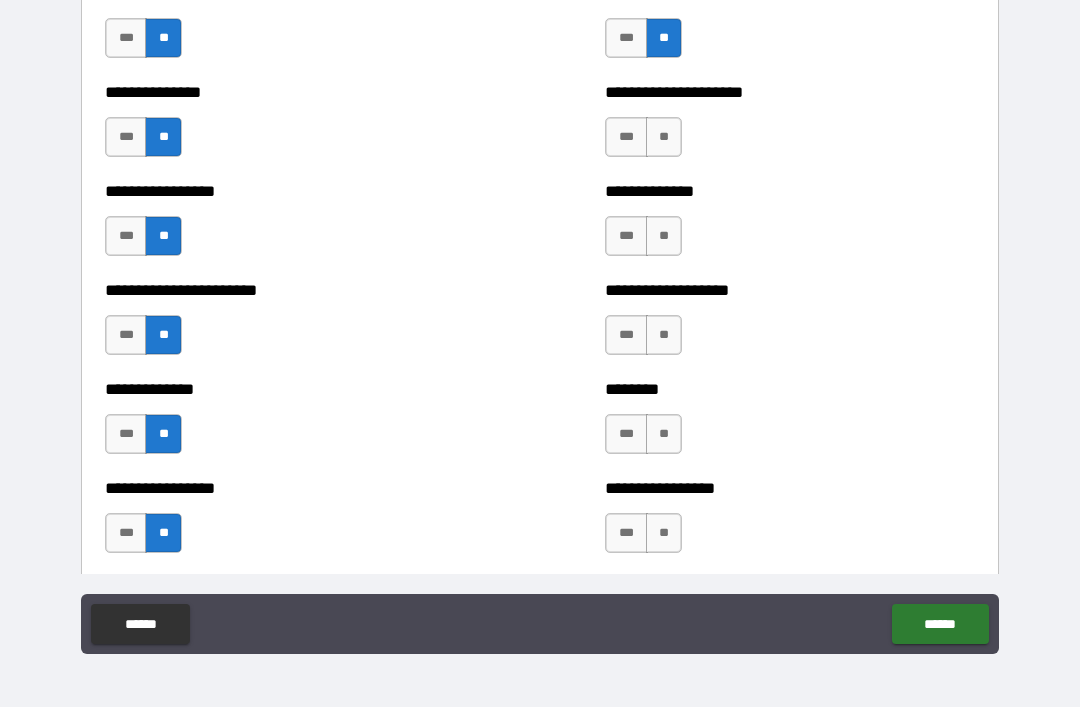 scroll, scrollTop: 3422, scrollLeft: 0, axis: vertical 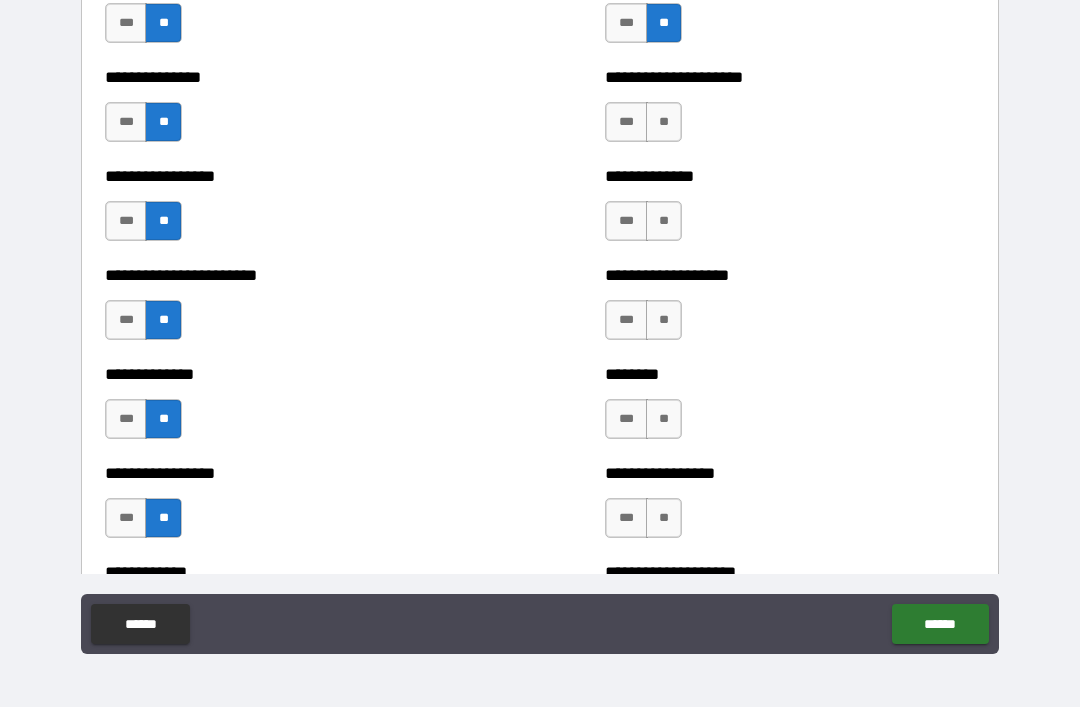 click on "**" at bounding box center (664, 122) 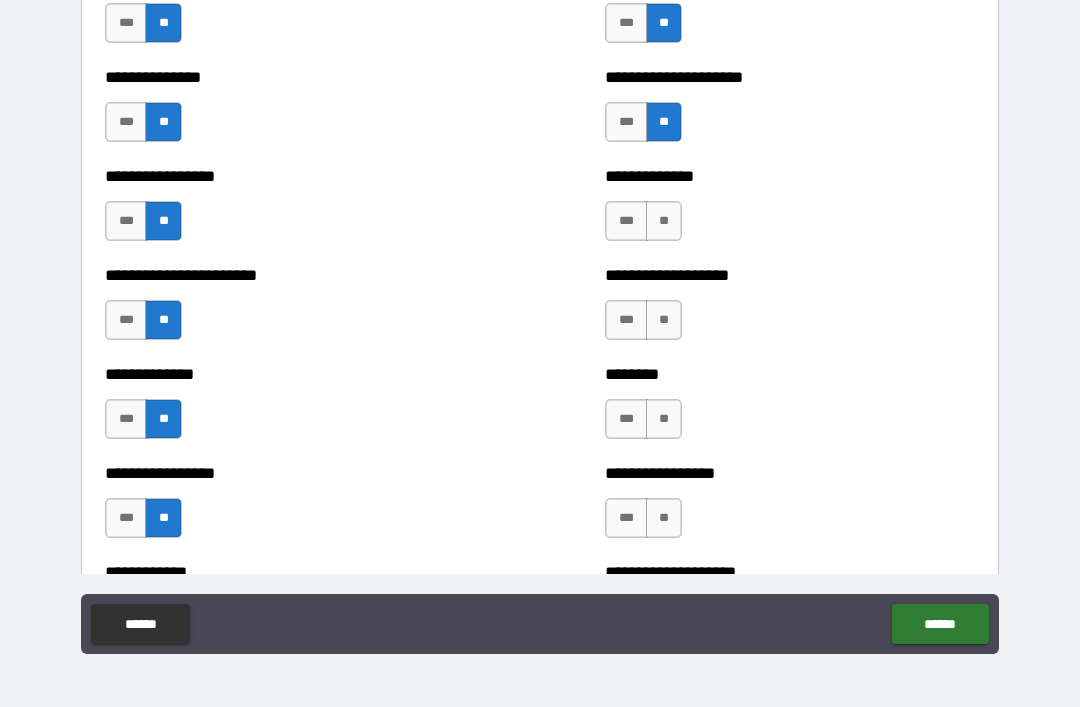 click on "**" at bounding box center [664, 221] 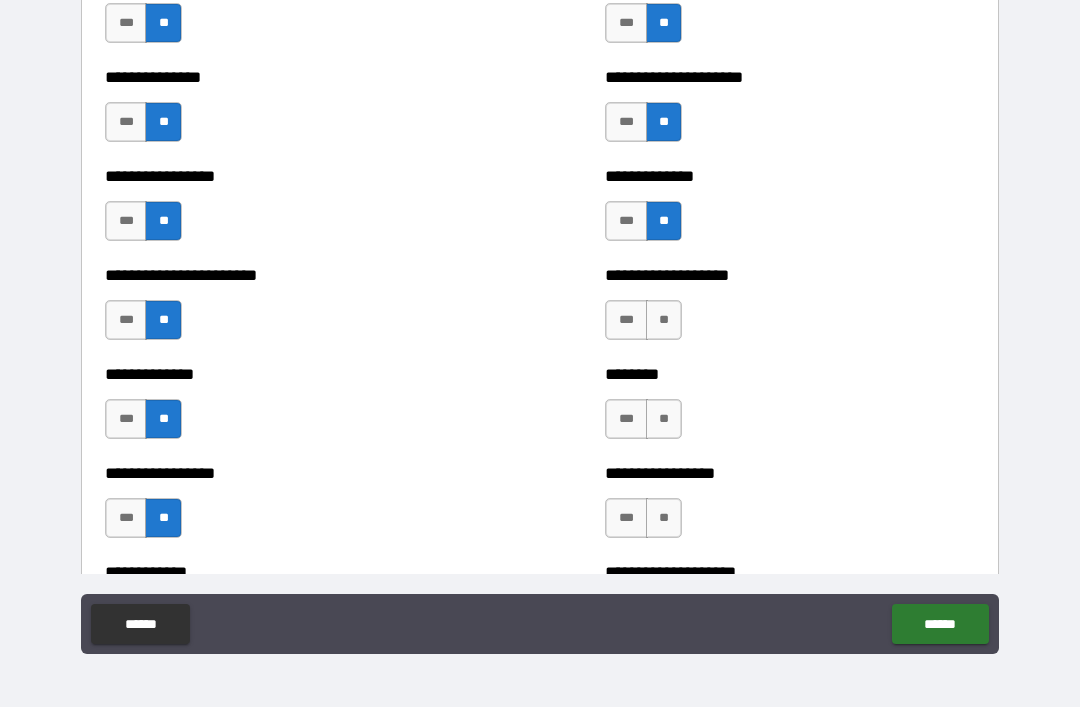 click on "**" at bounding box center (664, 320) 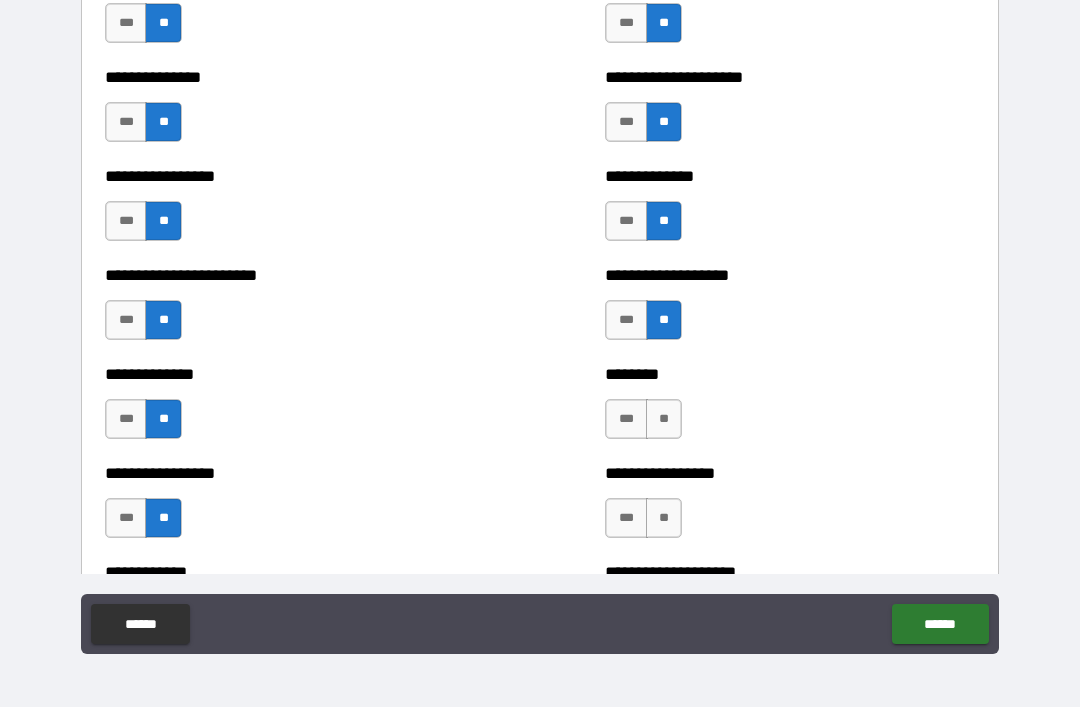 click on "**" at bounding box center (664, 419) 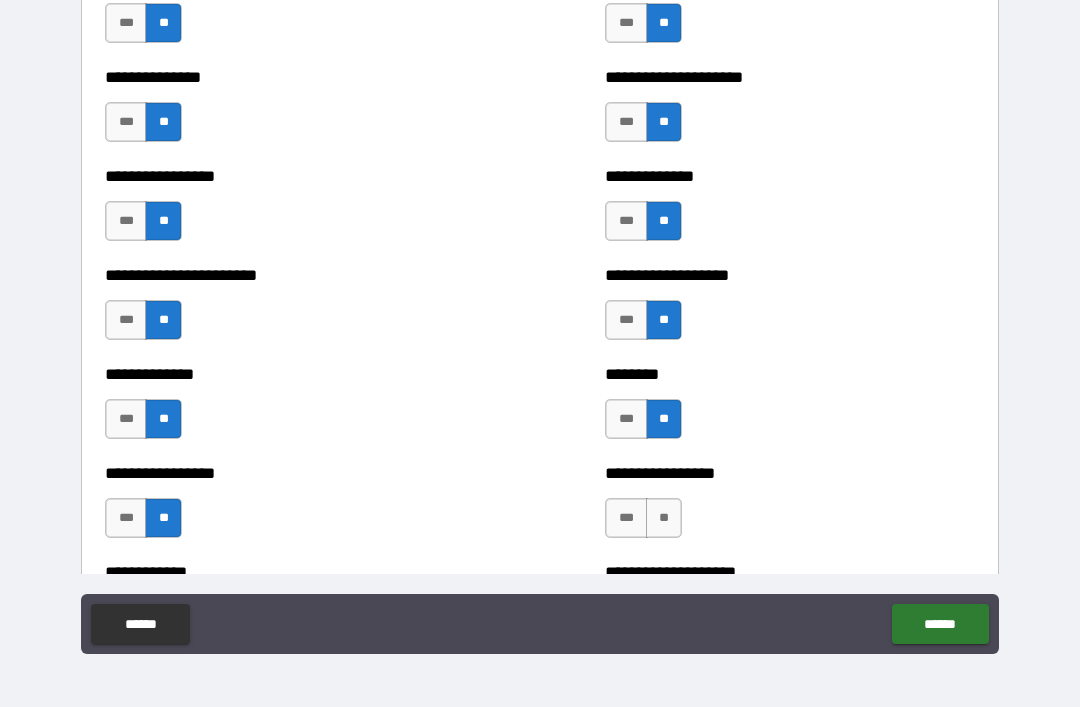 click on "**" at bounding box center [664, 518] 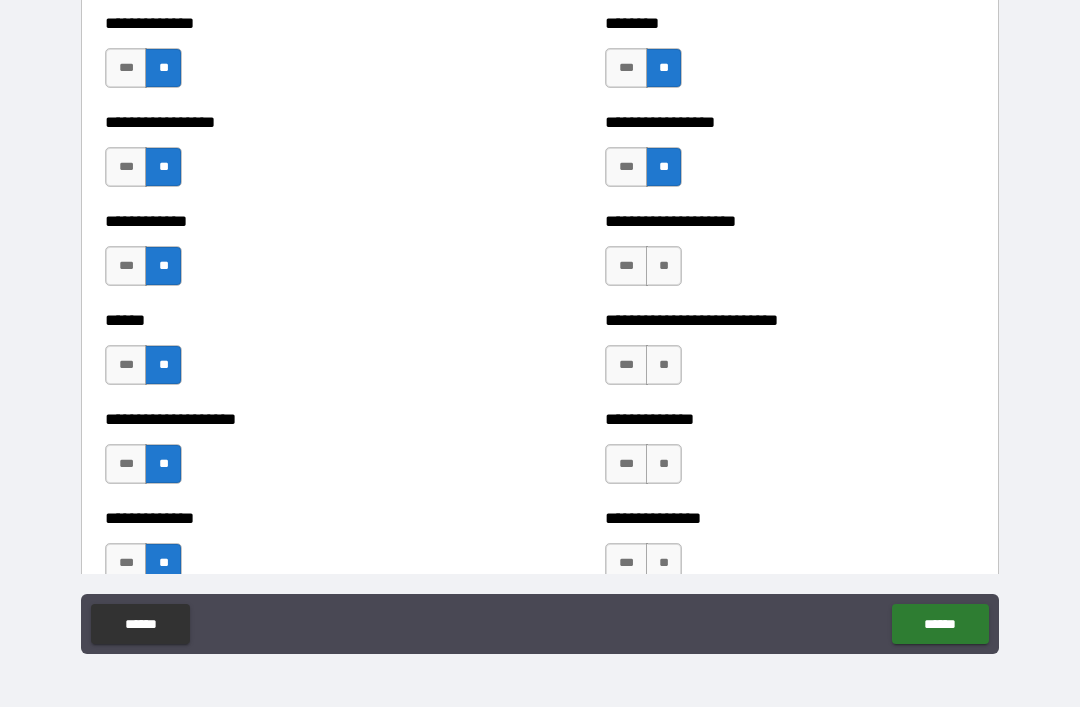 scroll, scrollTop: 3775, scrollLeft: 0, axis: vertical 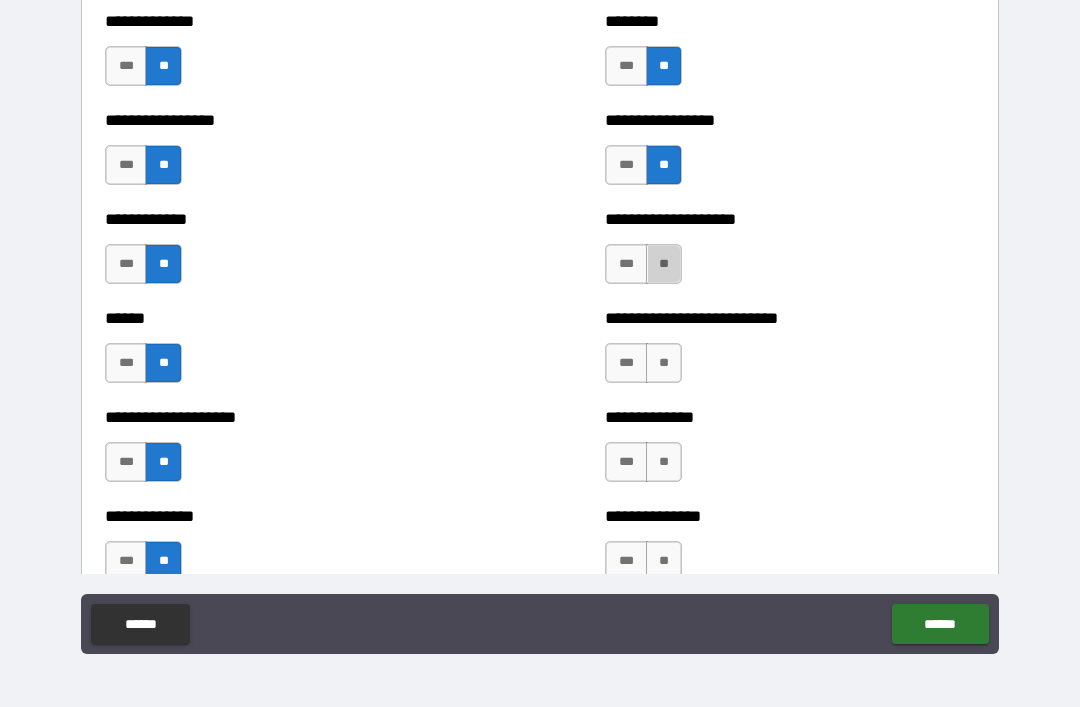 click on "**" at bounding box center [664, 264] 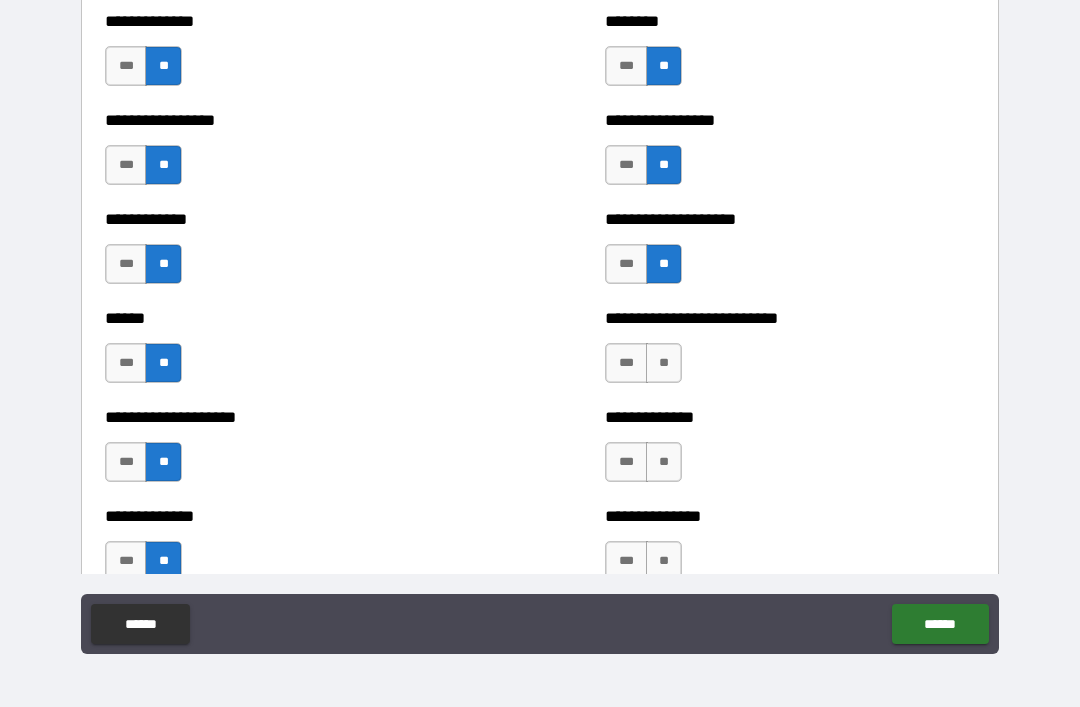 click on "**" at bounding box center (664, 363) 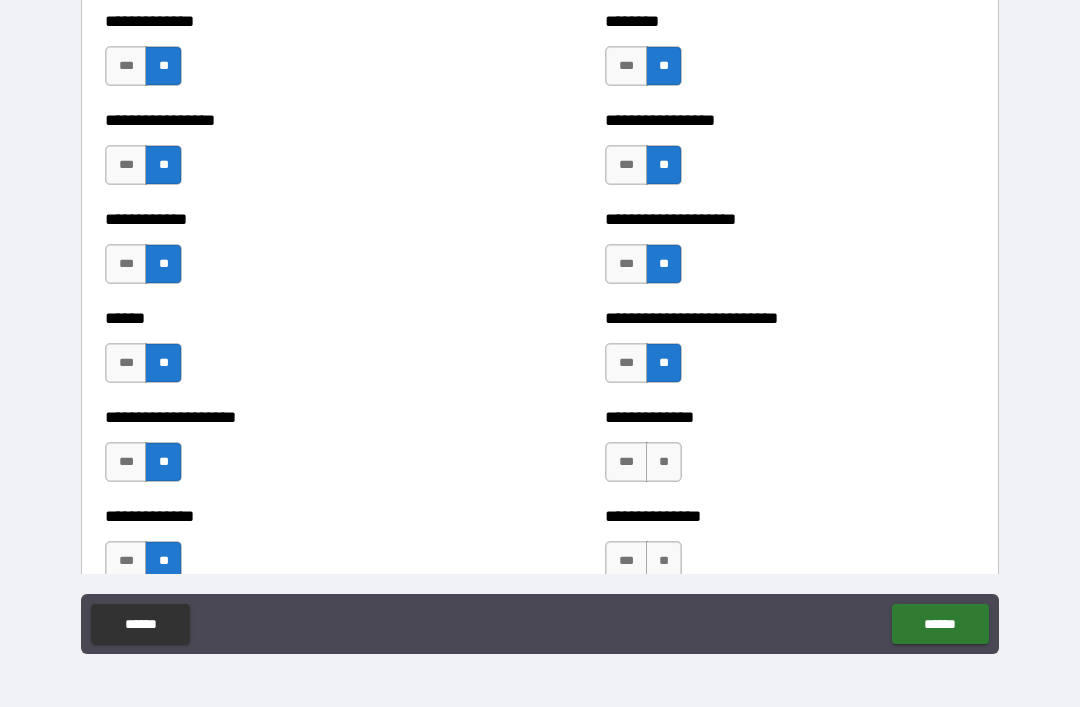 click on "**" at bounding box center (664, 462) 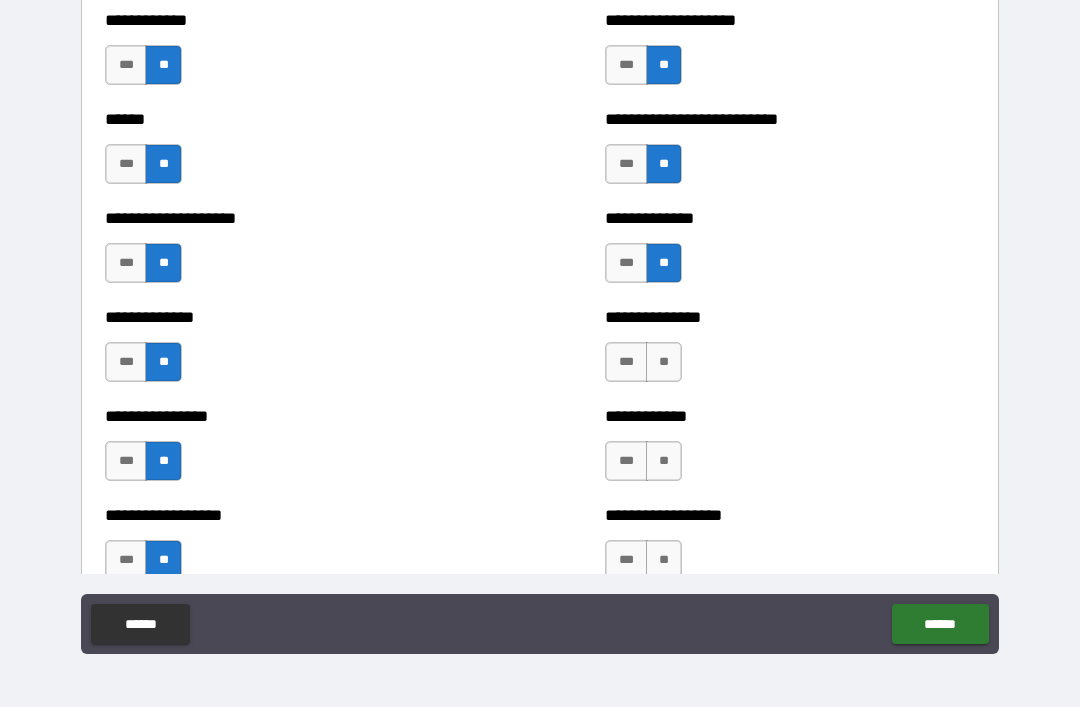 scroll, scrollTop: 4016, scrollLeft: 0, axis: vertical 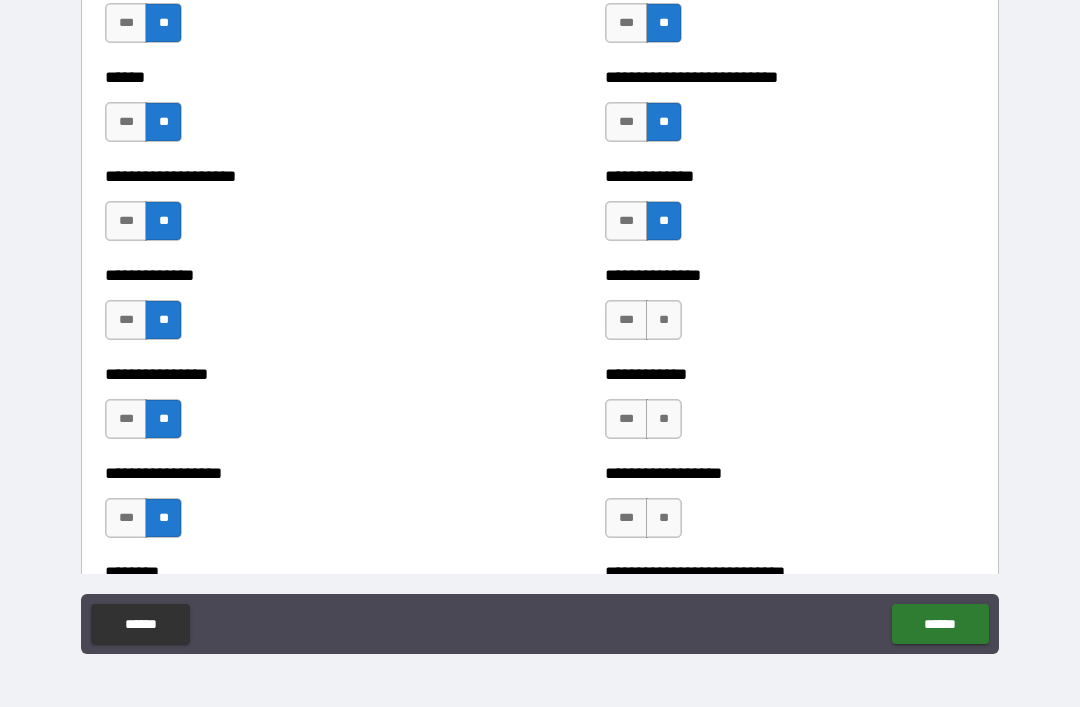 click on "**" at bounding box center [664, 320] 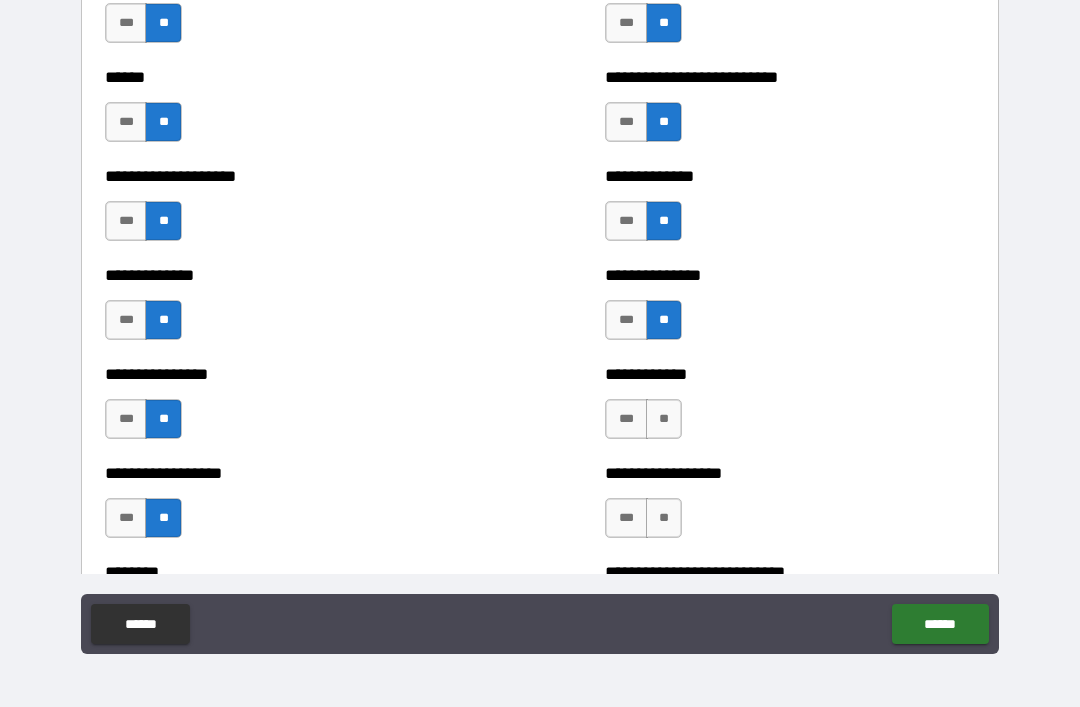 click on "**" at bounding box center [664, 419] 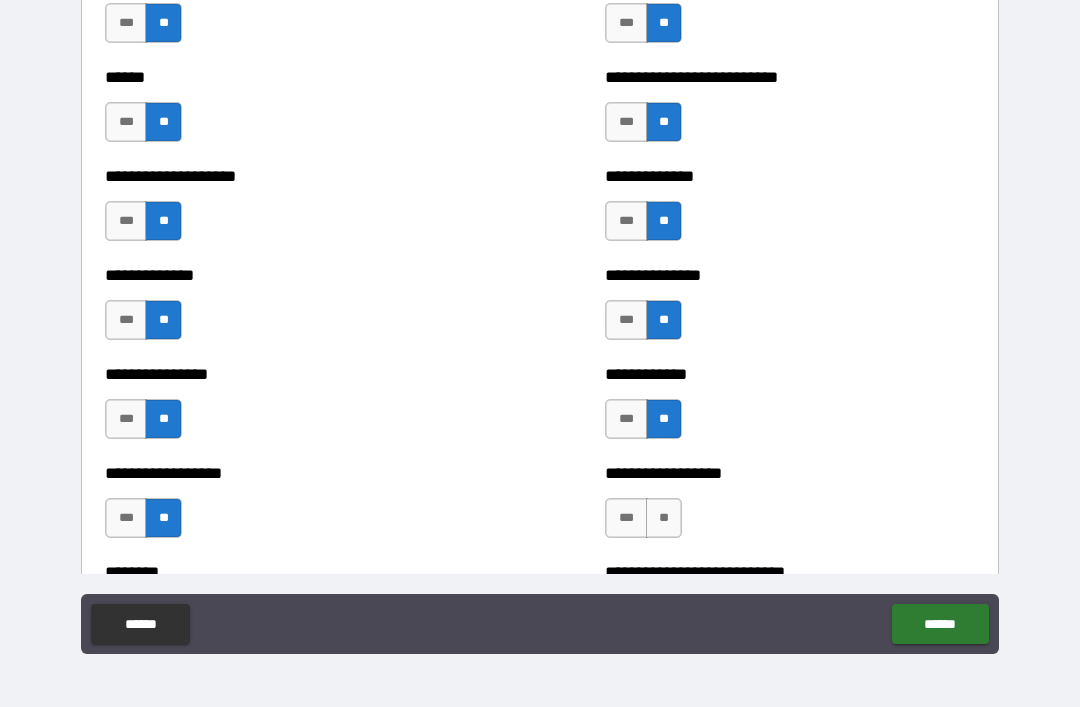 click on "**" at bounding box center (664, 518) 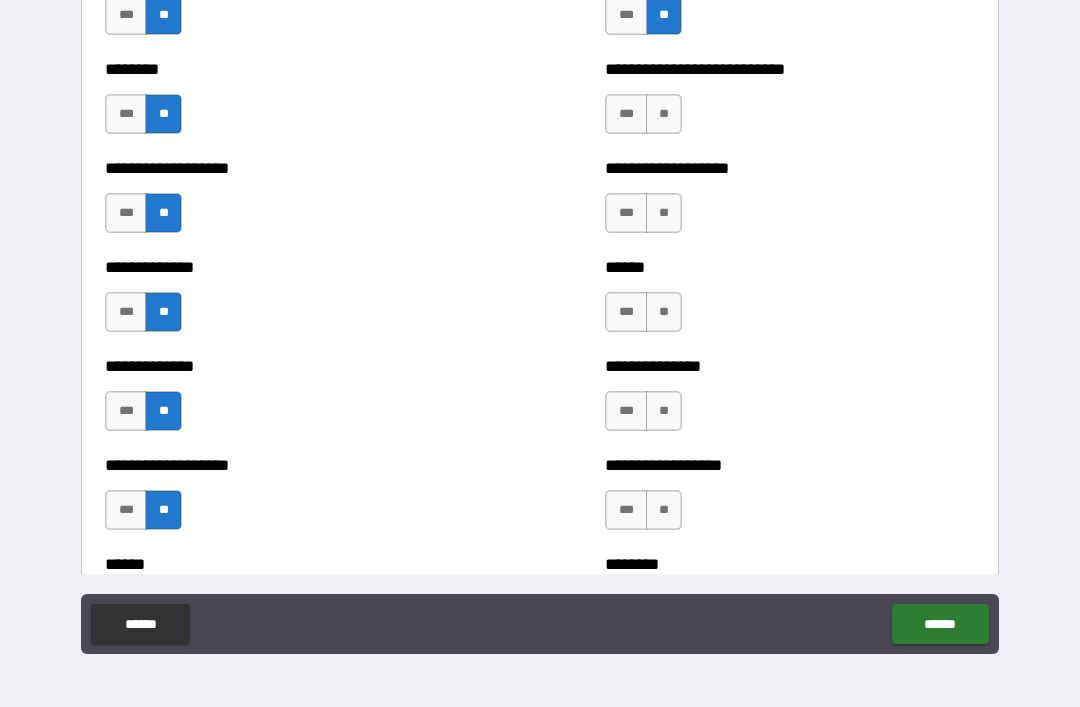 scroll, scrollTop: 4525, scrollLeft: 0, axis: vertical 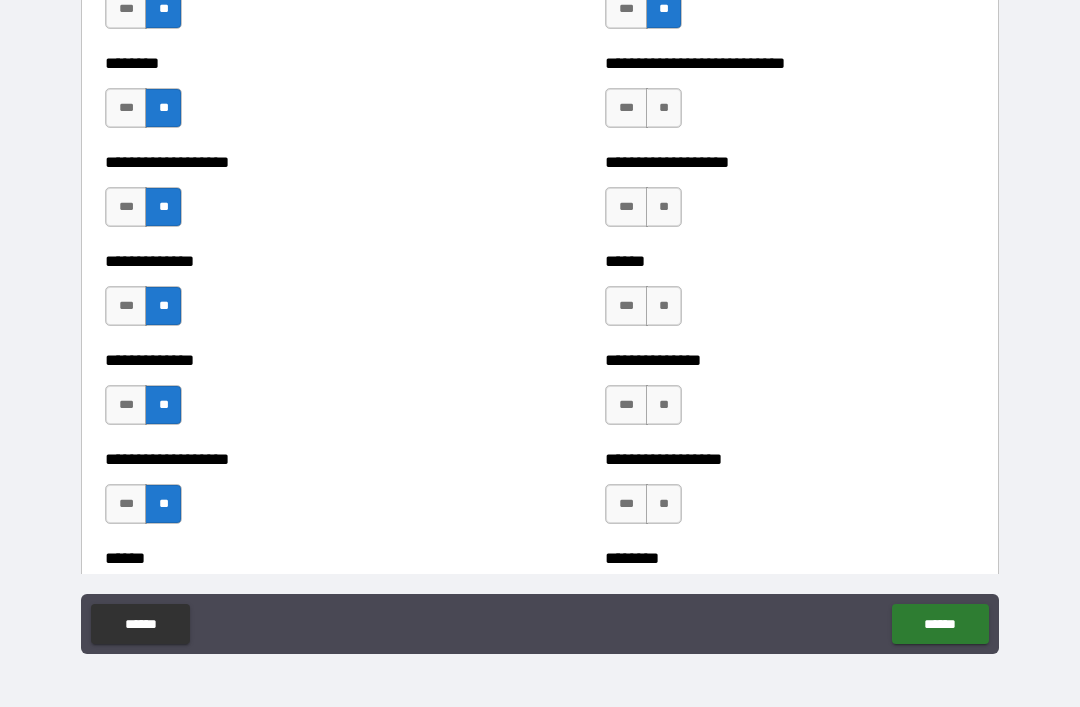 click on "**" at bounding box center [664, 108] 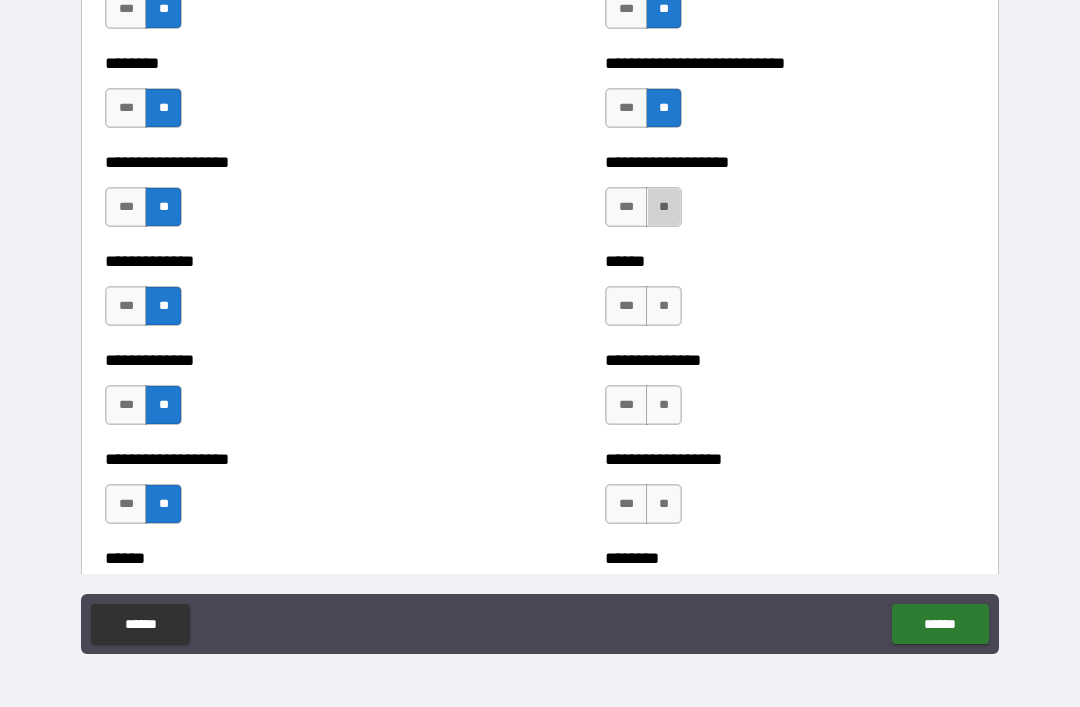 click on "**" at bounding box center [664, 207] 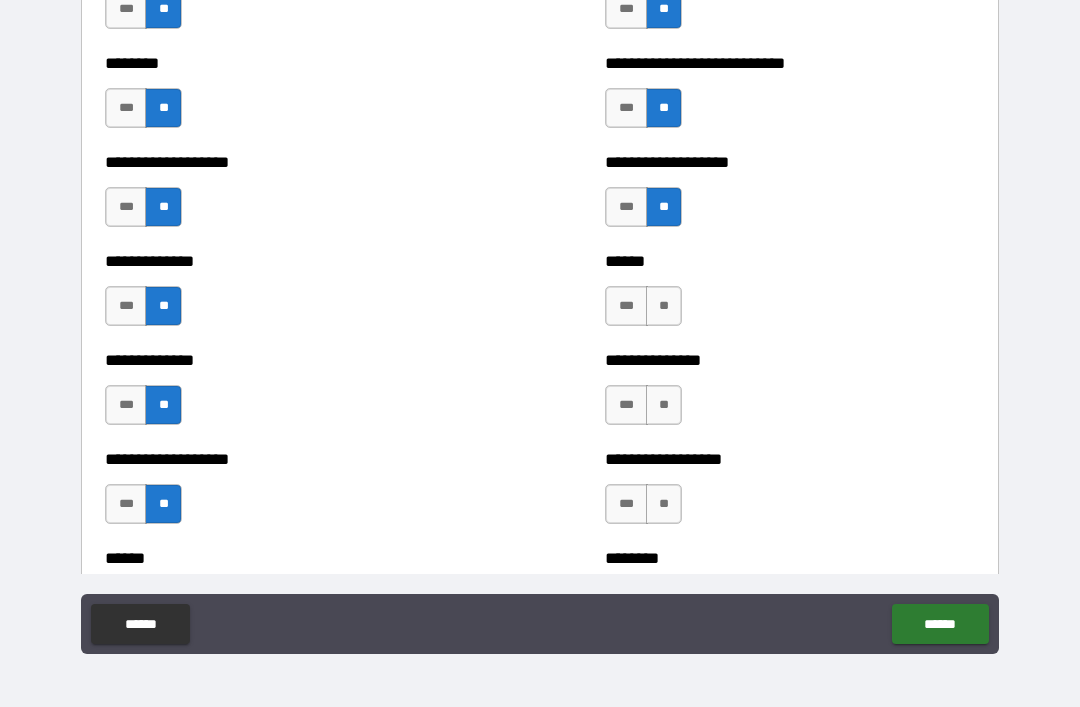 click on "**" at bounding box center (664, 306) 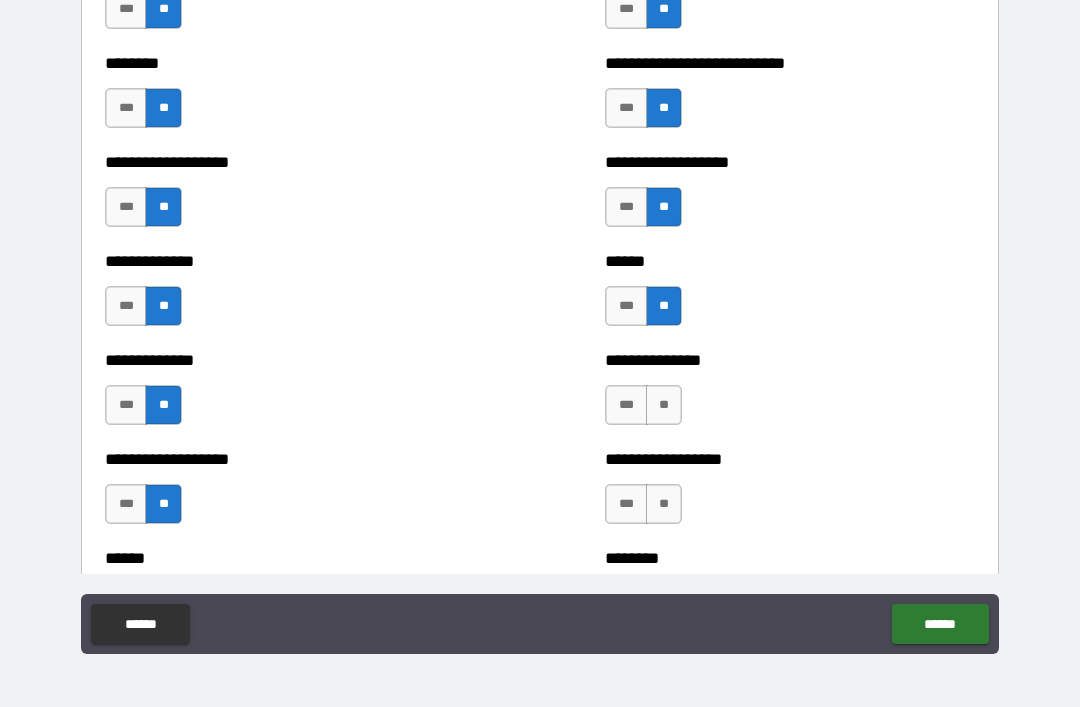click on "**" at bounding box center (664, 405) 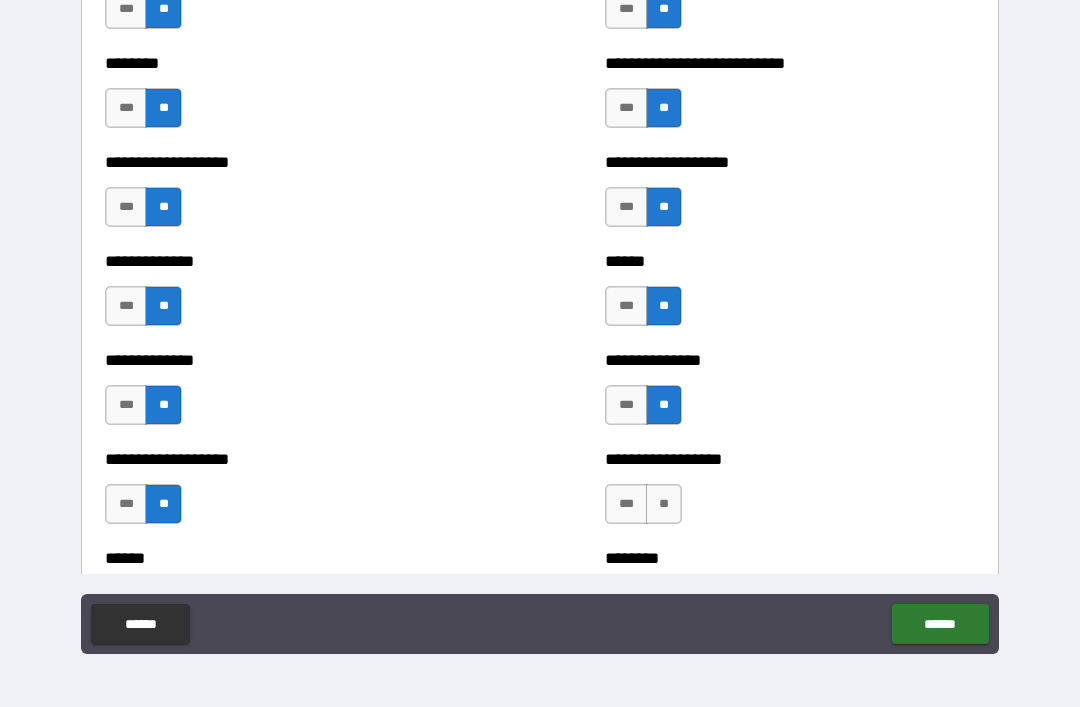 click on "**" at bounding box center (664, 504) 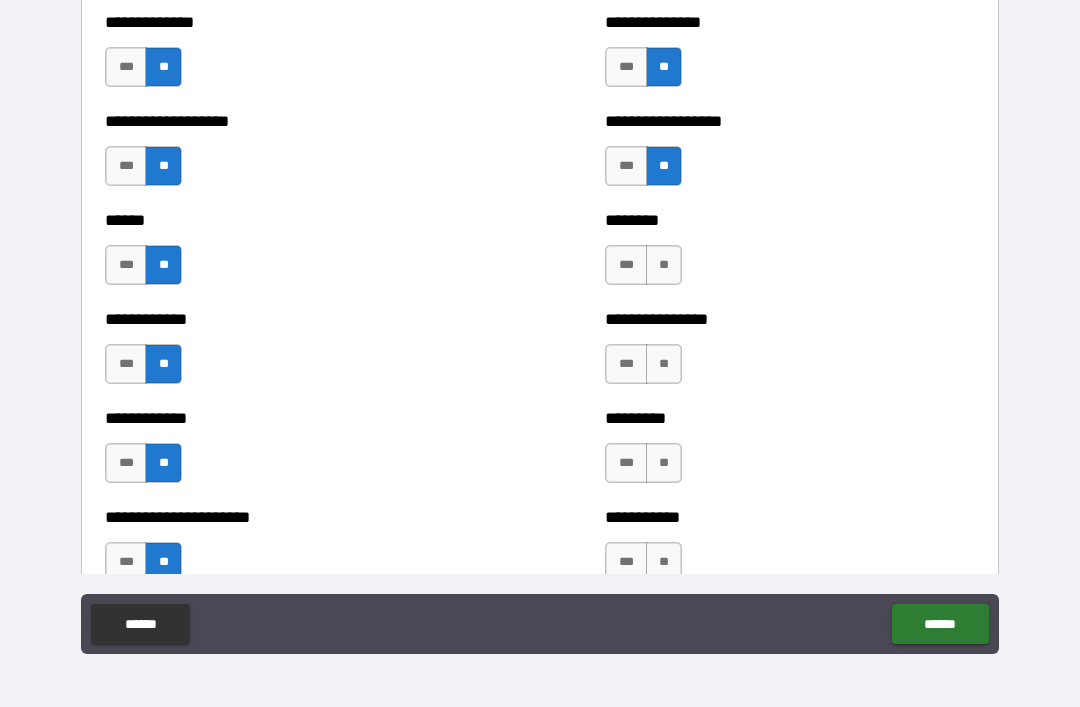 scroll, scrollTop: 4865, scrollLeft: 0, axis: vertical 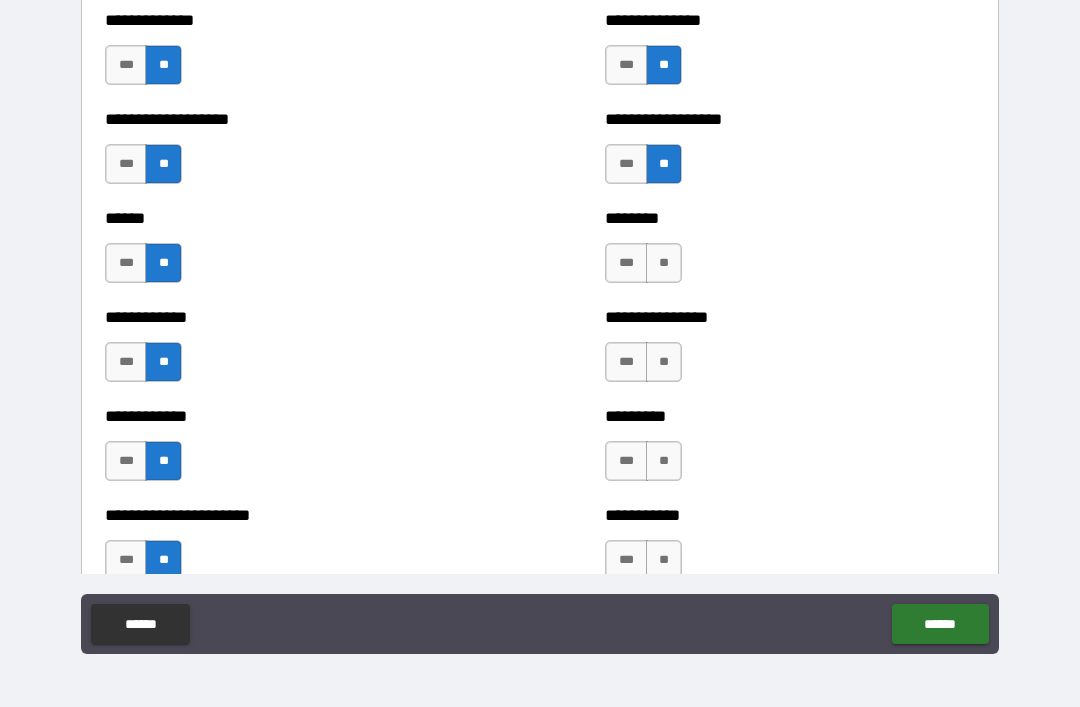 click on "**" at bounding box center [664, 263] 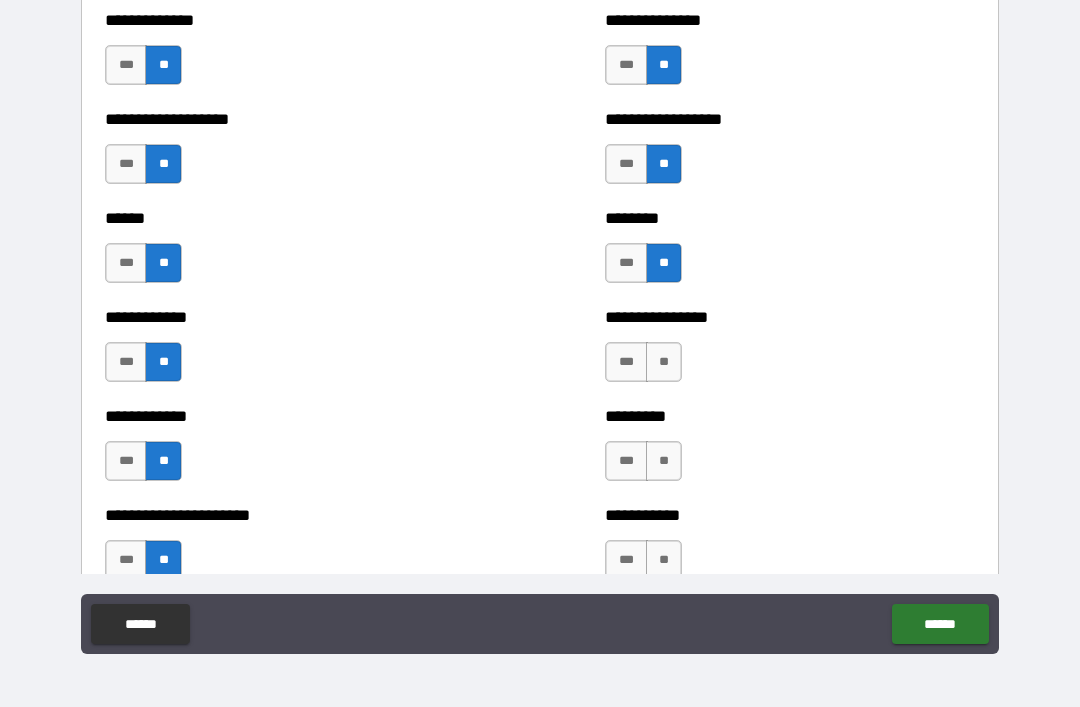 click on "**" at bounding box center (664, 362) 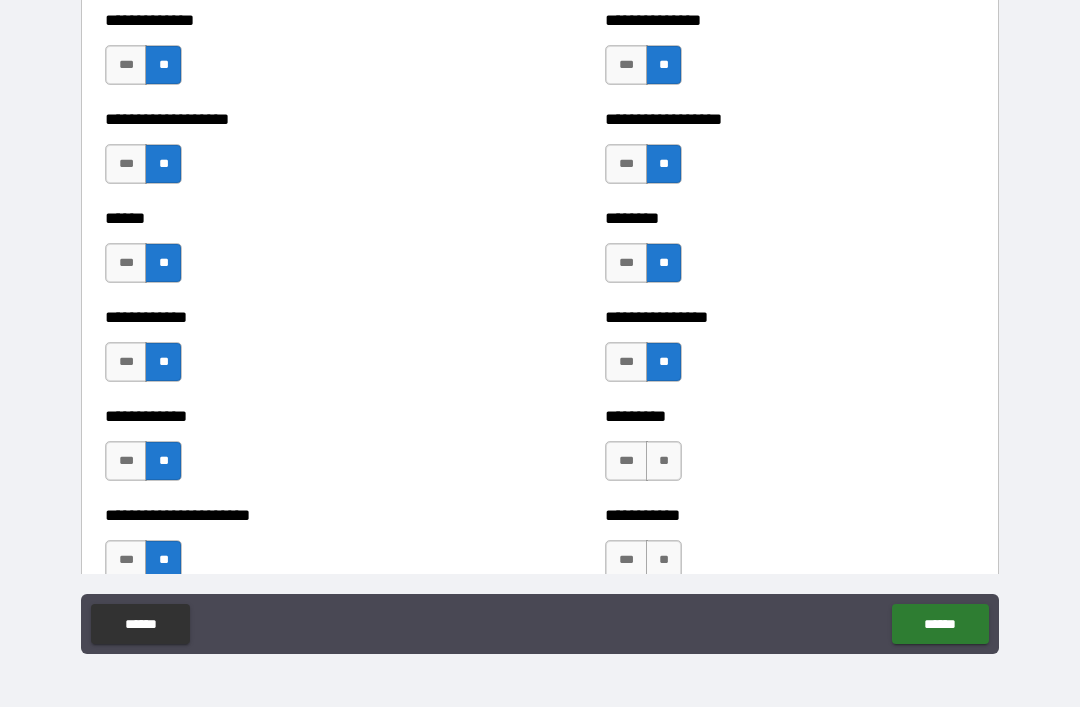 click on "**" at bounding box center [664, 461] 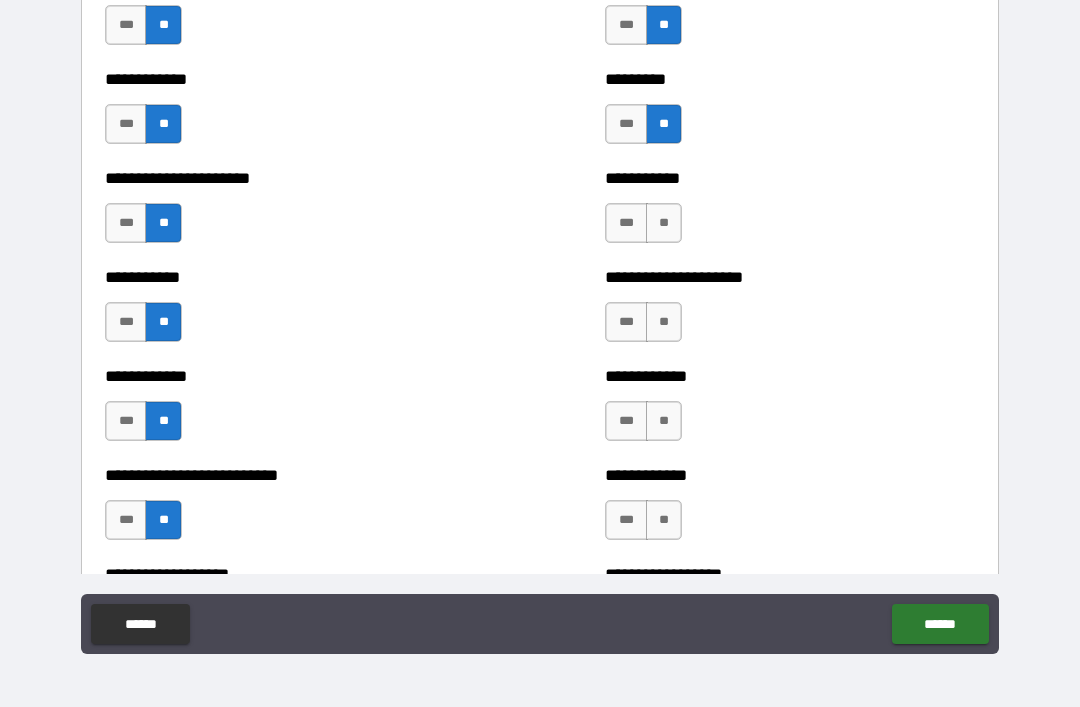 scroll, scrollTop: 5249, scrollLeft: 0, axis: vertical 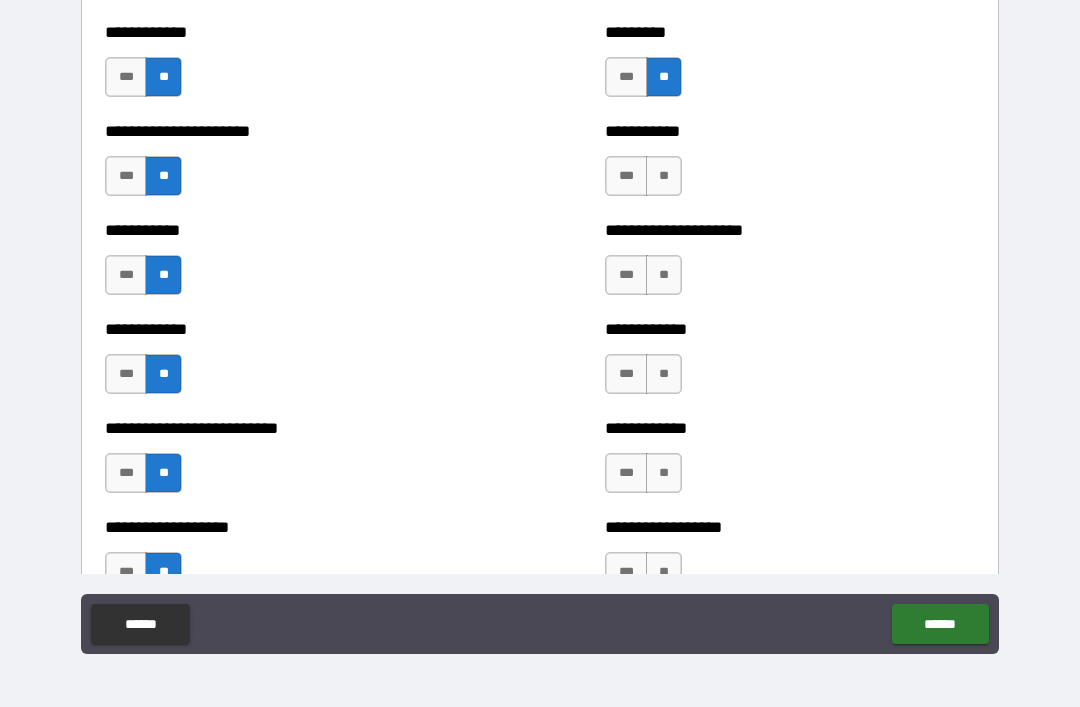 click on "**" at bounding box center [664, 176] 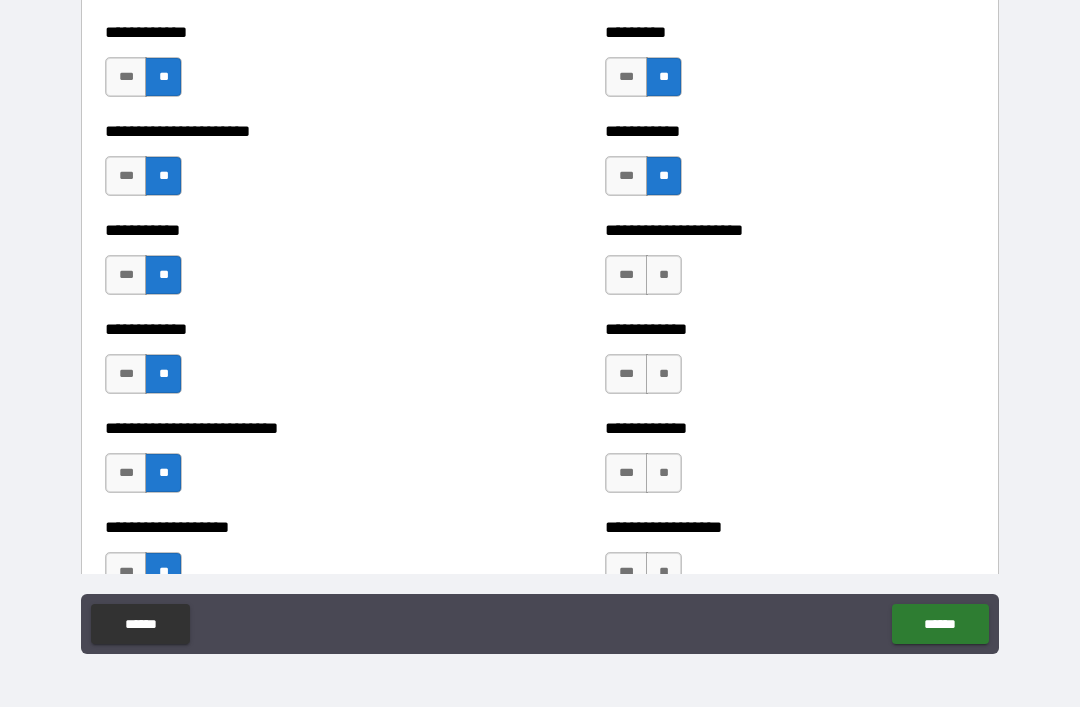 click on "**" at bounding box center [664, 275] 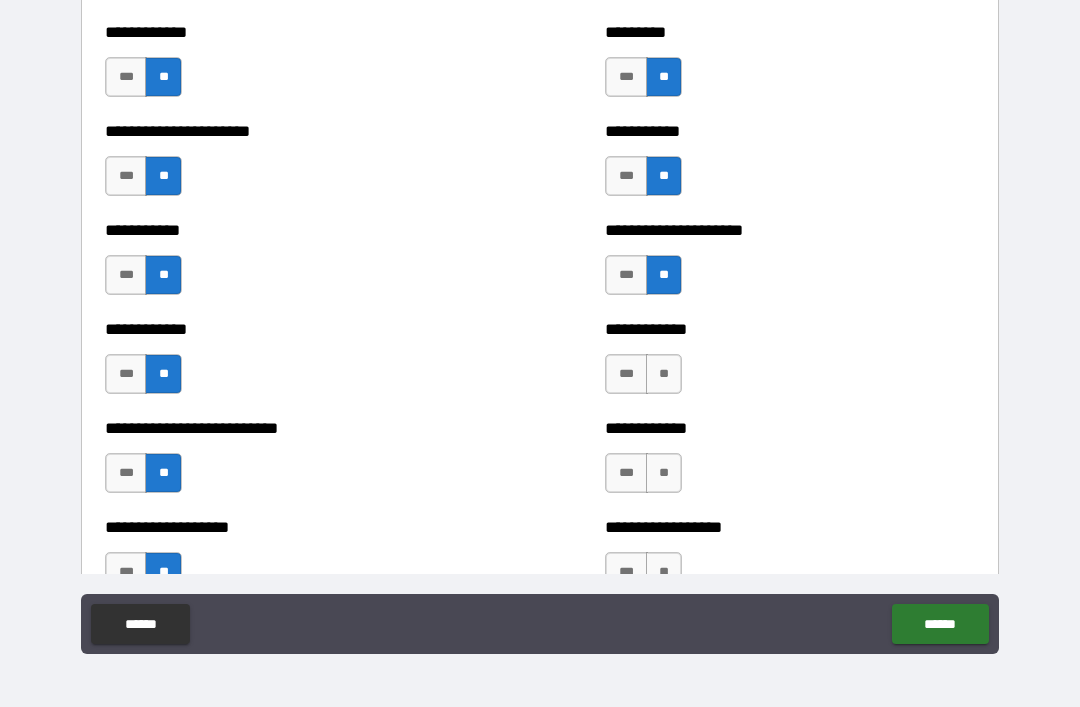 click on "**" at bounding box center [664, 374] 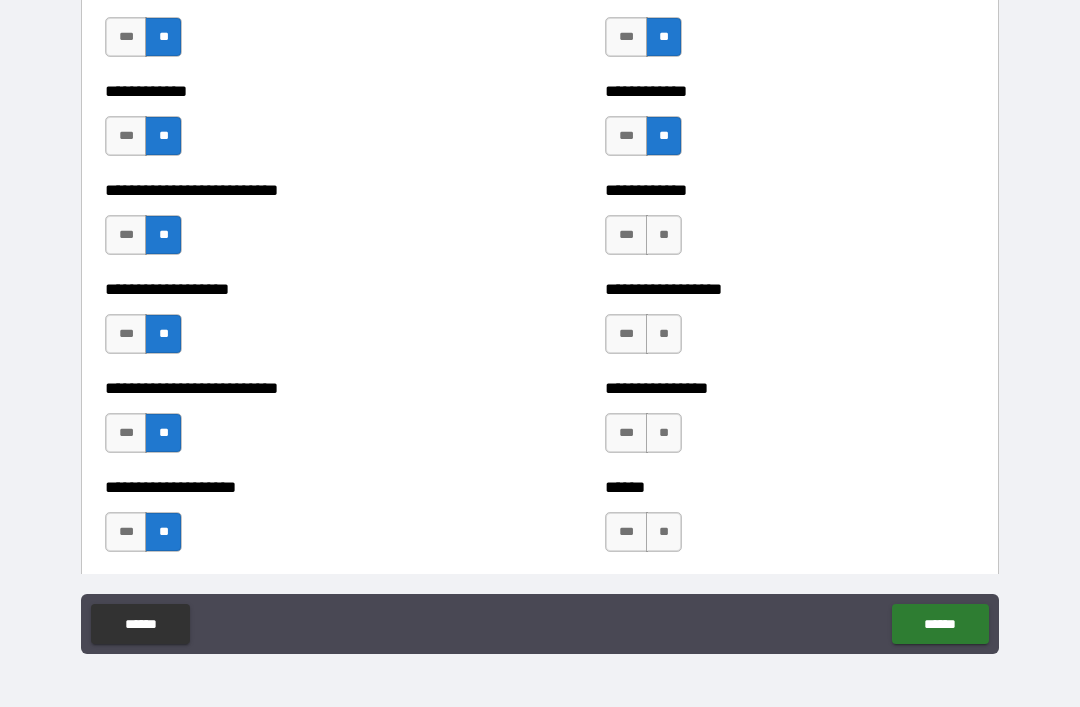 scroll, scrollTop: 5505, scrollLeft: 0, axis: vertical 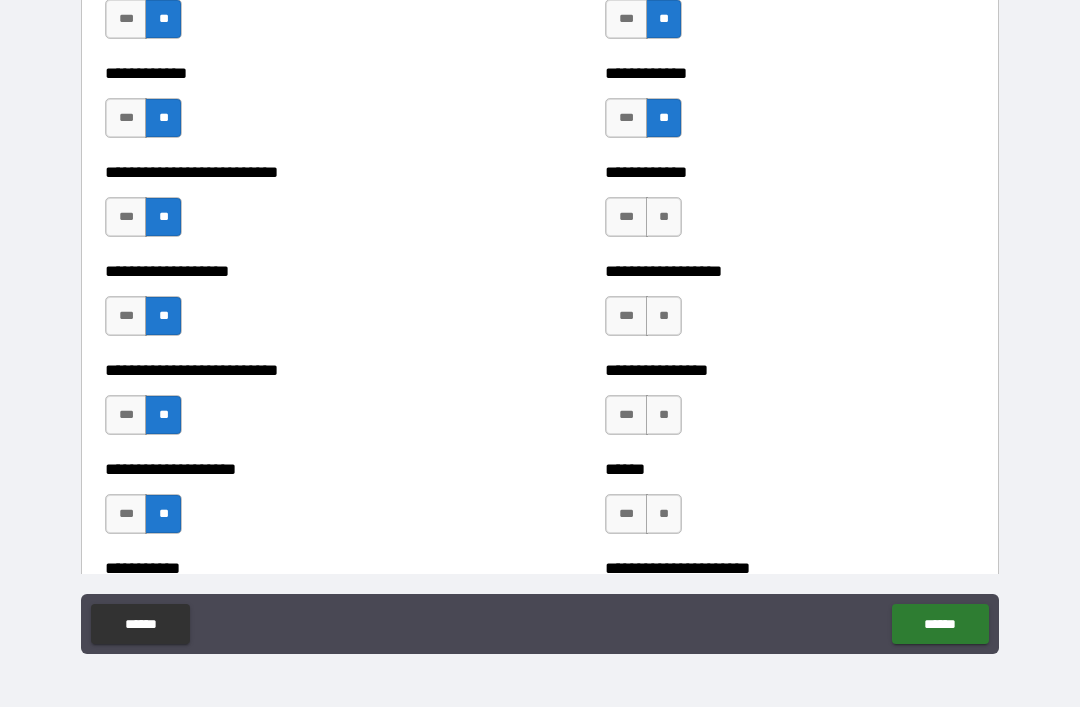 click on "**" at bounding box center [664, 217] 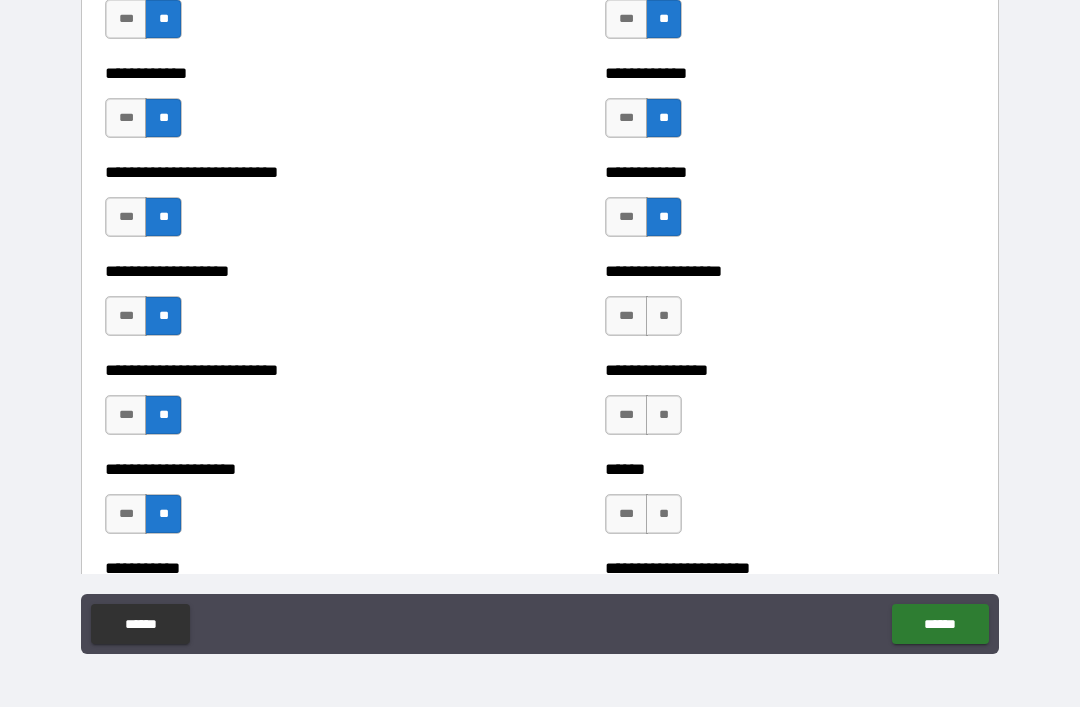 click on "**" at bounding box center (664, 316) 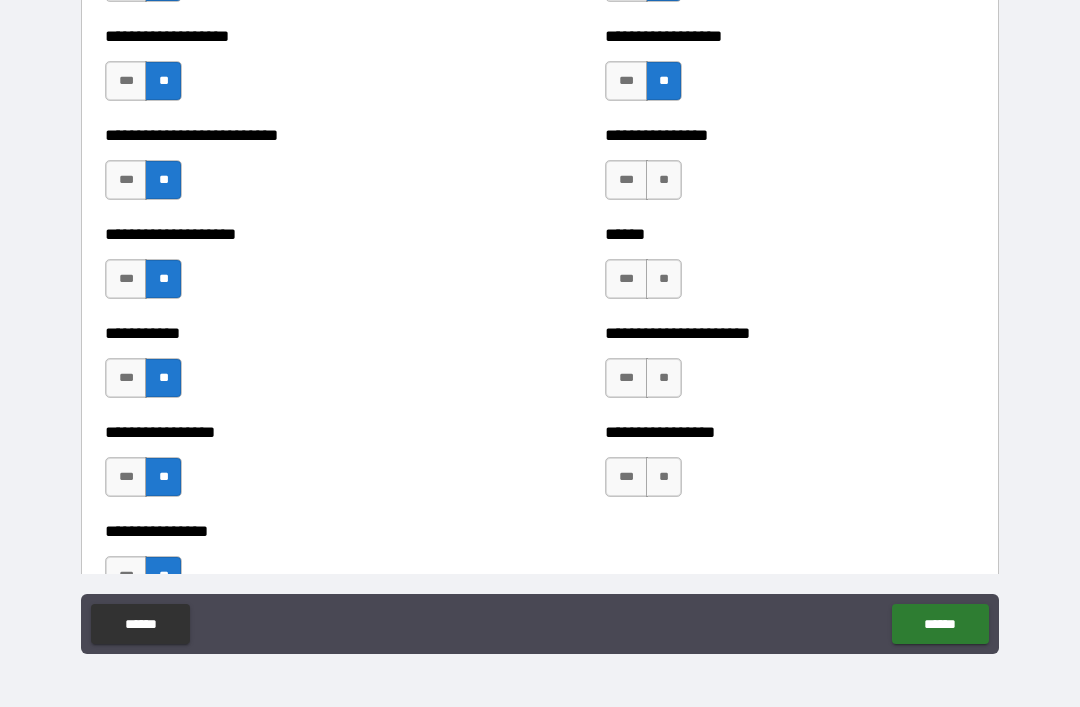 scroll, scrollTop: 5746, scrollLeft: 0, axis: vertical 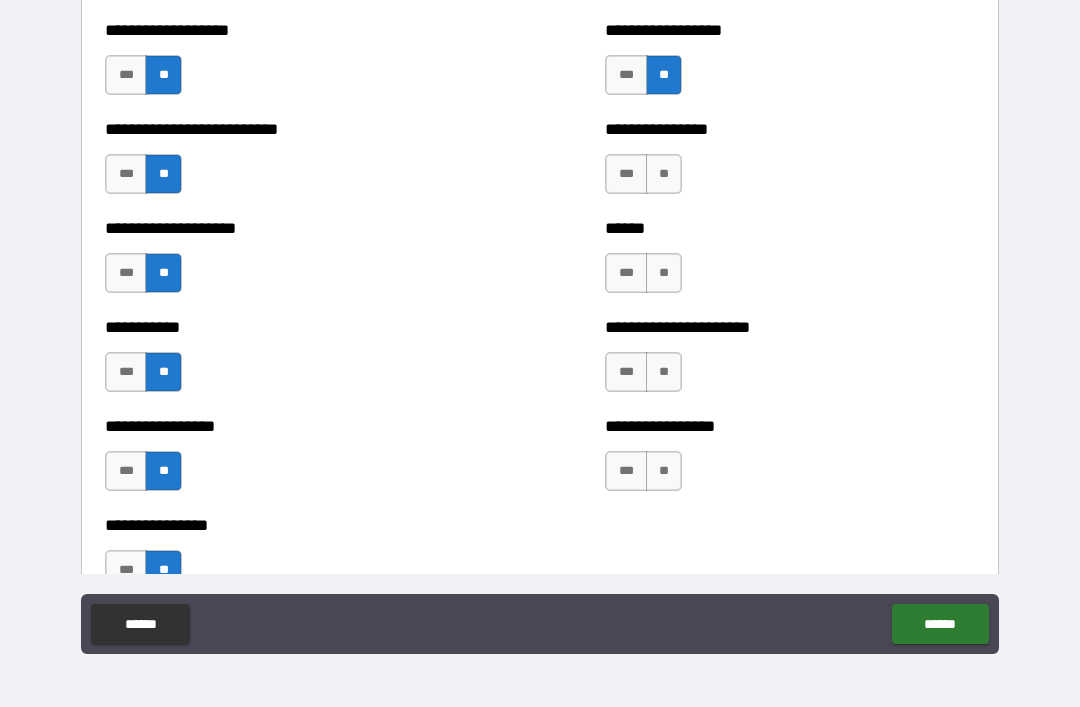 click on "**" at bounding box center [664, 174] 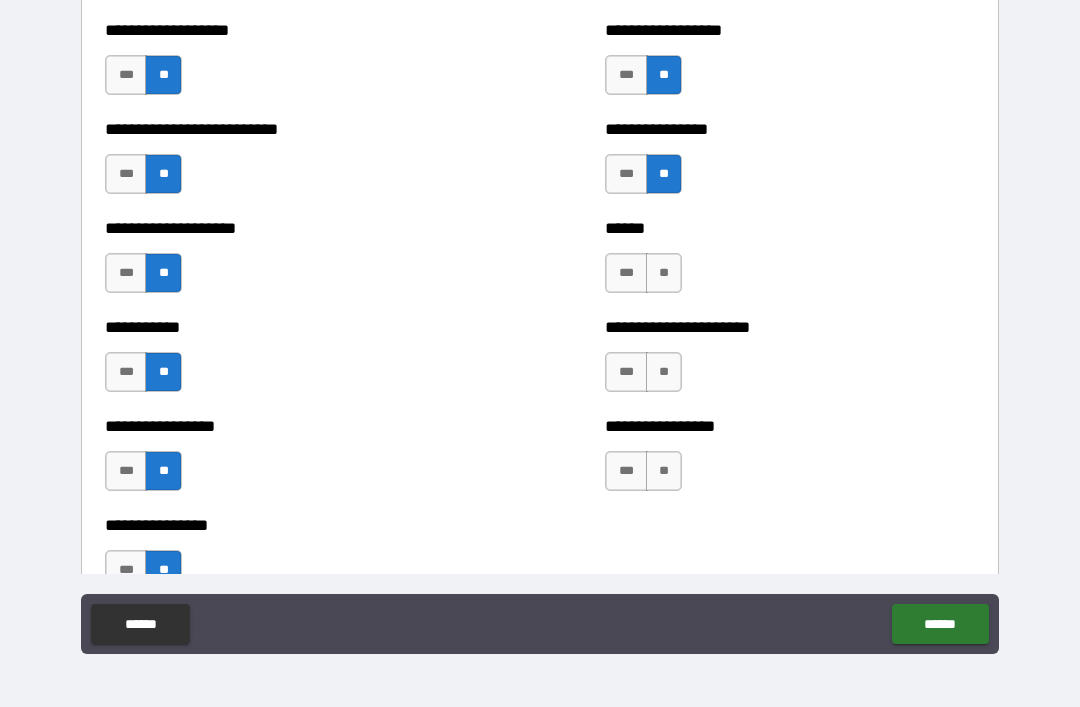click on "**" at bounding box center [664, 273] 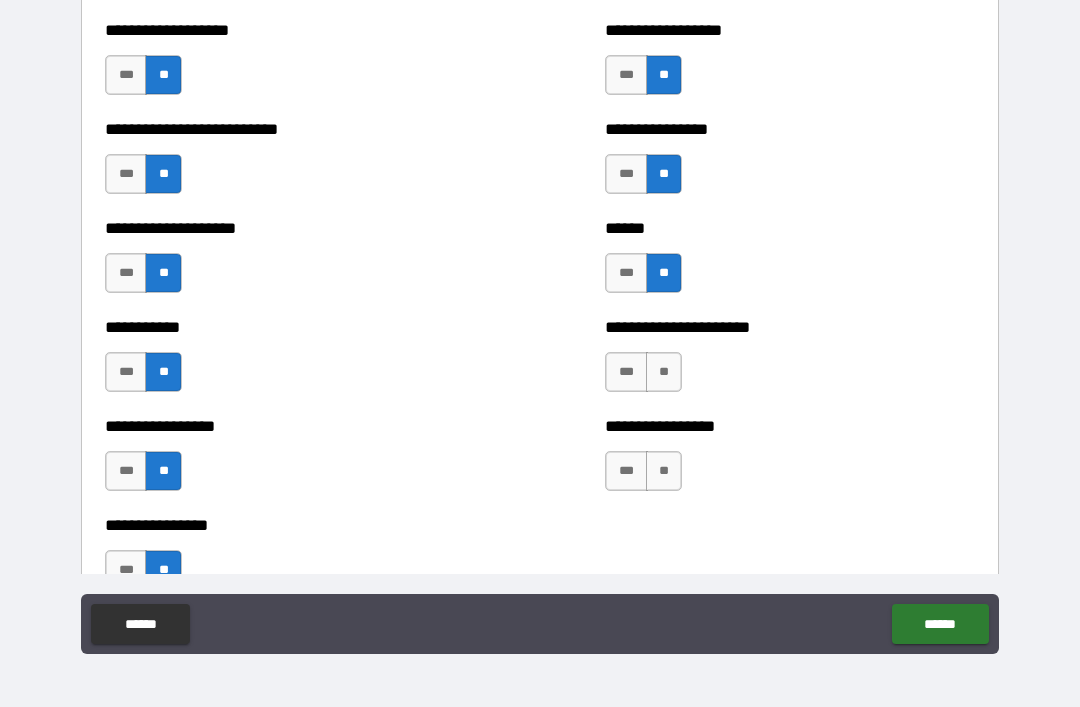 click on "**" at bounding box center (664, 372) 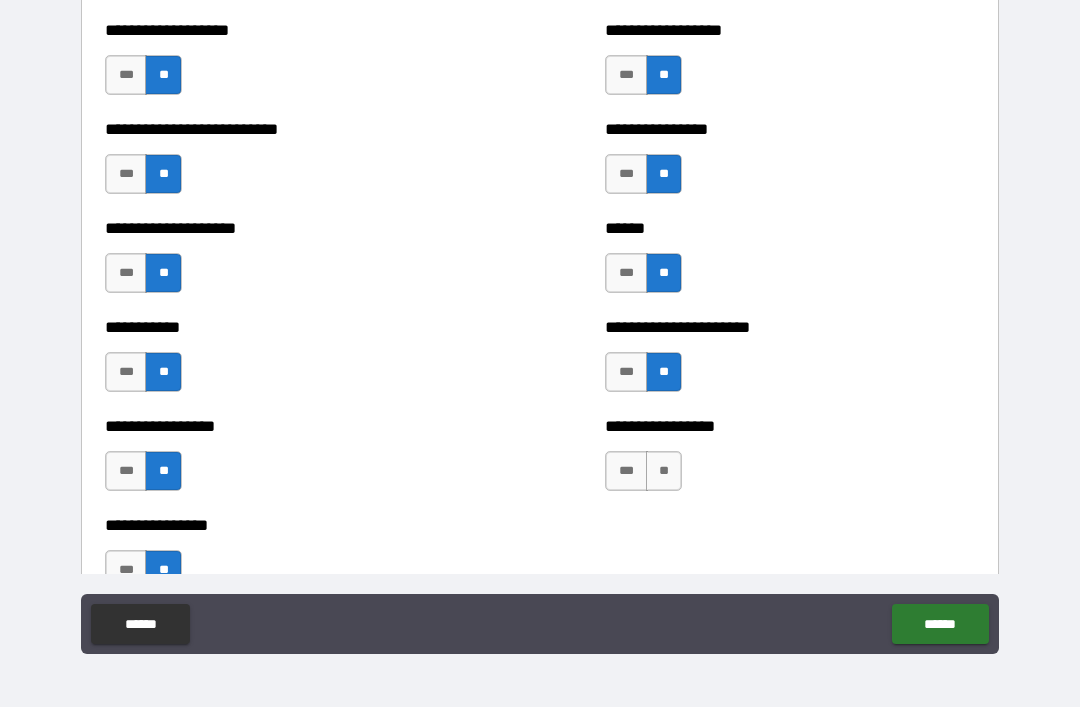 click on "**" at bounding box center [664, 471] 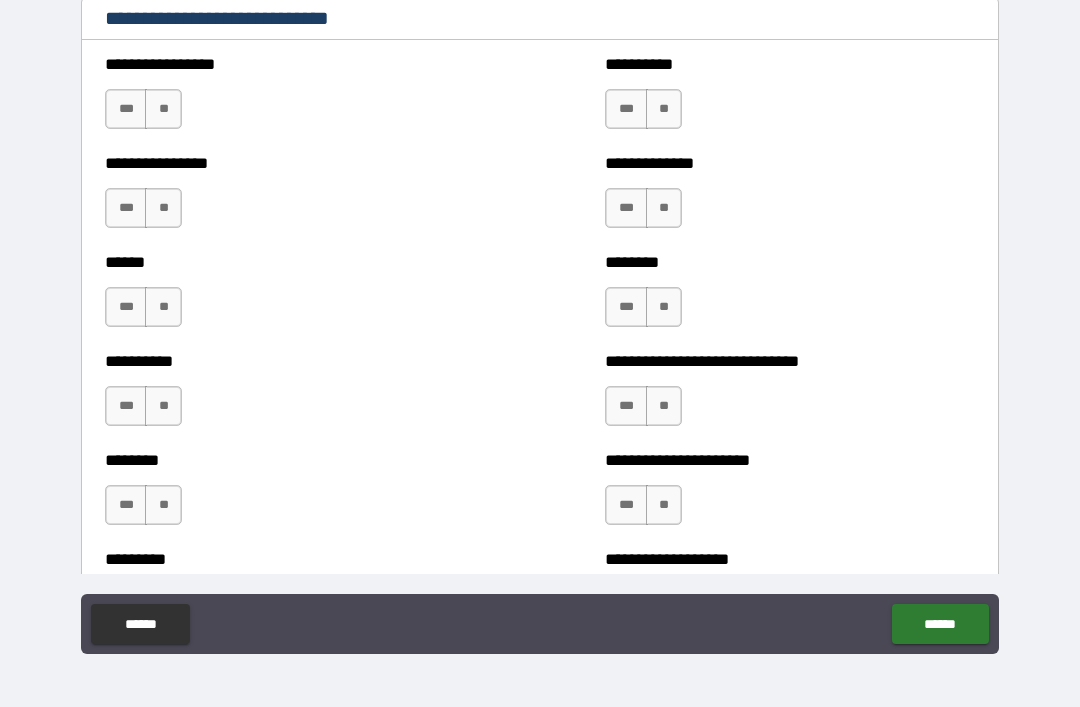 scroll, scrollTop: 6731, scrollLeft: 0, axis: vertical 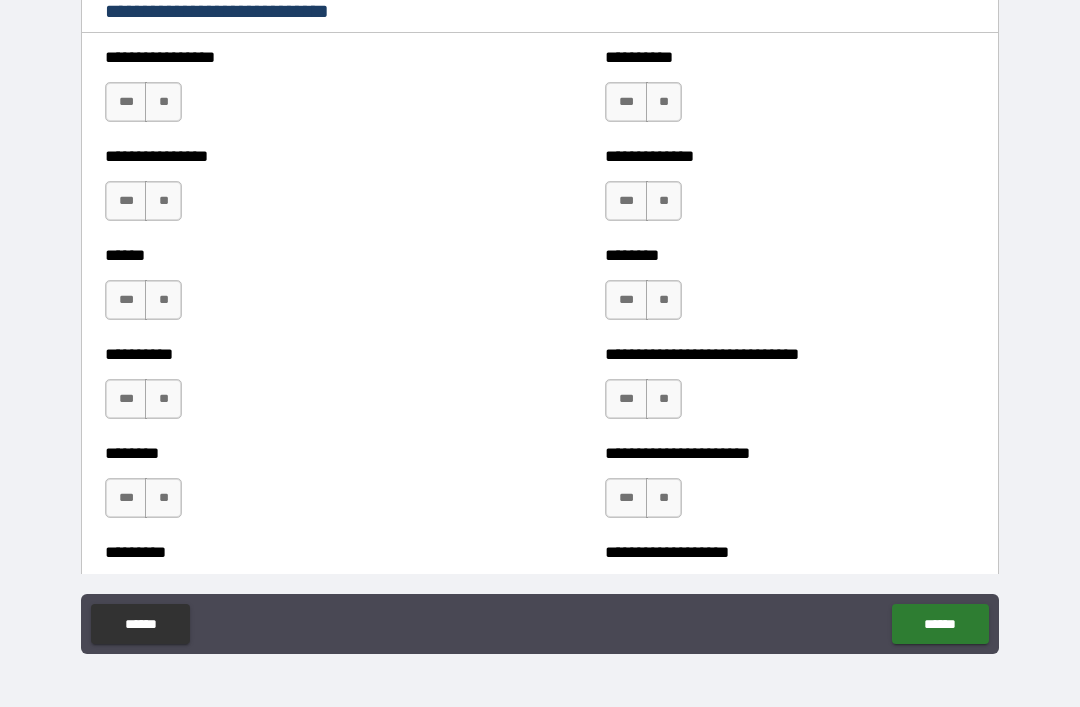 click on "**" at bounding box center (163, 102) 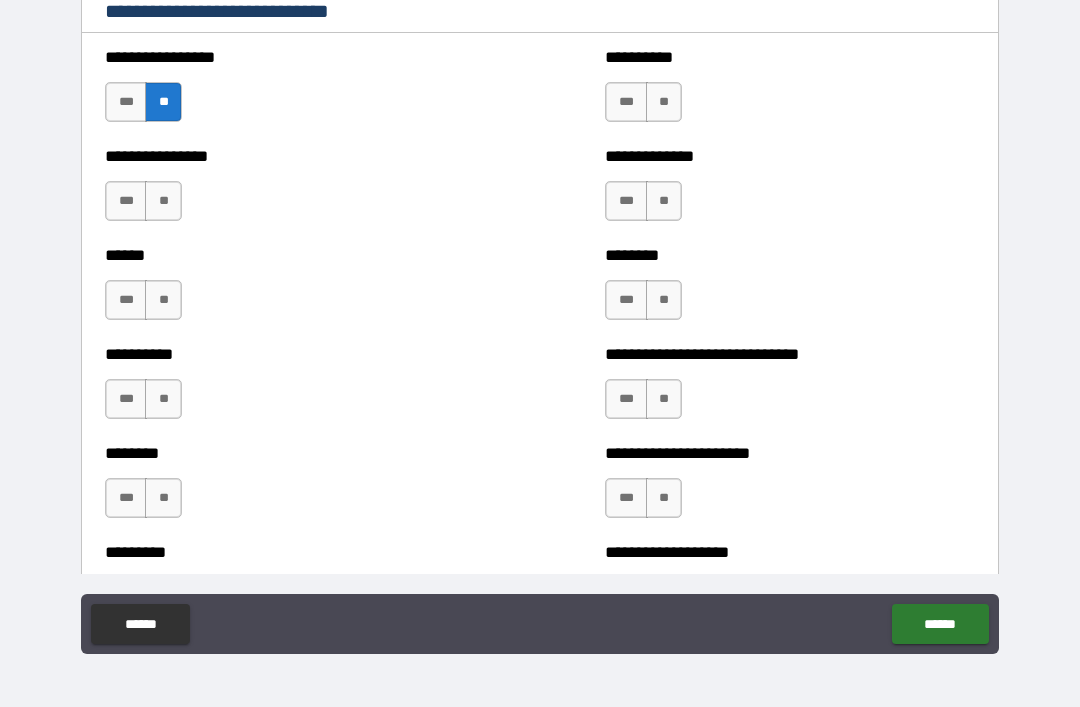 click on "**" at bounding box center (163, 201) 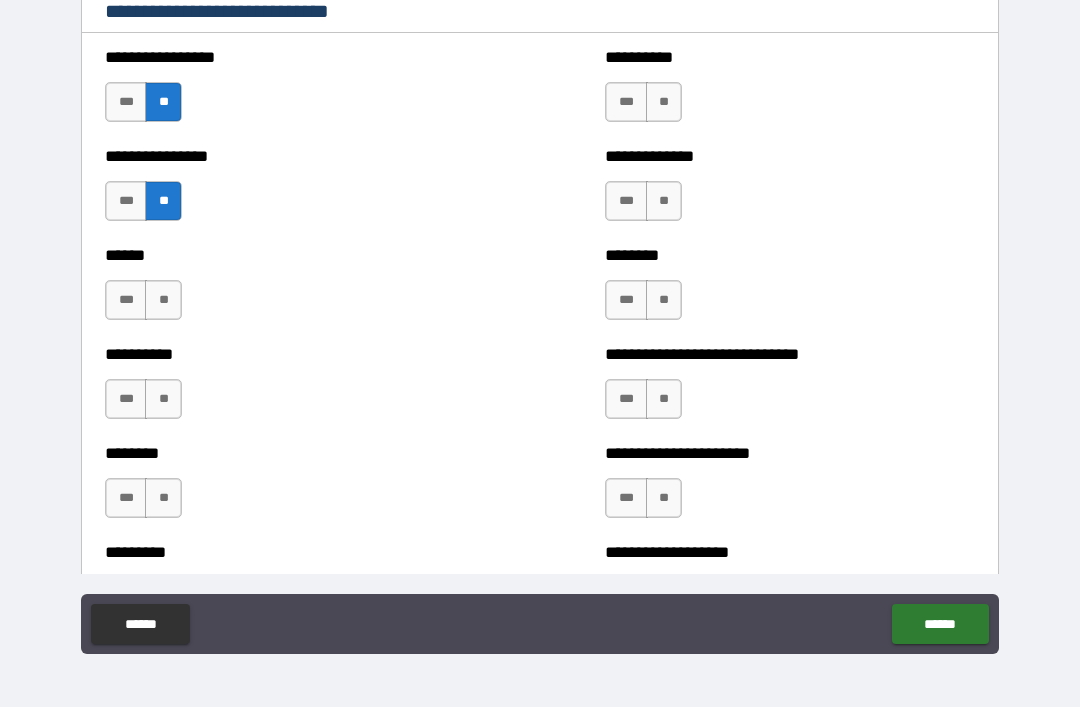 click on "**" at bounding box center [163, 300] 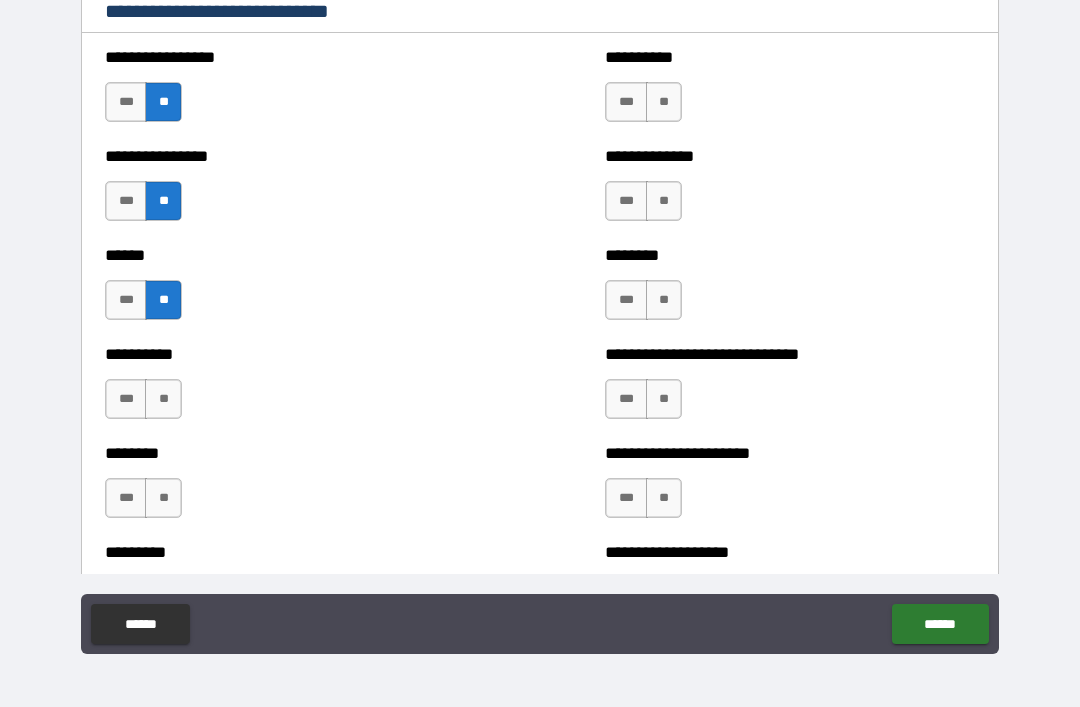 click on "**" at bounding box center (163, 399) 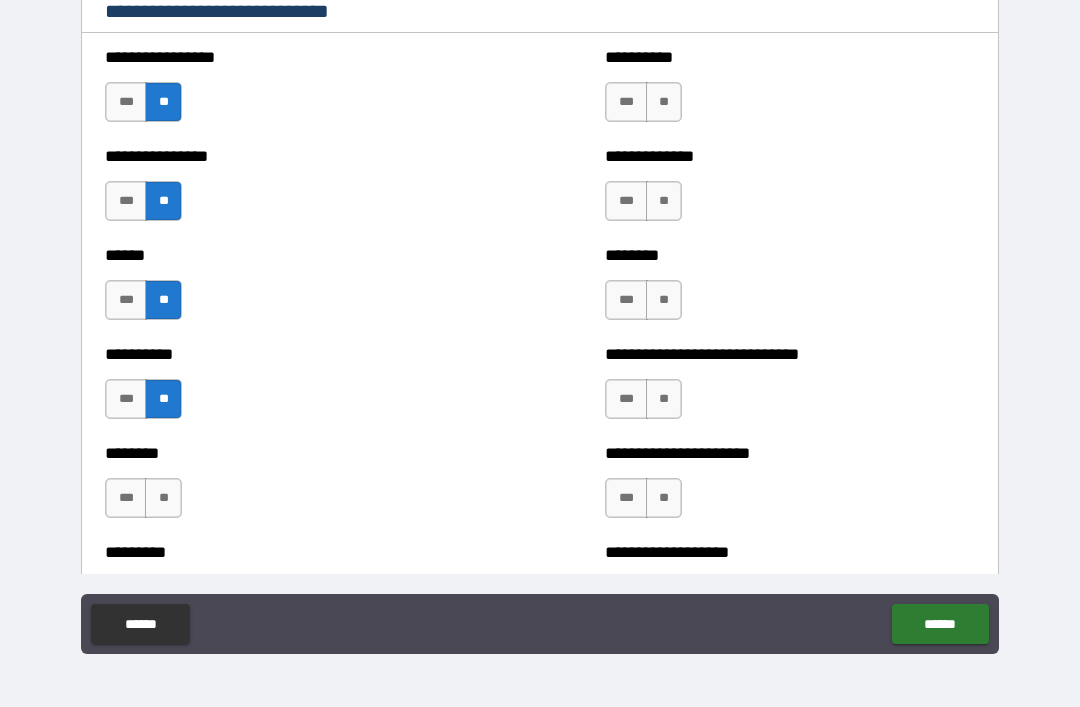 click on "**" at bounding box center [163, 498] 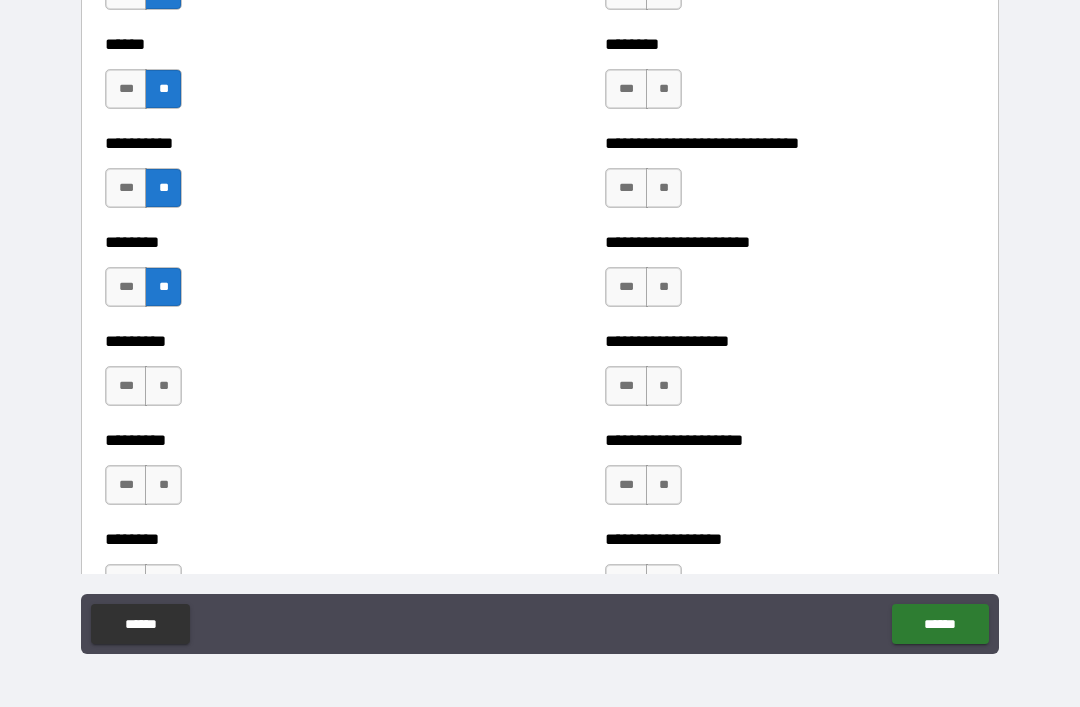 scroll, scrollTop: 6961, scrollLeft: 0, axis: vertical 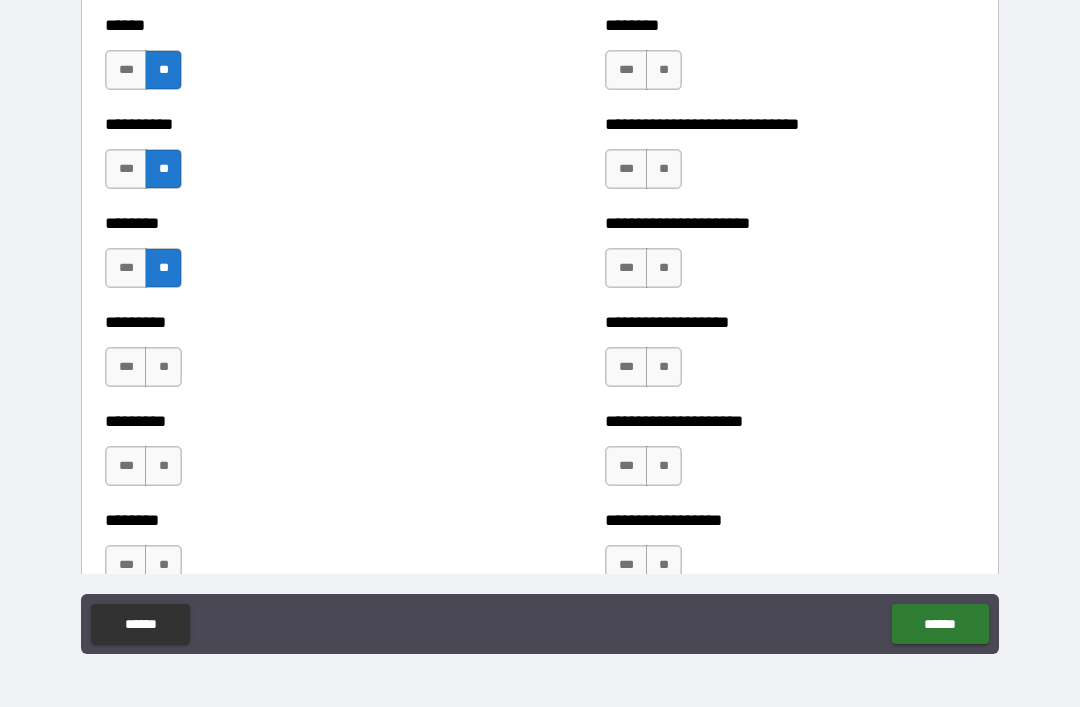 click on "**" at bounding box center (163, 367) 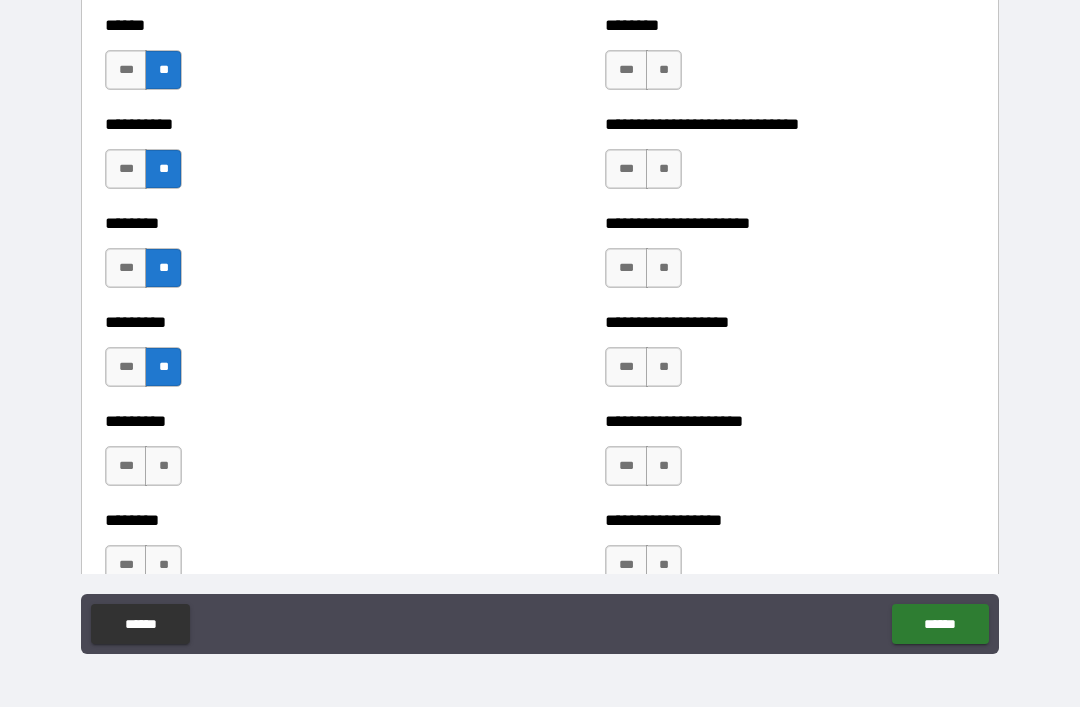 click on "**" at bounding box center (163, 466) 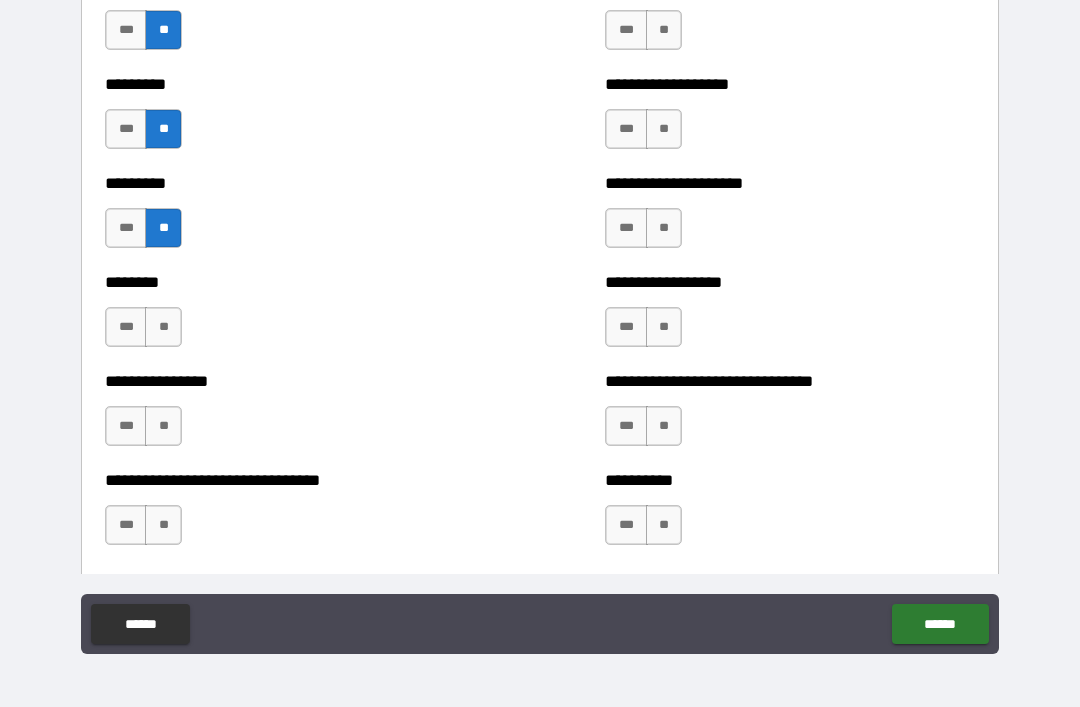 scroll, scrollTop: 7201, scrollLeft: 0, axis: vertical 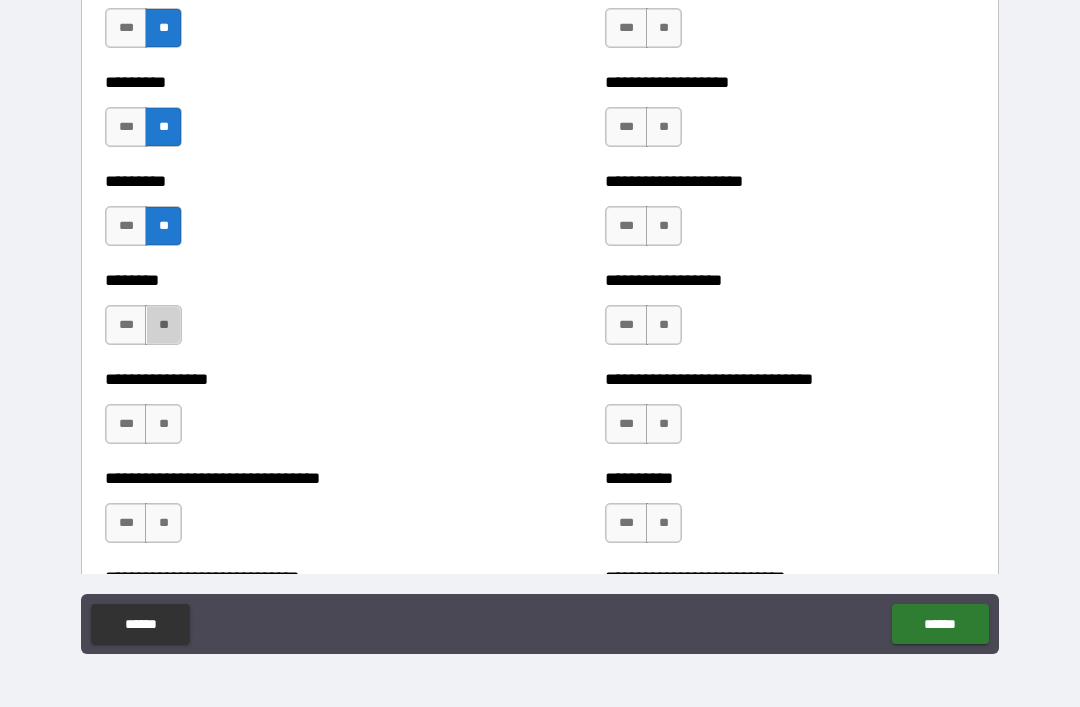 click on "**" at bounding box center [163, 325] 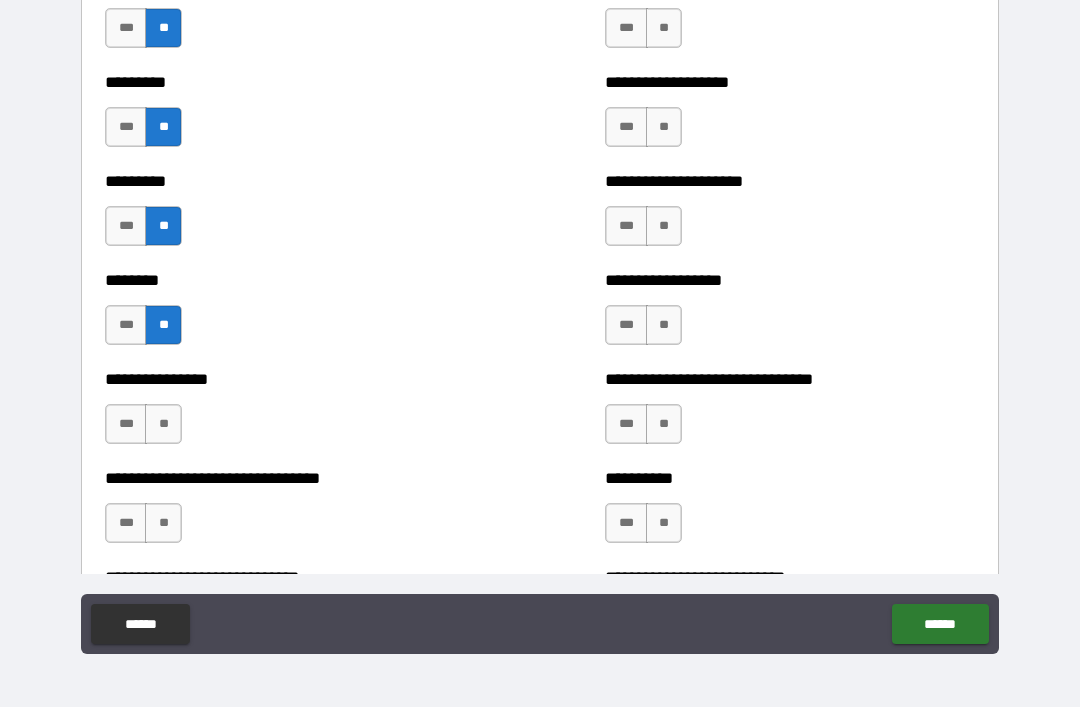 click on "**" at bounding box center (163, 424) 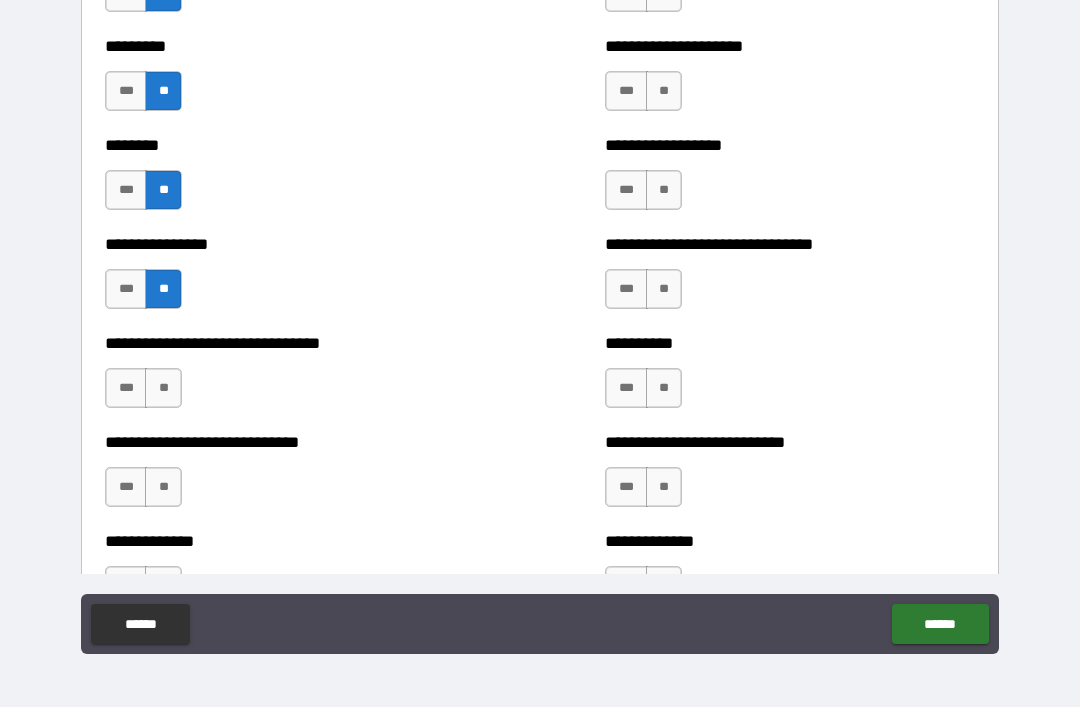 scroll, scrollTop: 7342, scrollLeft: 0, axis: vertical 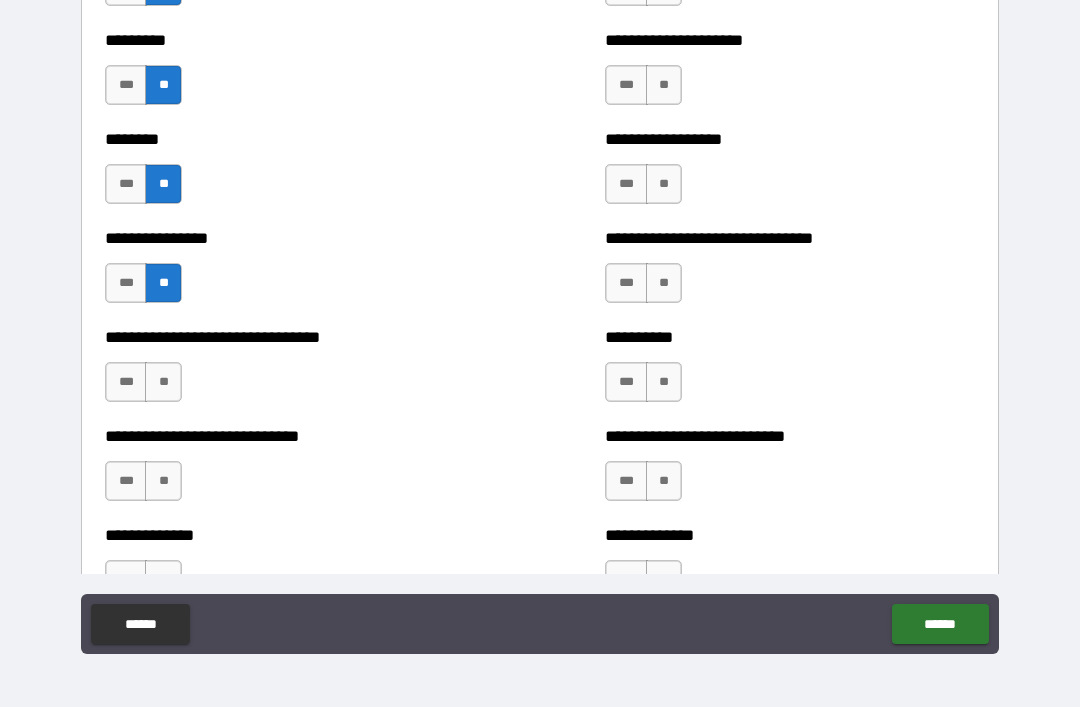 click on "***" at bounding box center [126, 382] 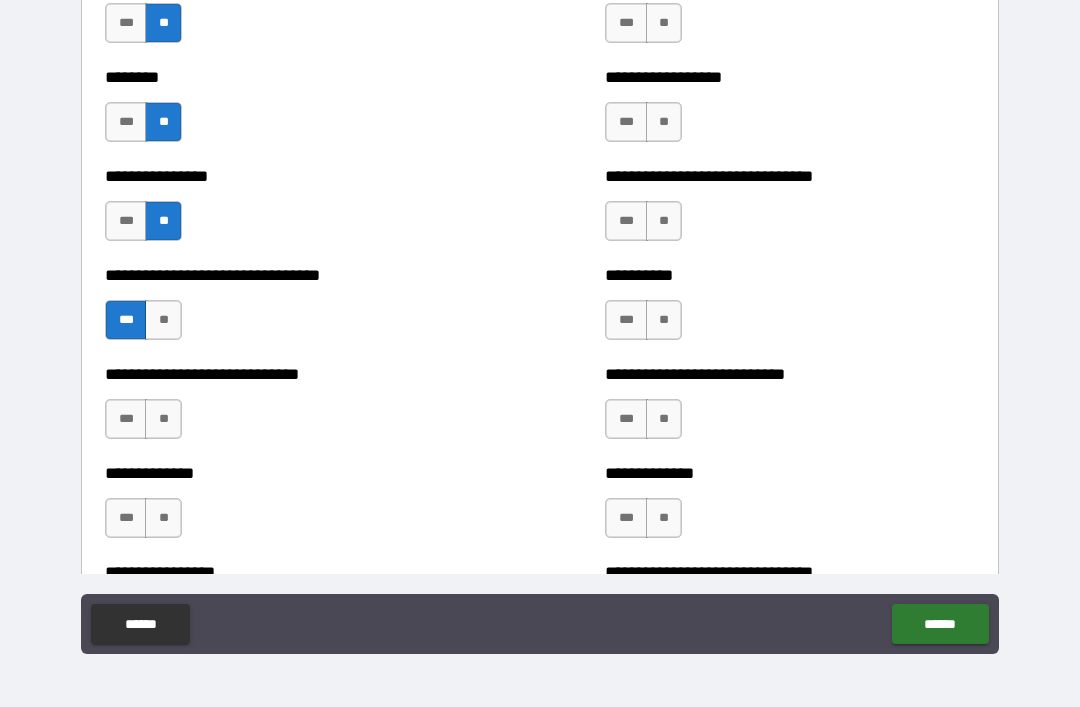scroll, scrollTop: 7484, scrollLeft: 0, axis: vertical 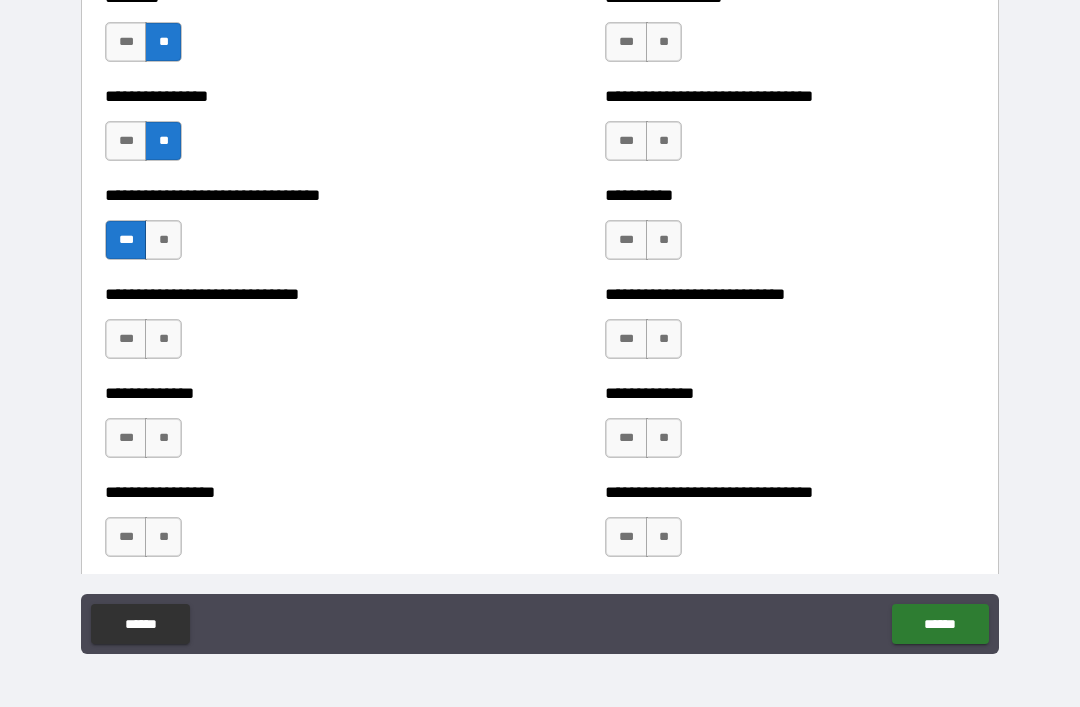 click on "*** **" at bounding box center (146, 344) 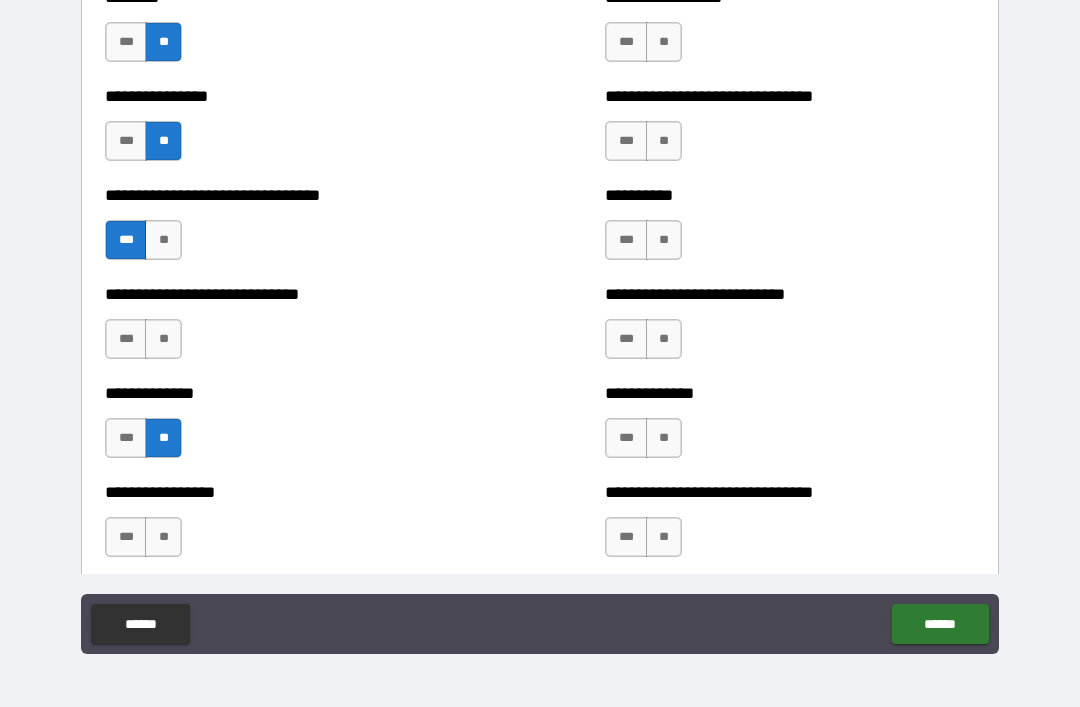click on "**" at bounding box center (163, 339) 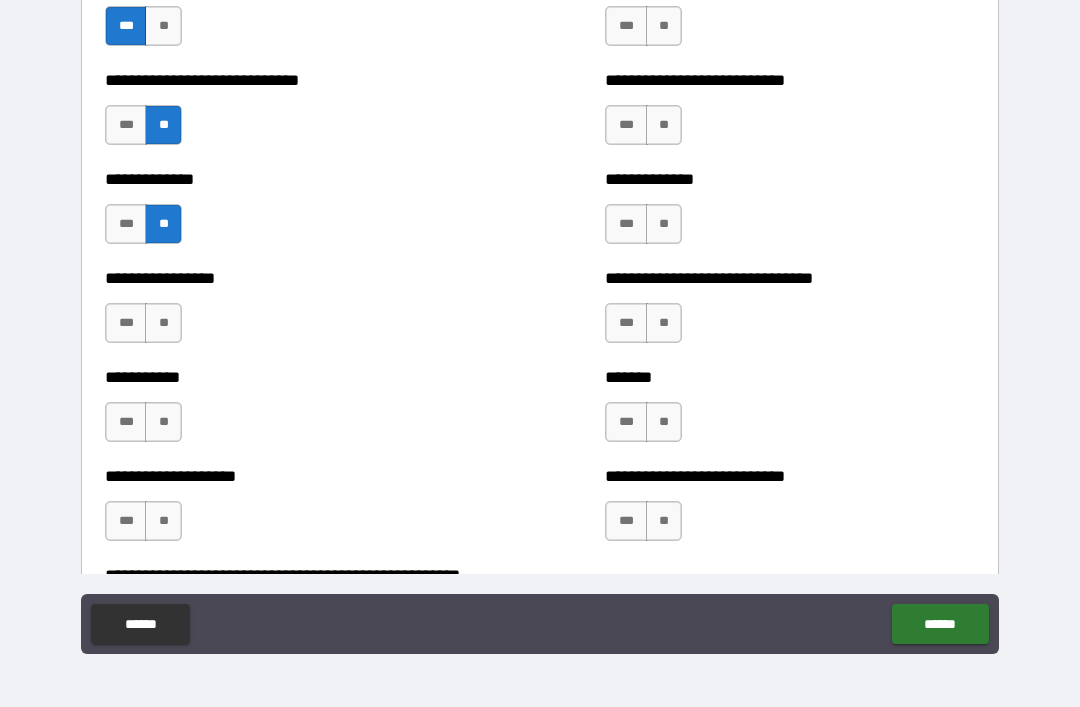scroll, scrollTop: 7702, scrollLeft: 0, axis: vertical 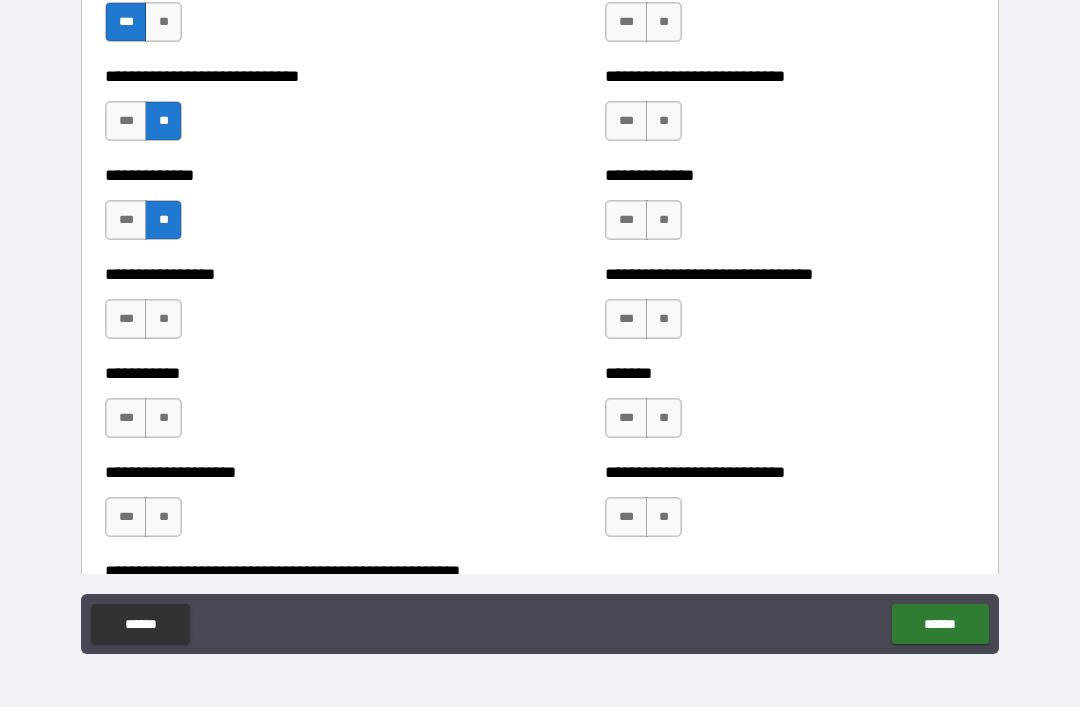 click on "***" at bounding box center [126, 319] 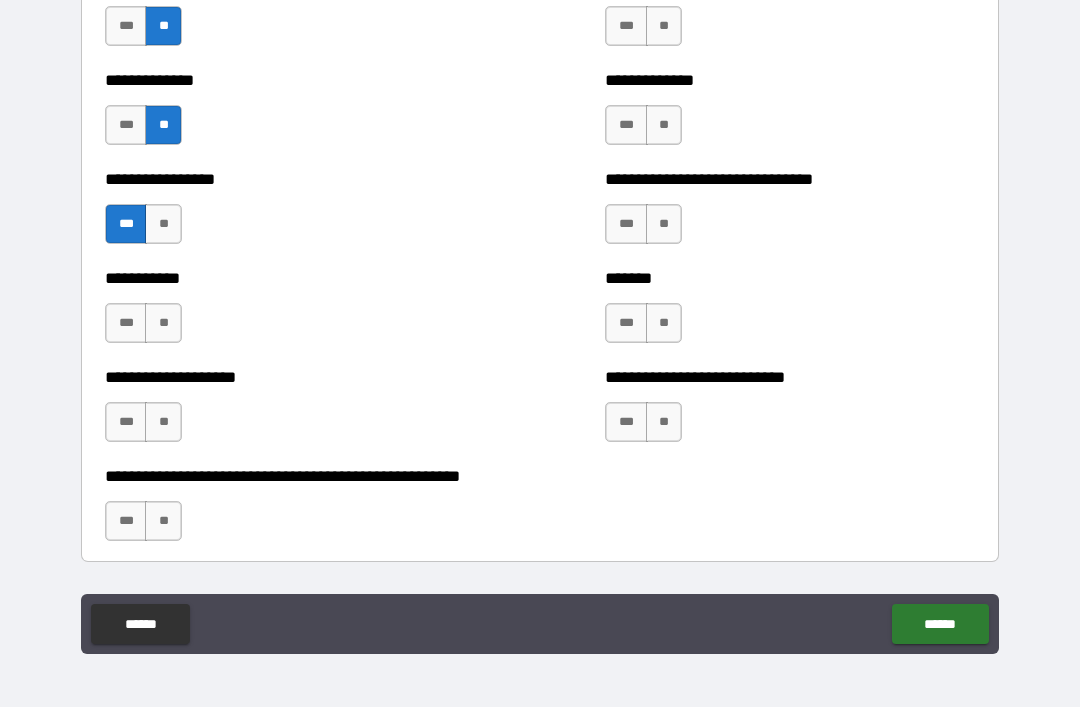 scroll, scrollTop: 7809, scrollLeft: 0, axis: vertical 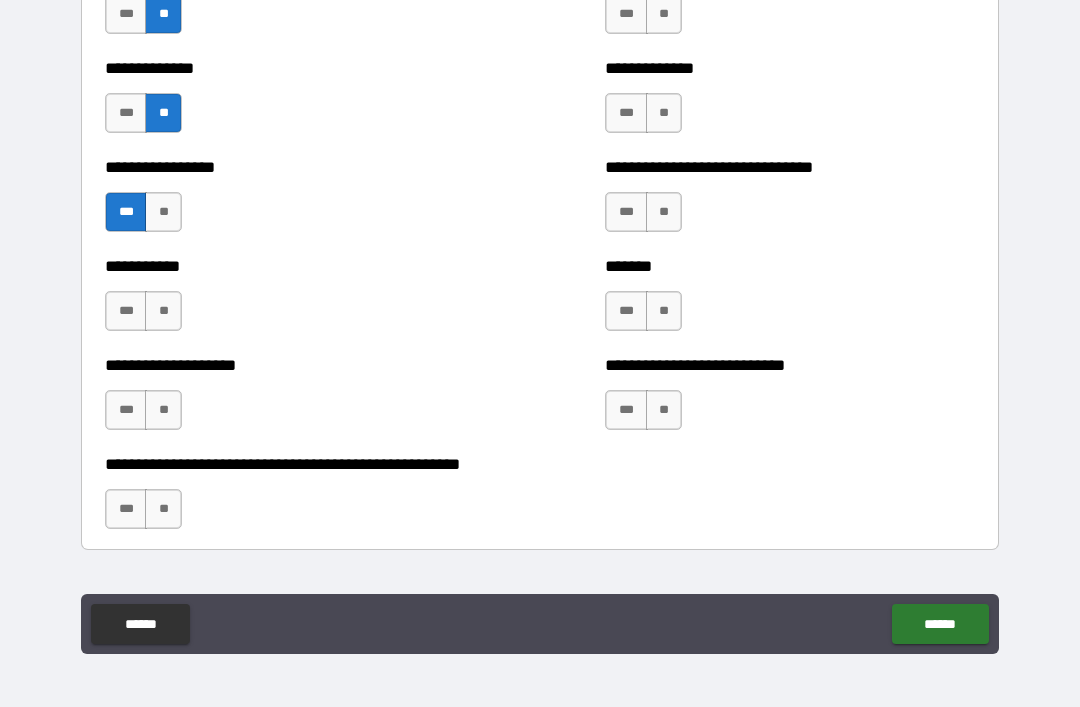 click on "**" at bounding box center [163, 311] 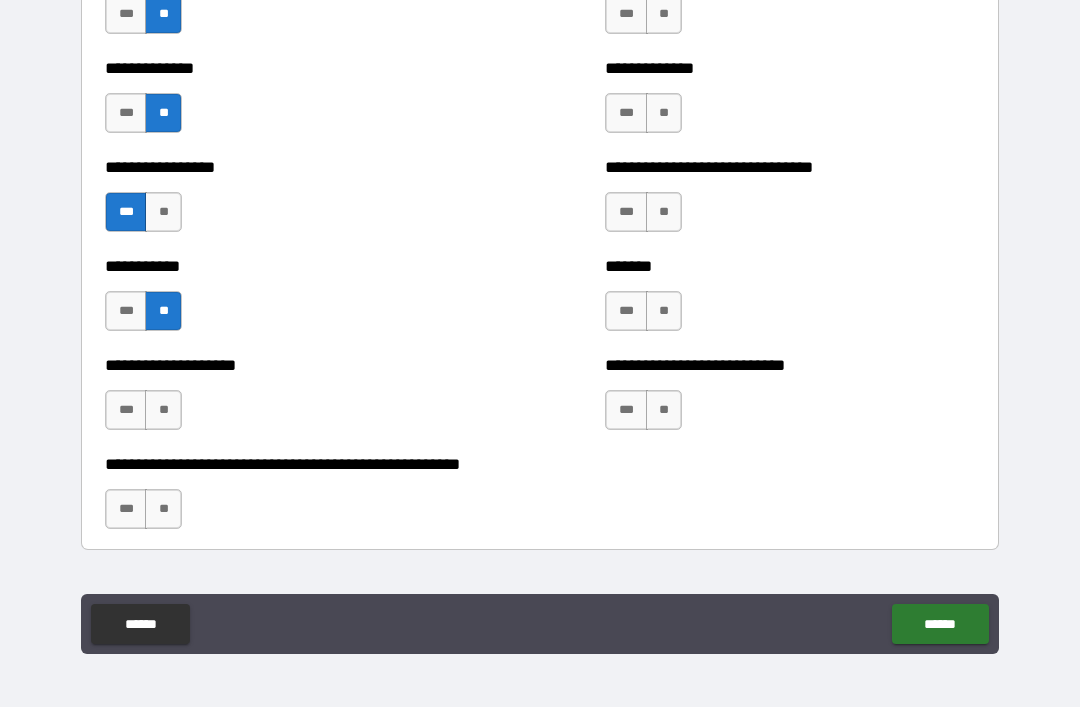click on "**" at bounding box center (163, 410) 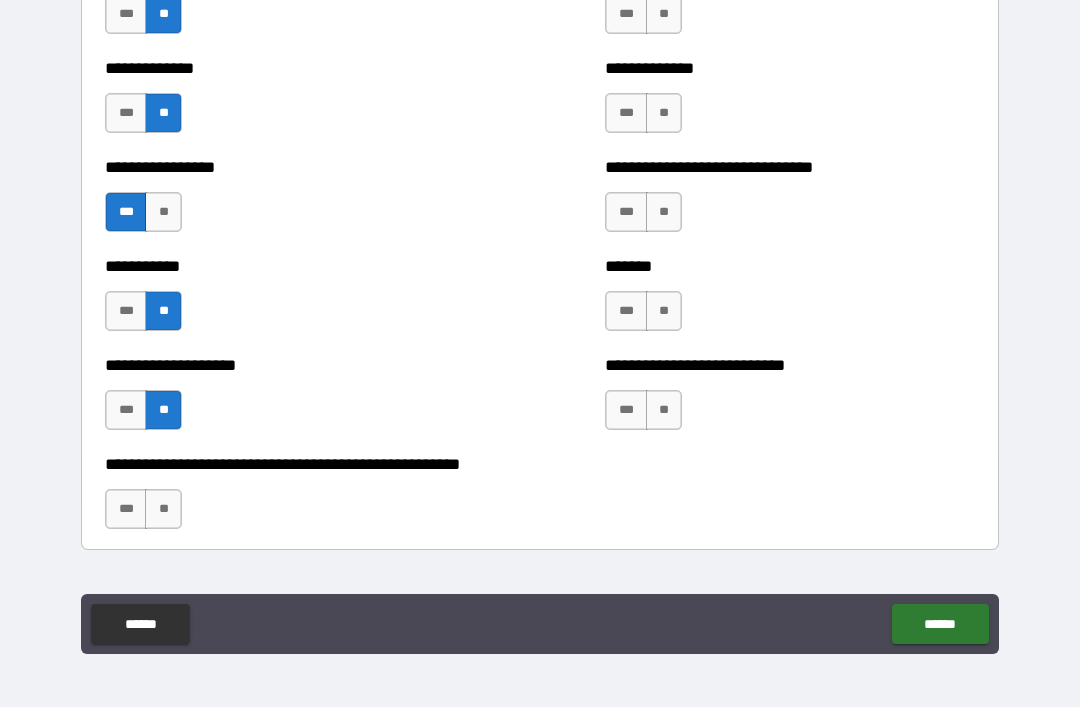 click on "**" at bounding box center (163, 509) 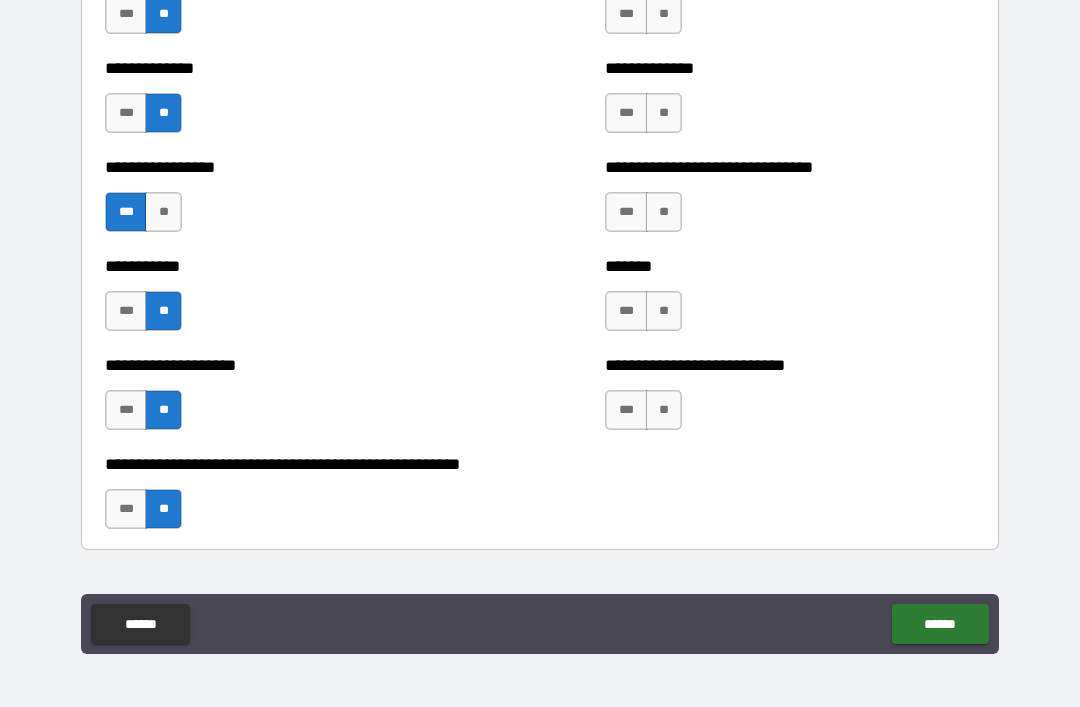 click on "**" at bounding box center (664, 410) 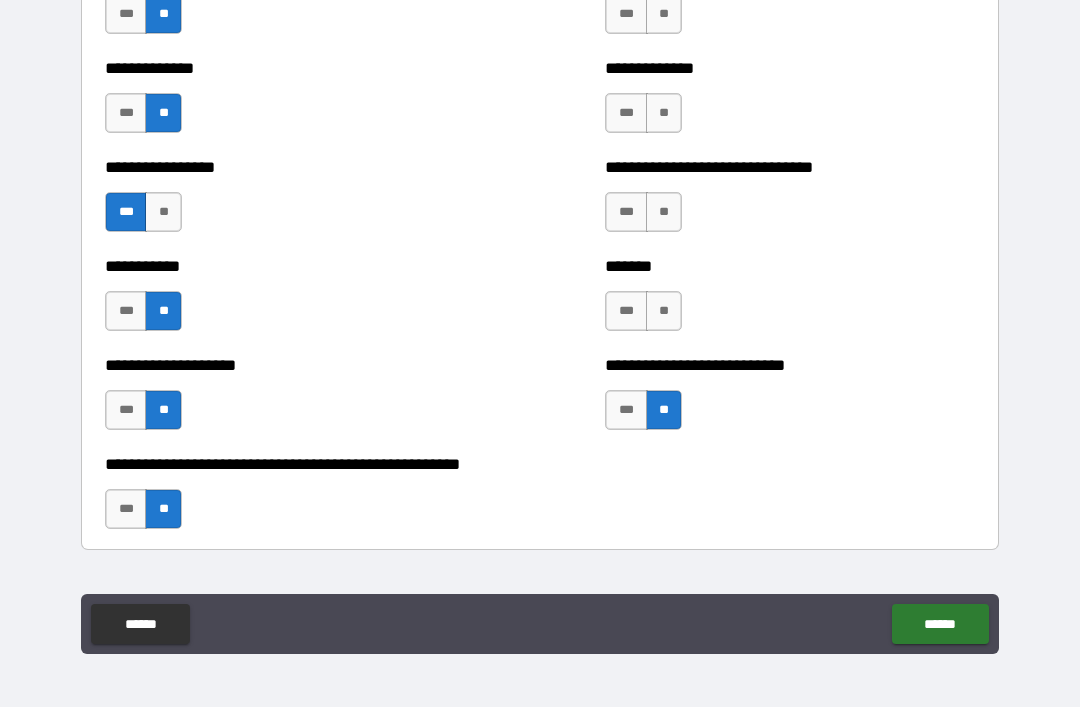 click on "**" at bounding box center [664, 311] 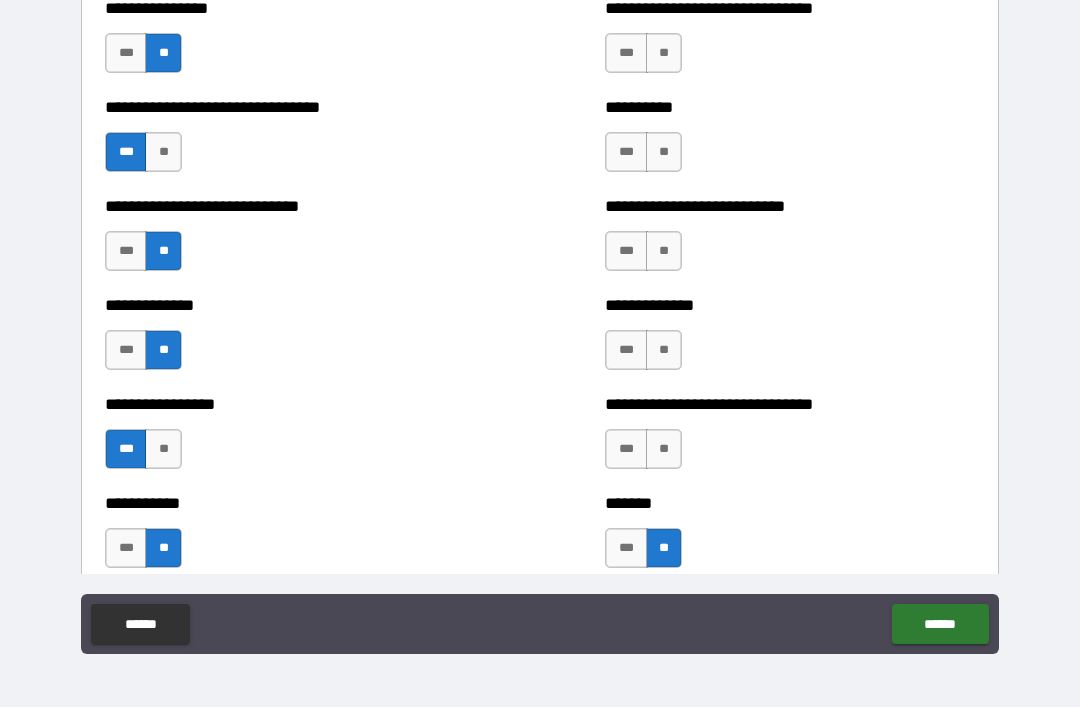 scroll, scrollTop: 7568, scrollLeft: 0, axis: vertical 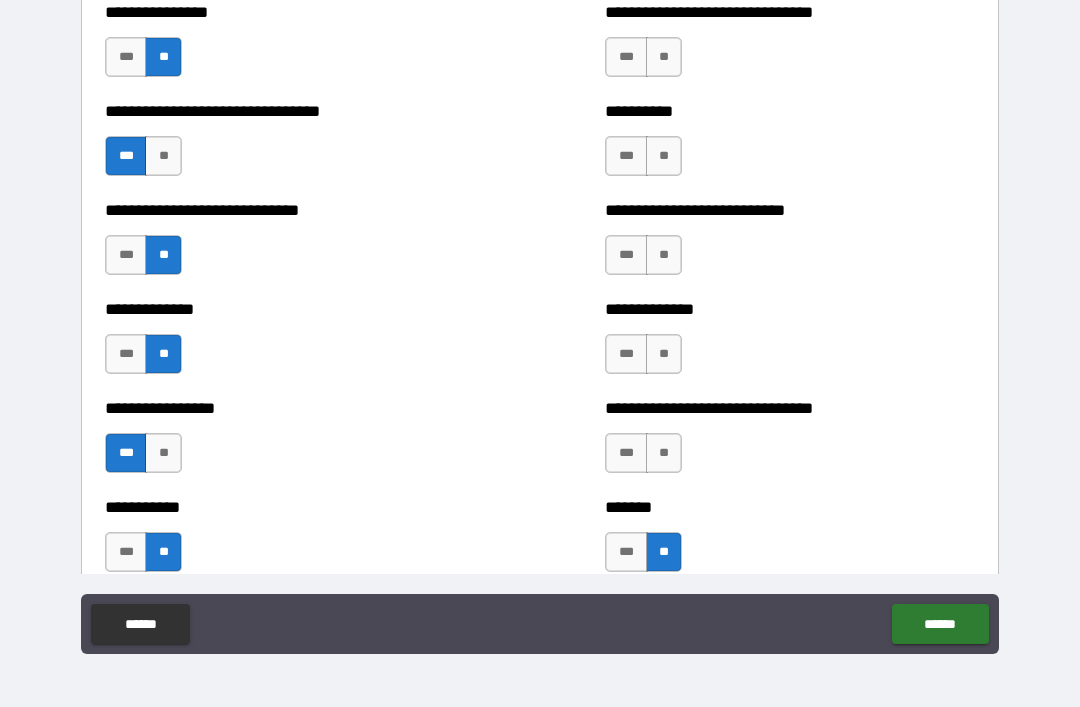click on "**" at bounding box center [664, 453] 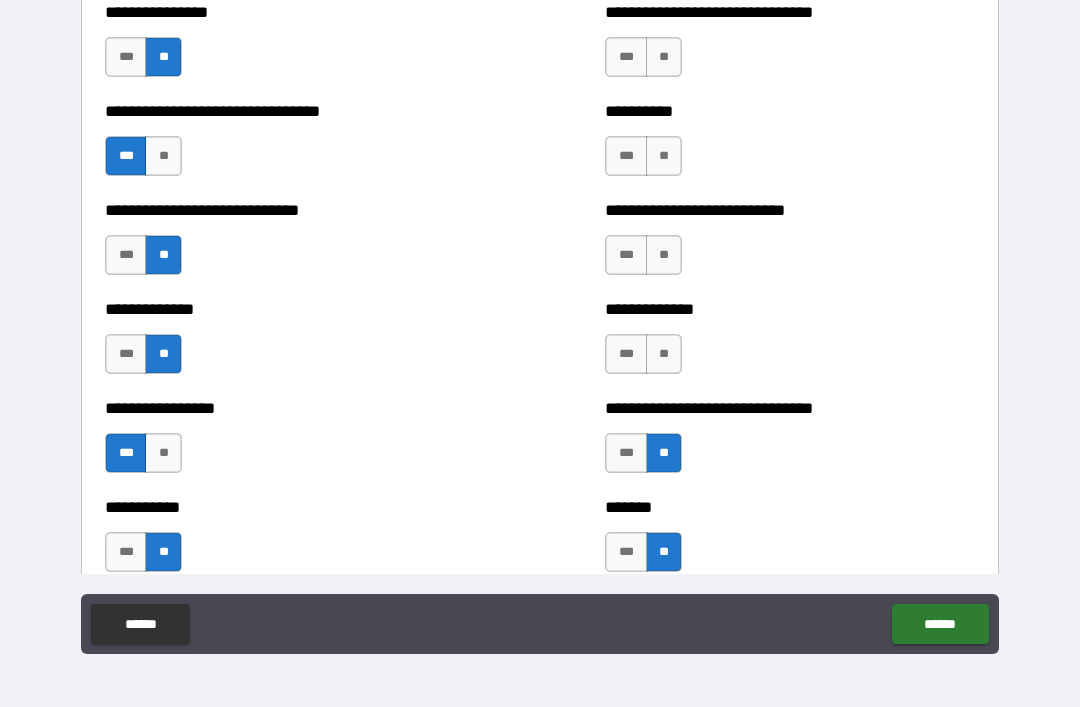 click on "***" at bounding box center [626, 453] 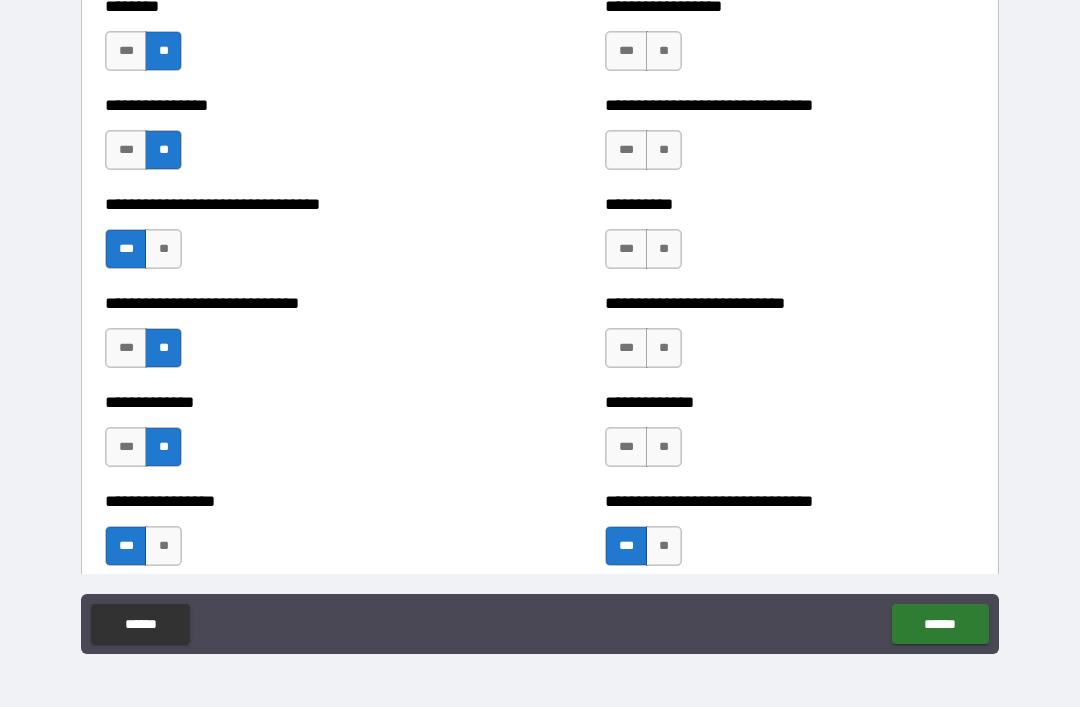 scroll, scrollTop: 7478, scrollLeft: 0, axis: vertical 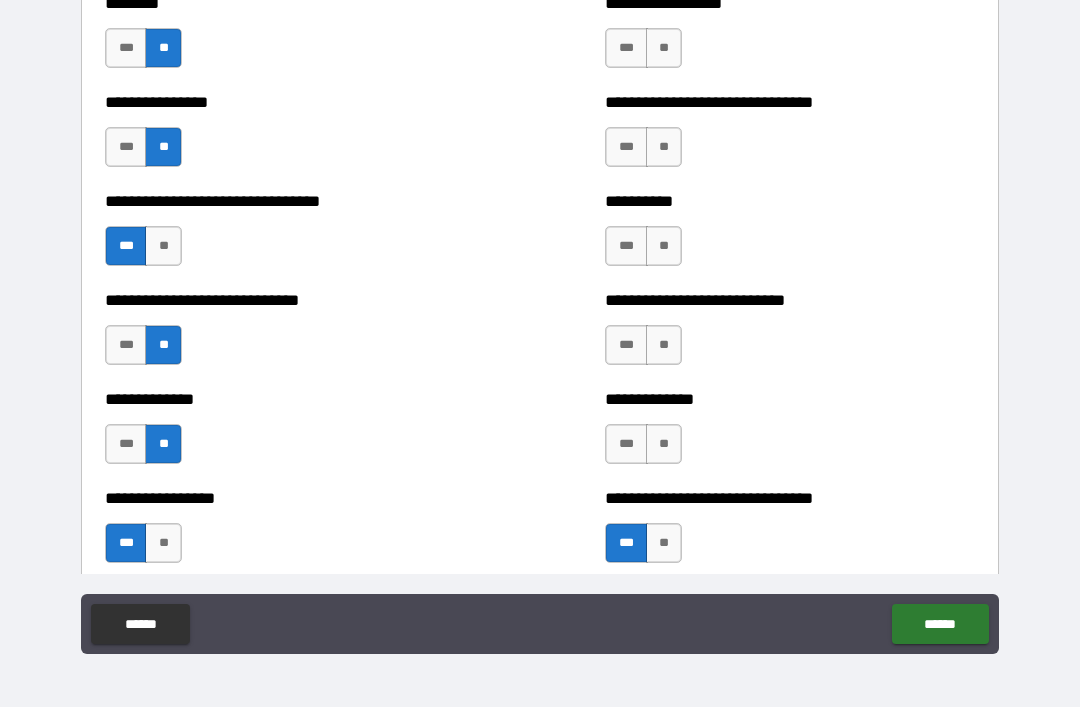 click on "**" at bounding box center [664, 444] 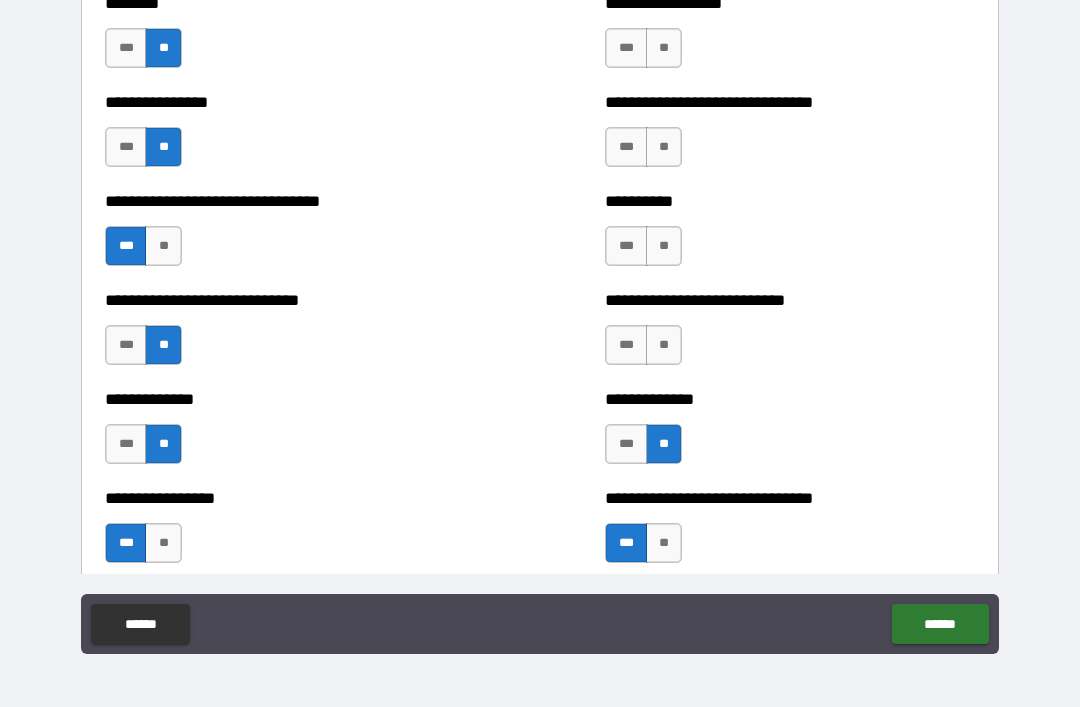 click on "**" at bounding box center (664, 345) 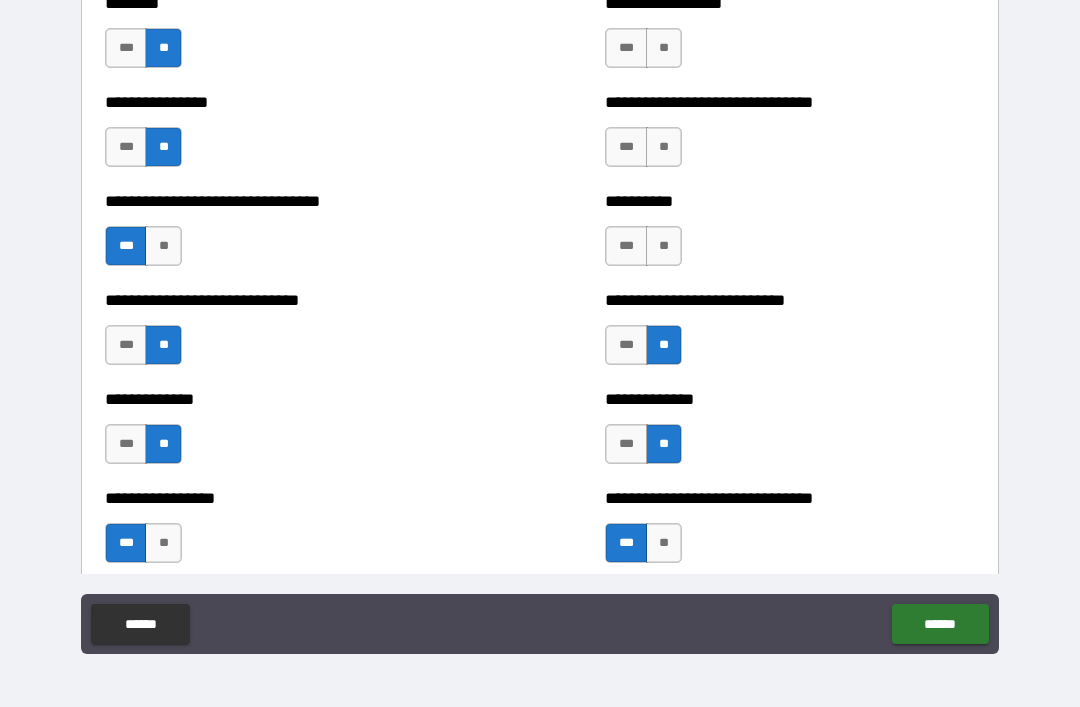 click on "**" at bounding box center [664, 246] 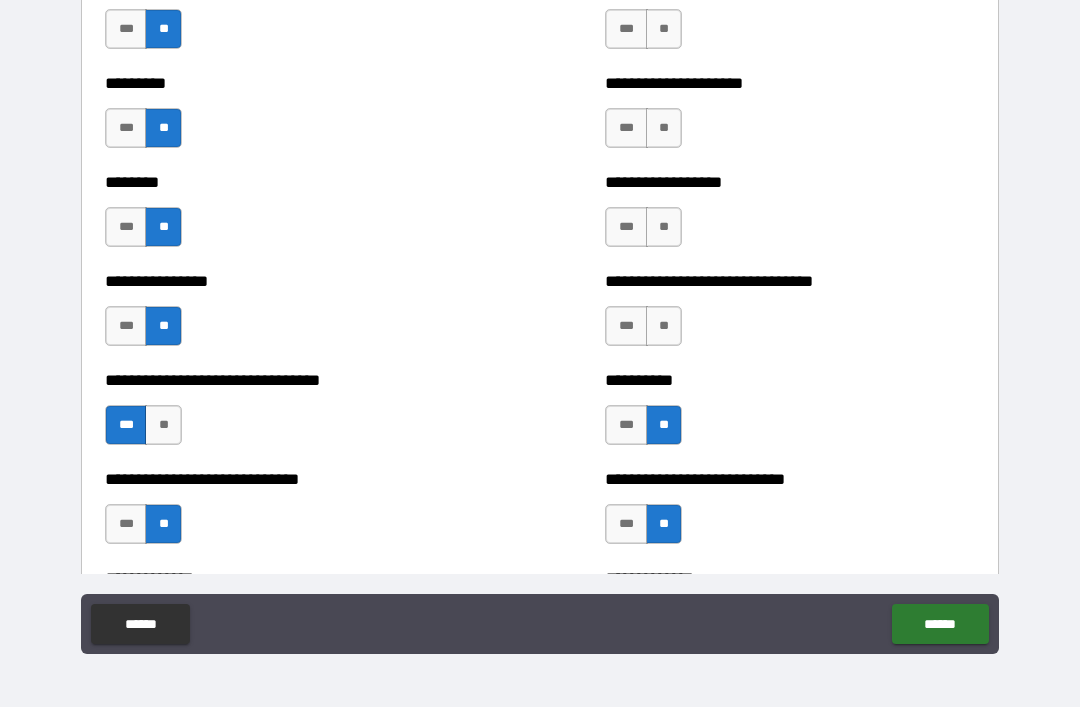 scroll, scrollTop: 7283, scrollLeft: 0, axis: vertical 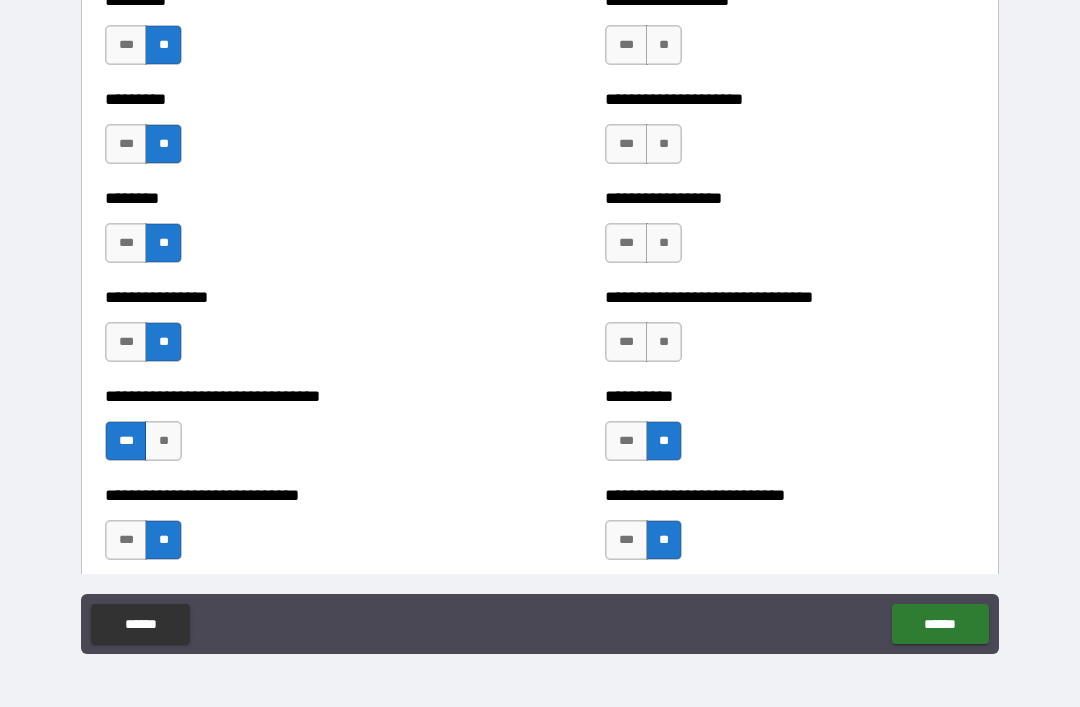 click on "**" at bounding box center (664, 342) 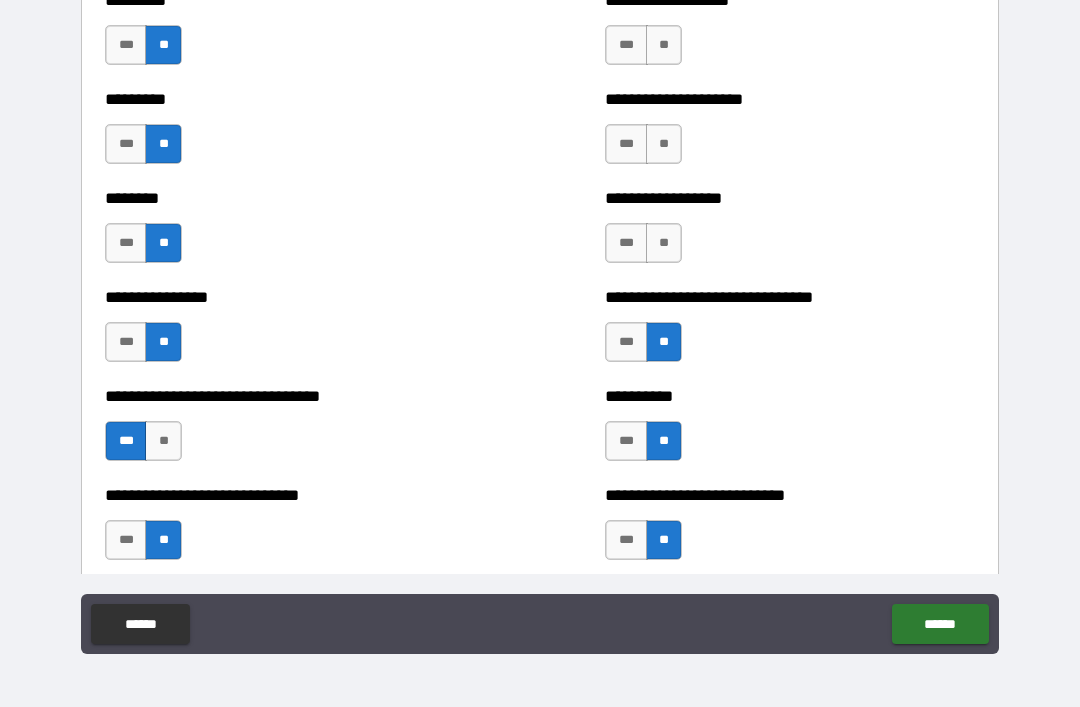 click on "**" at bounding box center [664, 243] 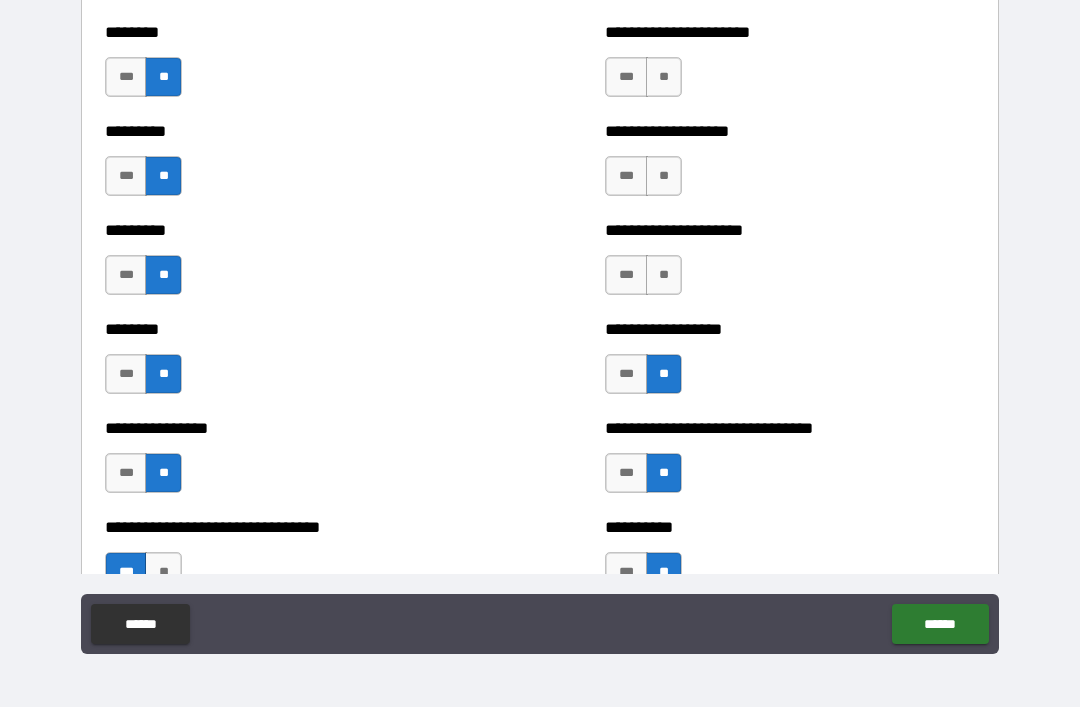 scroll, scrollTop: 7006, scrollLeft: 0, axis: vertical 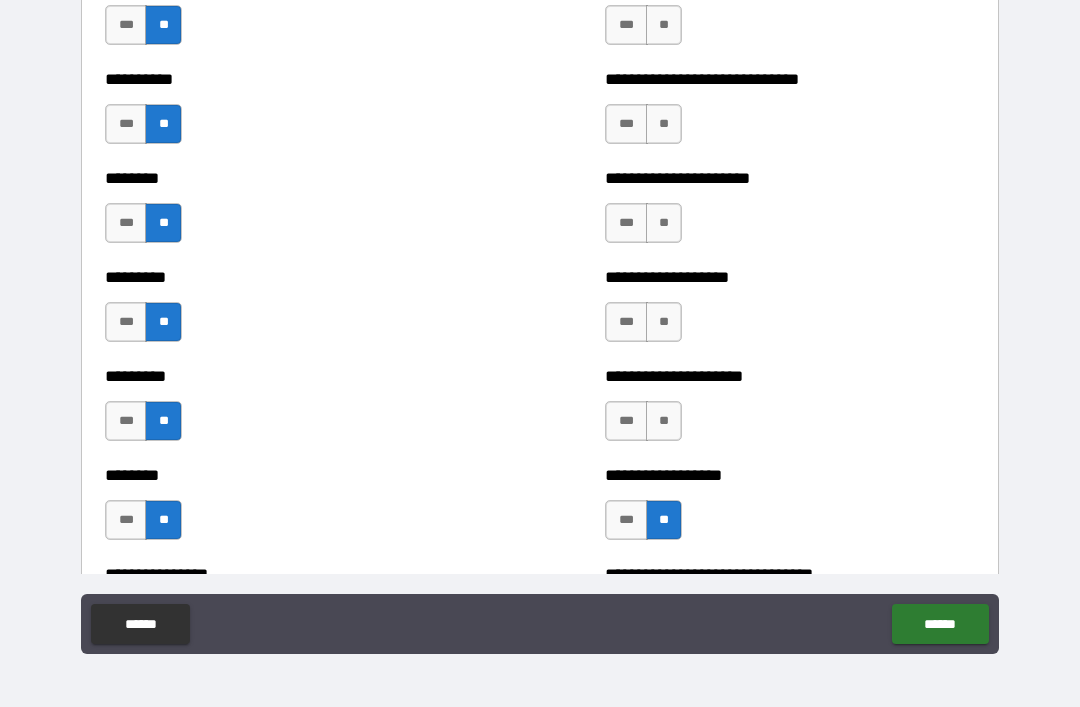 click on "**" at bounding box center (664, 421) 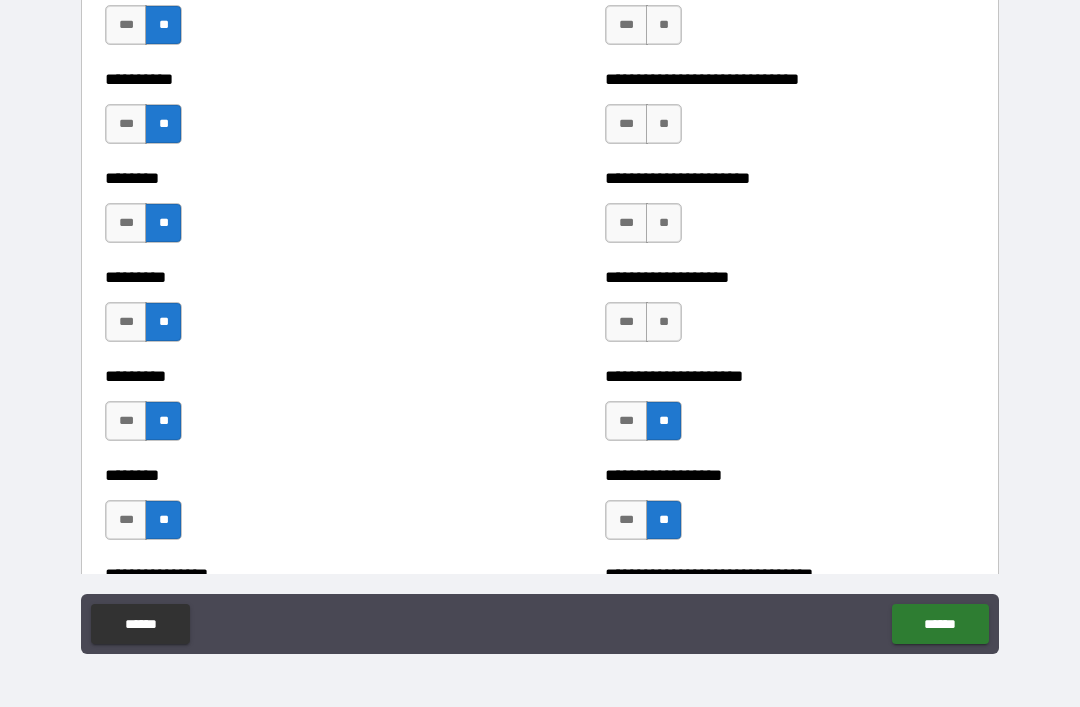 click on "**" at bounding box center [664, 322] 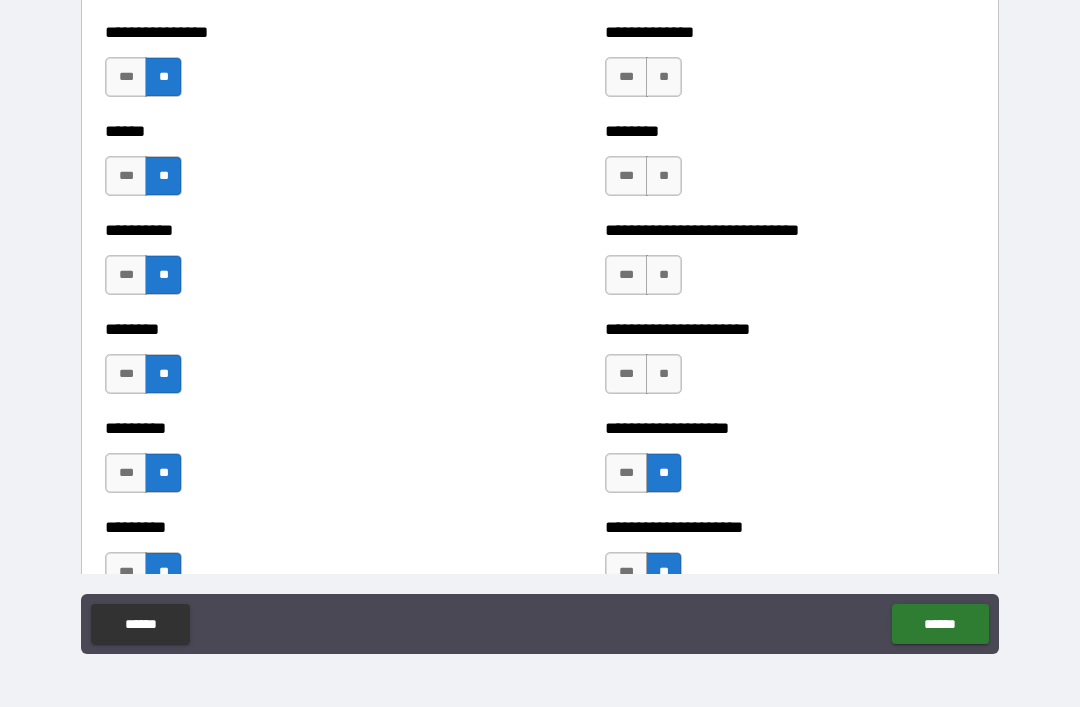 scroll, scrollTop: 6849, scrollLeft: 0, axis: vertical 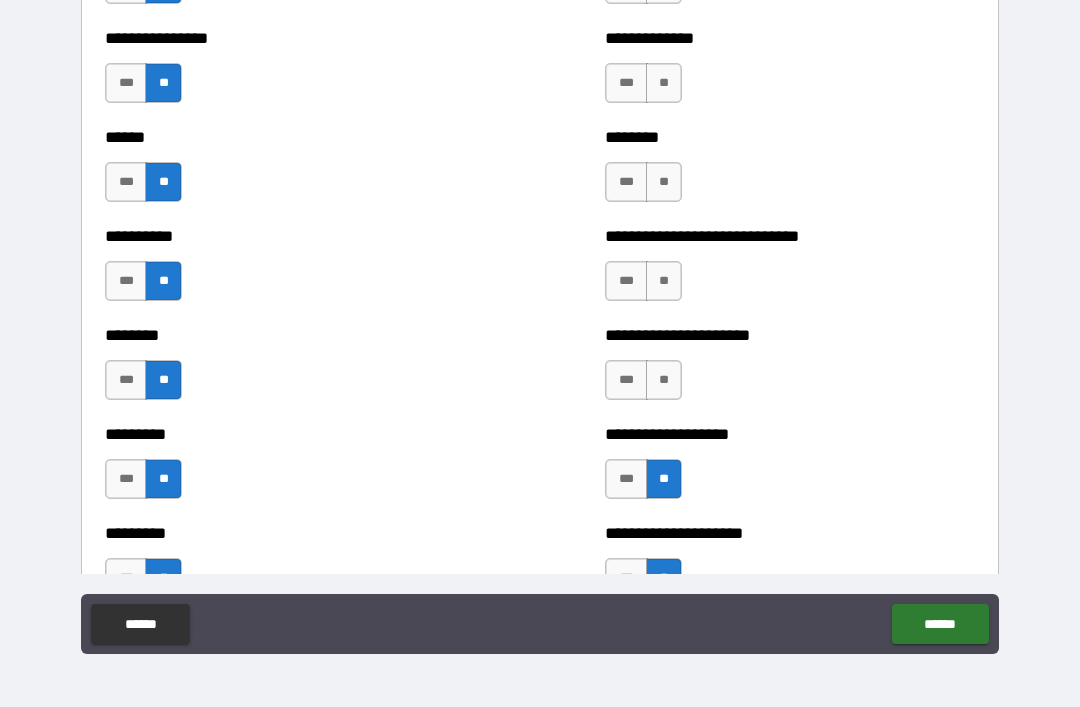 click on "***" at bounding box center [626, 479] 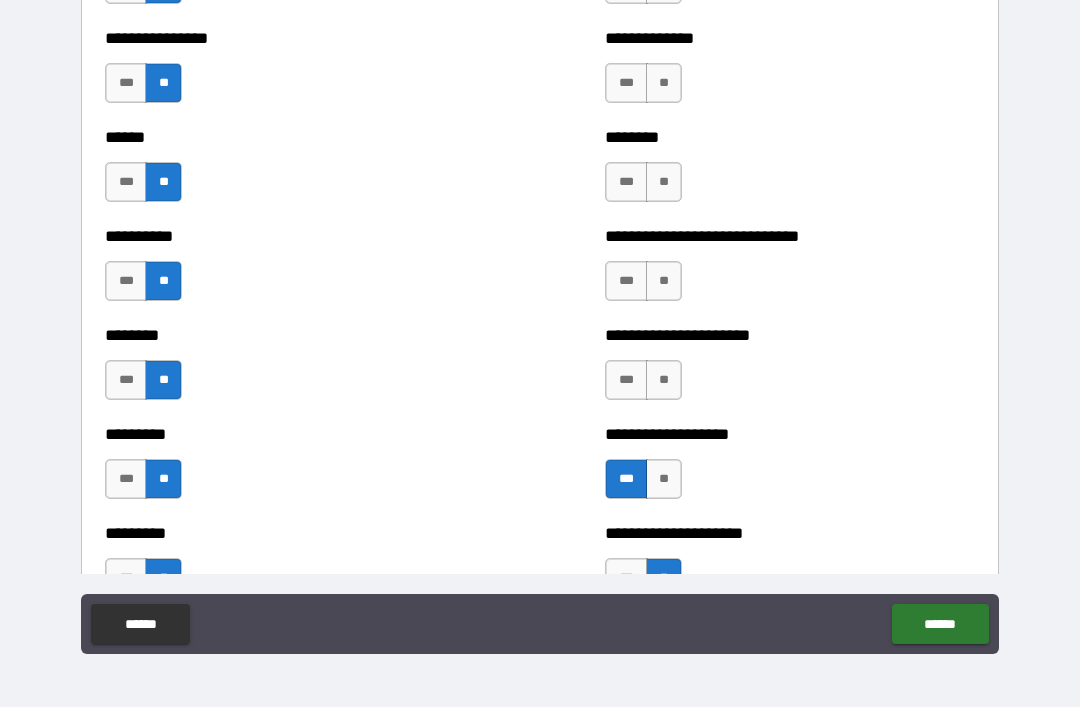 click on "**" at bounding box center [664, 380] 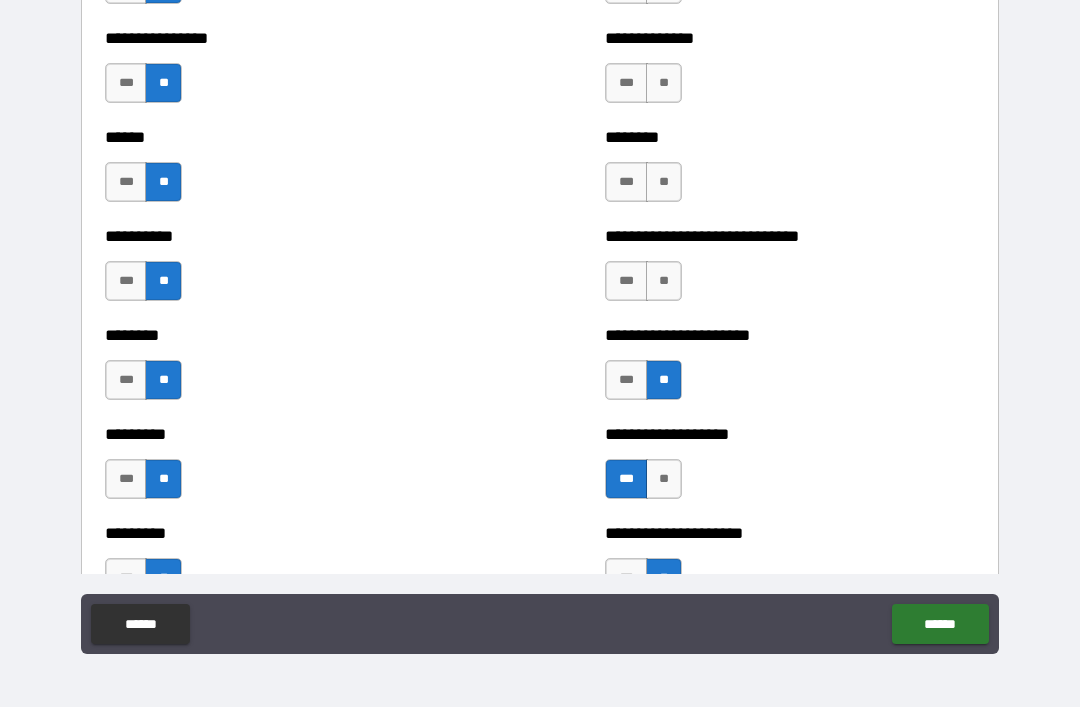 click on "***" at bounding box center [626, 380] 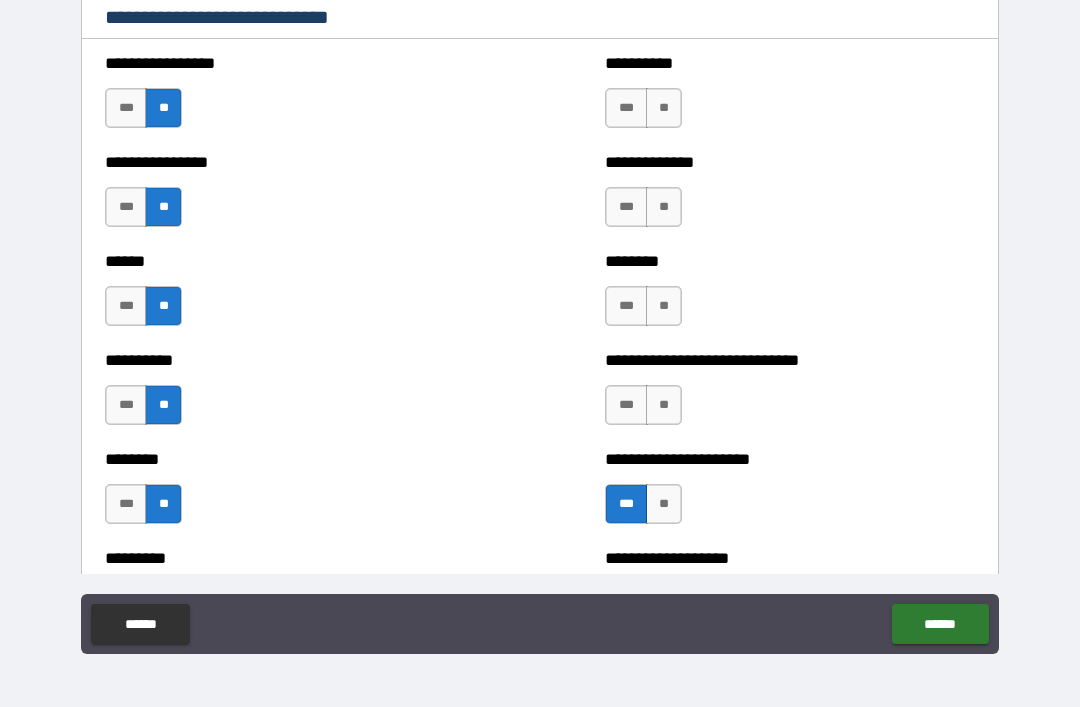 scroll, scrollTop: 6709, scrollLeft: 0, axis: vertical 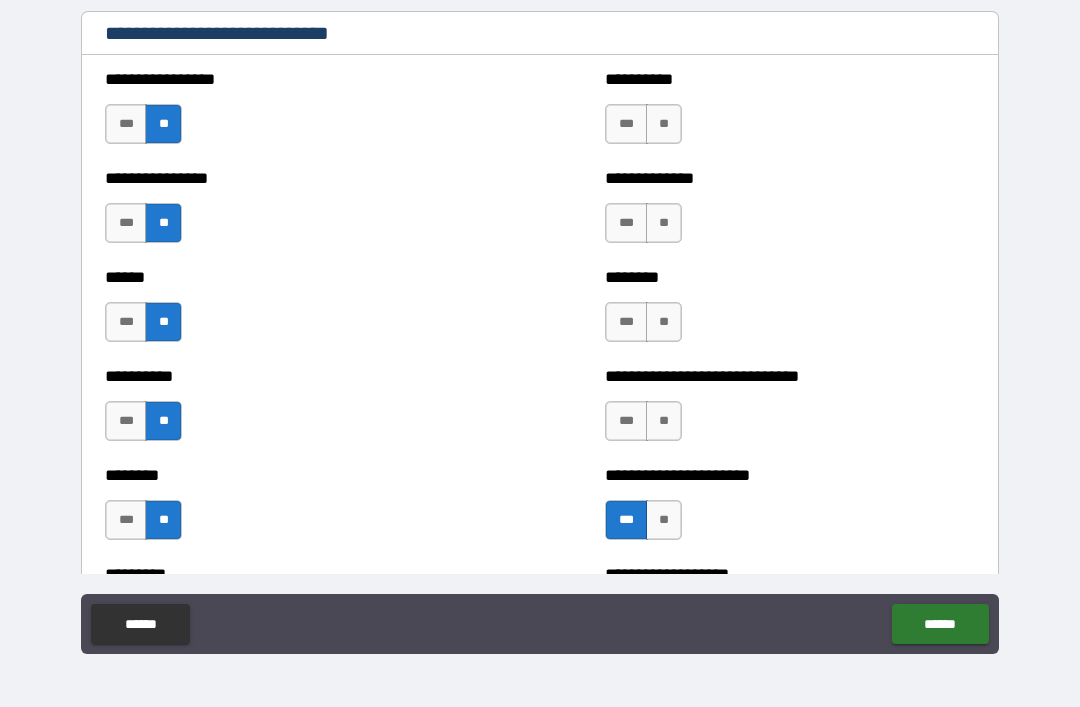 click on "**" at bounding box center [664, 421] 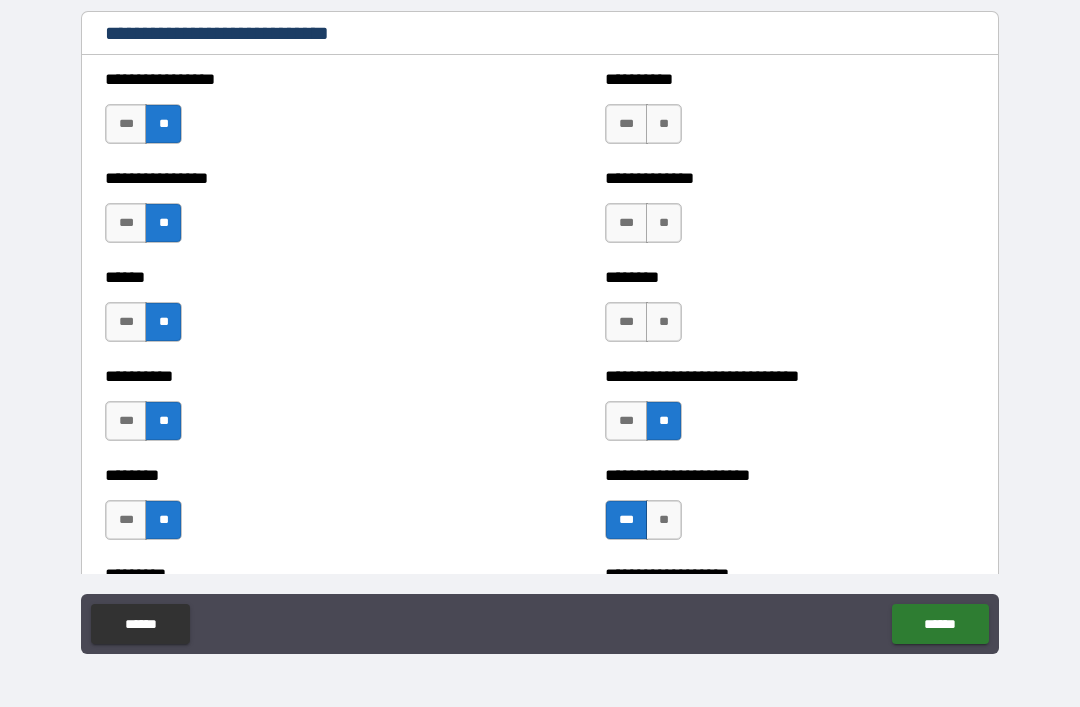click on "**" at bounding box center [664, 322] 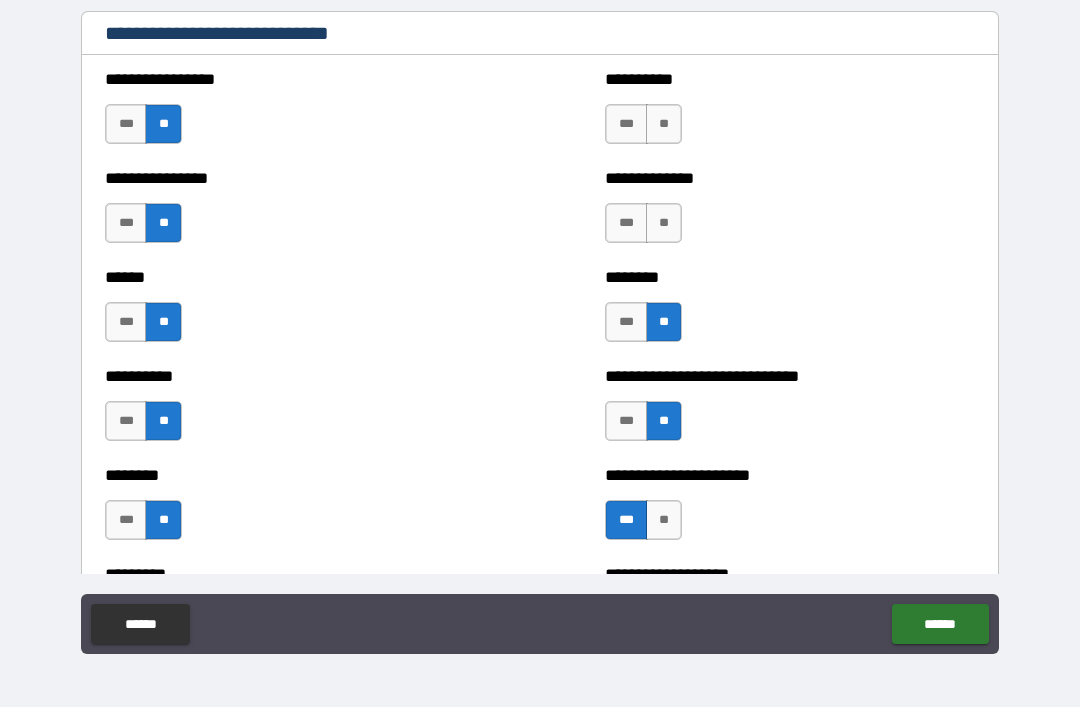click on "**" at bounding box center [664, 223] 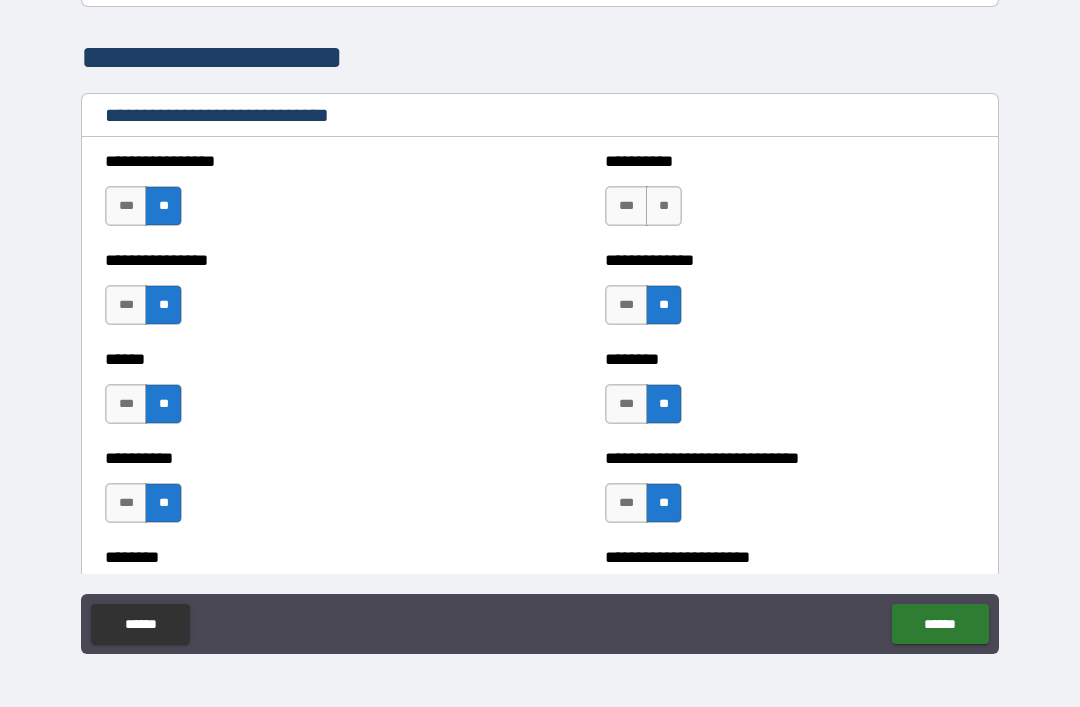 click on "**" at bounding box center [664, 206] 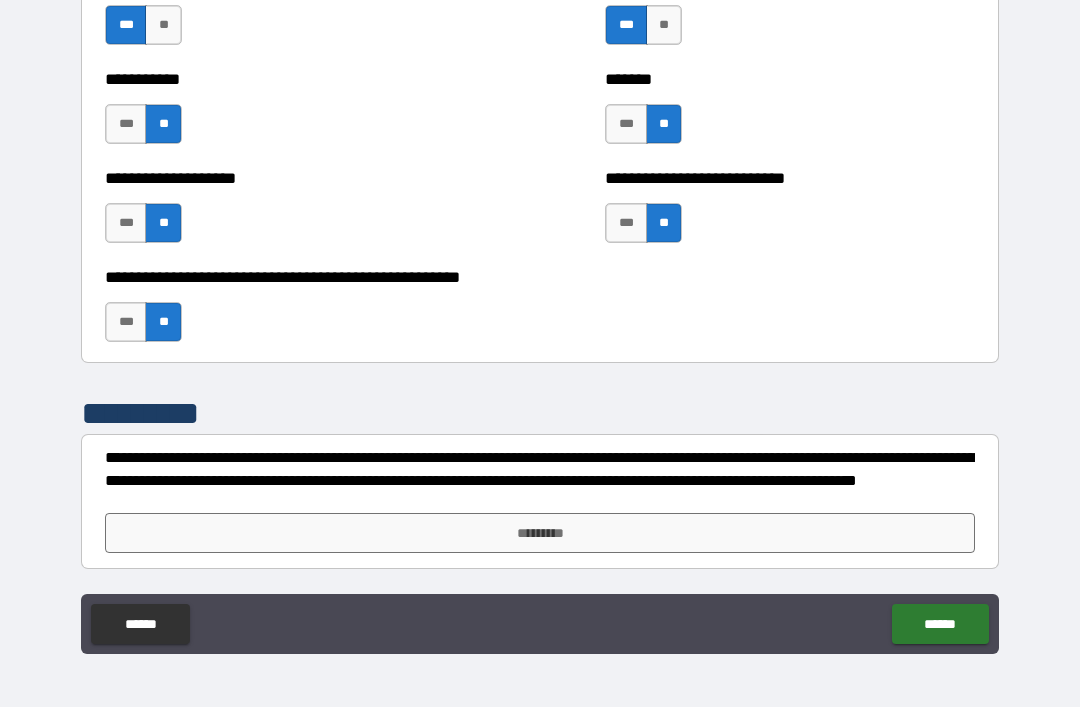 scroll, scrollTop: 7996, scrollLeft: 0, axis: vertical 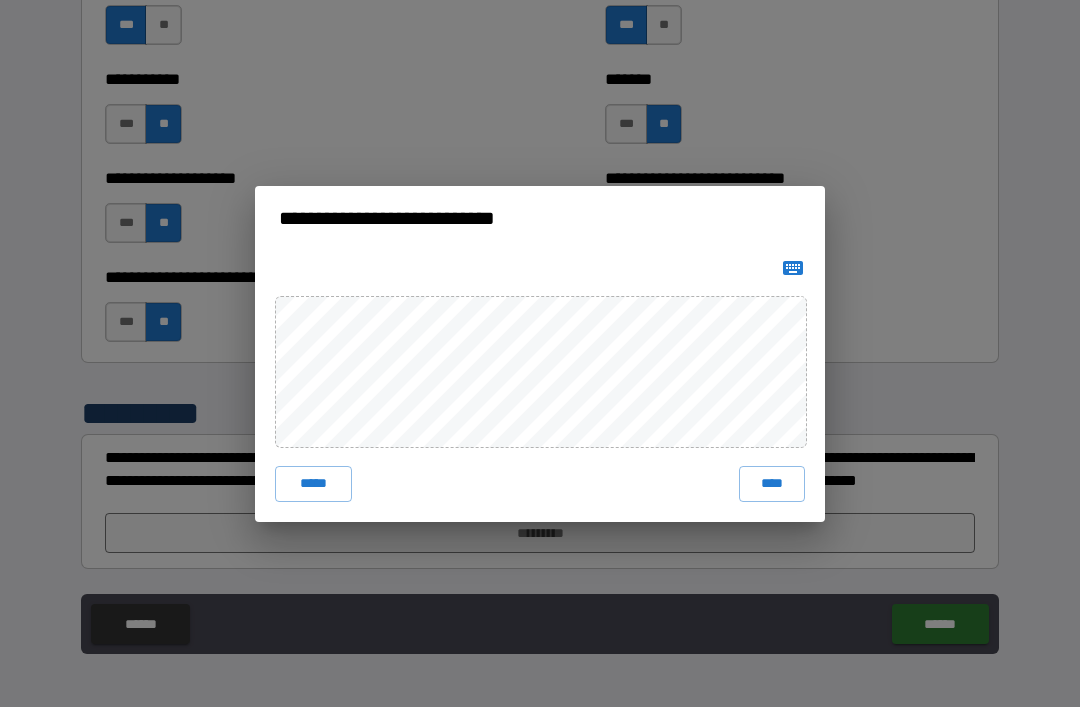 click on "*****" at bounding box center (313, 484) 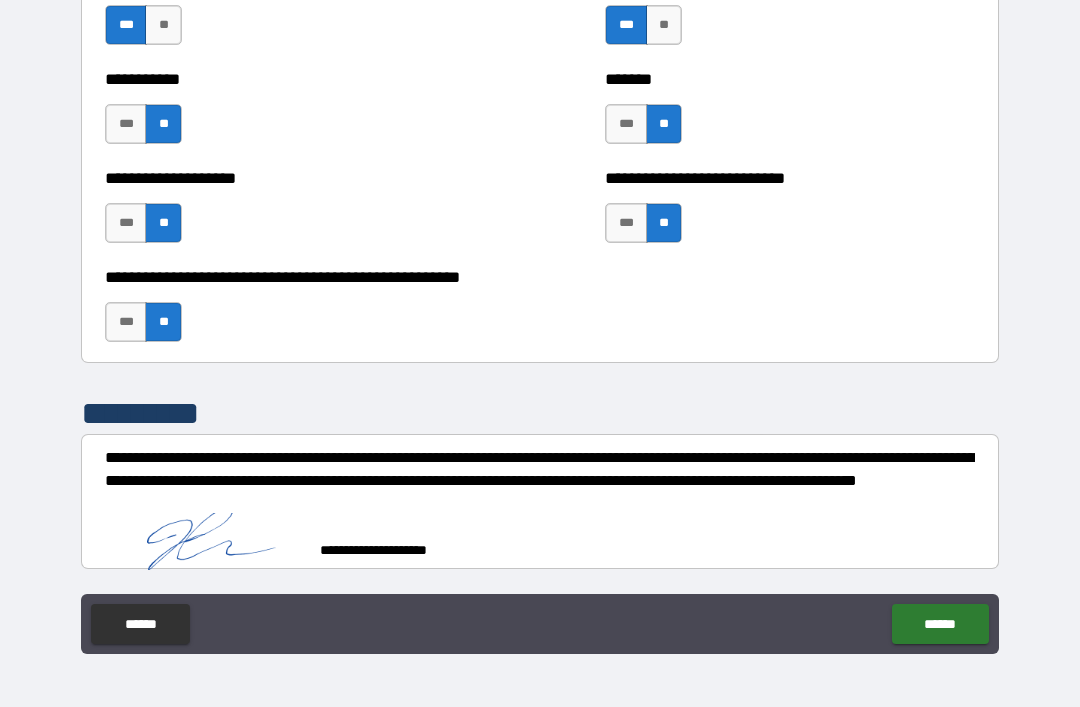 scroll, scrollTop: 7986, scrollLeft: 0, axis: vertical 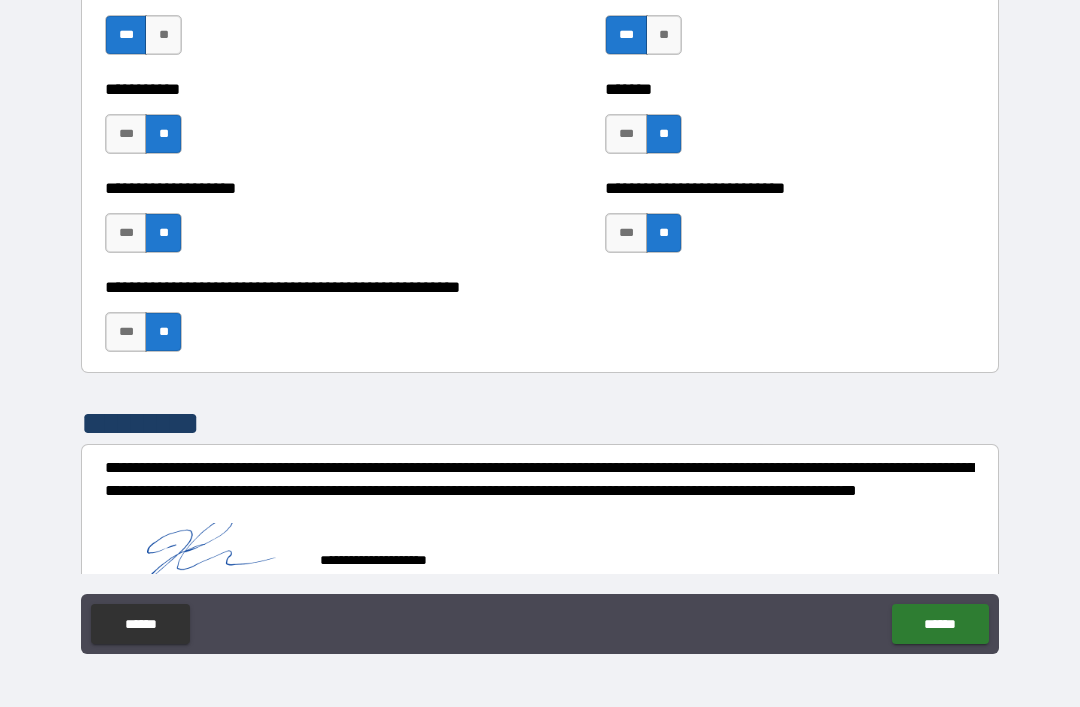 click on "******" at bounding box center (940, 624) 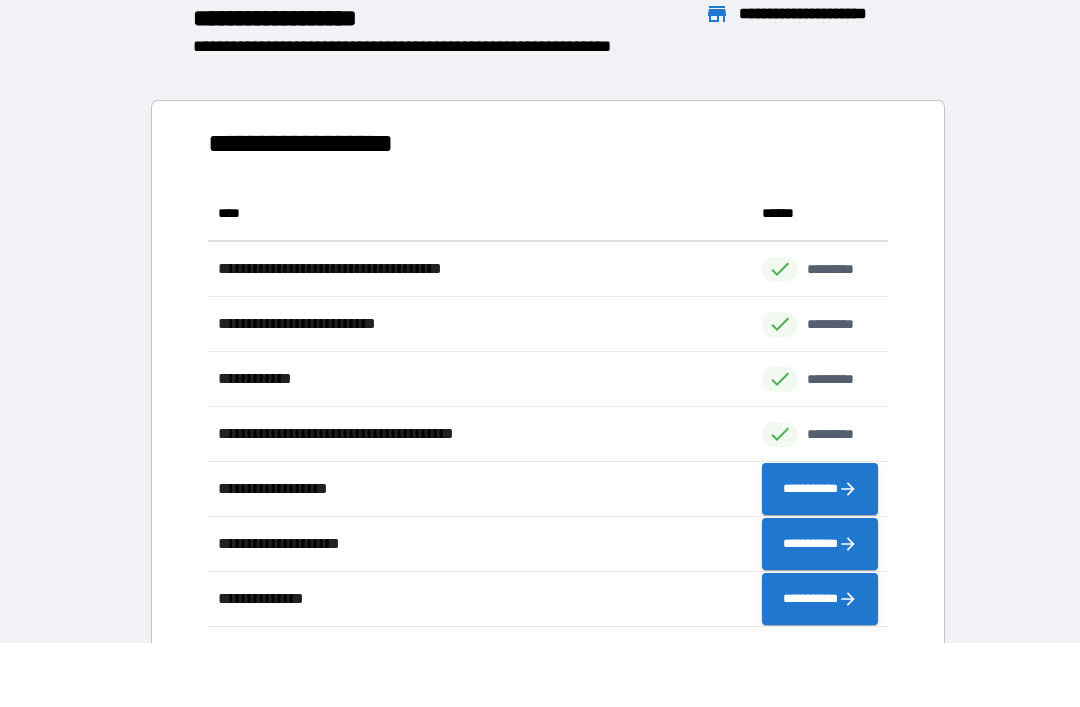 scroll, scrollTop: 1, scrollLeft: 1, axis: both 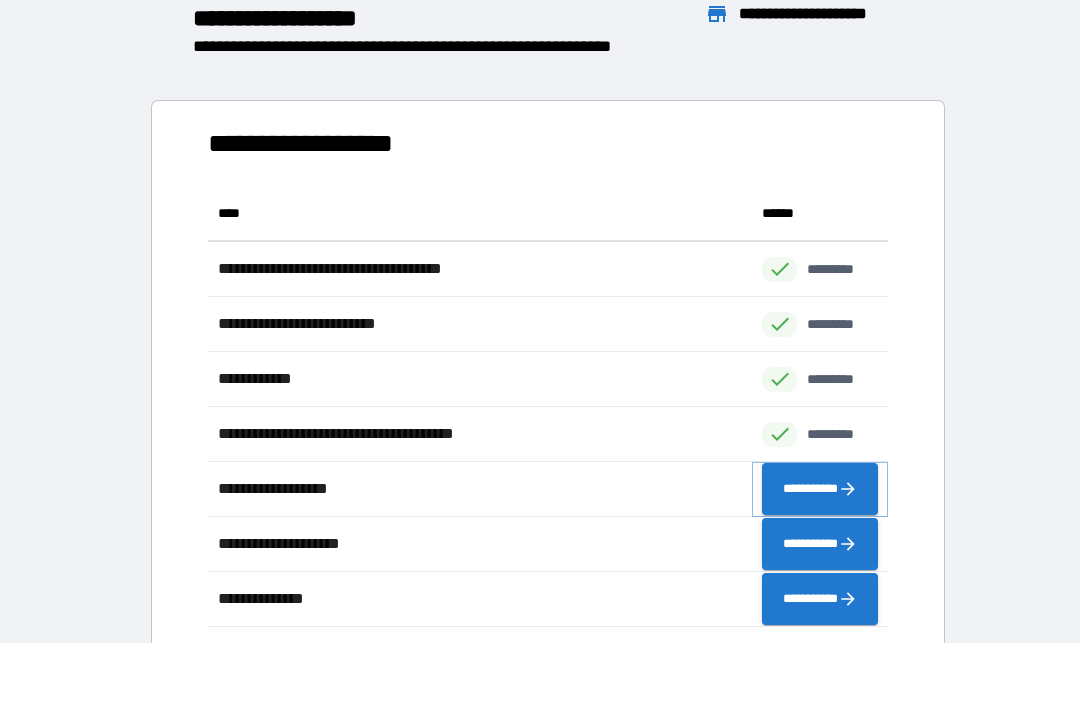 click 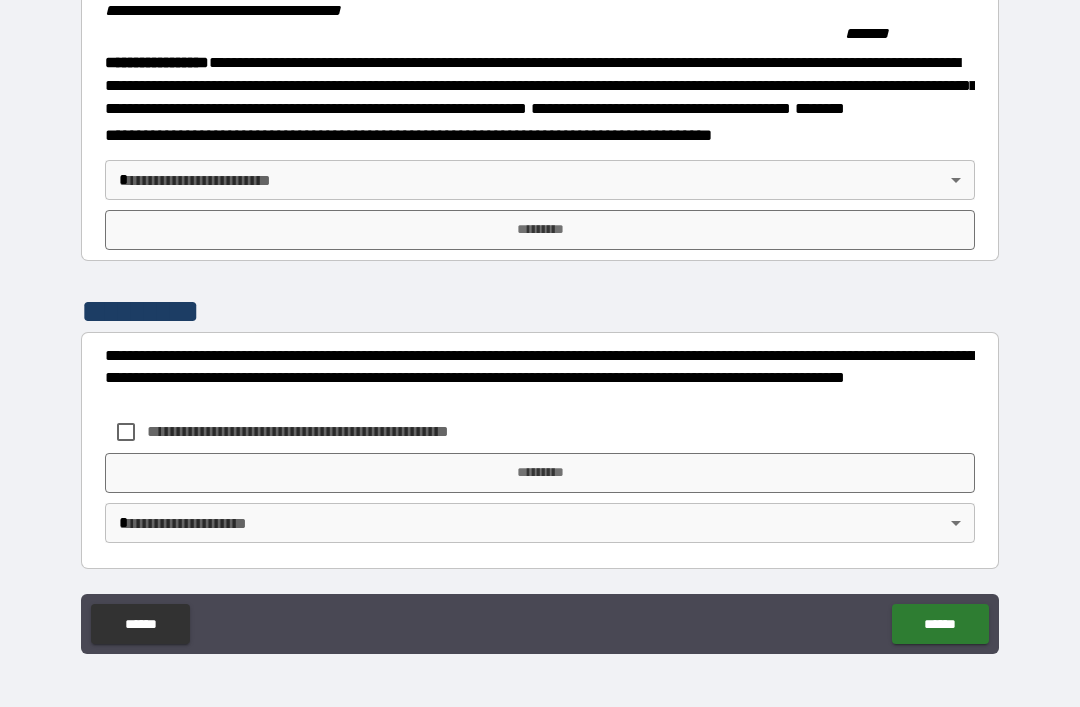 scroll, scrollTop: 2215, scrollLeft: 0, axis: vertical 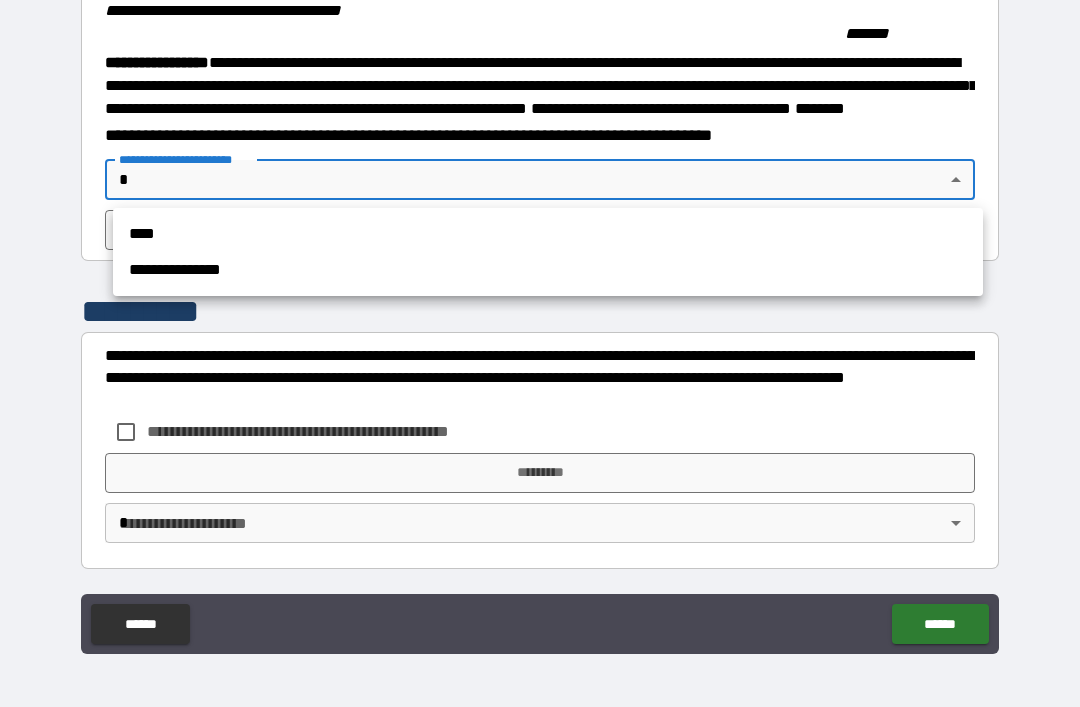 click on "****" at bounding box center [548, 234] 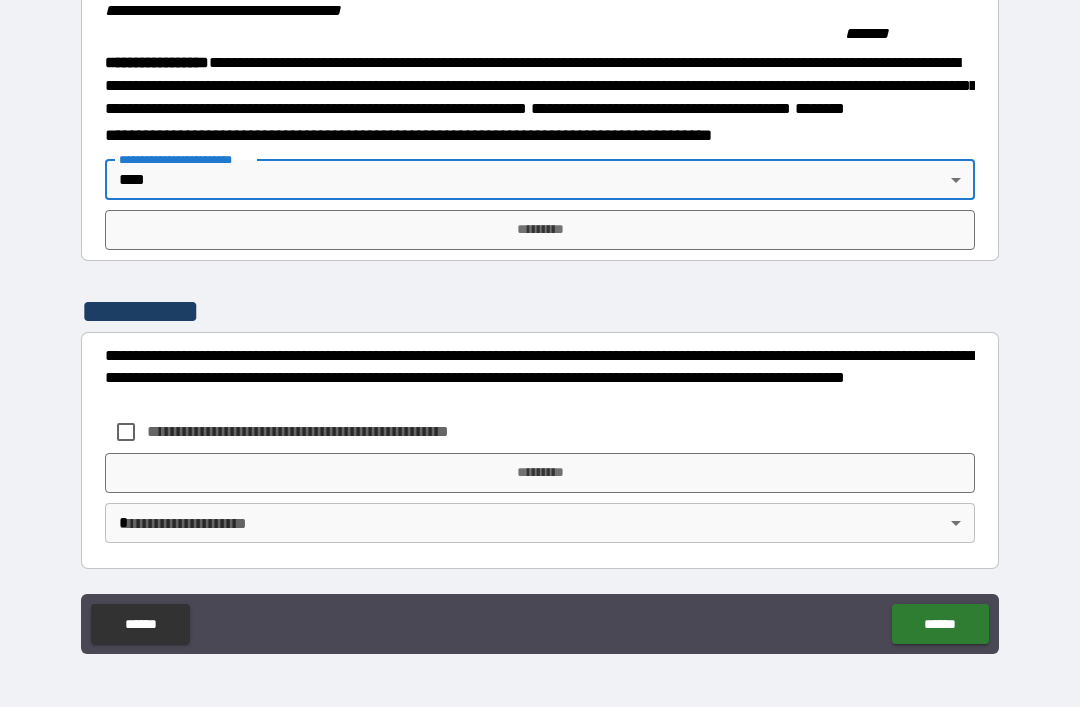 click on "*********" at bounding box center (540, 230) 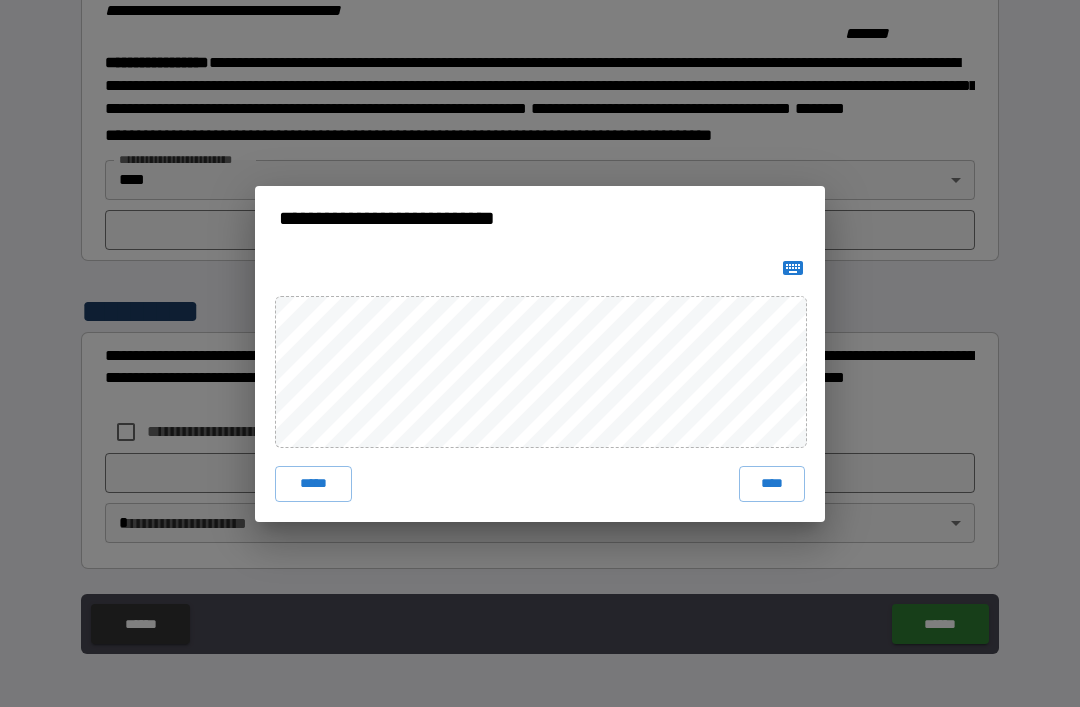 click on "****" at bounding box center (772, 484) 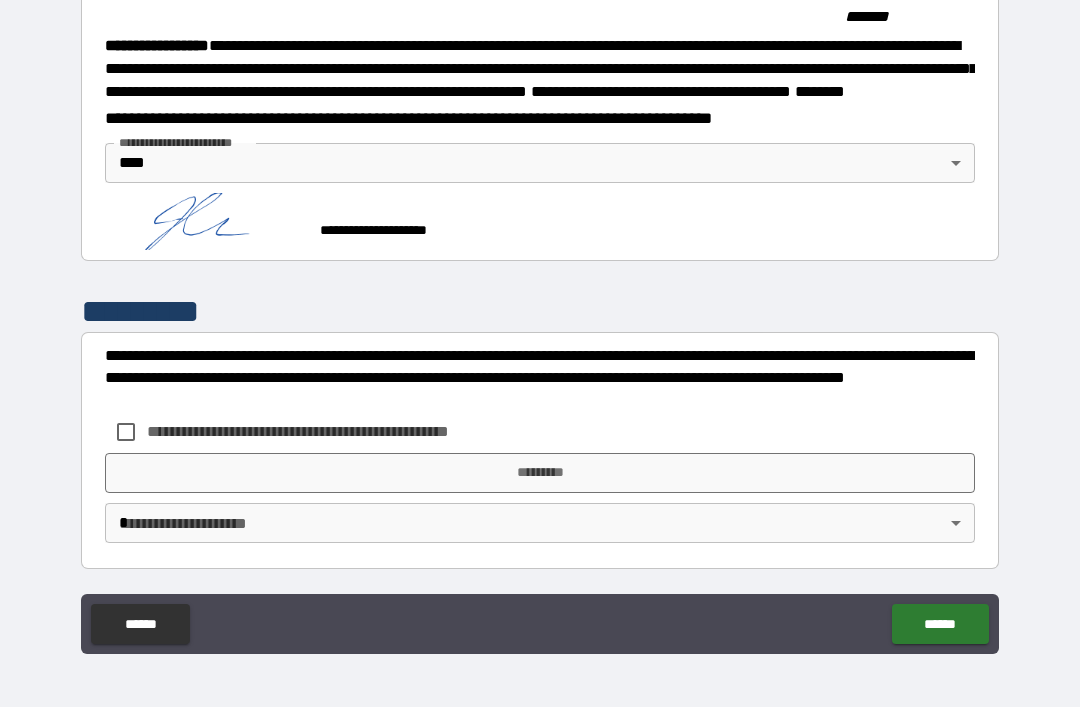 scroll, scrollTop: 2205, scrollLeft: 0, axis: vertical 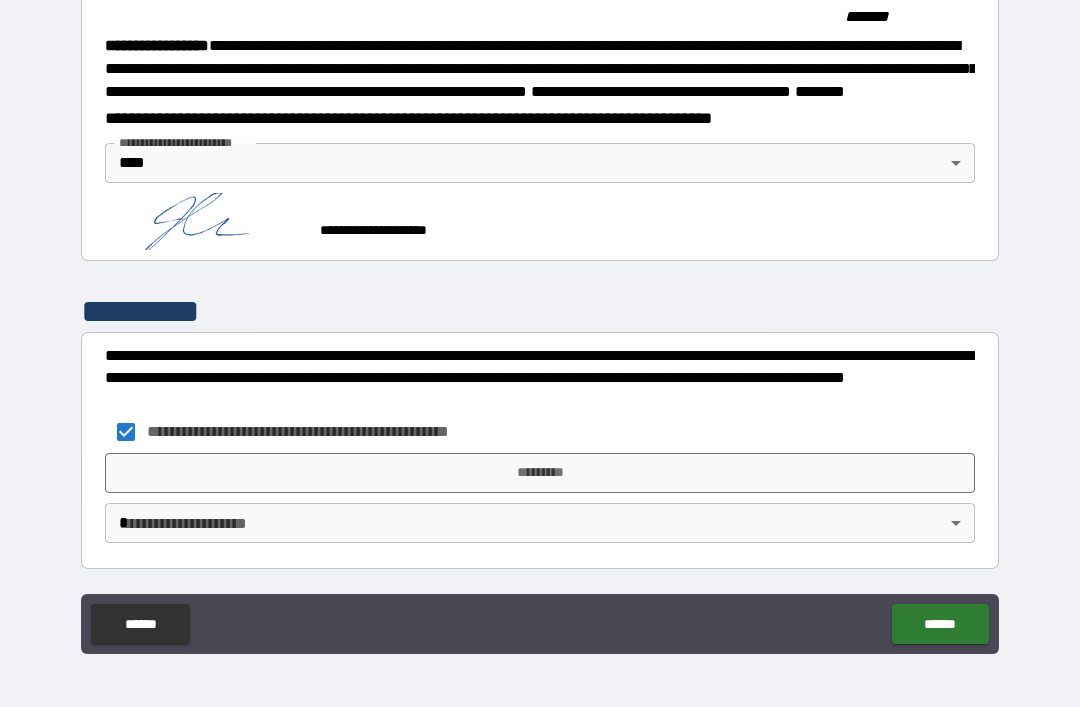 click on "*********" at bounding box center [540, 473] 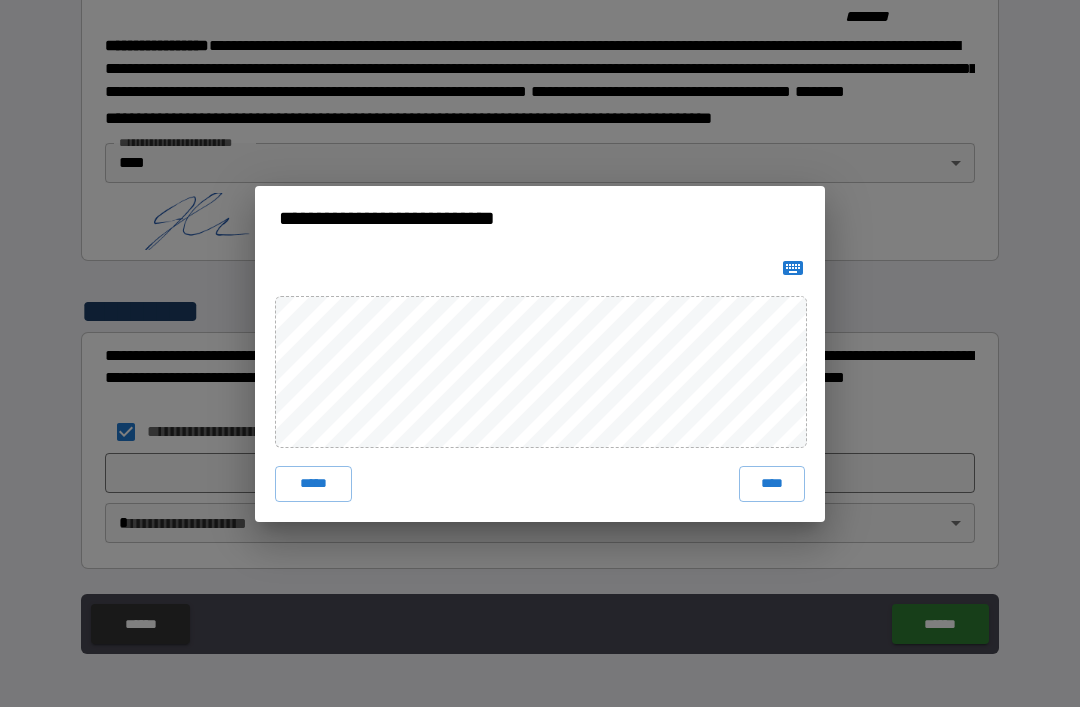 click on "****" at bounding box center [772, 484] 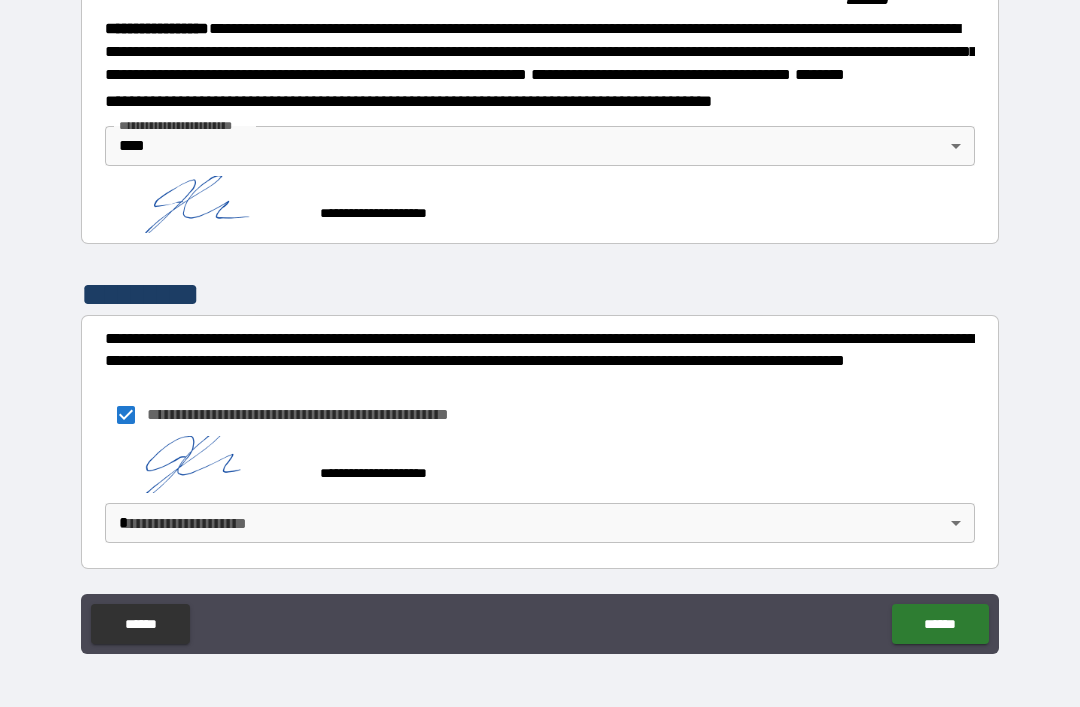 scroll, scrollTop: 2249, scrollLeft: 0, axis: vertical 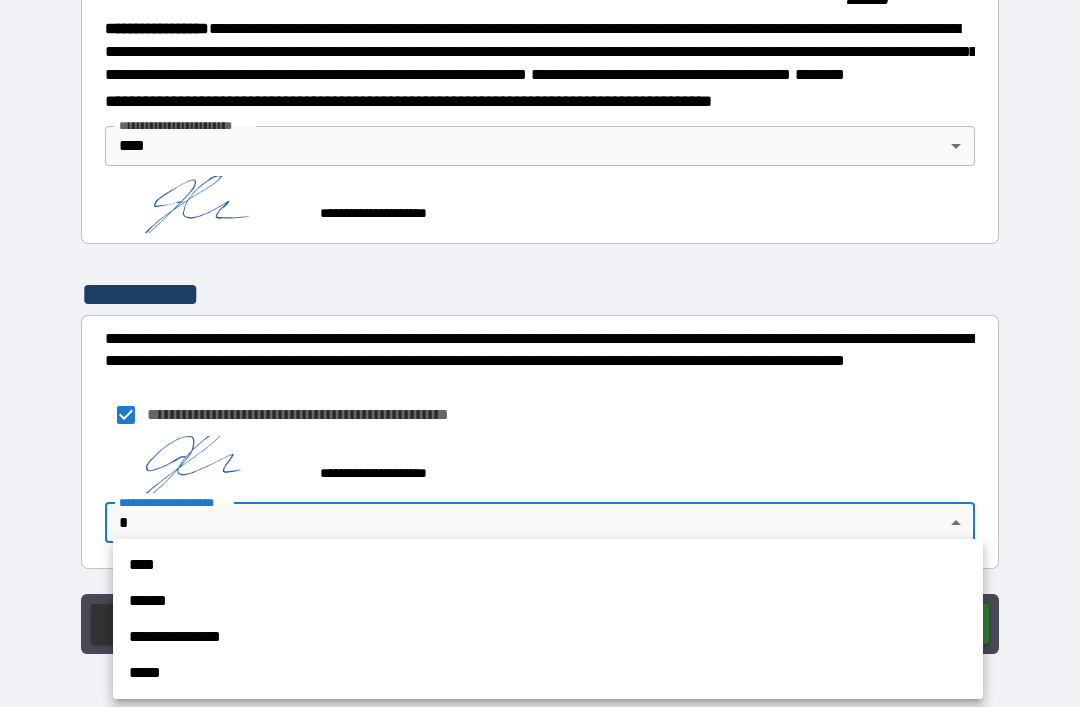 click on "****" at bounding box center (548, 565) 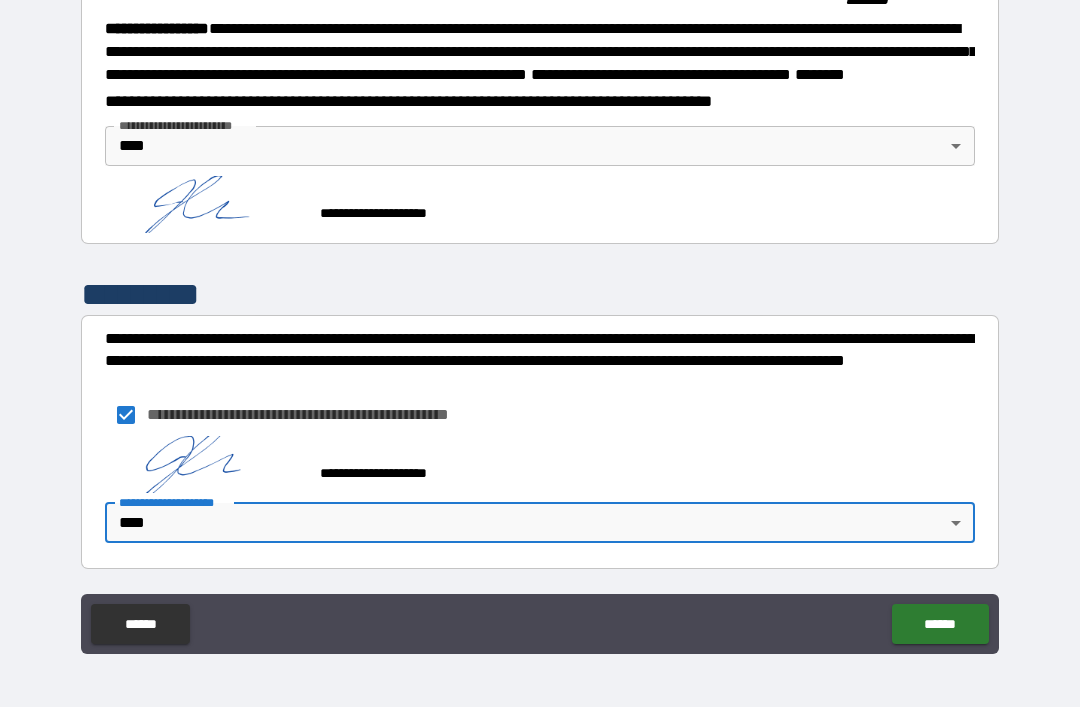 click on "******" at bounding box center [940, 624] 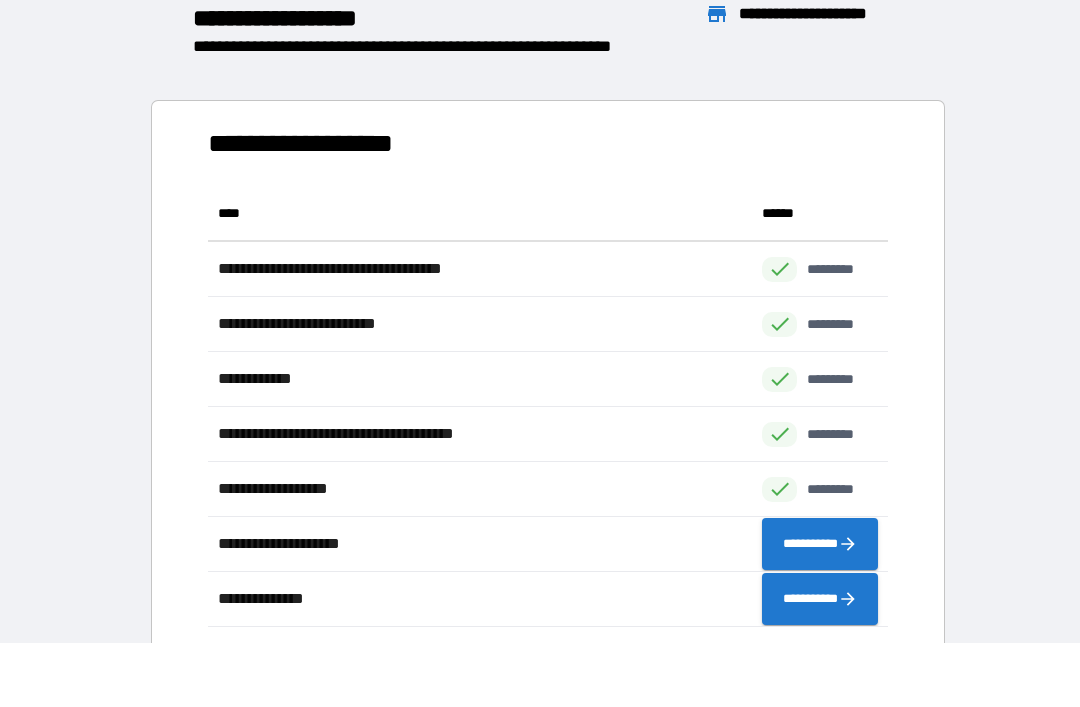 scroll, scrollTop: 441, scrollLeft: 680, axis: both 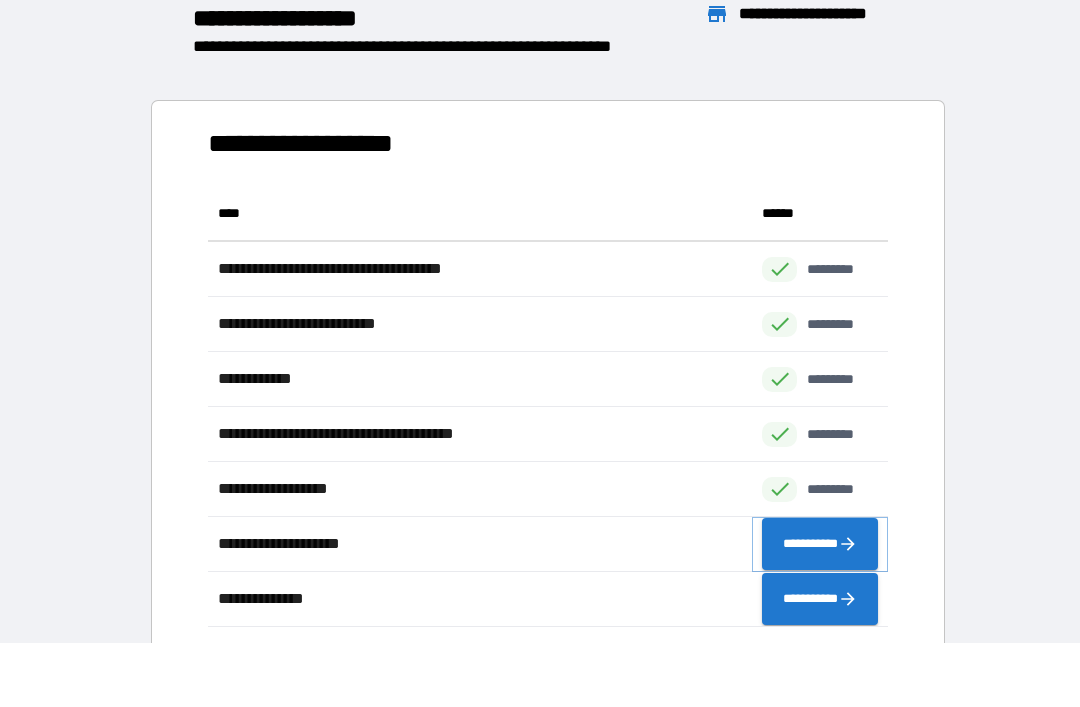 click on "**********" at bounding box center (820, 544) 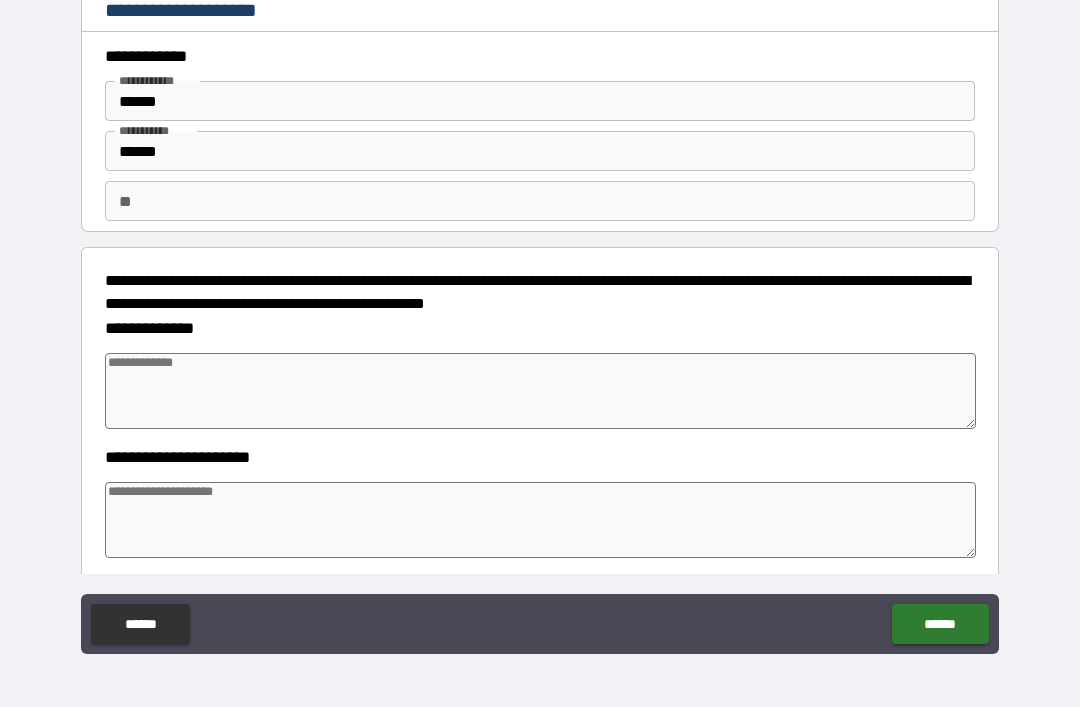 scroll, scrollTop: 0, scrollLeft: 0, axis: both 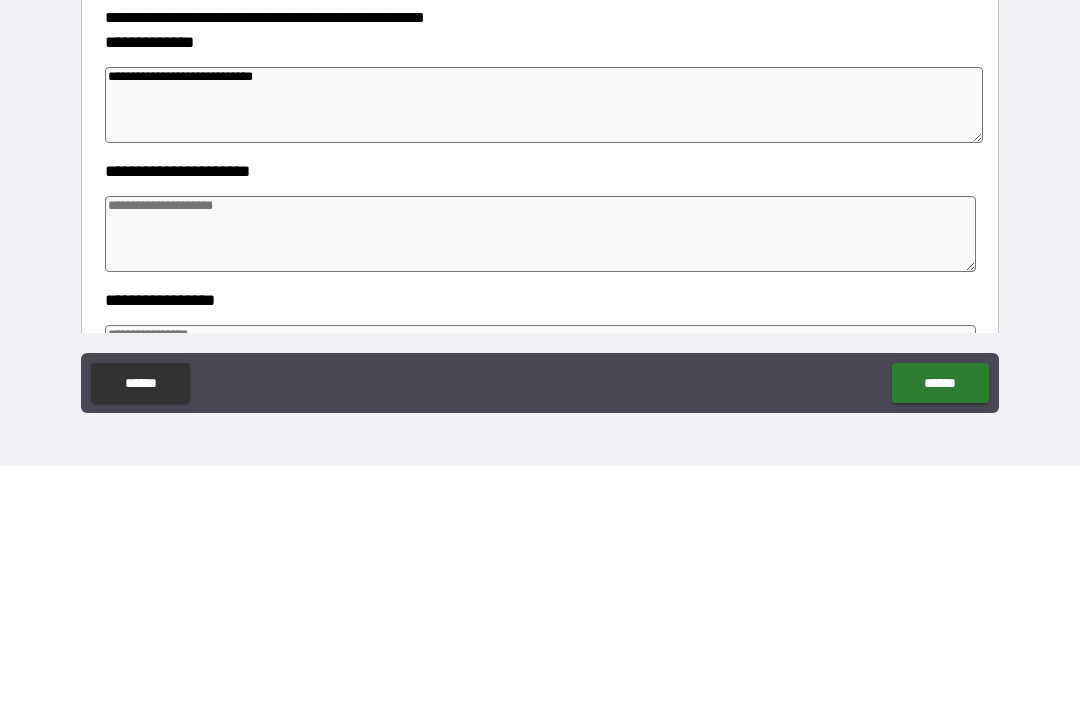 click at bounding box center (540, 475) 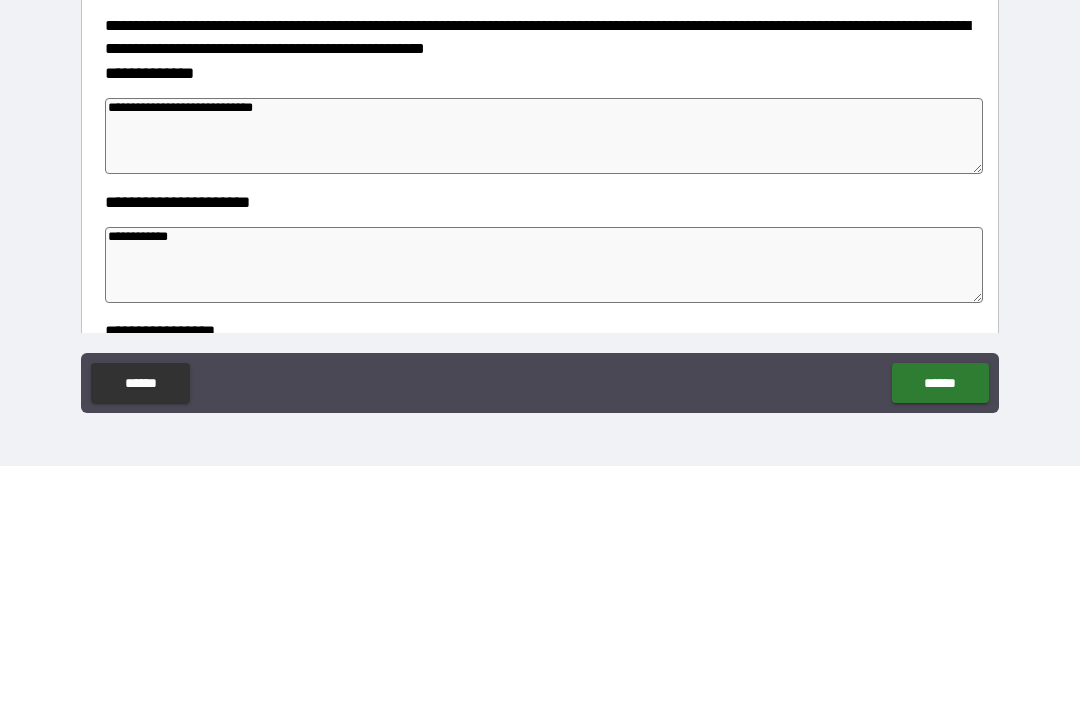 scroll, scrollTop: 13, scrollLeft: 0, axis: vertical 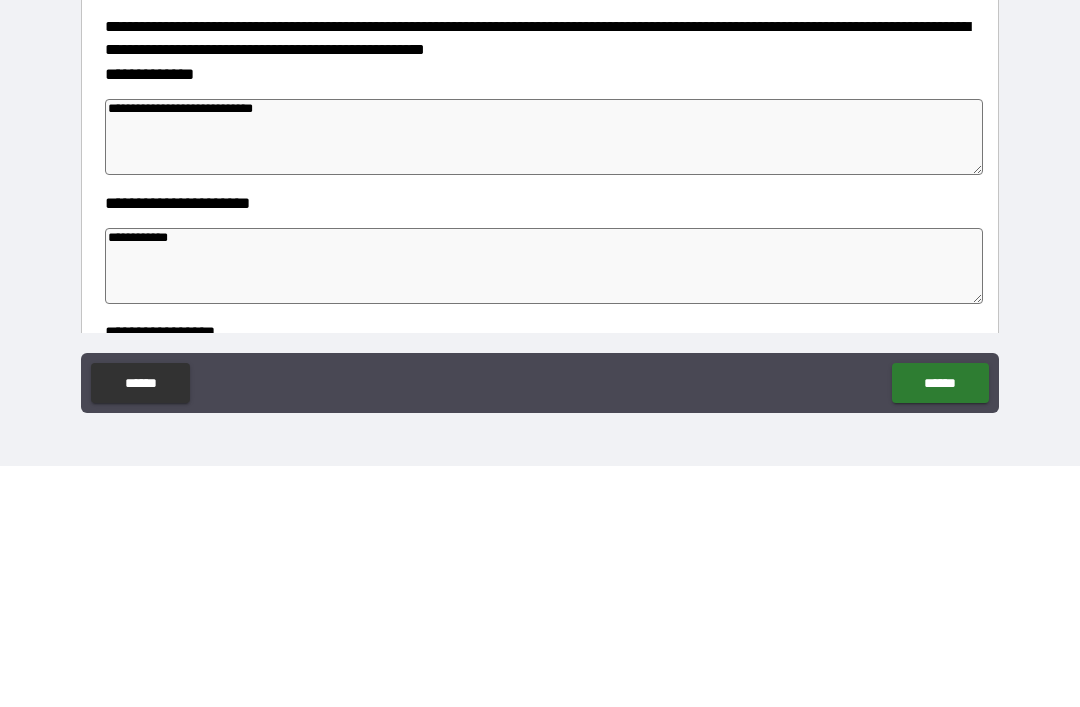 click on "**********" at bounding box center [544, 378] 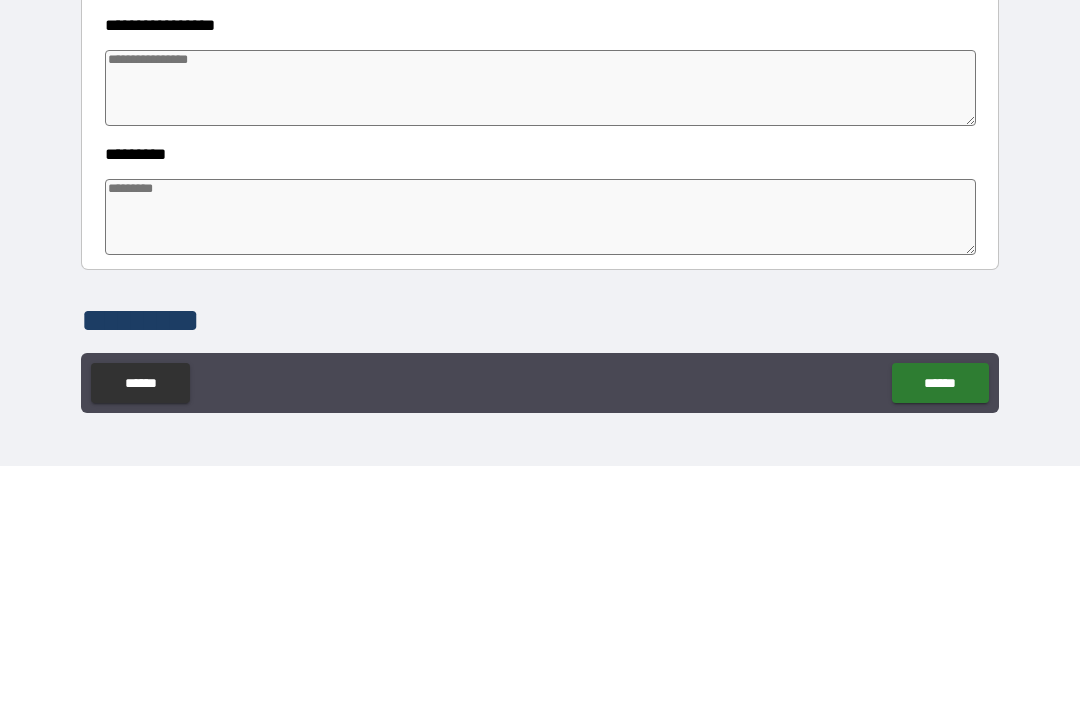 scroll, scrollTop: 321, scrollLeft: 0, axis: vertical 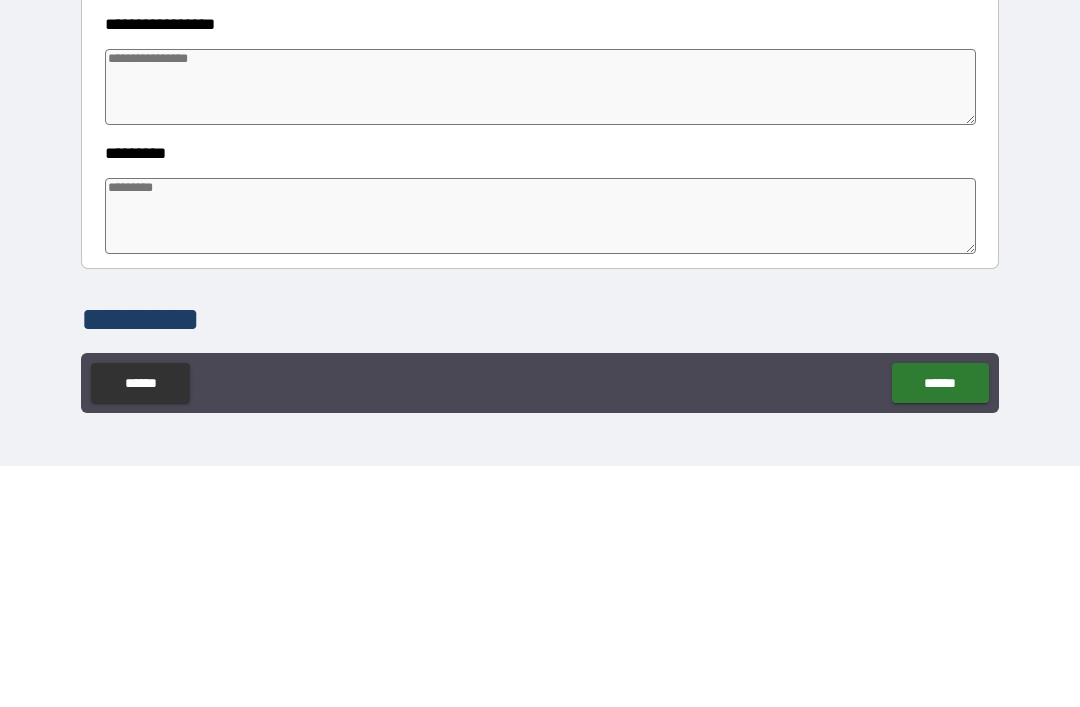 click at bounding box center [540, 328] 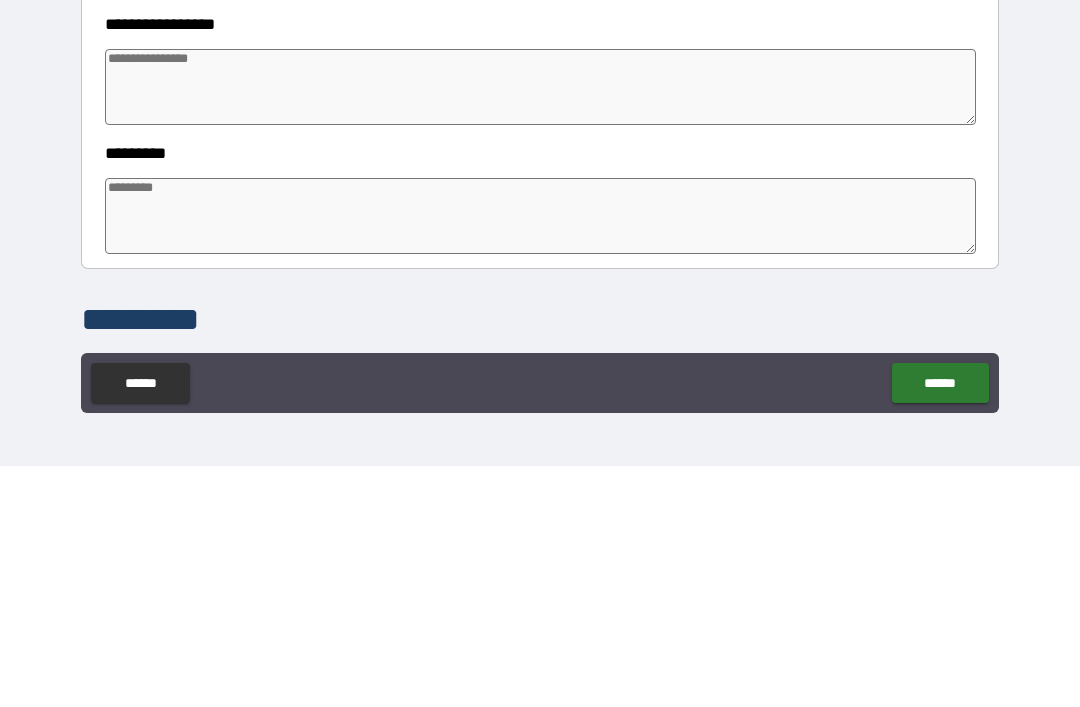 paste on "**********" 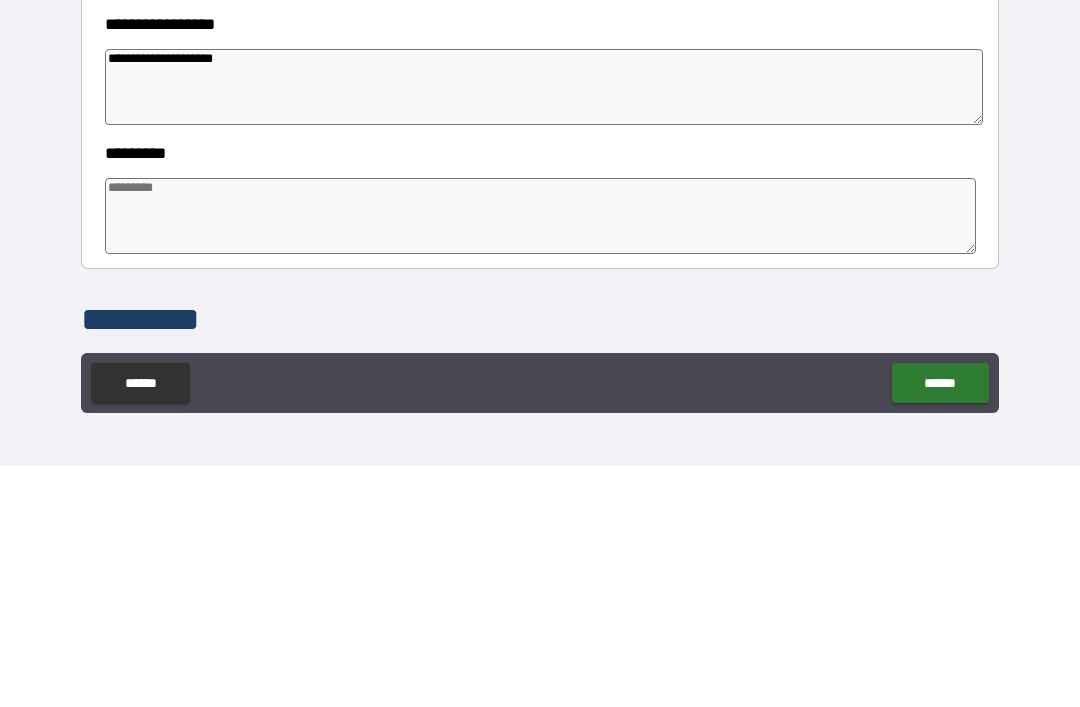click on "**********" at bounding box center (546, 315) 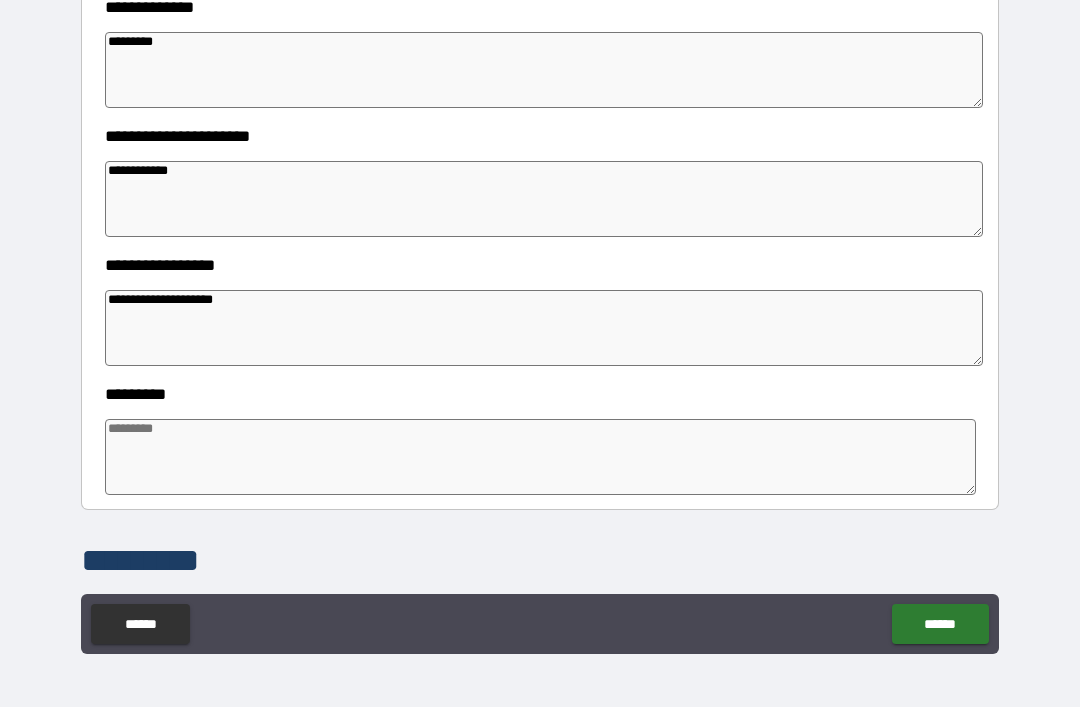 click on "**********" at bounding box center [544, 328] 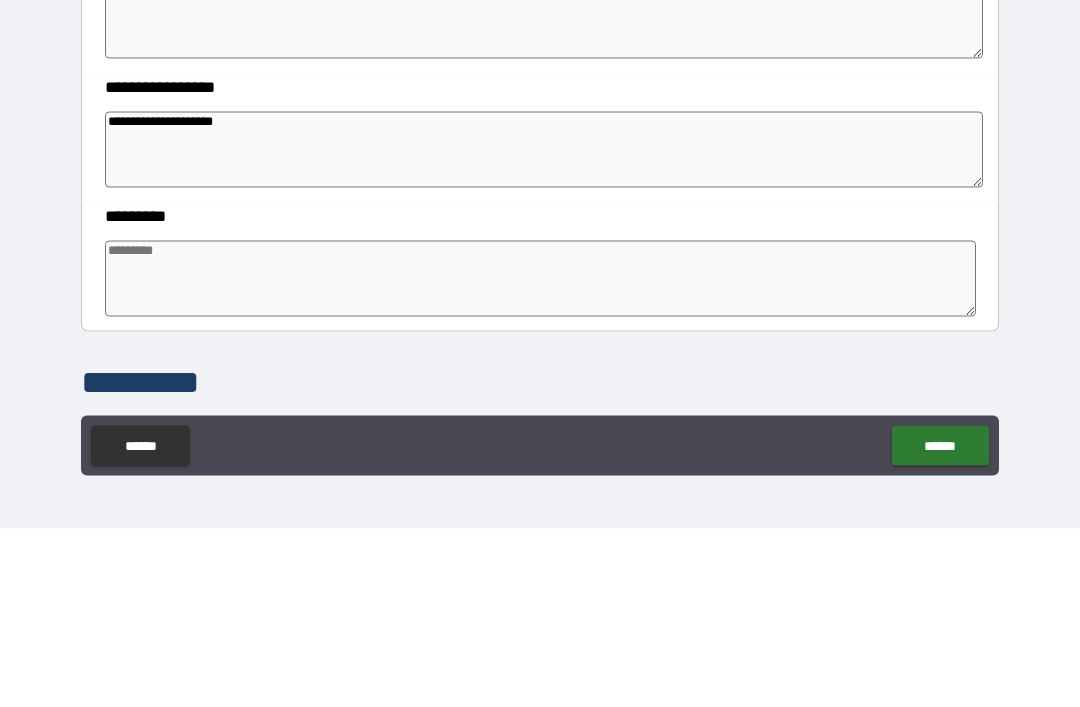 click on "**********" at bounding box center (544, 328) 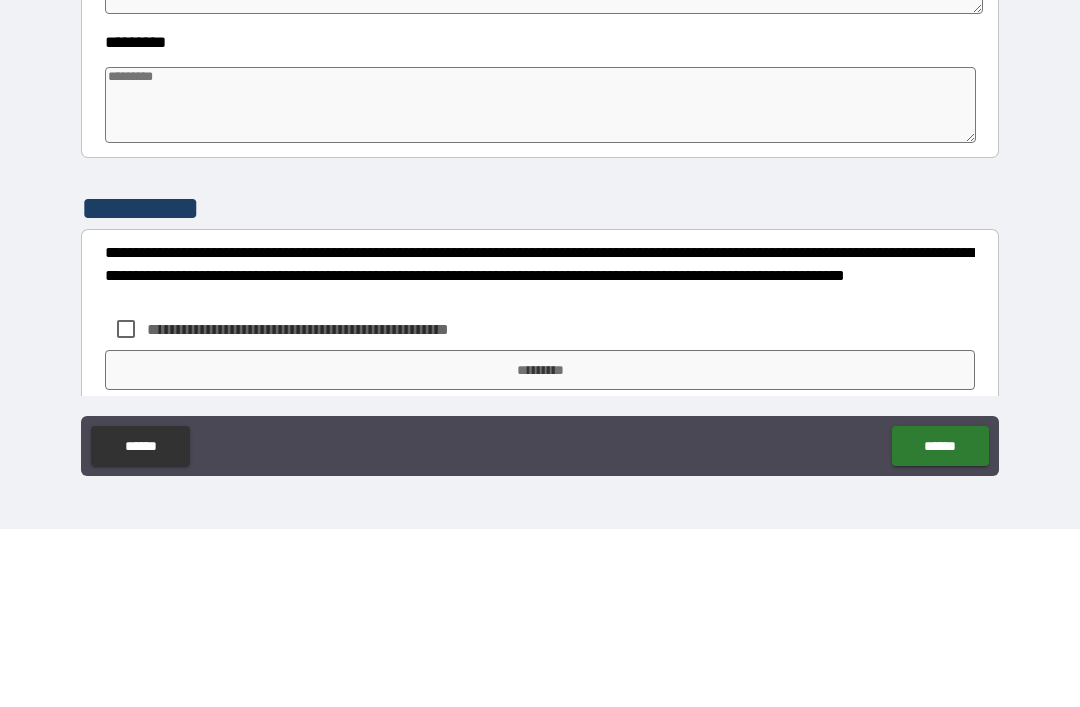 scroll, scrollTop: 494, scrollLeft: 0, axis: vertical 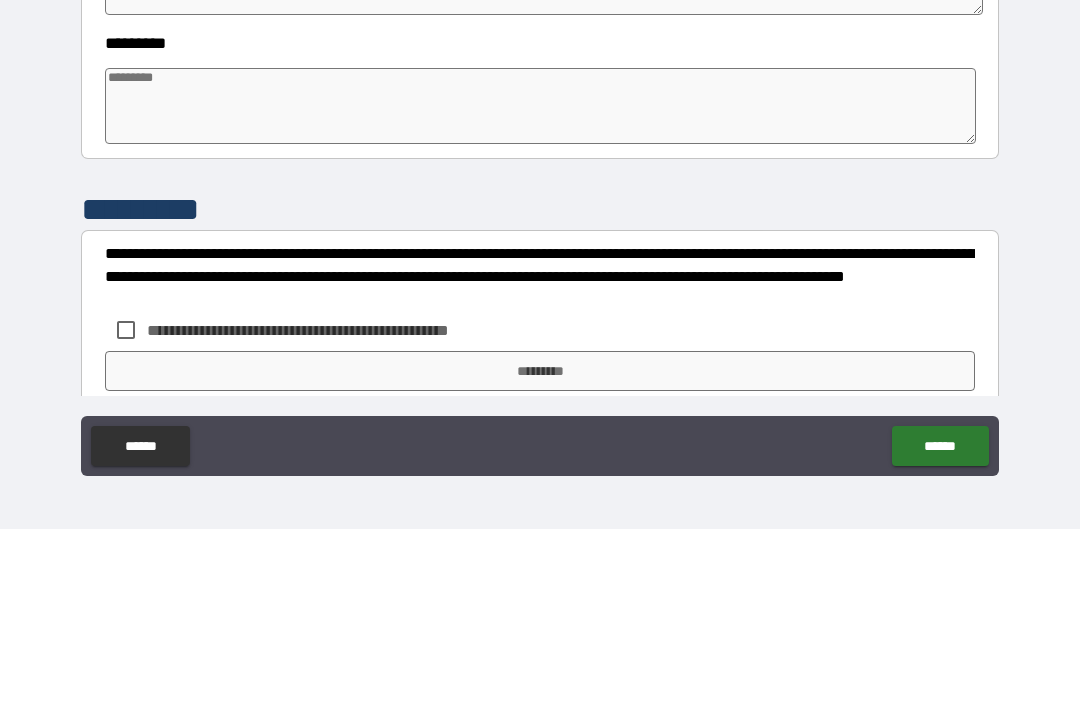 click at bounding box center [540, 284] 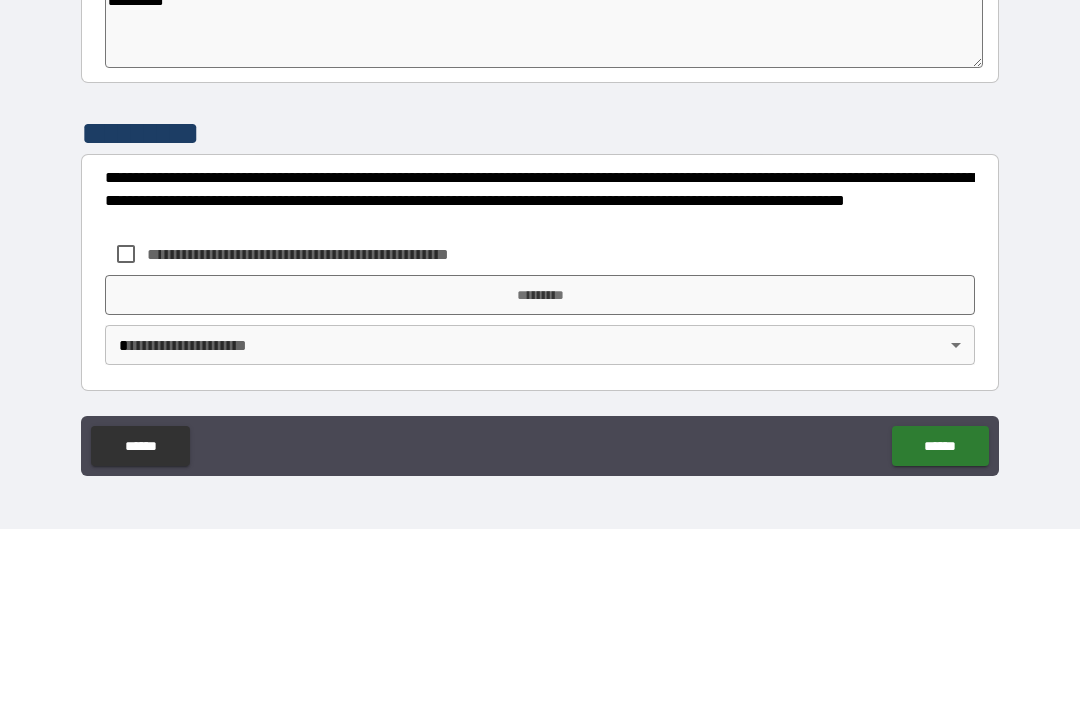 scroll, scrollTop: 570, scrollLeft: 0, axis: vertical 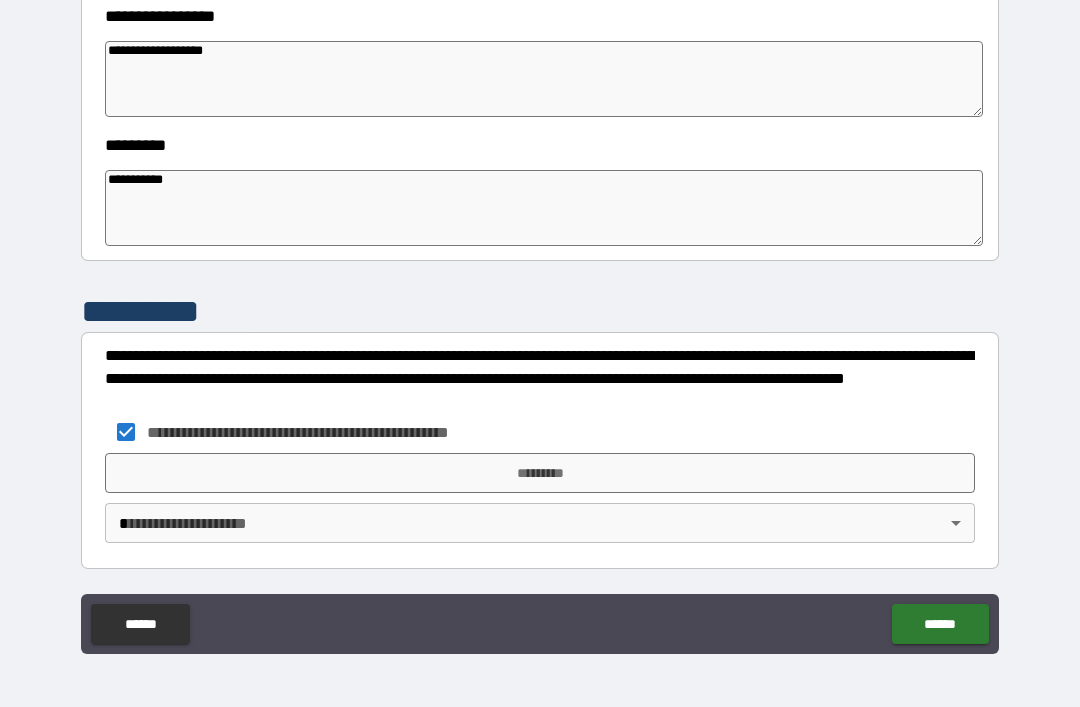 click on "*********" at bounding box center [540, 473] 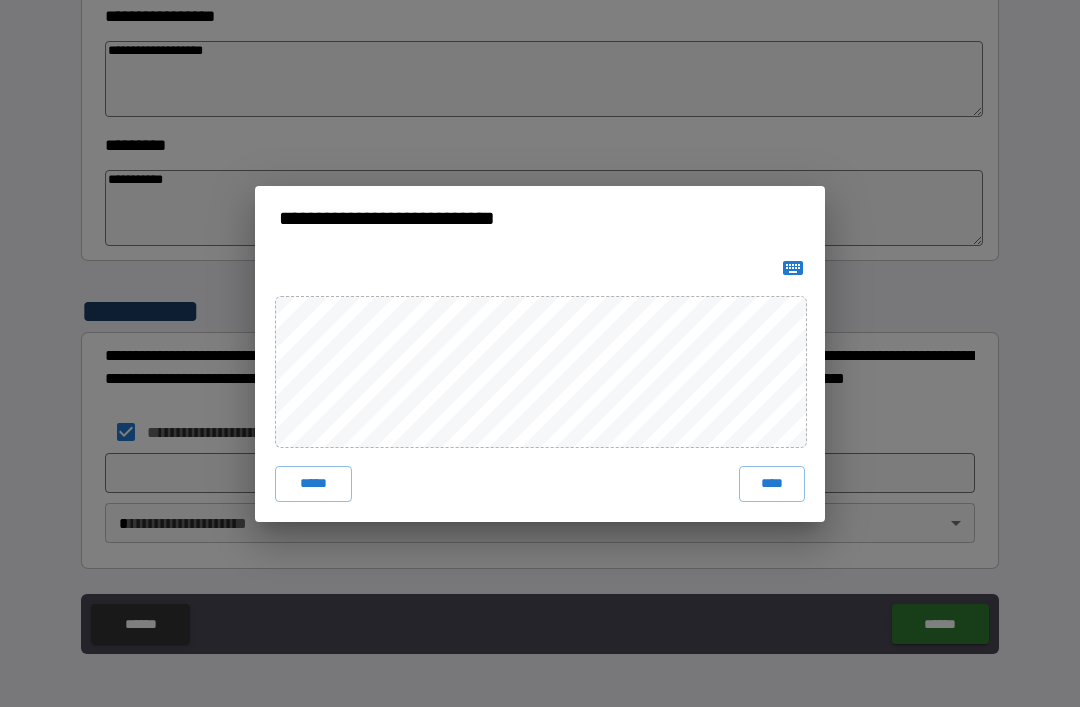 click on "****" at bounding box center (772, 484) 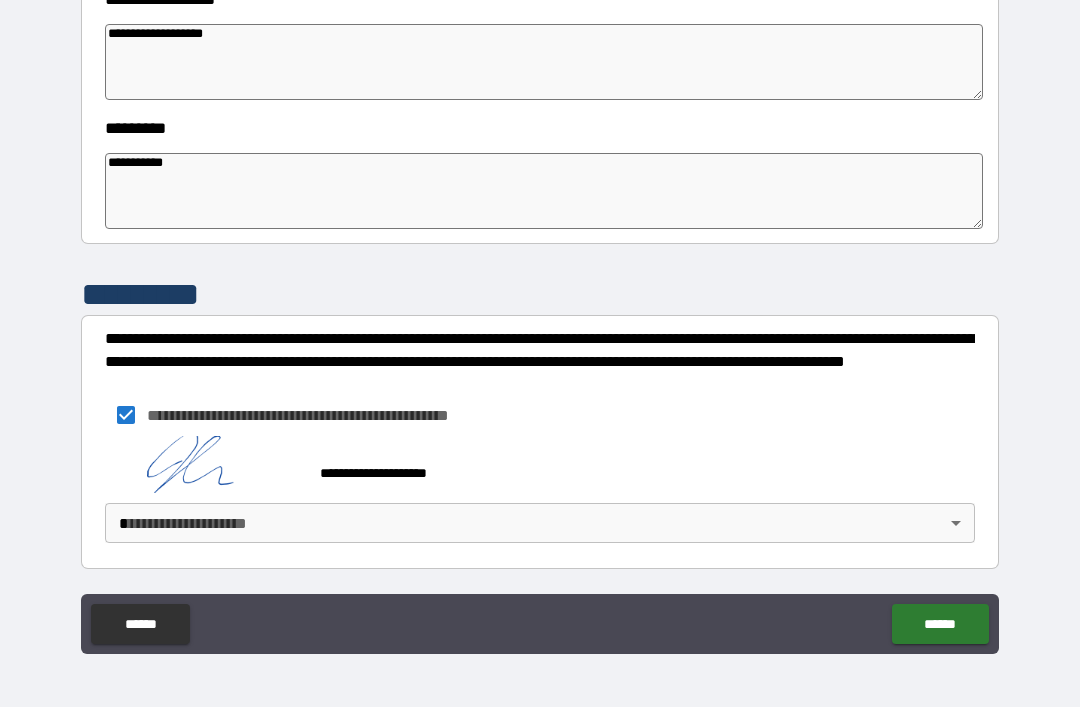 scroll, scrollTop: 587, scrollLeft: 0, axis: vertical 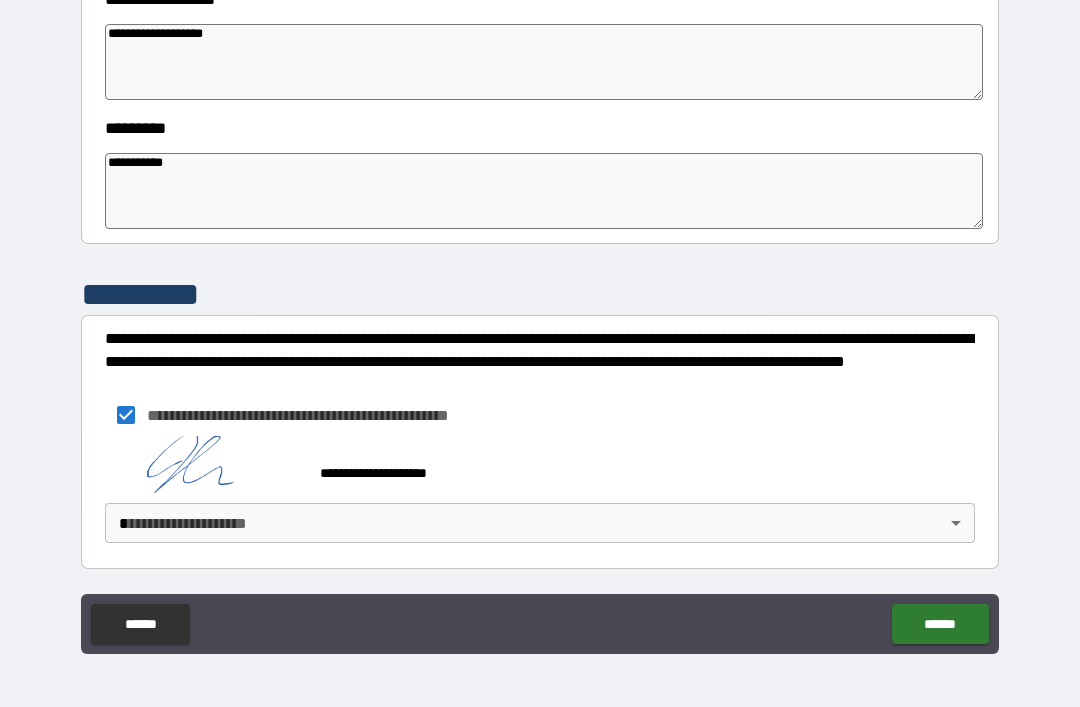 click on "**********" at bounding box center [540, 321] 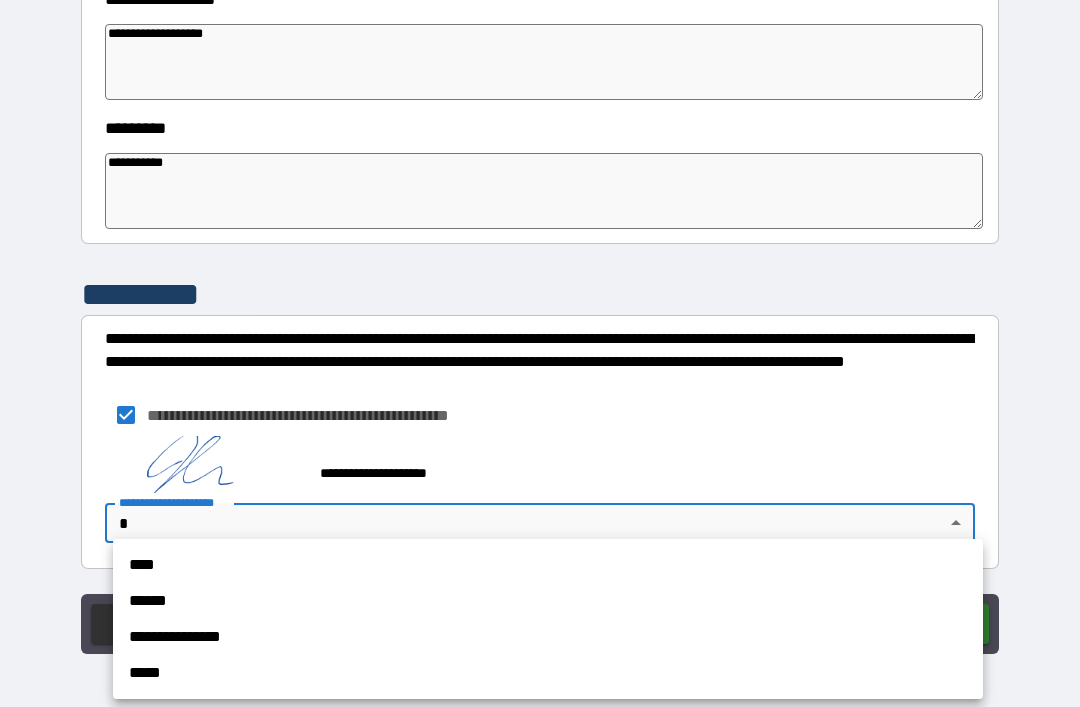 click on "****" at bounding box center [548, 565] 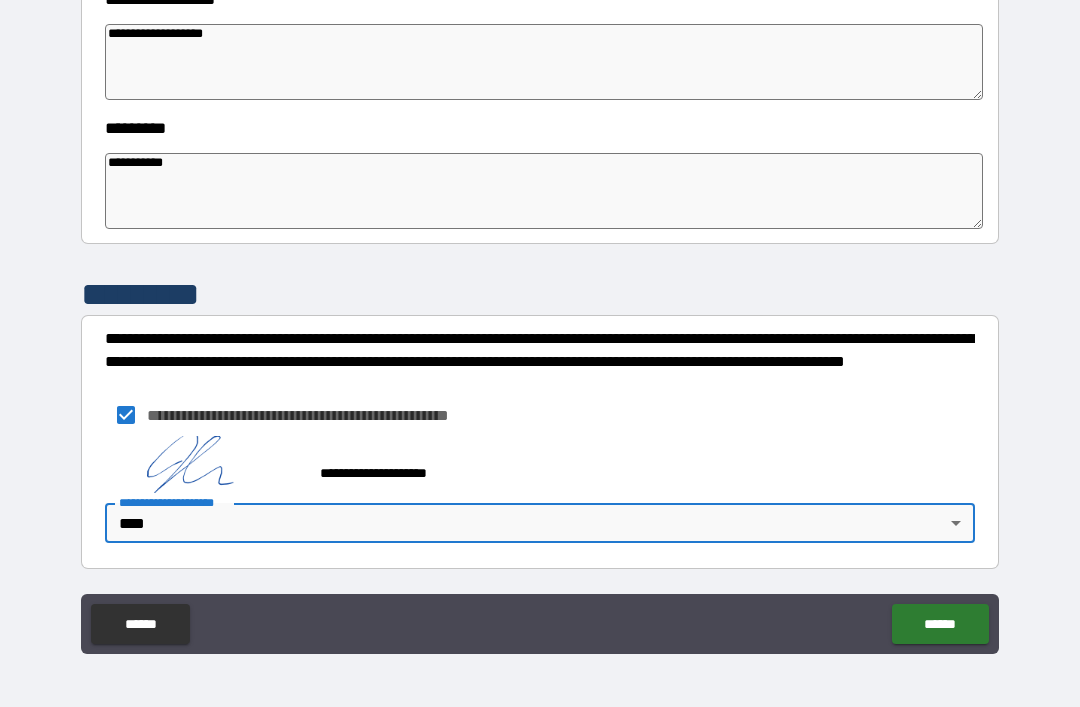 click on "******" at bounding box center (940, 624) 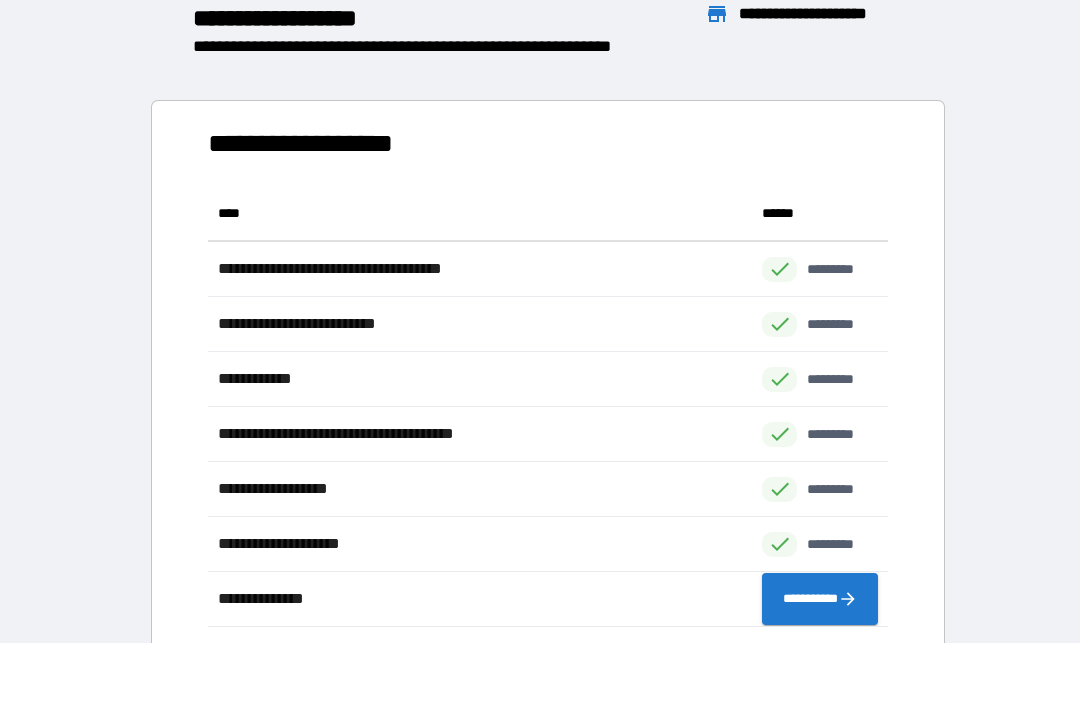 scroll, scrollTop: 1, scrollLeft: 1, axis: both 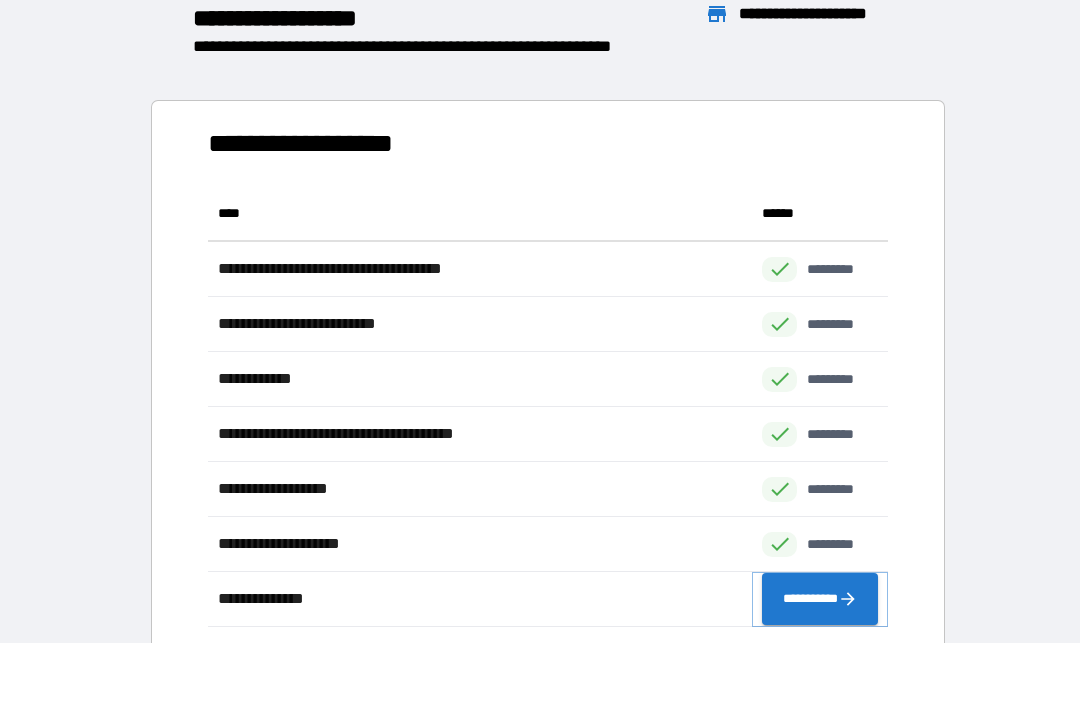 click on "**********" at bounding box center [820, 599] 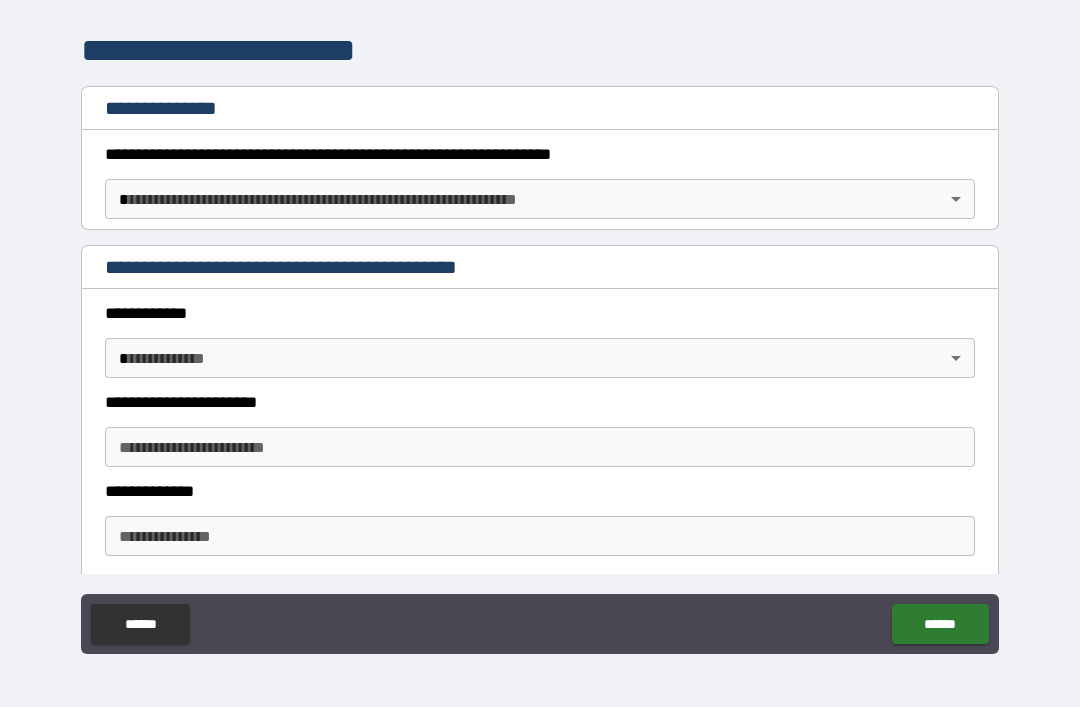 scroll, scrollTop: 228, scrollLeft: 0, axis: vertical 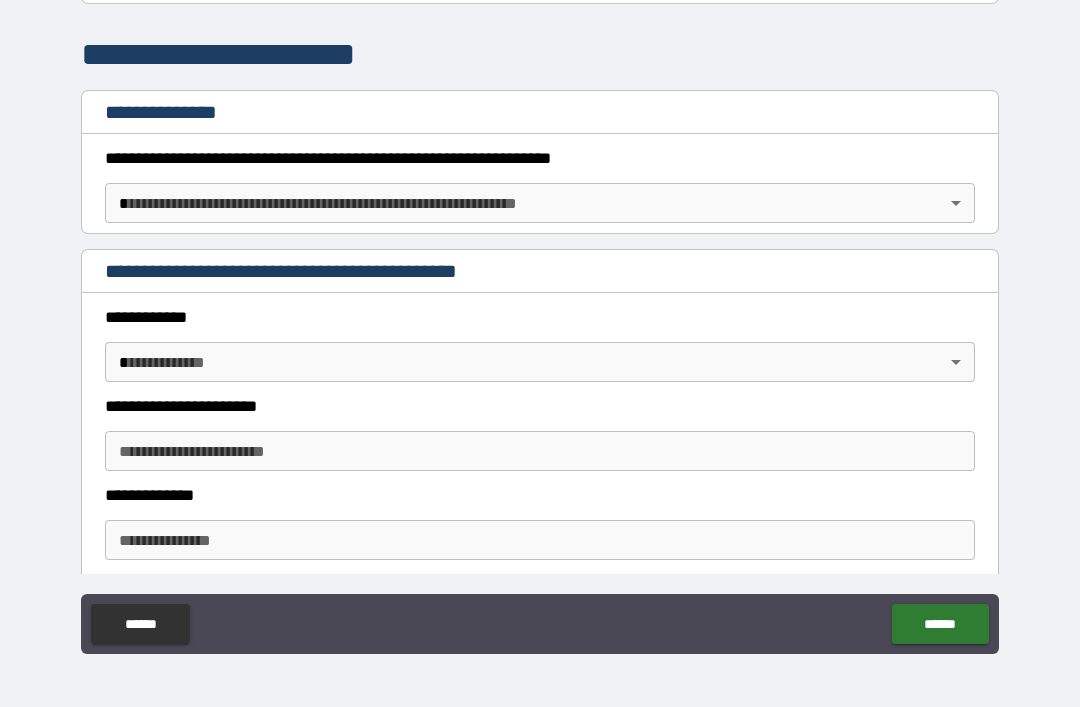 click on "**********" at bounding box center [540, 321] 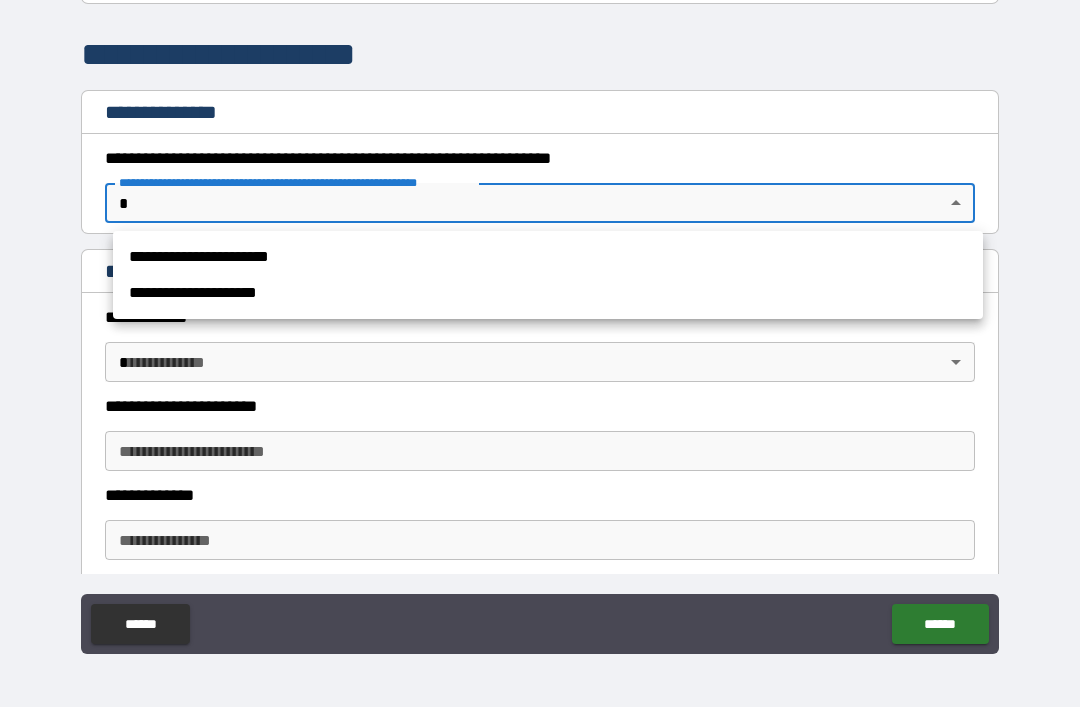 click on "**********" at bounding box center (548, 257) 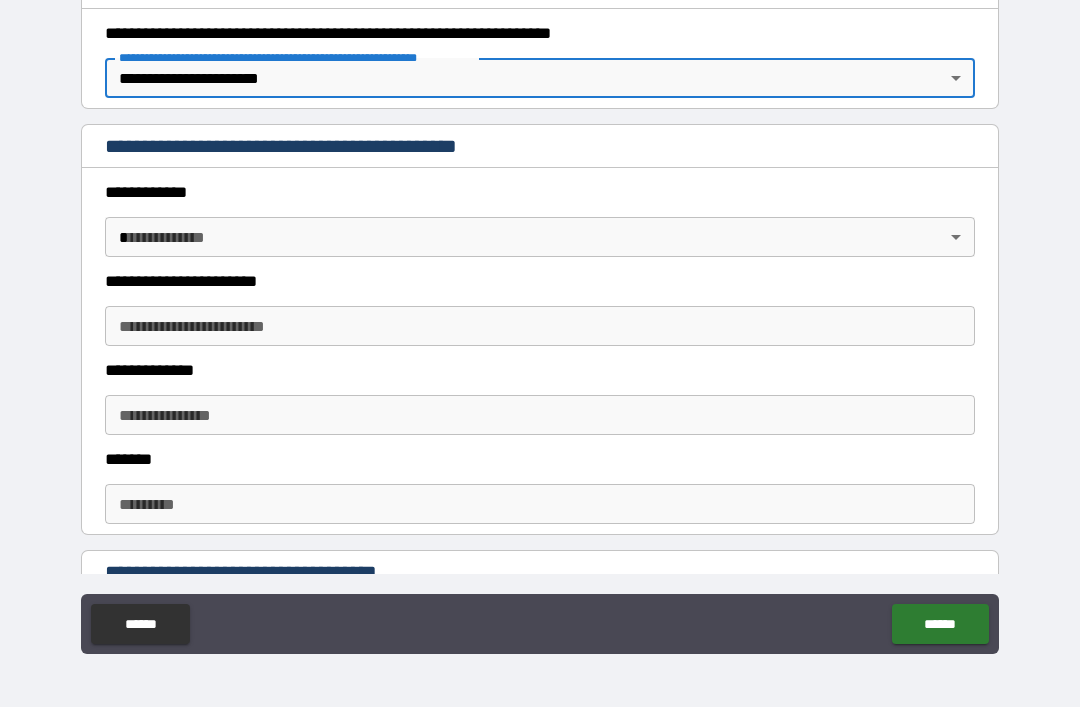 scroll, scrollTop: 378, scrollLeft: 0, axis: vertical 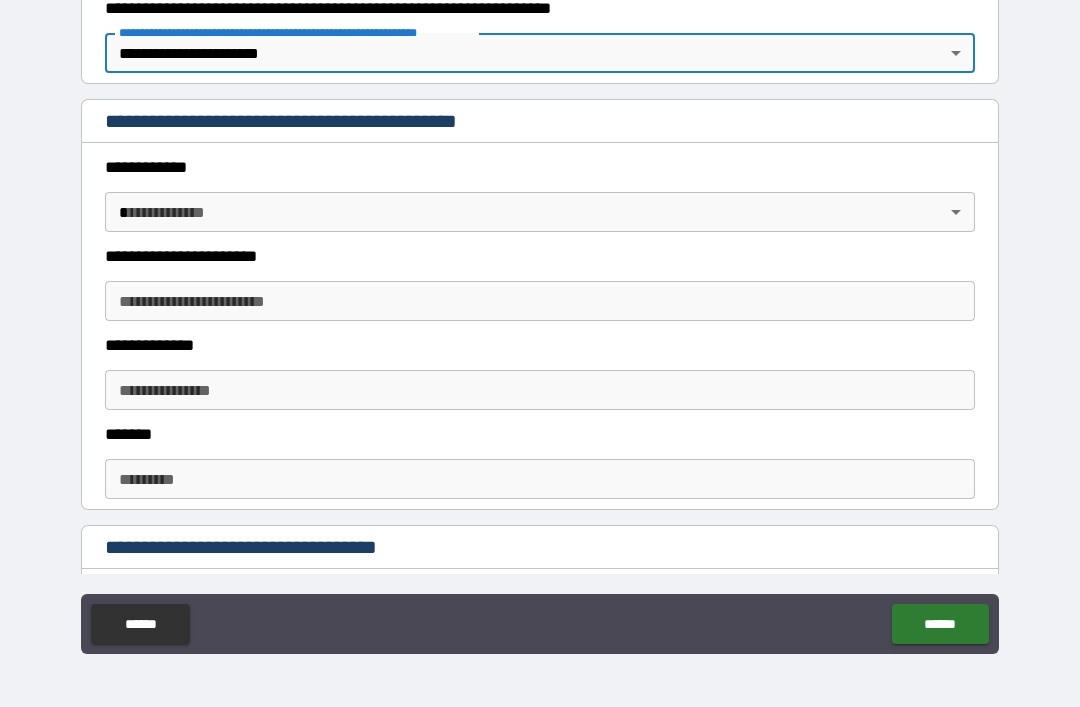 click on "**********" at bounding box center [540, 321] 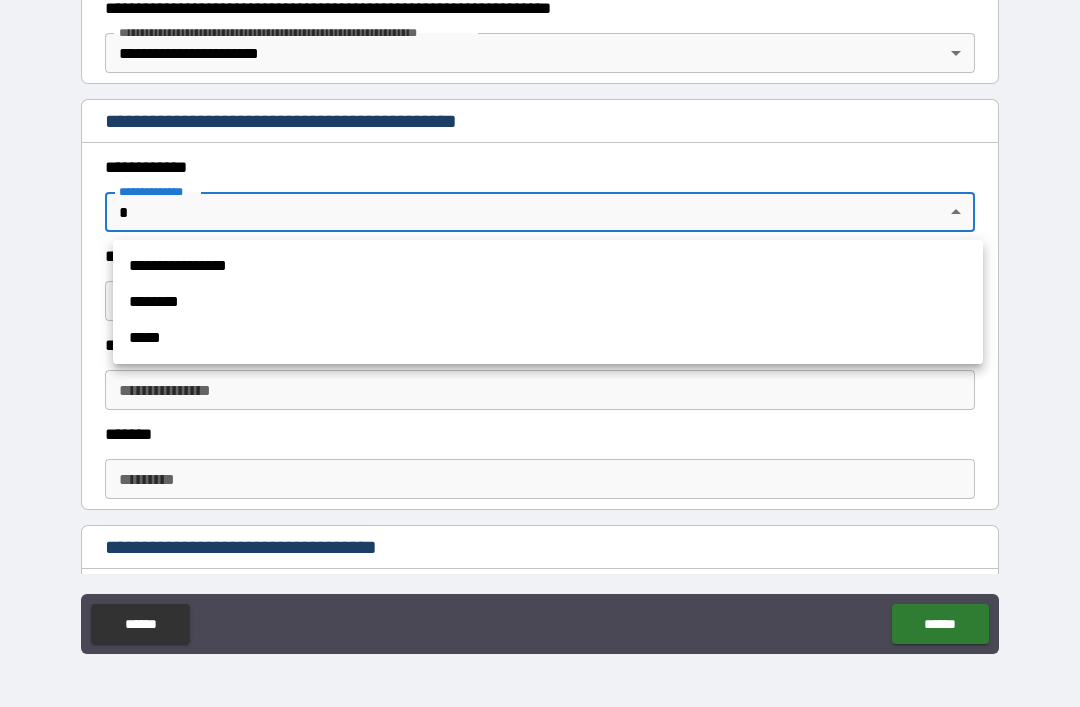 click on "**********" at bounding box center (548, 266) 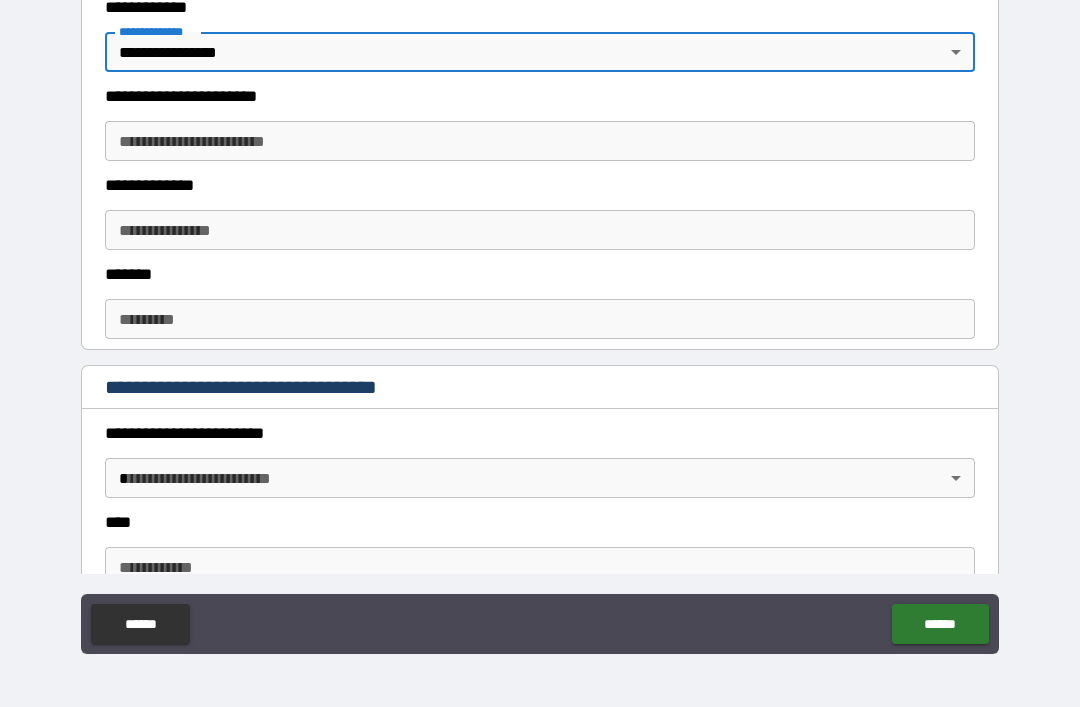 scroll, scrollTop: 536, scrollLeft: 0, axis: vertical 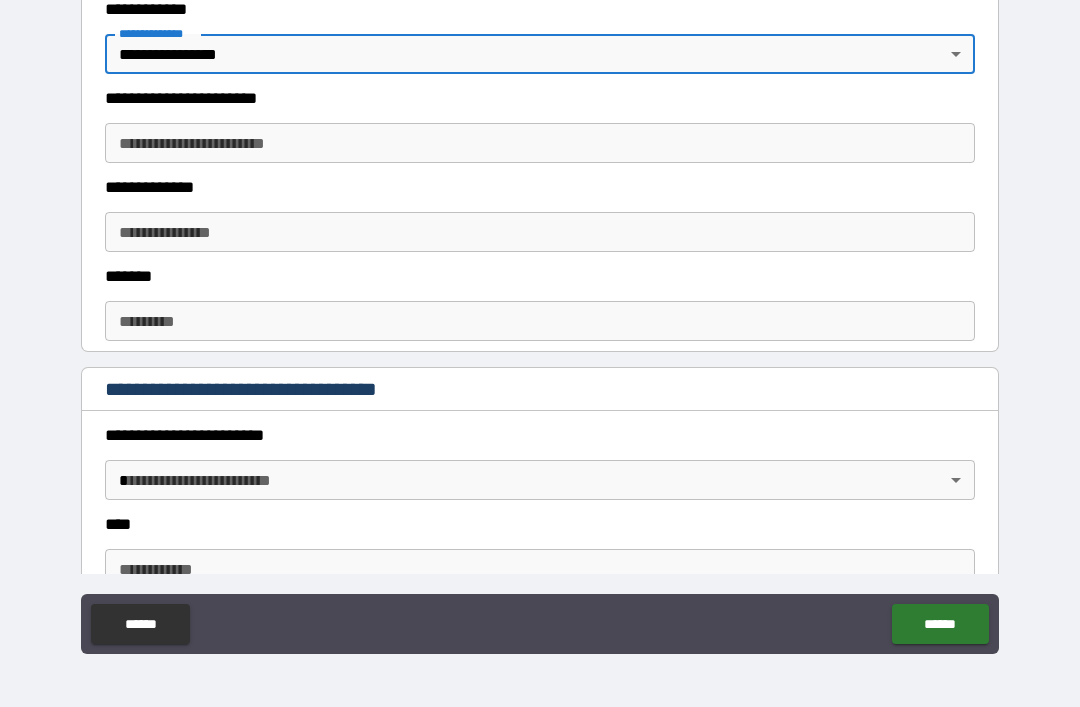 click on "**********" at bounding box center (540, 143) 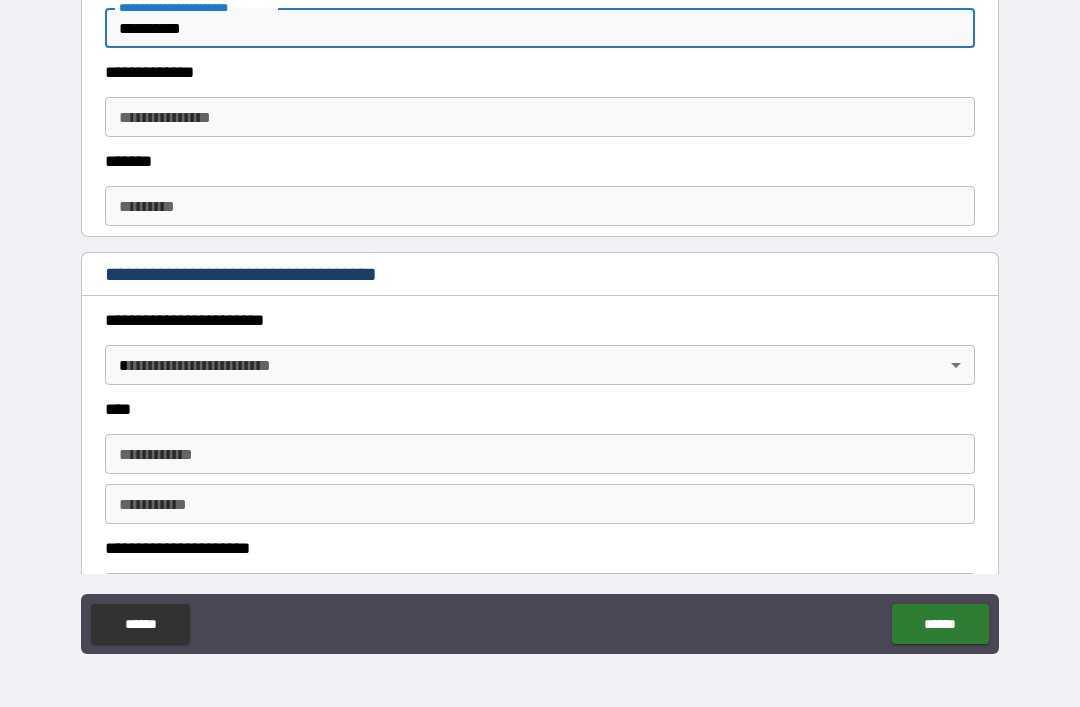 scroll, scrollTop: 657, scrollLeft: 0, axis: vertical 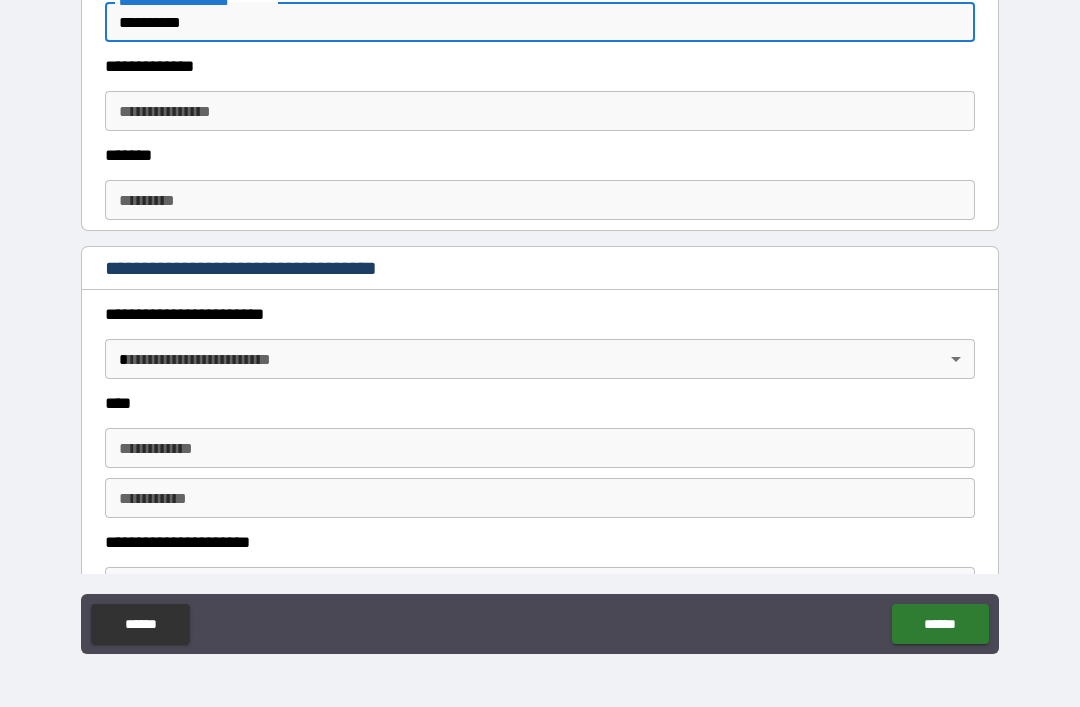 click on "*******   *" at bounding box center [540, 200] 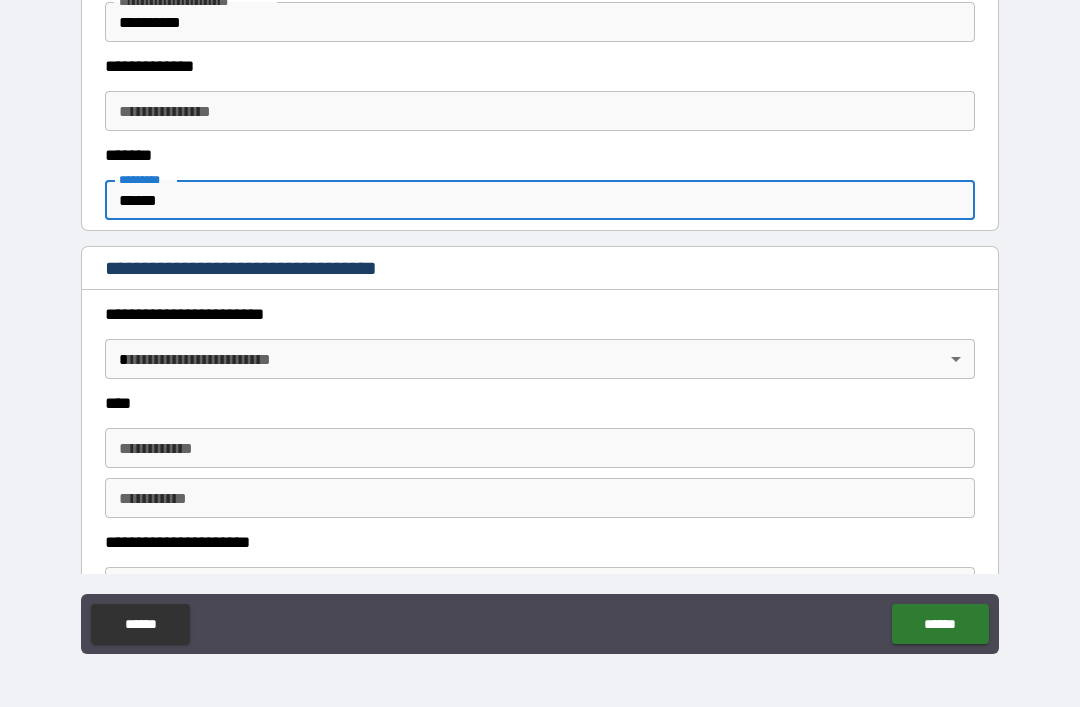 click on "**********" at bounding box center (540, 111) 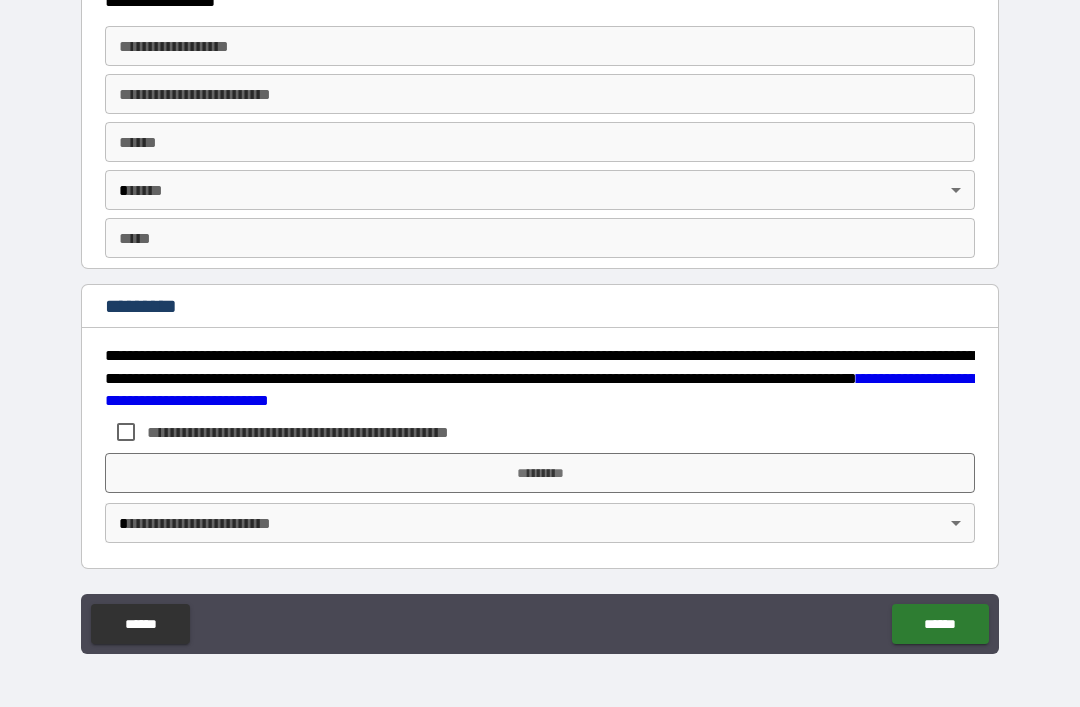 scroll, scrollTop: 3728, scrollLeft: 0, axis: vertical 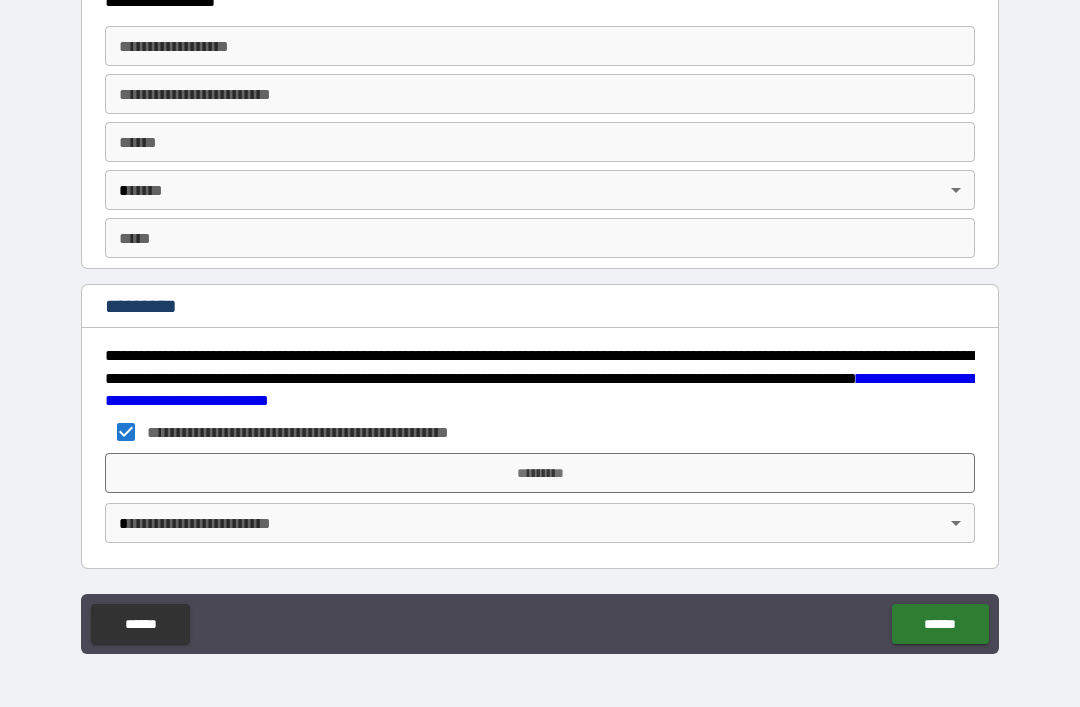 click on "*********" at bounding box center (540, 473) 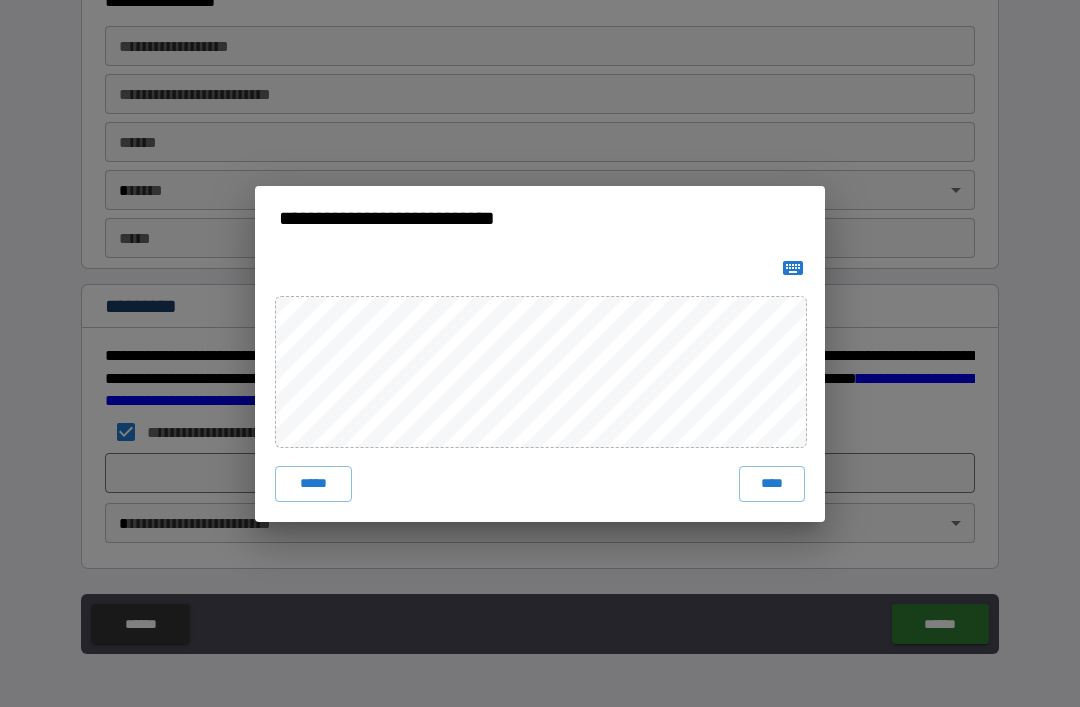click on "****" at bounding box center (772, 484) 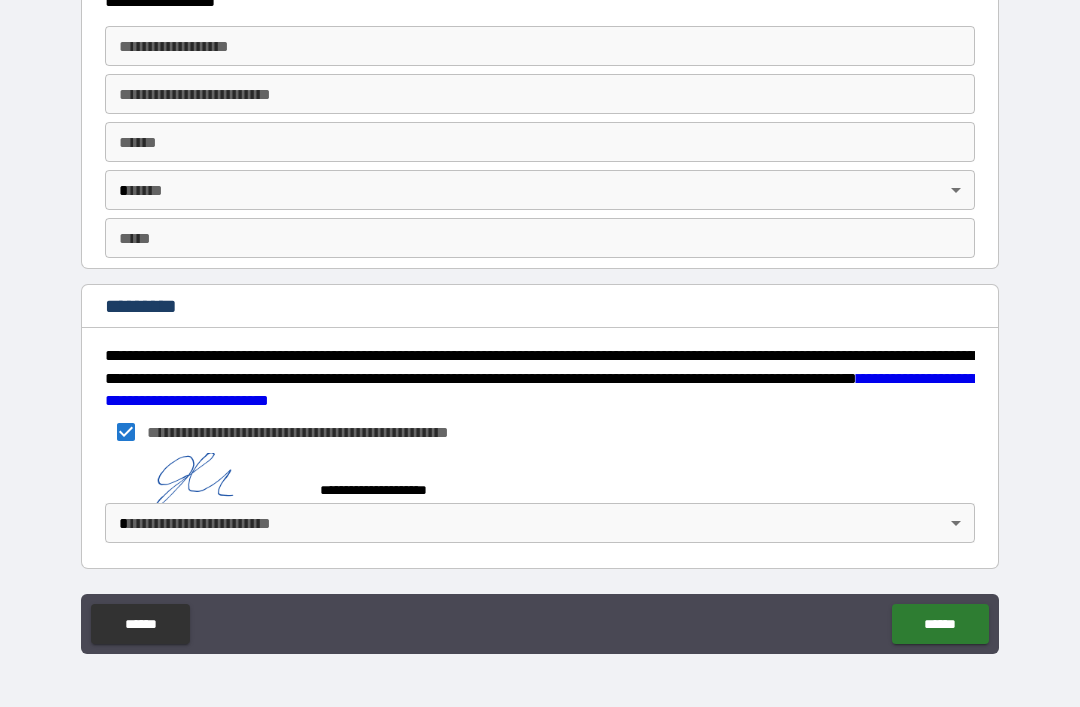scroll, scrollTop: 3718, scrollLeft: 0, axis: vertical 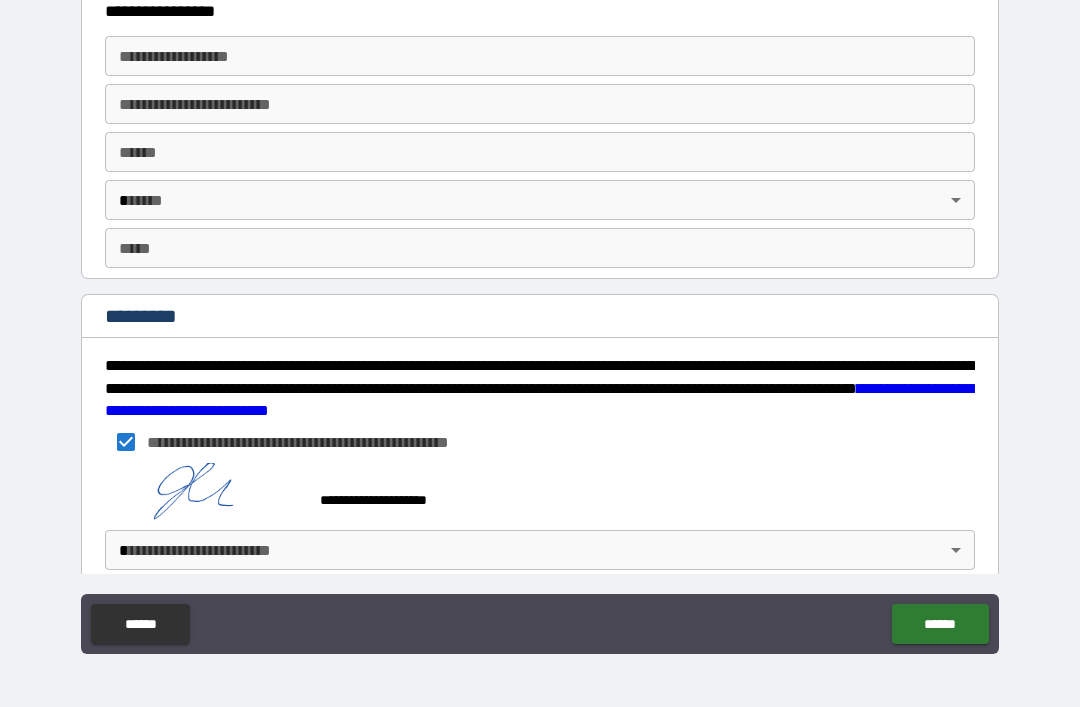 click on "******" at bounding box center [940, 624] 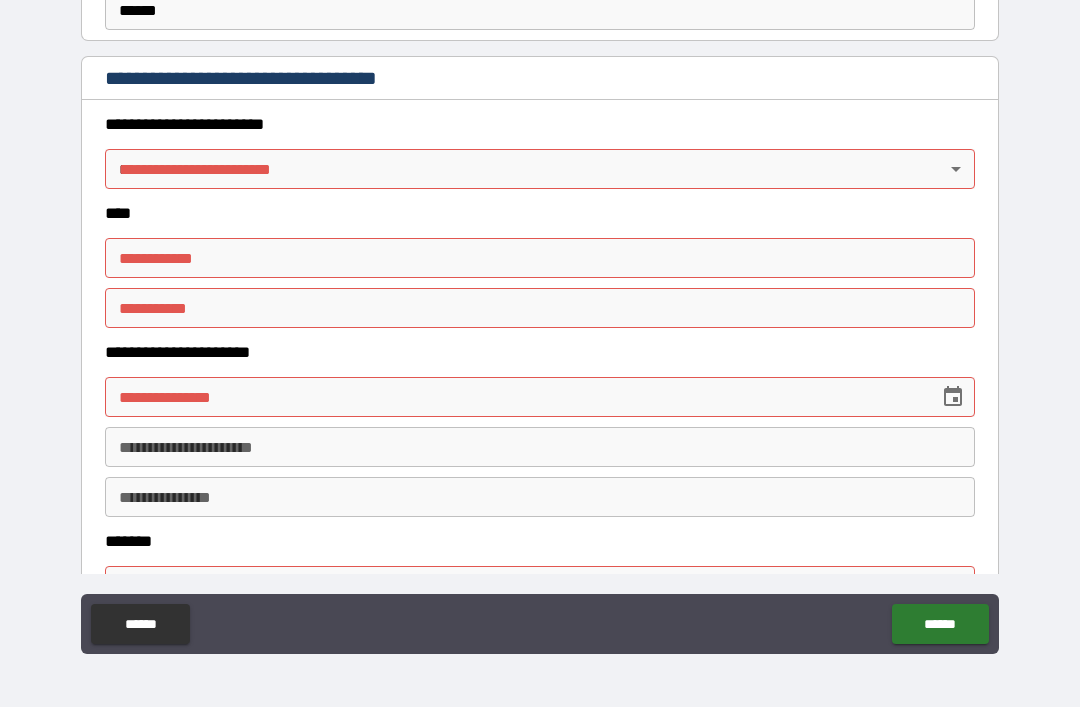 scroll, scrollTop: 846, scrollLeft: 0, axis: vertical 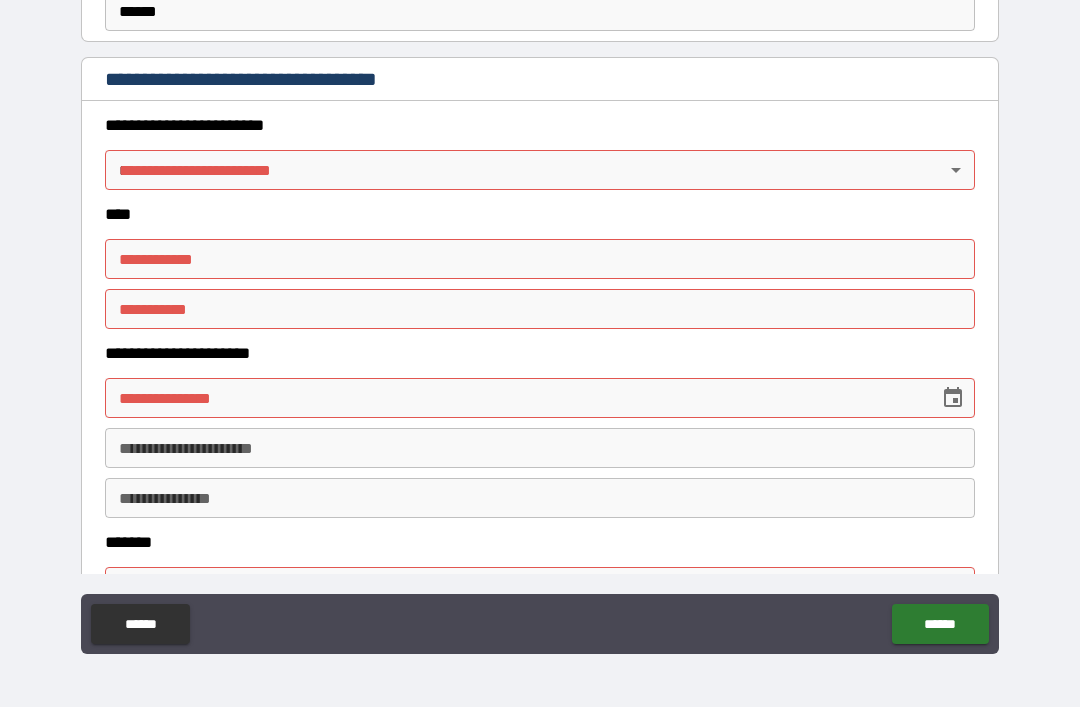click on "**********" at bounding box center (540, 321) 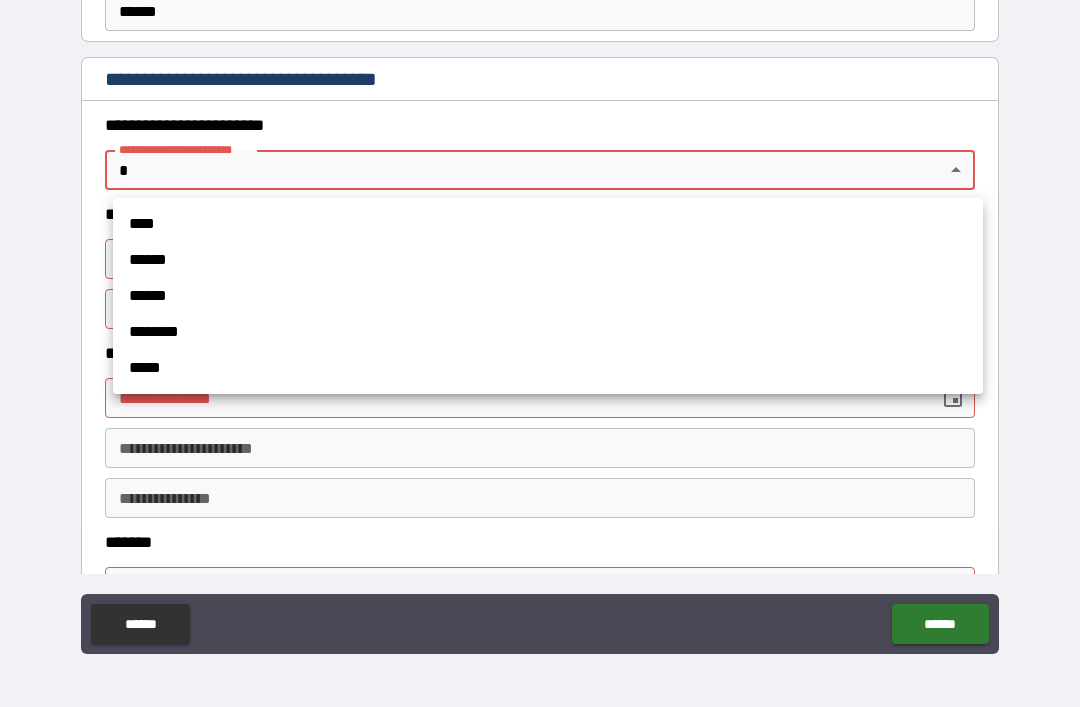 click on "****" at bounding box center (548, 224) 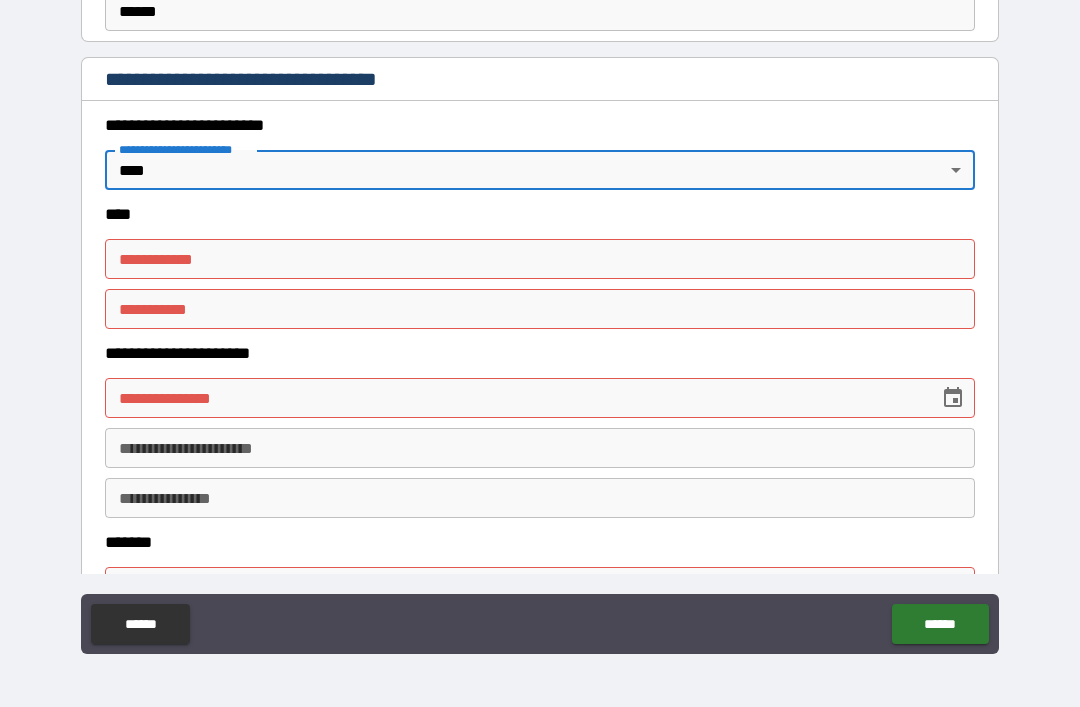 click on "**********" at bounding box center [540, 259] 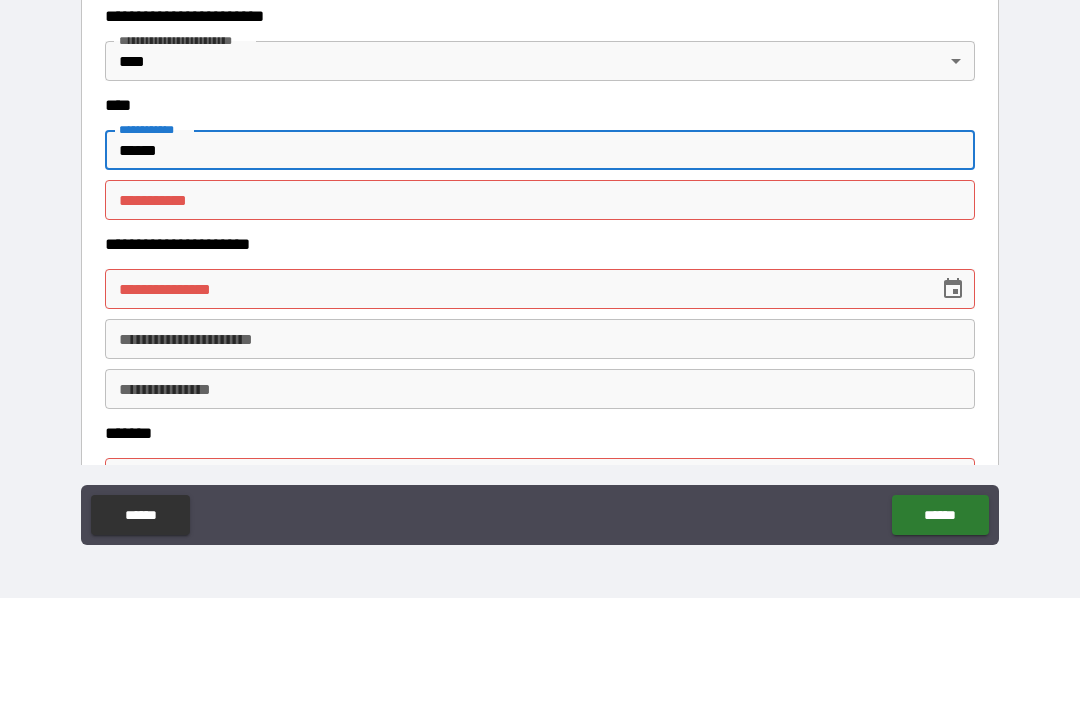 click on "*********   *" at bounding box center (540, 309) 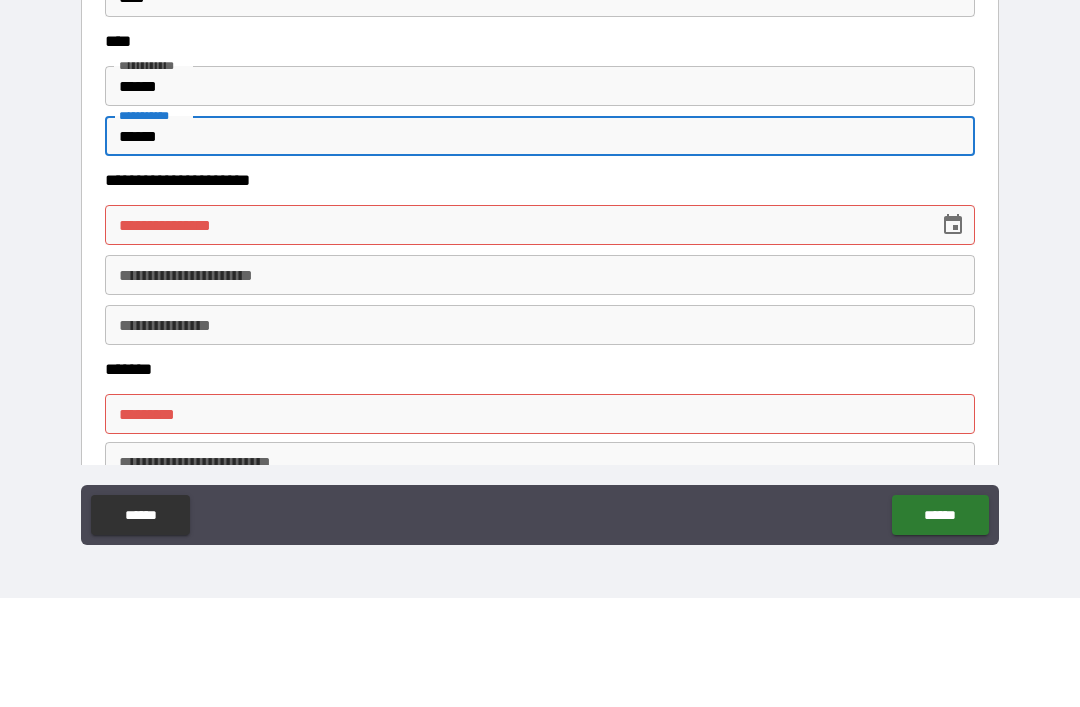 scroll, scrollTop: 914, scrollLeft: 0, axis: vertical 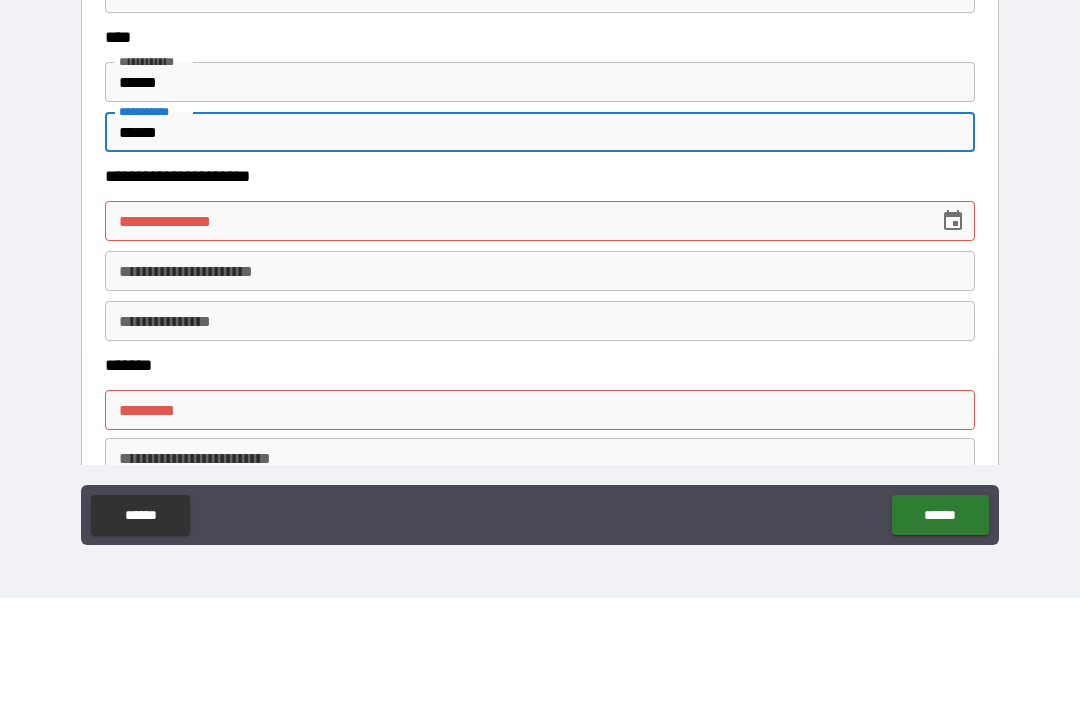 click on "**********" at bounding box center (515, 330) 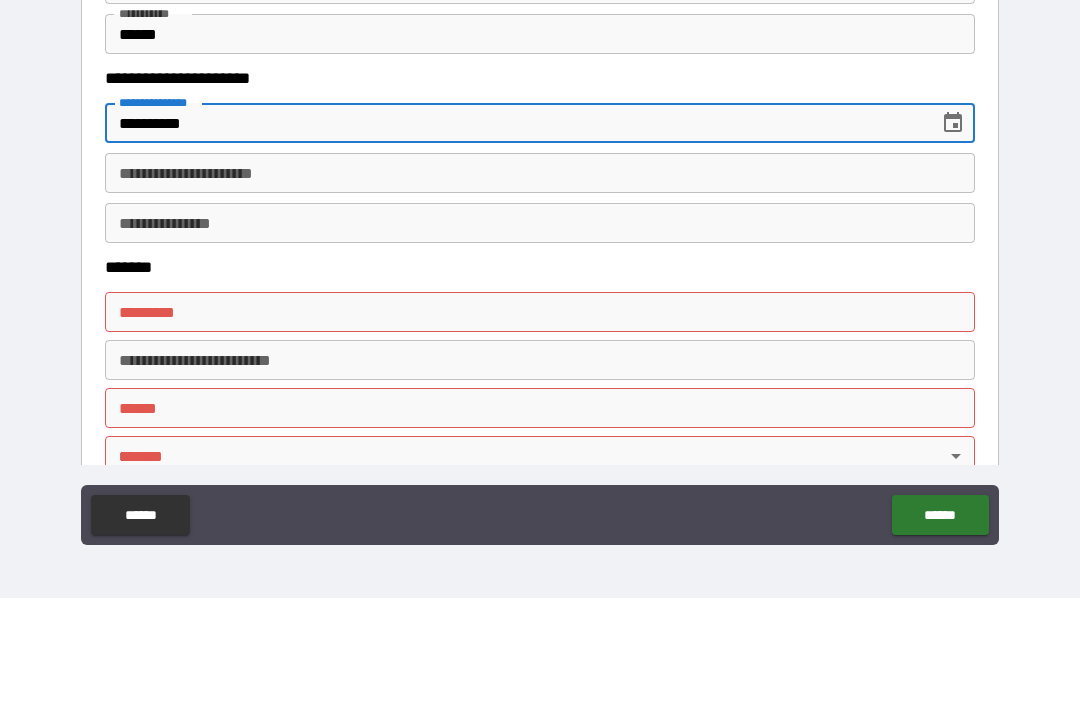 scroll, scrollTop: 1015, scrollLeft: 0, axis: vertical 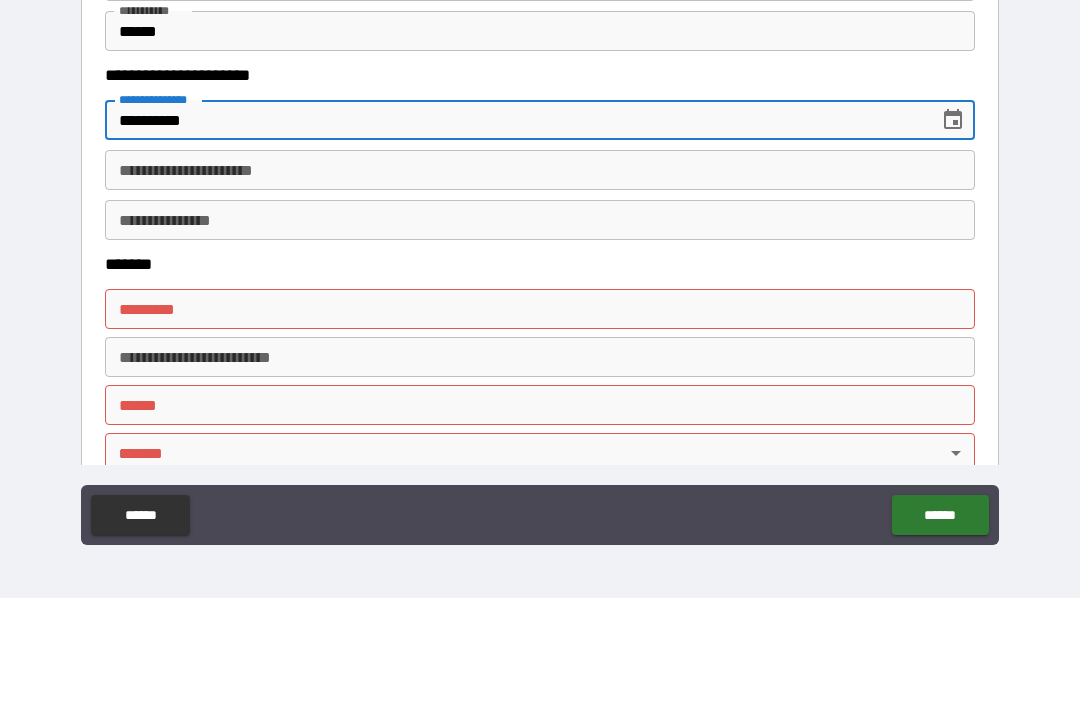 click on "**********" at bounding box center [540, 279] 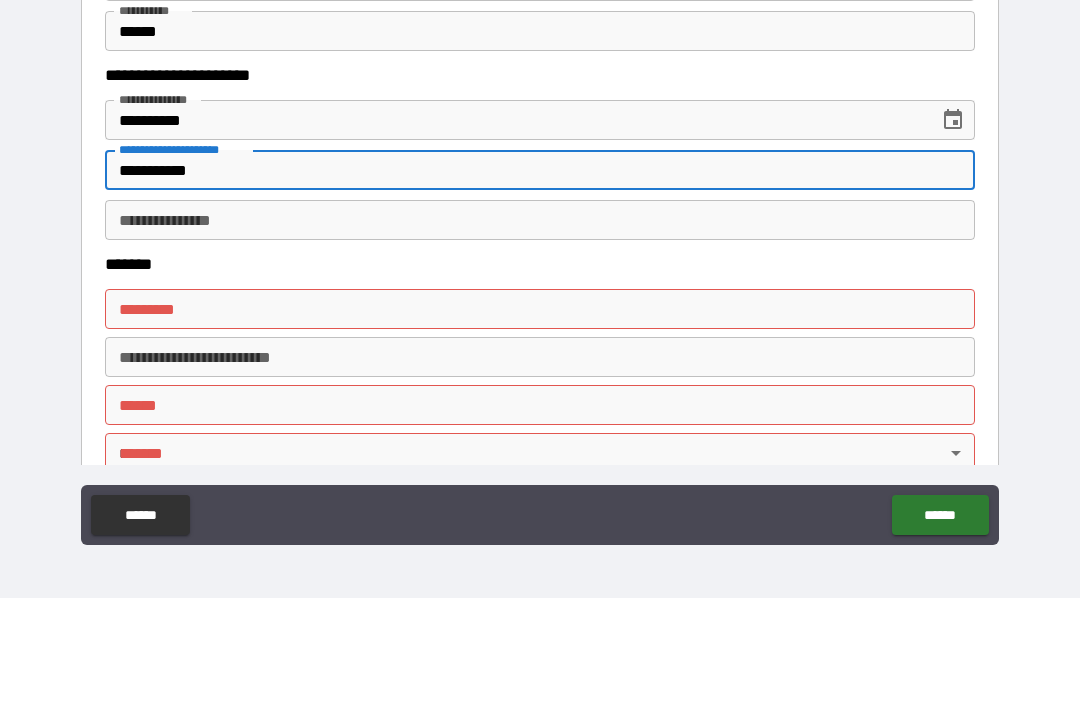click on "**********" at bounding box center [540, 329] 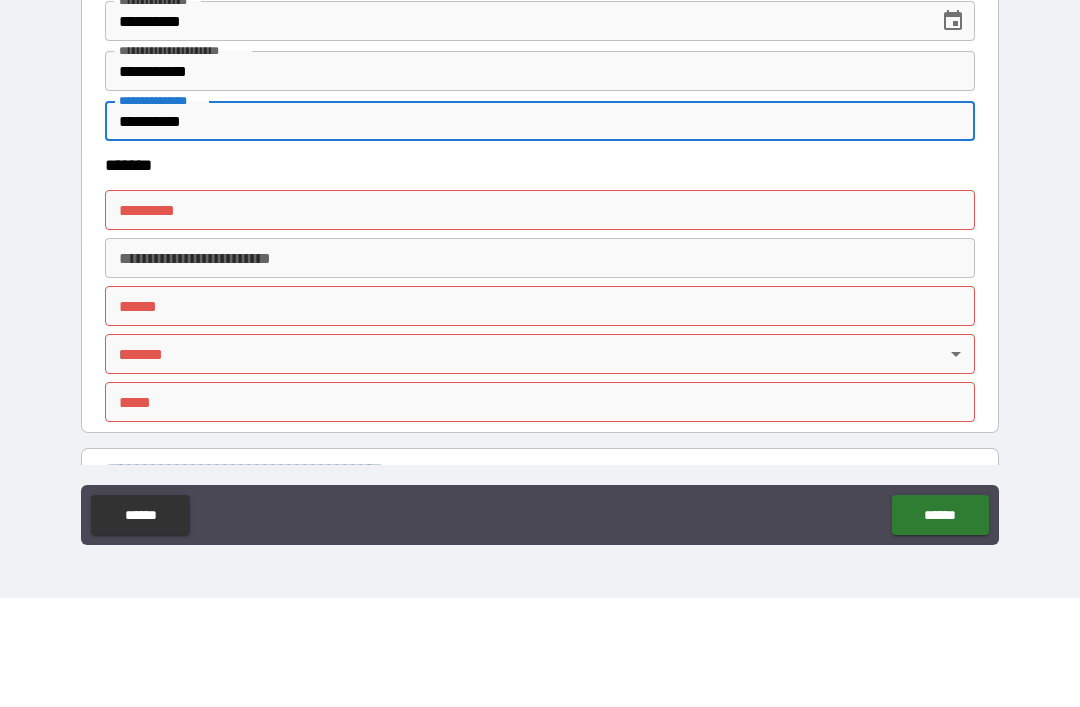 scroll, scrollTop: 1116, scrollLeft: 0, axis: vertical 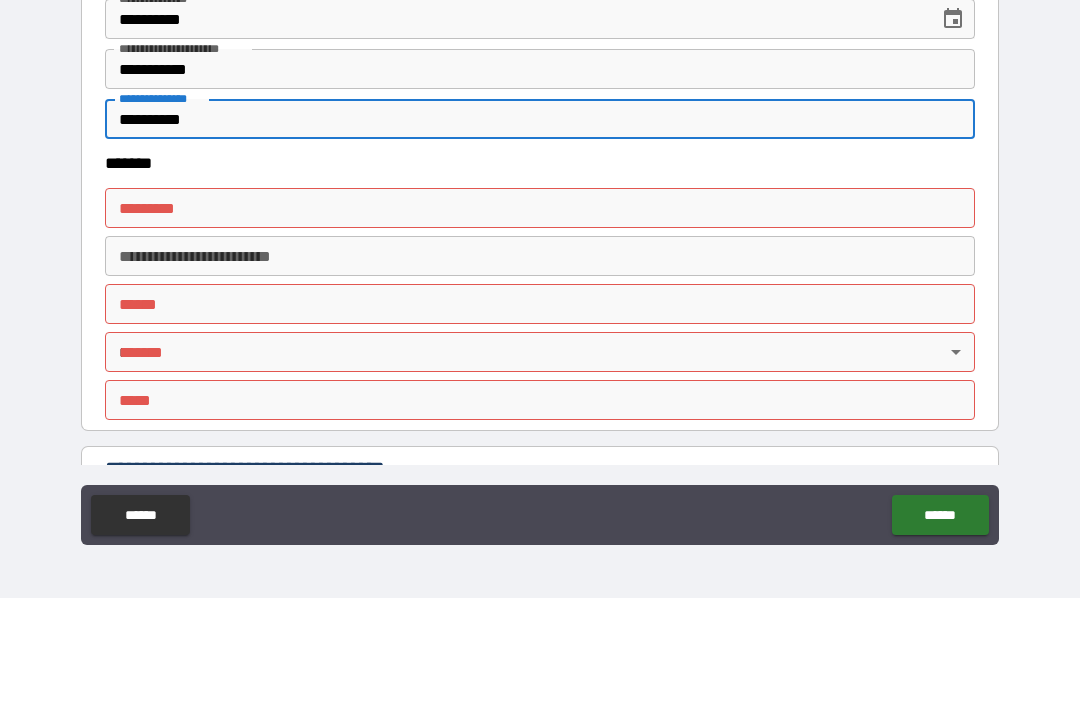 click on "*******   *" at bounding box center (540, 317) 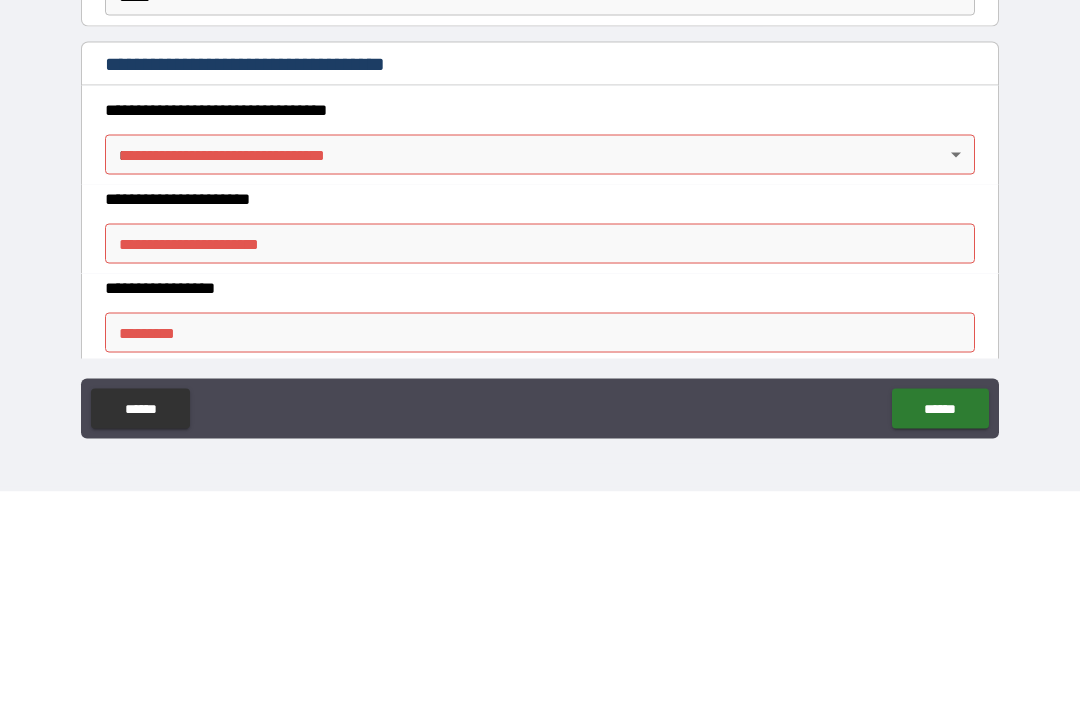 scroll, scrollTop: 1418, scrollLeft: 0, axis: vertical 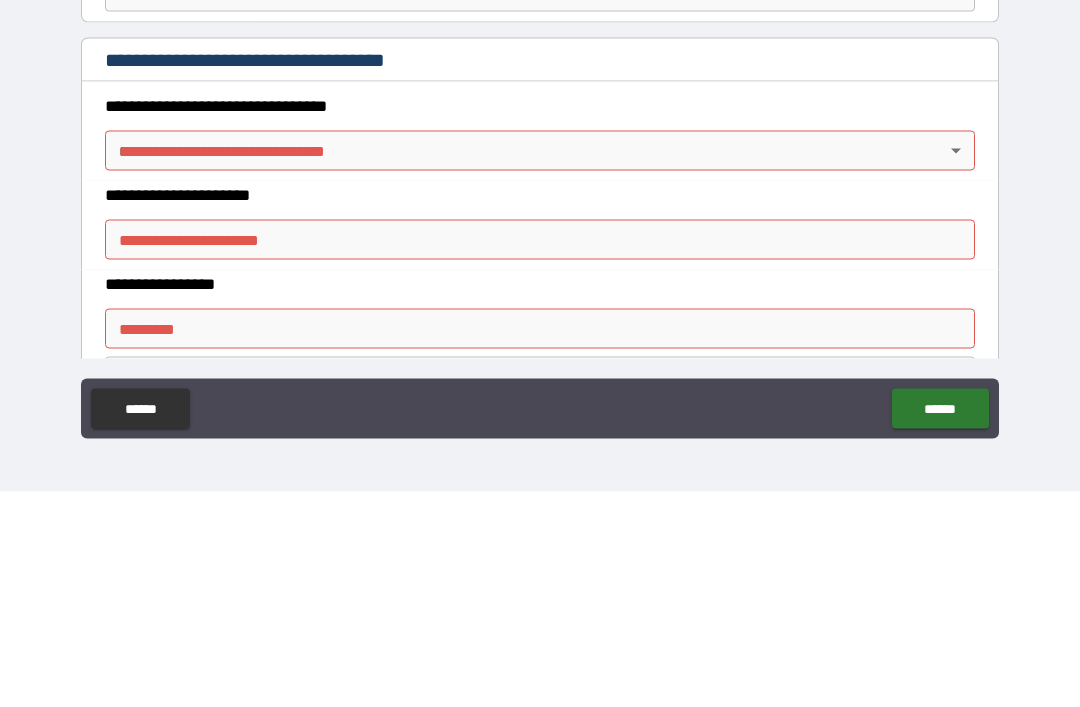 click on "**********" at bounding box center (540, 321) 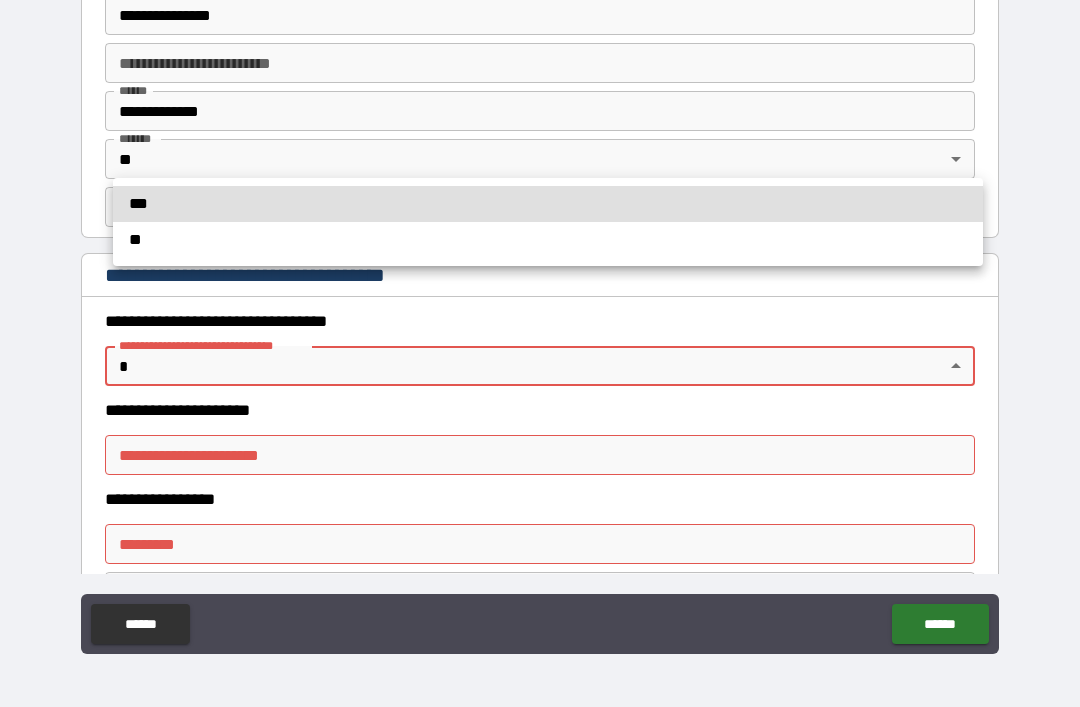 click at bounding box center [540, 353] 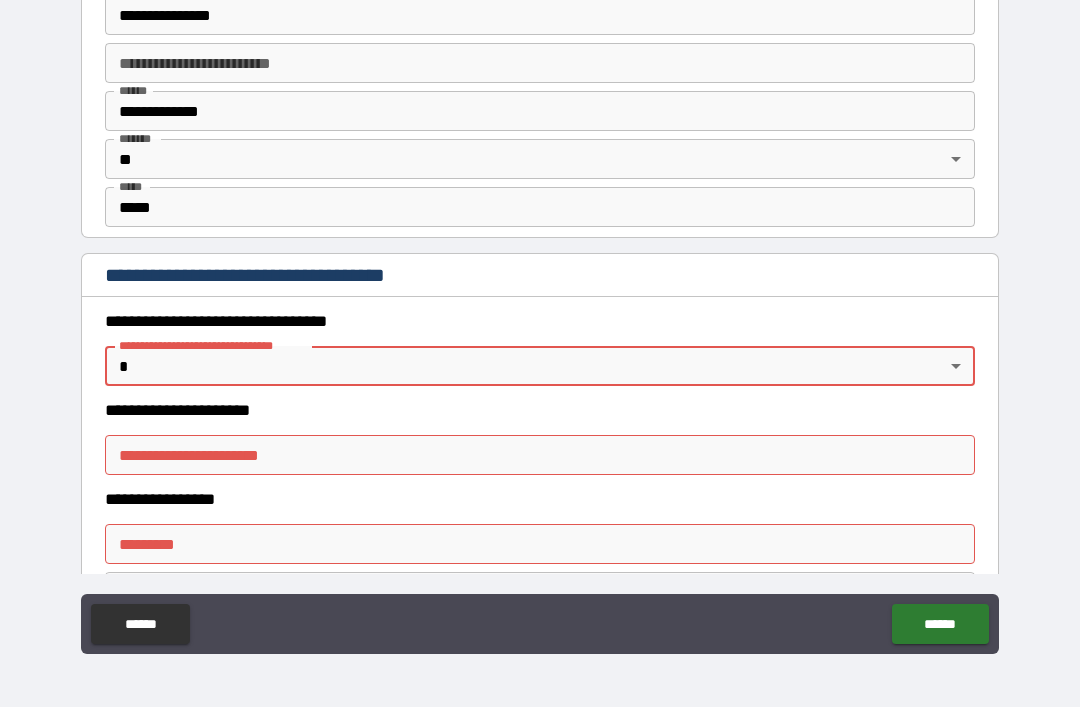 click on "**********" at bounding box center (540, 321) 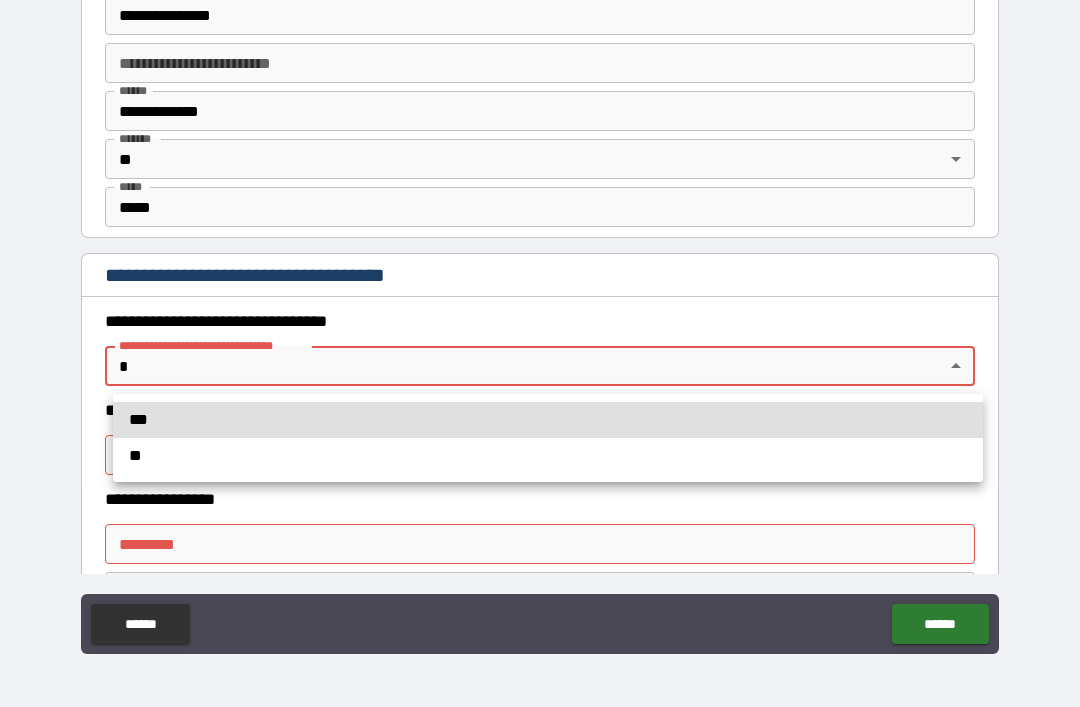 click on "***" at bounding box center [548, 420] 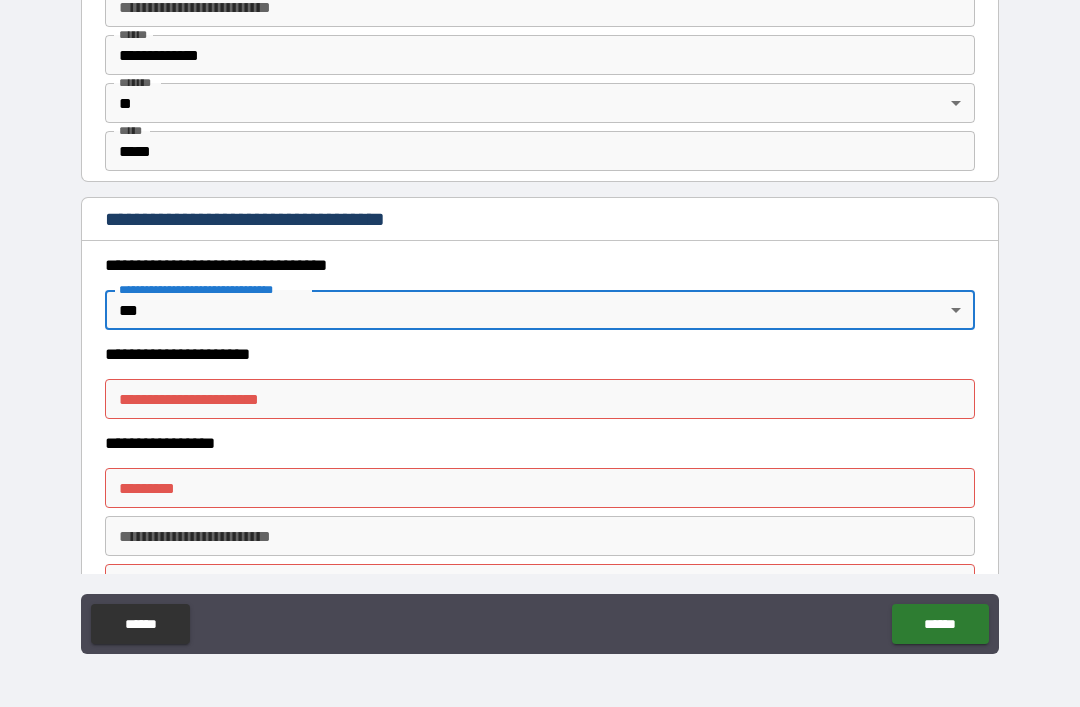 scroll, scrollTop: 1496, scrollLeft: 0, axis: vertical 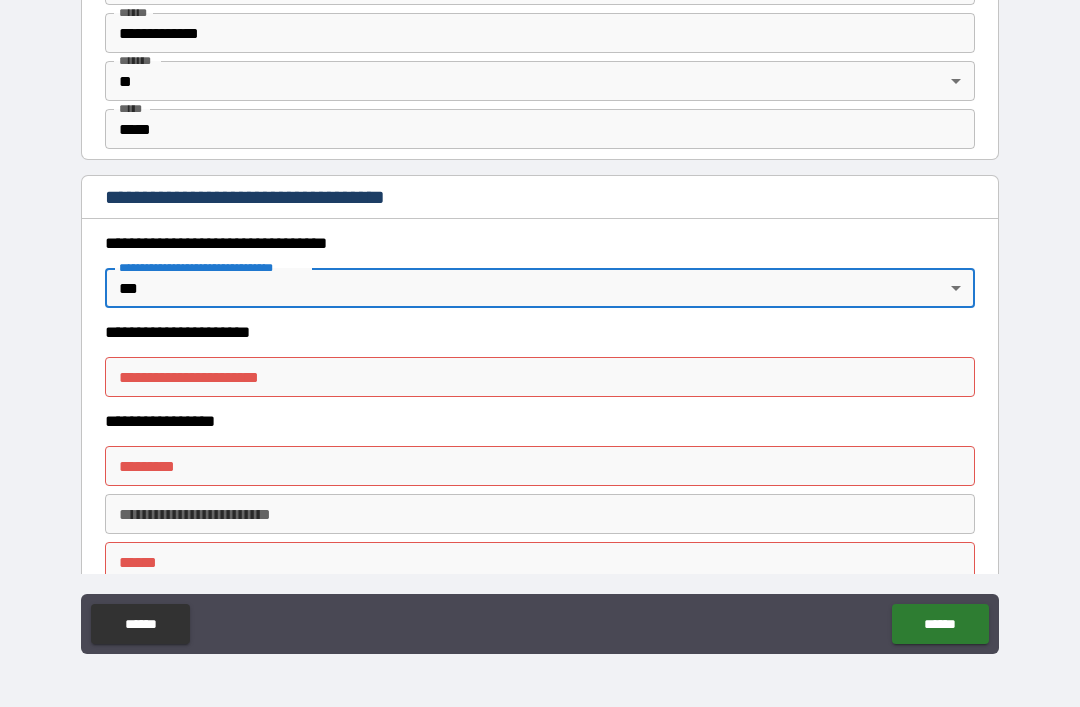 click on "**********" at bounding box center [540, 377] 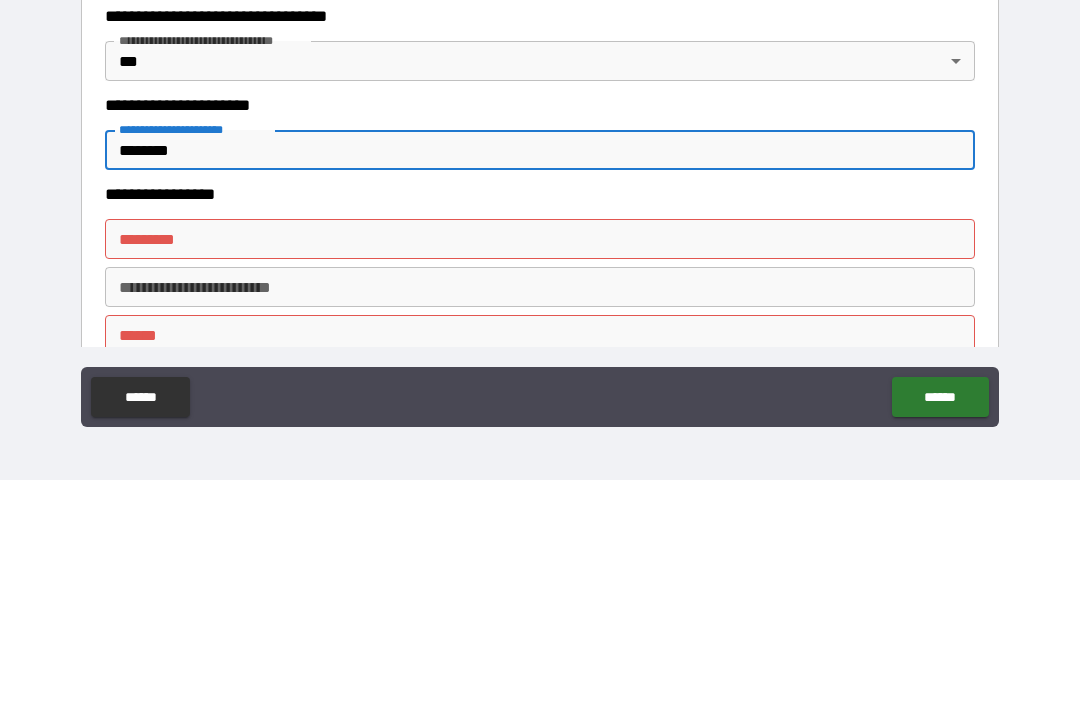 click on "**********" at bounding box center [540, 514] 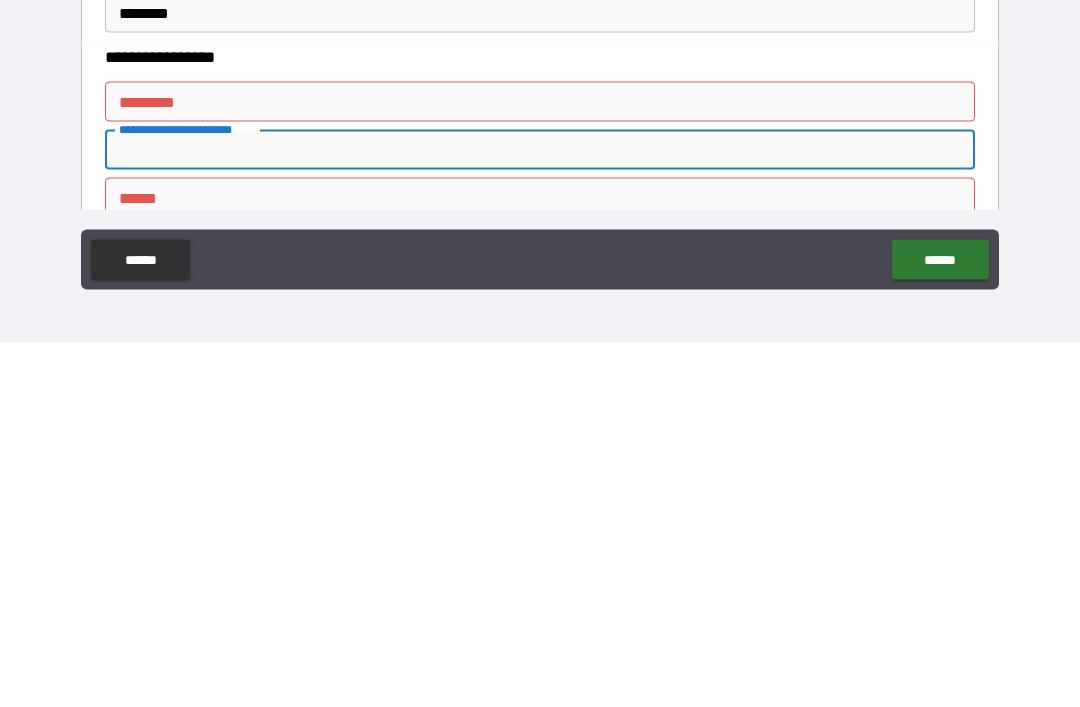 click on "*******   *" at bounding box center (540, 466) 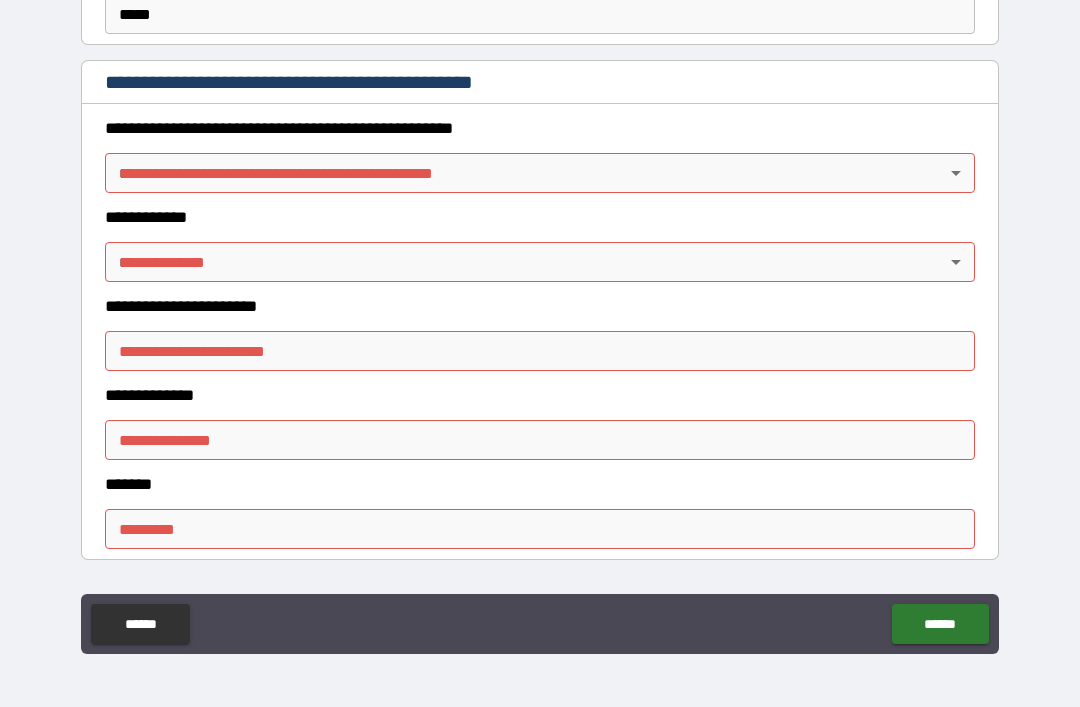 scroll, scrollTop: 2102, scrollLeft: 0, axis: vertical 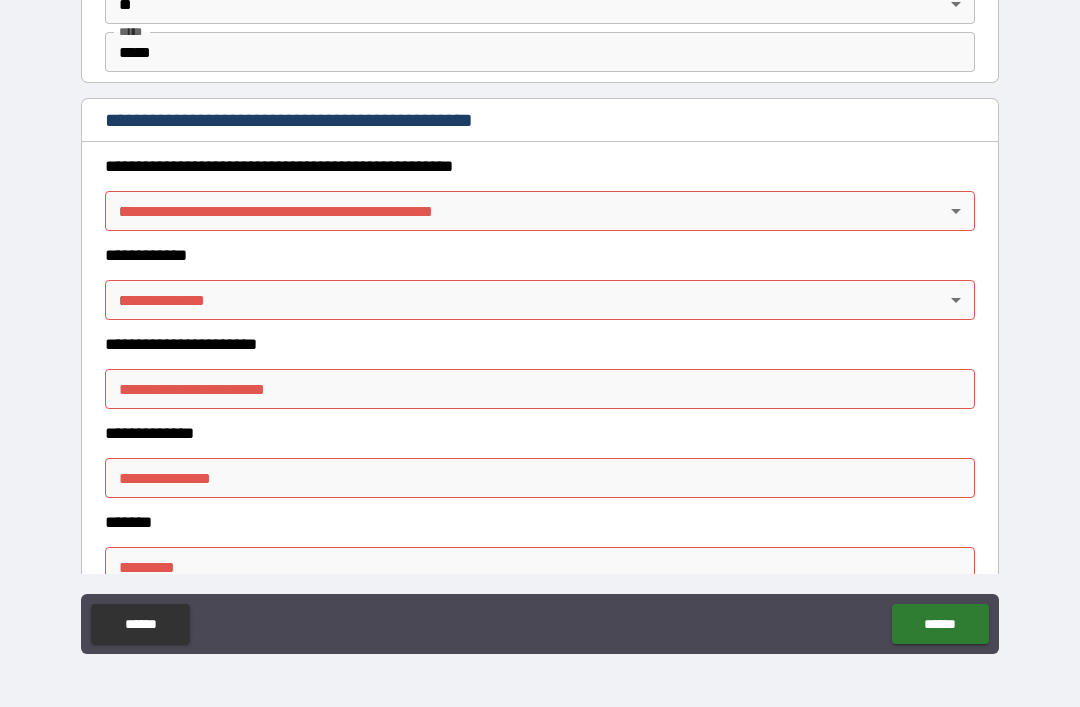 click on "**********" at bounding box center (540, 321) 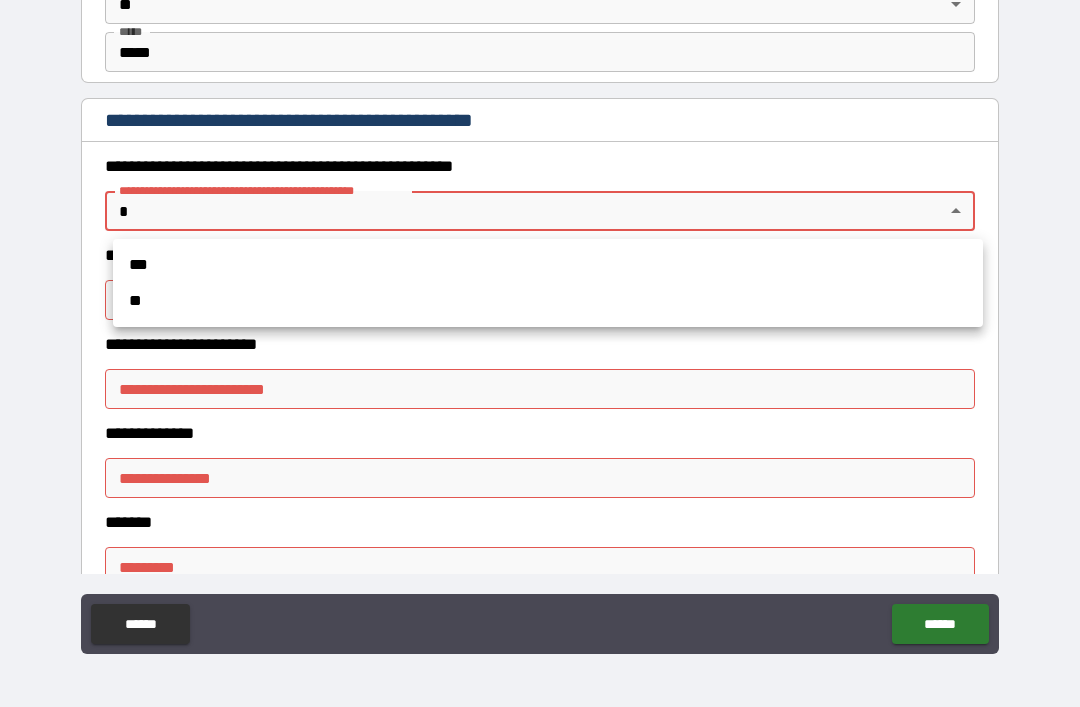 click on "**" at bounding box center [548, 301] 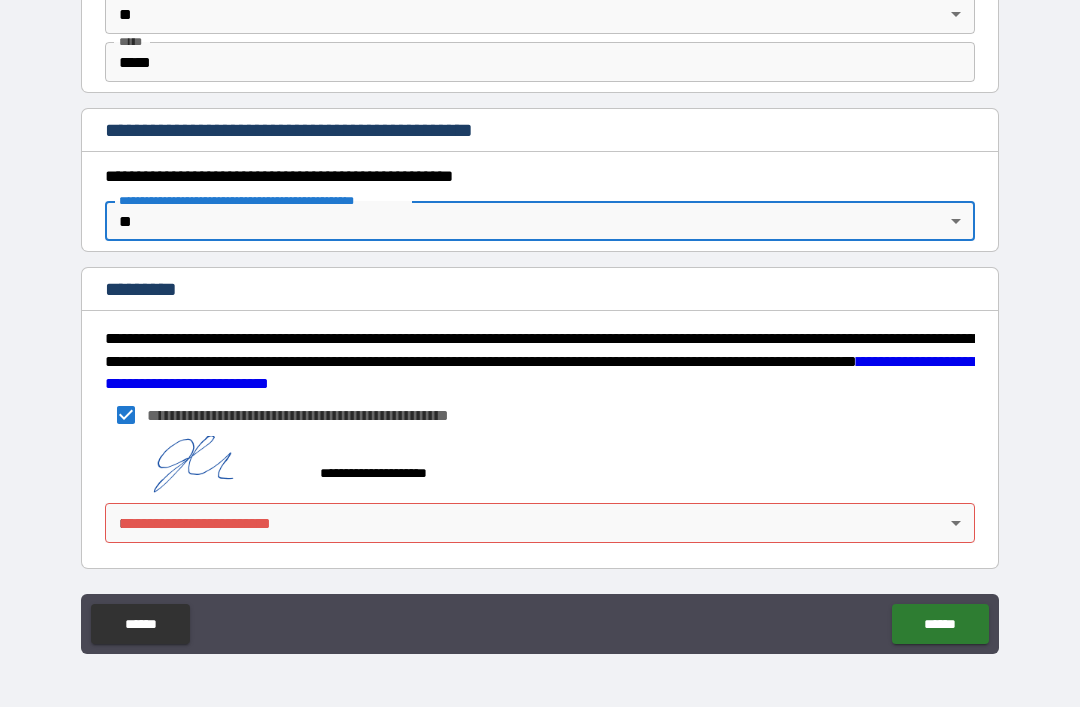 scroll, scrollTop: 2092, scrollLeft: 0, axis: vertical 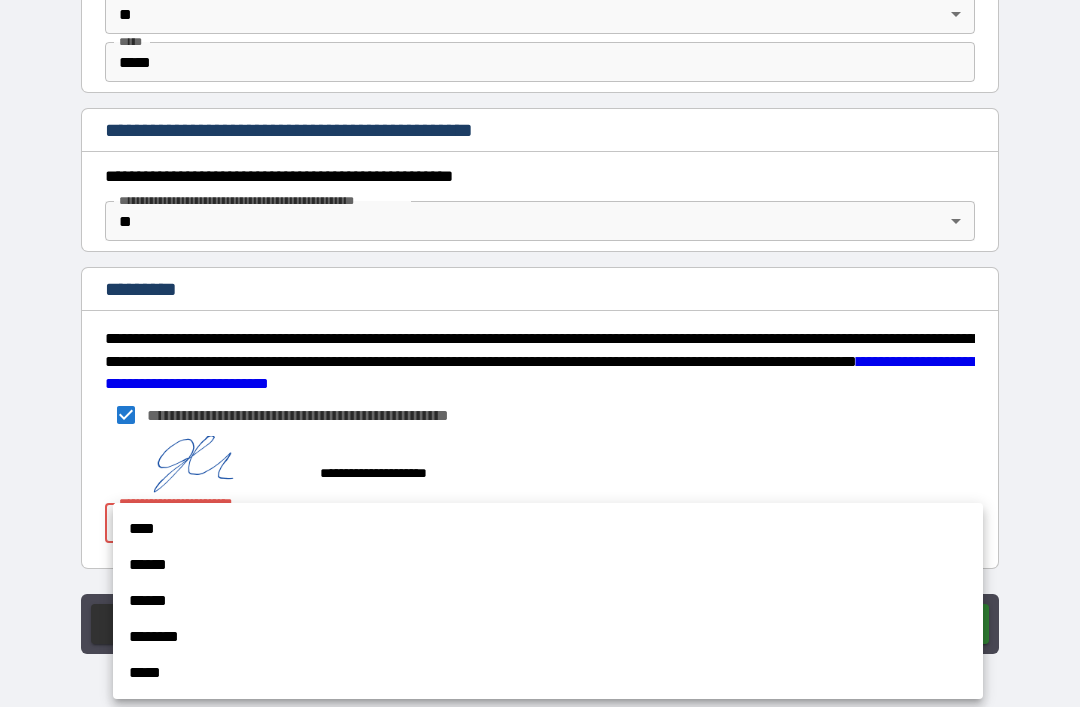click on "****" at bounding box center [548, 529] 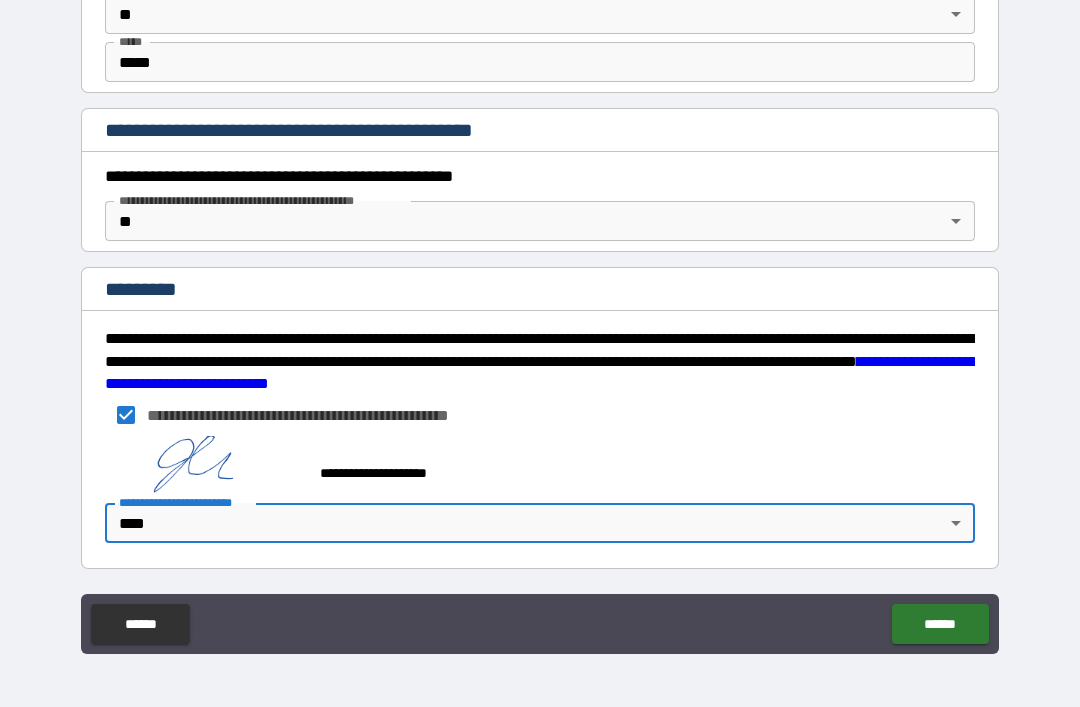 click on "******" at bounding box center (940, 624) 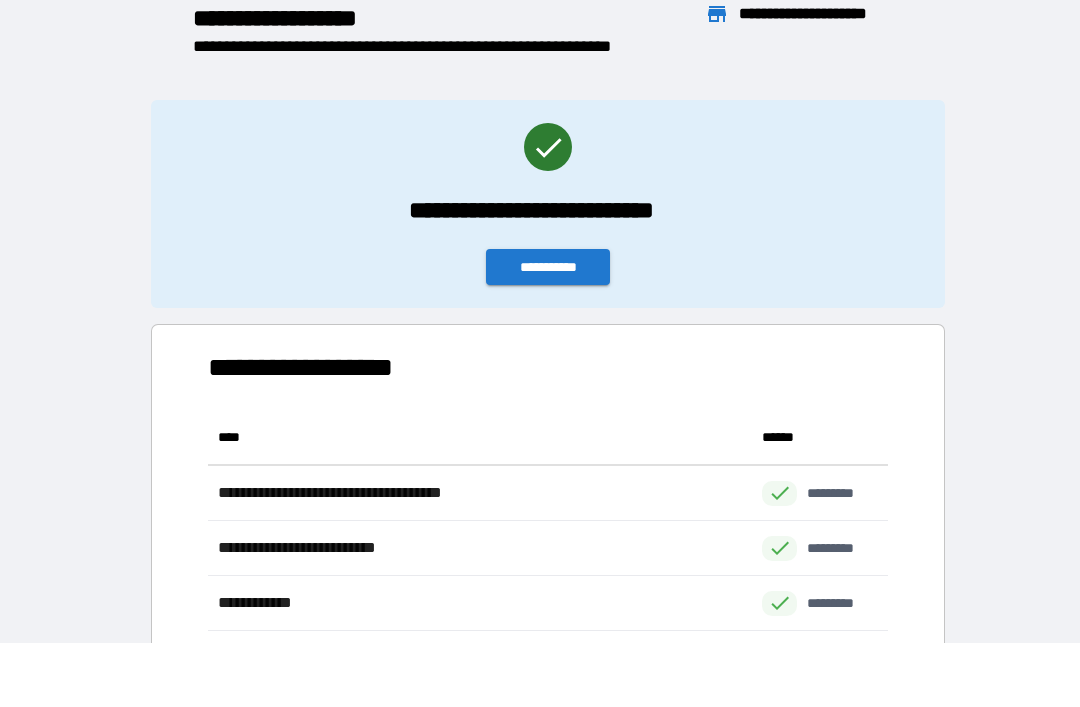 scroll, scrollTop: 1, scrollLeft: 1, axis: both 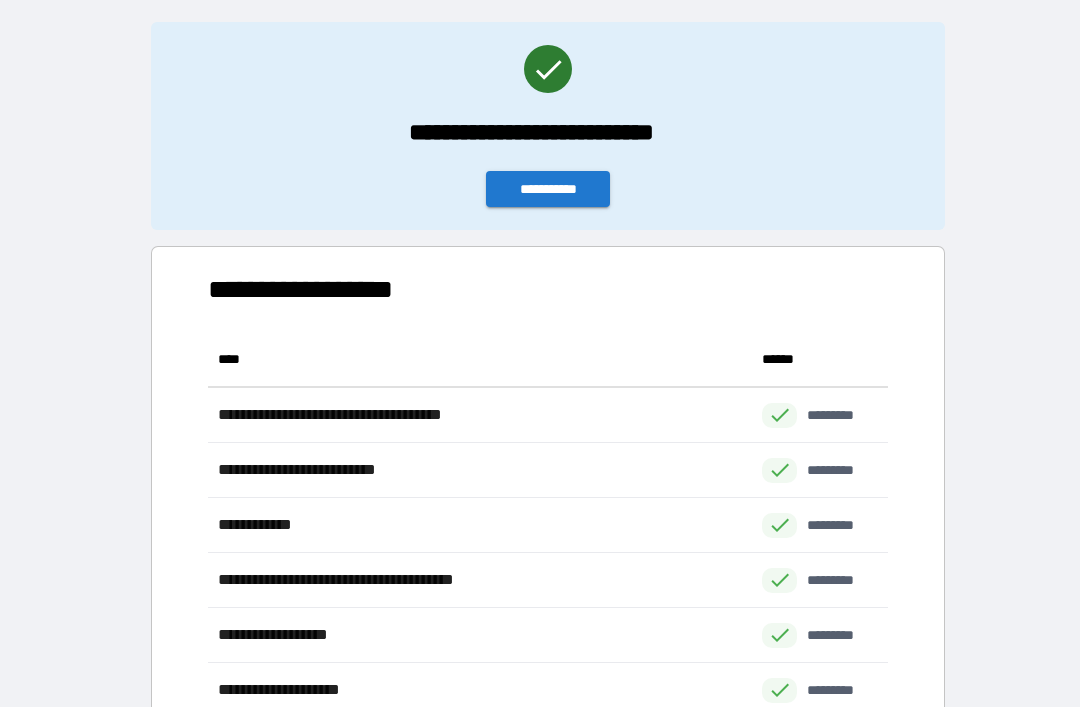 click on "**********" at bounding box center [548, 189] 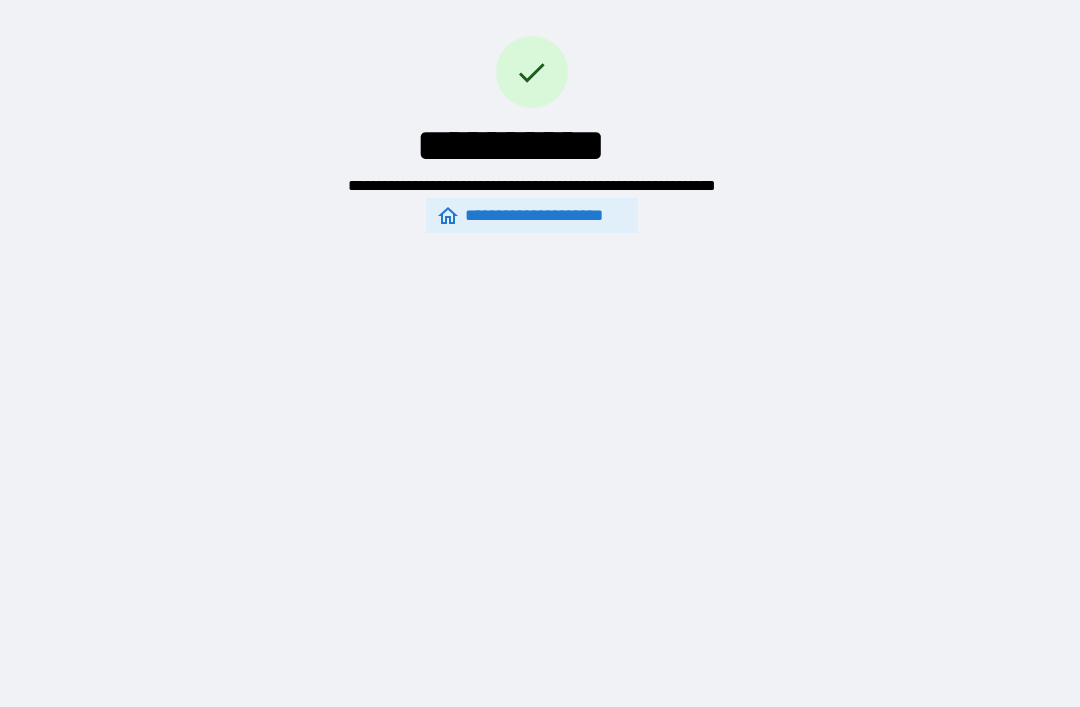 scroll, scrollTop: 0, scrollLeft: 0, axis: both 